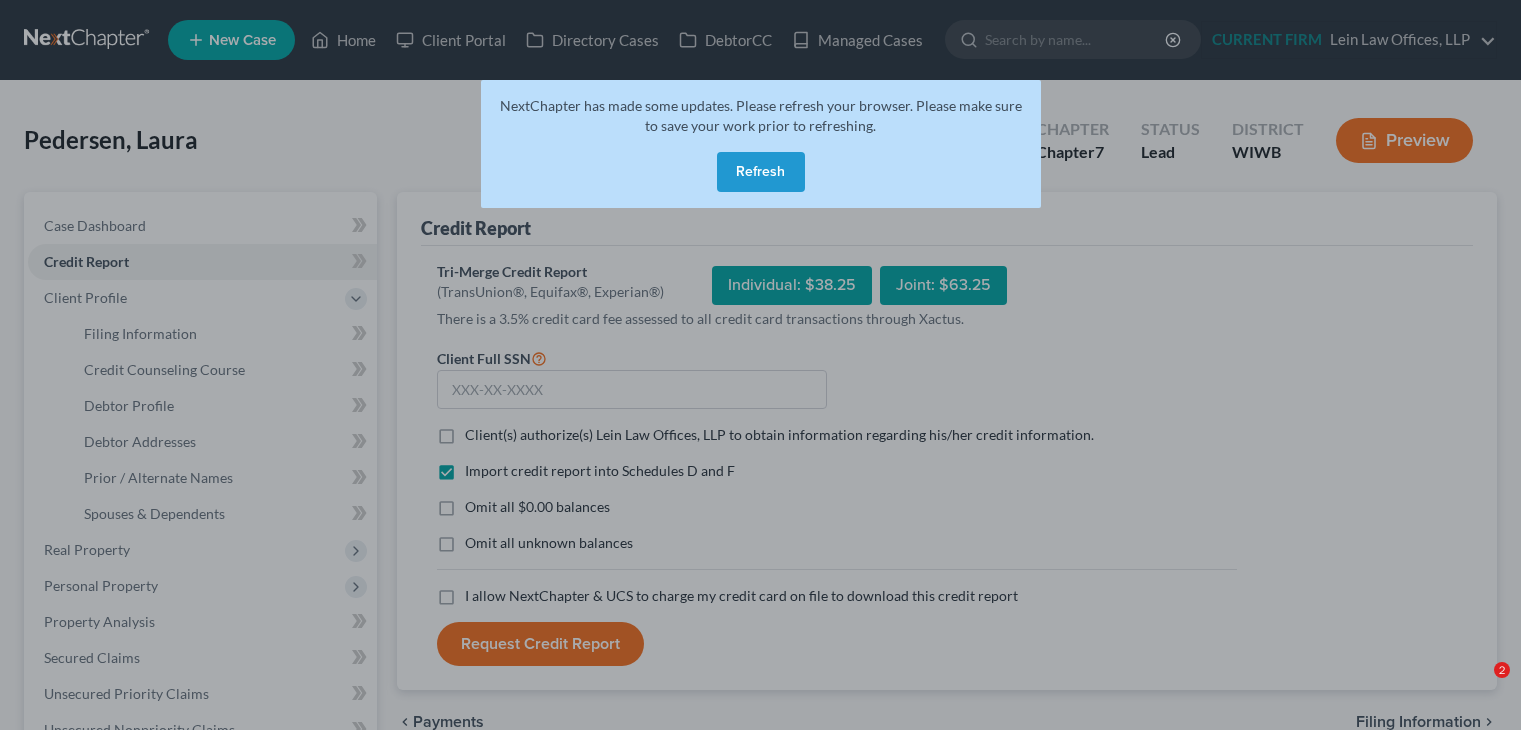 scroll, scrollTop: 0, scrollLeft: 0, axis: both 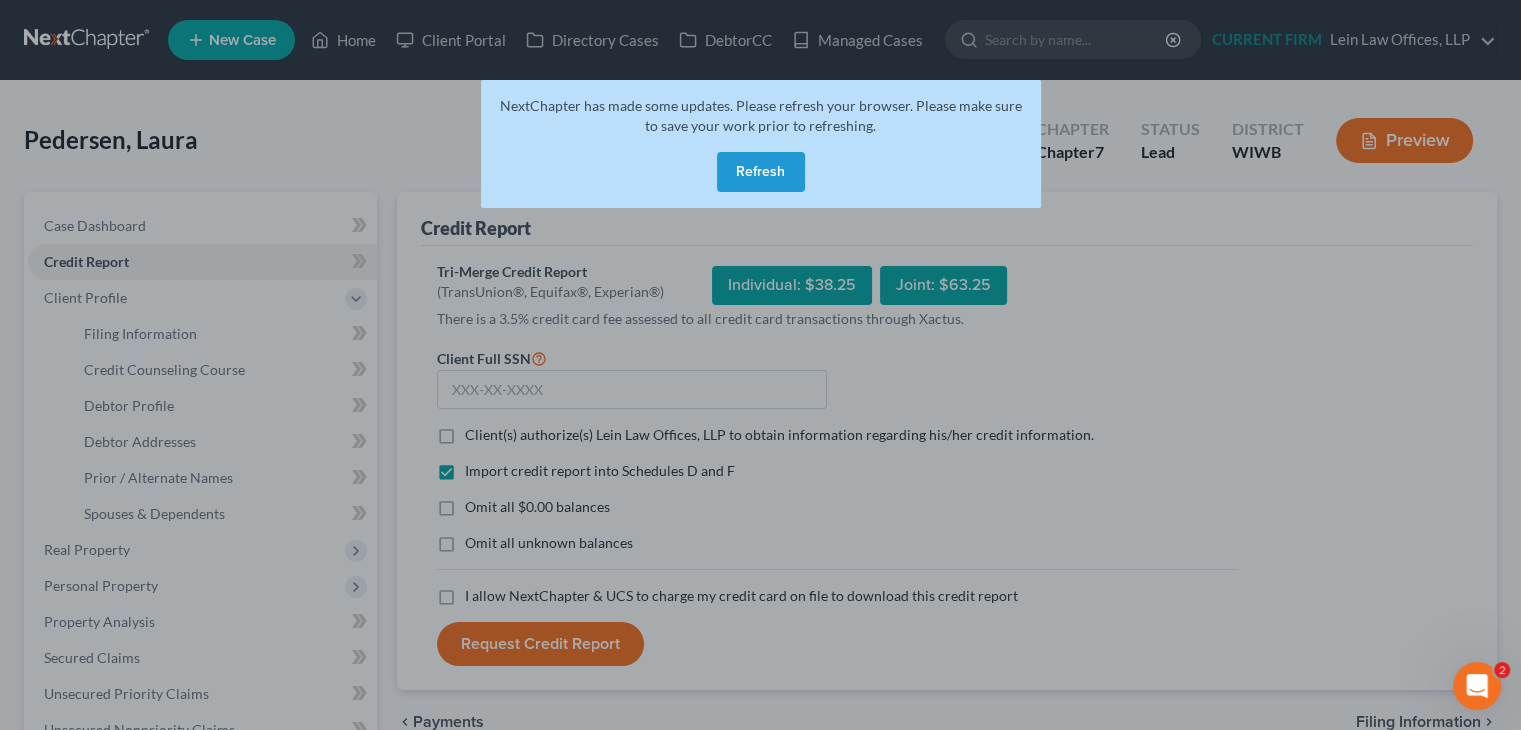 click on "Refresh" at bounding box center [761, 172] 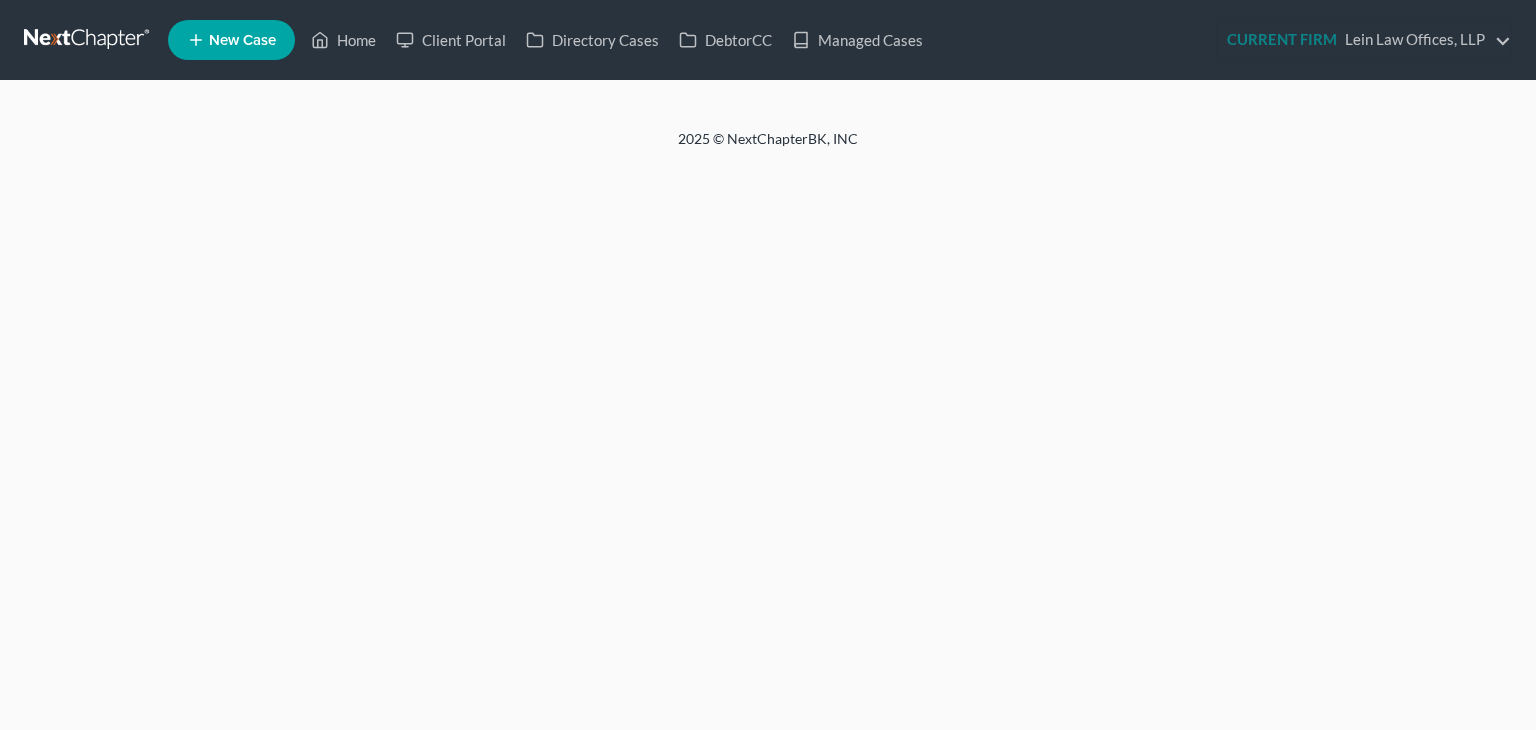 scroll, scrollTop: 0, scrollLeft: 0, axis: both 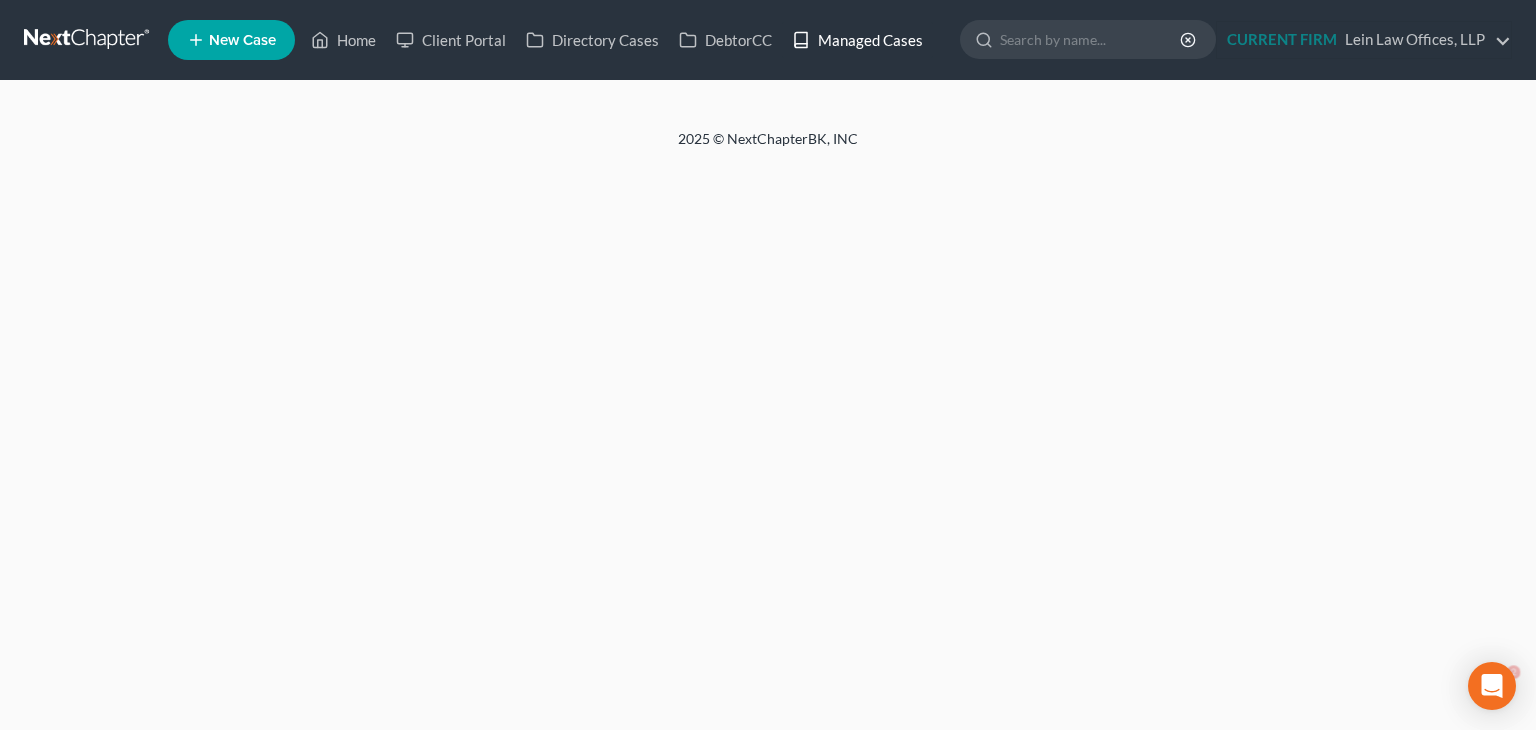 click on "Managed Cases" at bounding box center (857, 40) 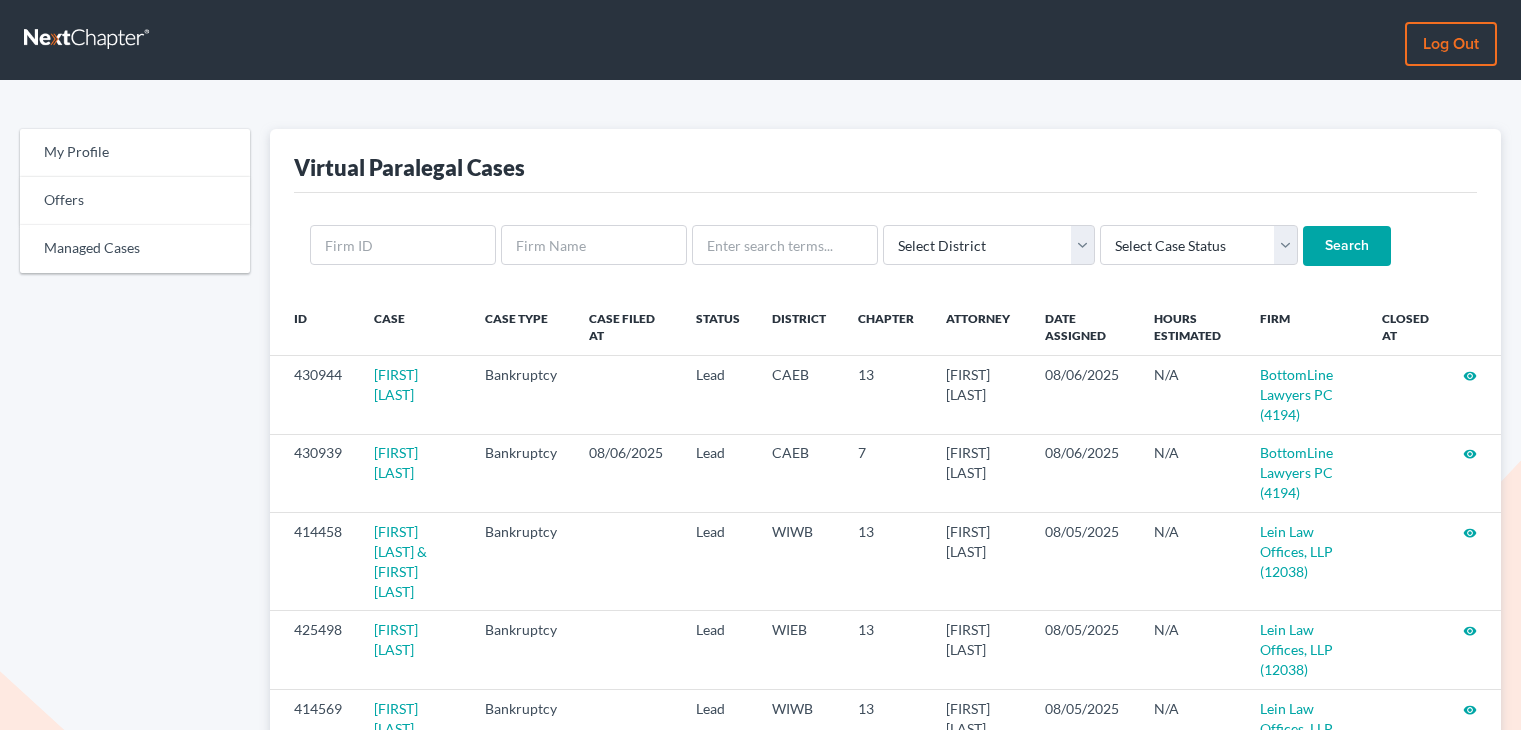 scroll, scrollTop: 0, scrollLeft: 0, axis: both 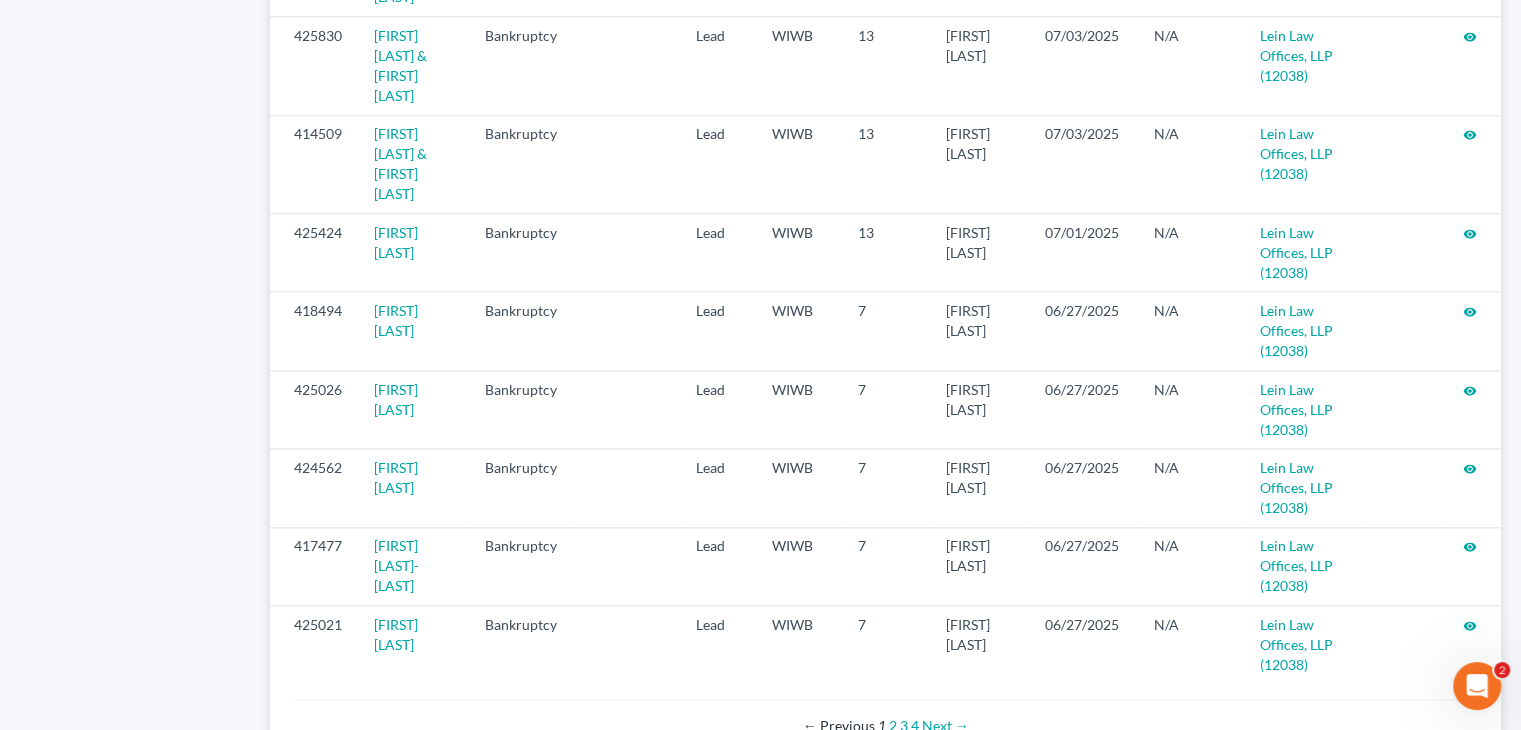 click on "2" at bounding box center (893, 725) 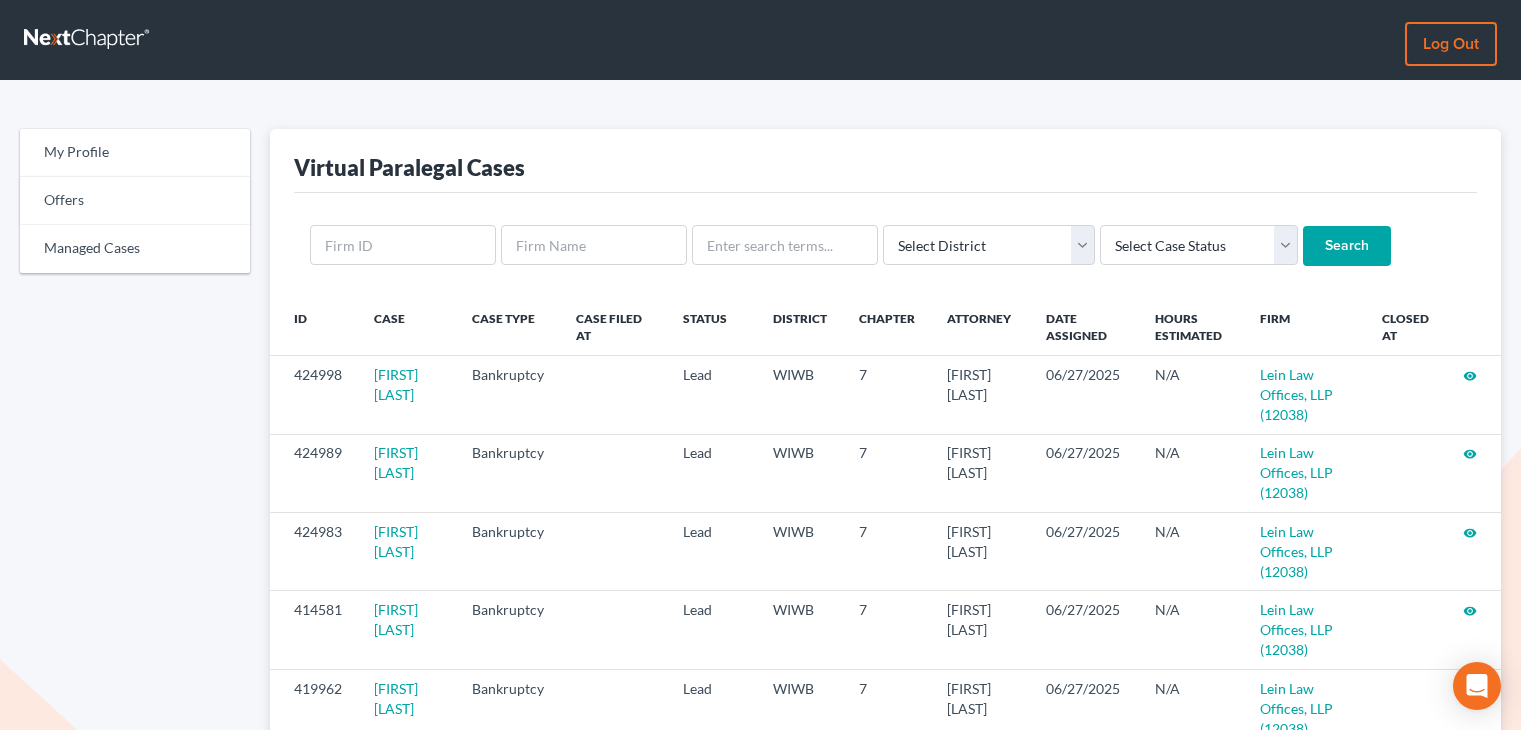 scroll, scrollTop: 0, scrollLeft: 0, axis: both 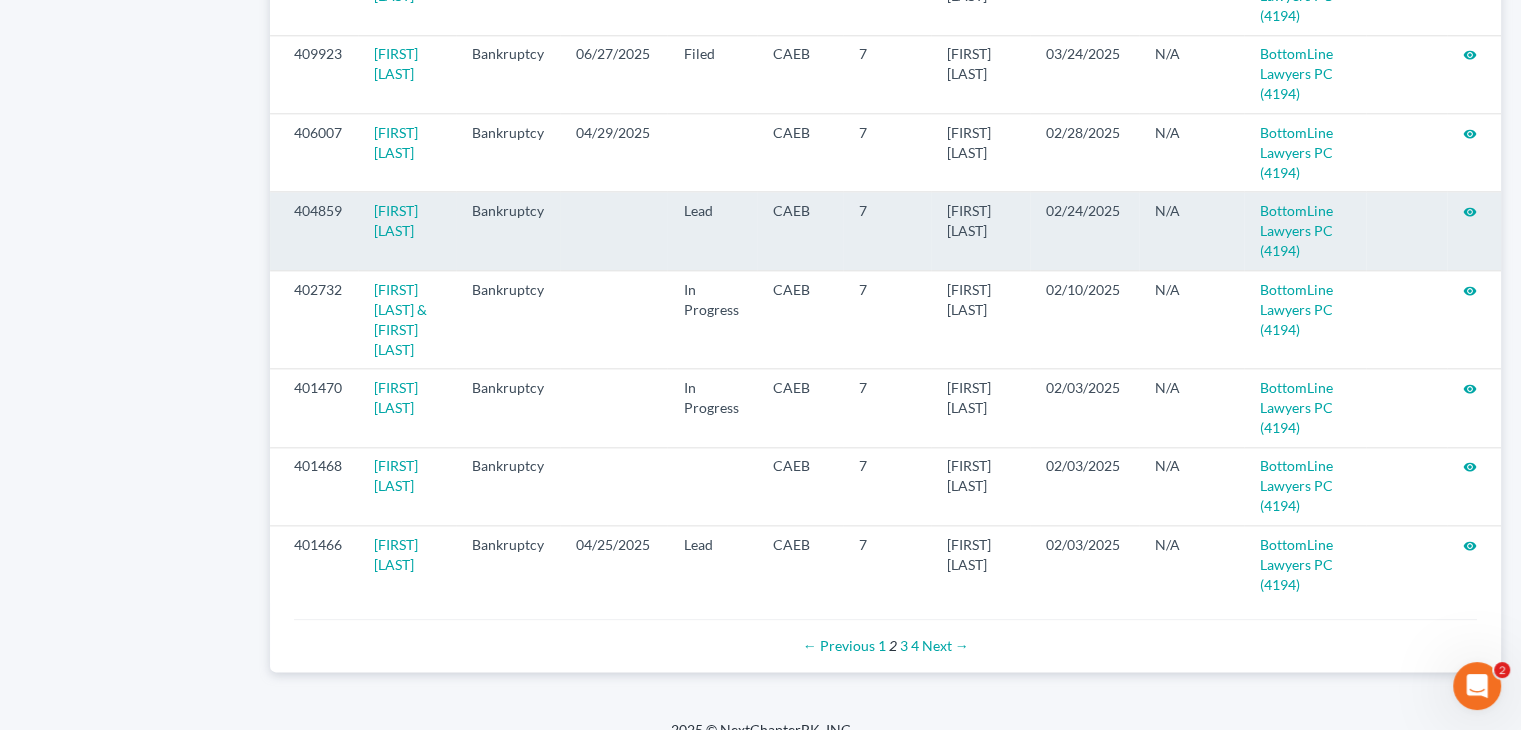 click on "visibility" at bounding box center (1470, 212) 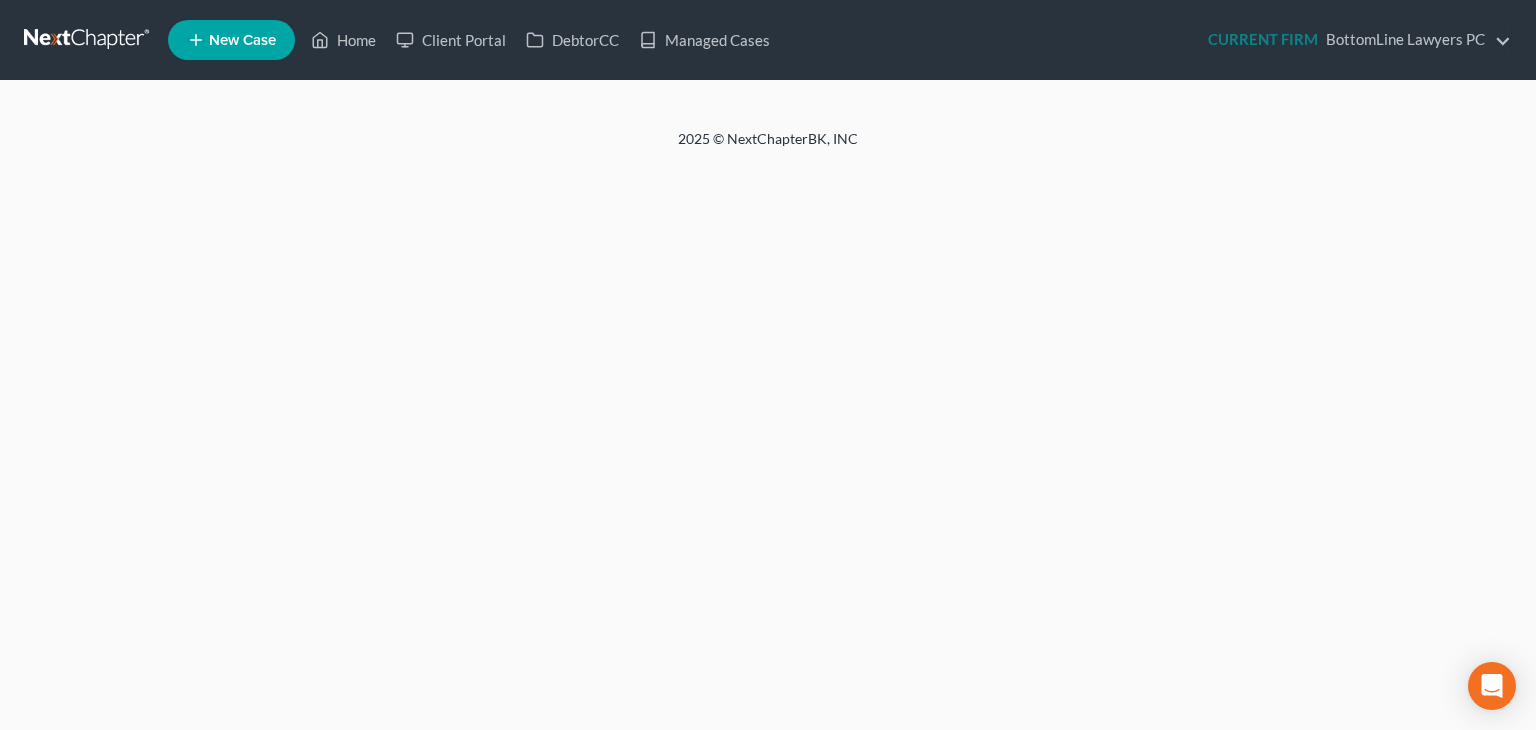 scroll, scrollTop: 0, scrollLeft: 0, axis: both 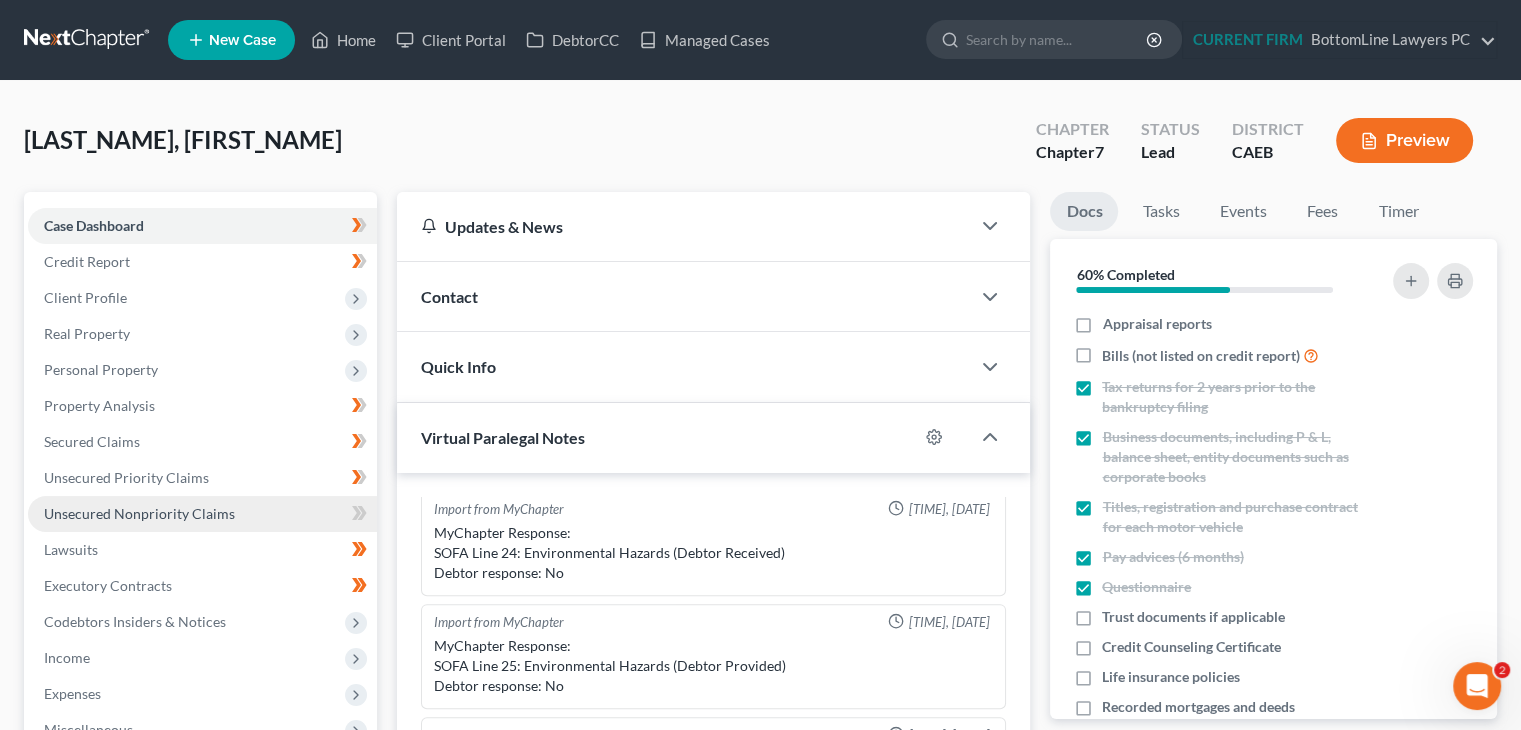 click on "Unsecured Nonpriority Claims" at bounding box center [139, 513] 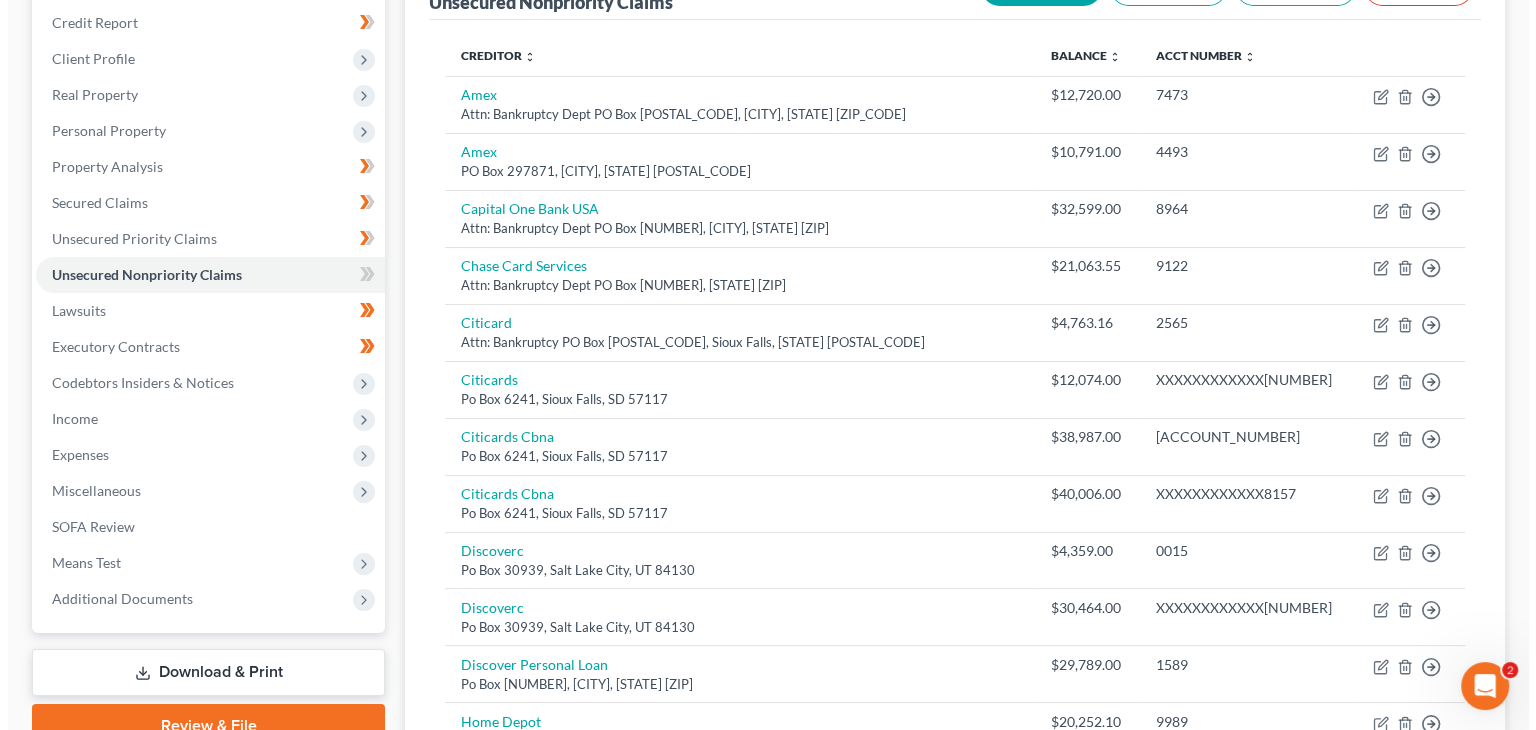 scroll, scrollTop: 253, scrollLeft: 0, axis: vertical 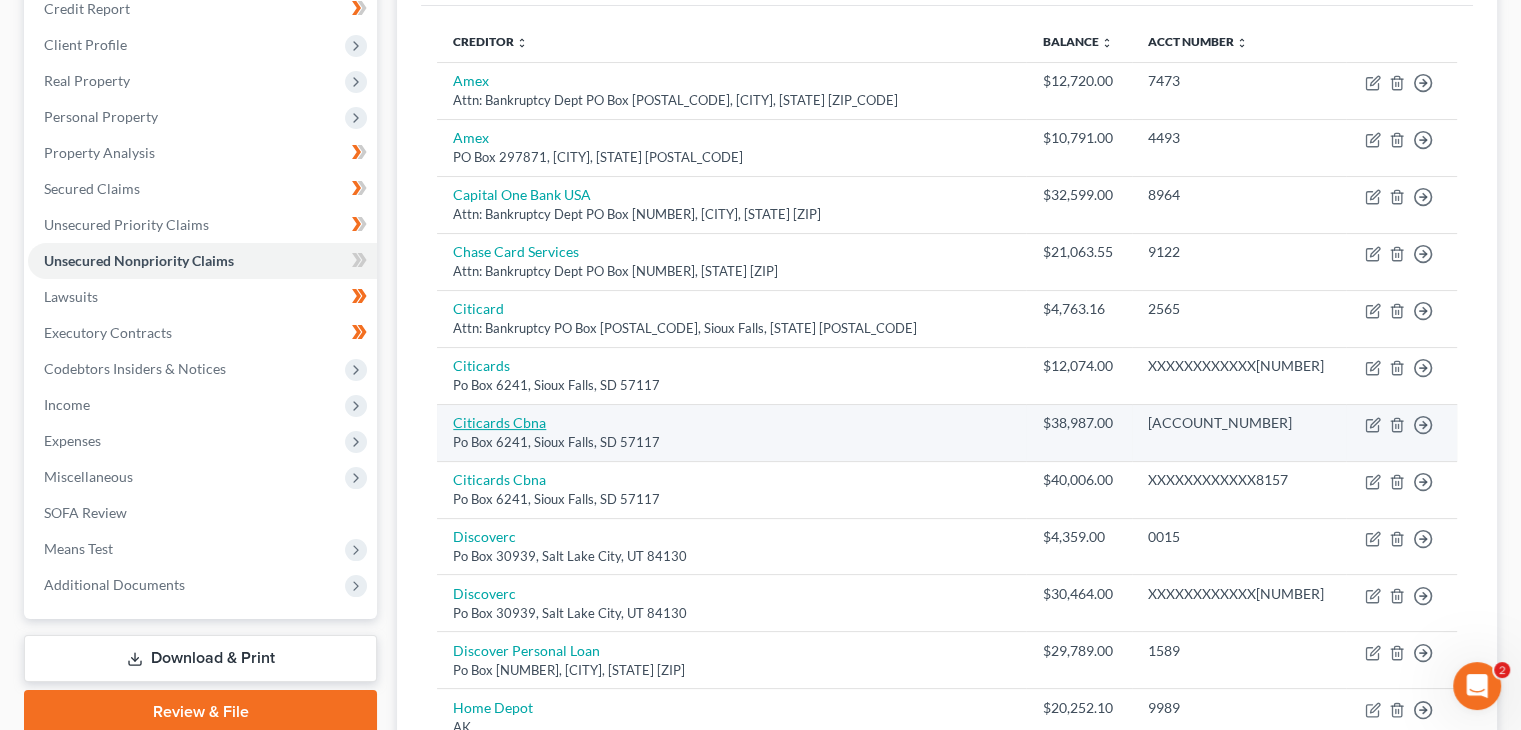 click on "Citicards Cbna" at bounding box center (499, 422) 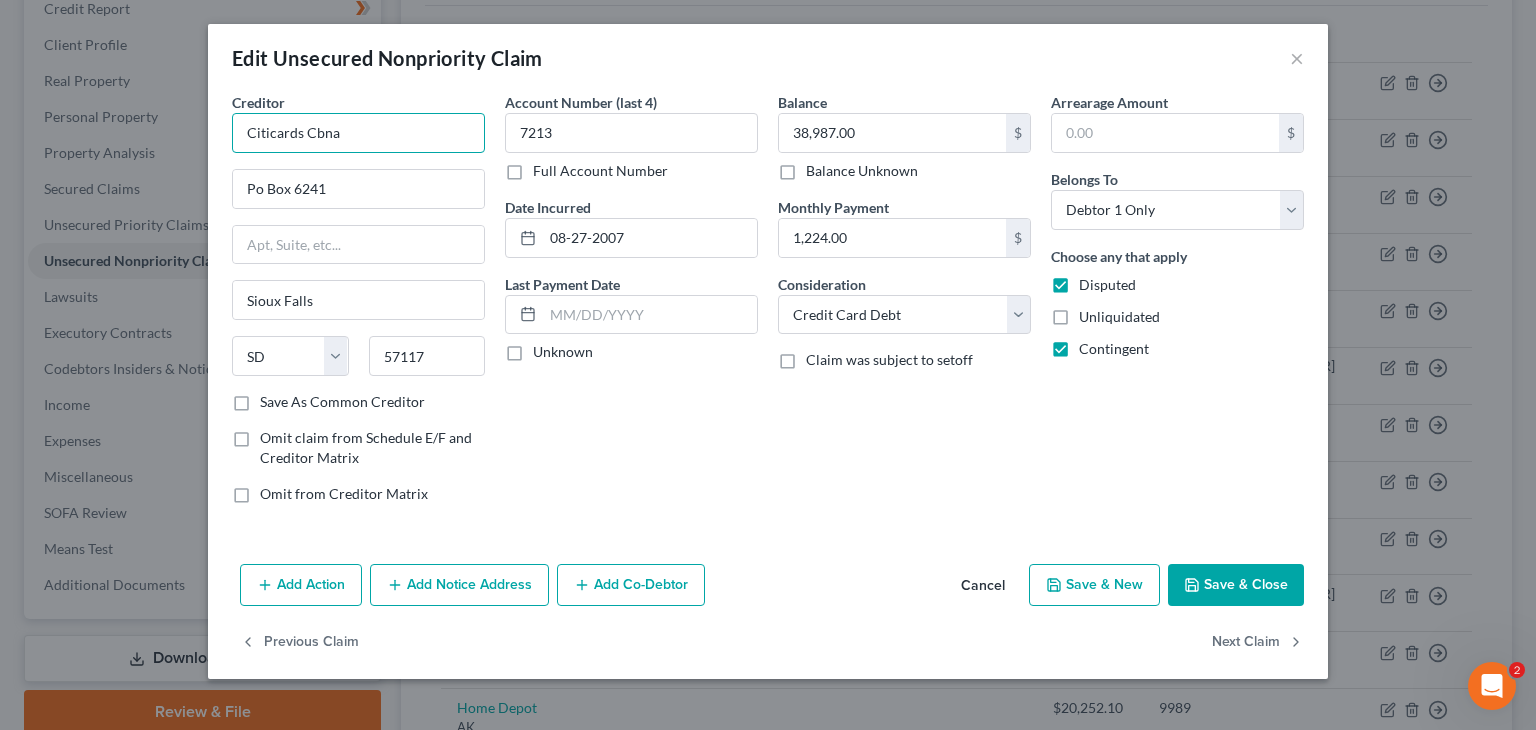 click on "Citicards Cbna" at bounding box center [358, 133] 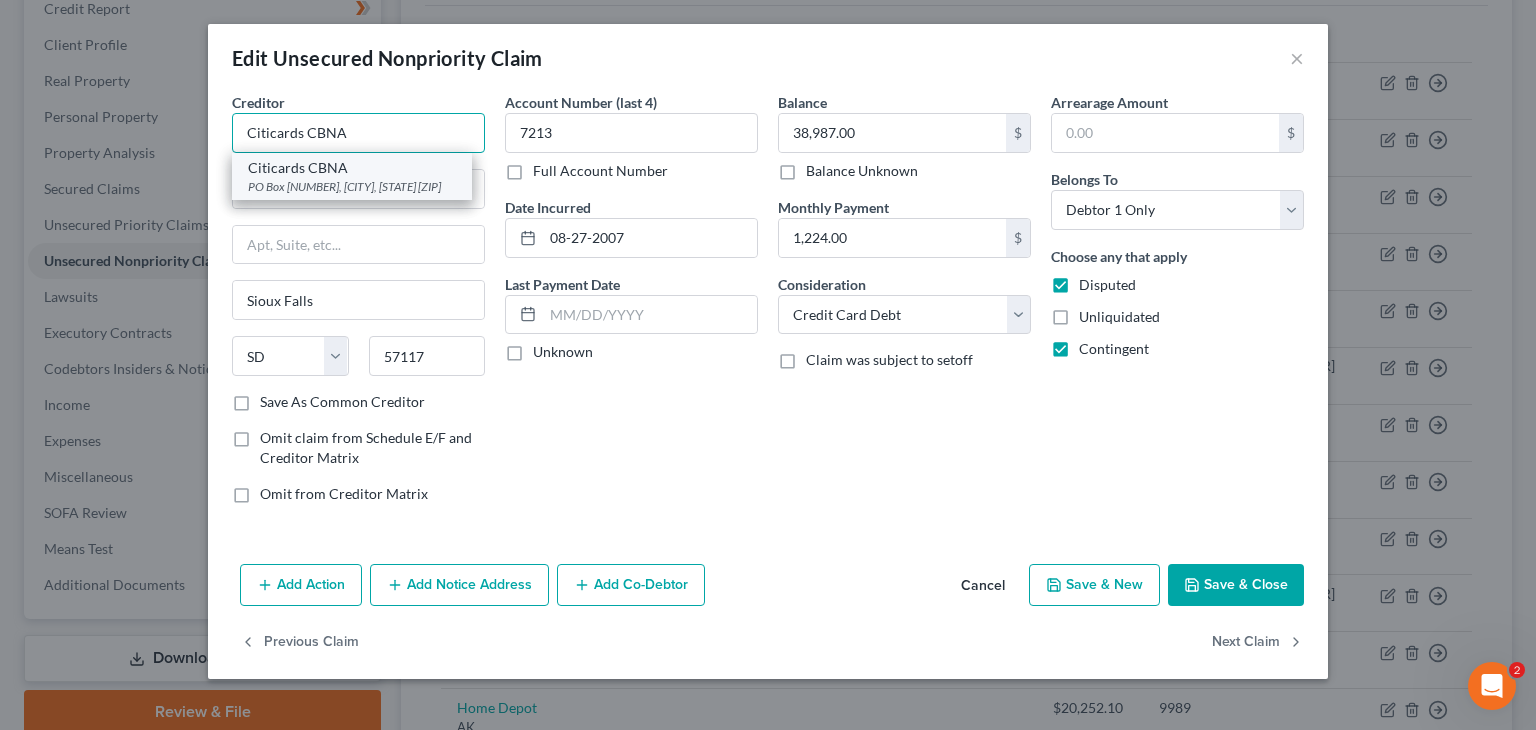 type on "Citicards CBNA" 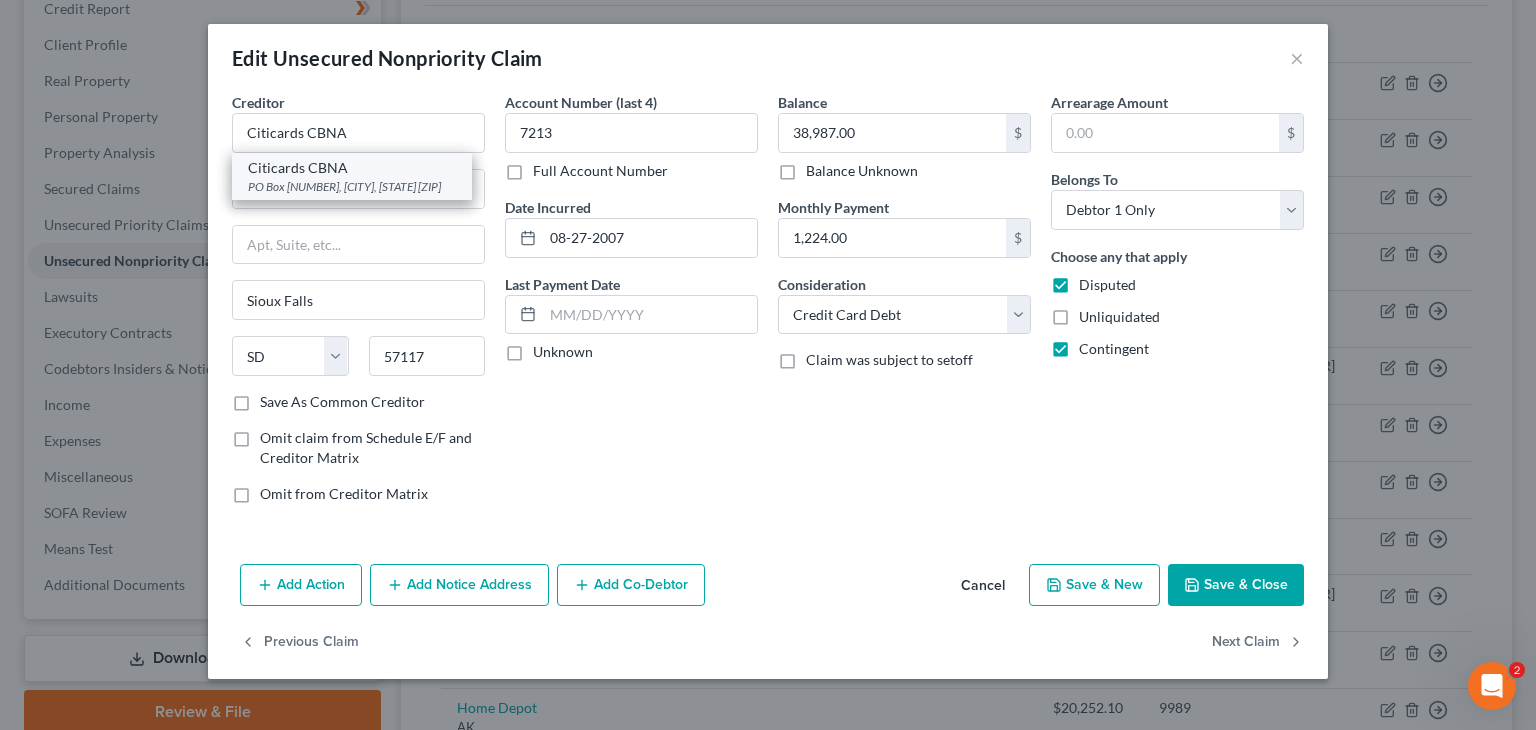 click on "PO Box 6241, Sioux Falls, SD 57117" at bounding box center [352, 186] 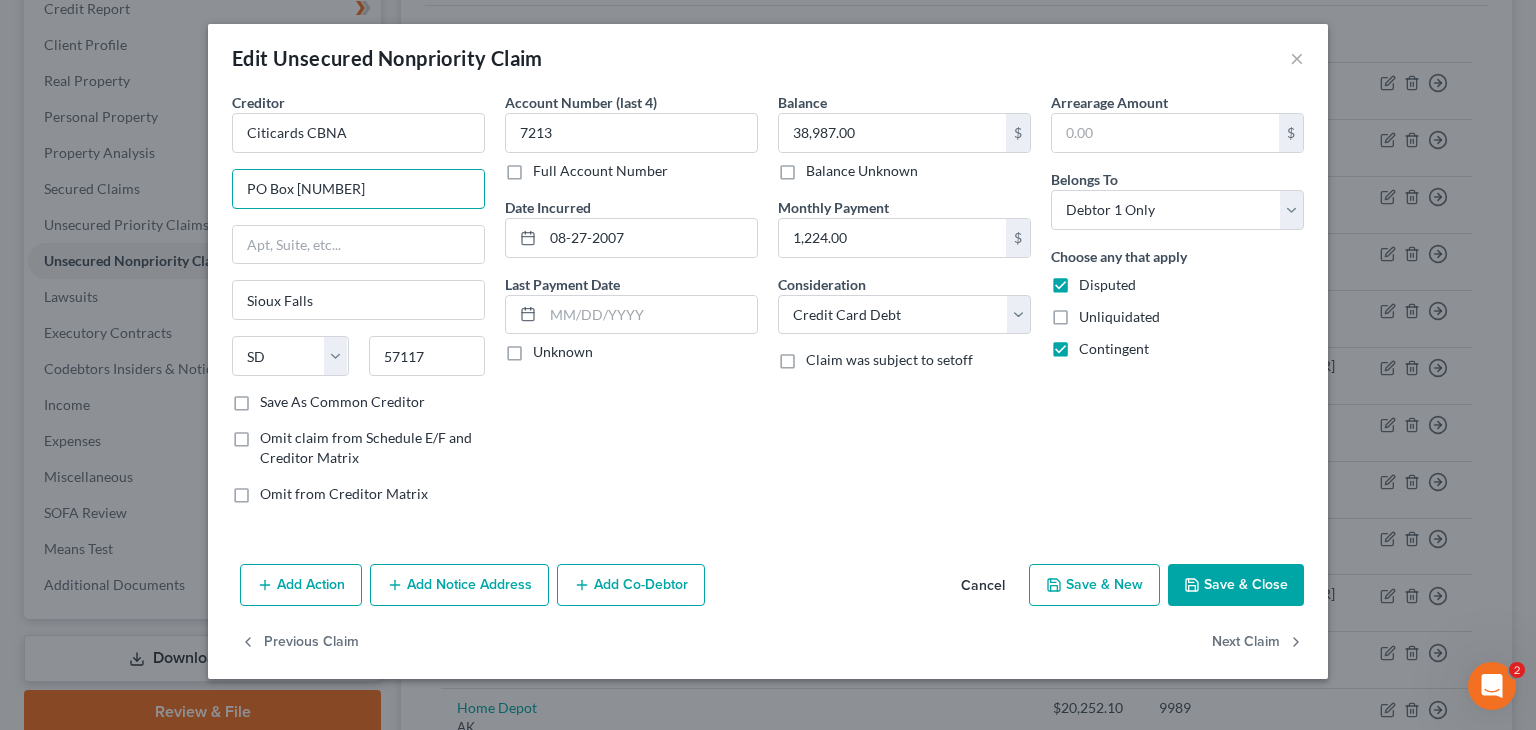 drag, startPoint x: 361, startPoint y: 189, endPoint x: 204, endPoint y: 181, distance: 157.20369 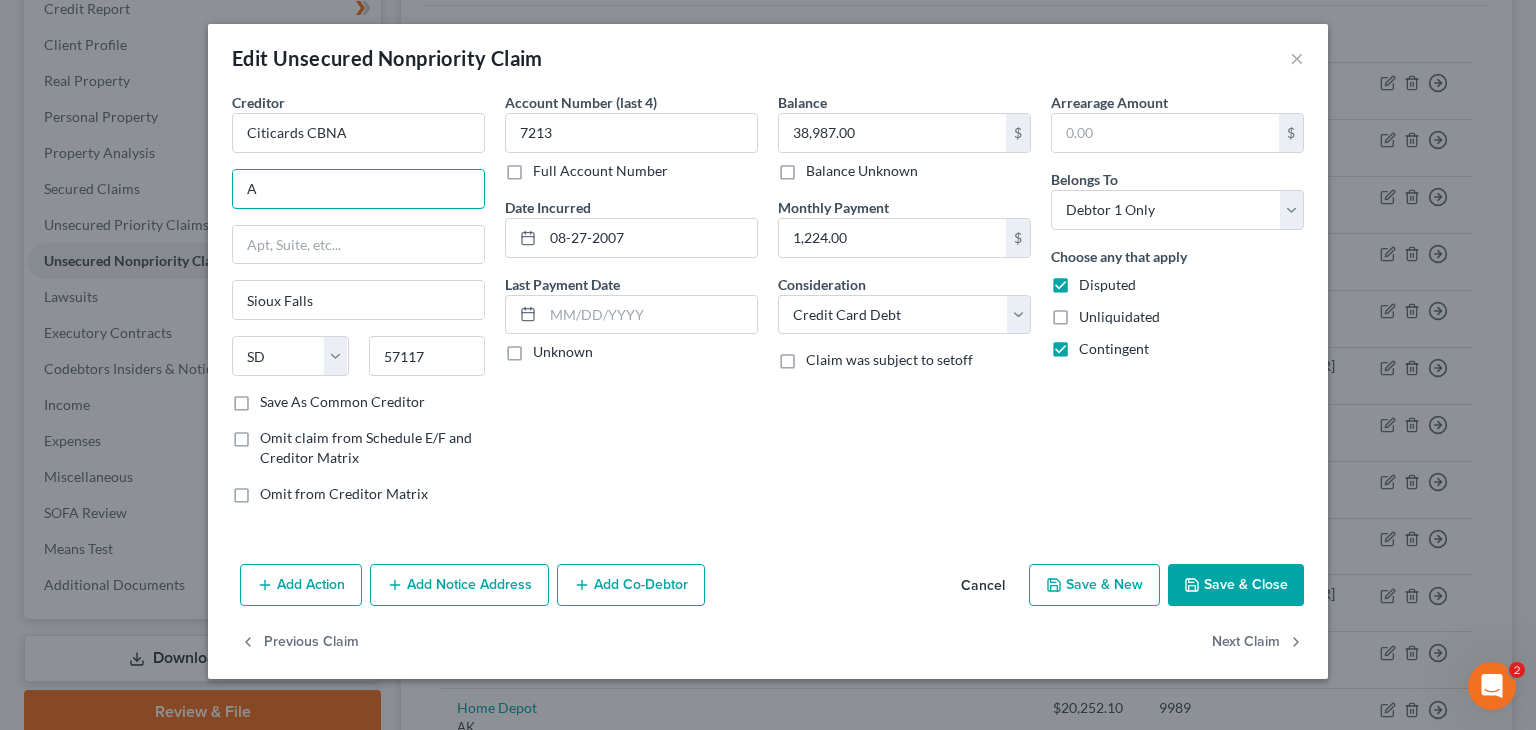 type on "Attn: Bankruptcy Dept" 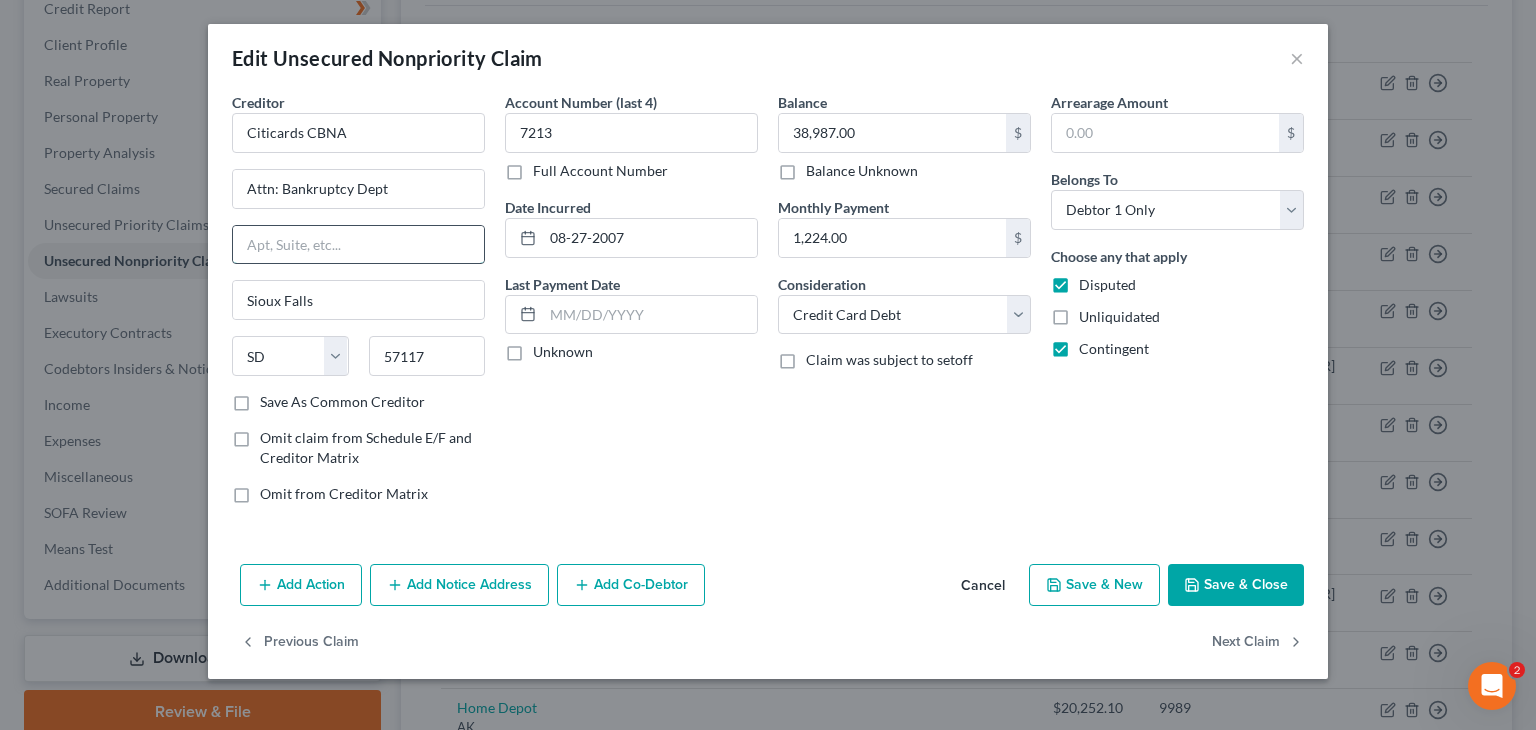 click at bounding box center (358, 245) 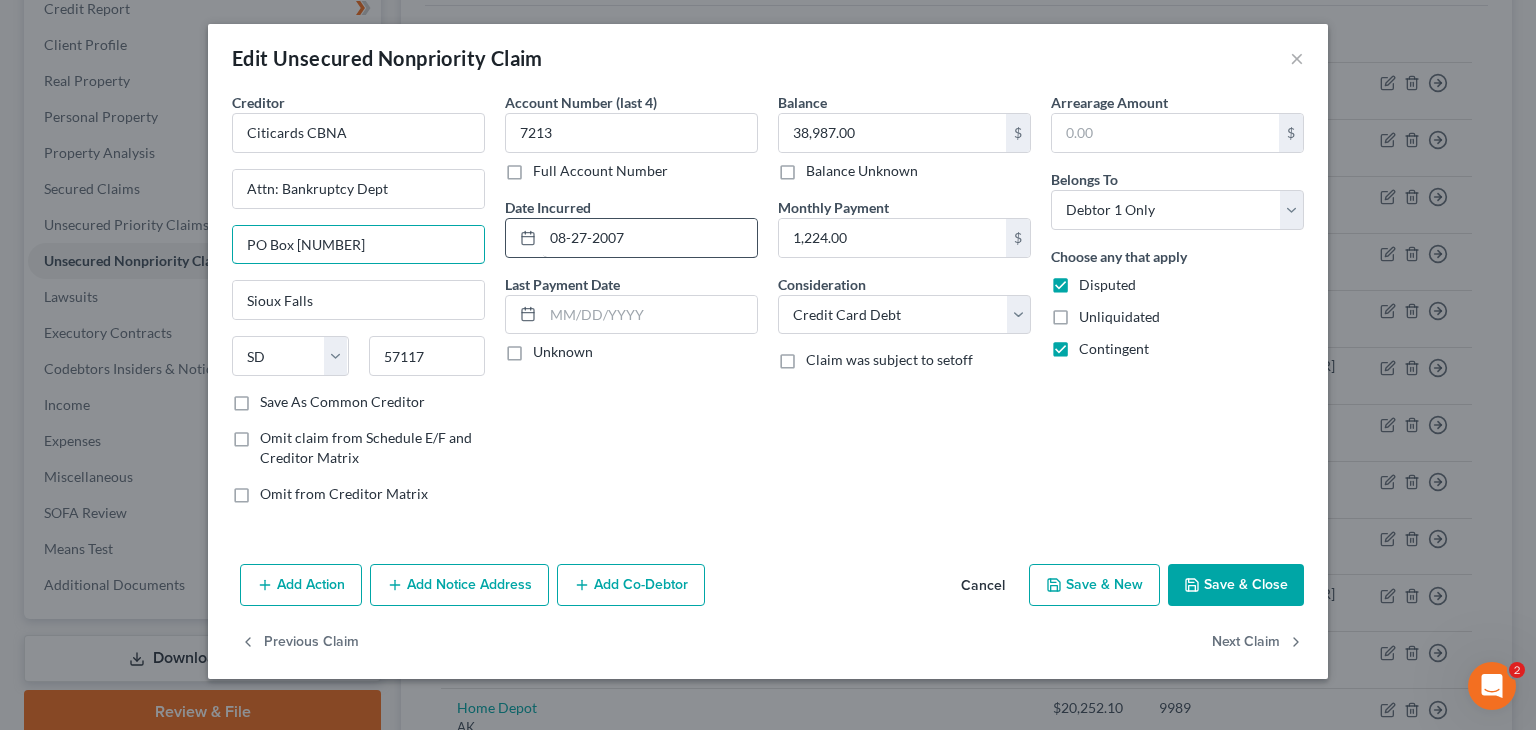 type on "PO Box 6241" 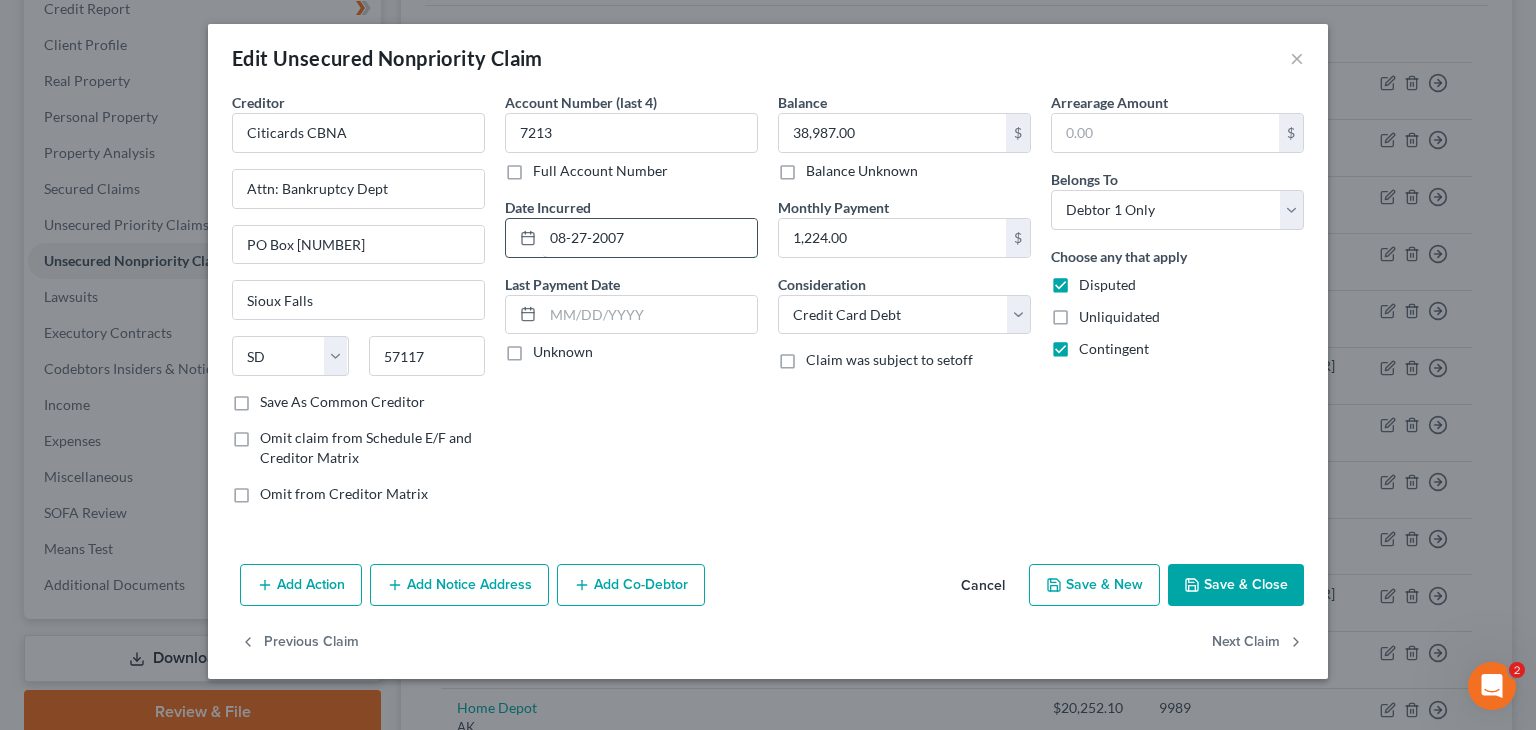 click on "08-27-2007" at bounding box center [650, 238] 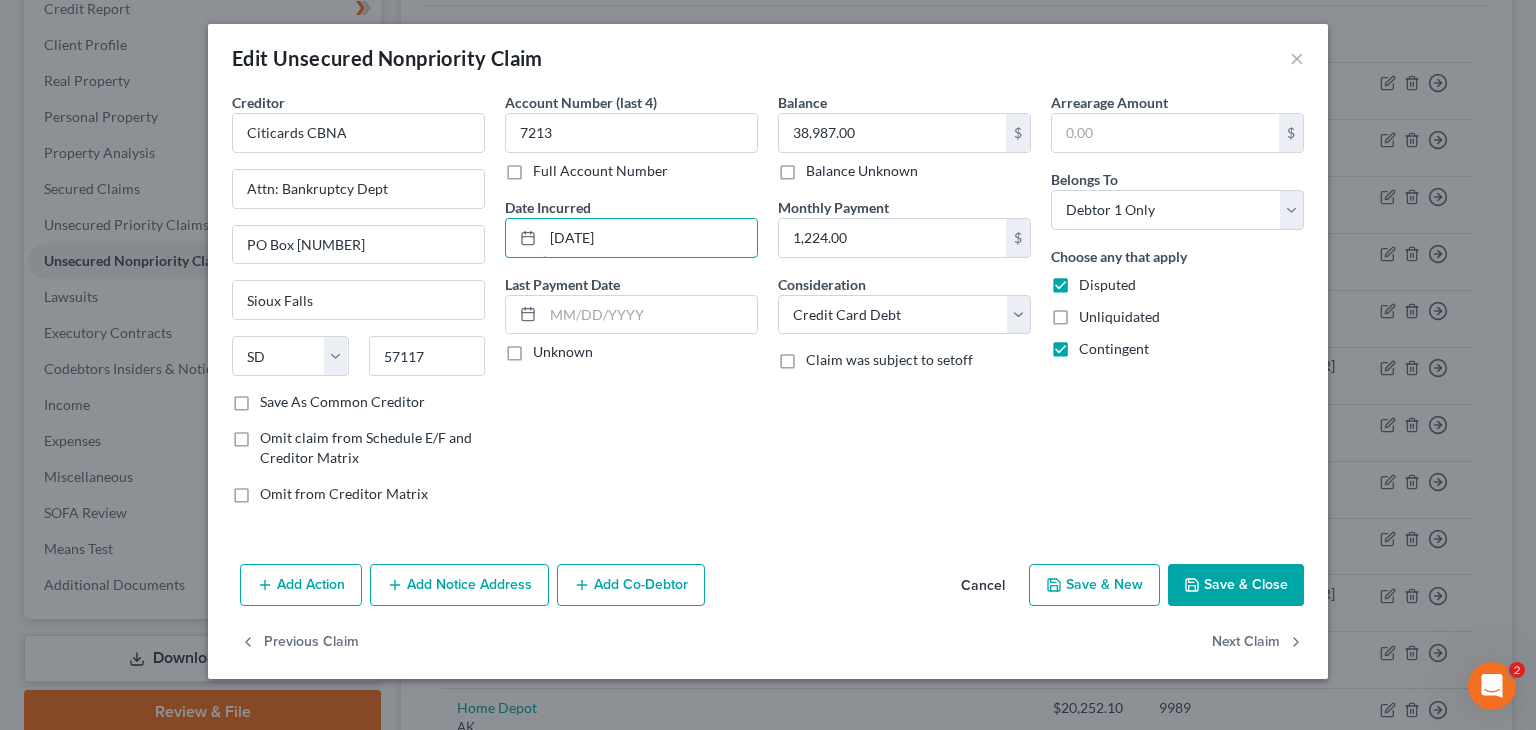 type on "08/27/2007" 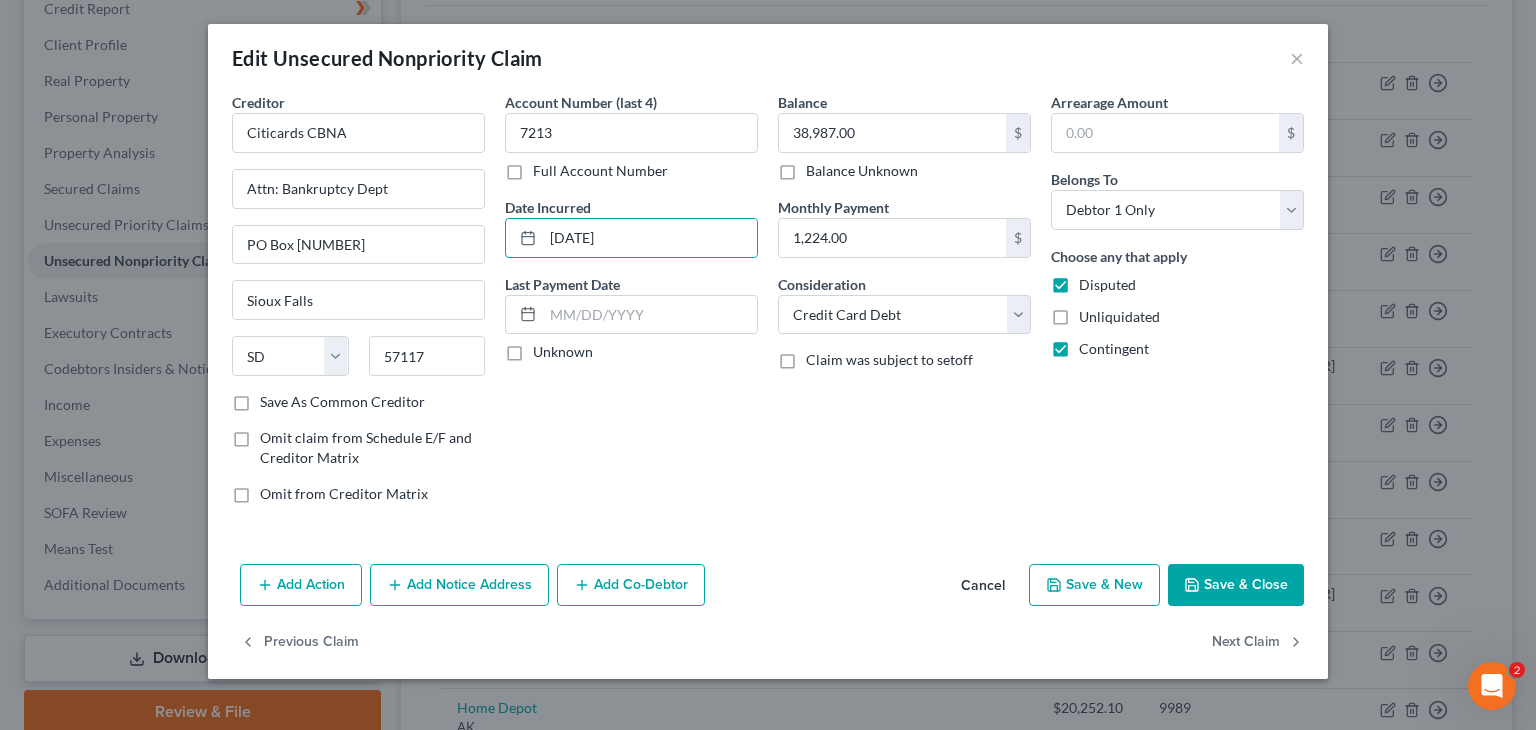 click on "Disputed" at bounding box center (1107, 284) 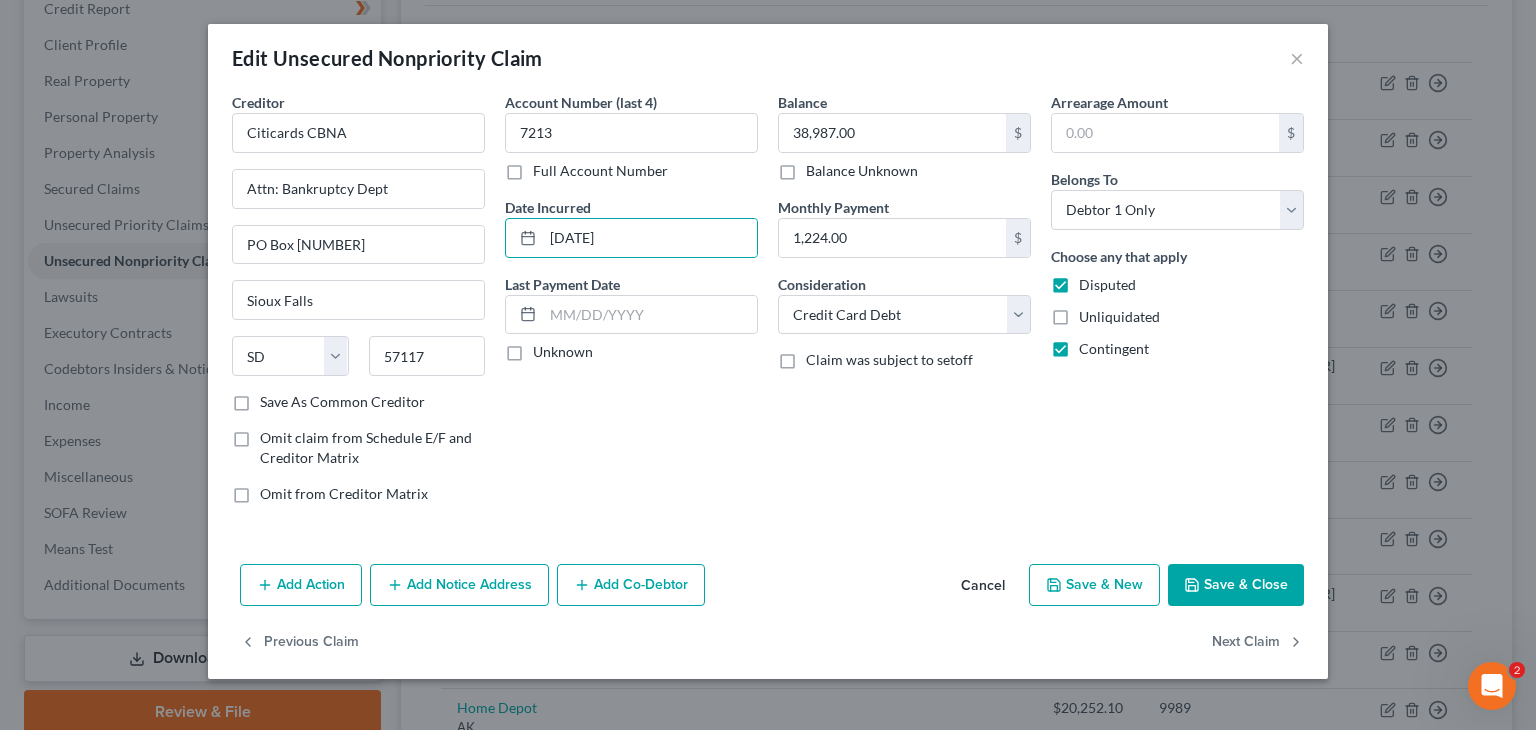 click on "Disputed" at bounding box center (1093, 281) 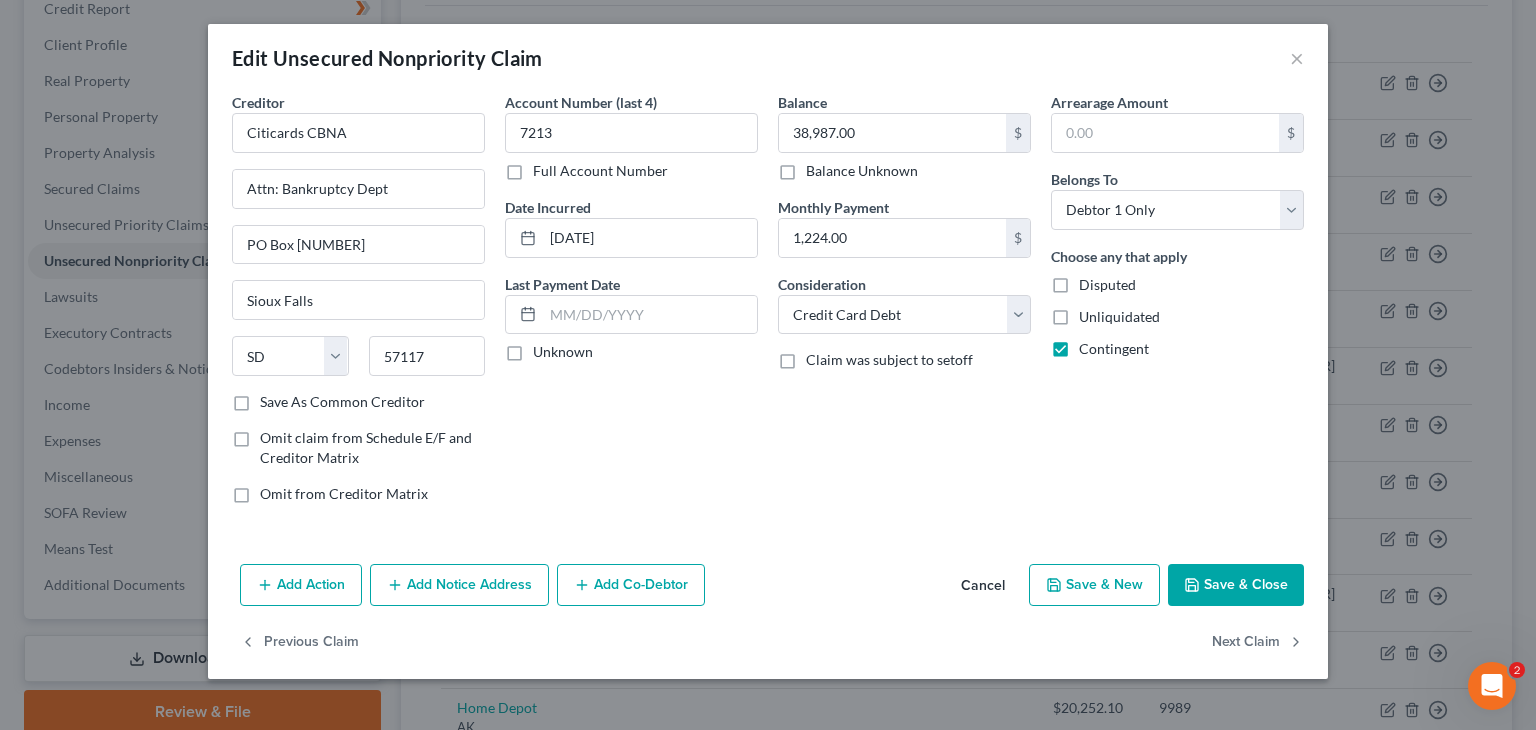 click on "Contingent" at bounding box center (1114, 348) 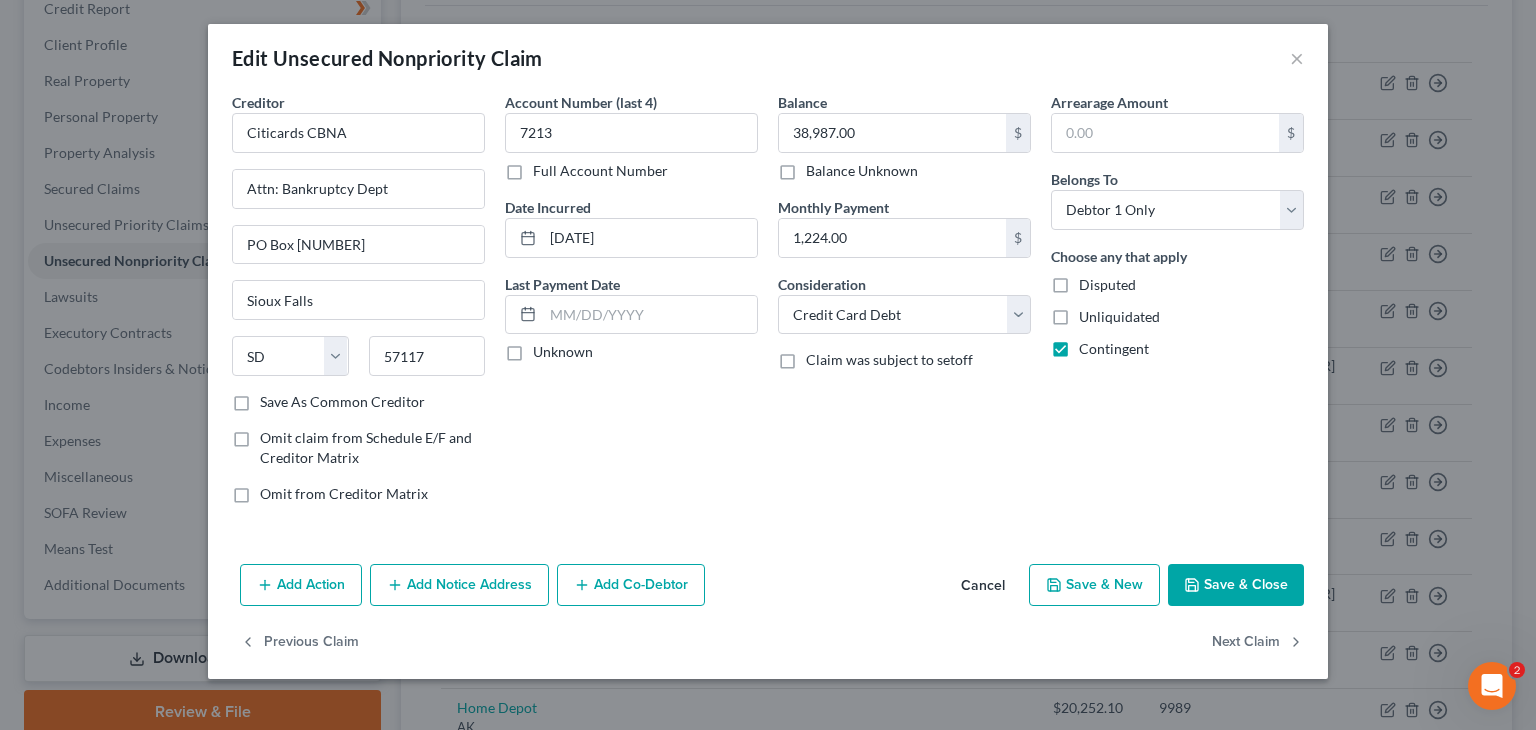 click on "Contingent" at bounding box center [1093, 345] 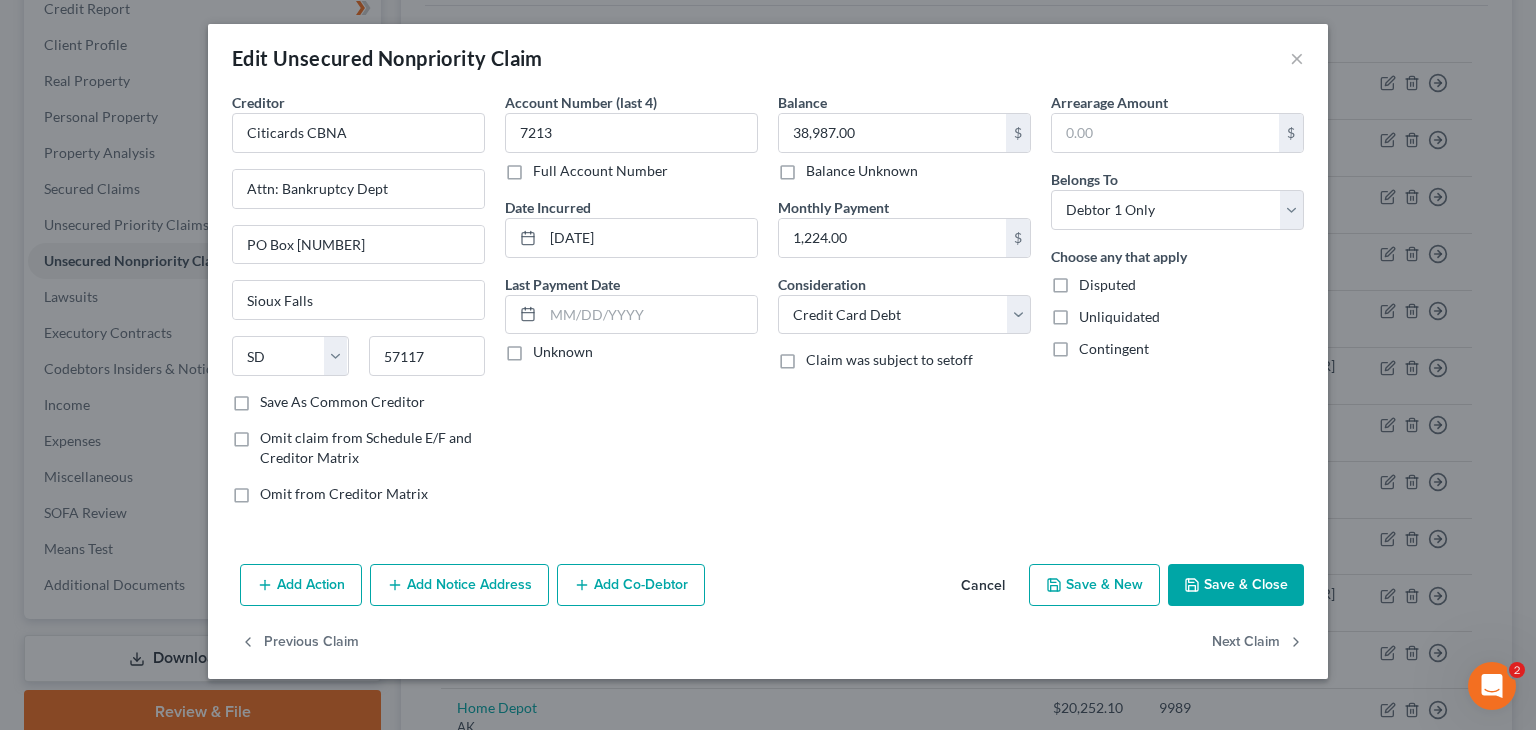 click on "Save & Close" at bounding box center (1236, 585) 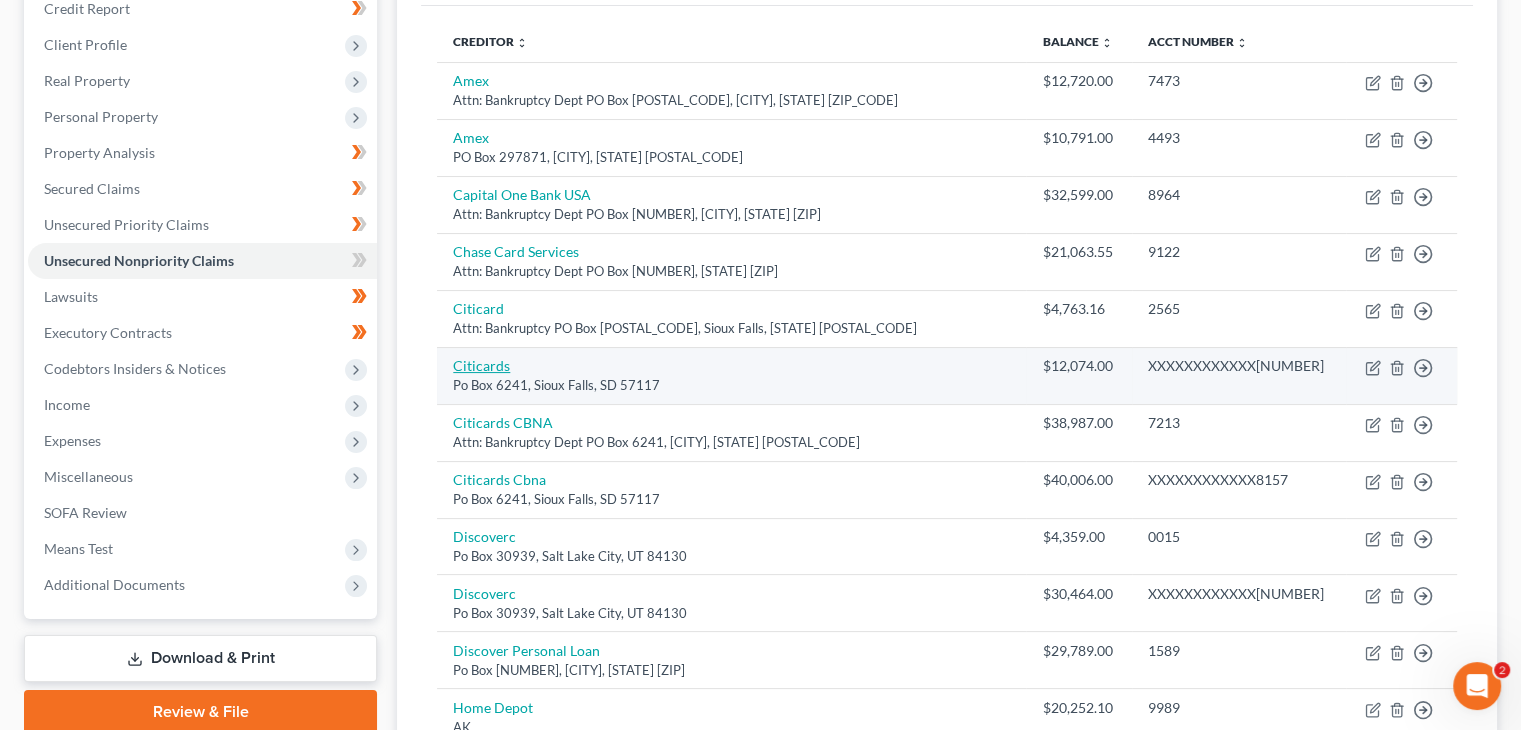 click on "Citicards" at bounding box center (481, 365) 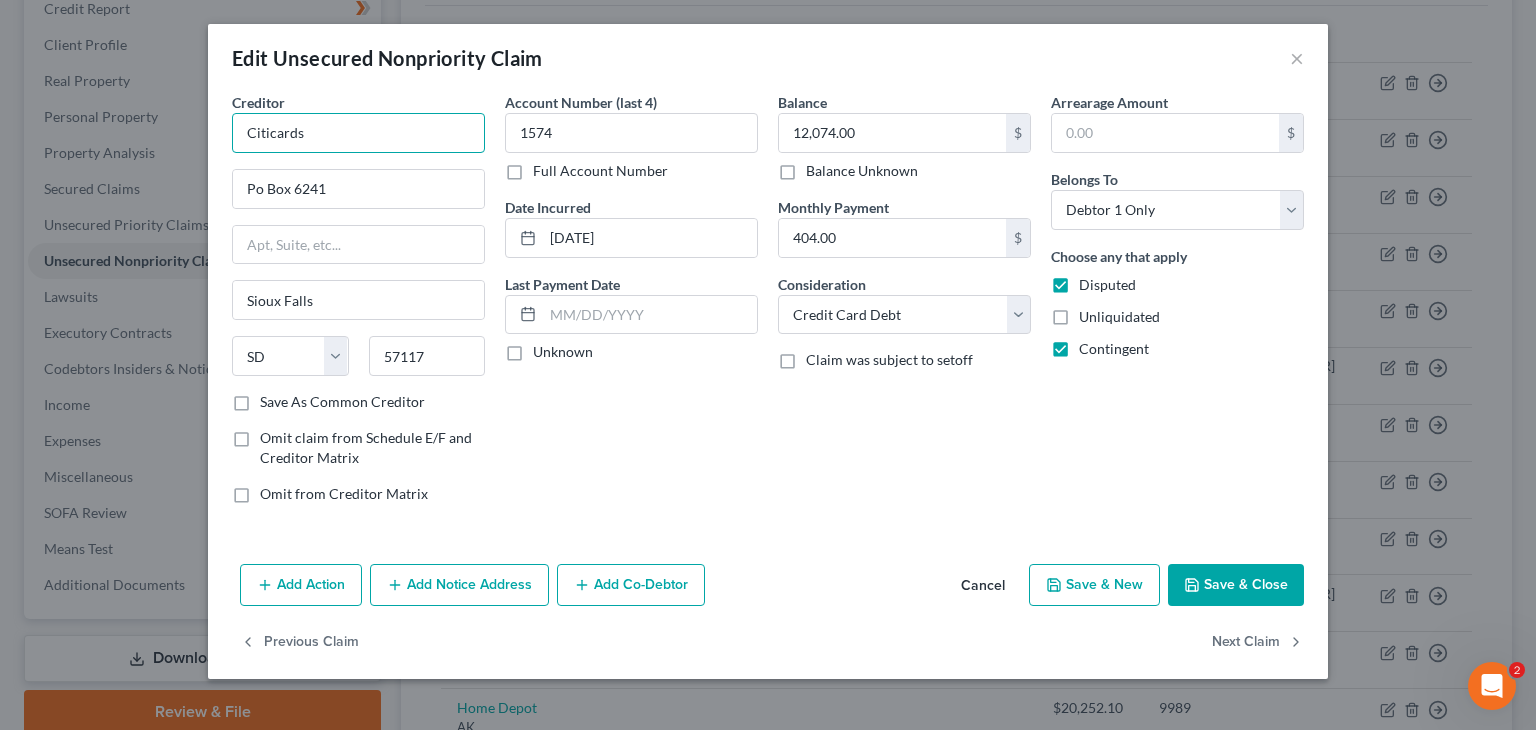 click on "Citicards" at bounding box center (358, 133) 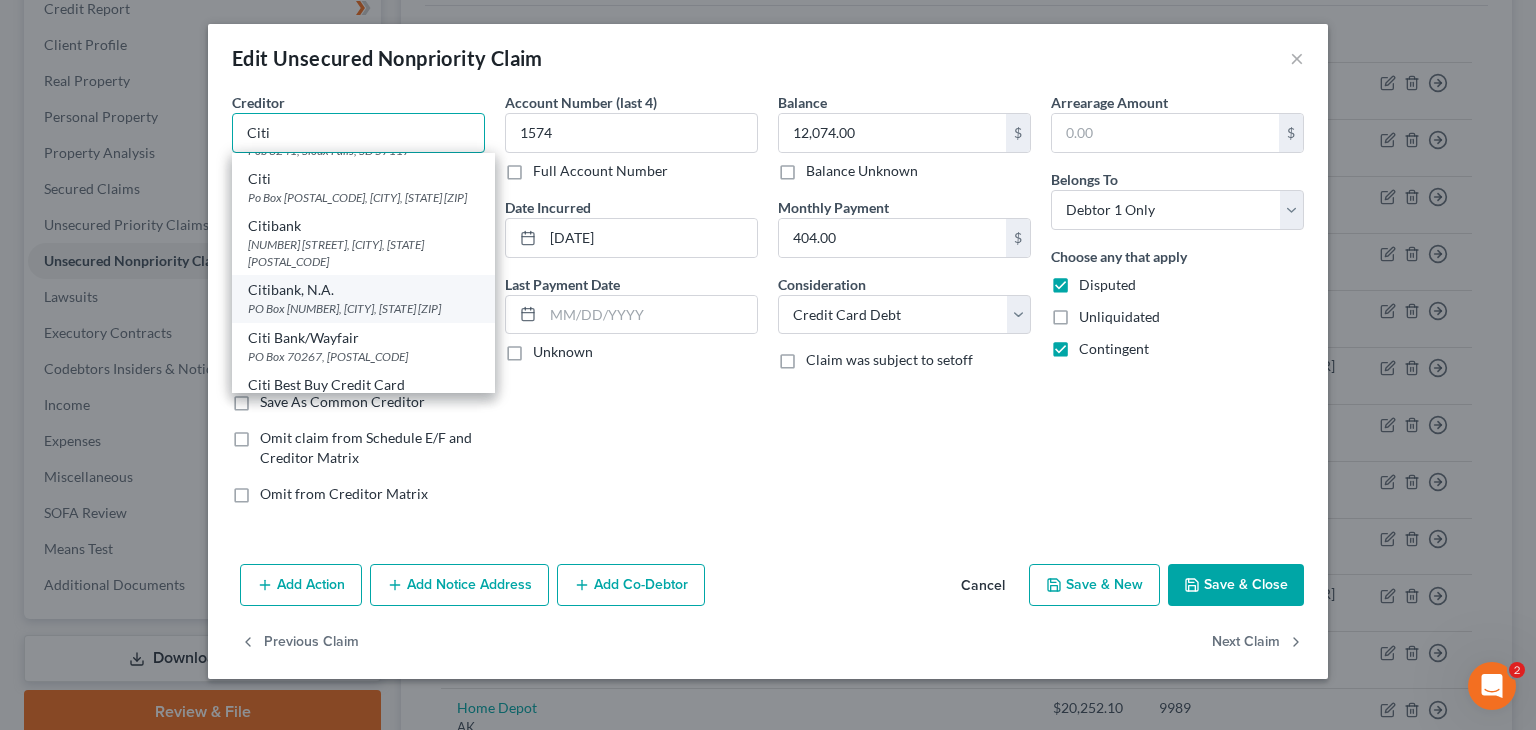 scroll, scrollTop: 35, scrollLeft: 0, axis: vertical 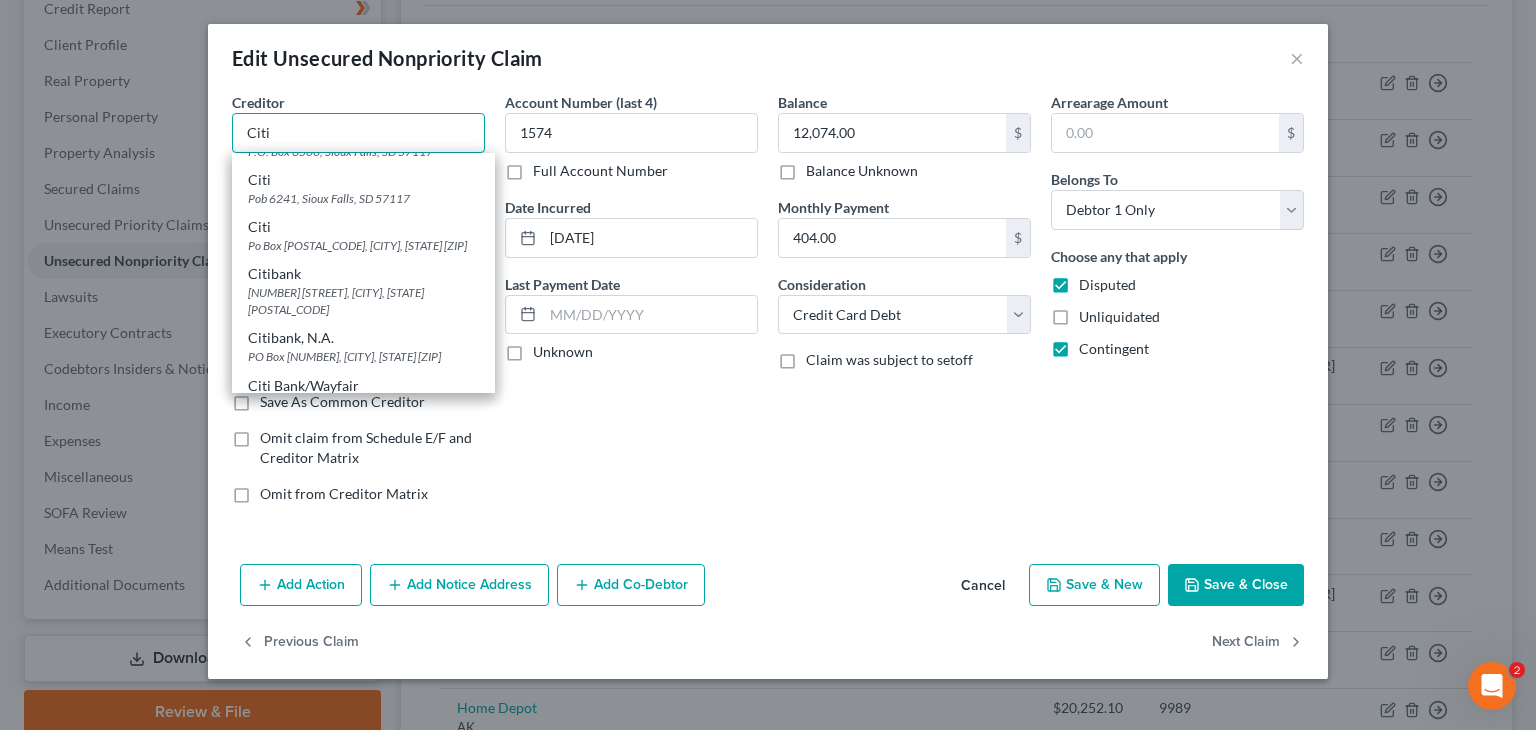 type on "Citi" 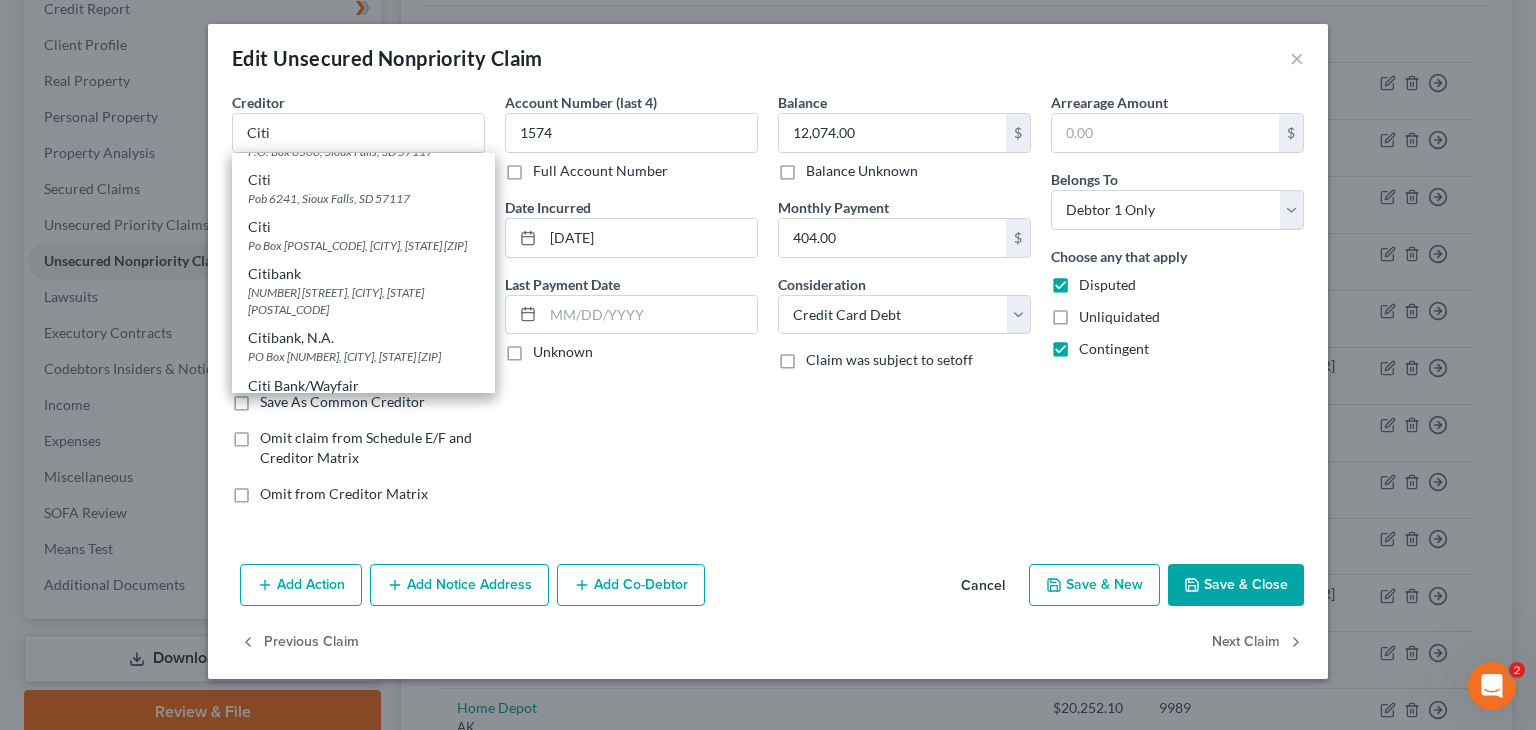 click on "Cancel" at bounding box center (983, 586) 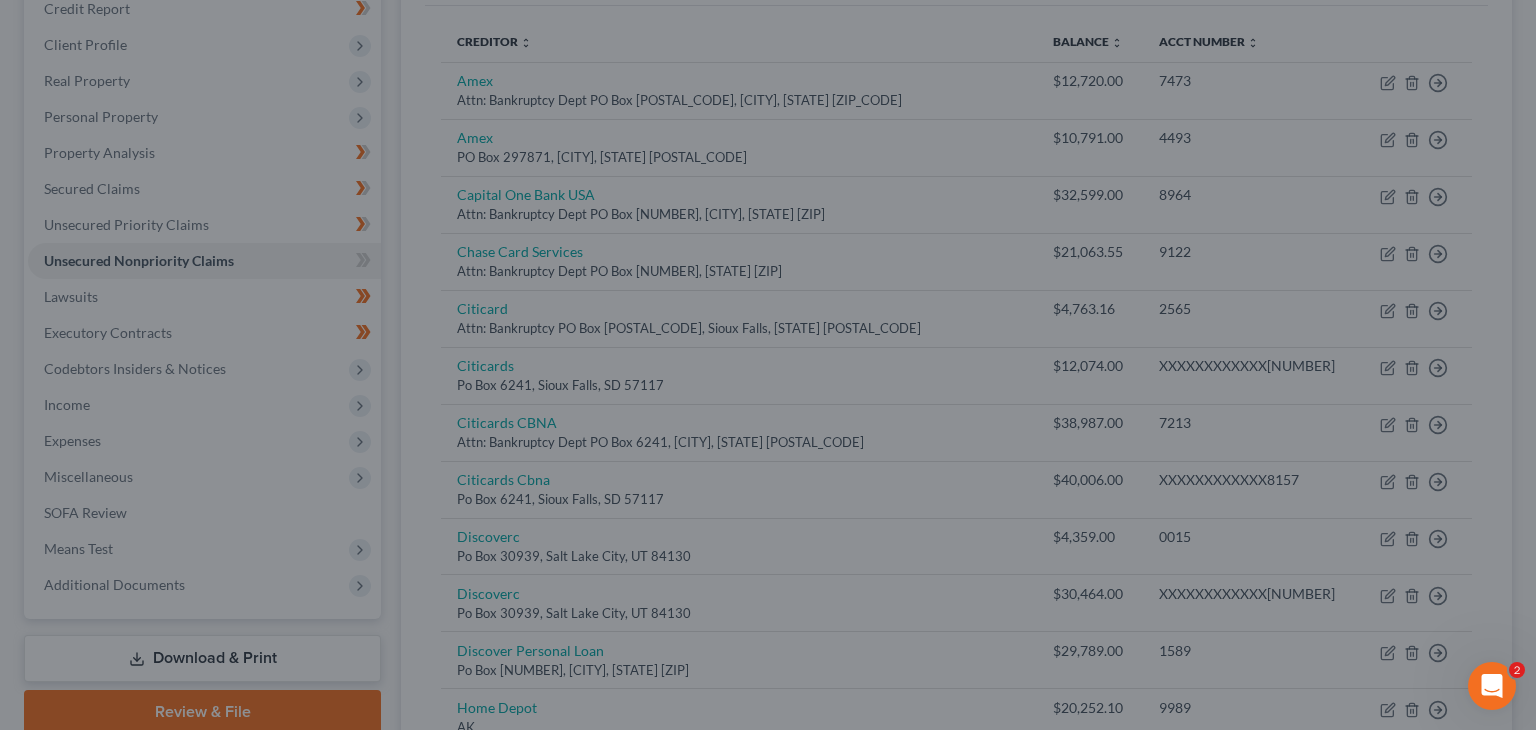 scroll, scrollTop: 0, scrollLeft: 0, axis: both 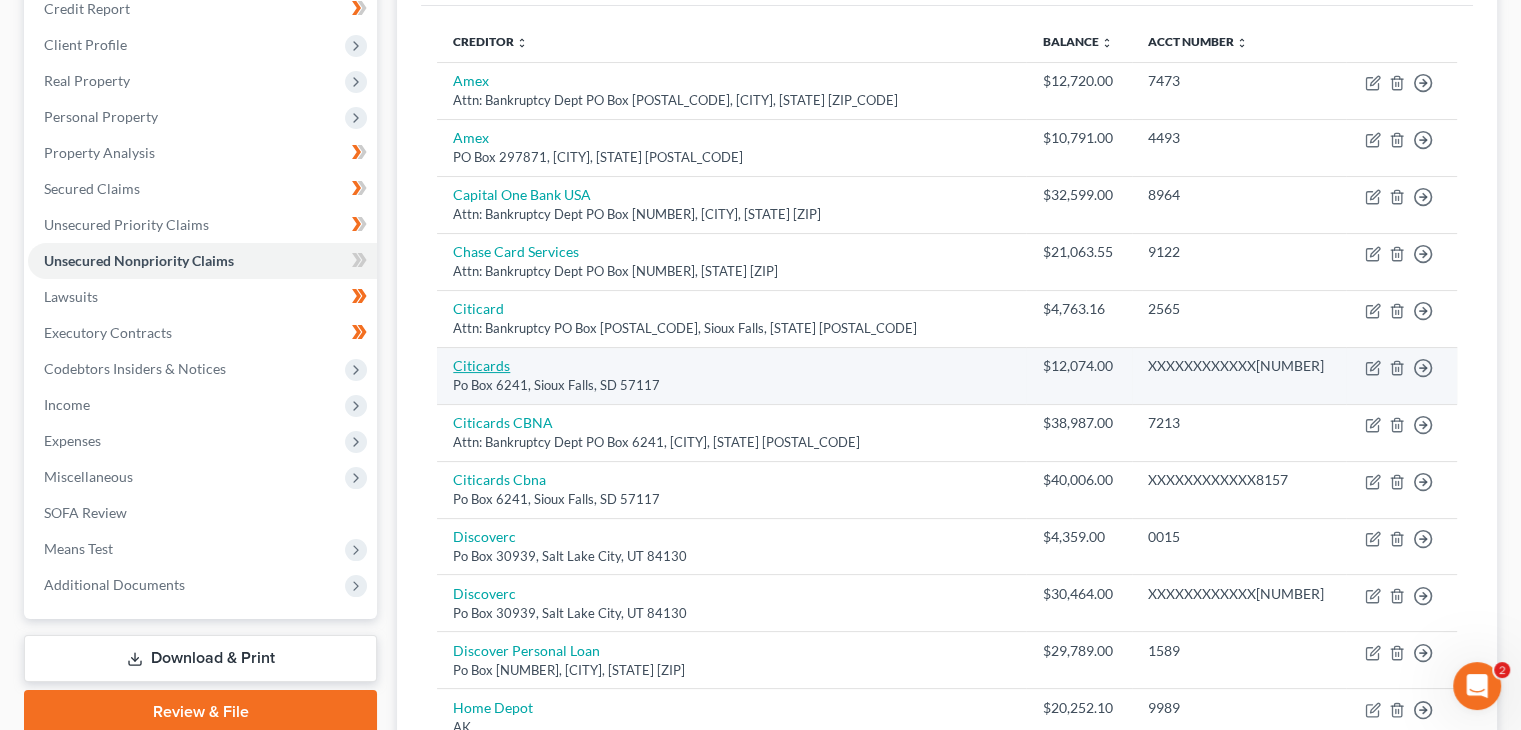 click on "Citicards" at bounding box center [481, 365] 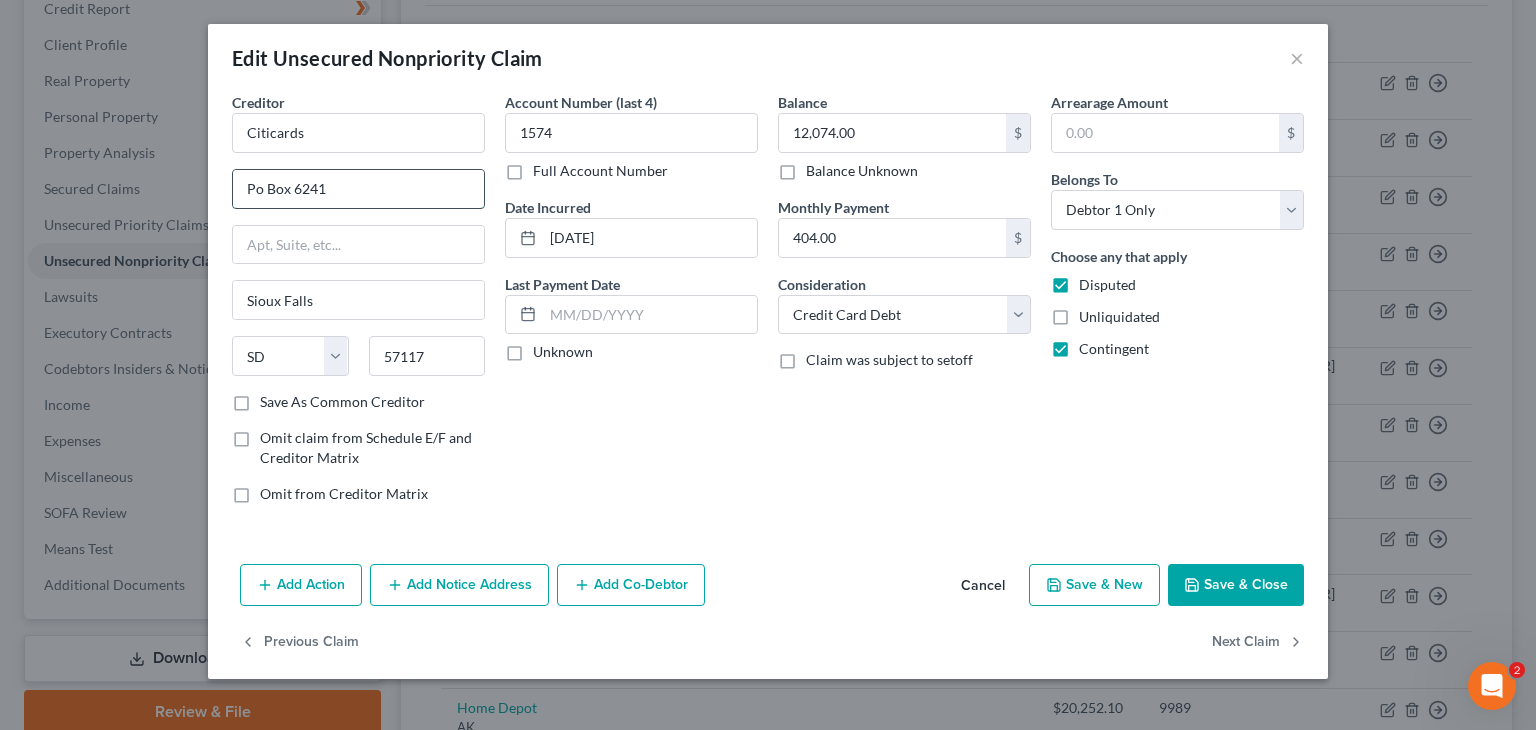 click on "Po Box 6241" at bounding box center (358, 189) 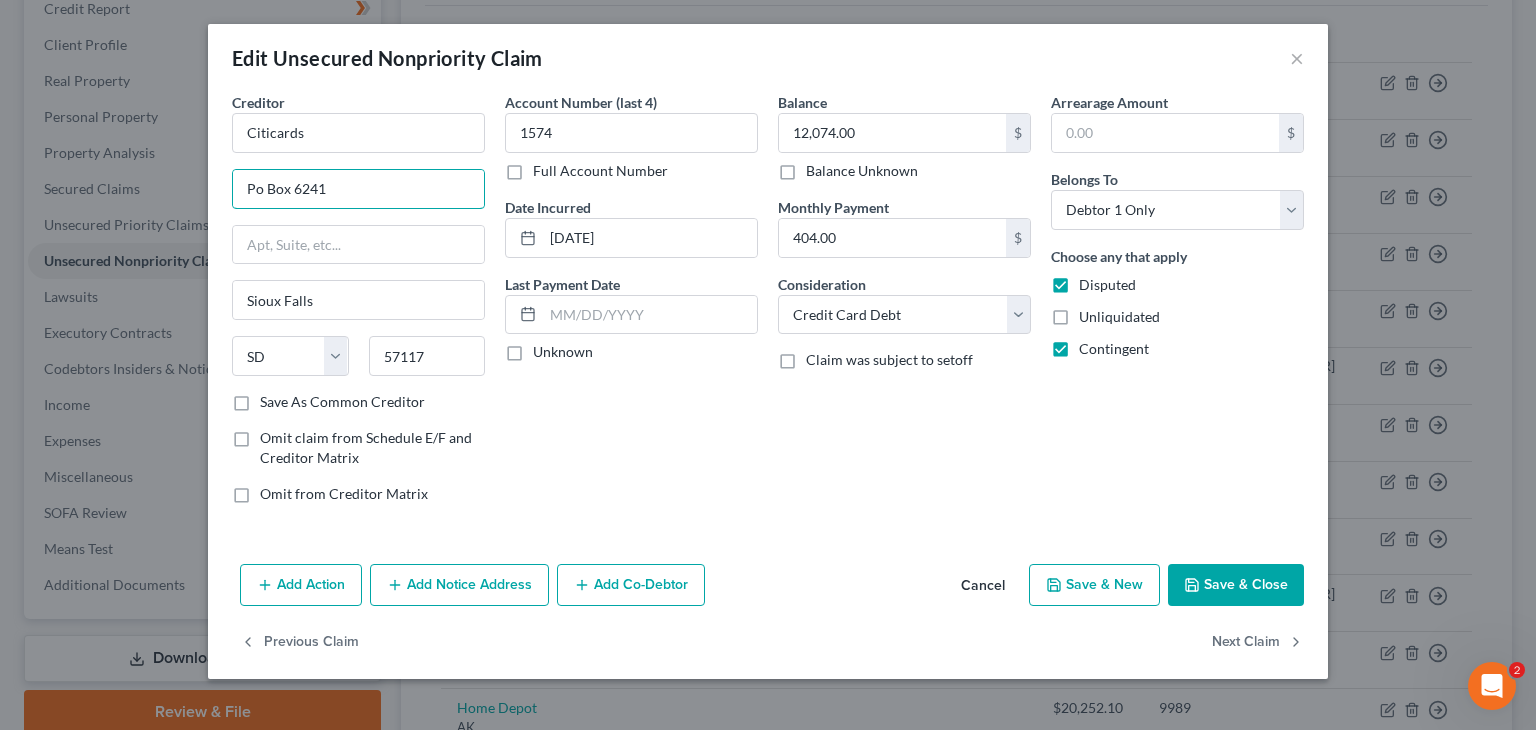 type on "PO Box 6241" 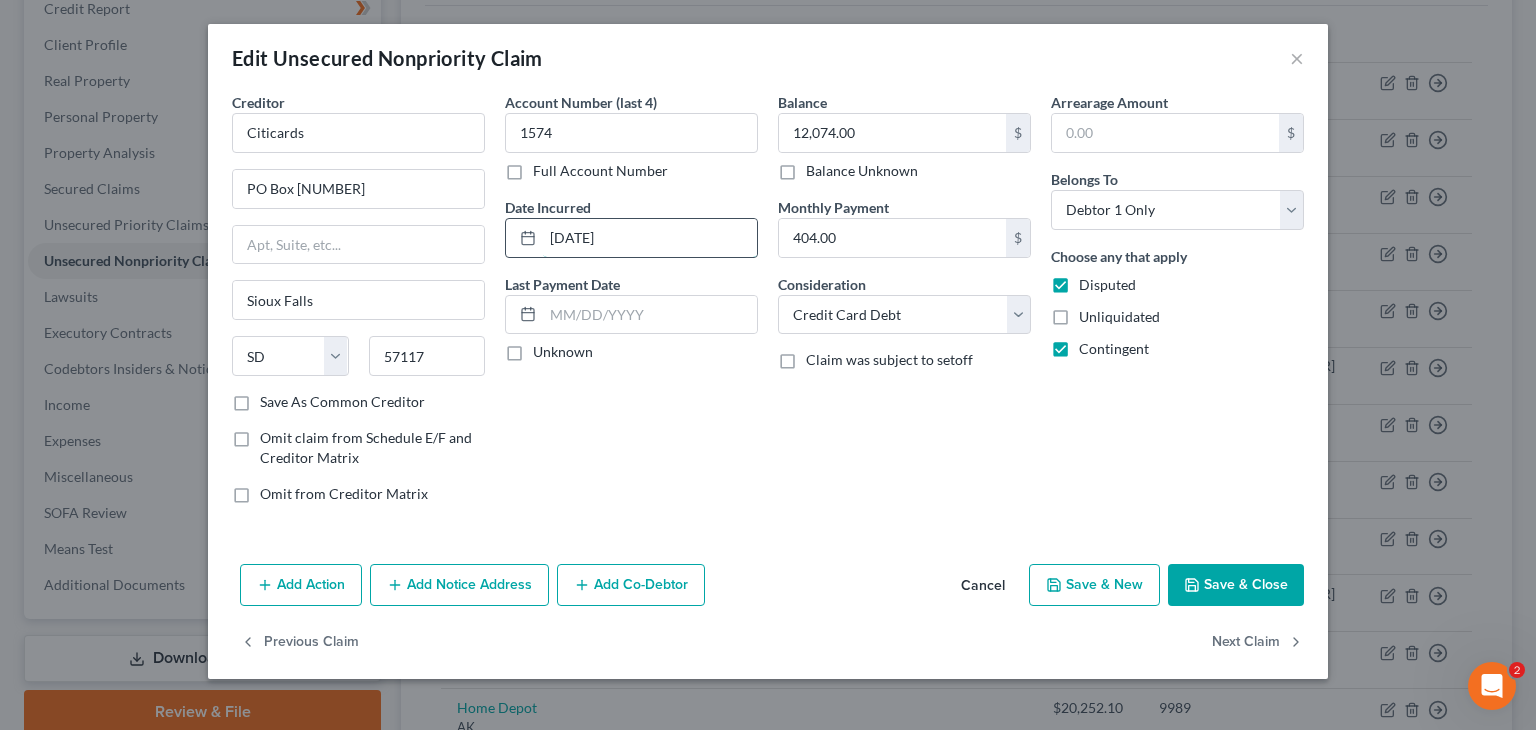 click on "05-19-2006" at bounding box center (650, 238) 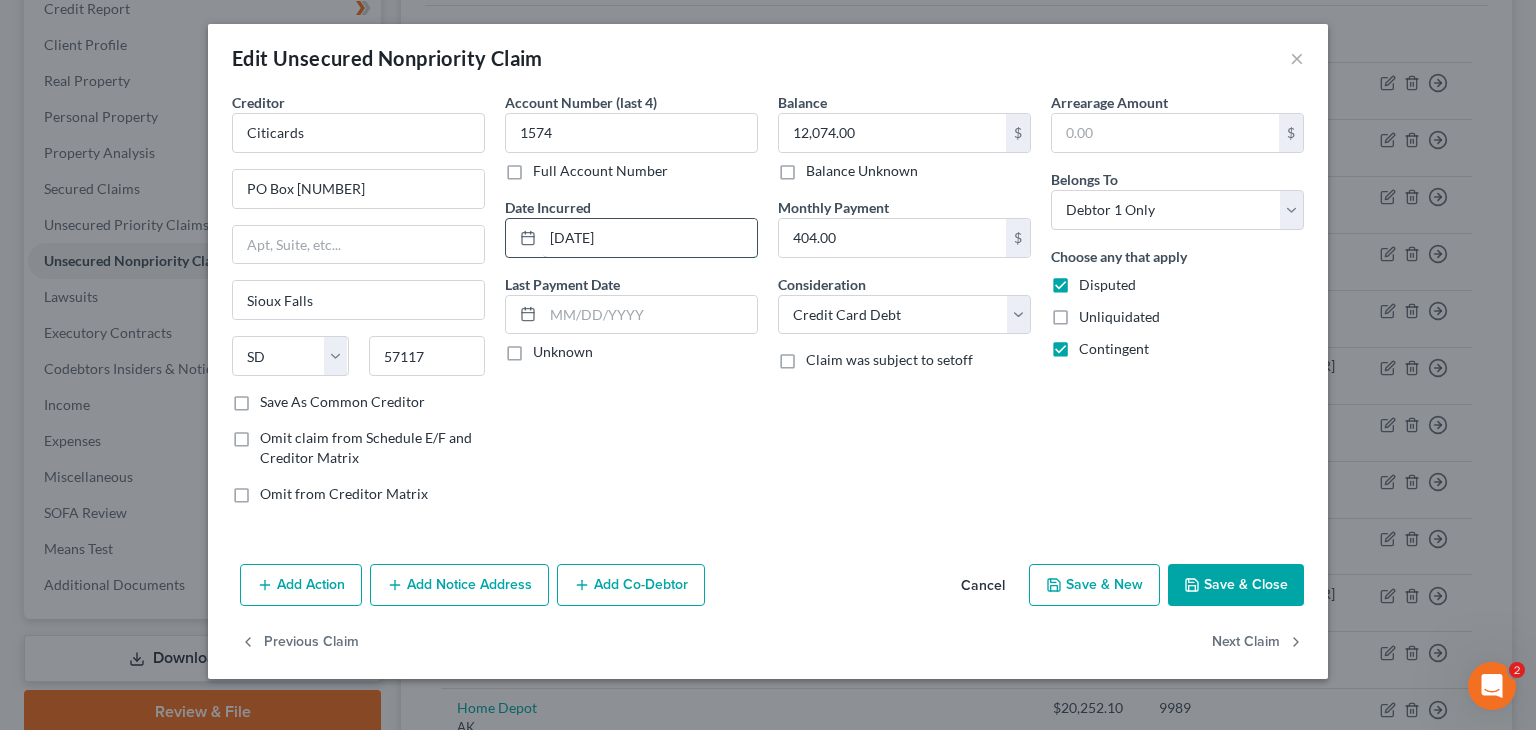 click on "05/19-2006" at bounding box center (650, 238) 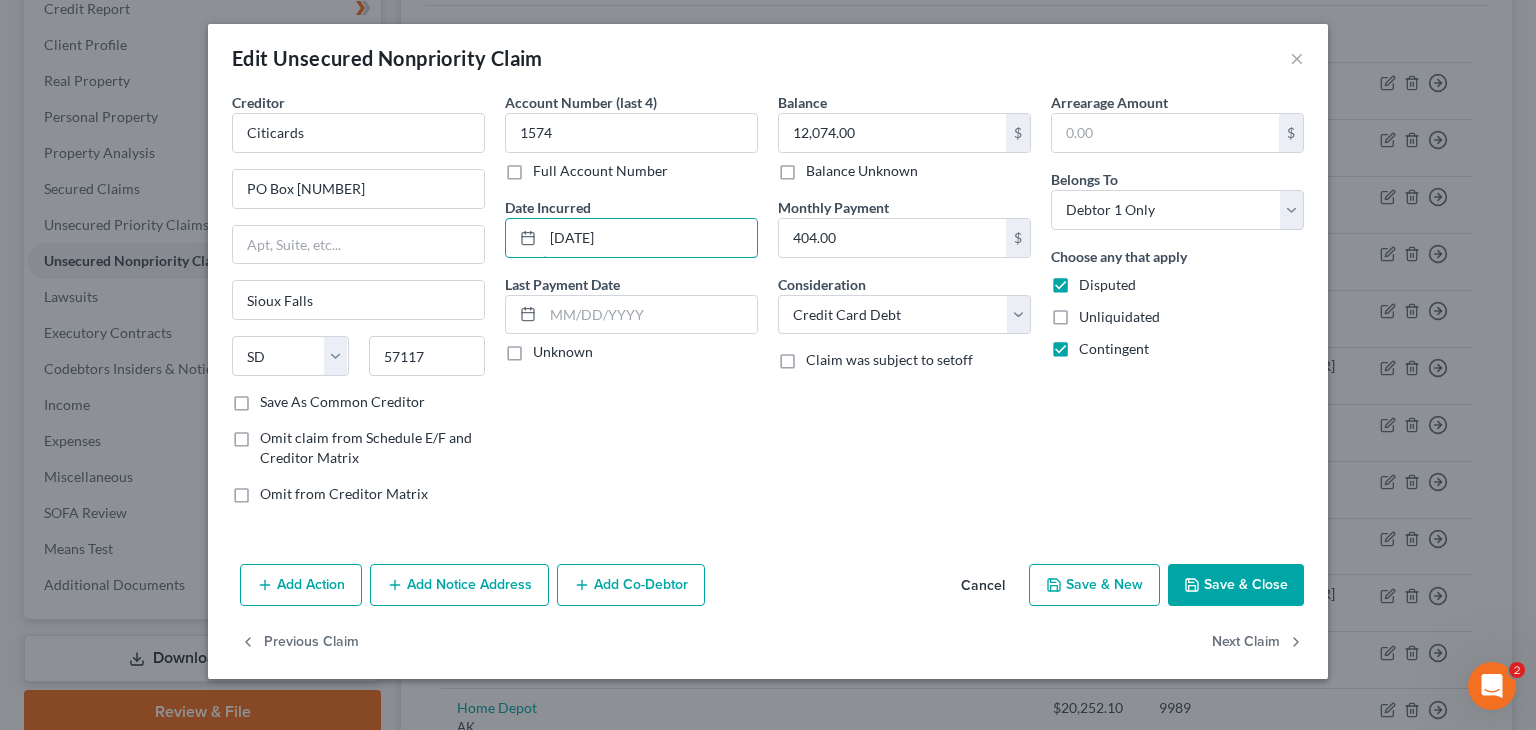 type on "05/19/2006" 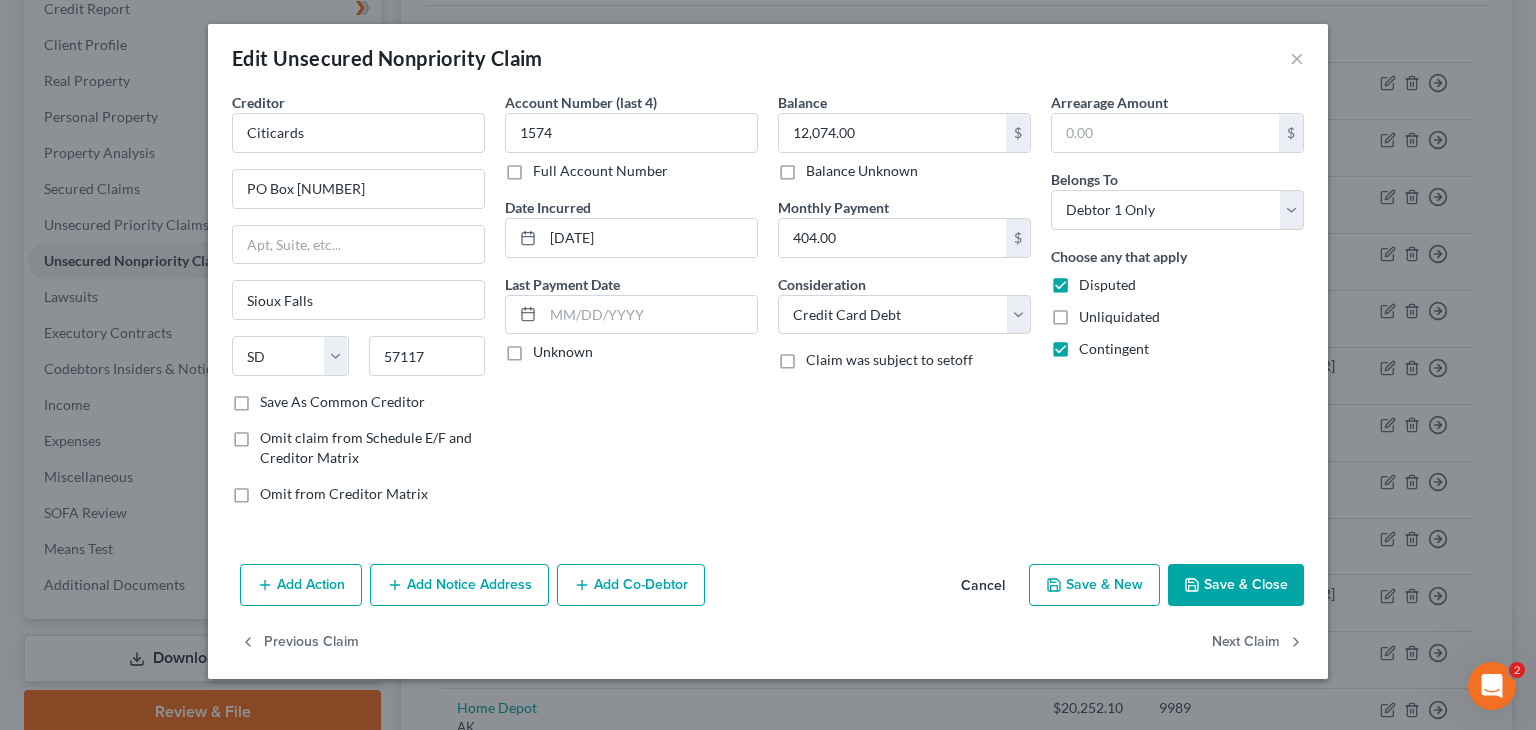click on "Disputed" at bounding box center [1107, 284] 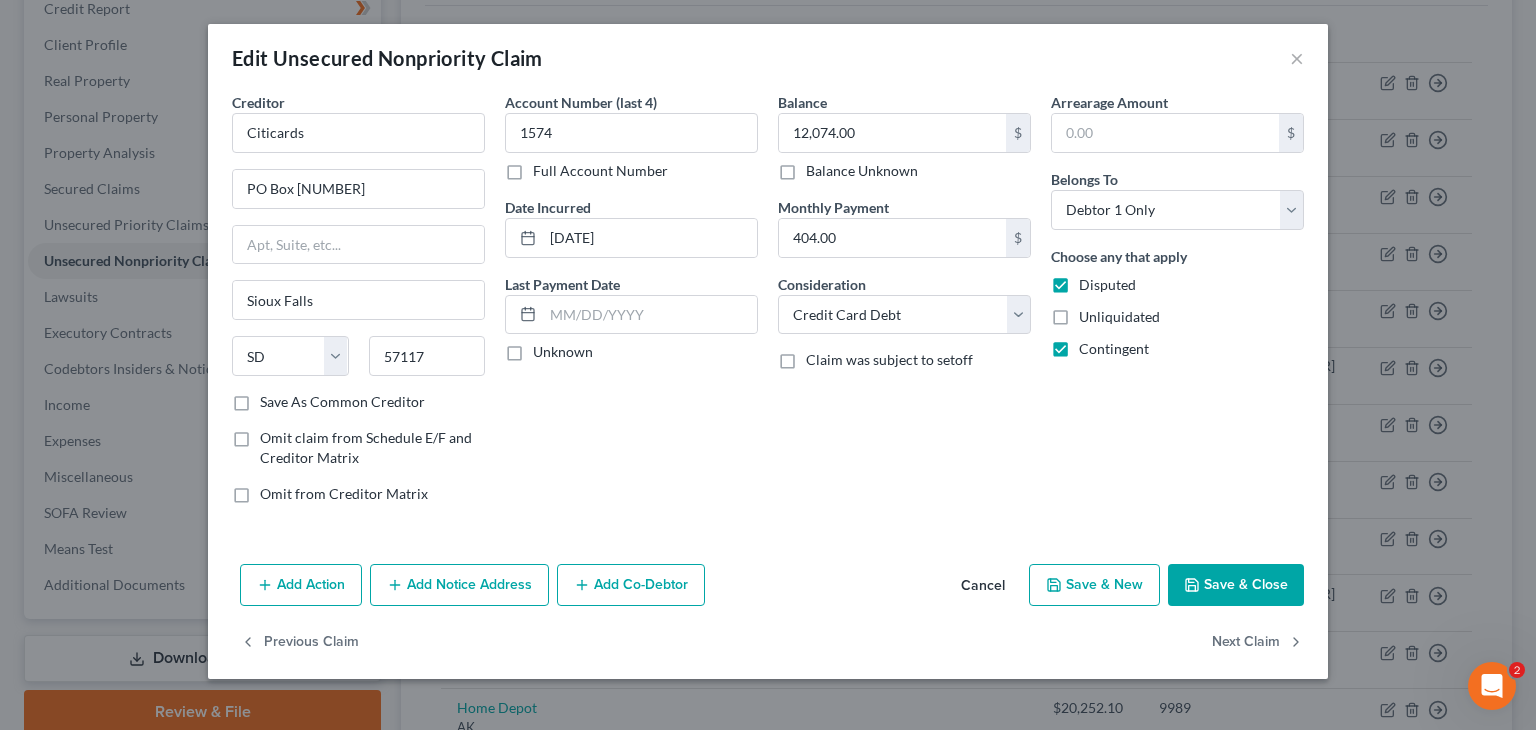 click on "Disputed" at bounding box center [1093, 281] 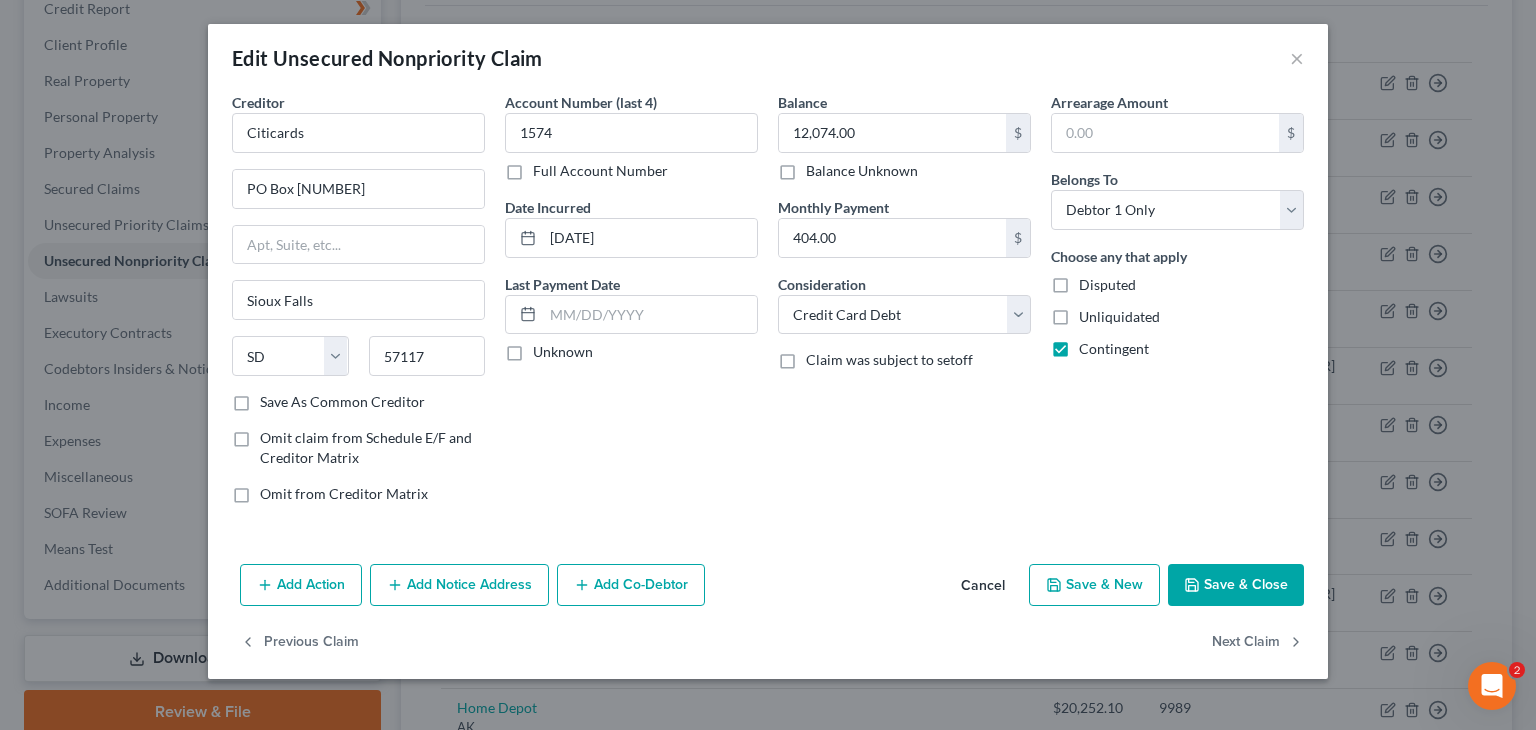 click on "Contingent" at bounding box center [1114, 348] 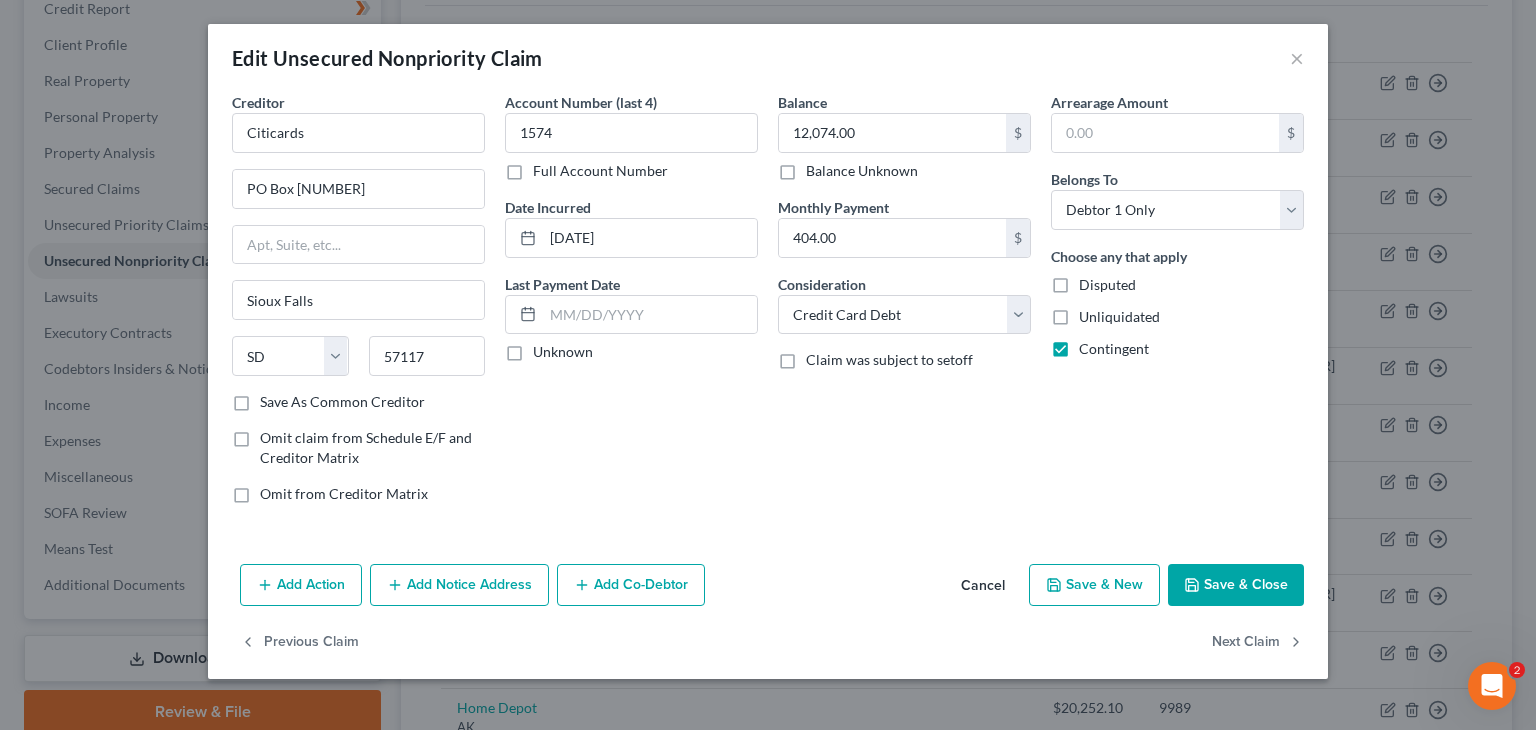 click on "Contingent" at bounding box center [1093, 345] 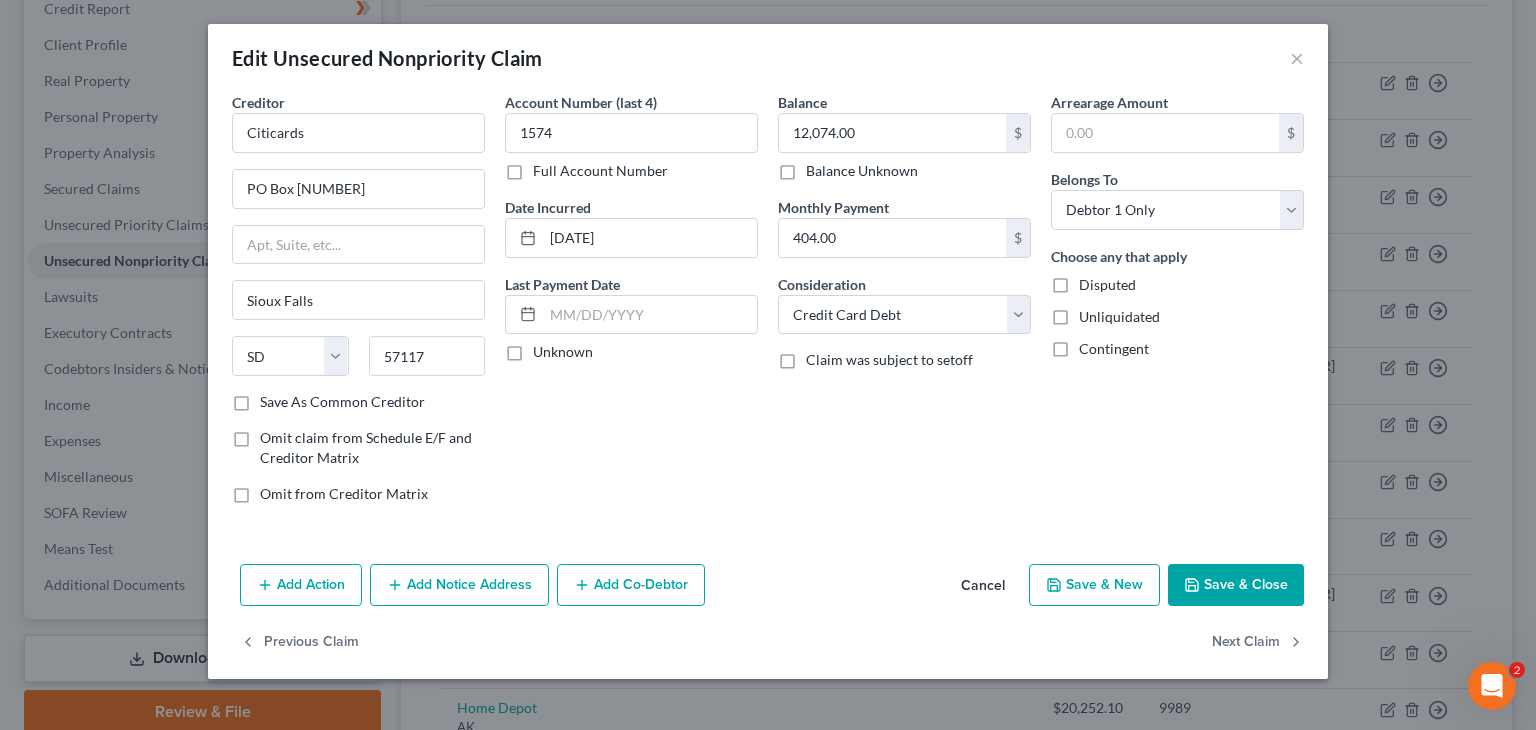 click on "Save & Close" at bounding box center [1236, 585] 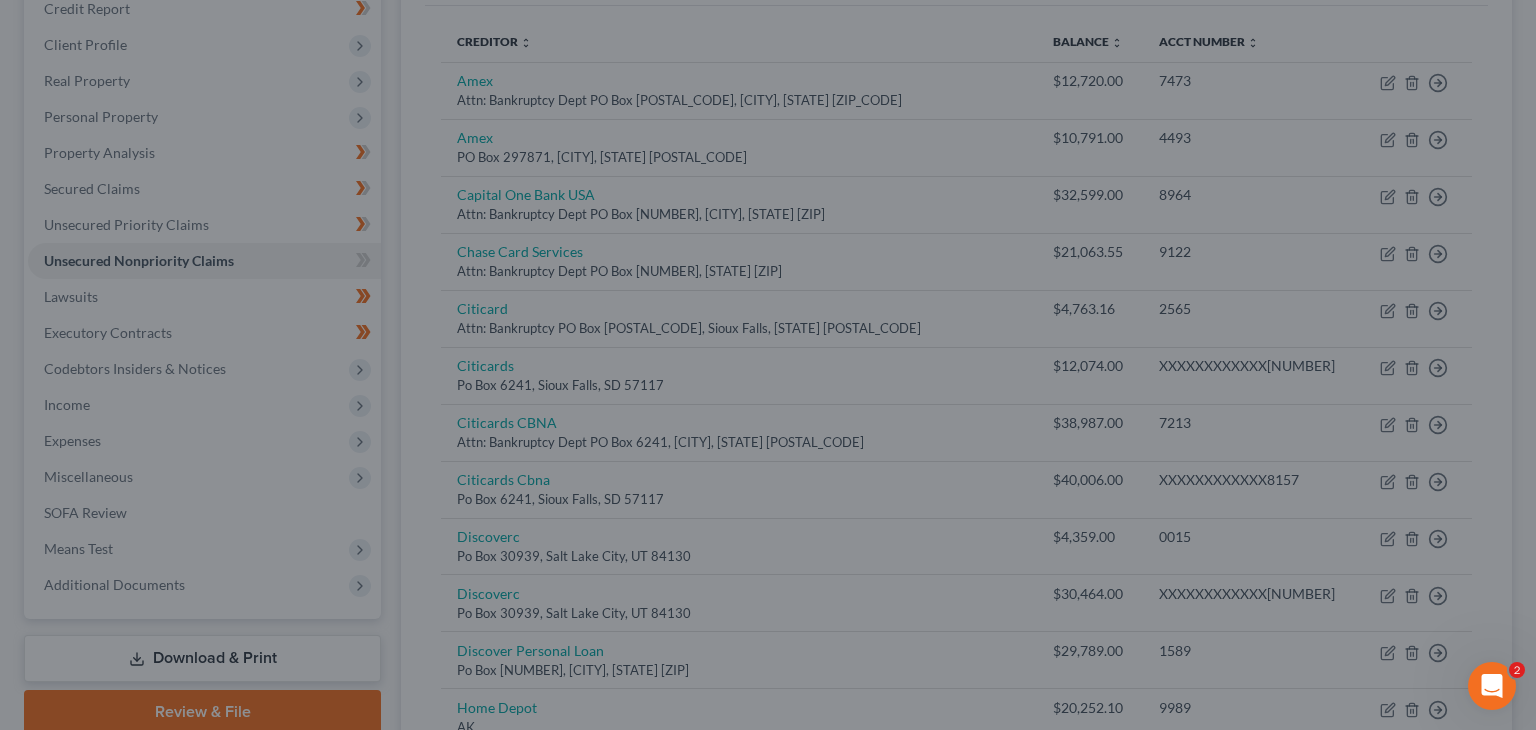 type on "0" 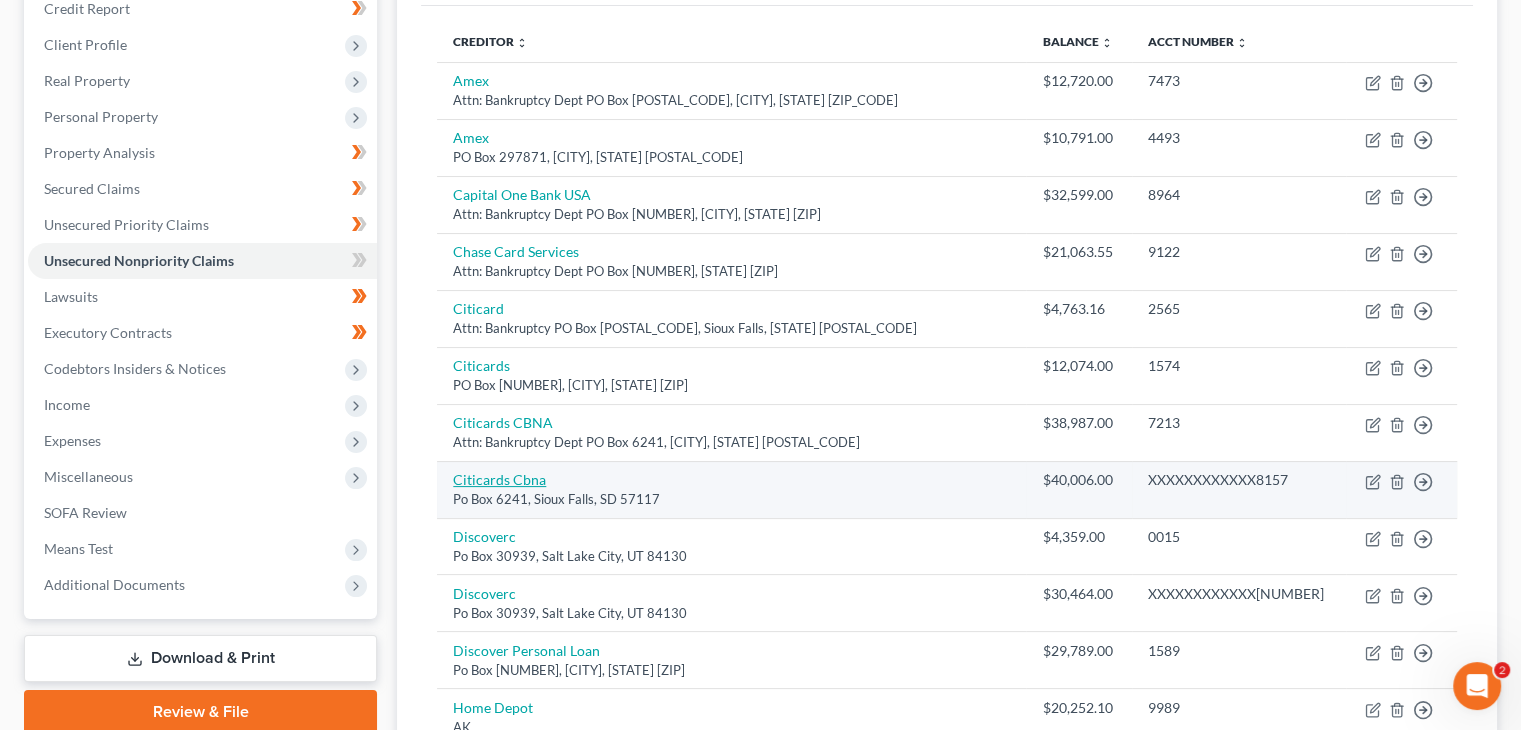 click on "Citicards Cbna" at bounding box center (499, 479) 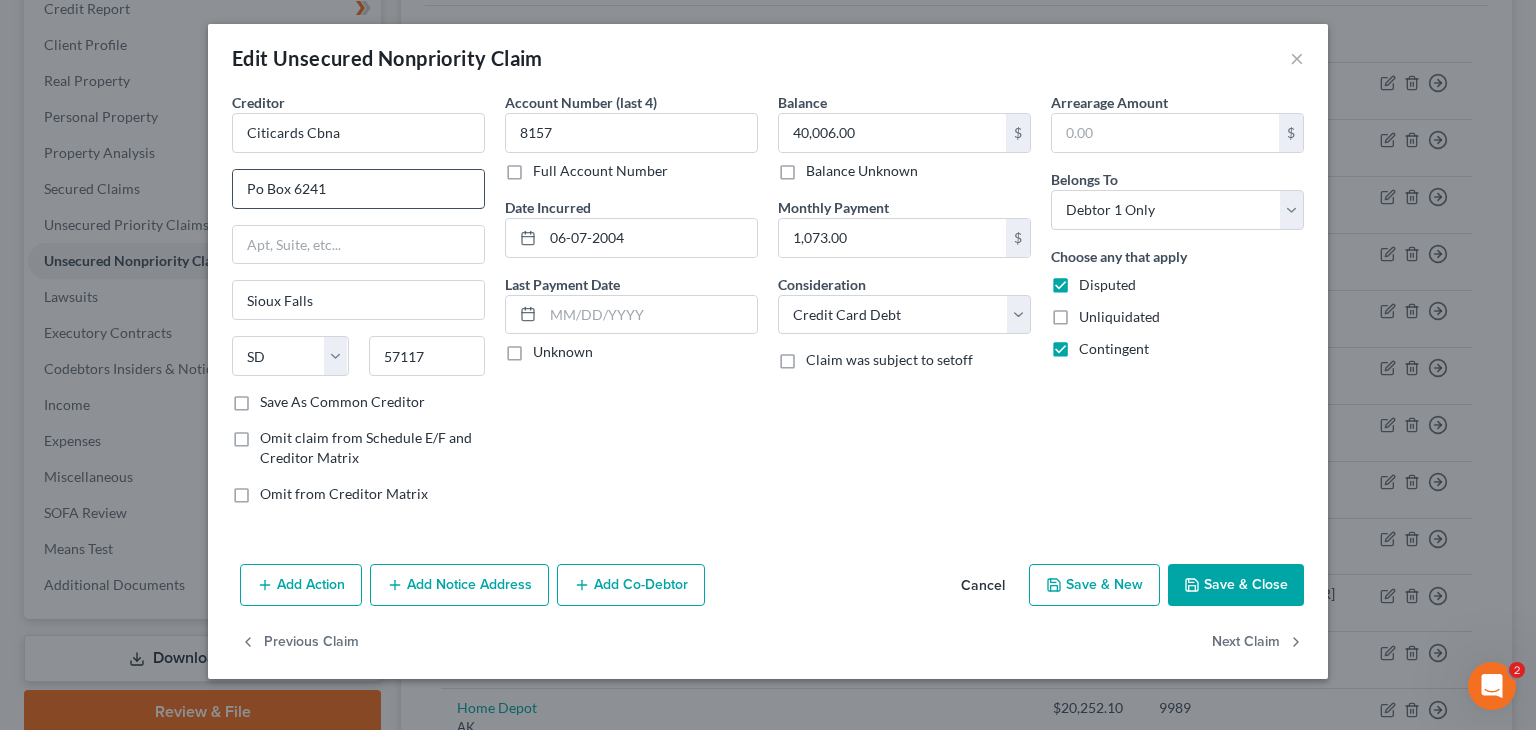 click on "Po Box 6241" at bounding box center [358, 189] 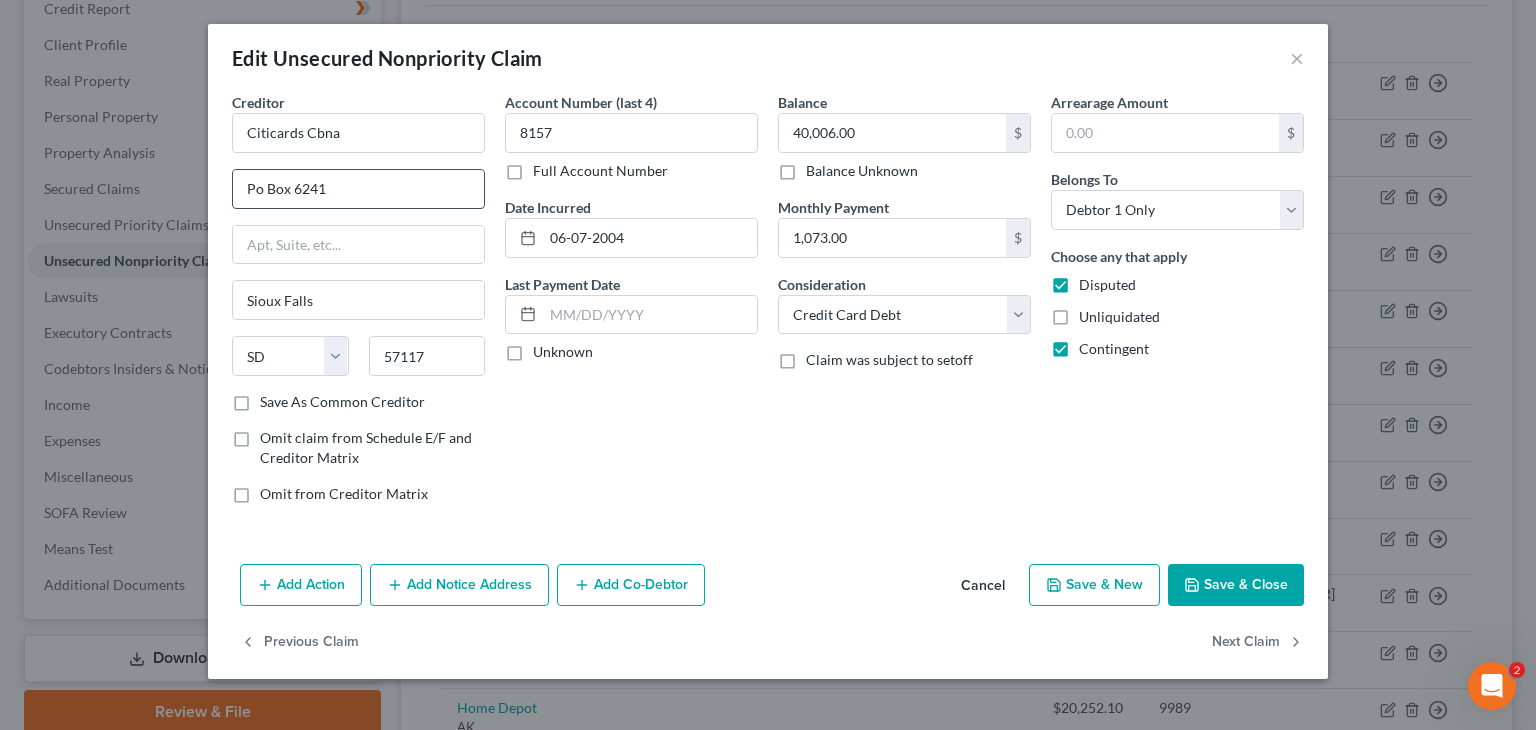 type on "PO Box 6241" 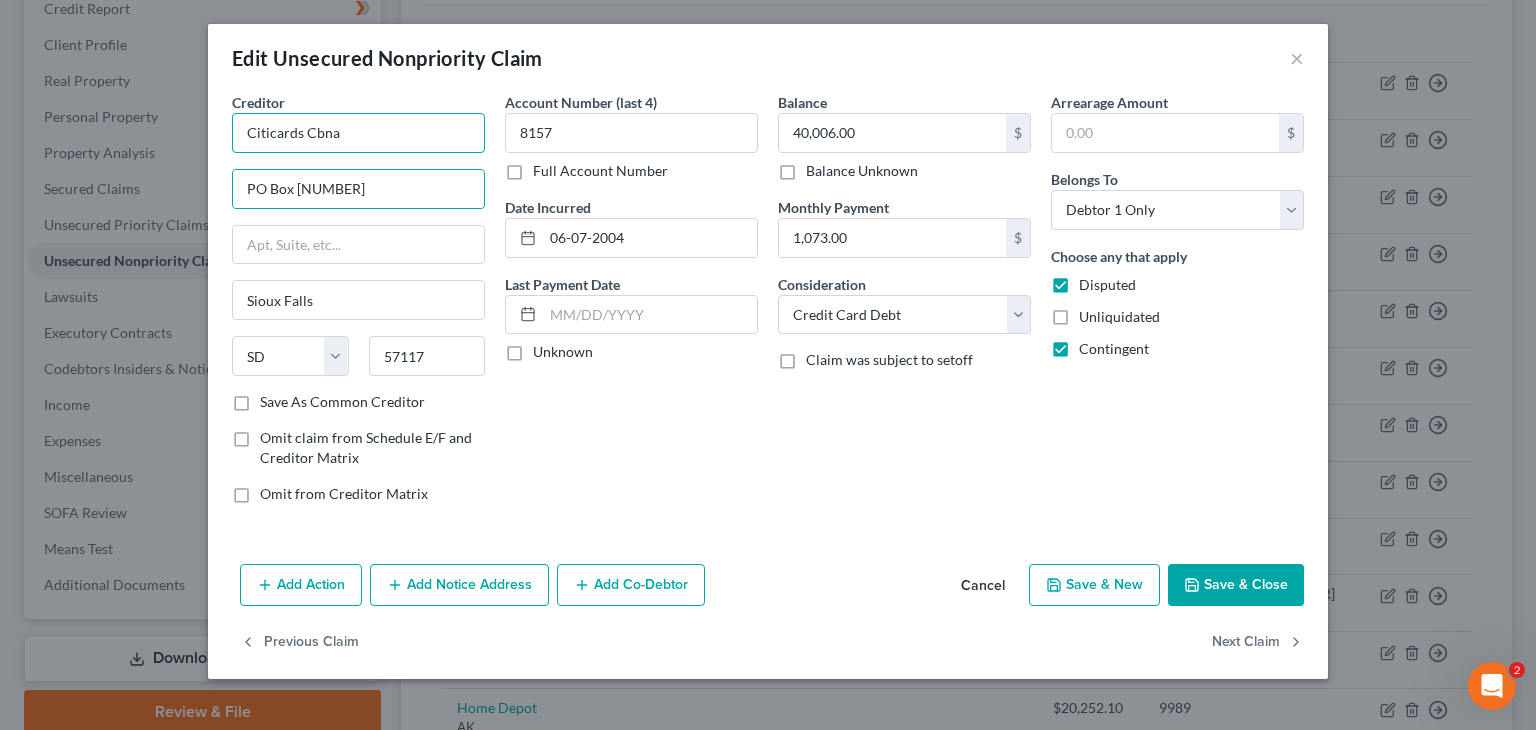 click on "Citicards Cbna" at bounding box center (358, 133) 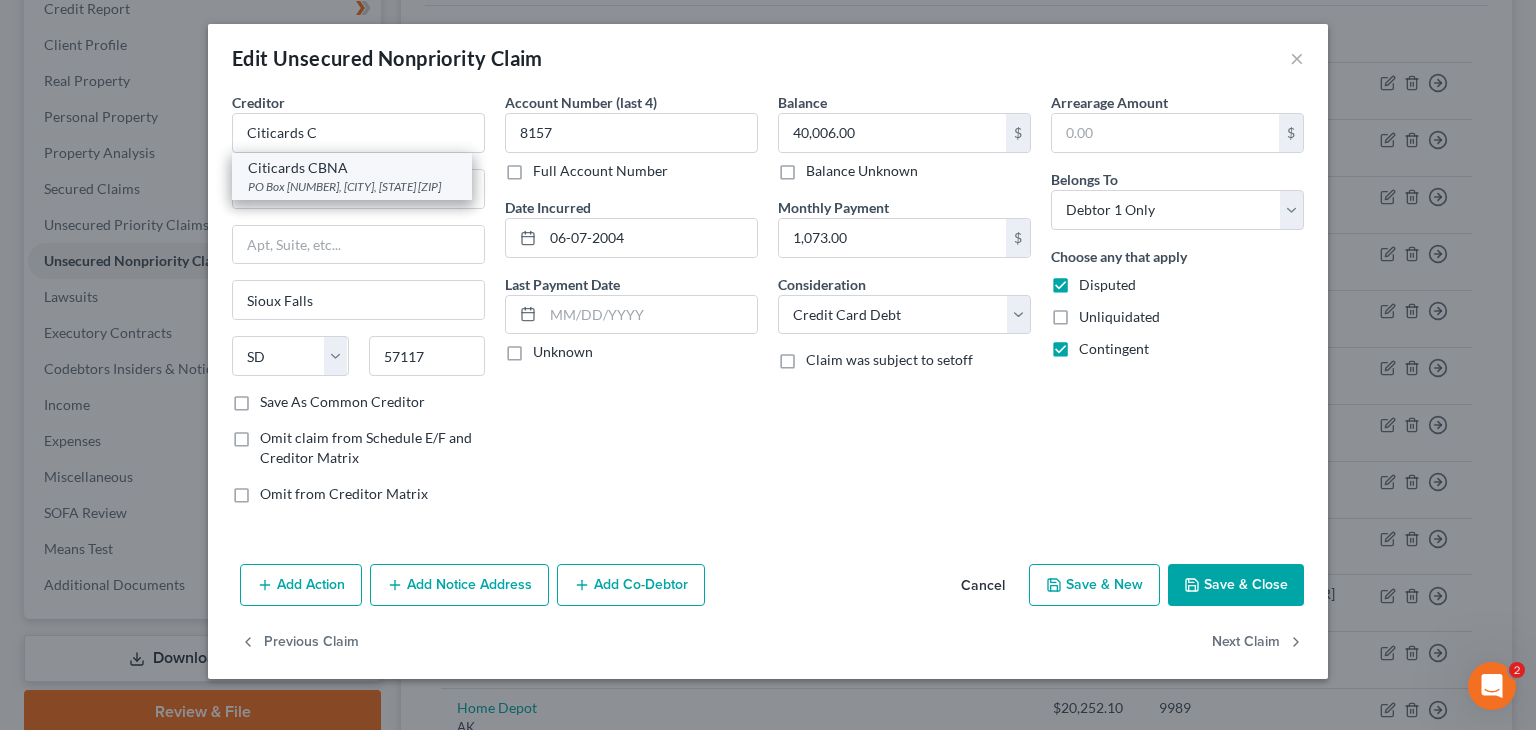 click on "PO Box 6241, Sioux Falls, SD 57117" at bounding box center (352, 186) 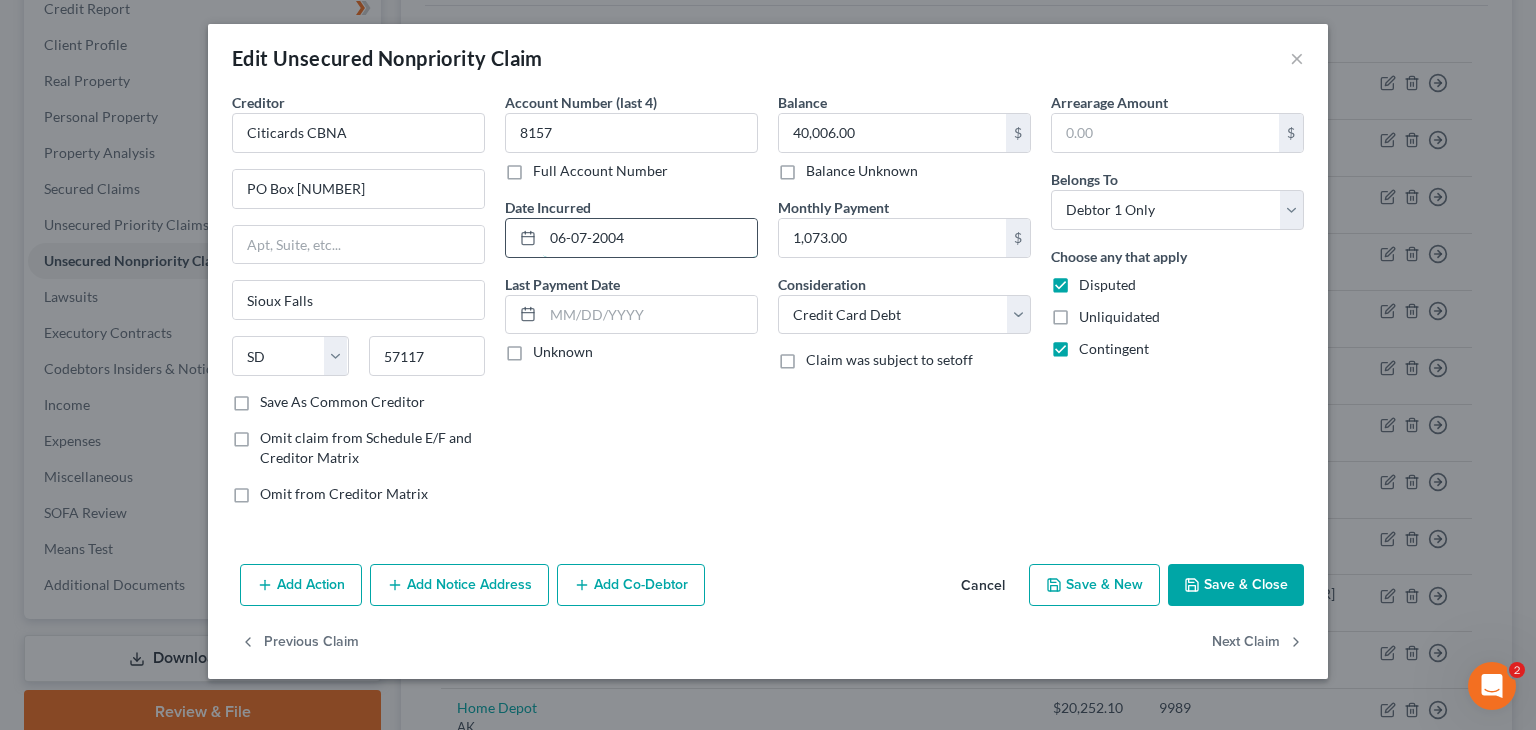 click on "06-07-2004" at bounding box center [650, 238] 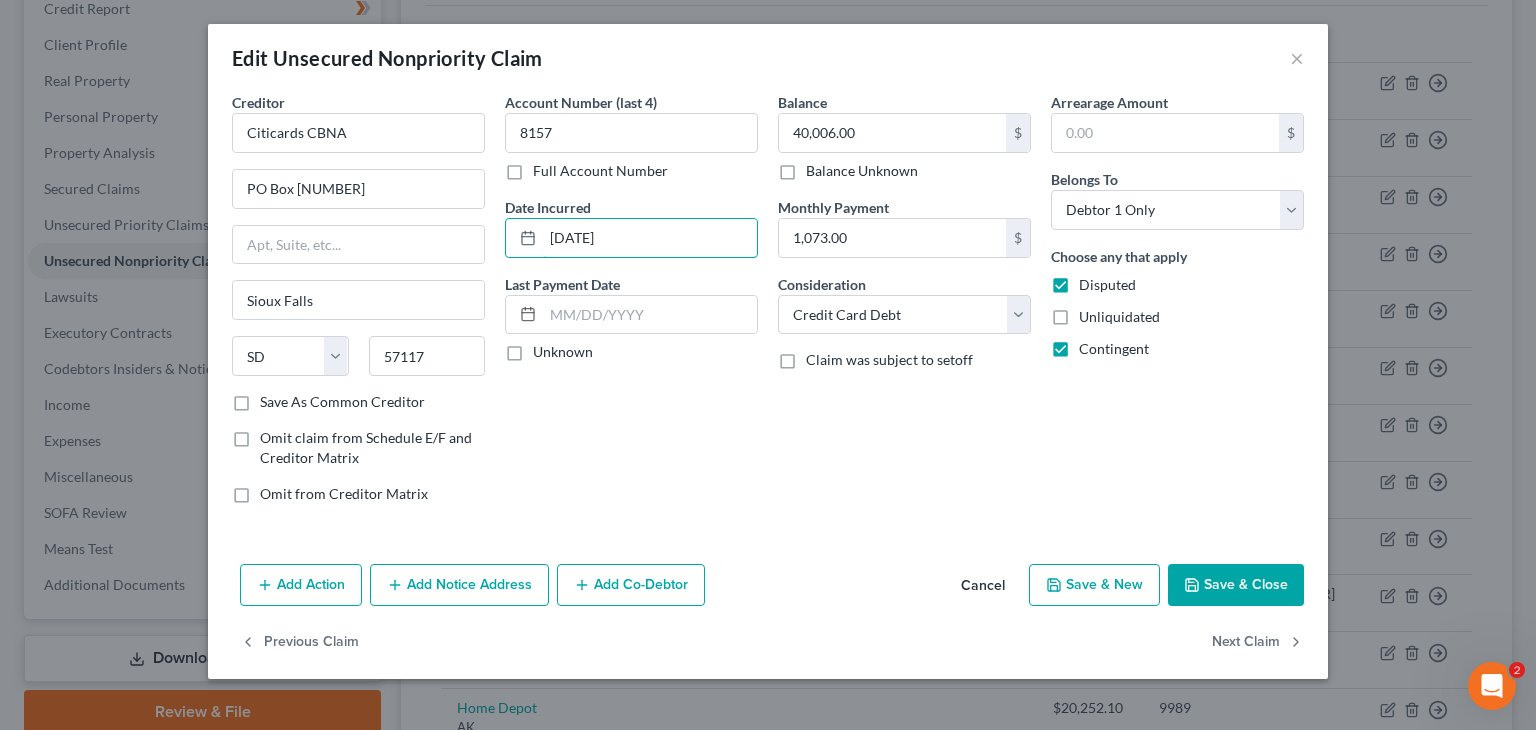 type on "06/07/2004" 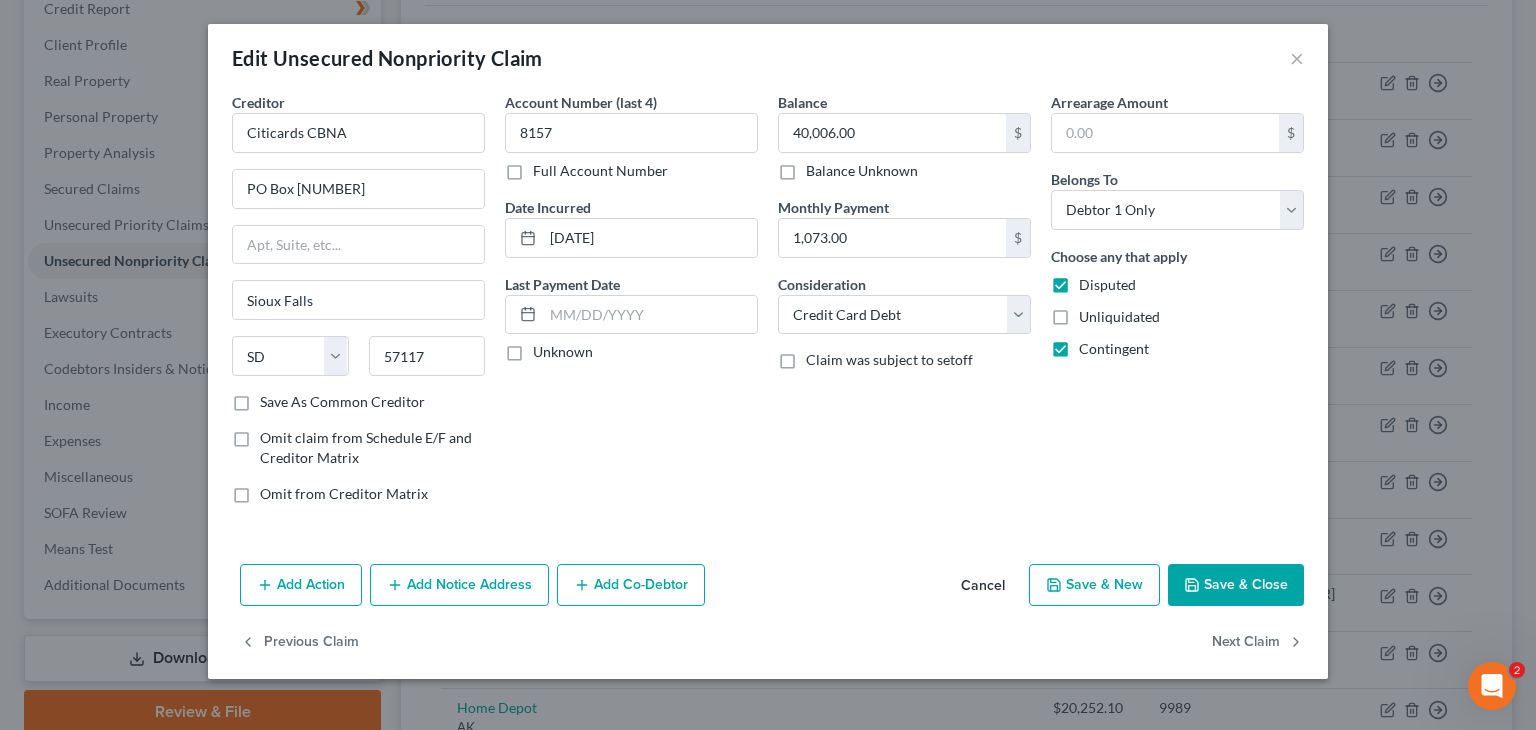 click on "Disputed" at bounding box center [1107, 284] 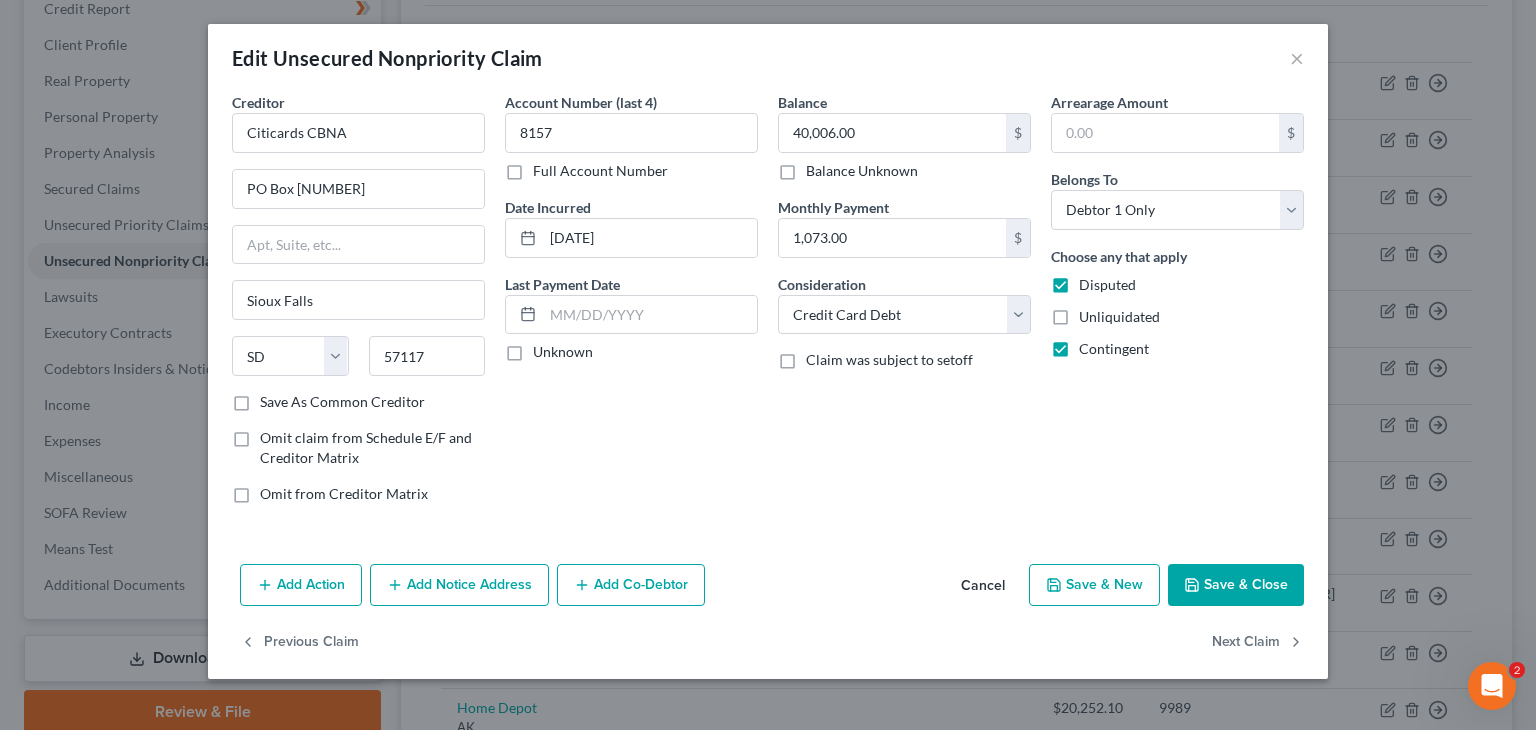 click on "Disputed" at bounding box center [1093, 281] 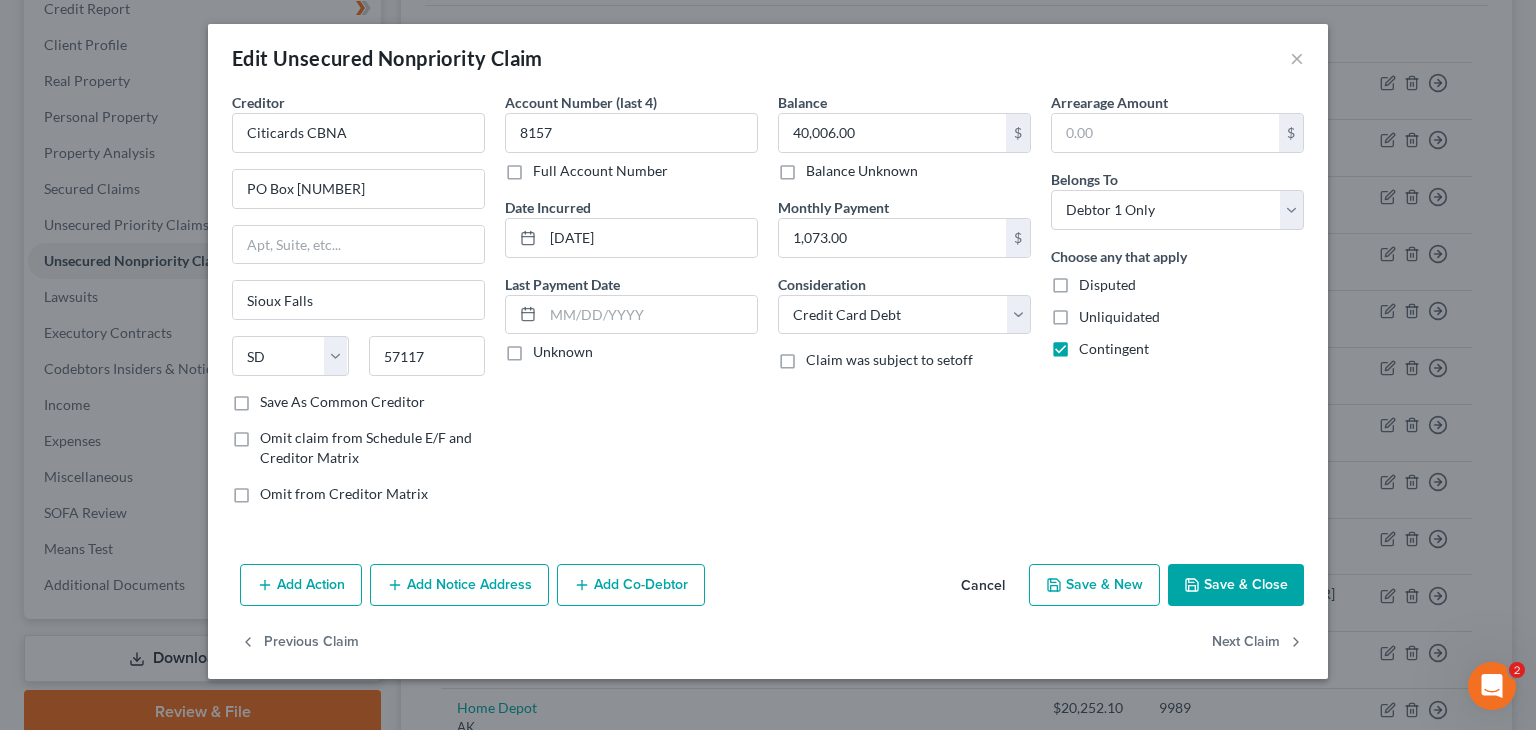 click on "Contingent" at bounding box center (1114, 348) 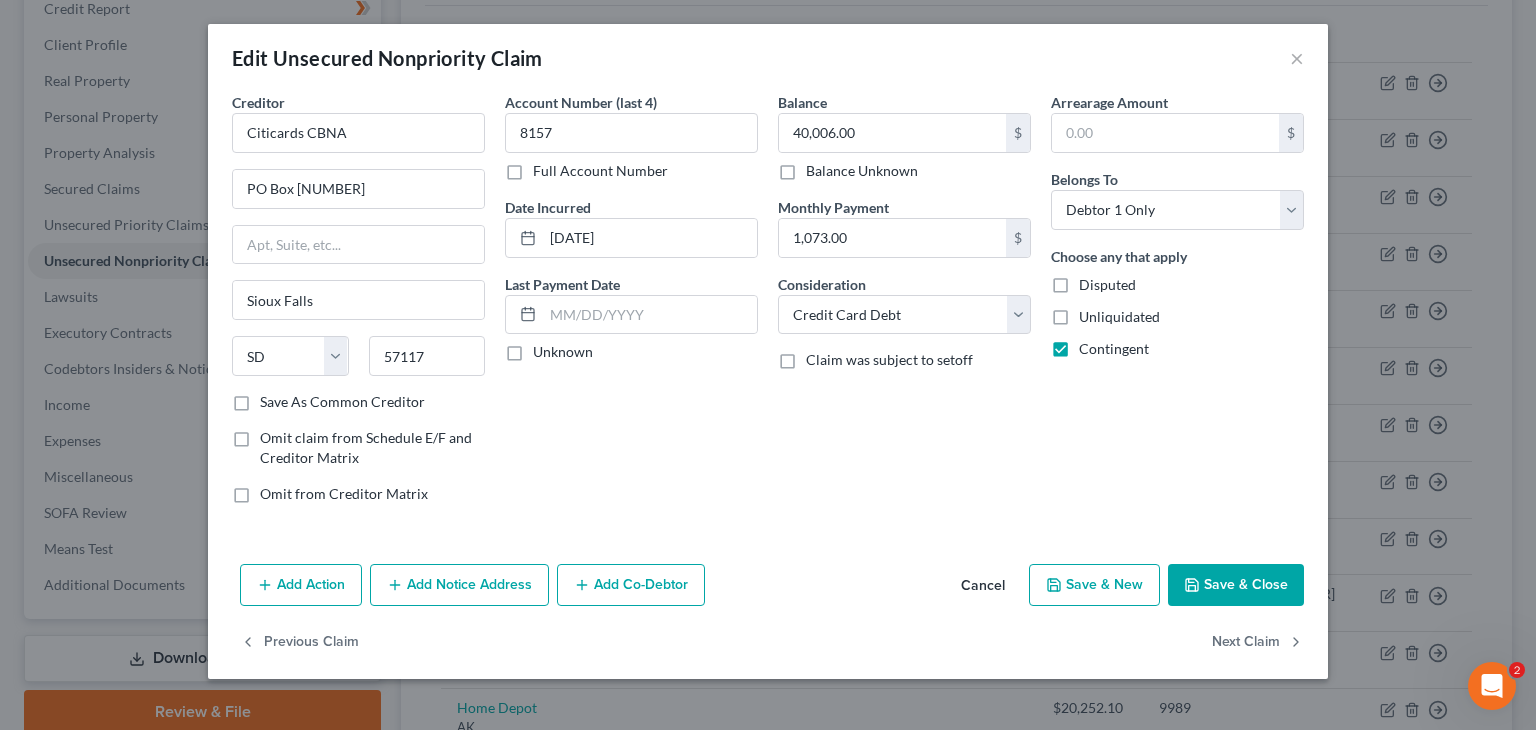 click on "Contingent" at bounding box center (1093, 345) 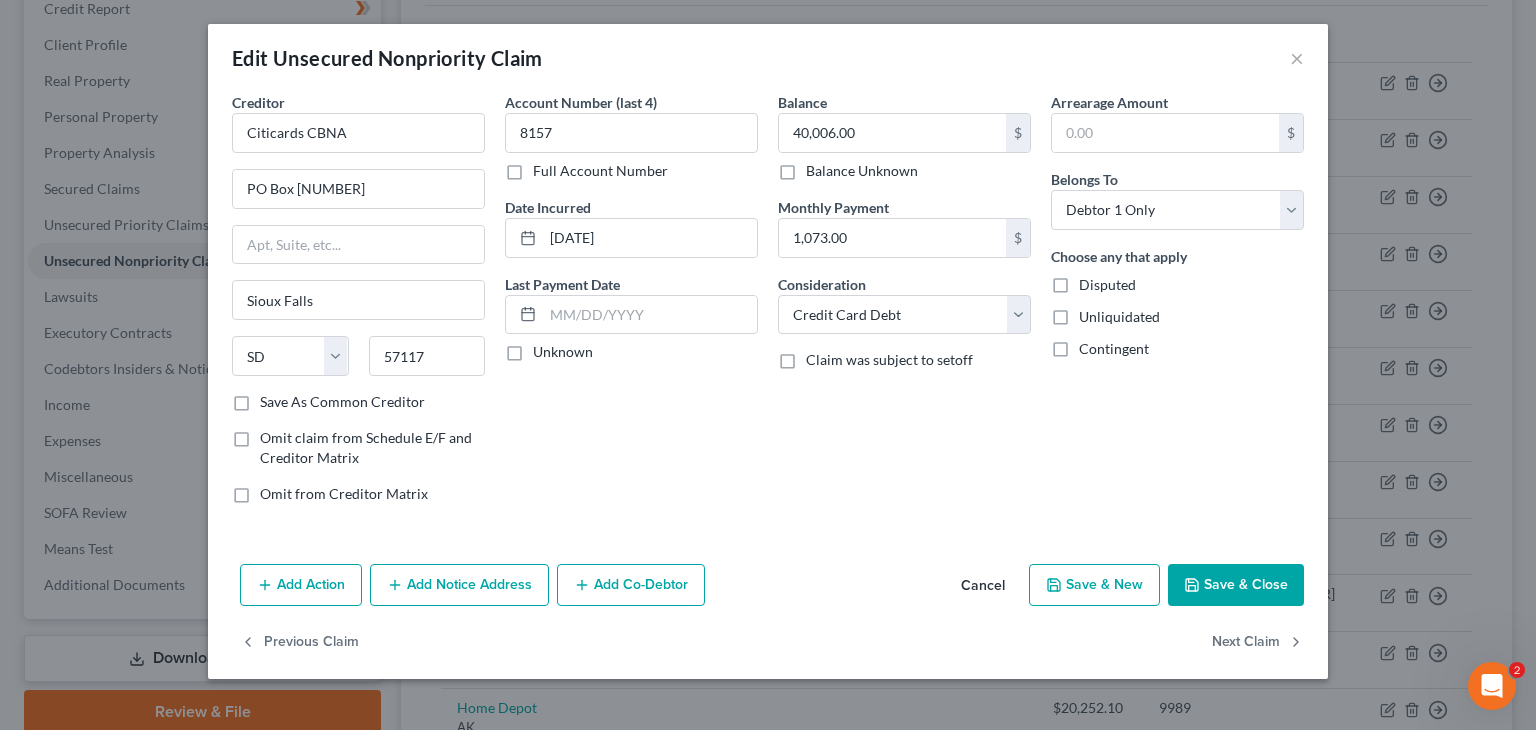 click on "Save & Close" at bounding box center [1236, 585] 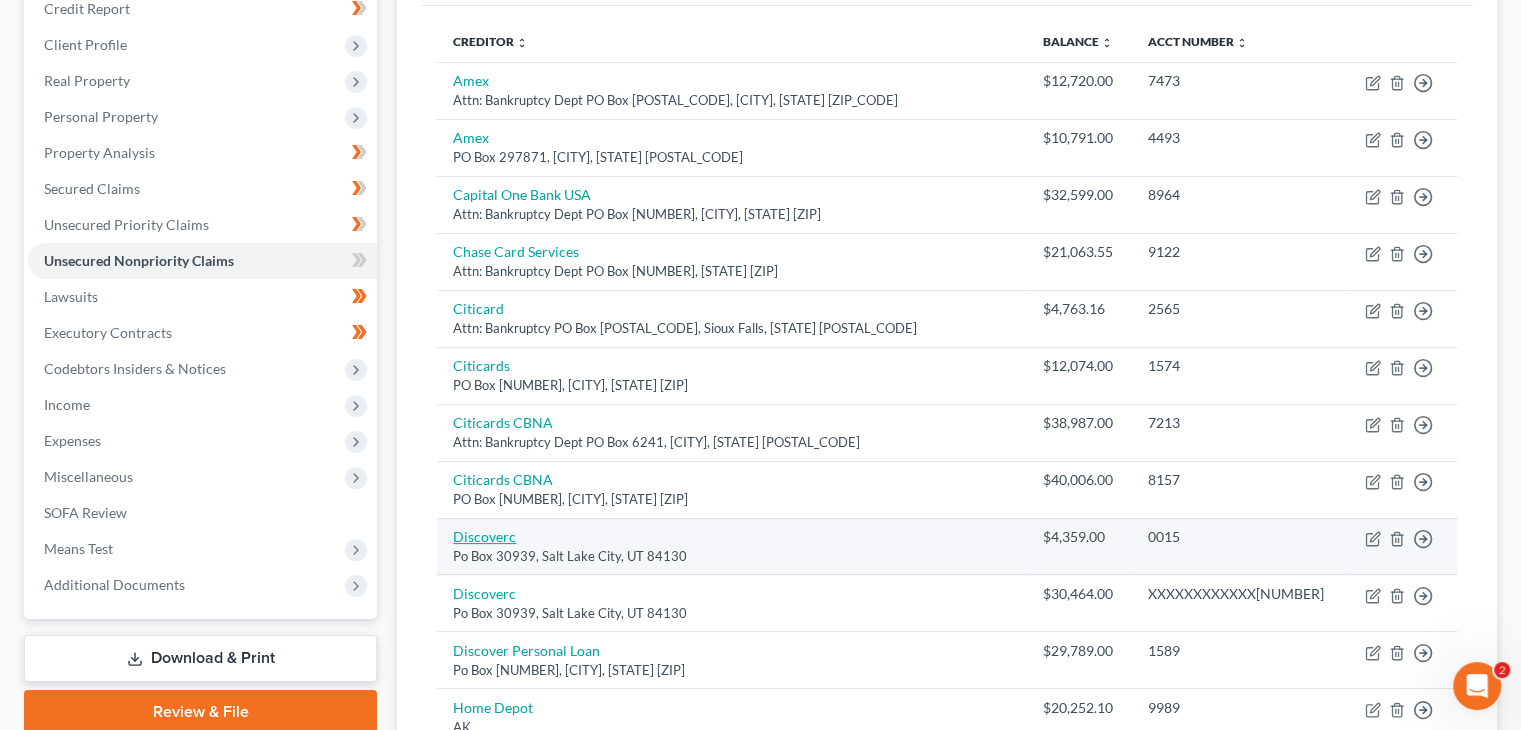 click on "Discoverc" at bounding box center (484, 536) 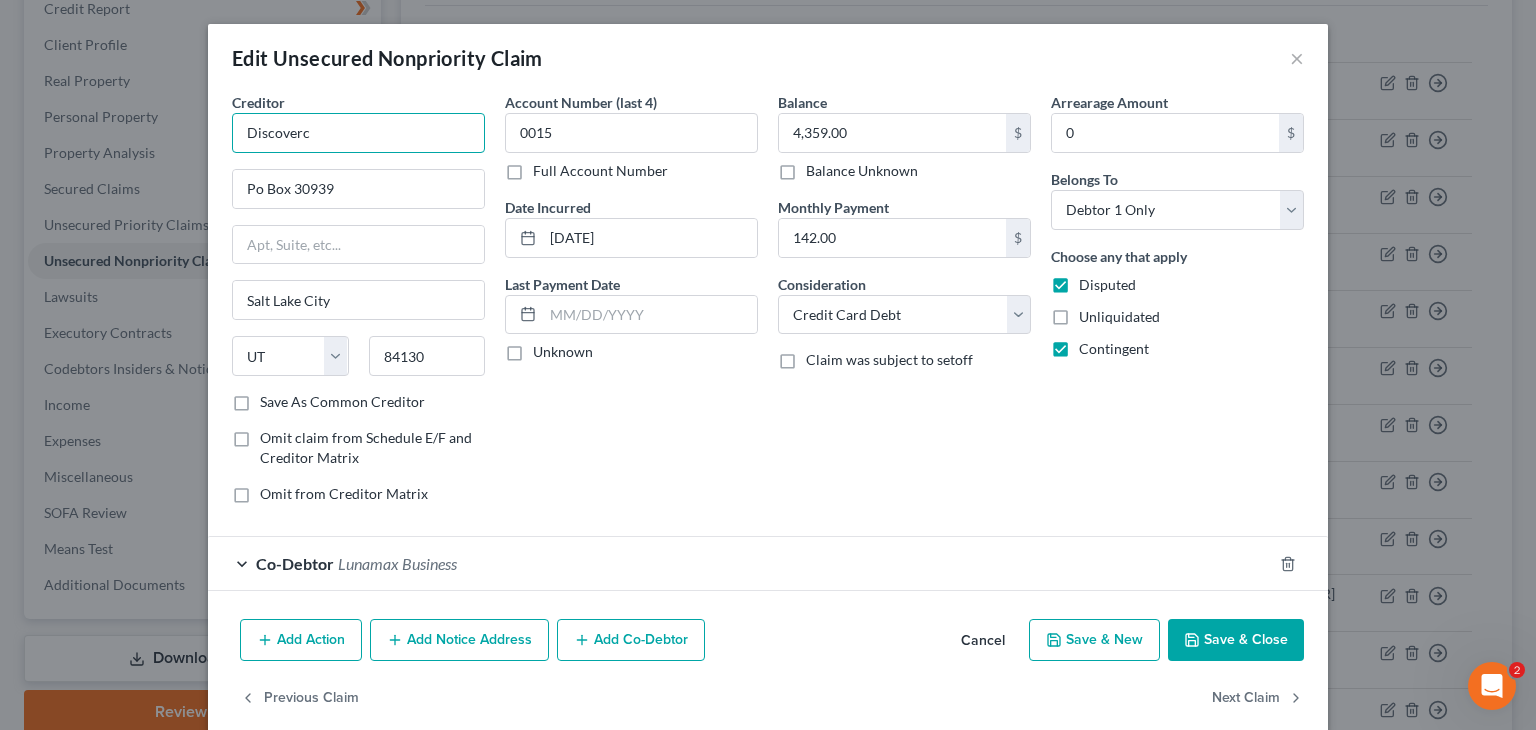 click on "Discoverc" at bounding box center [358, 133] 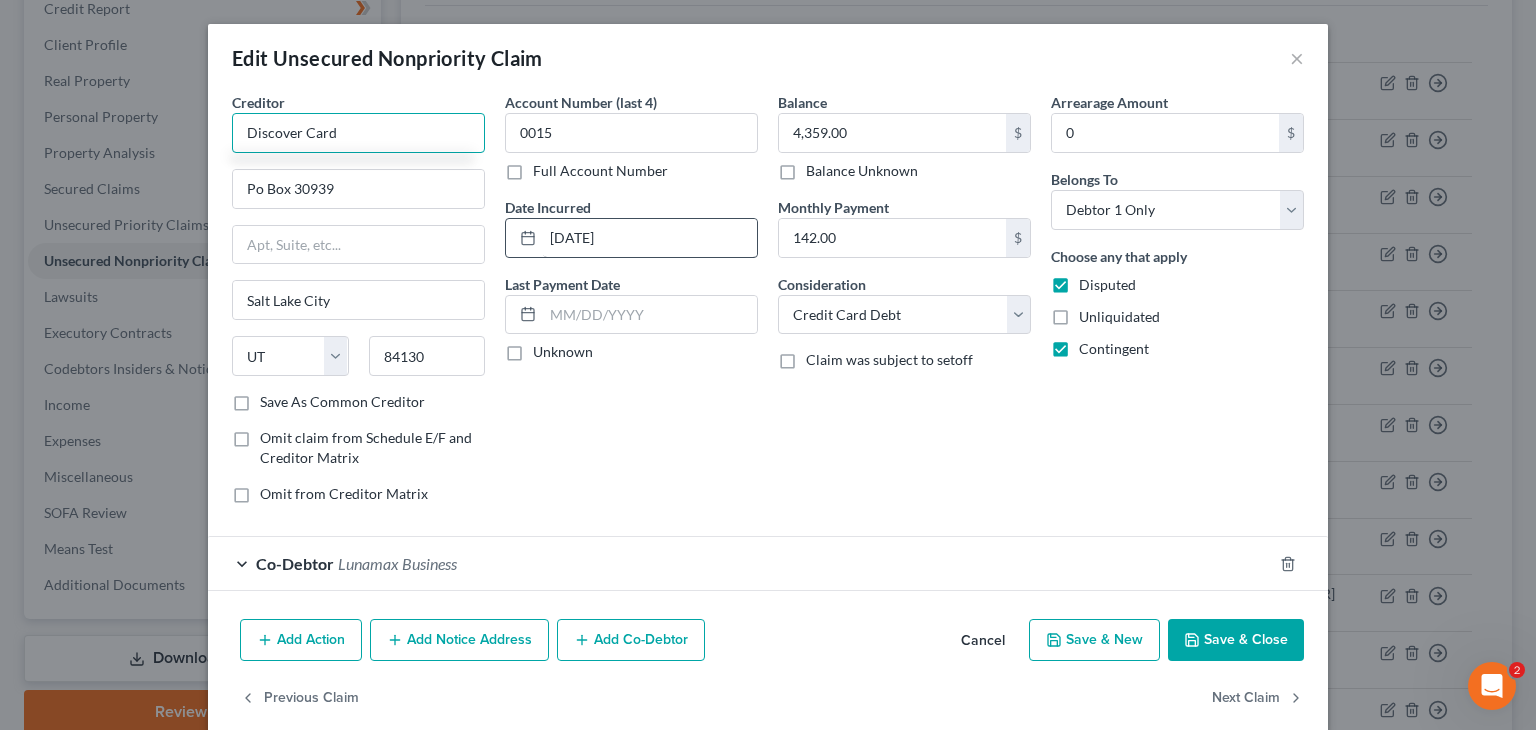 type on "Discover Card" 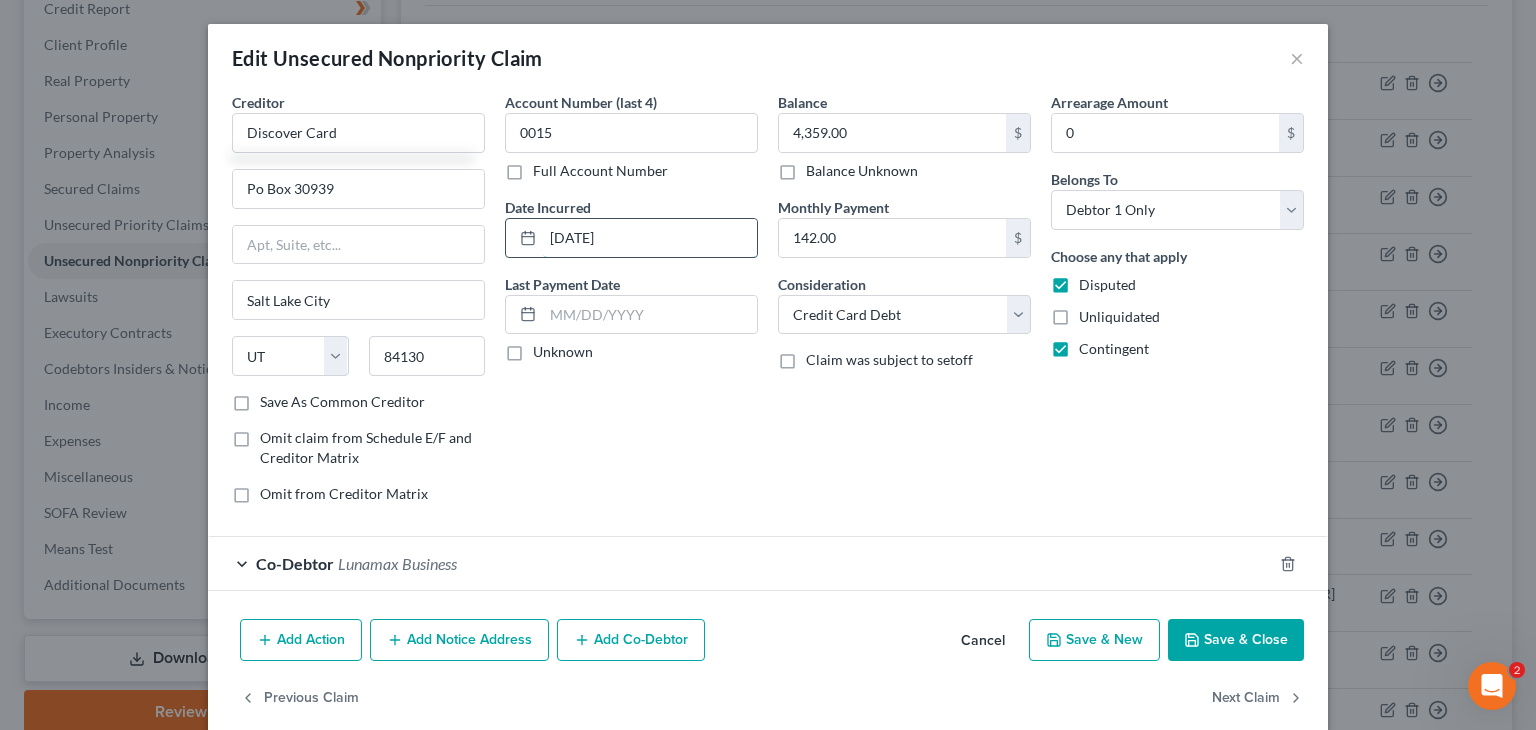 click on "07-19-2020" at bounding box center (650, 238) 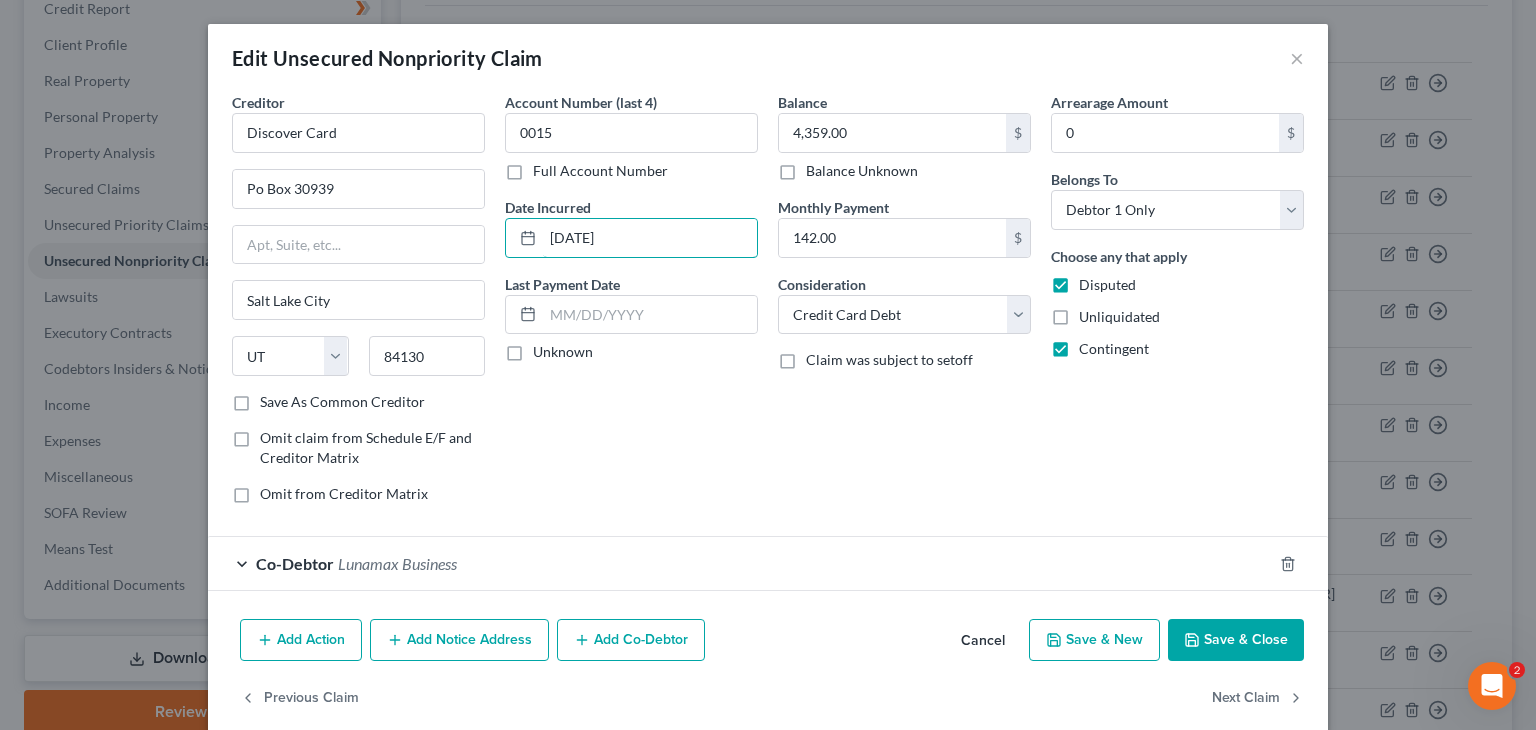 type on "07/19/2020" 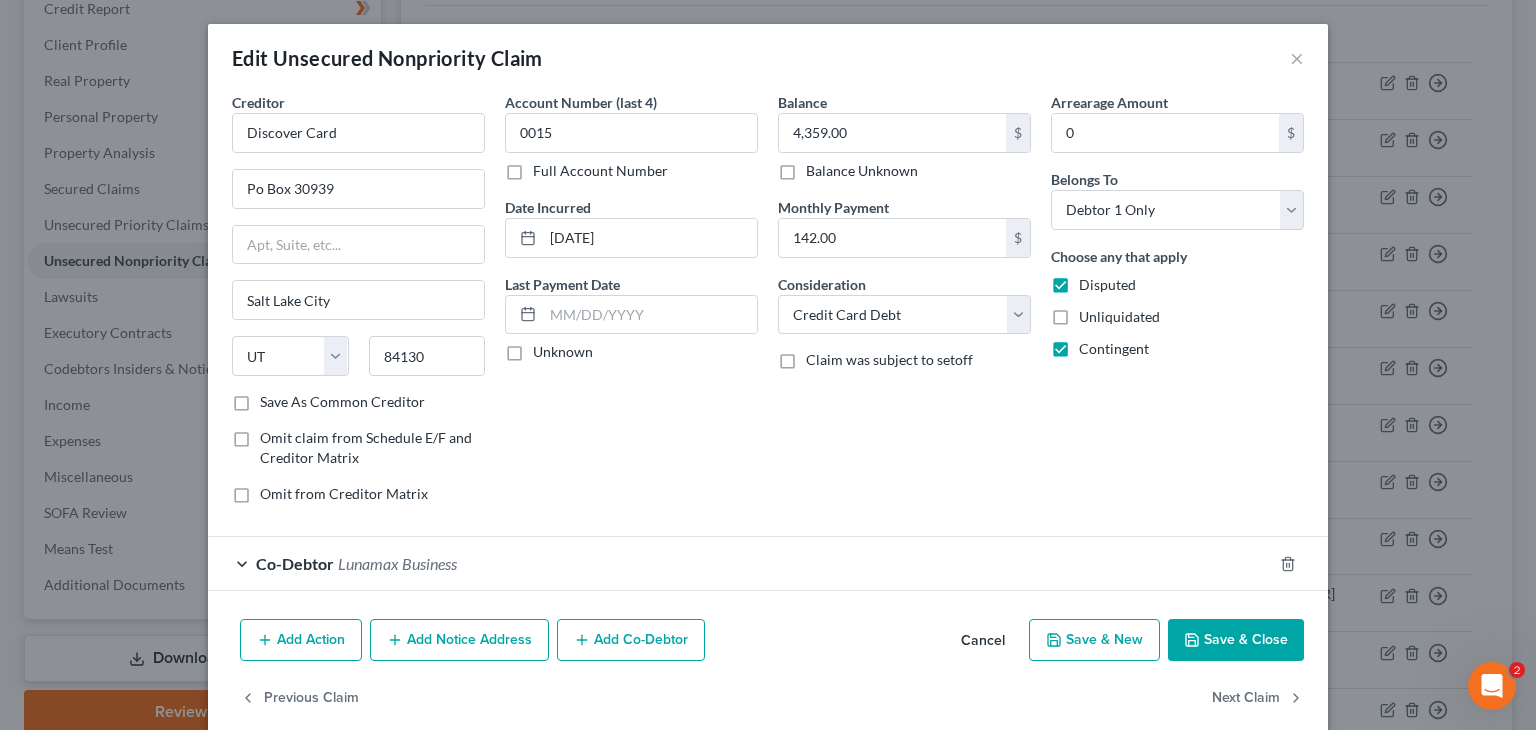 click on "Disputed" at bounding box center (1107, 285) 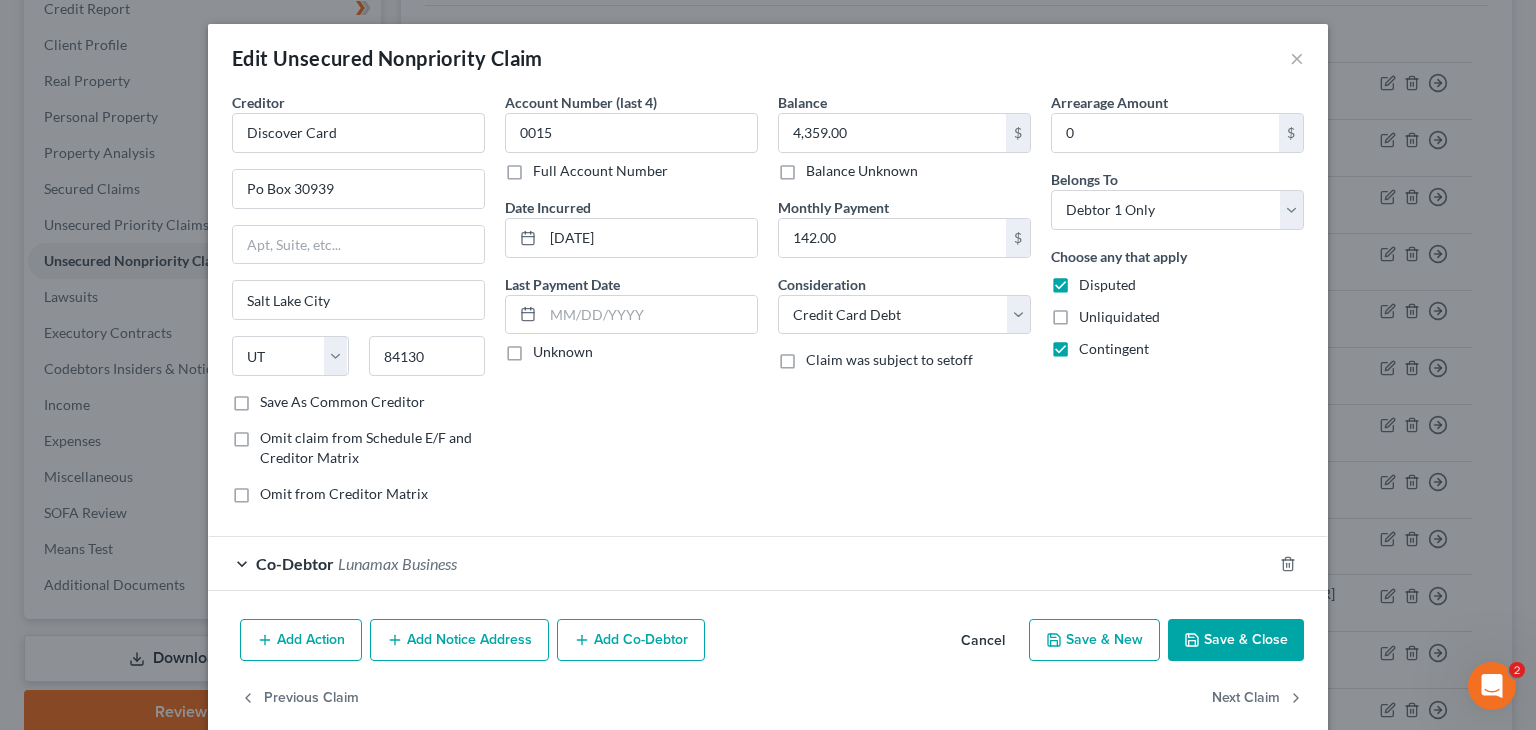 click on "Disputed" at bounding box center [1093, 281] 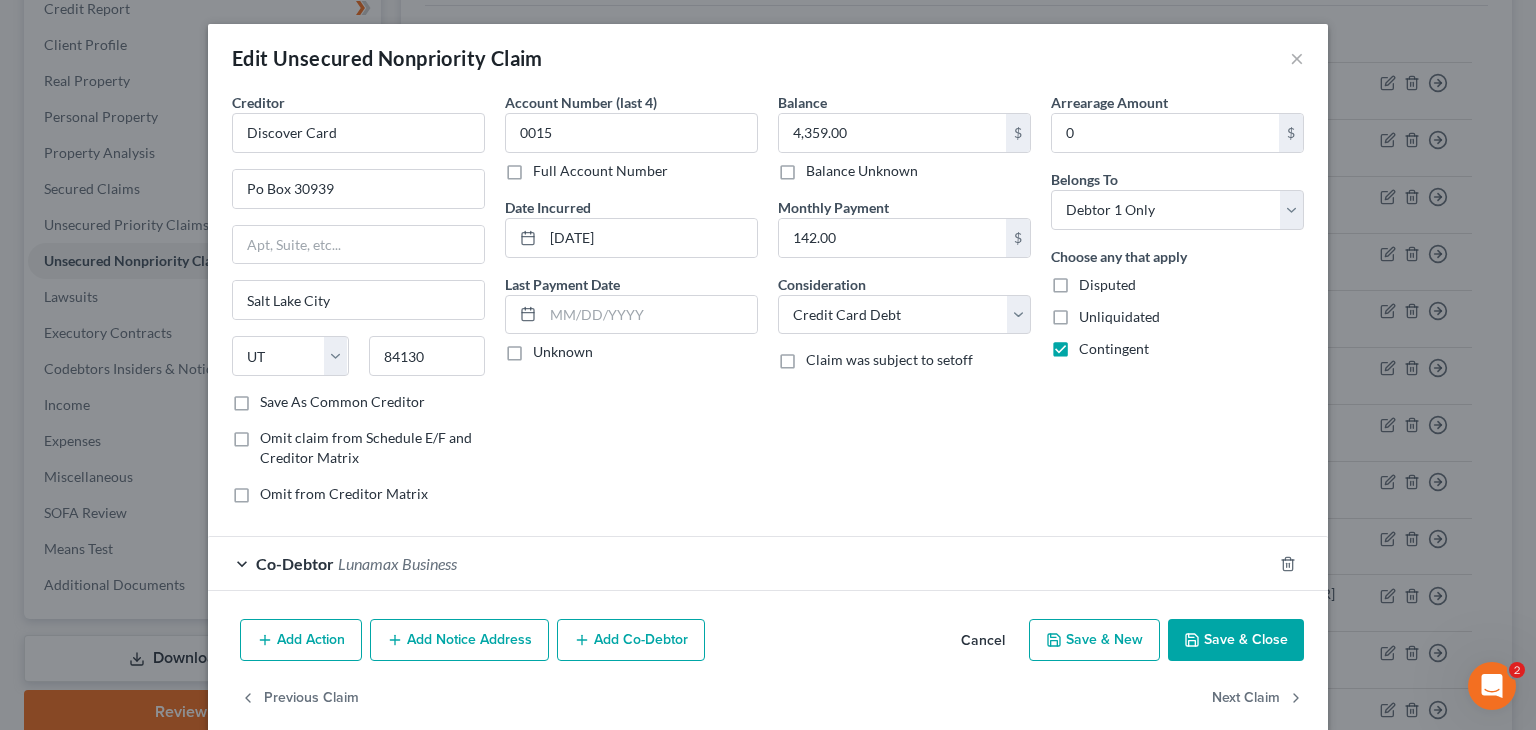 click on "Contingent" at bounding box center [1114, 349] 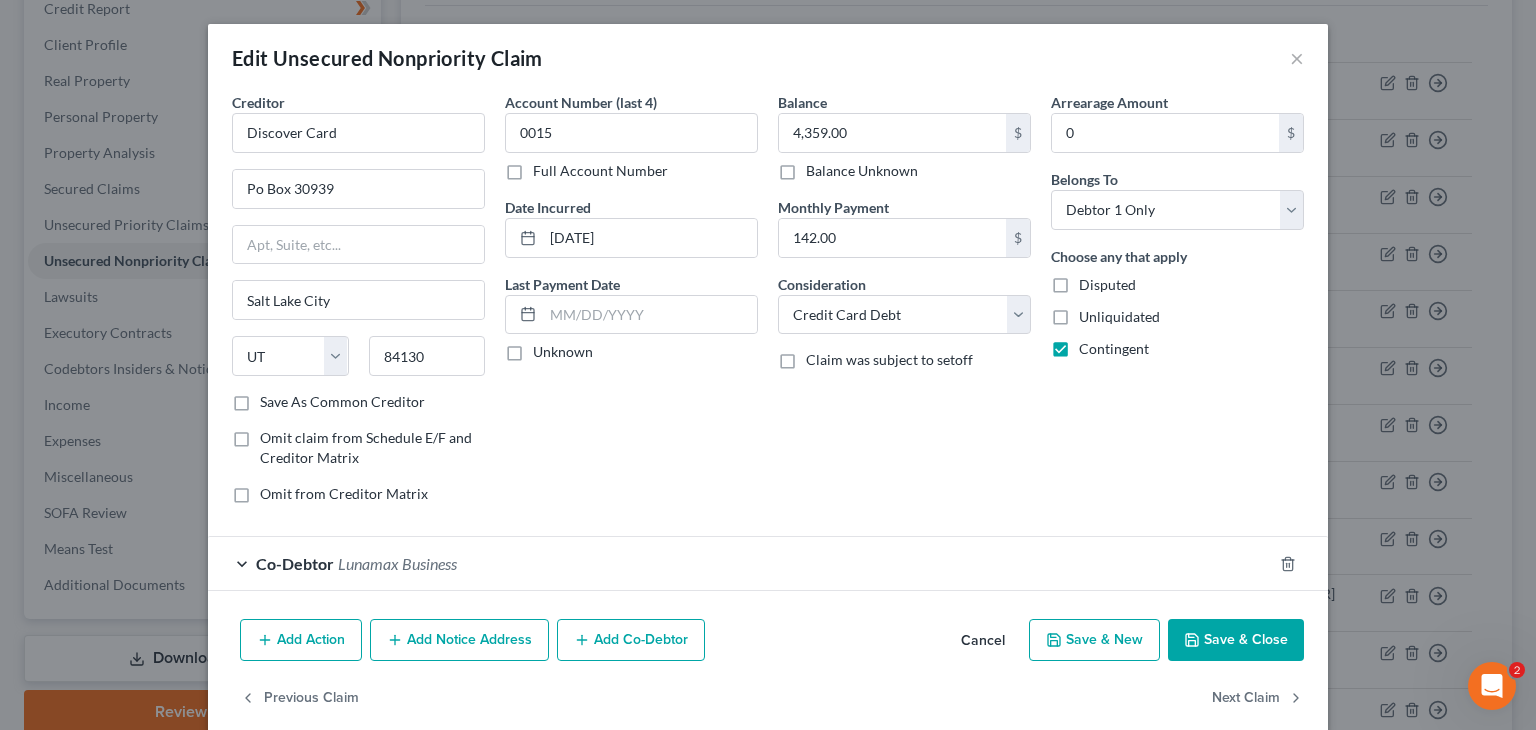 click on "Contingent" at bounding box center [1093, 345] 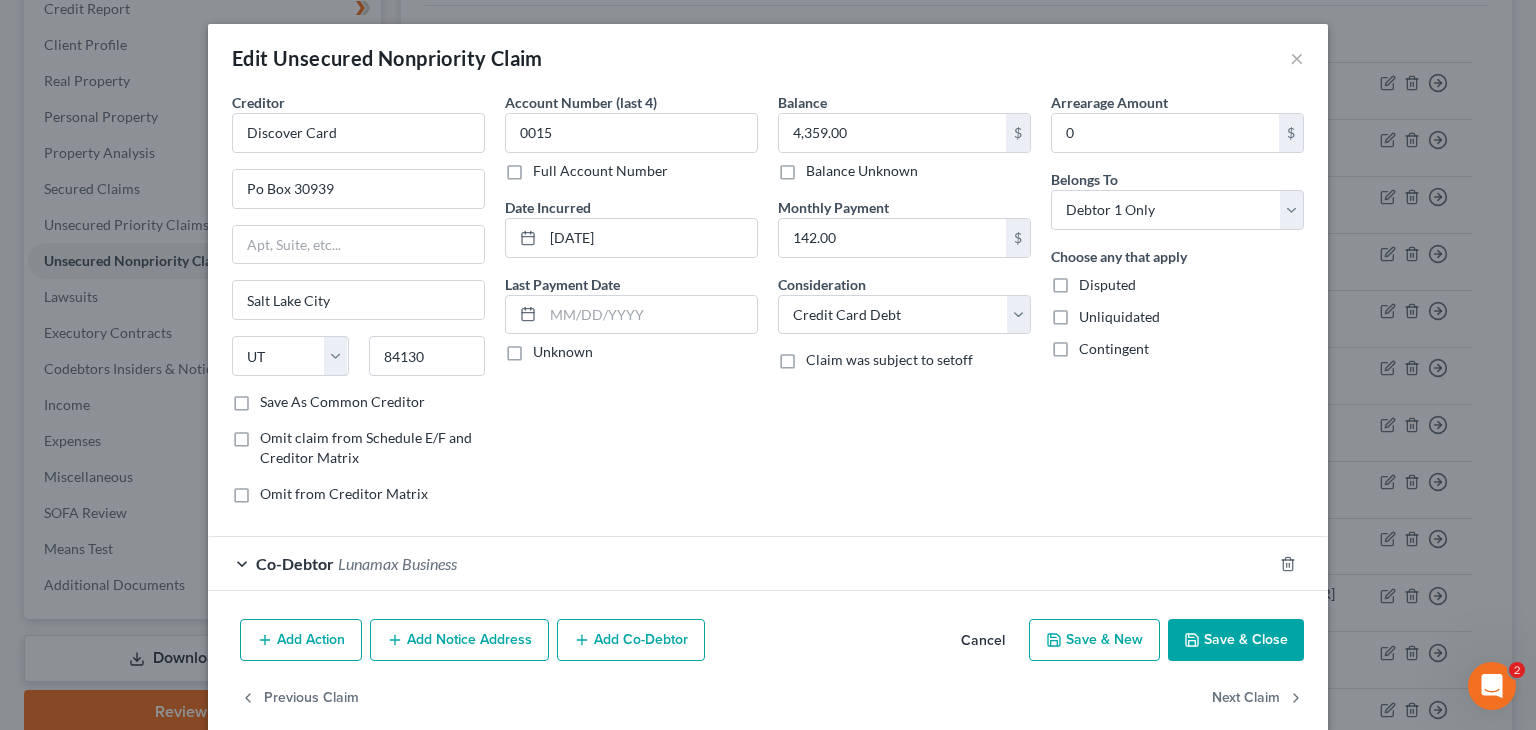click on "Save & Close" at bounding box center [1236, 640] 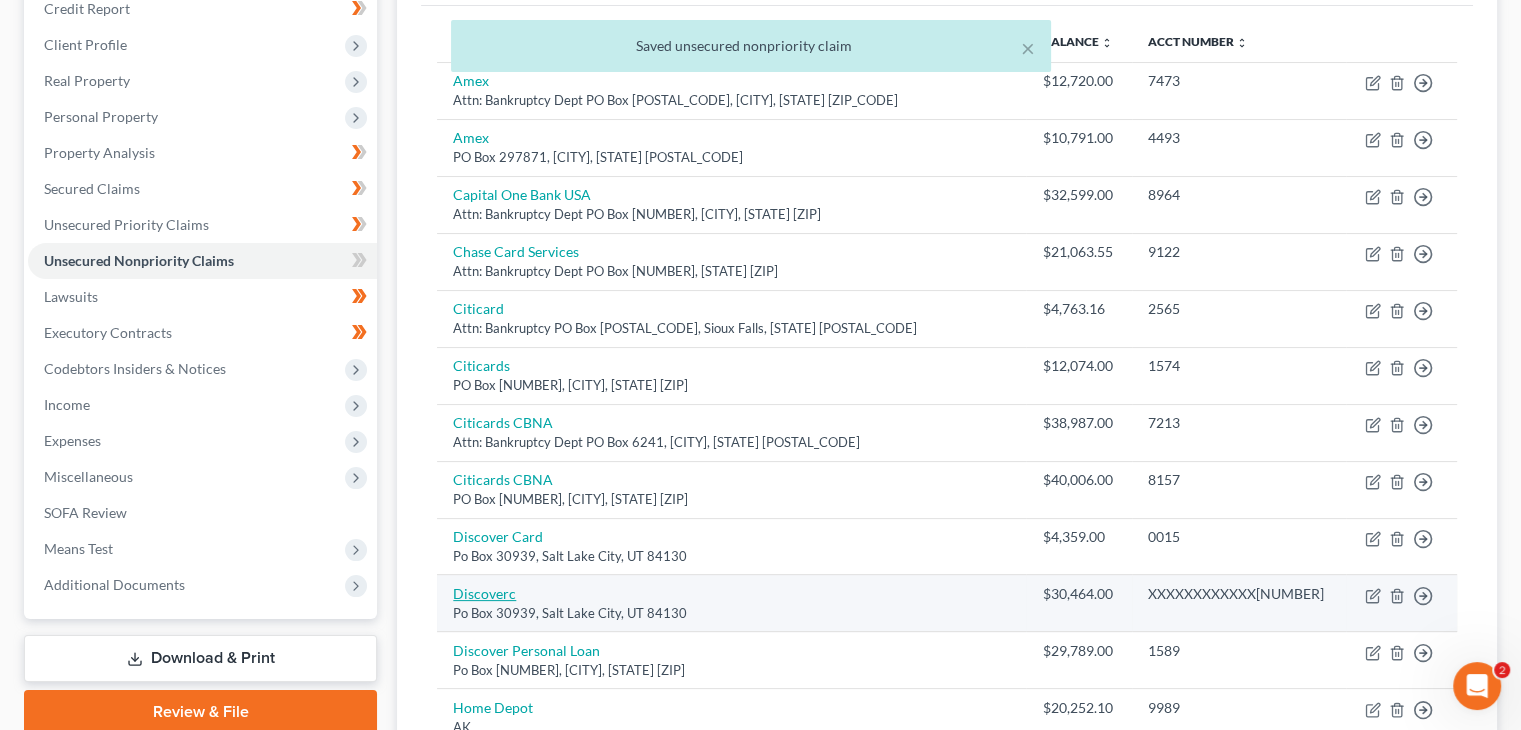 click on "Discoverc" at bounding box center [484, 593] 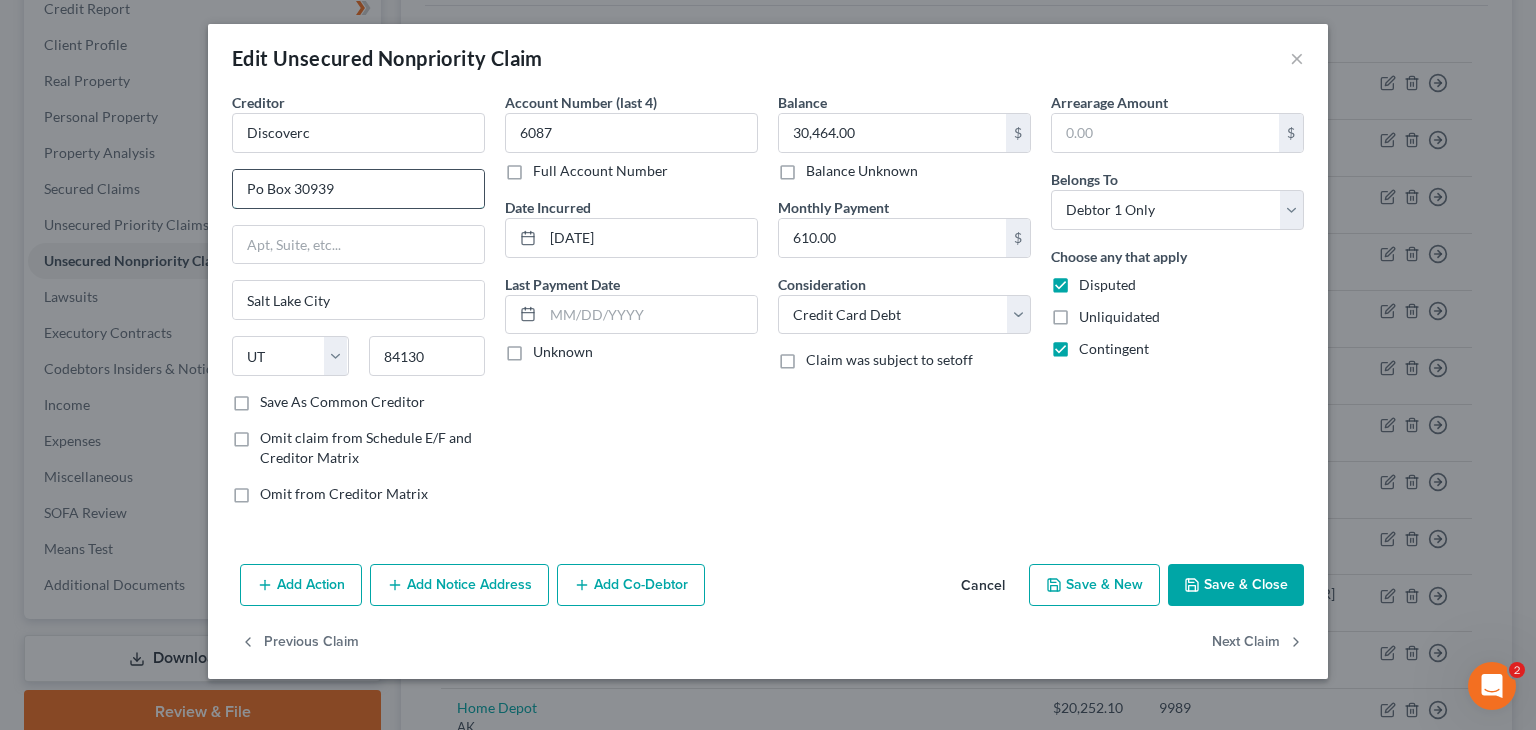 click on "Po Box 30939" at bounding box center (358, 189) 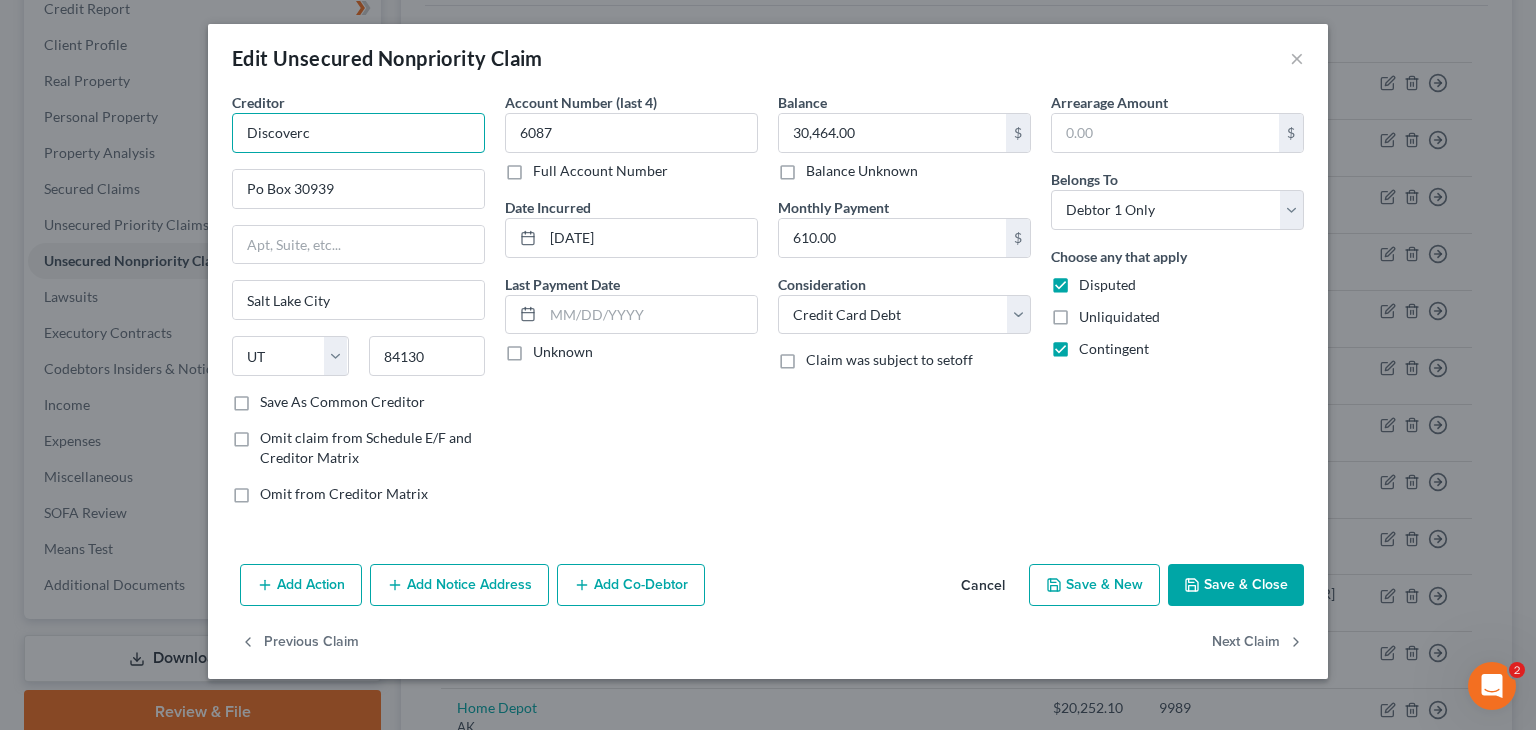 click on "Discoverc" at bounding box center [358, 133] 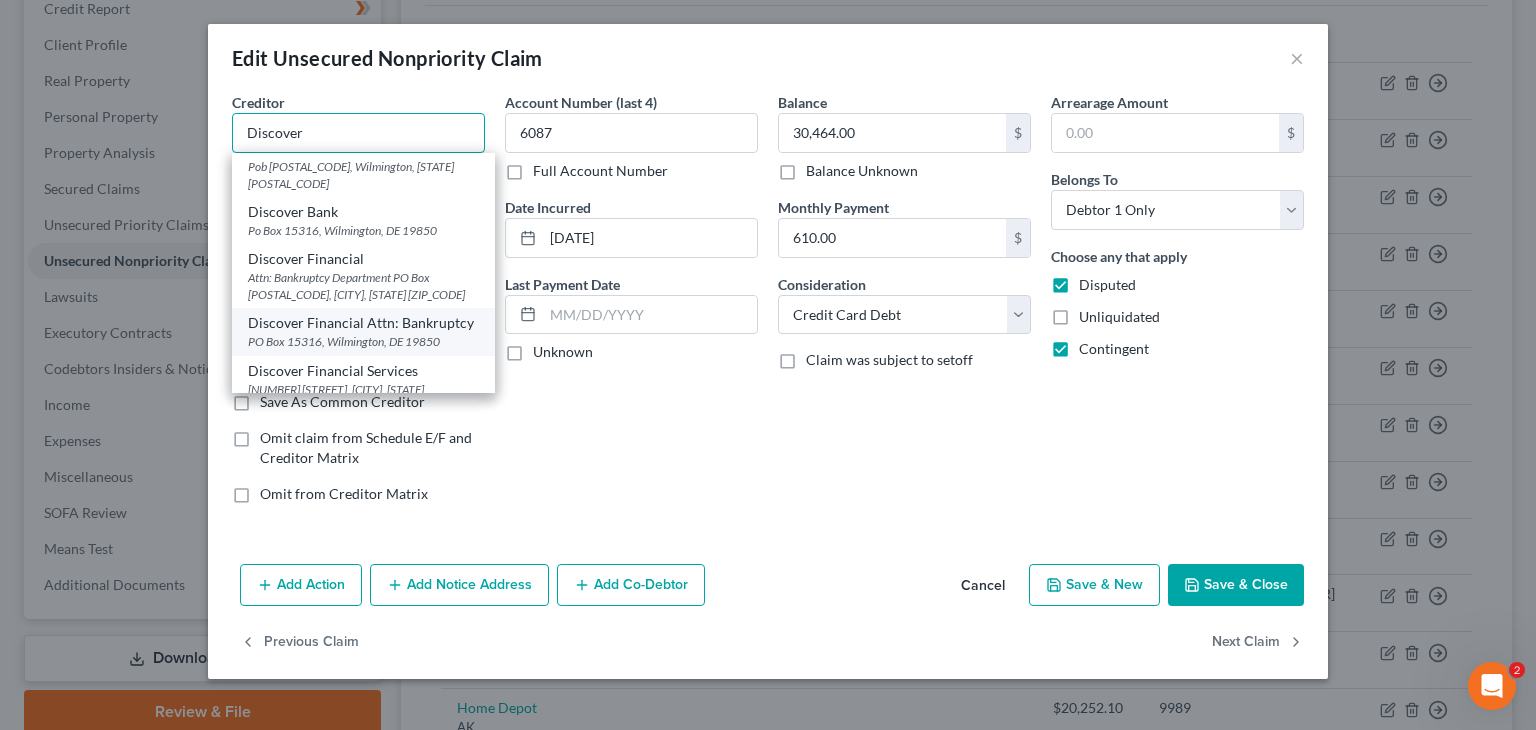 scroll, scrollTop: 32, scrollLeft: 0, axis: vertical 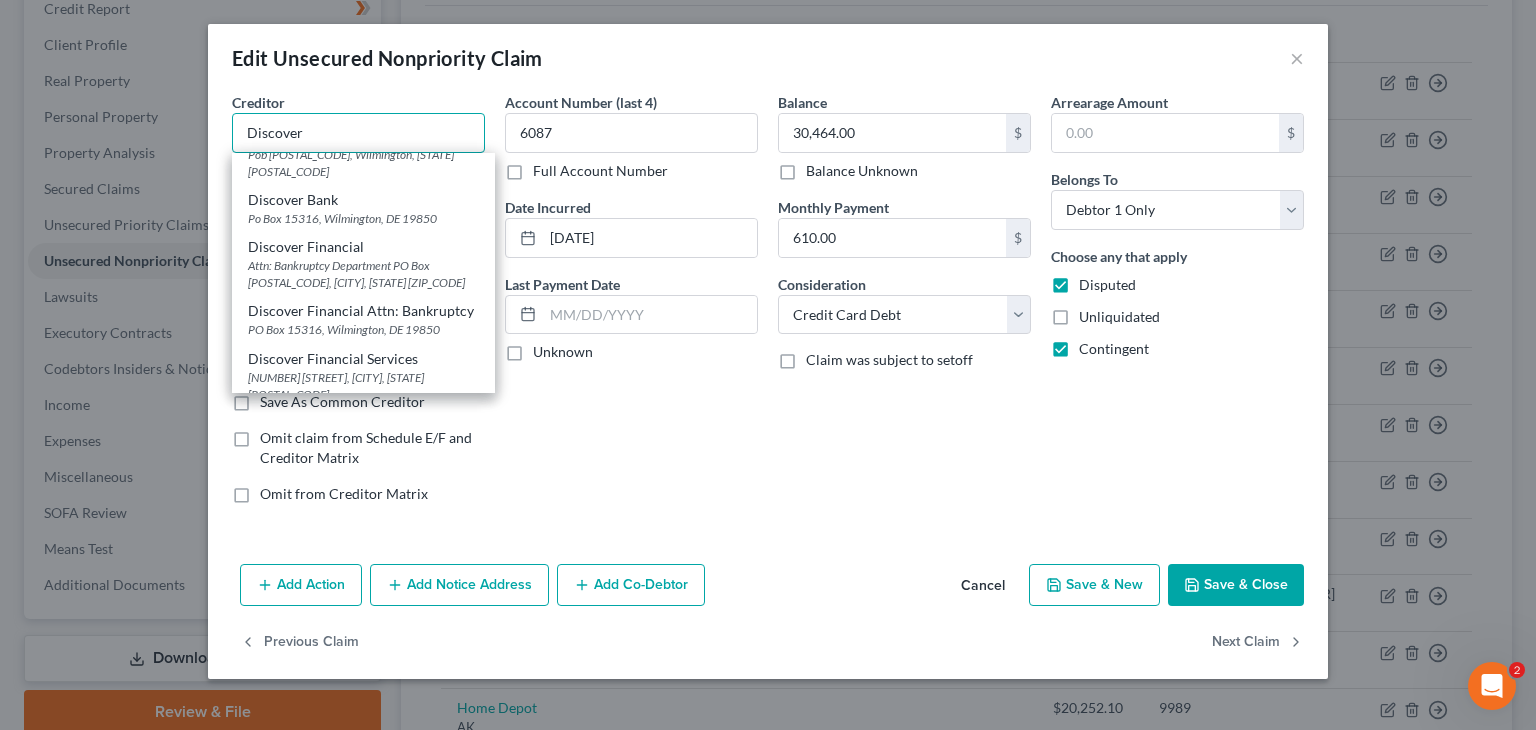 type on "Discover" 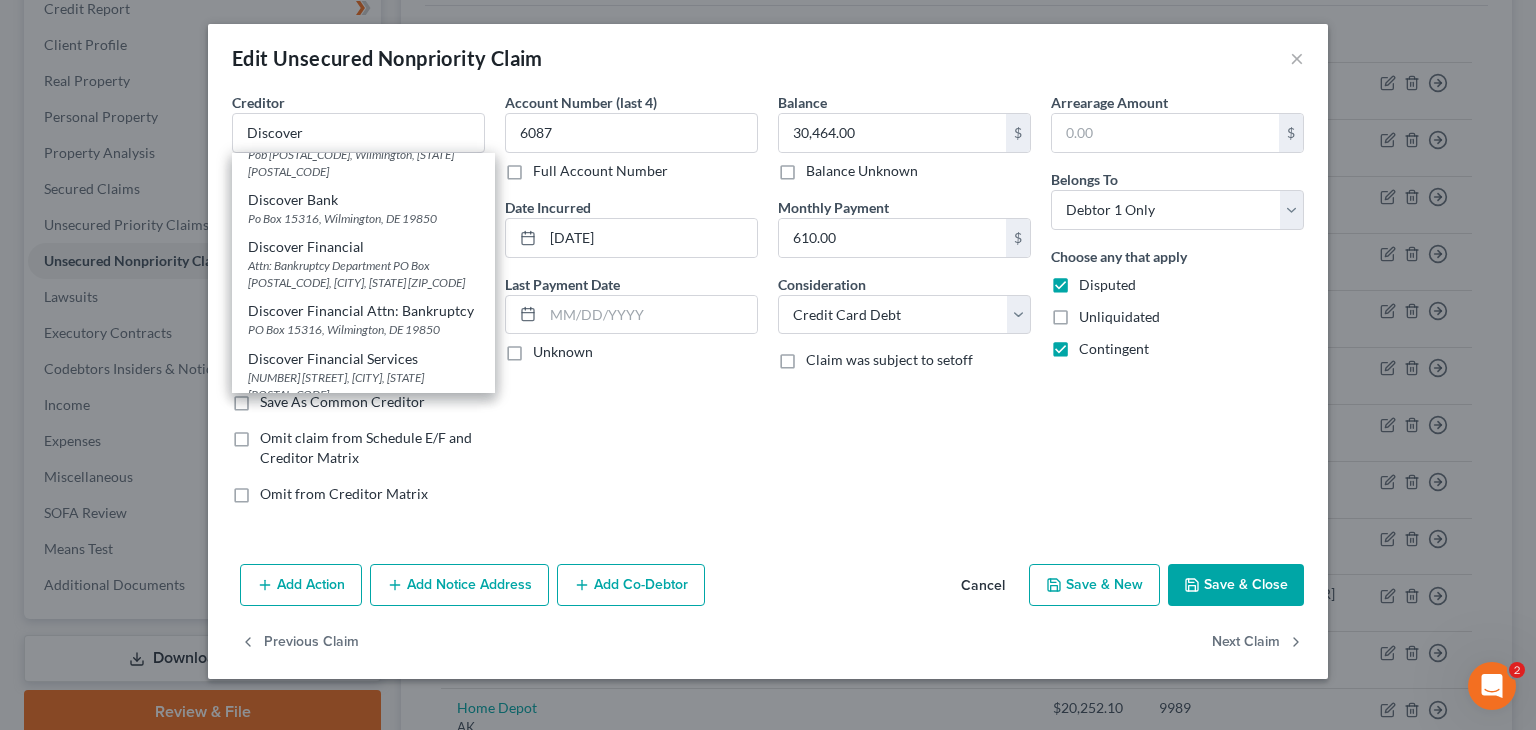 click on "Account Number (last 4)
6087
Full Account Number
Date Incurred         10-17-2006 Last Payment Date         Unknown" at bounding box center (631, 306) 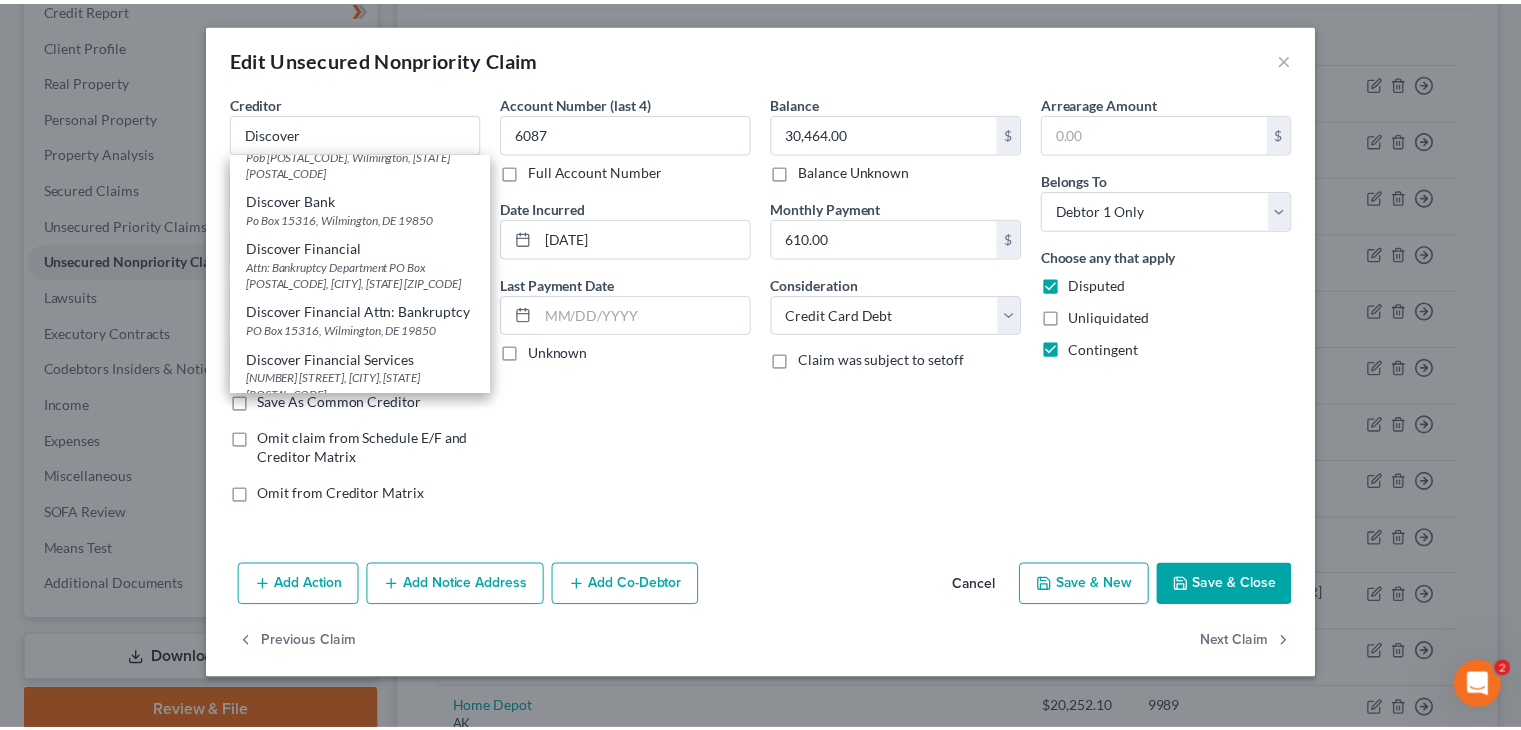 scroll, scrollTop: 0, scrollLeft: 0, axis: both 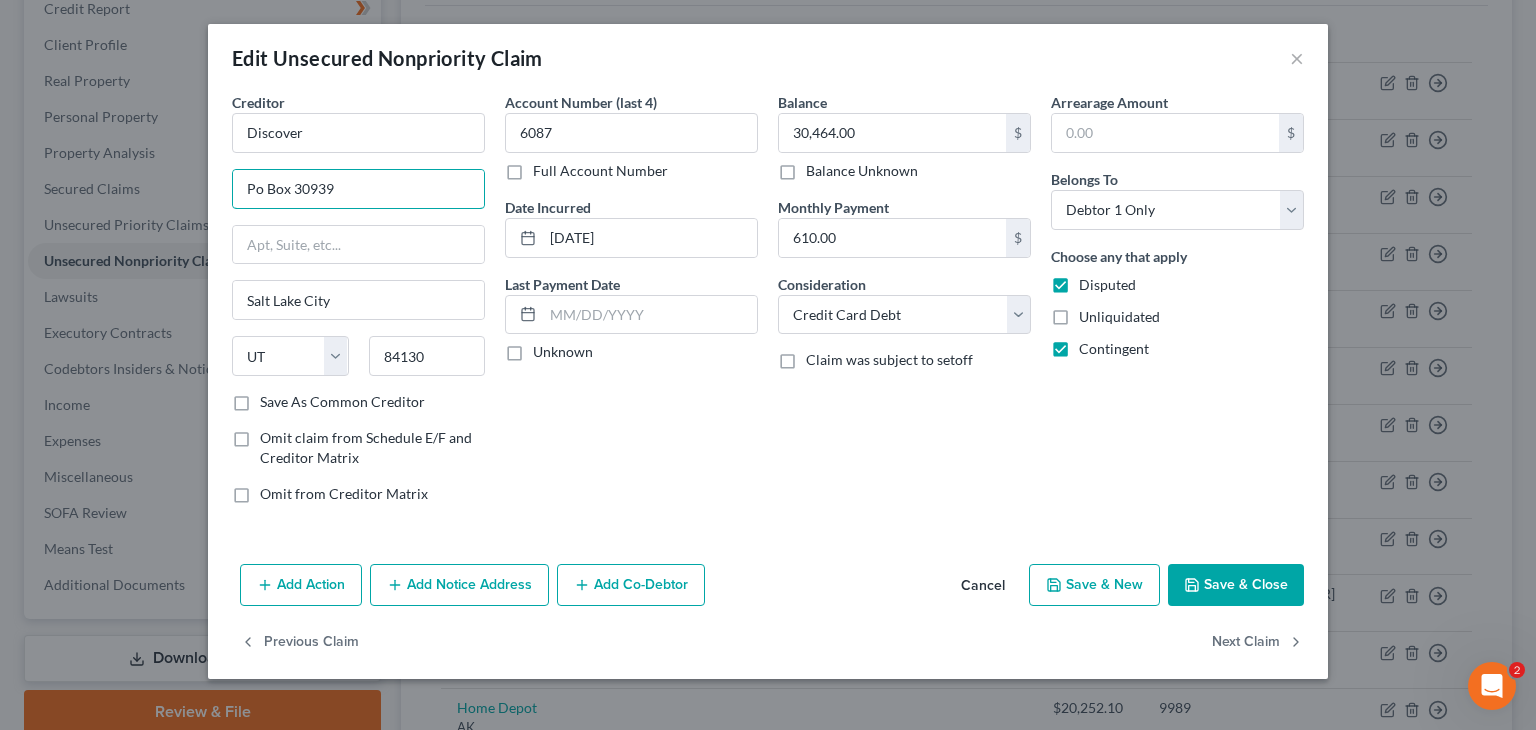 drag, startPoint x: 344, startPoint y: 180, endPoint x: 186, endPoint y: 221, distance: 163.23296 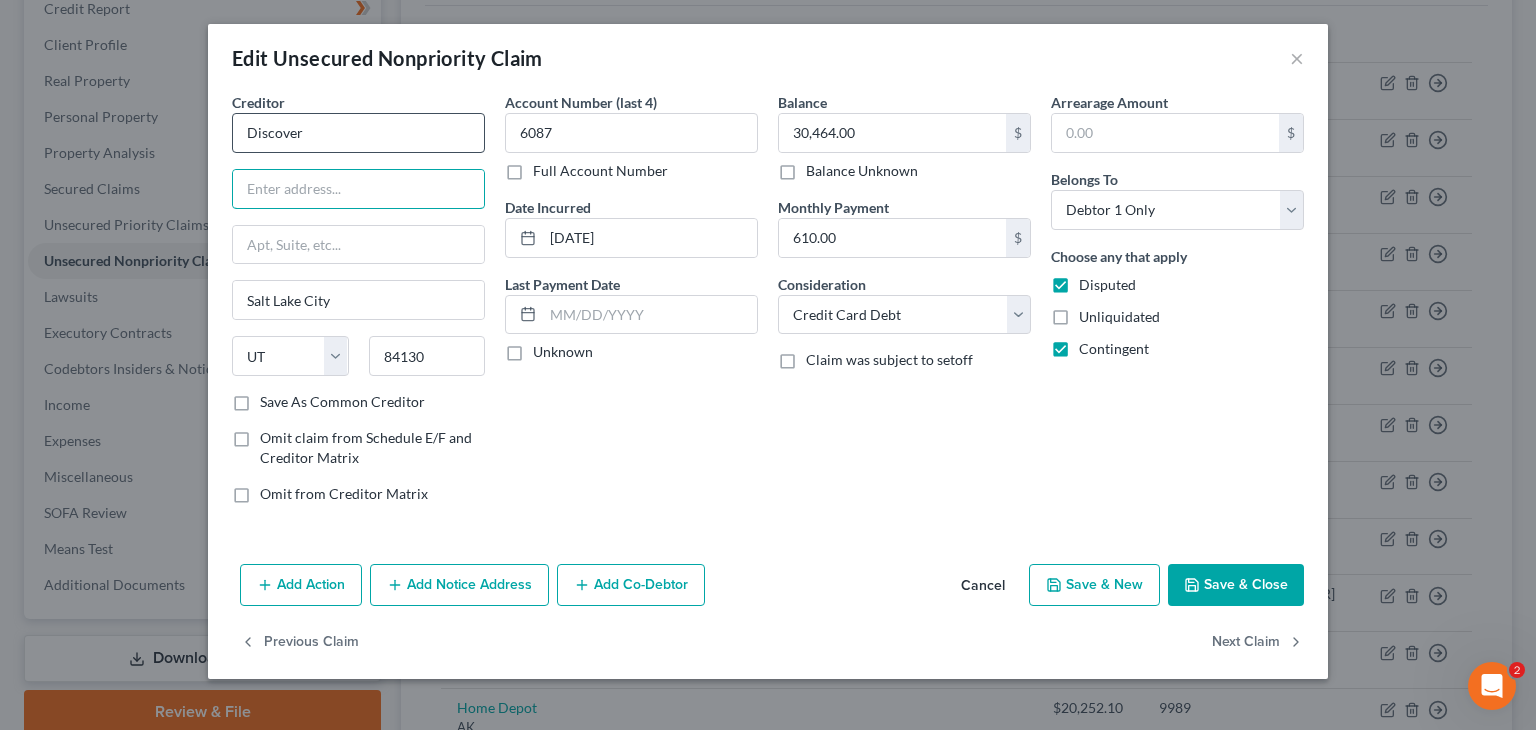 type 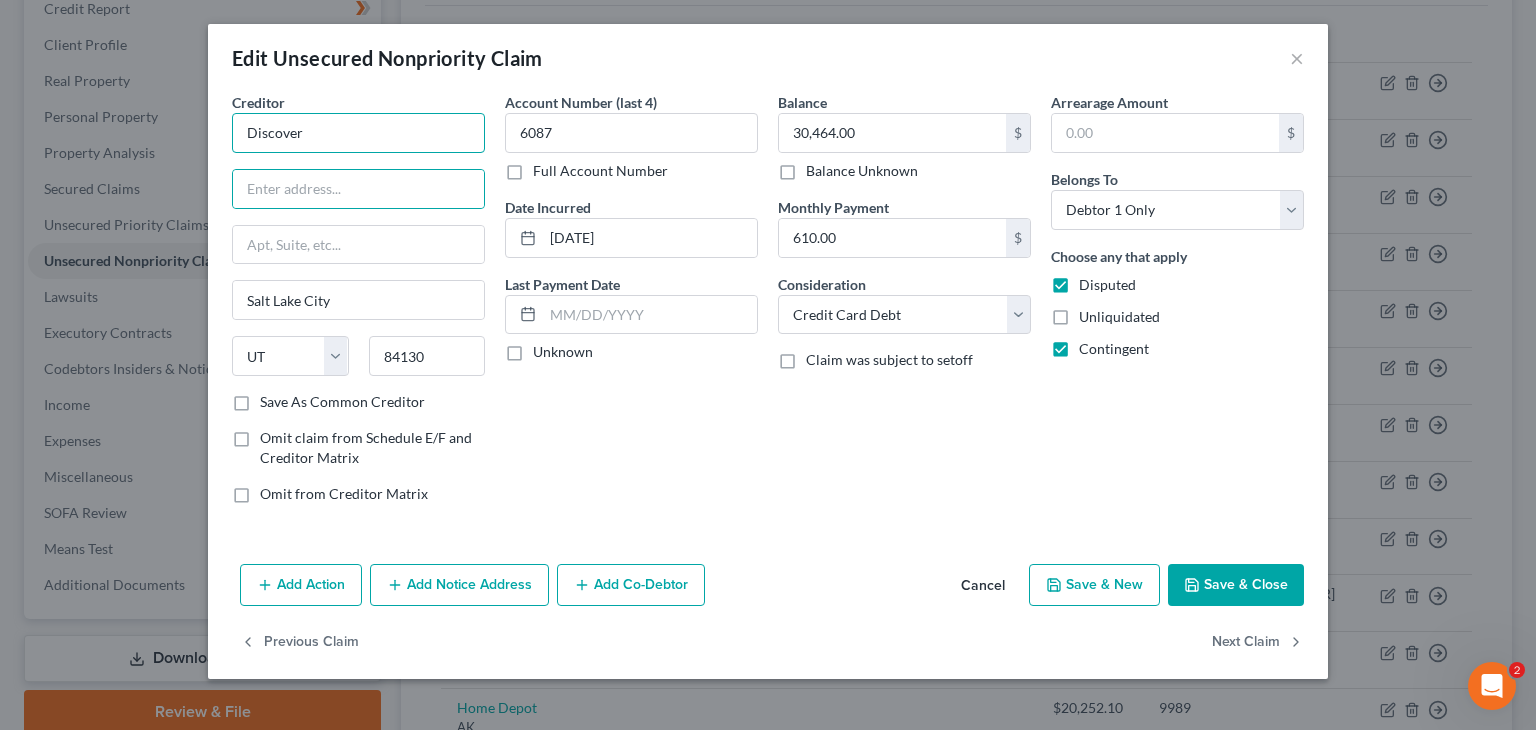 click on "Discover" at bounding box center [358, 133] 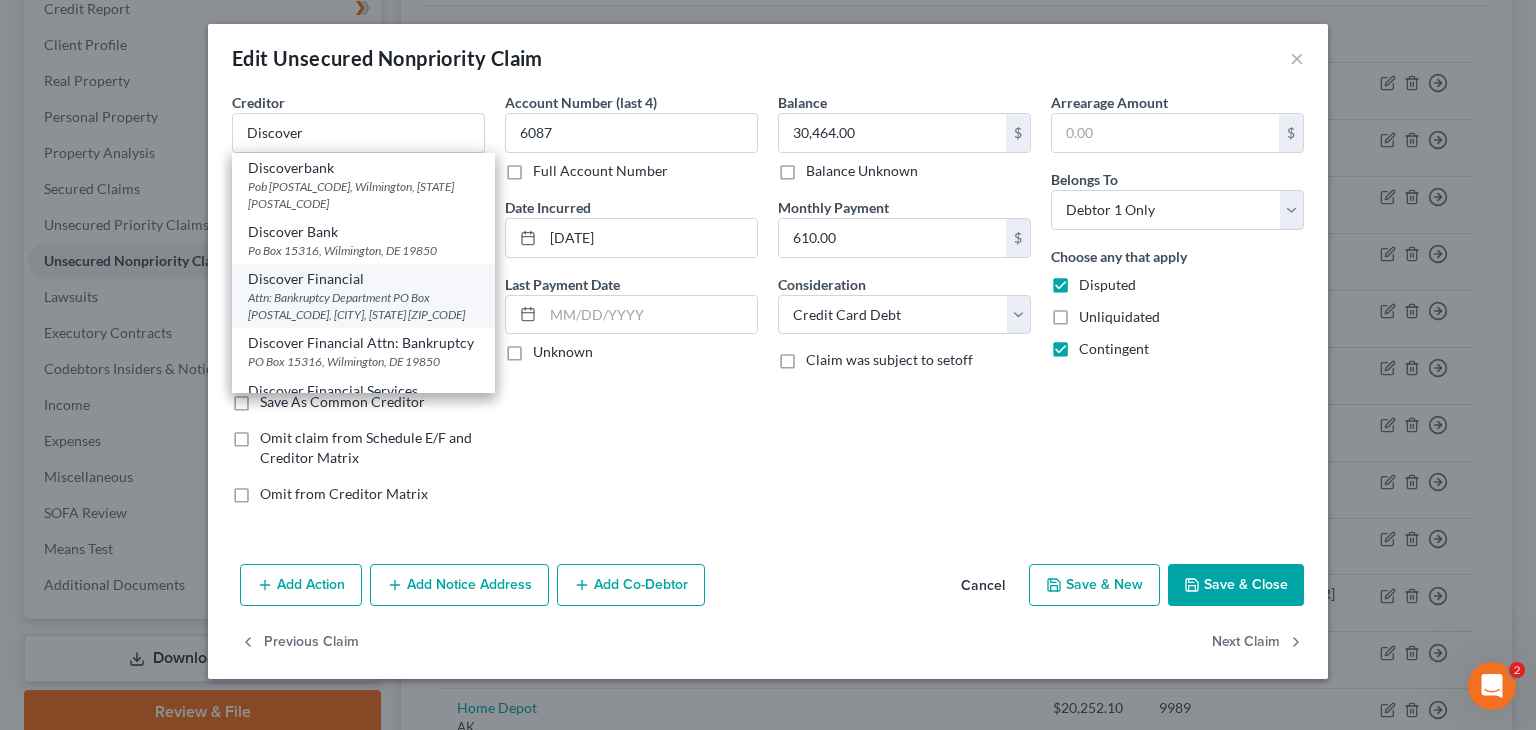 click on "Attn: Bankruptcy Department PO Box 15316, Wilmington, DE 19850" at bounding box center [363, 306] 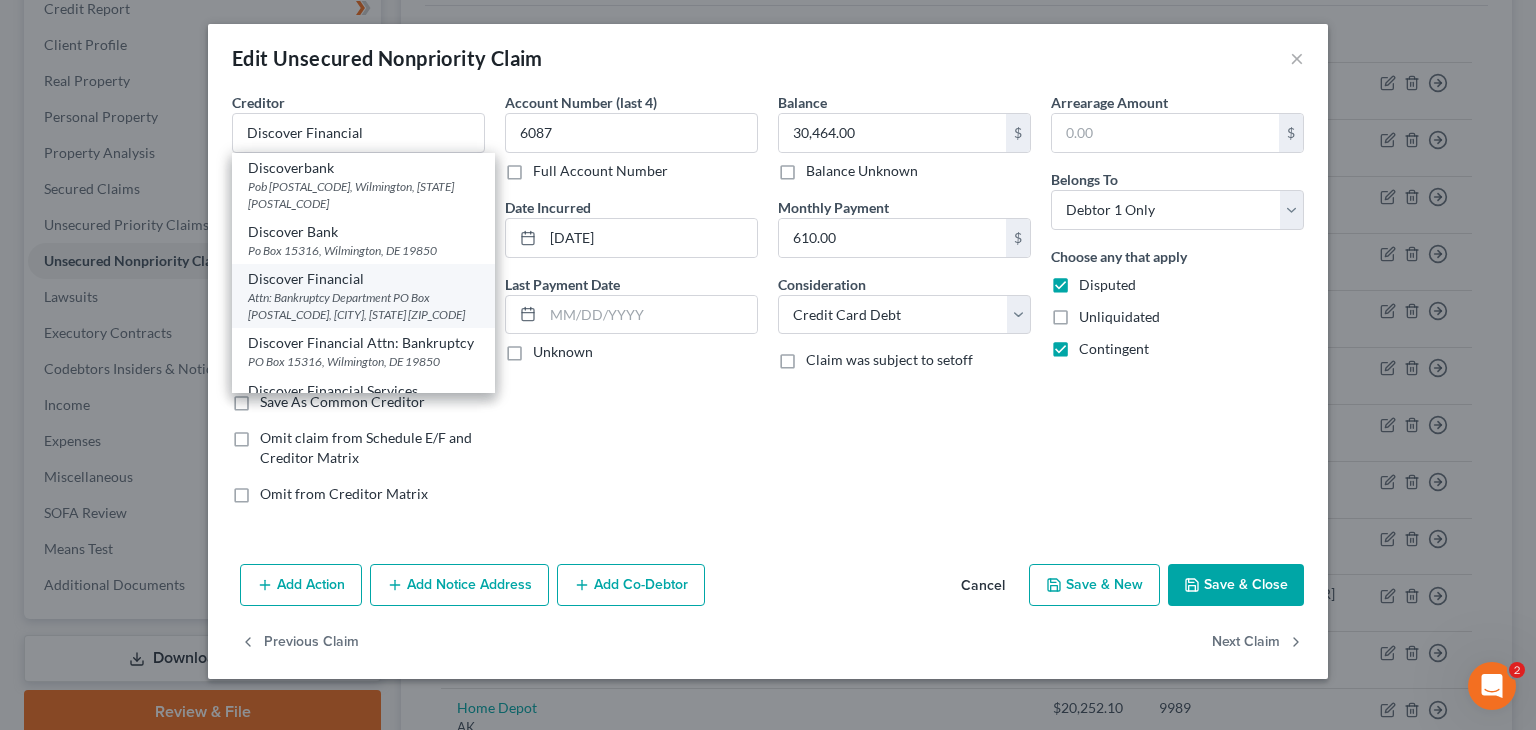 select on "7" 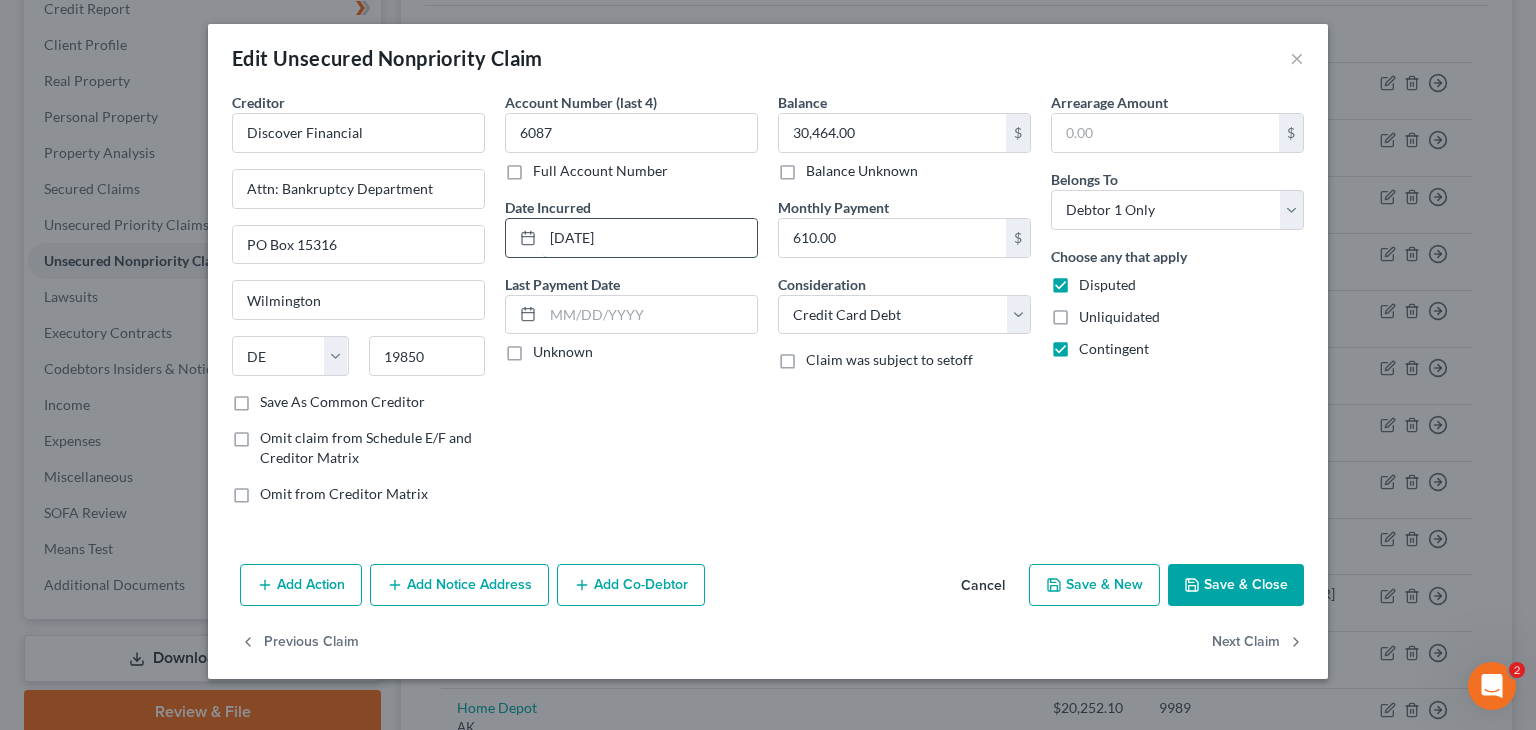 click on "10-17-2006" at bounding box center [650, 238] 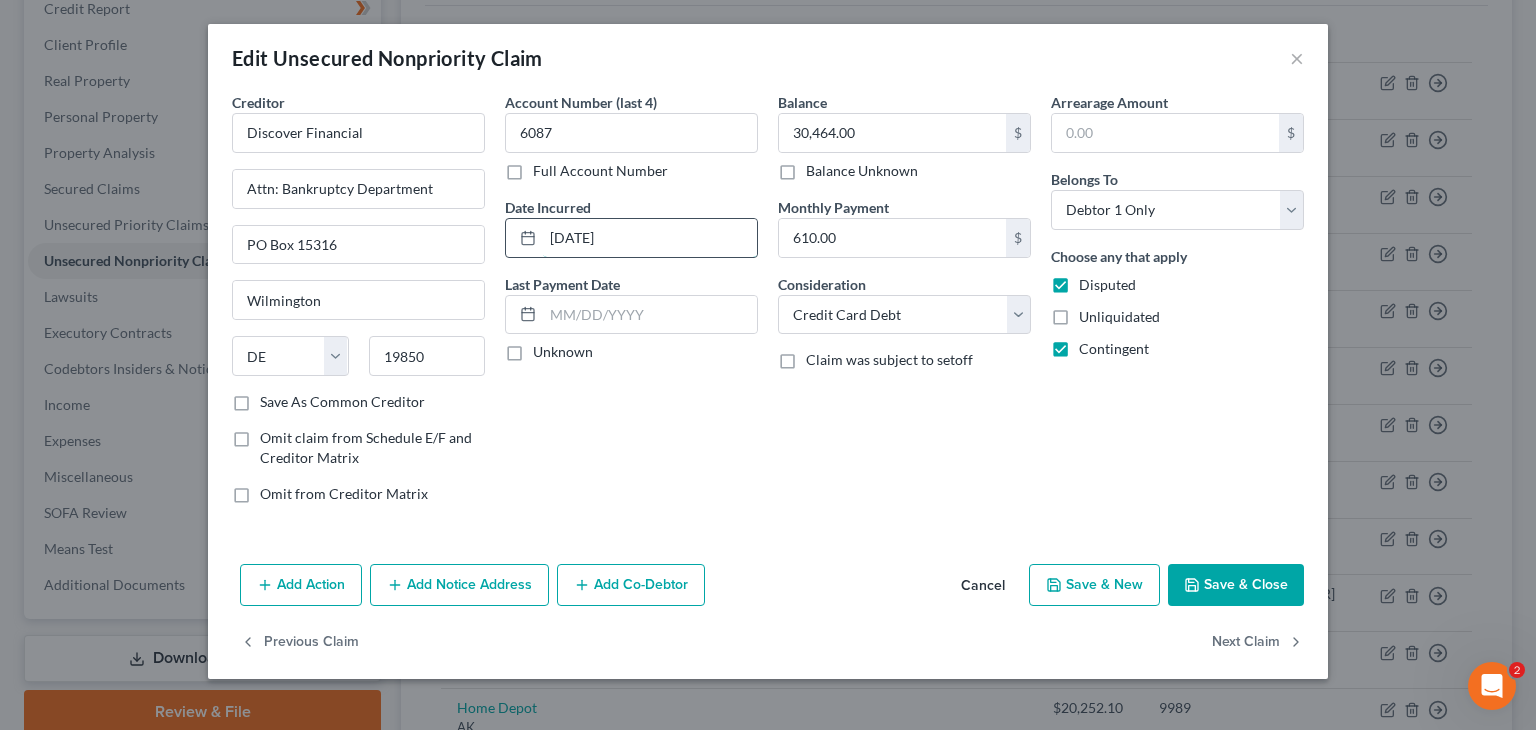 click on "10-17/2006" at bounding box center [650, 238] 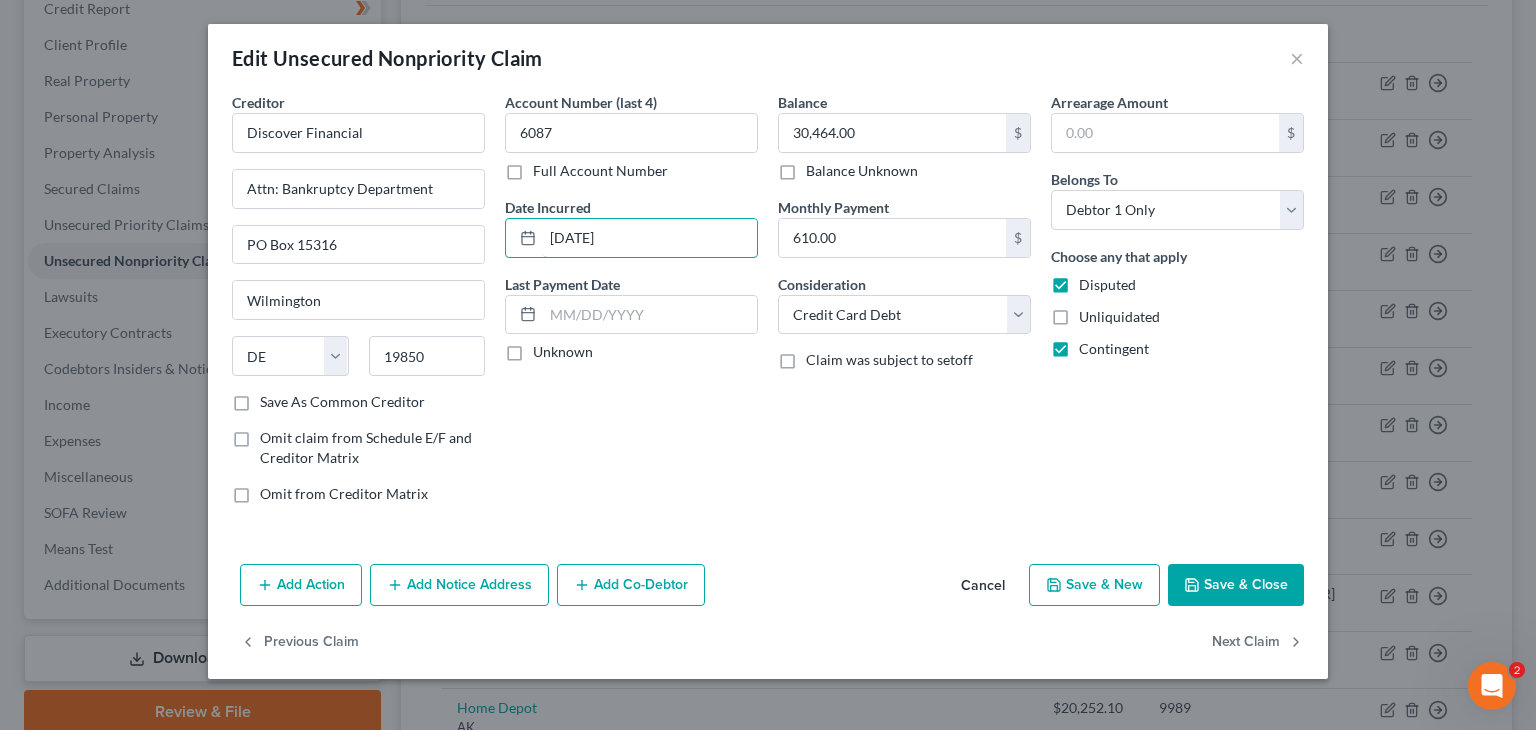type on "10/17/2006" 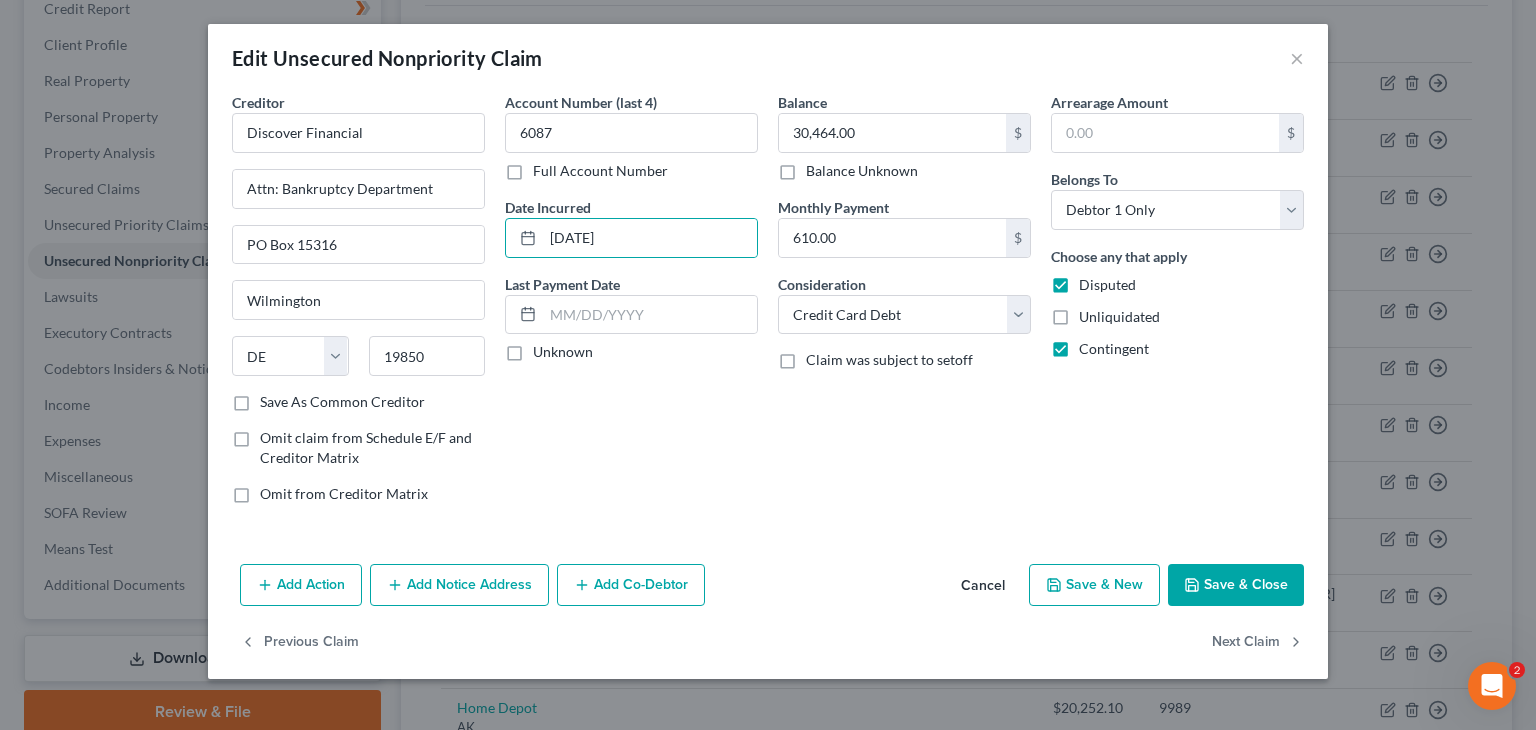 click on "Disputed" at bounding box center [1107, 285] 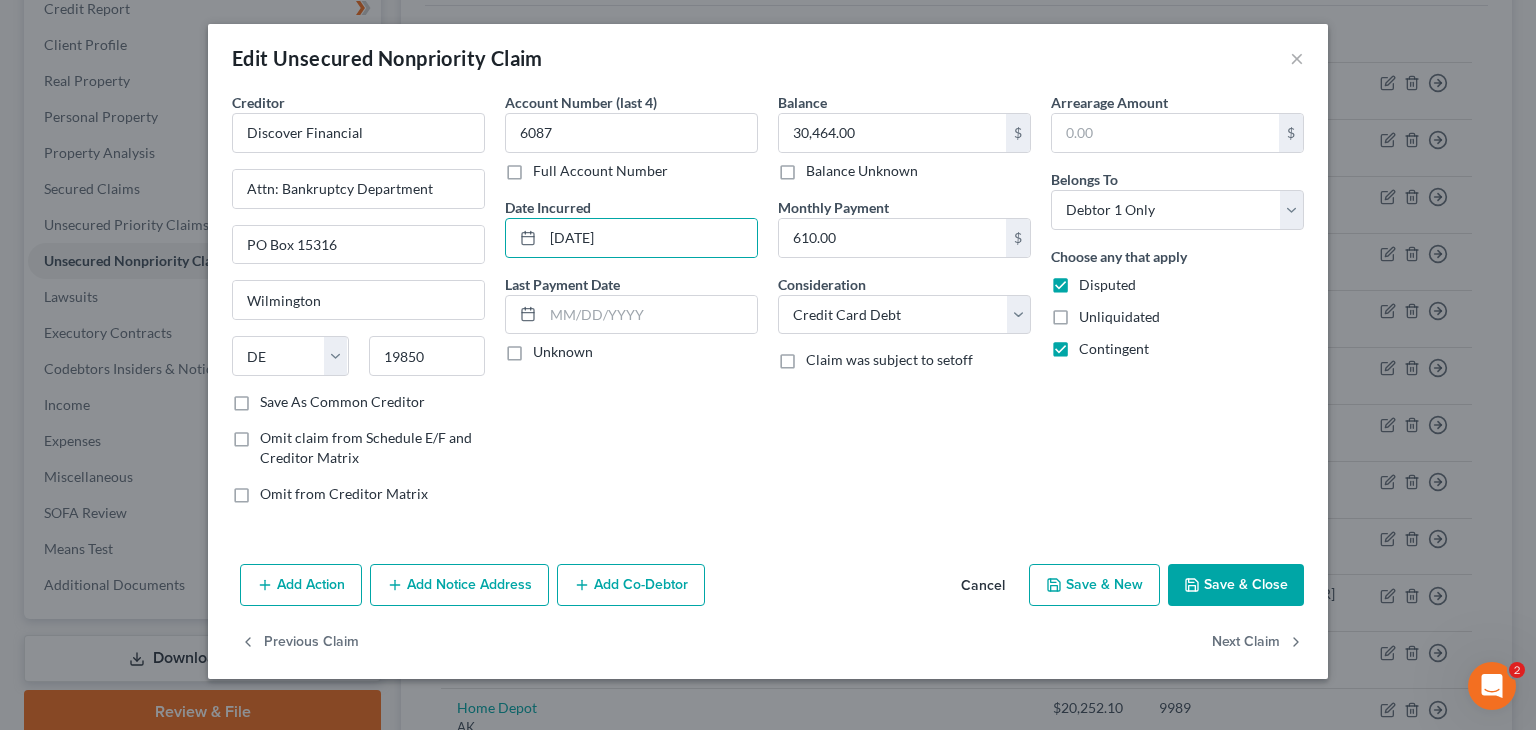 click on "Disputed" at bounding box center (1093, 281) 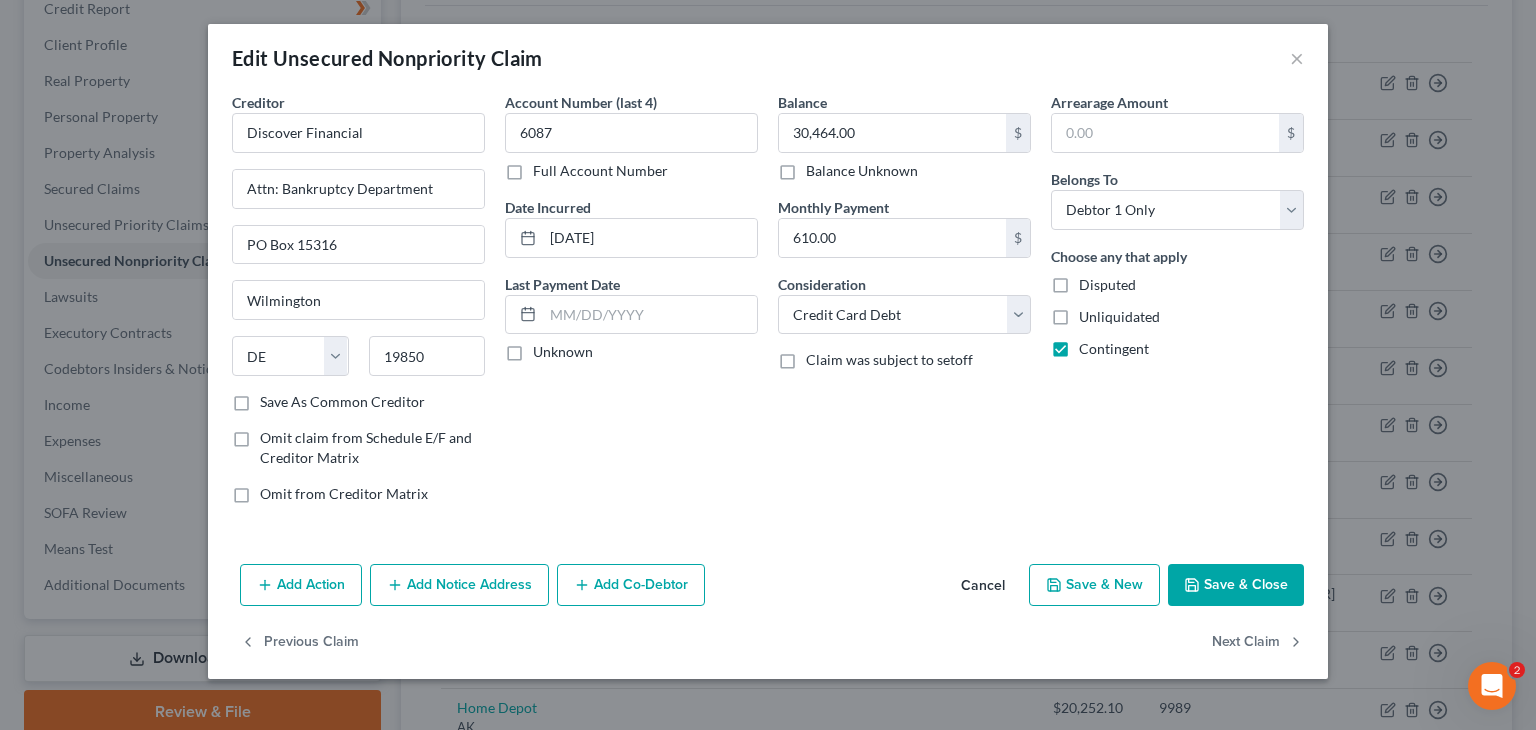 click on "Contingent" at bounding box center [1114, 349] 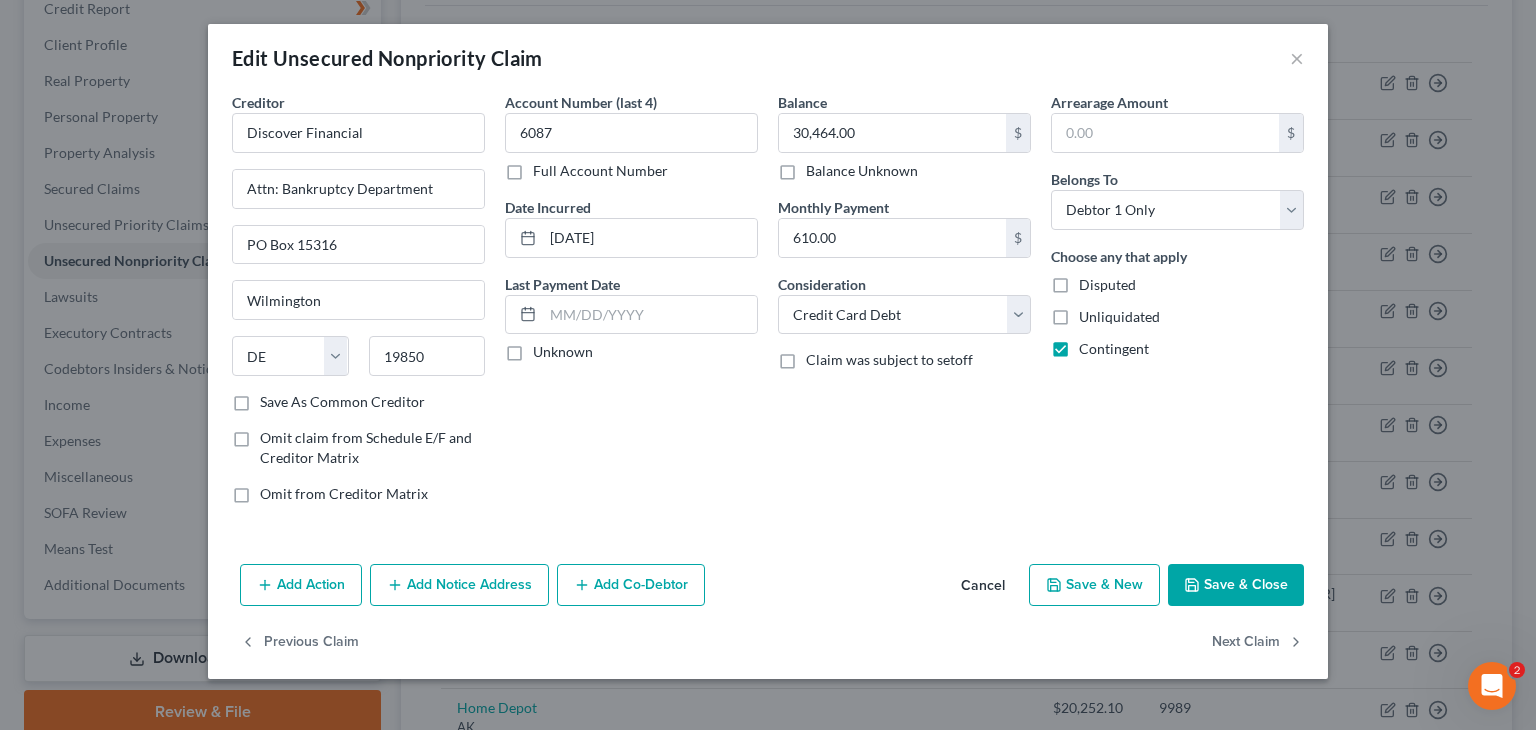 click on "Contingent" at bounding box center (1093, 345) 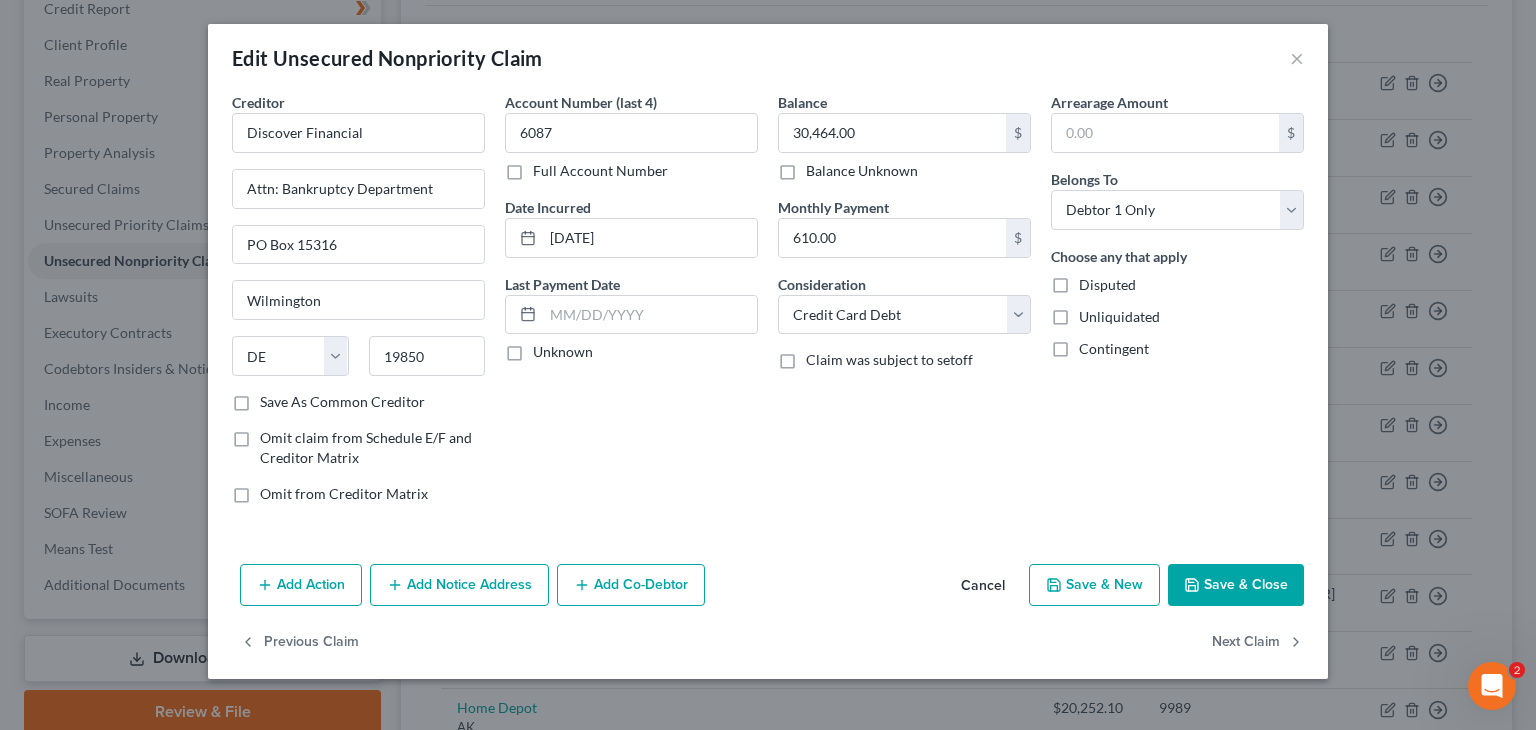 click on "Save & Close" at bounding box center (1236, 585) 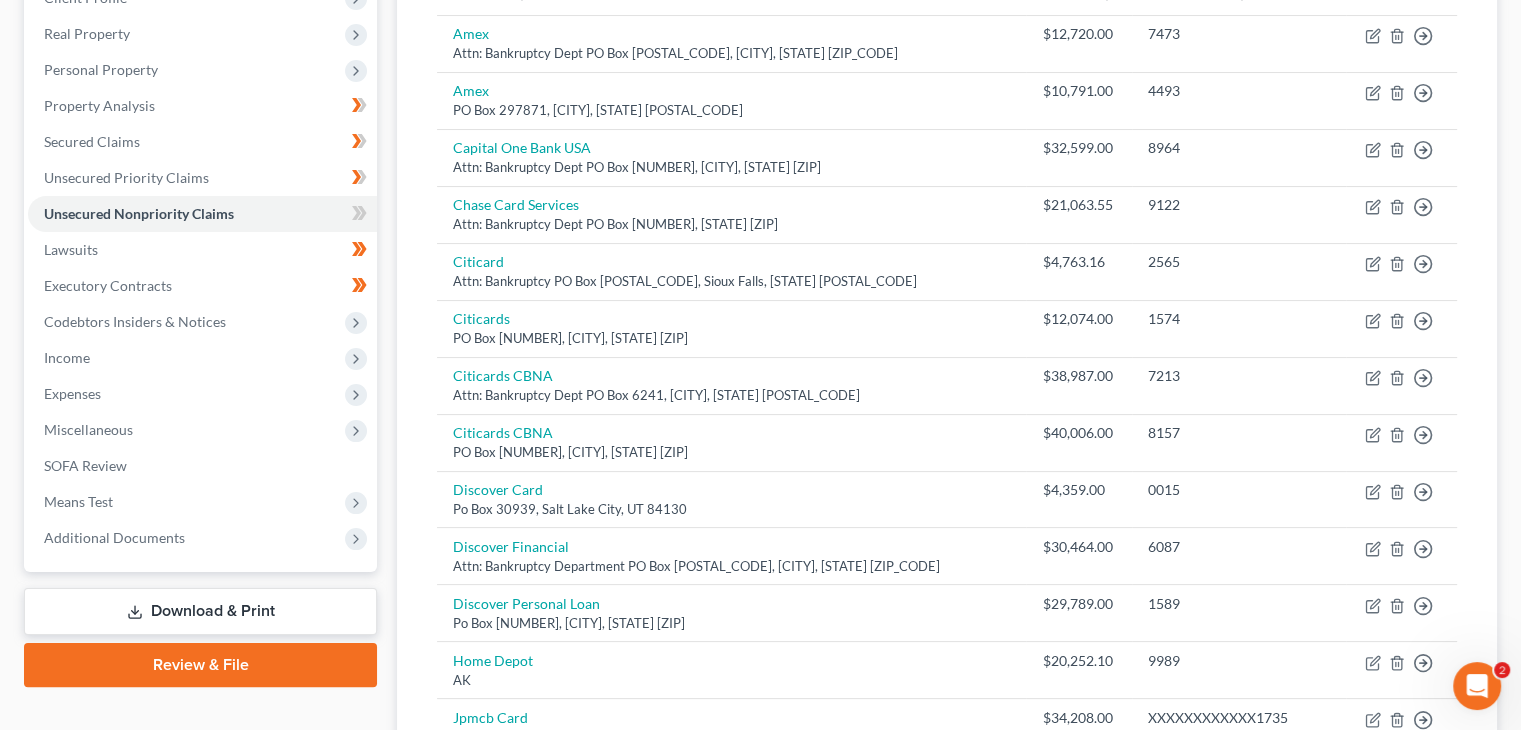 scroll, scrollTop: 200, scrollLeft: 0, axis: vertical 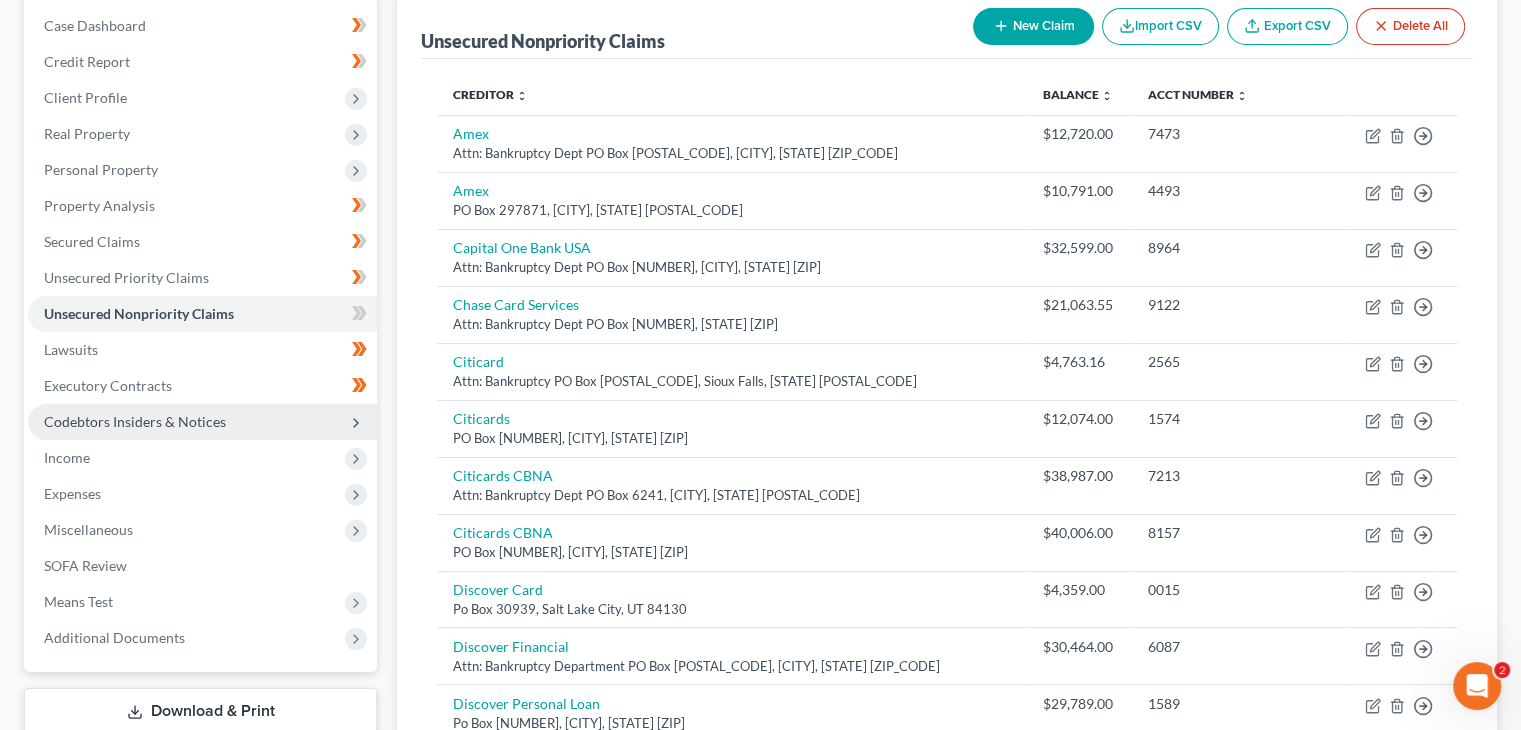 click on "Codebtors Insiders & Notices" at bounding box center [202, 422] 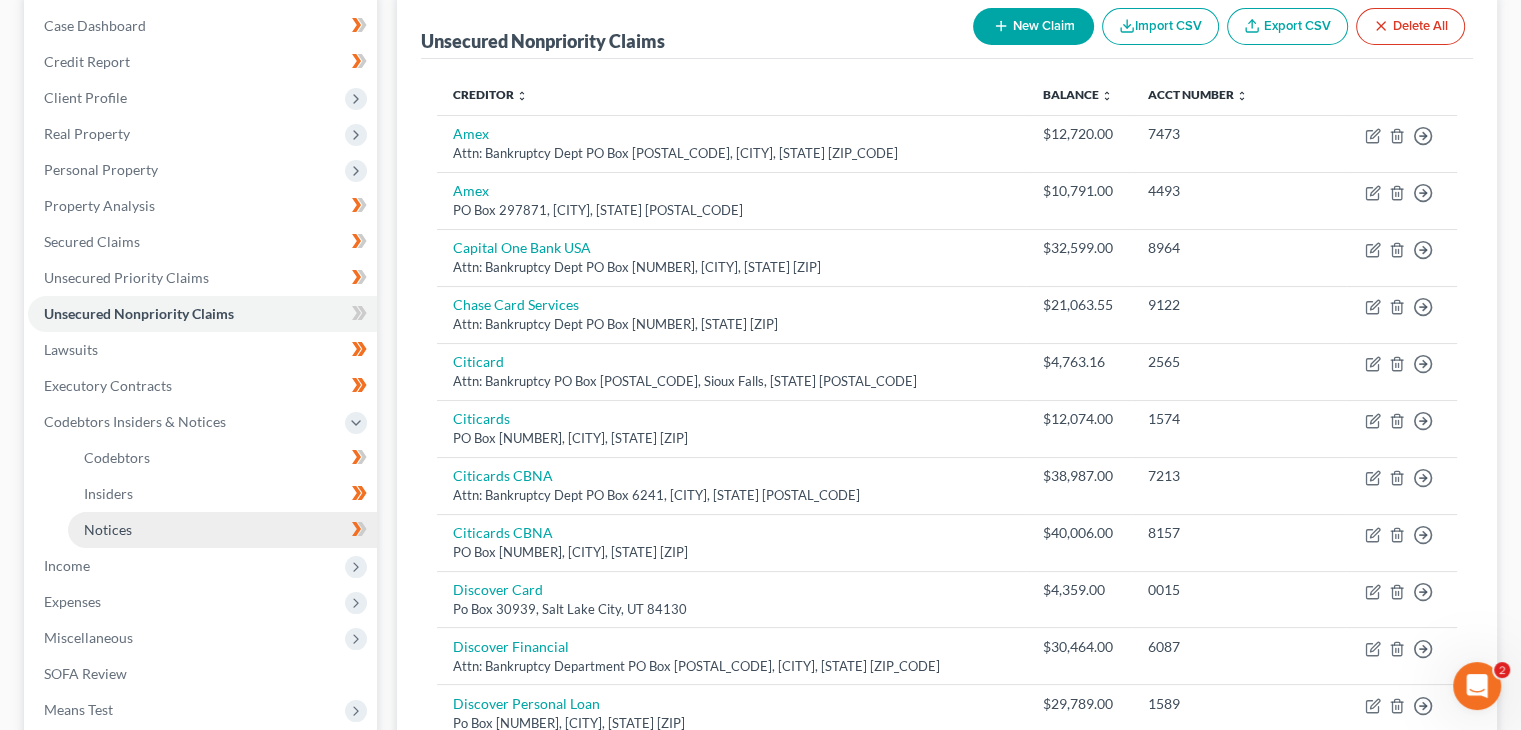 click on "Notices" at bounding box center [222, 530] 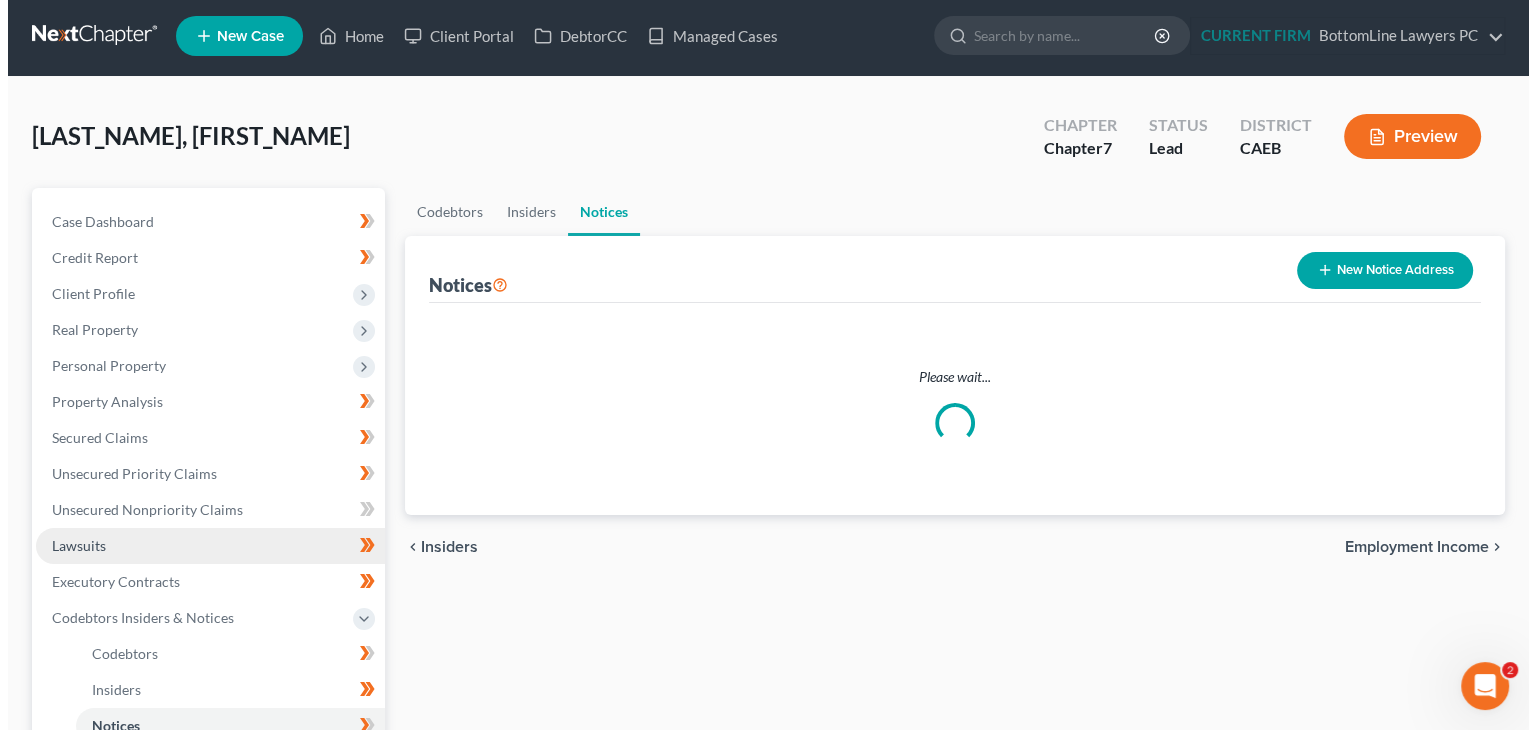 scroll, scrollTop: 0, scrollLeft: 0, axis: both 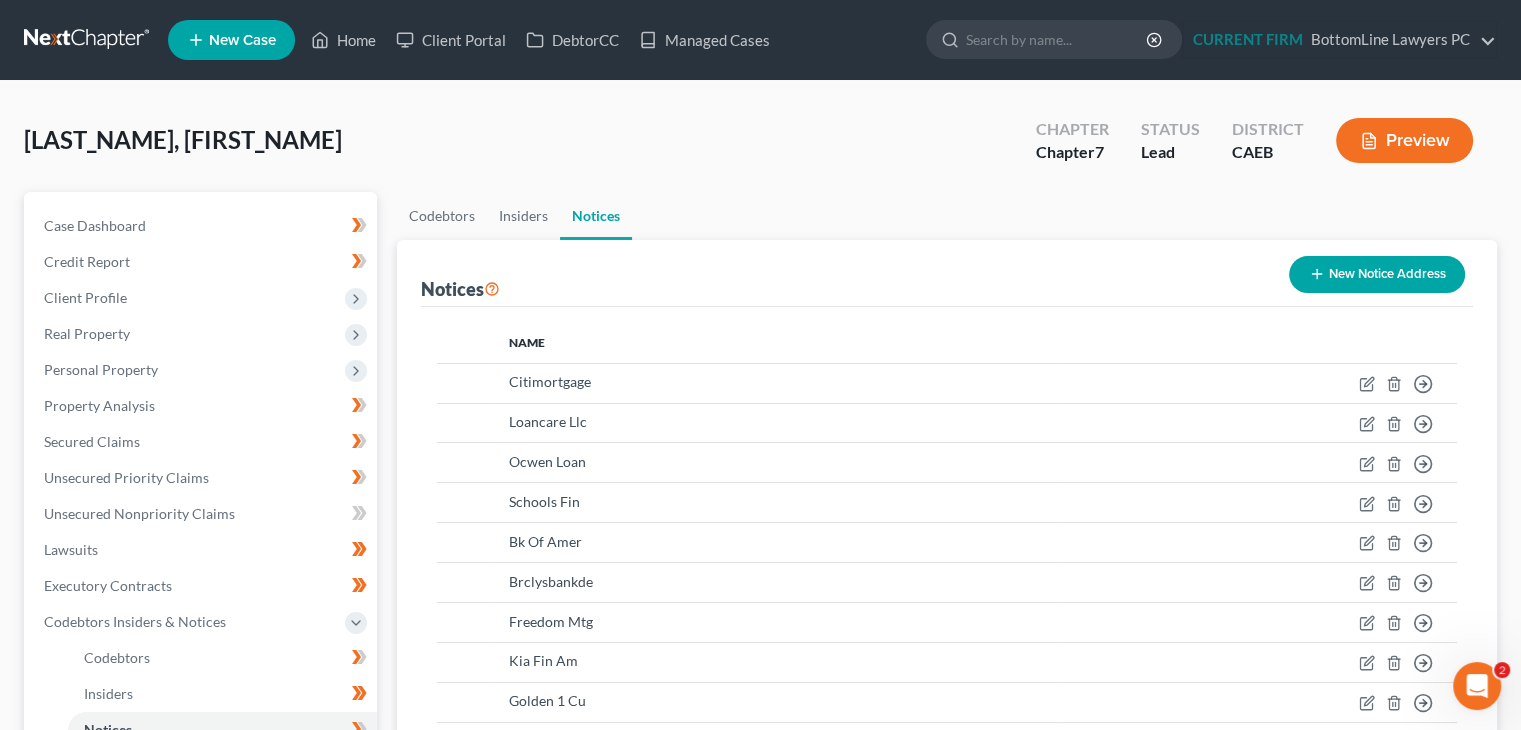 click on "New Notice Address" at bounding box center [1377, 274] 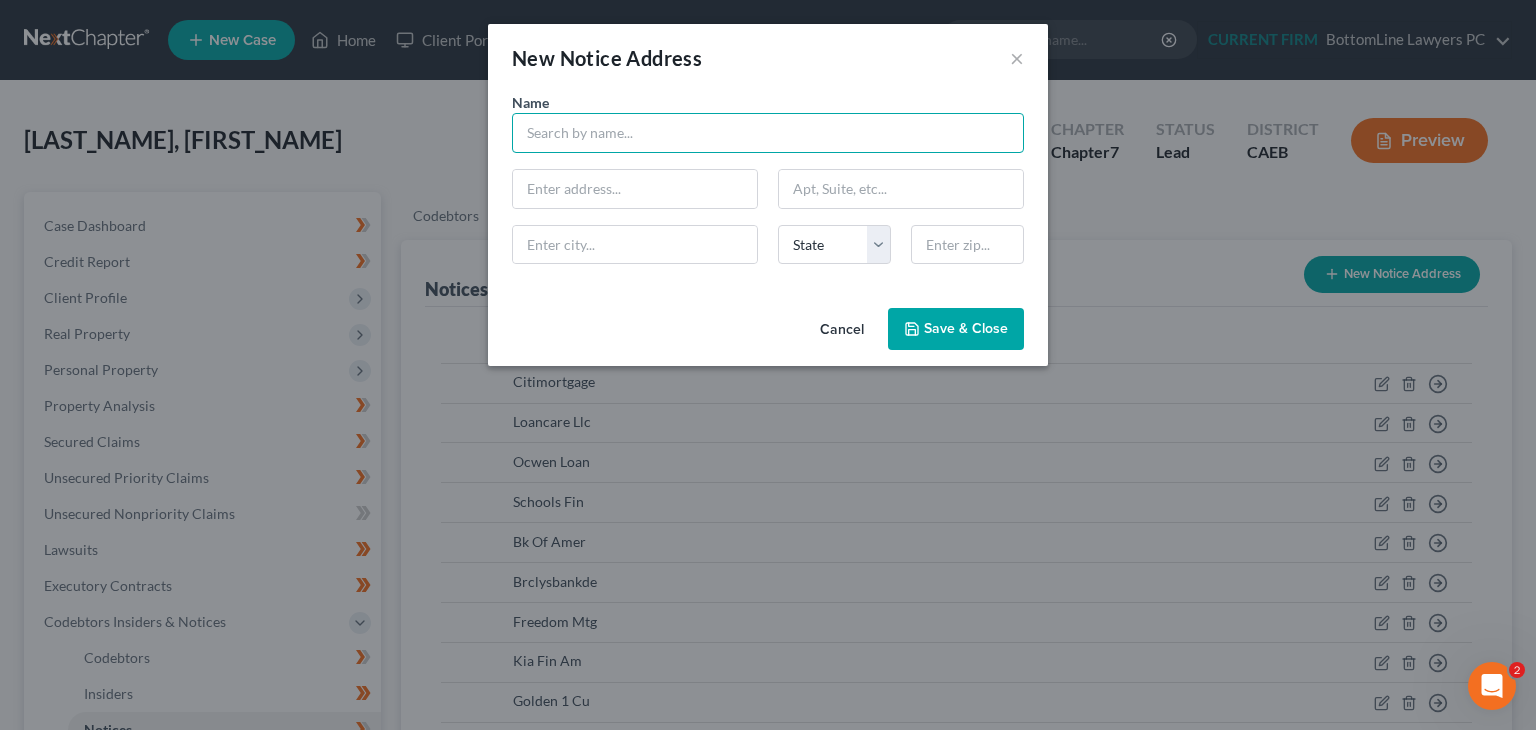 click at bounding box center (768, 133) 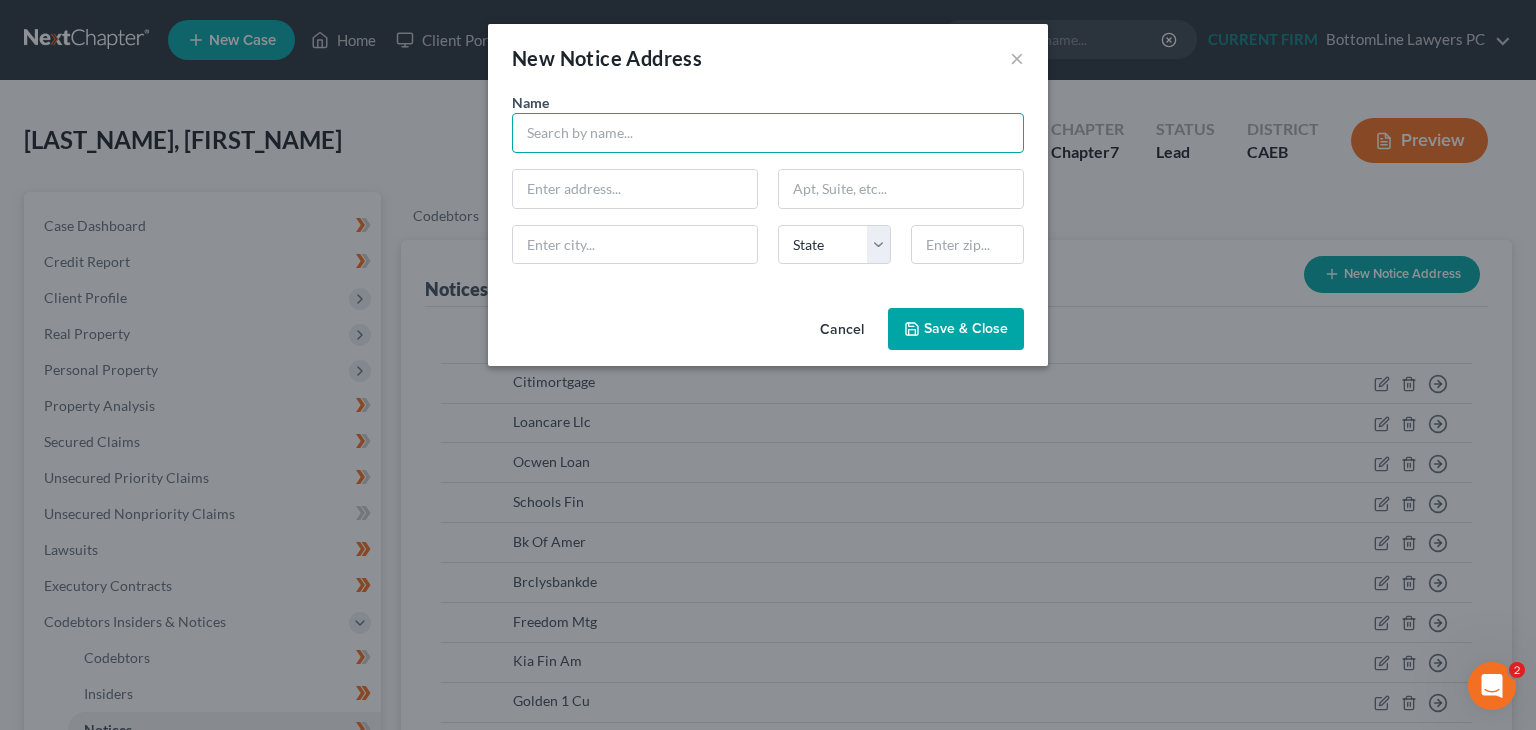 paste on "Comenity Bank, Bankruptcy Department, PO Box 182125, Columbus, OH 43218-2125" 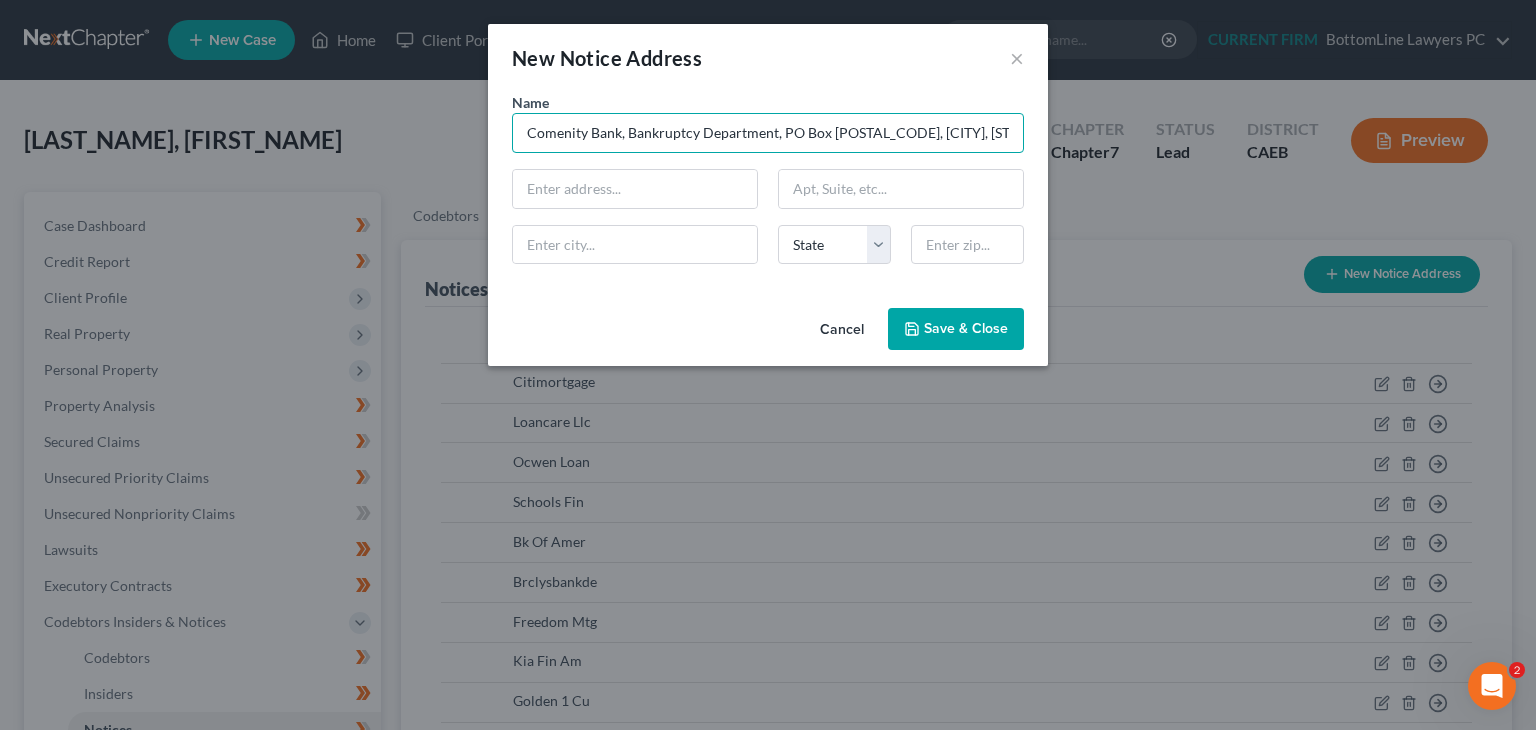 scroll, scrollTop: 0, scrollLeft: 45, axis: horizontal 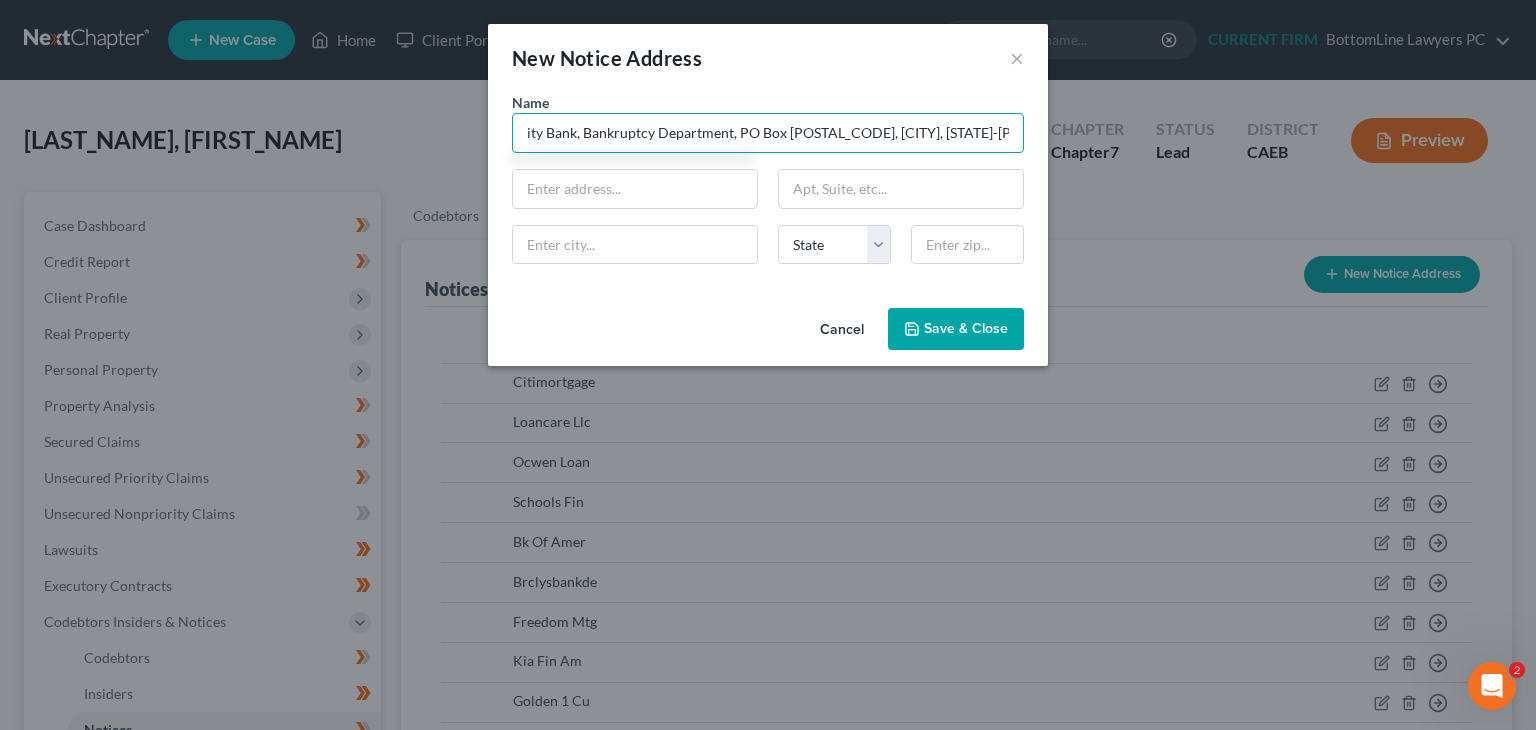 drag, startPoint x: 736, startPoint y: 129, endPoint x: 836, endPoint y: 135, distance: 100.17984 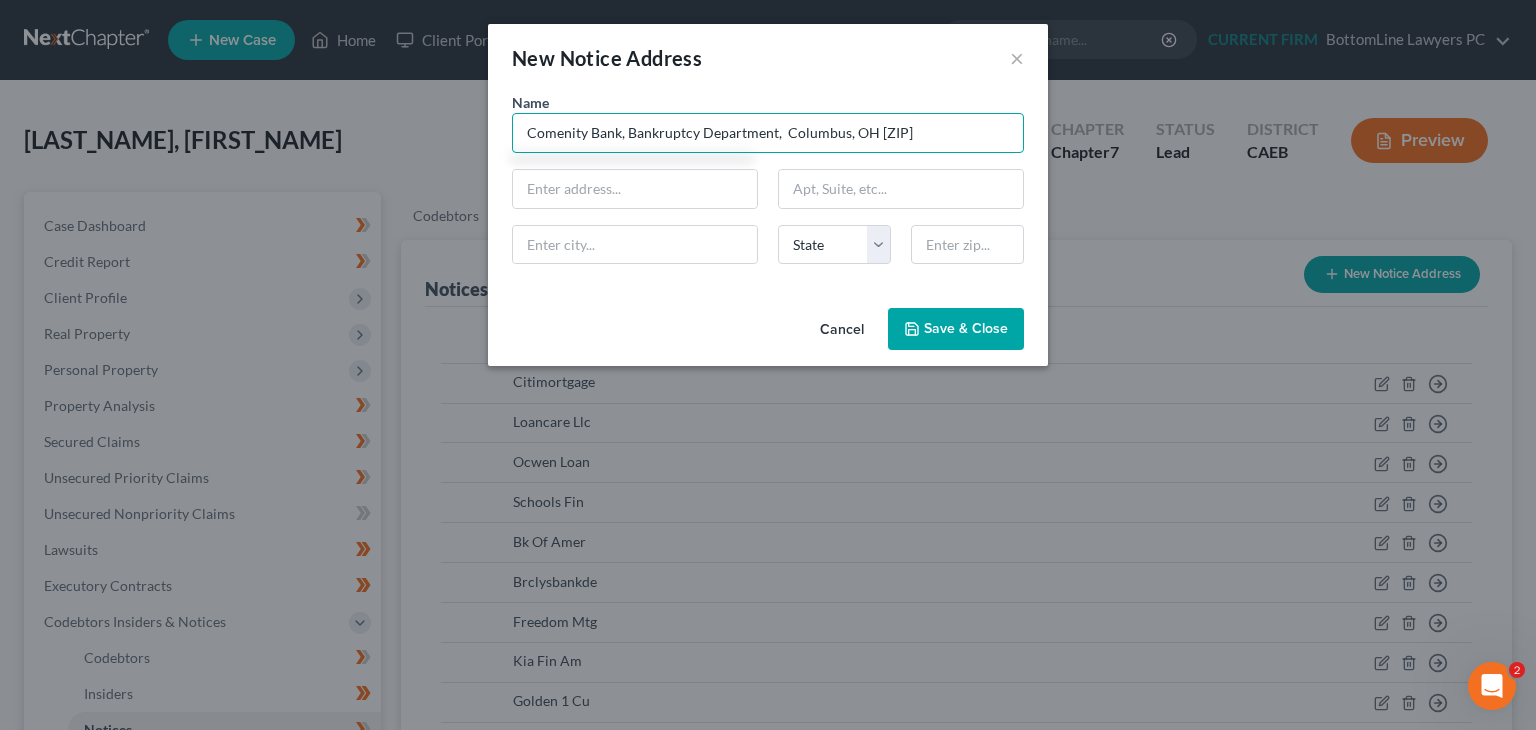 scroll, scrollTop: 0, scrollLeft: 0, axis: both 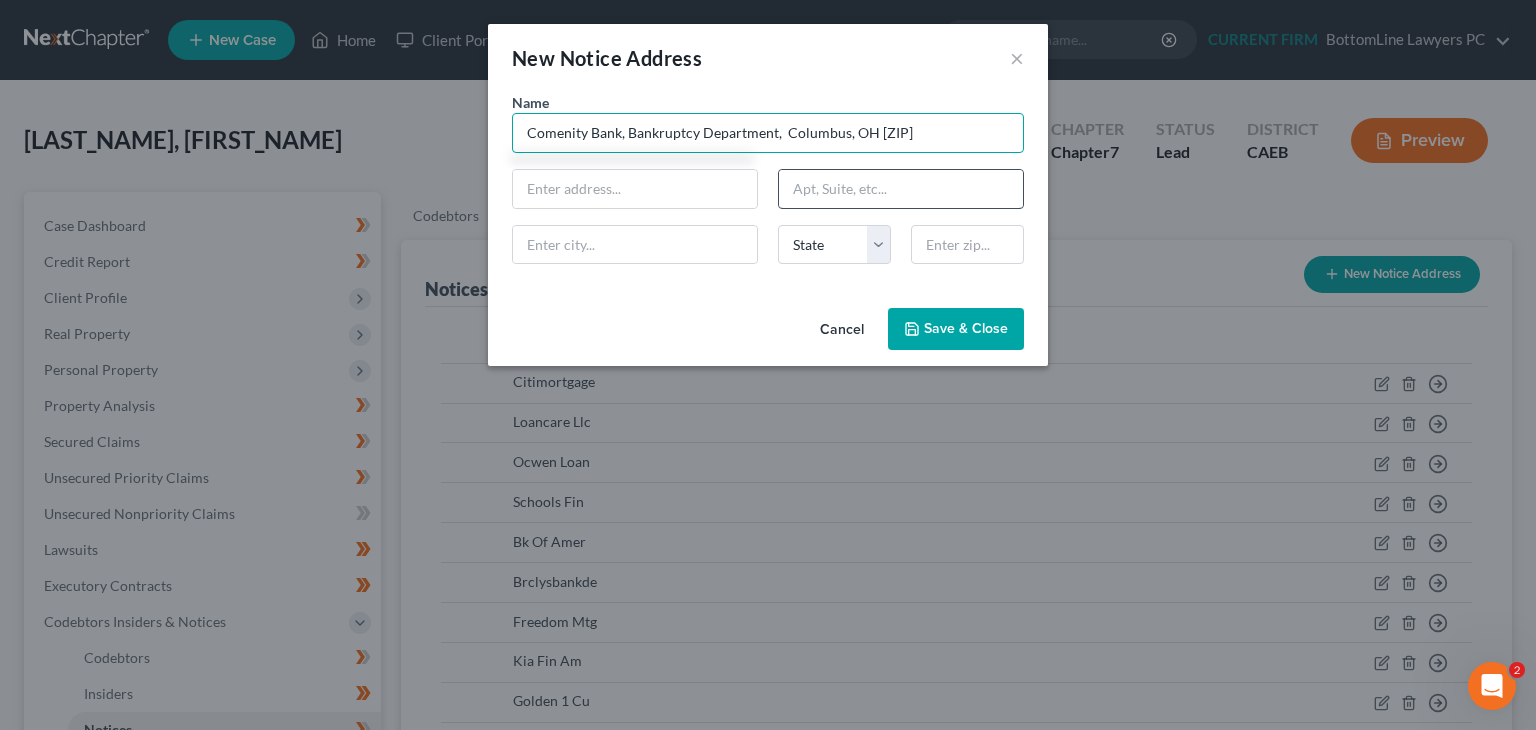 type on "Comenity Bank, Bankruptcy Department,  Columbus, OH 43218-2125" 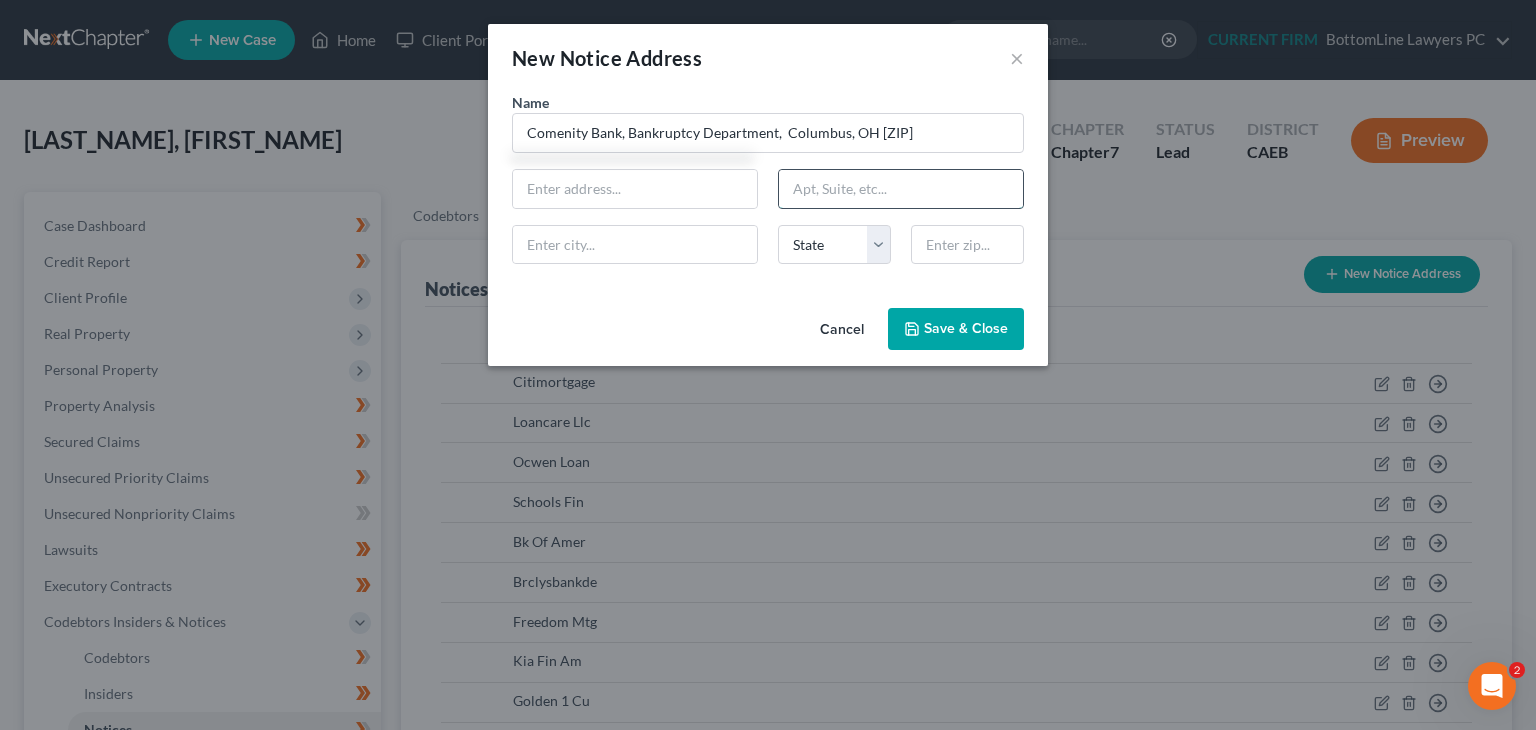 click at bounding box center (901, 189) 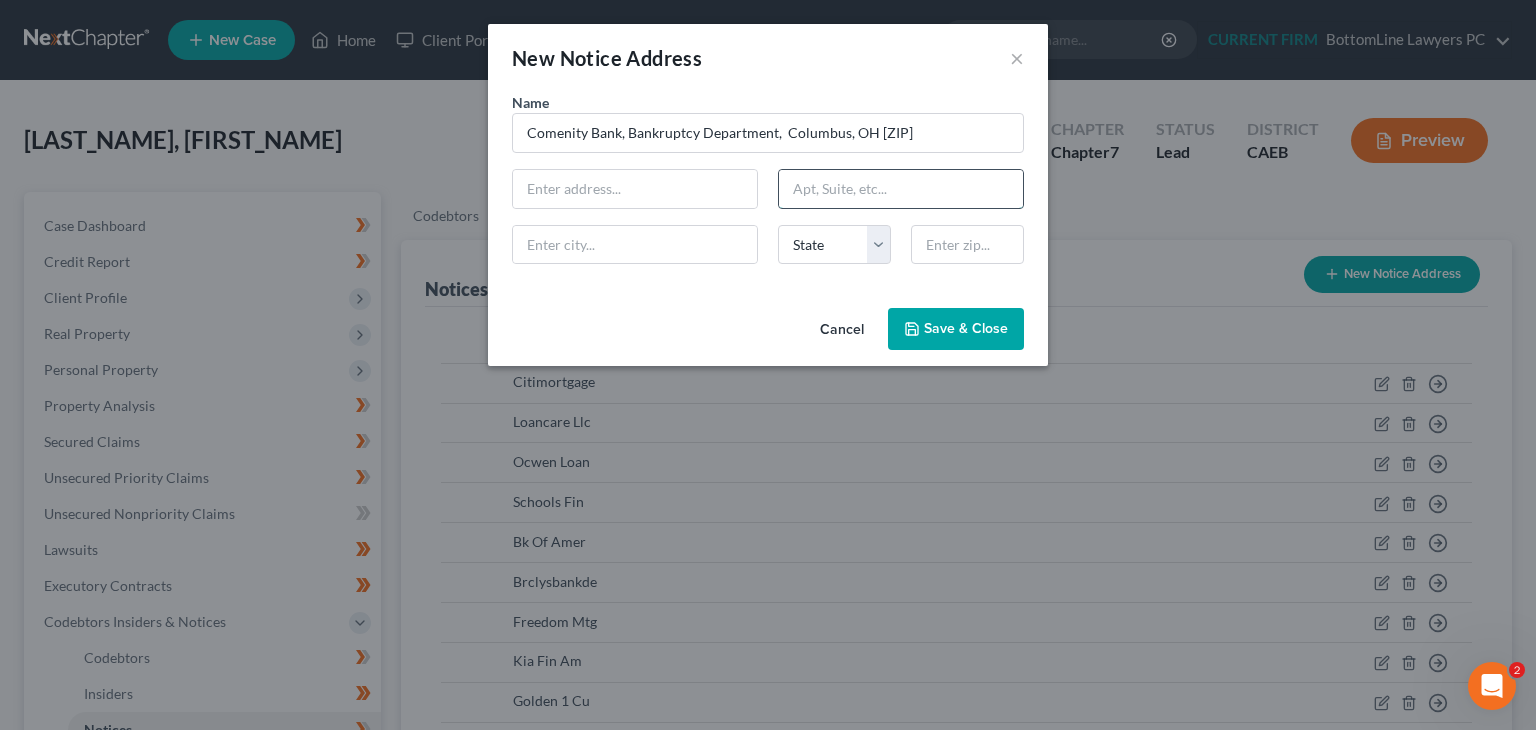 paste on "PO Box 182125," 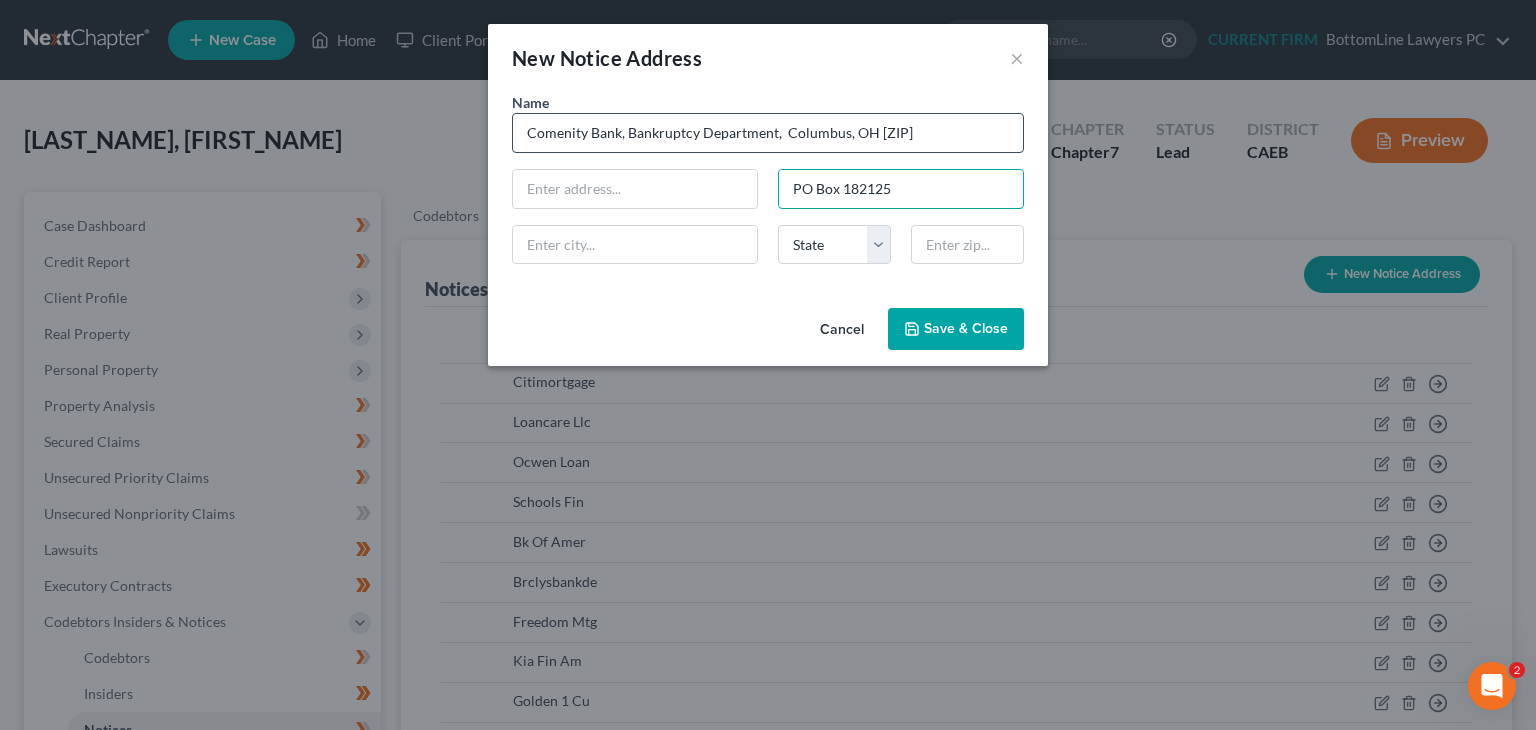 type on "PO Box 182125" 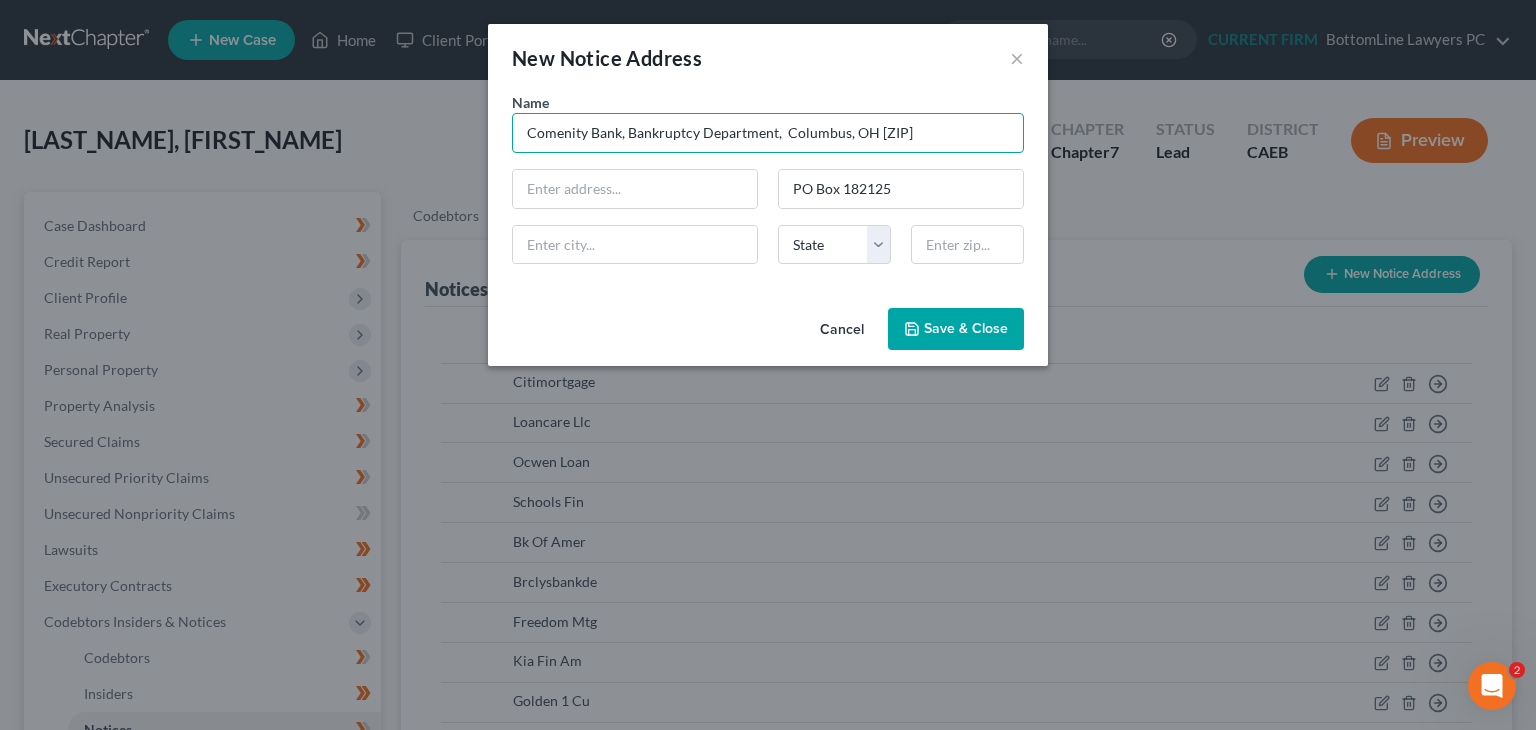 drag, startPoint x: 852, startPoint y: 127, endPoint x: 992, endPoint y: 122, distance: 140.08926 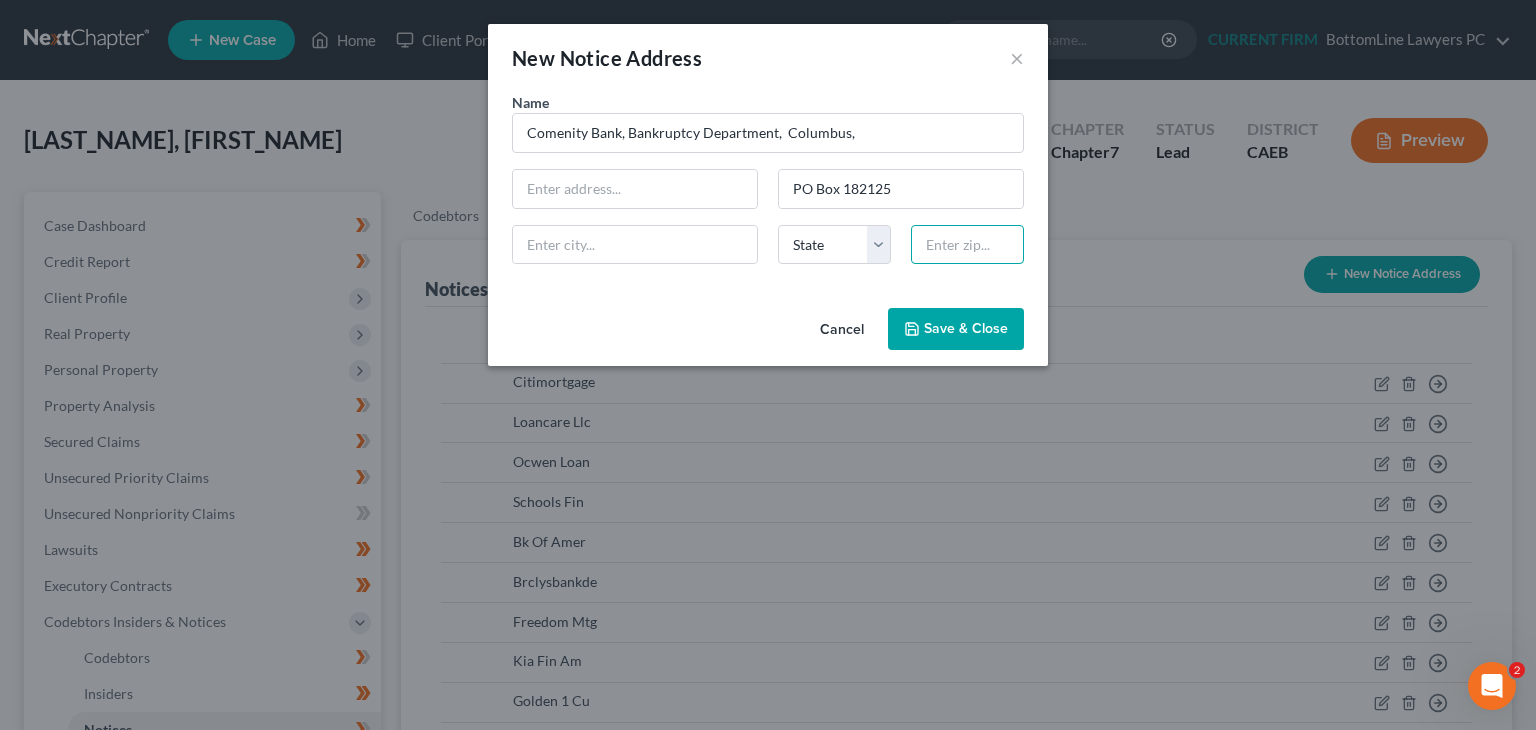 click at bounding box center [967, 245] 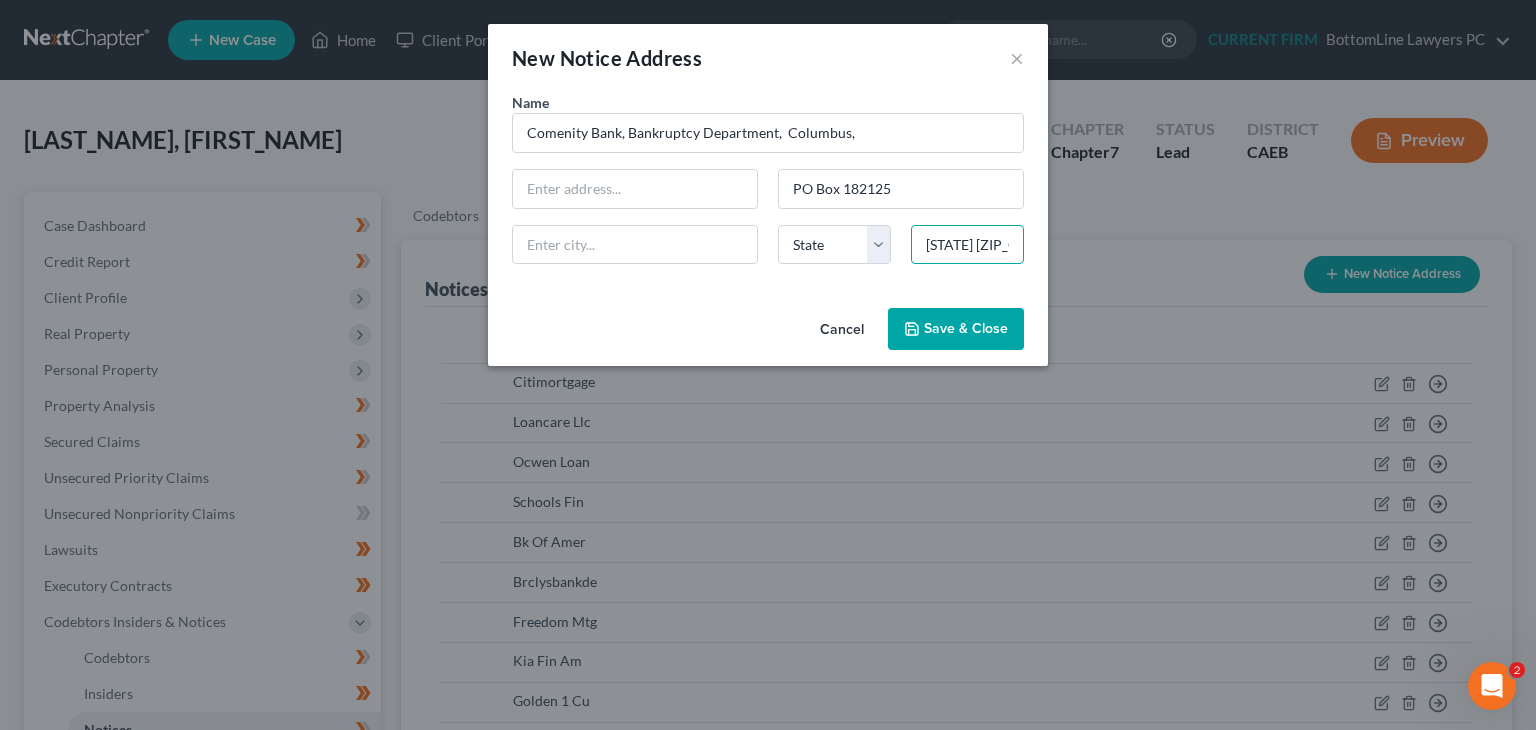 scroll, scrollTop: 0, scrollLeft: 19, axis: horizontal 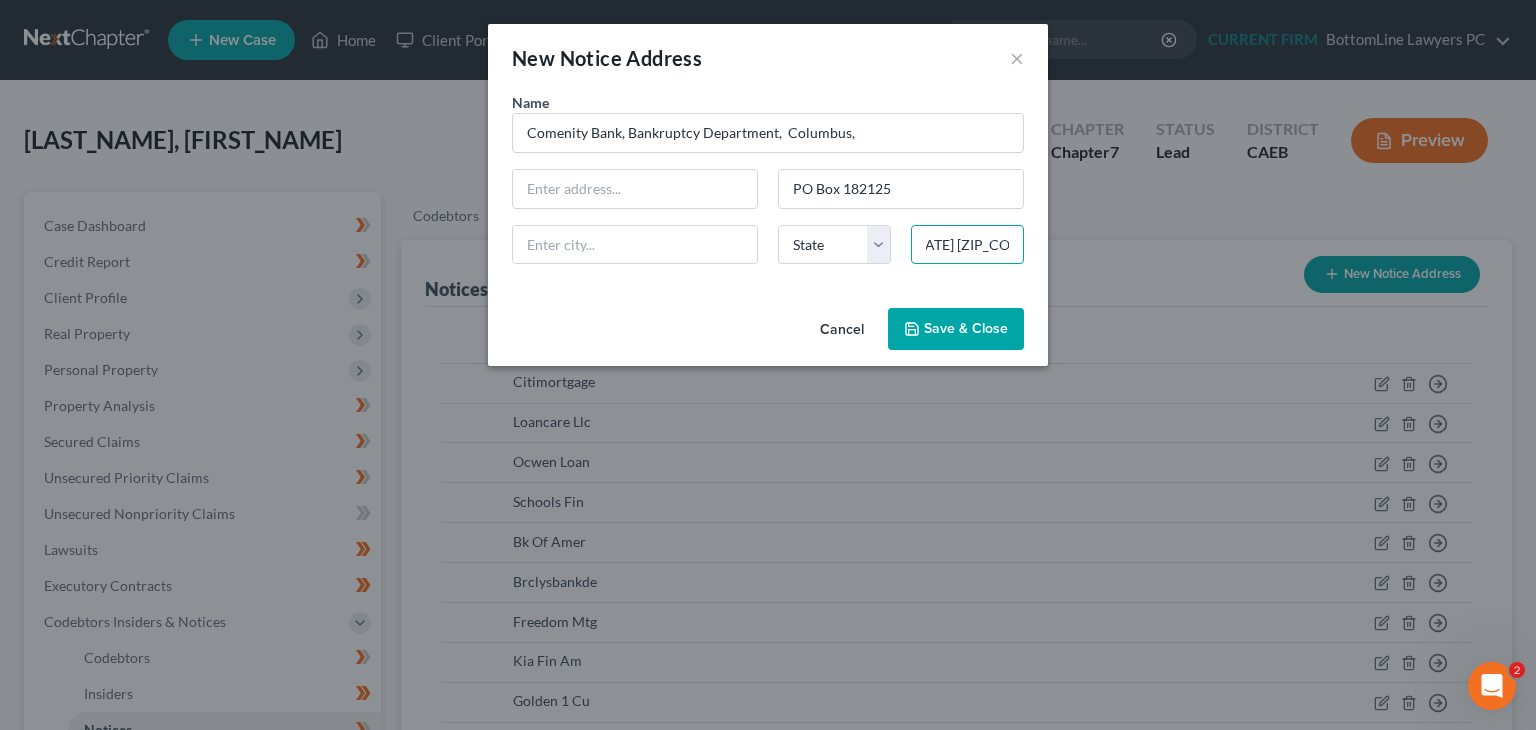 click on "OH 43218-2125" at bounding box center [967, 245] 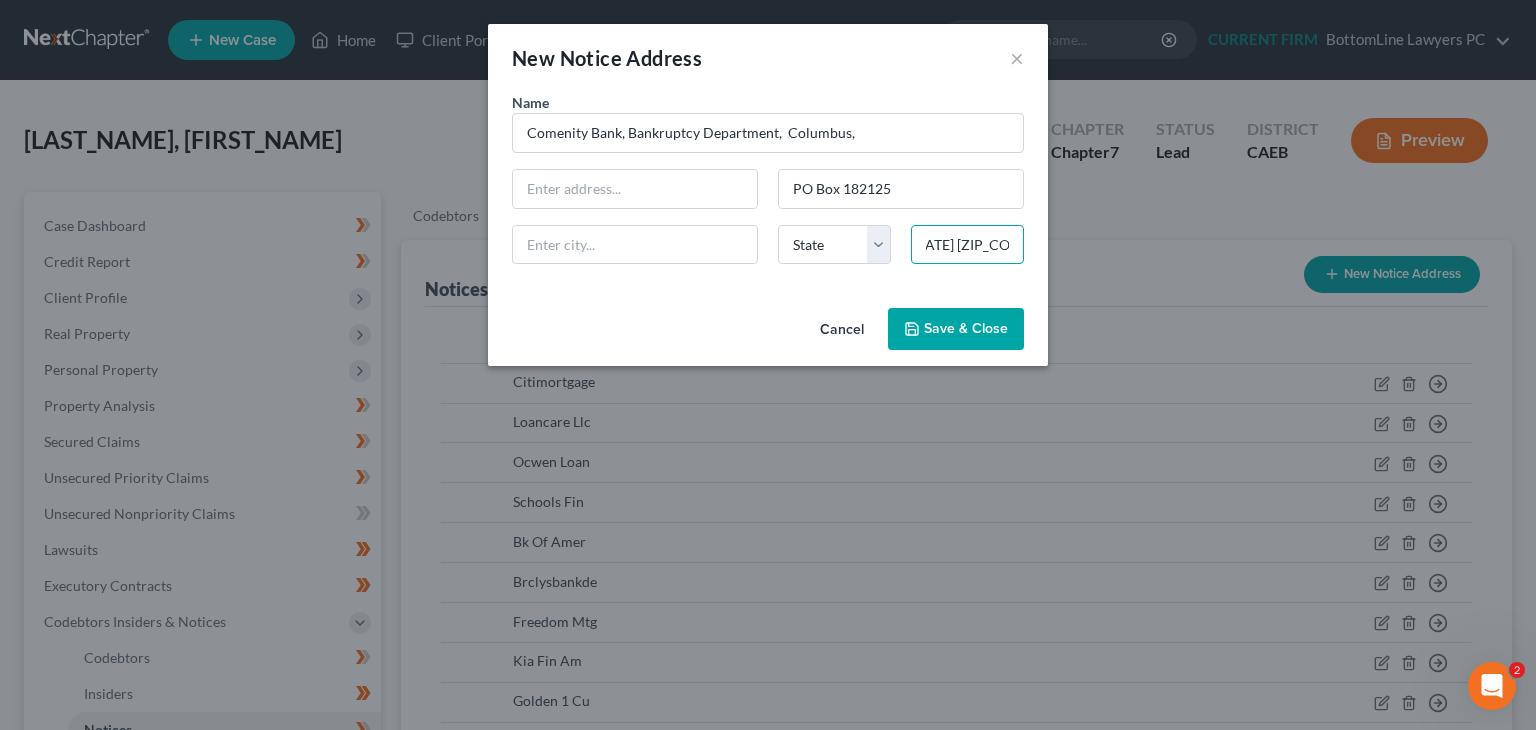 drag, startPoint x: 974, startPoint y: 246, endPoint x: 1051, endPoint y: 235, distance: 77.781746 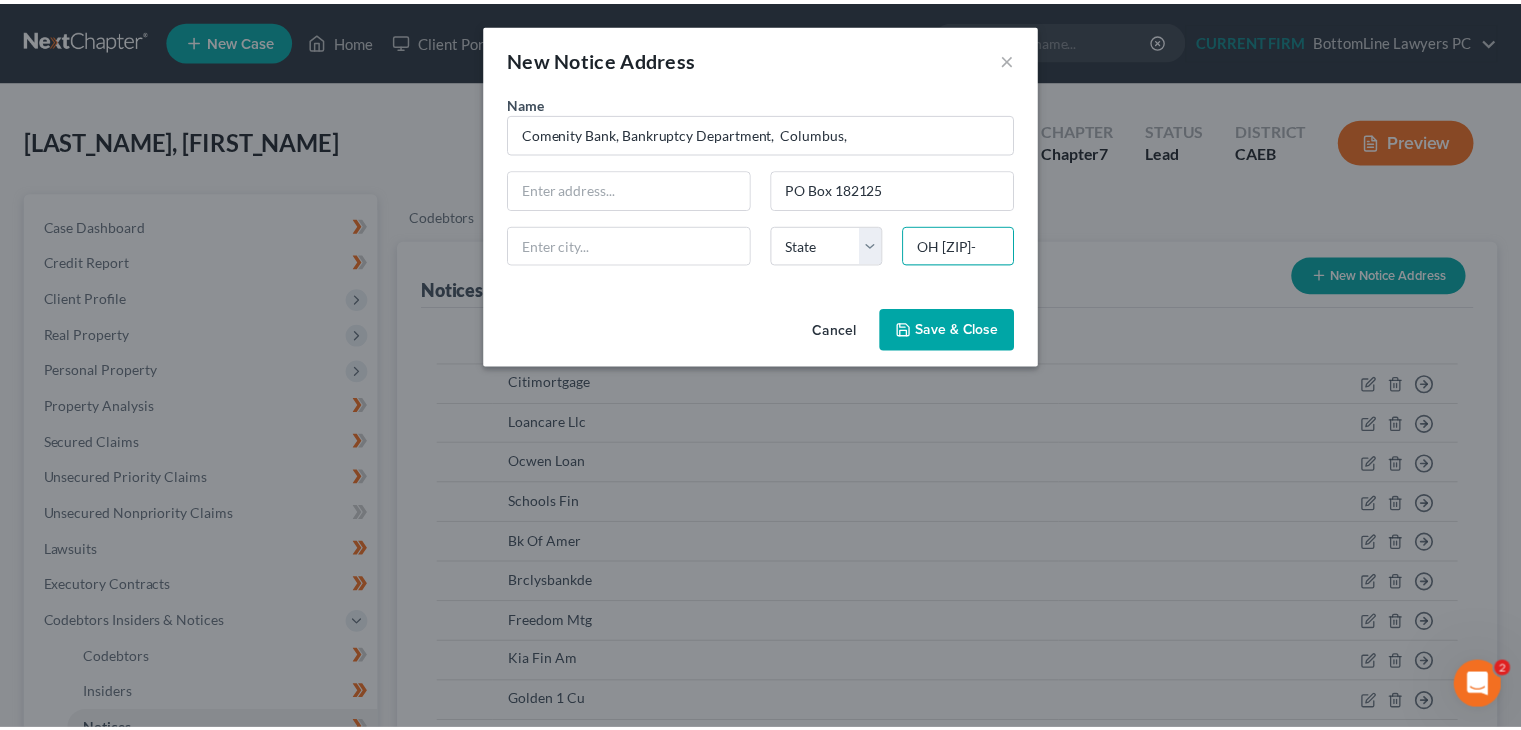scroll, scrollTop: 0, scrollLeft: 0, axis: both 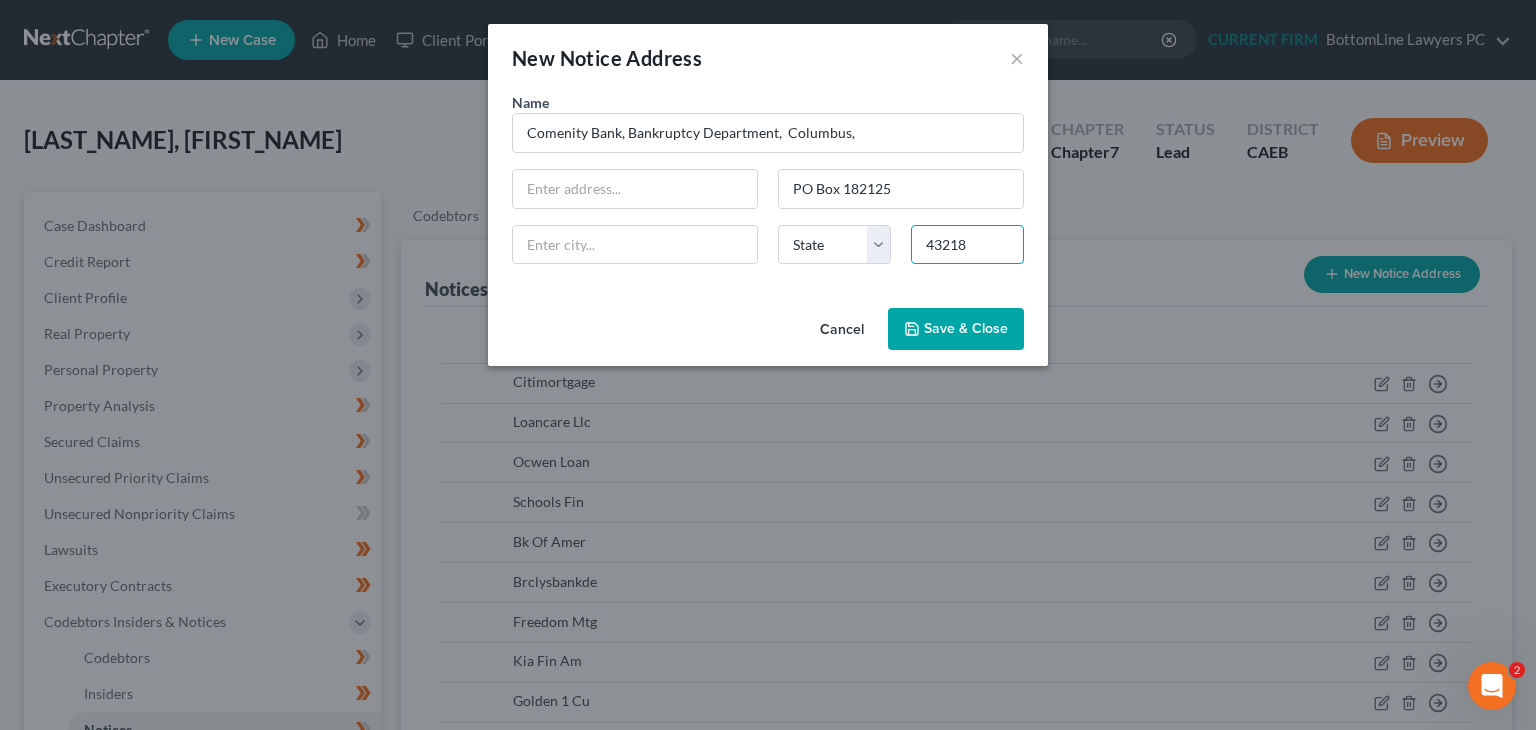 type on "43218" 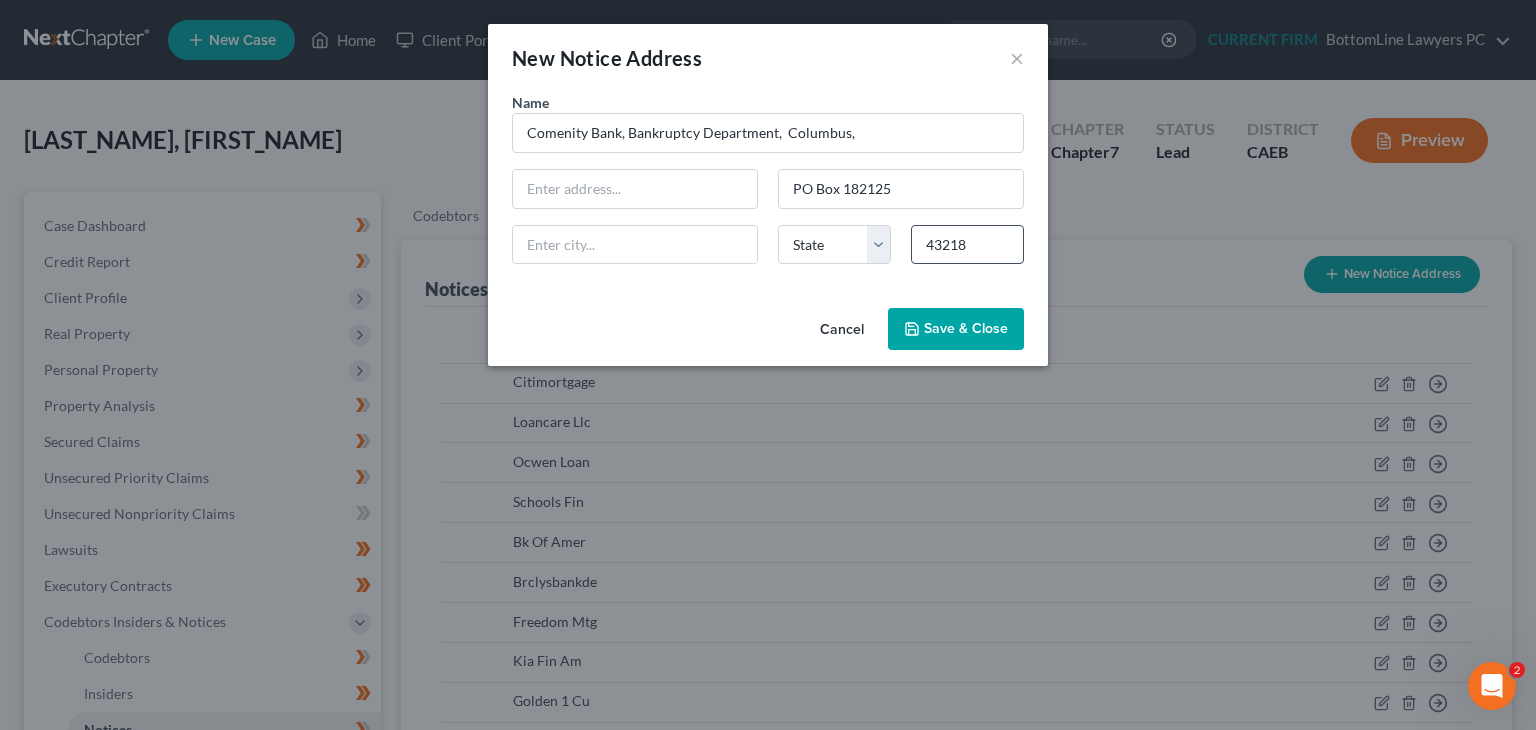 type on "Columbus" 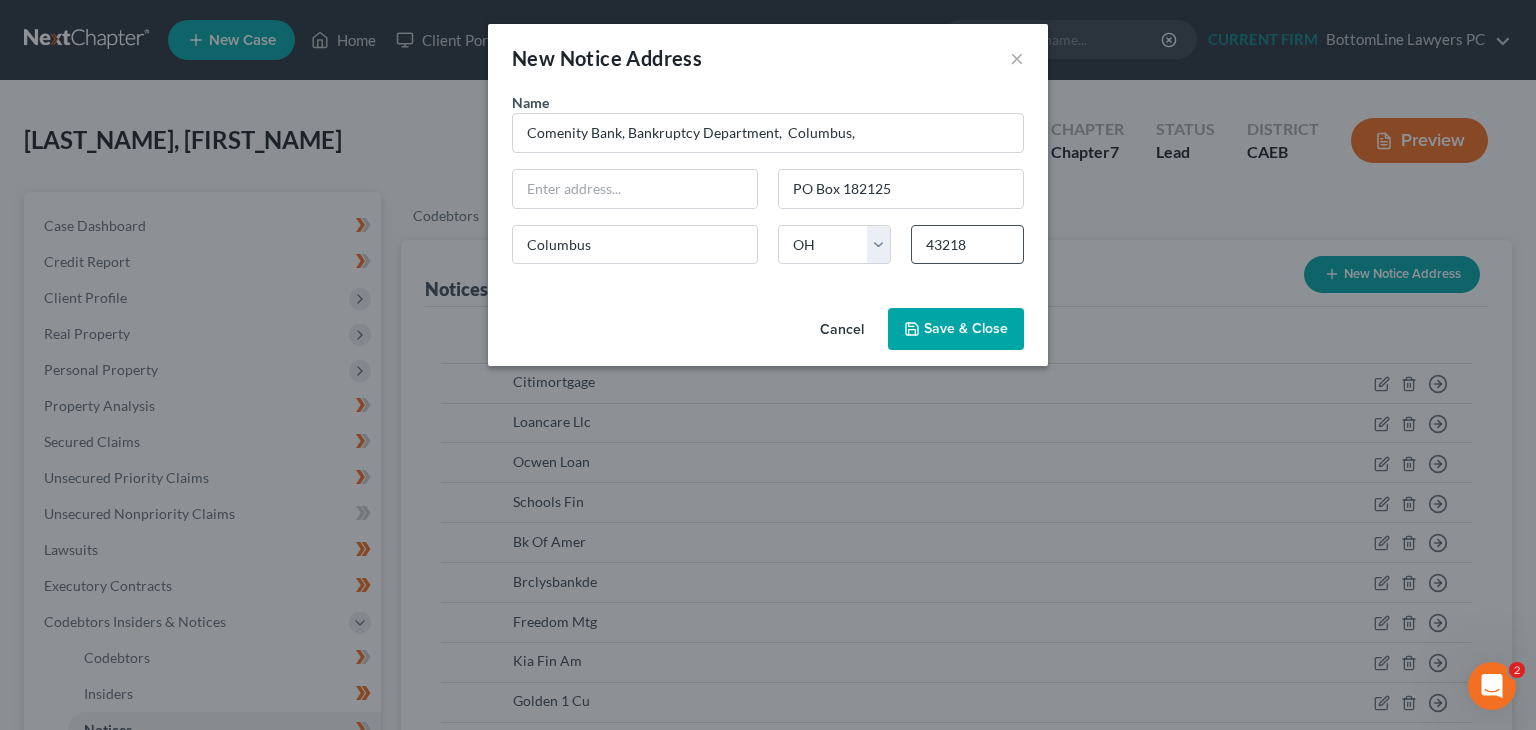 type 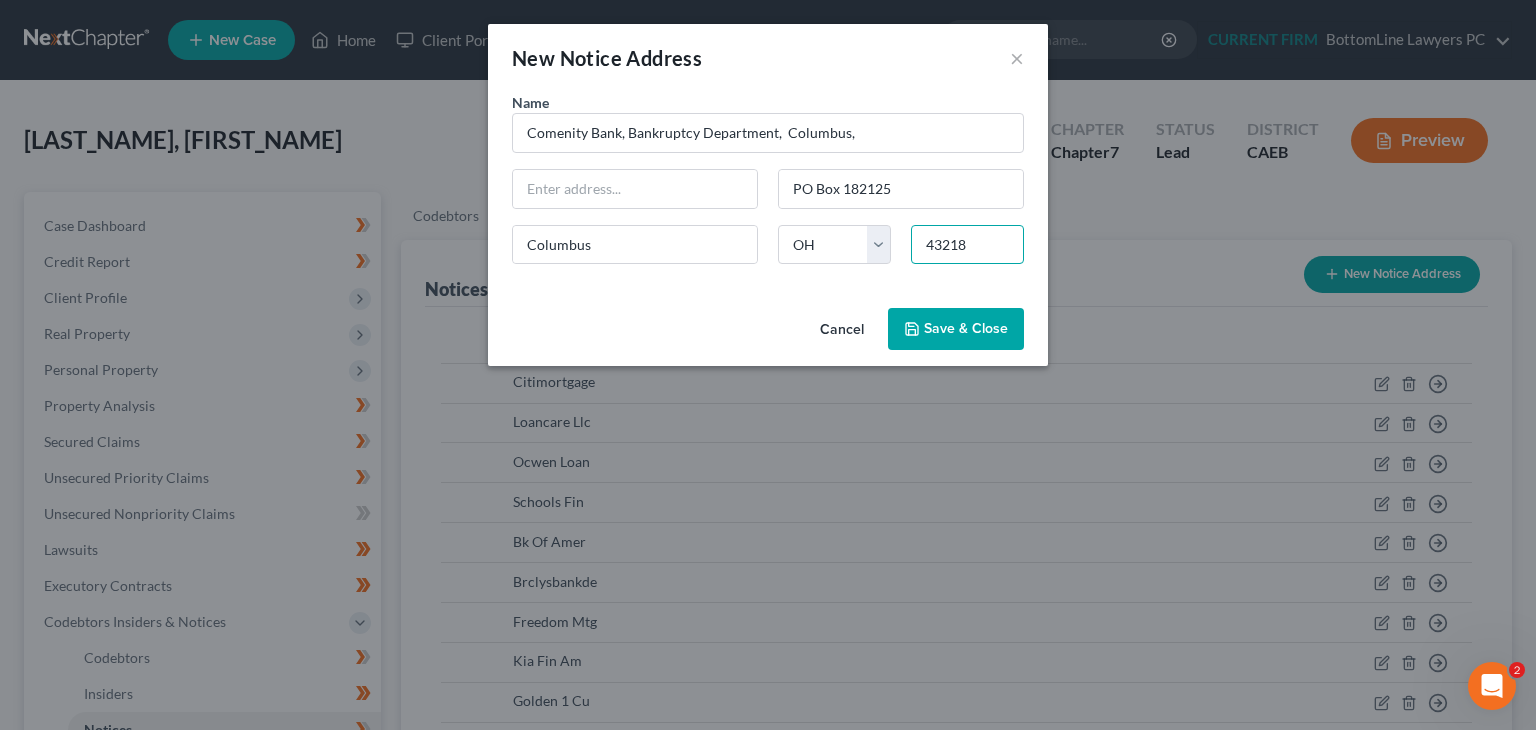 click on "43218" at bounding box center [967, 245] 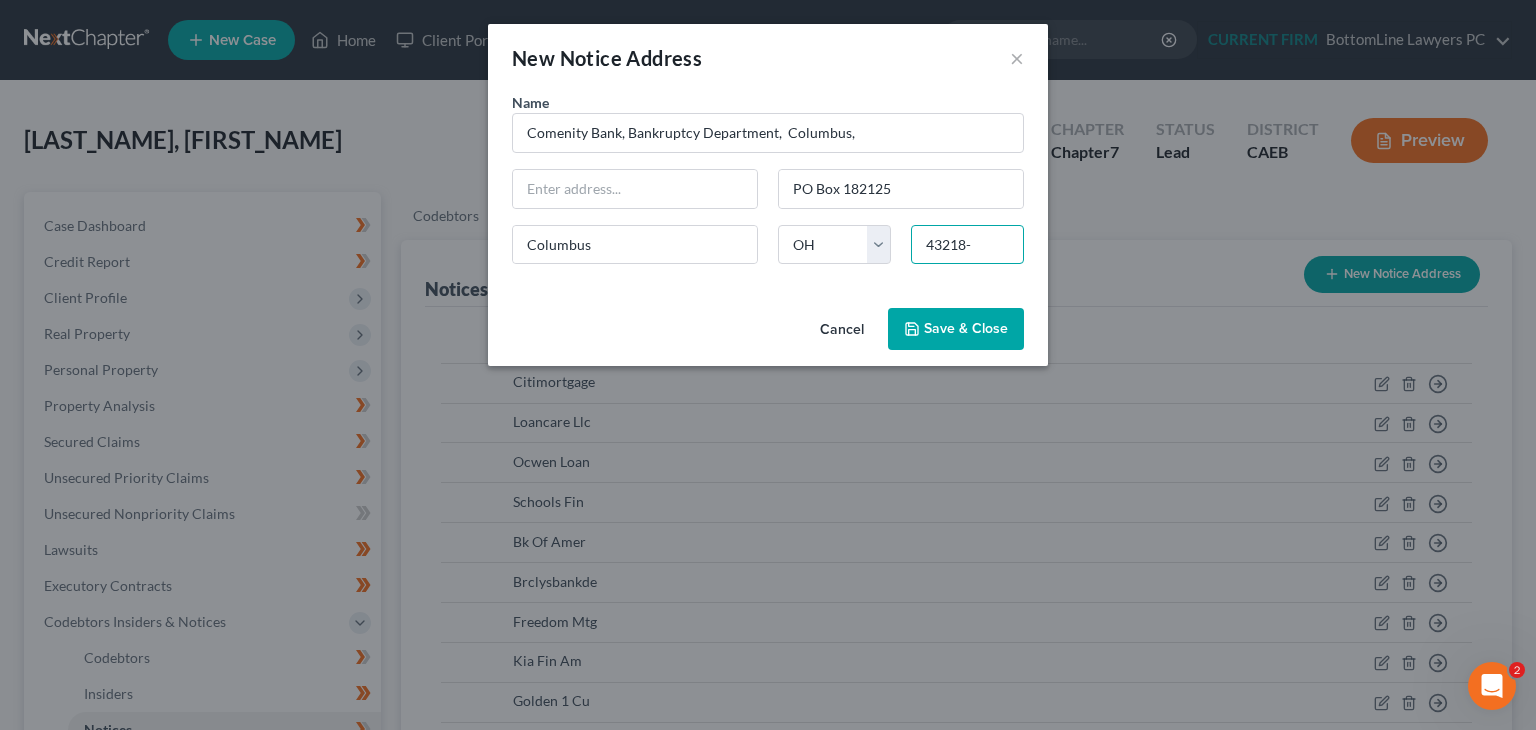paste on "2125" 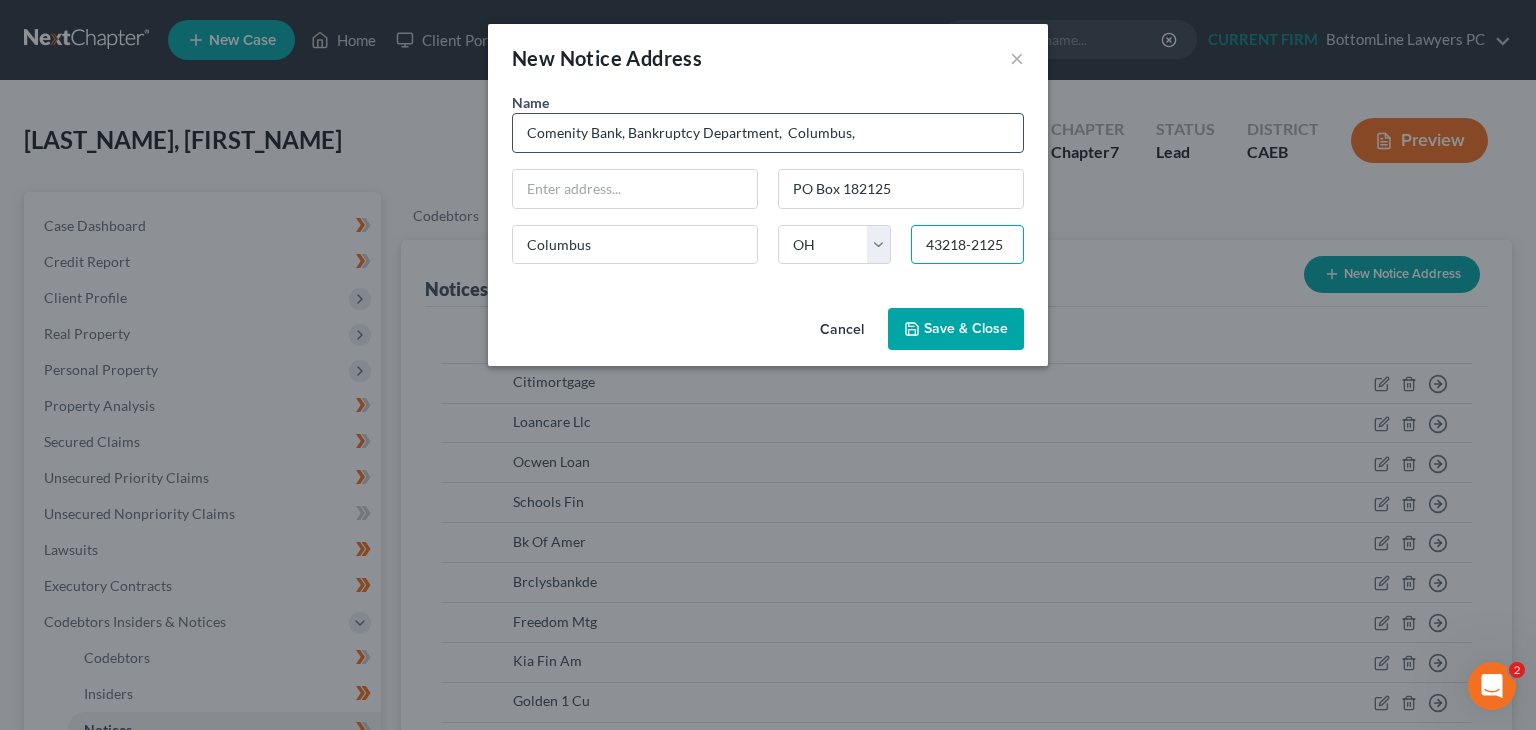 type on "43218-2125" 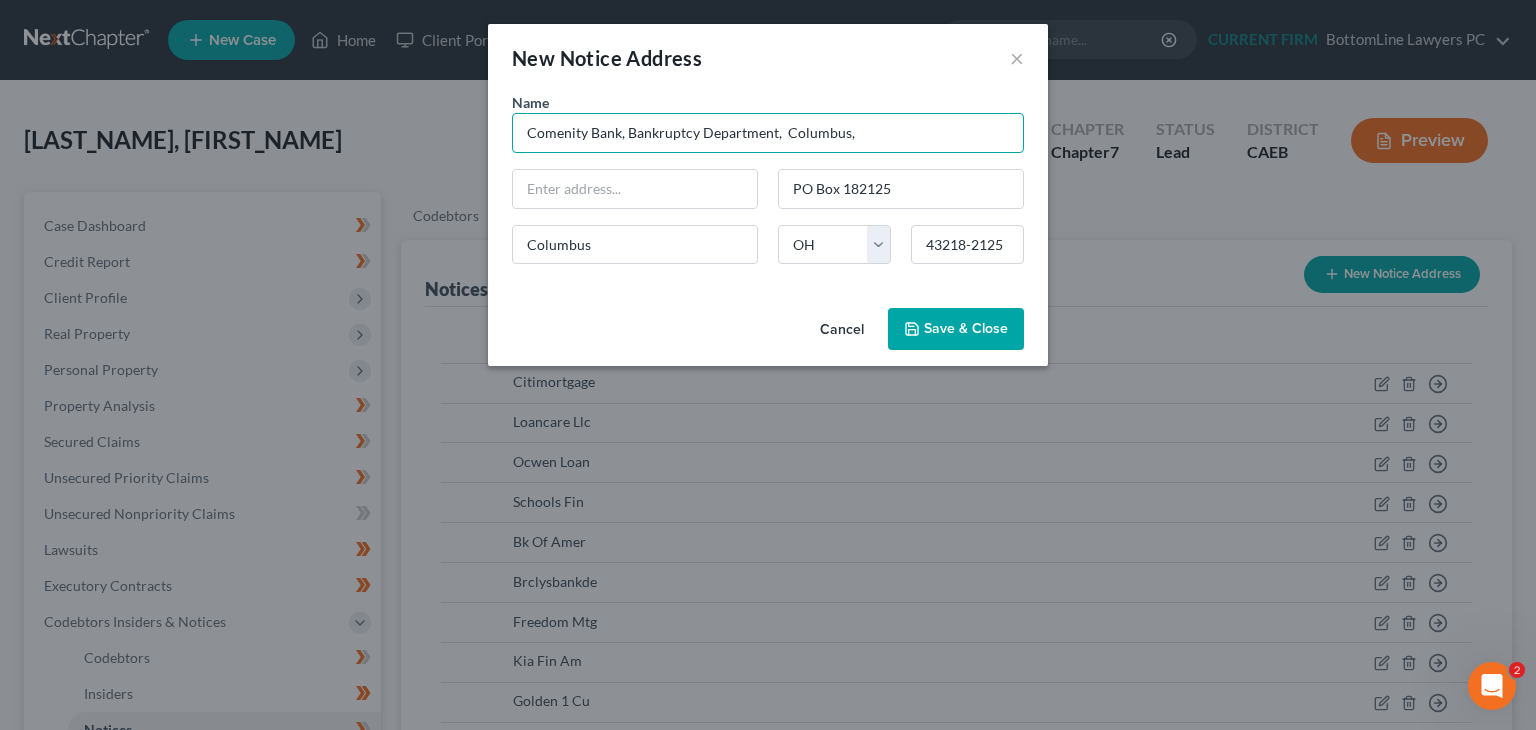 drag, startPoint x: 625, startPoint y: 129, endPoint x: 774, endPoint y: 120, distance: 149.27156 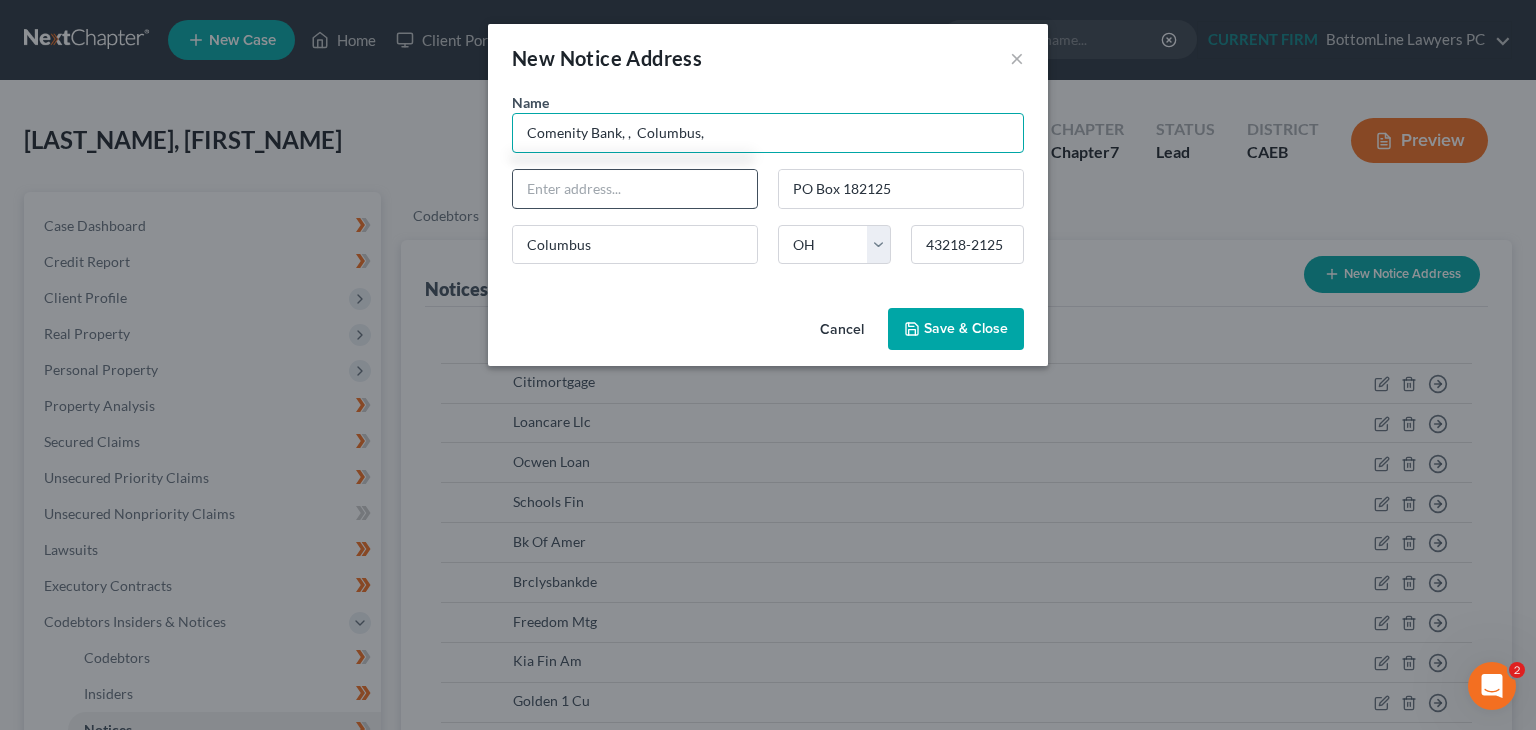 type on "Comenity Bank, ,  Columbus," 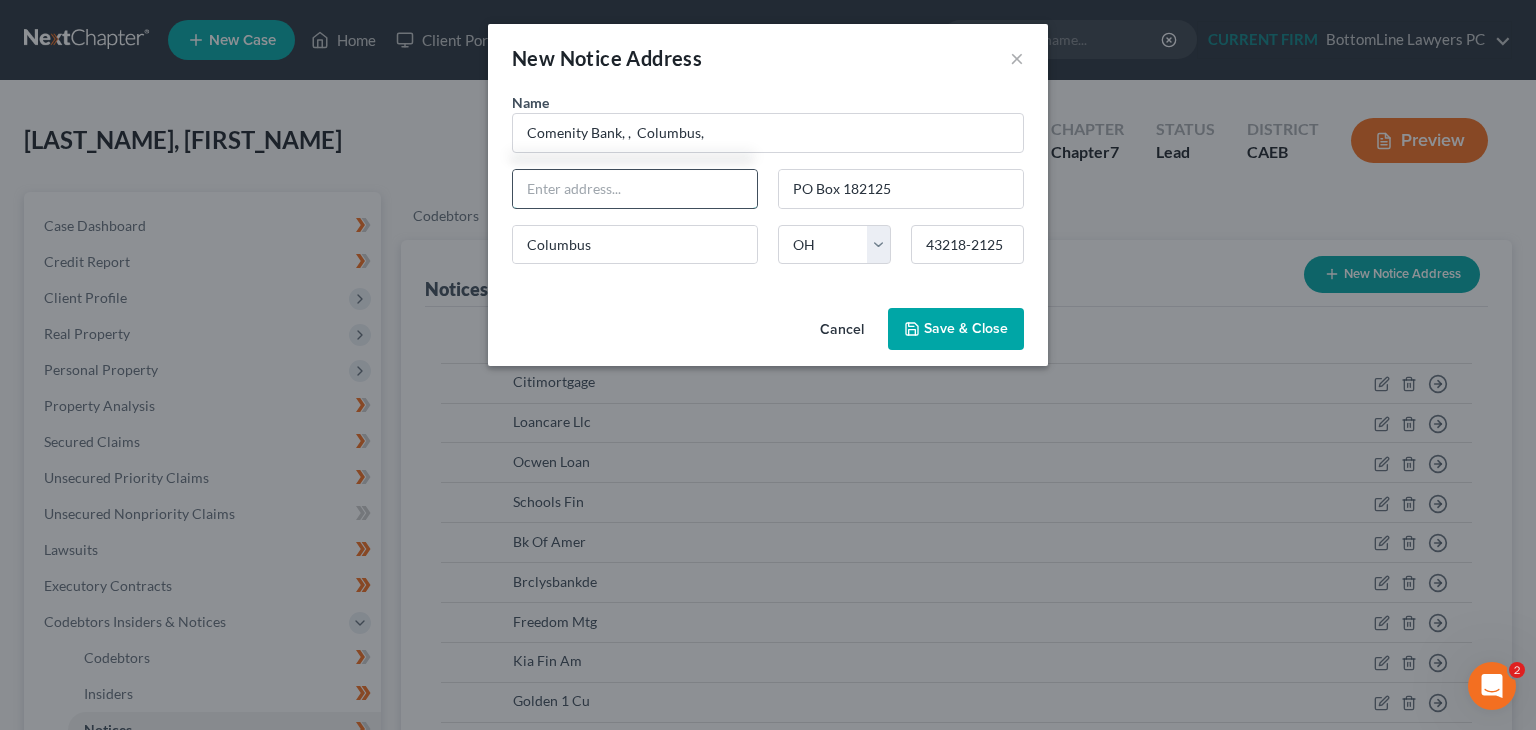 click at bounding box center [635, 189] 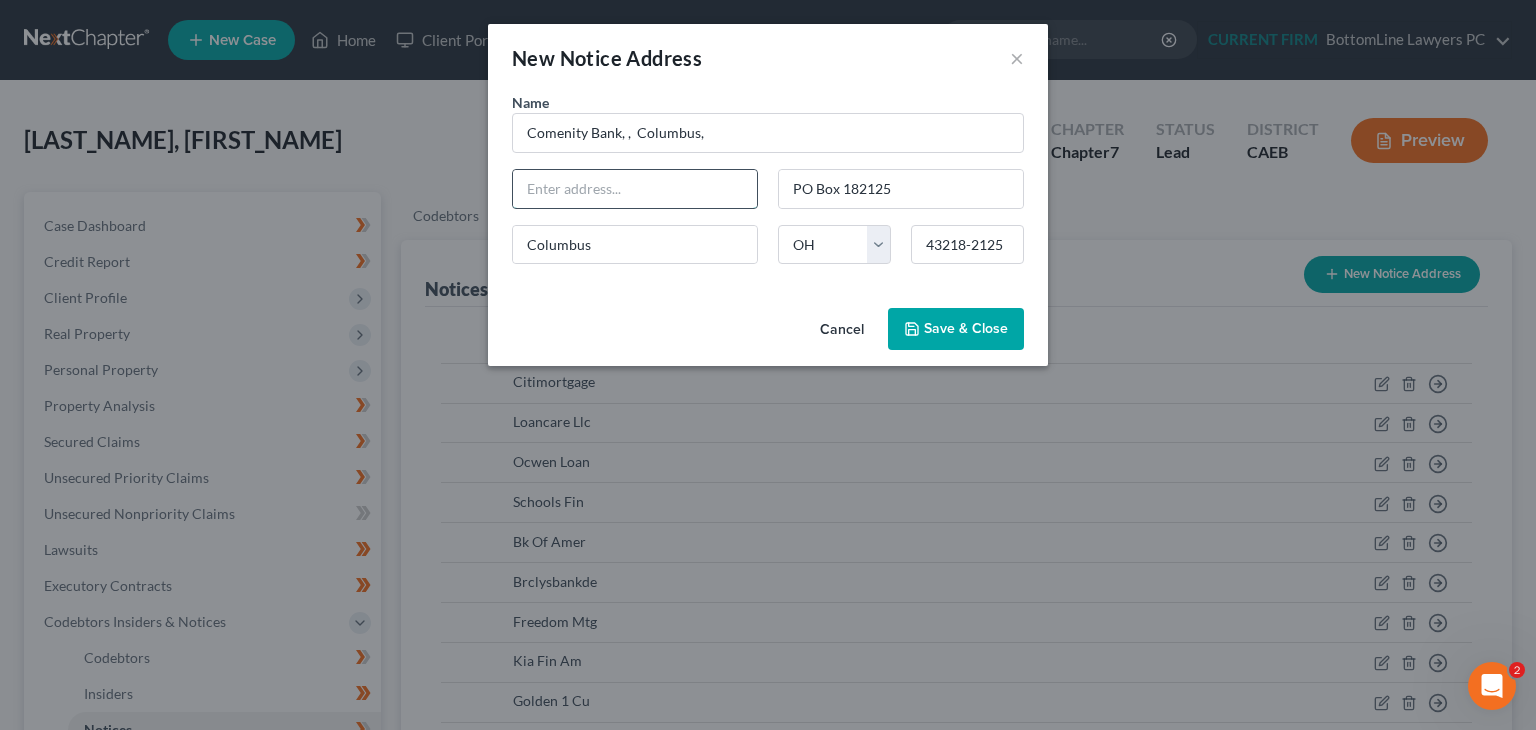 paste on "Bankruptcy Department" 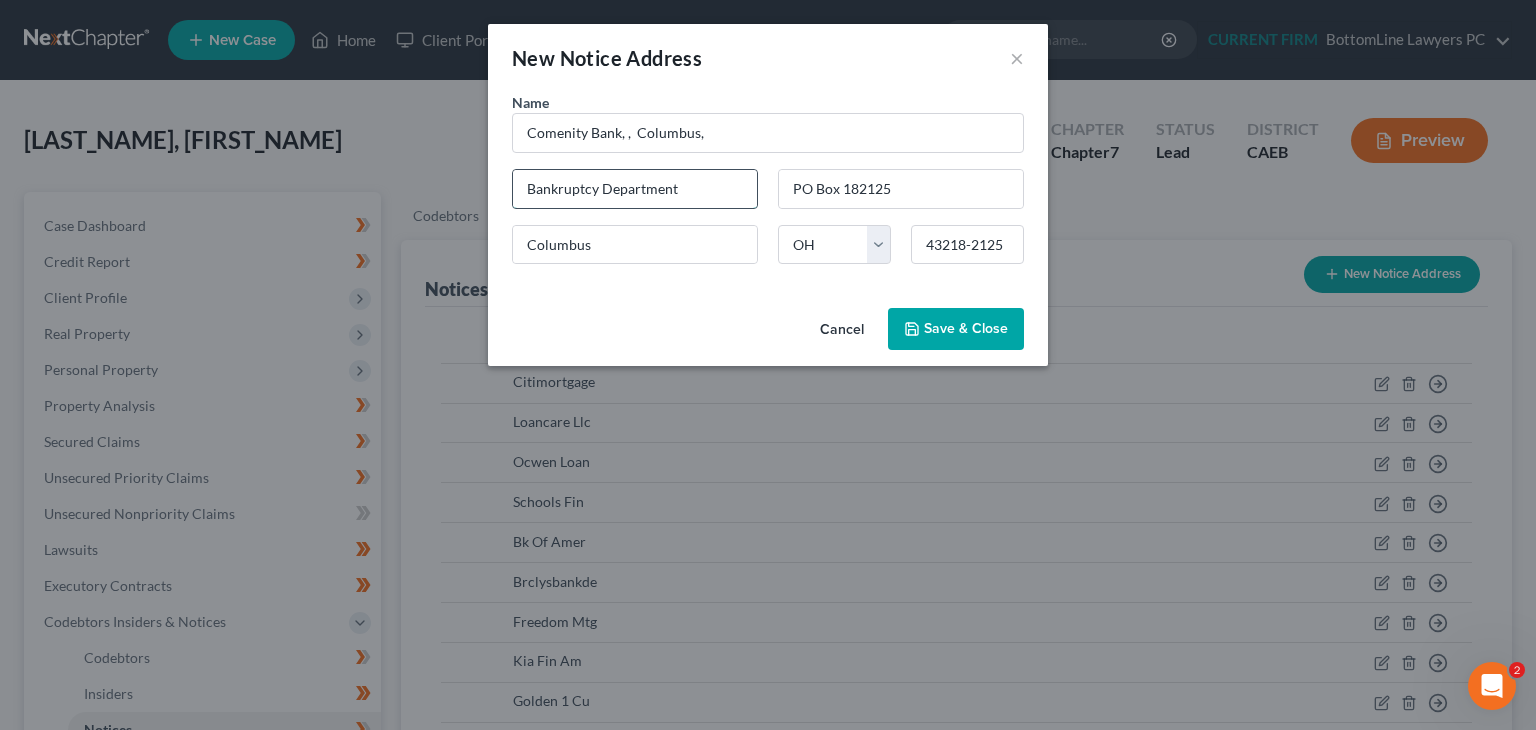 click on "Bankruptcy Department" at bounding box center [635, 189] 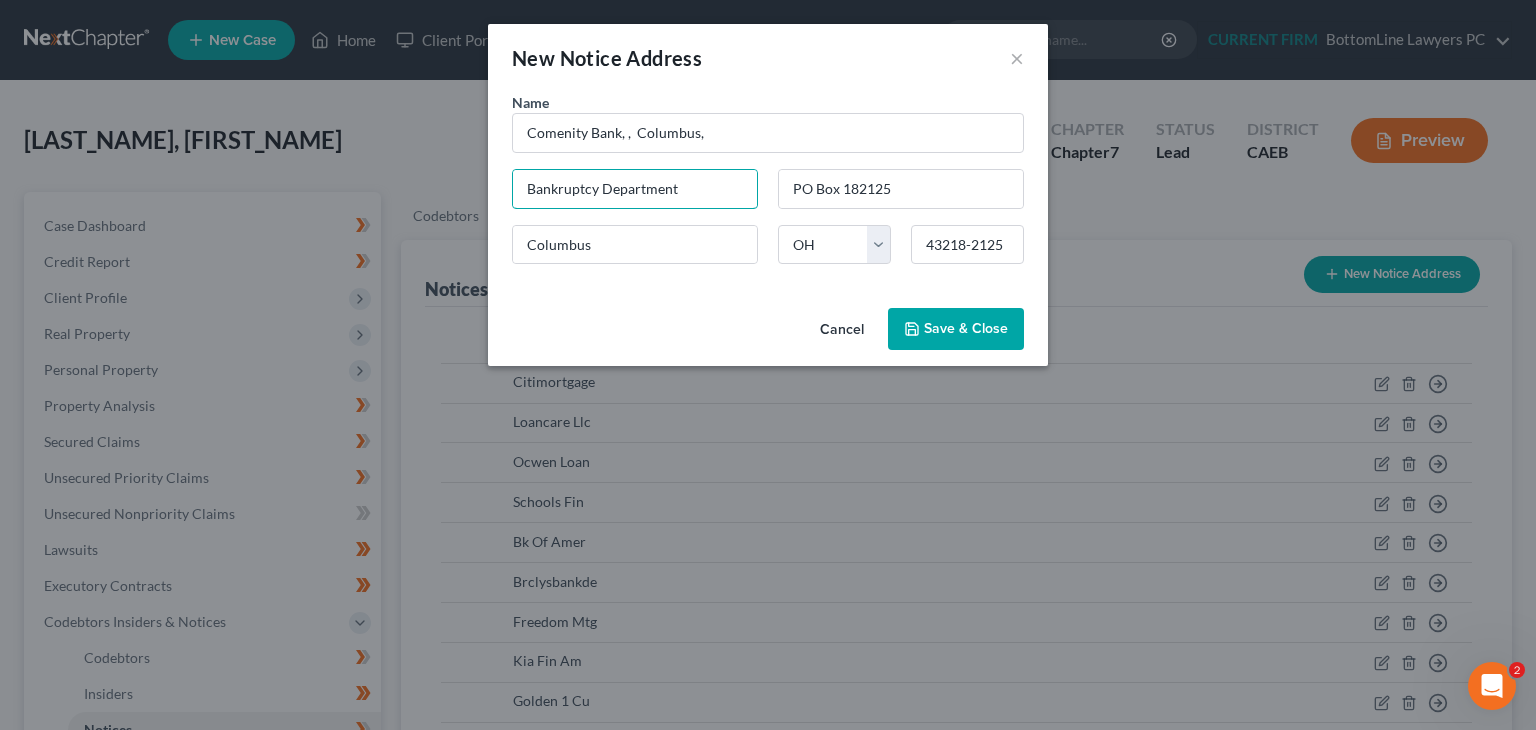 drag, startPoint x: 521, startPoint y: 187, endPoint x: 688, endPoint y: 167, distance: 168.19334 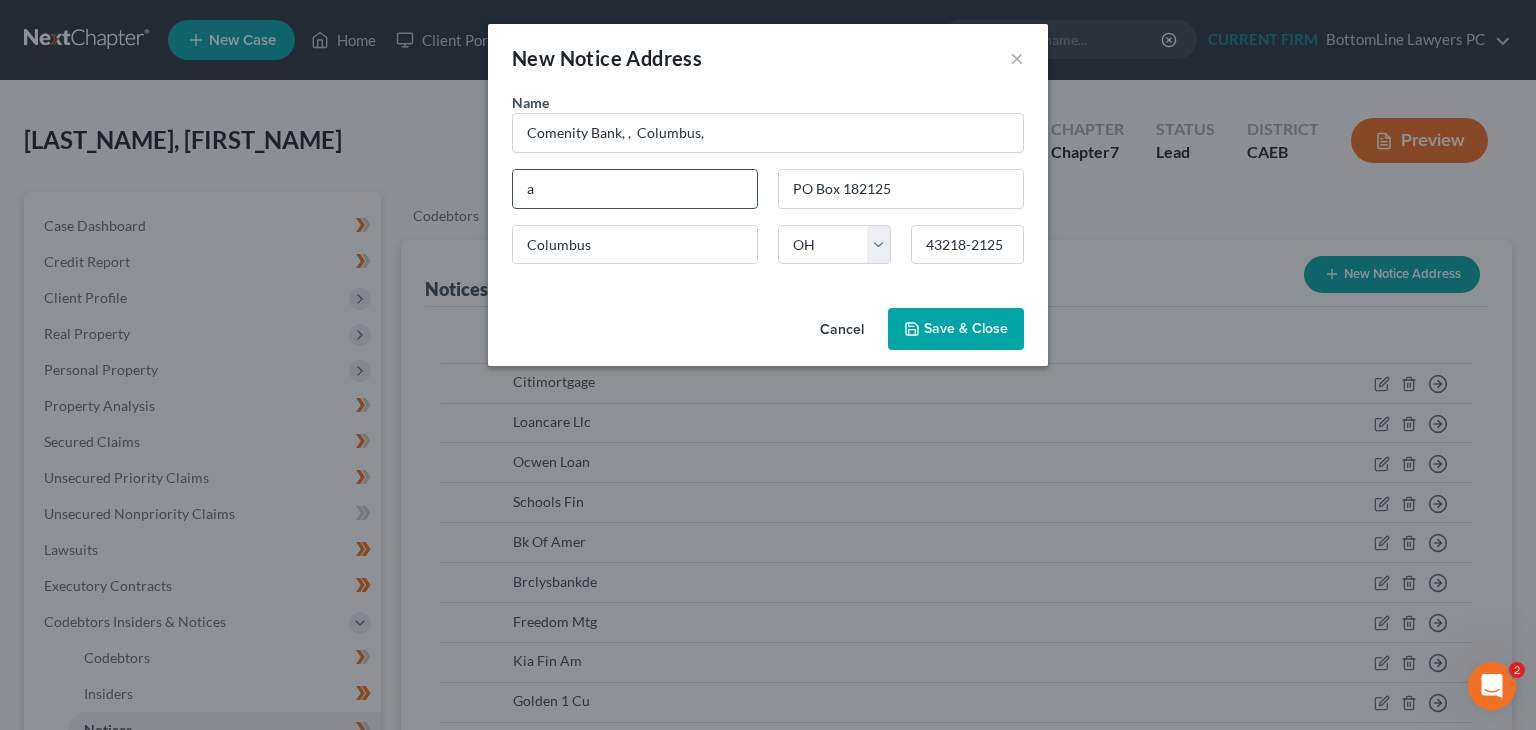 type on "Attn: Bankruptcy Dept" 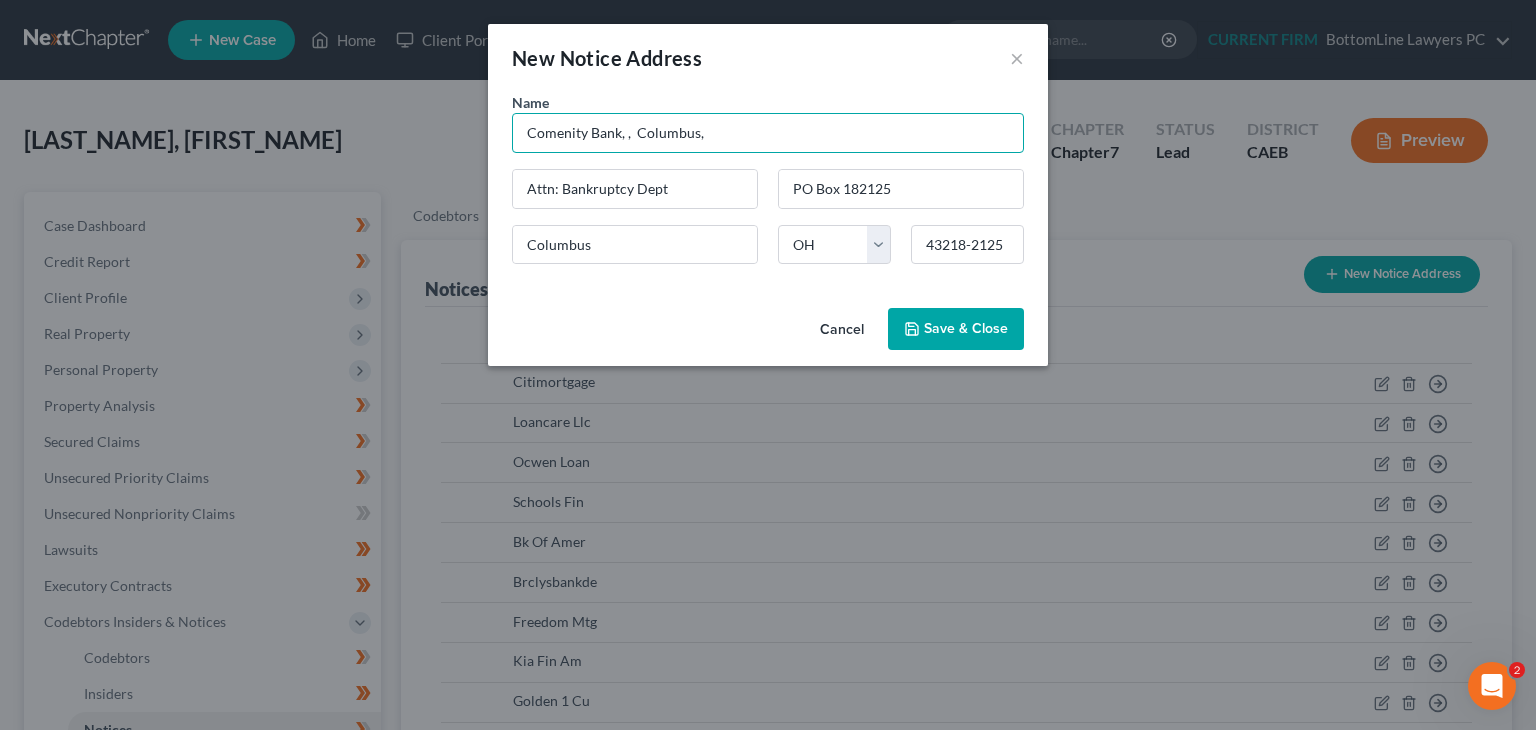 click on "Comenity Bank, ,  Columbus," at bounding box center (768, 133) 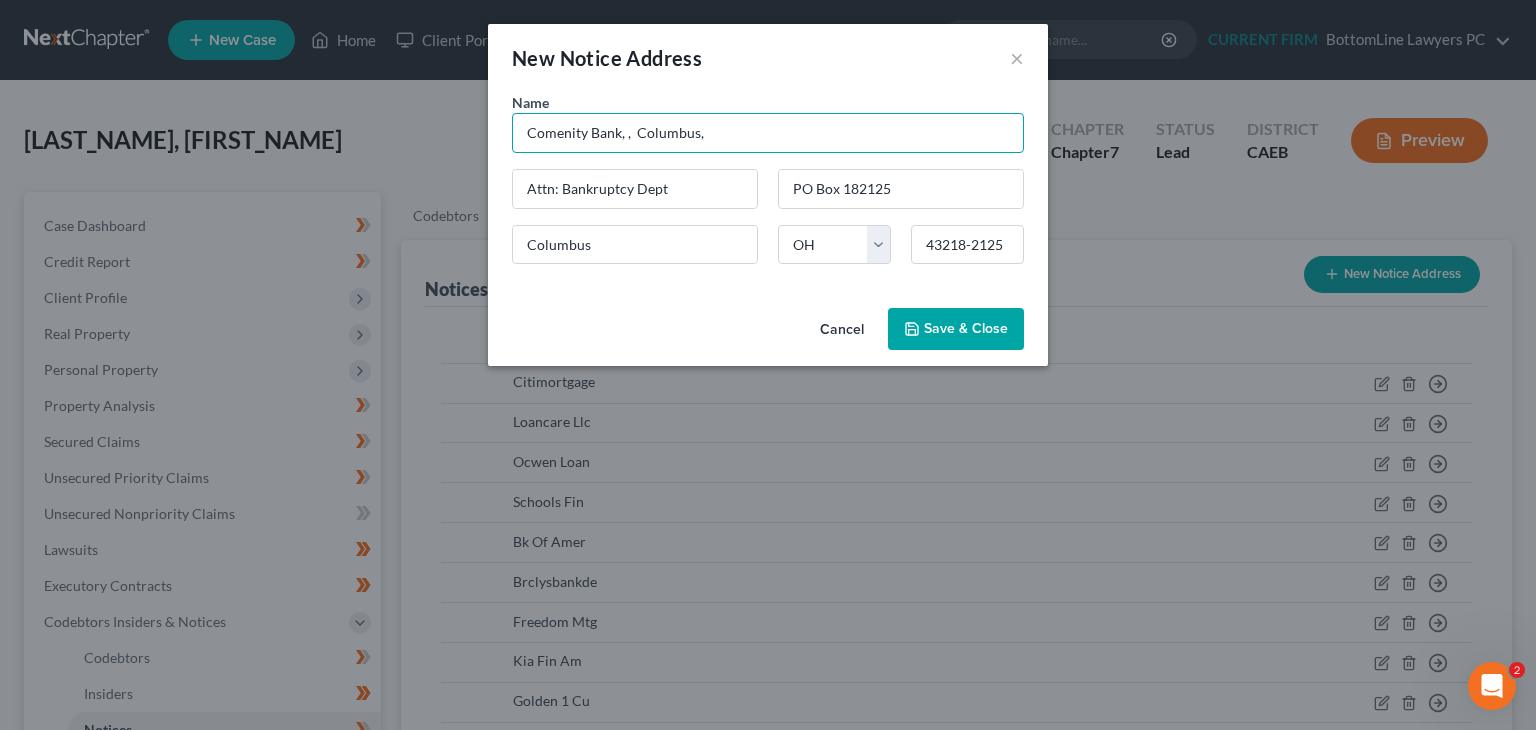 drag, startPoint x: 621, startPoint y: 137, endPoint x: 780, endPoint y: 111, distance: 161.11176 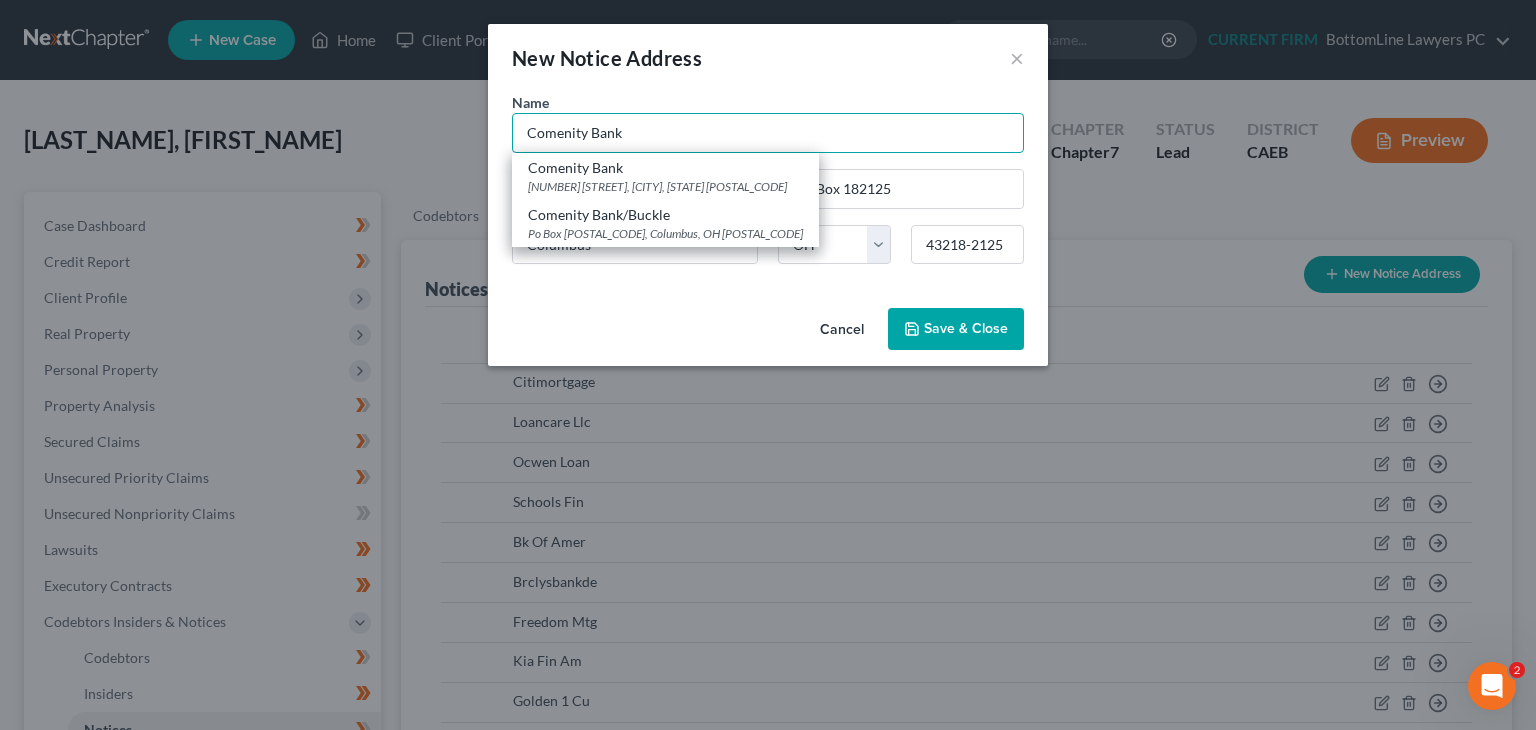 type on "Comenity Bank" 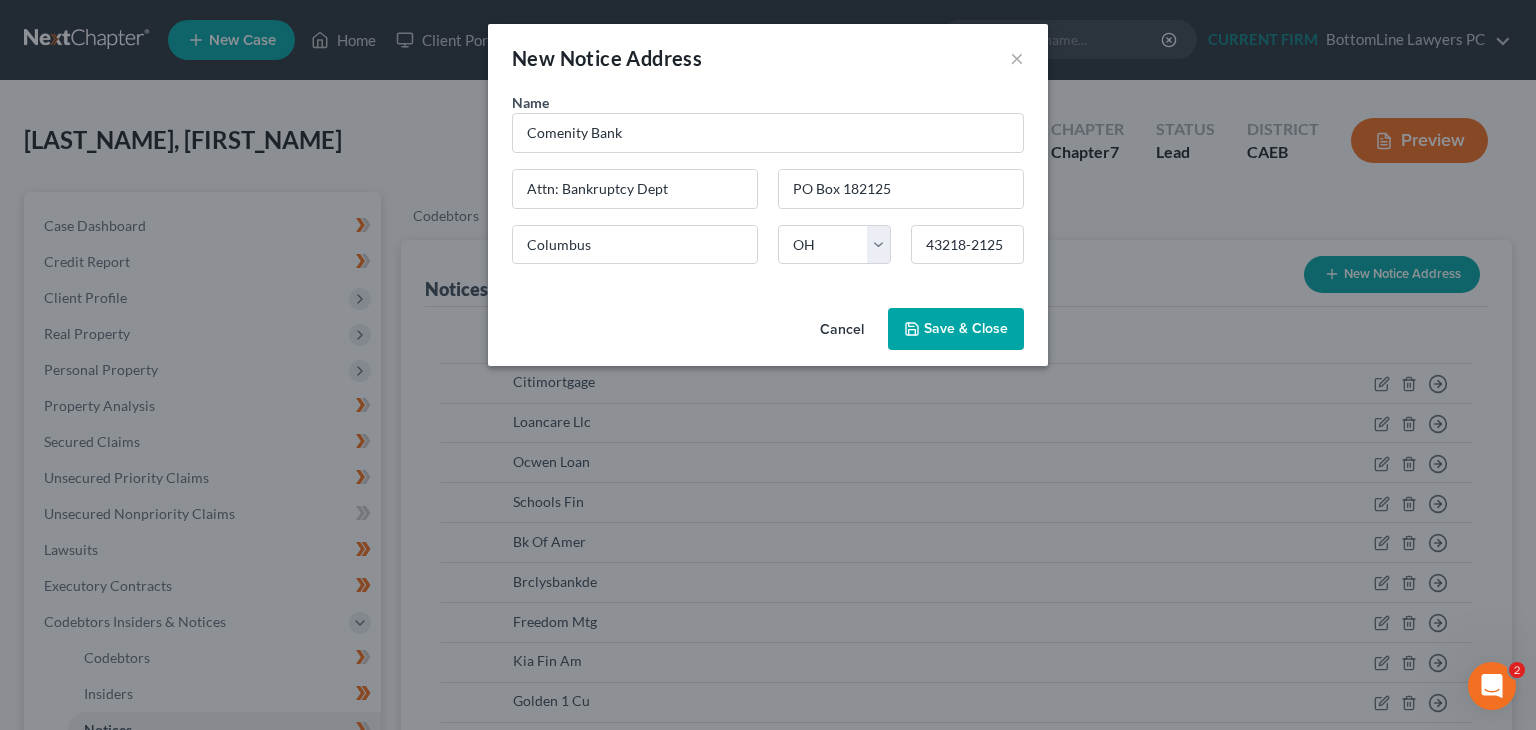 click on "Save & Close" at bounding box center [966, 328] 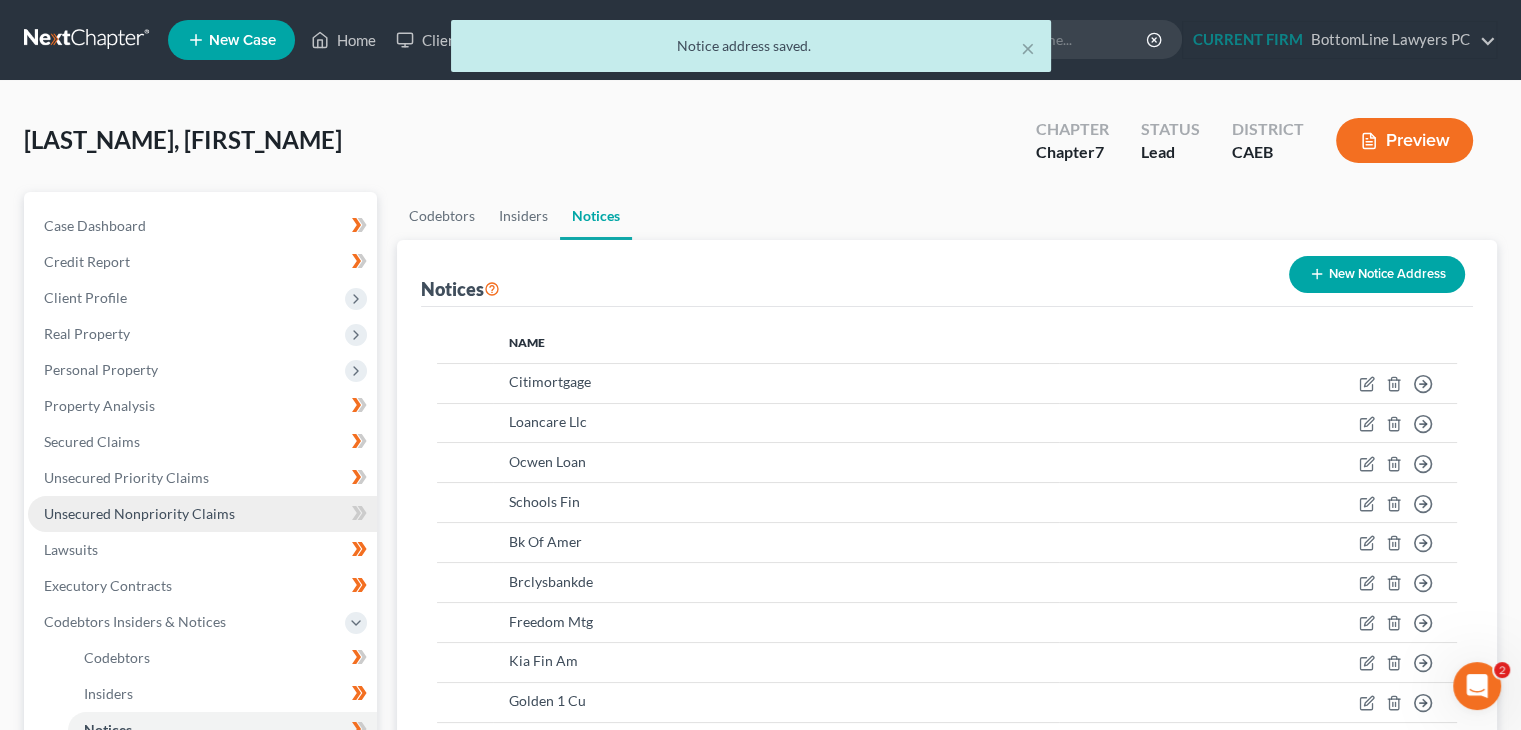 click on "Unsecured Nonpriority Claims" at bounding box center (202, 514) 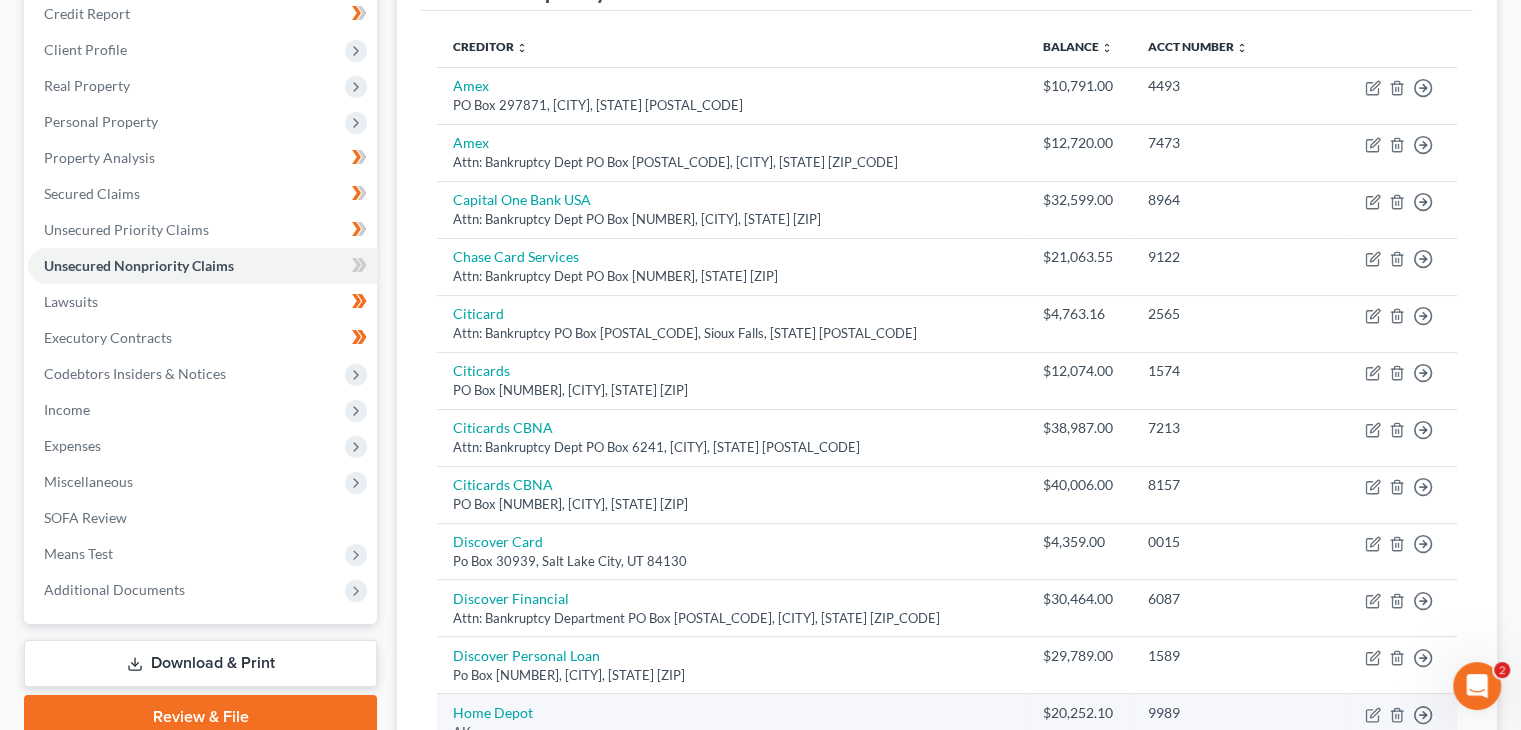 scroll, scrollTop: 400, scrollLeft: 0, axis: vertical 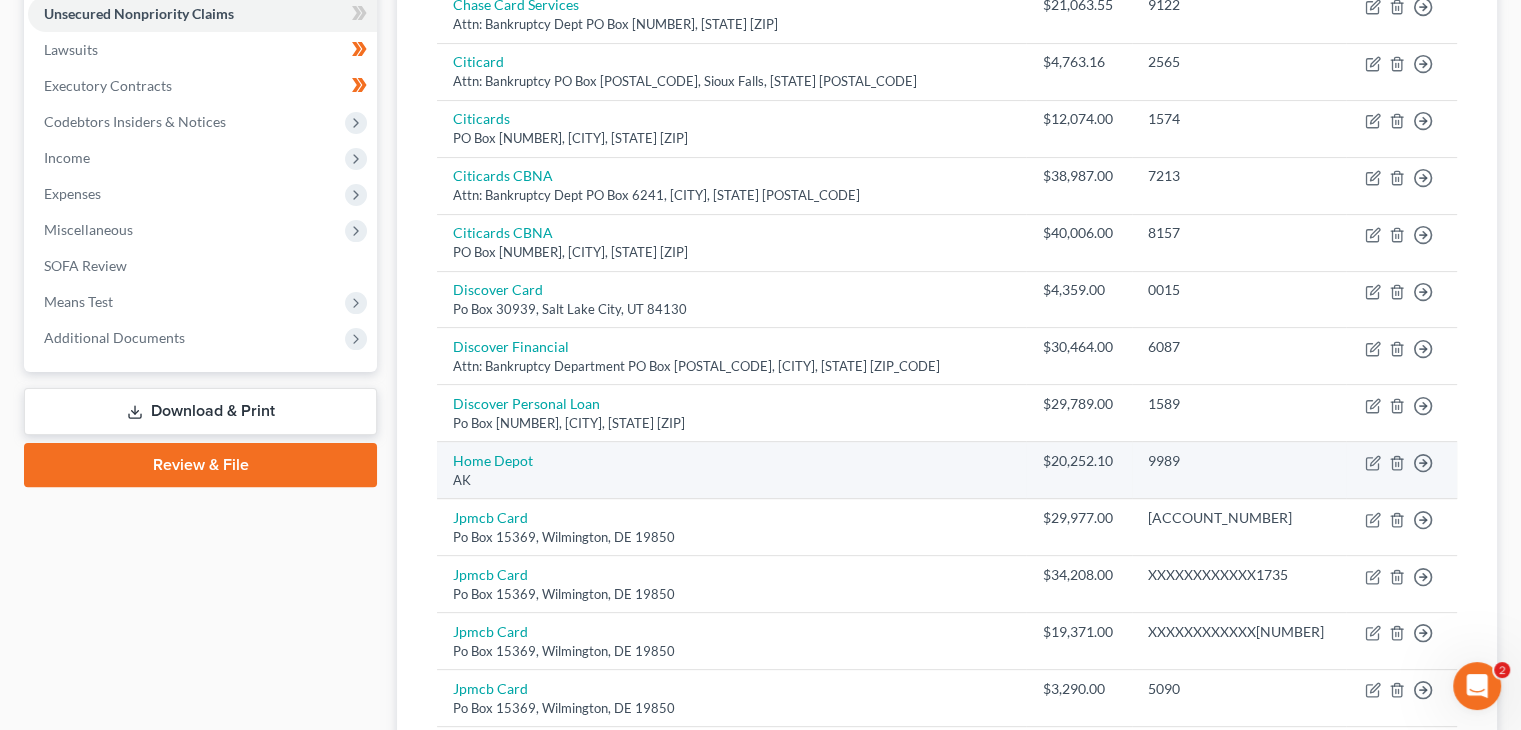 click on "Home Depot AK" at bounding box center (731, 470) 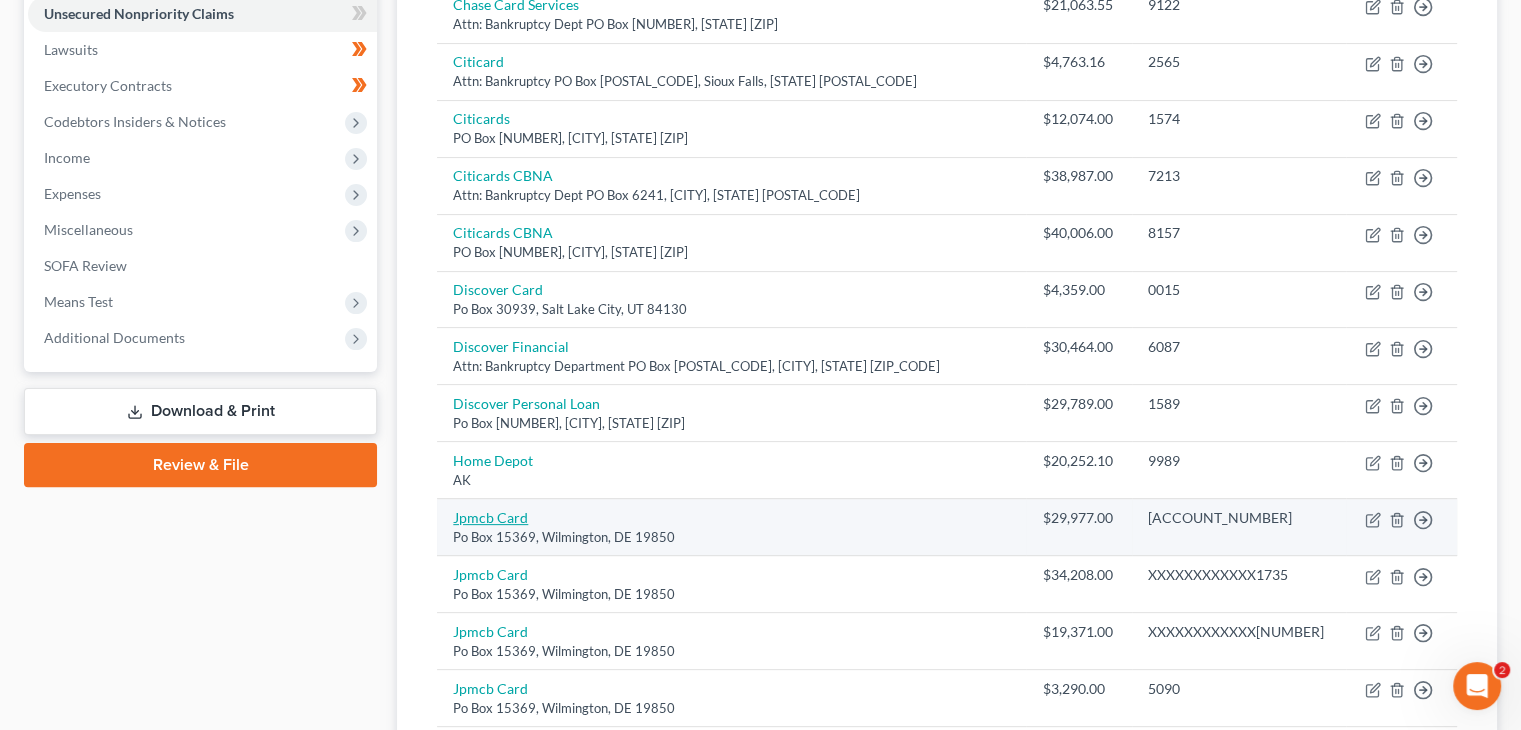 click on "Jpmcb Card" at bounding box center [490, 517] 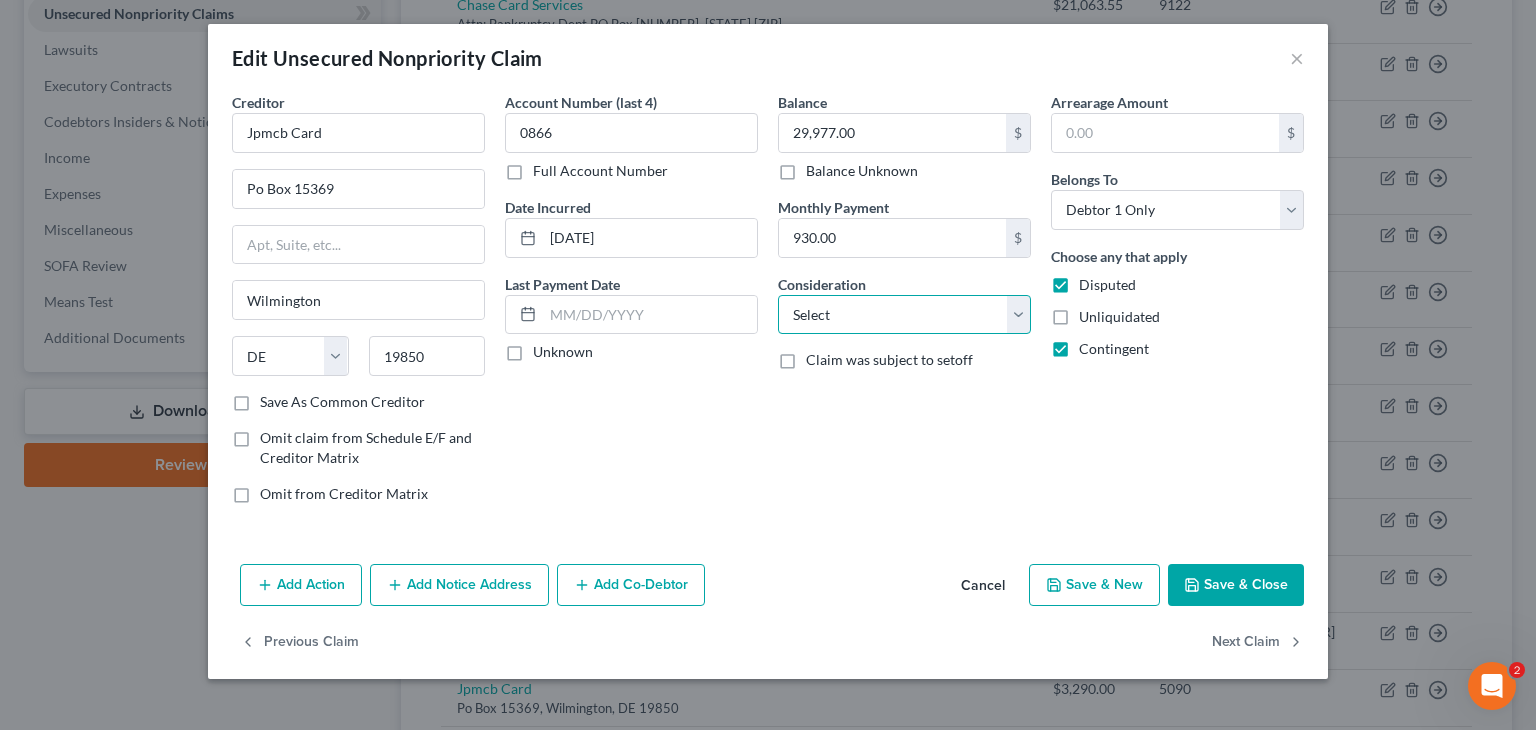click on "Select Cable / Satellite Services Collection Agency Credit Card Debt Debt Counseling / Attorneys Deficiency Balance Domestic Support Obligations Home / Car Repairs Income Taxes Judgment Liens Medical Services Monies Loaned / Advanced Mortgage Obligation From Divorce Or Separation Obligation To Pensions Other Overdrawn Bank Account Promised To Help Pay Creditors Student Loans Suppliers And Vendors Telephone / Internet Services Utility Services" at bounding box center (904, 315) 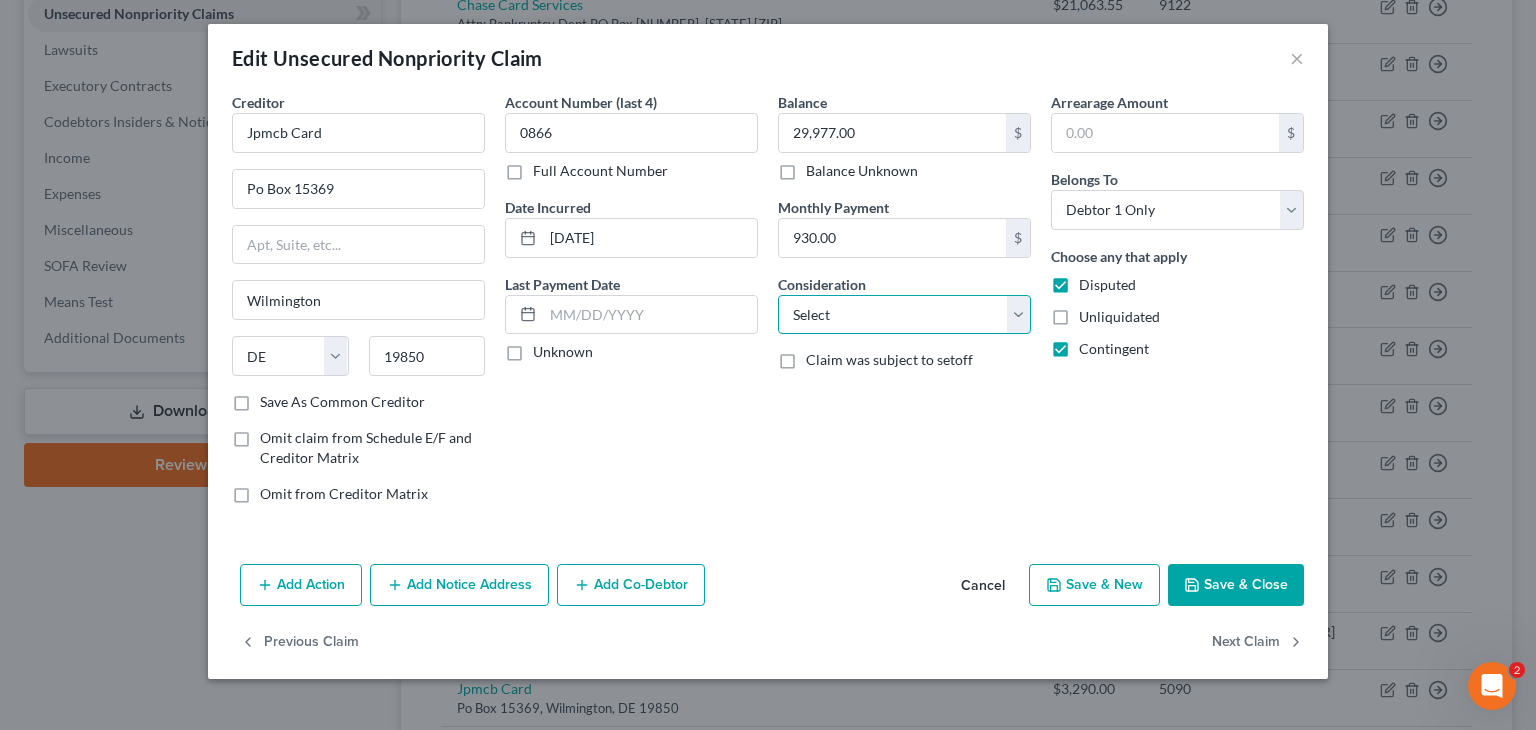 select on "2" 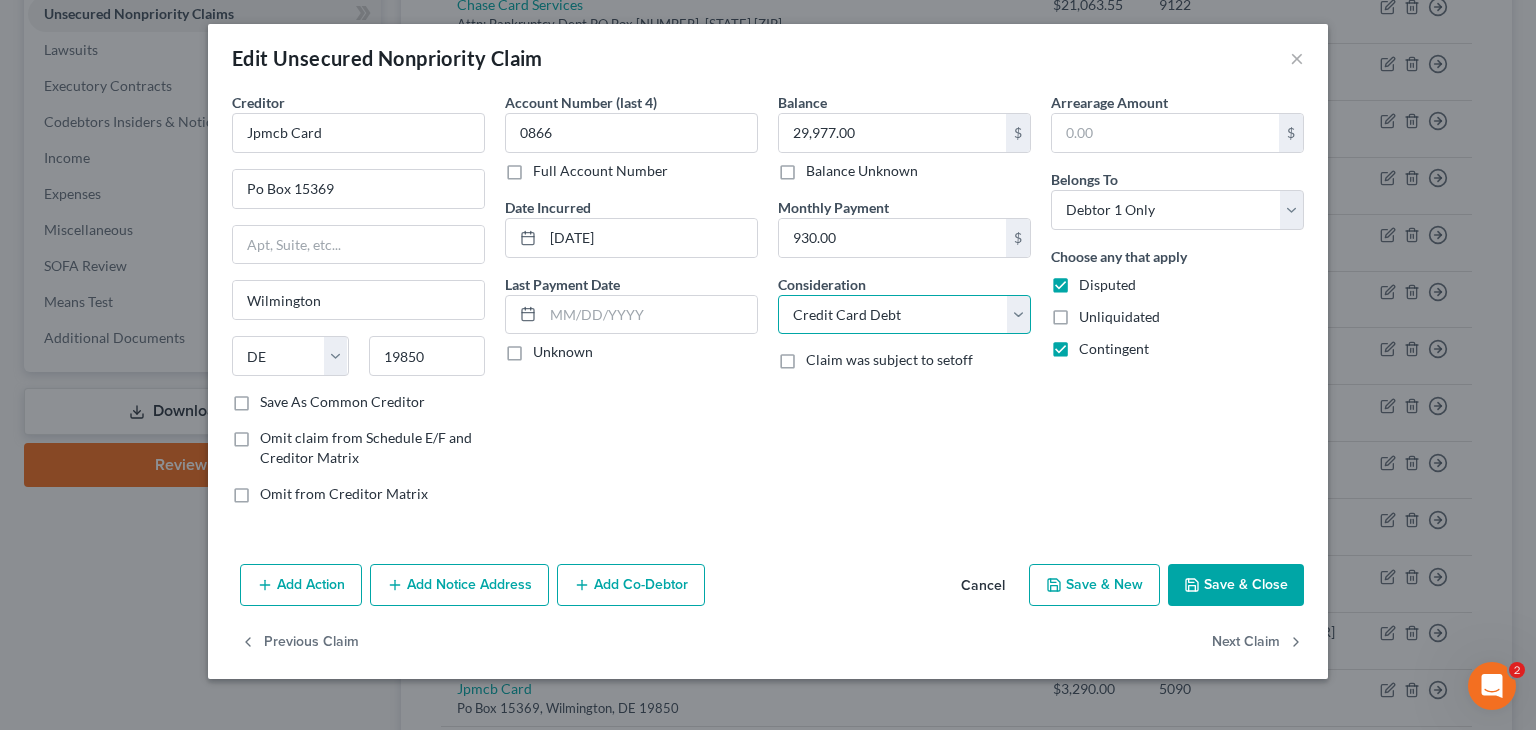 click on "Select Cable / Satellite Services Collection Agency Credit Card Debt Debt Counseling / Attorneys Deficiency Balance Domestic Support Obligations Home / Car Repairs Income Taxes Judgment Liens Medical Services Monies Loaned / Advanced Mortgage Obligation From Divorce Or Separation Obligation To Pensions Other Overdrawn Bank Account Promised To Help Pay Creditors Student Loans Suppliers And Vendors Telephone / Internet Services Utility Services" at bounding box center [904, 315] 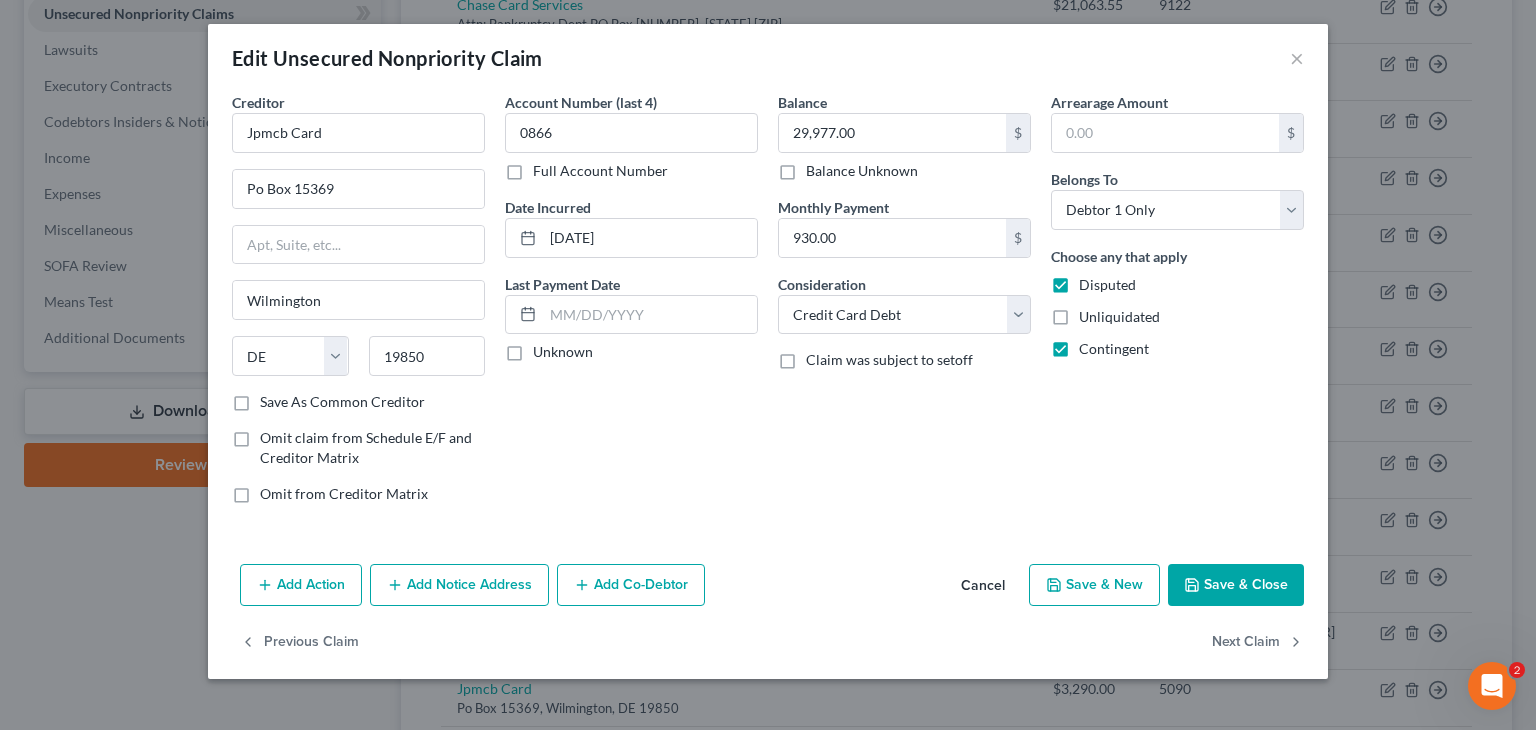 click on "Disputed" at bounding box center [1107, 285] 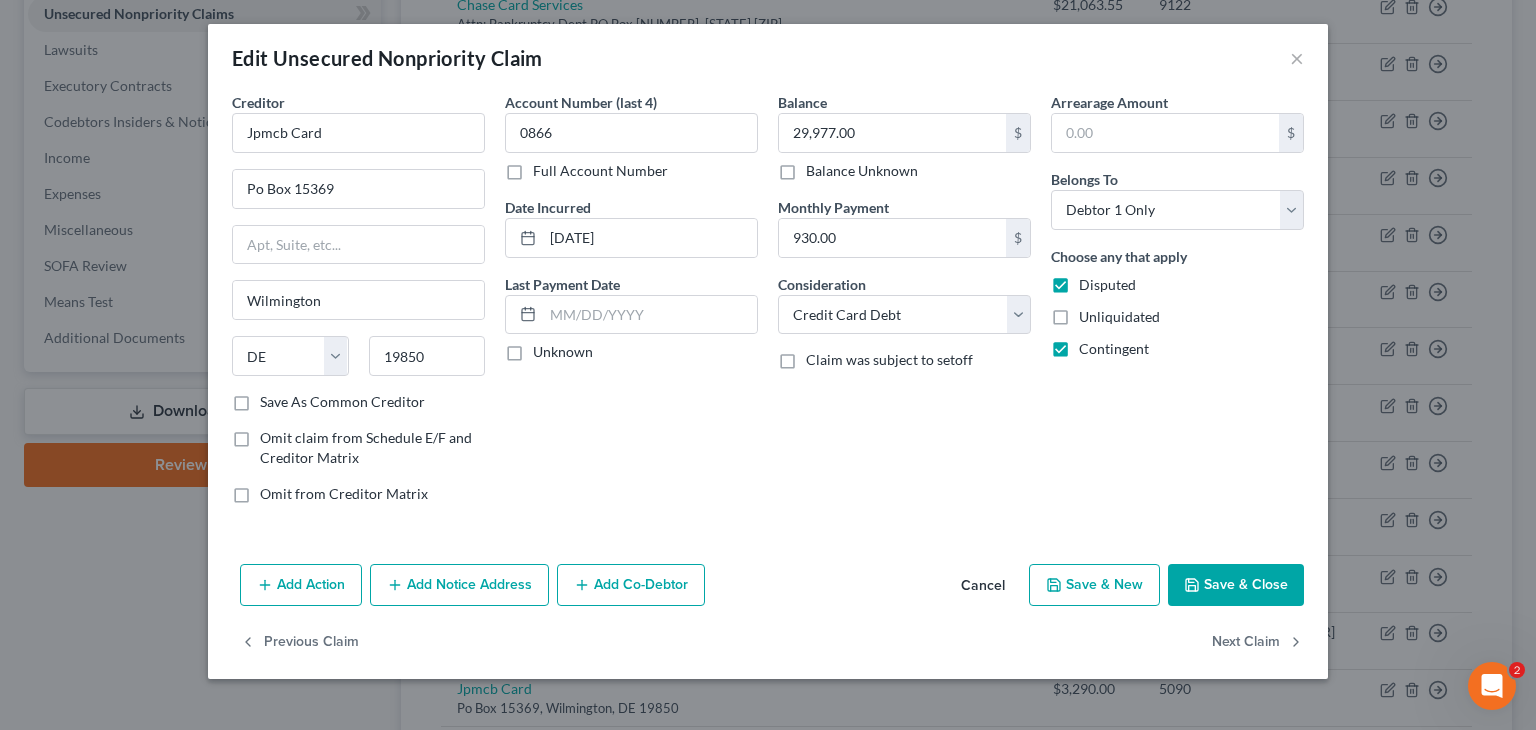 click on "Disputed" at bounding box center (1093, 281) 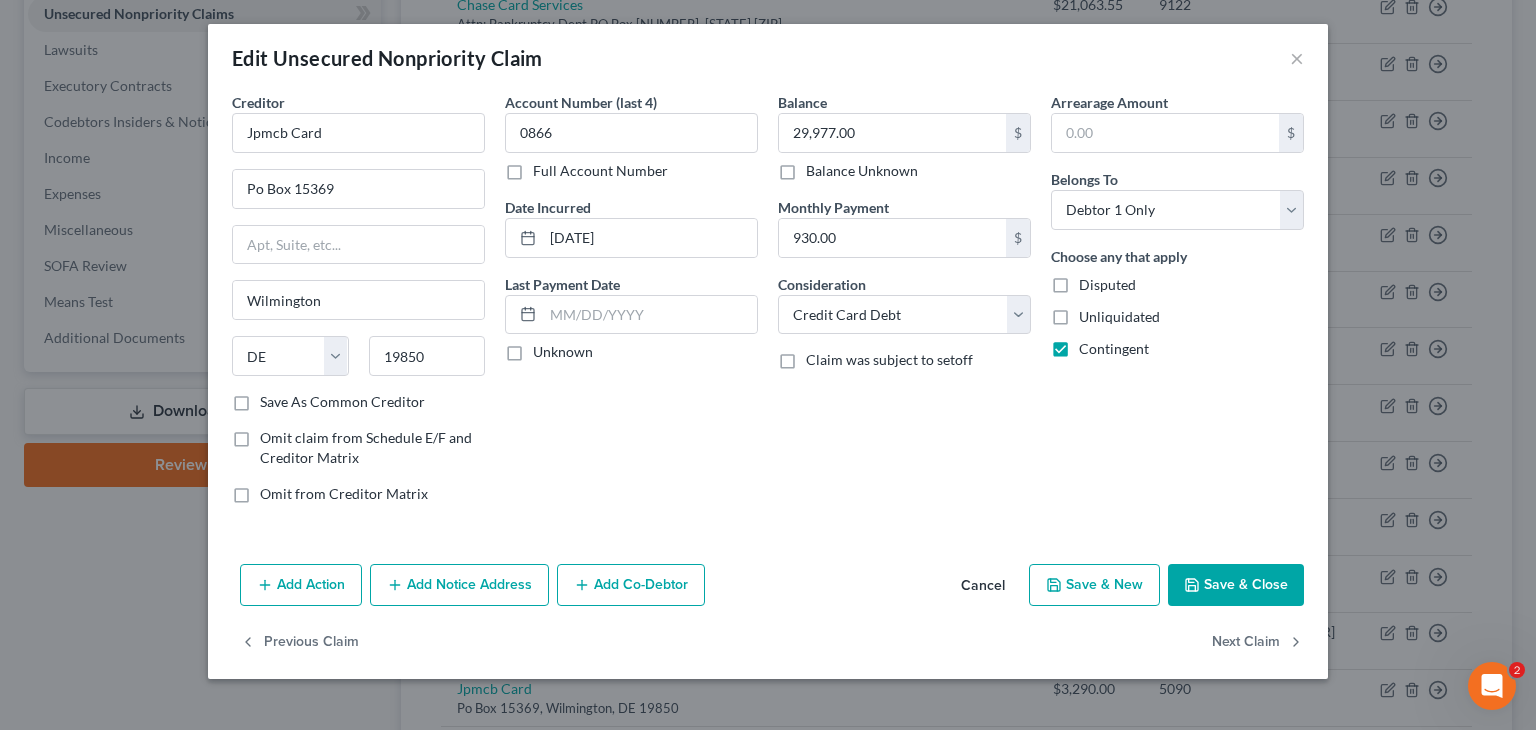 click on "Contingent" at bounding box center [1114, 349] 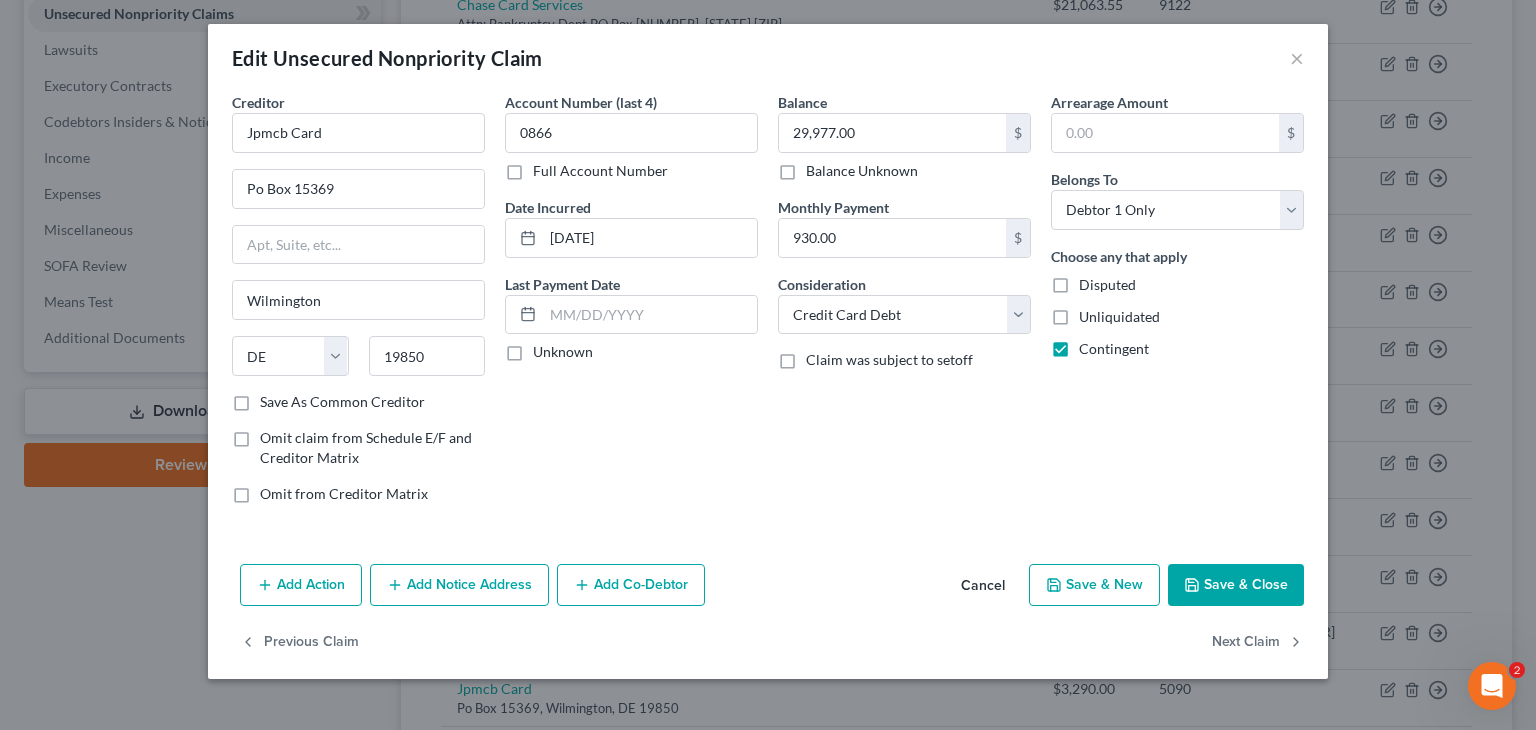 click on "Contingent" at bounding box center [1093, 345] 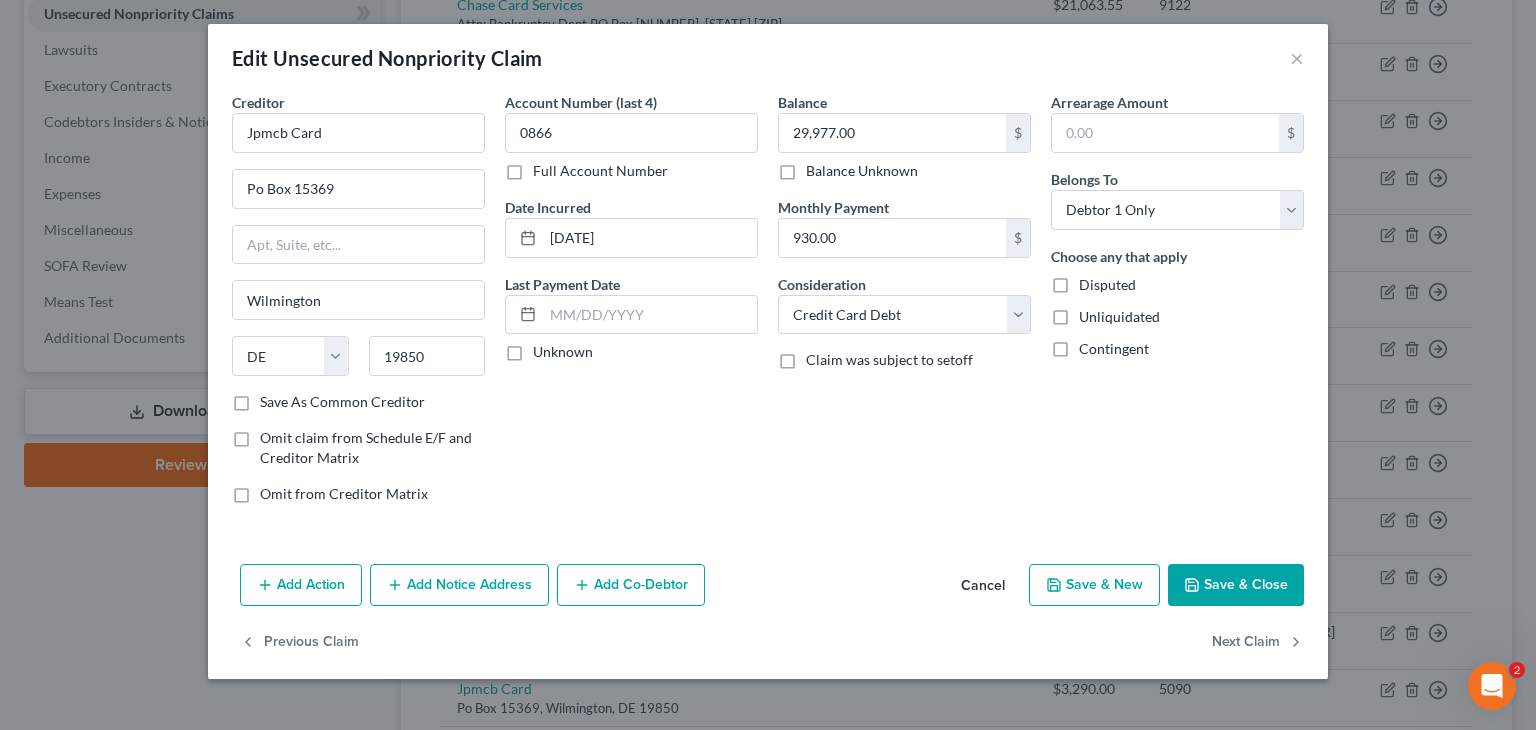 click on "Save & Close" at bounding box center (1236, 585) 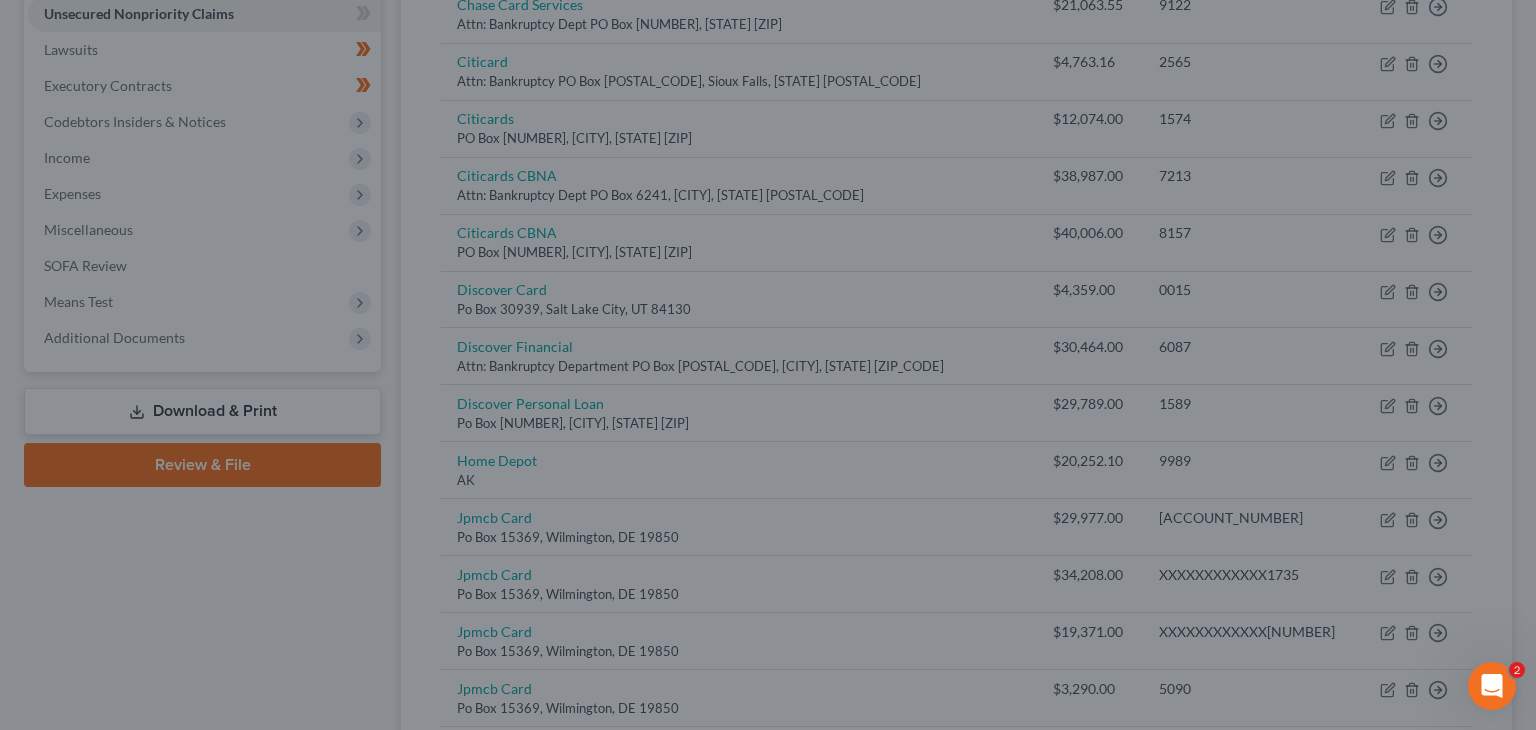 type on "0" 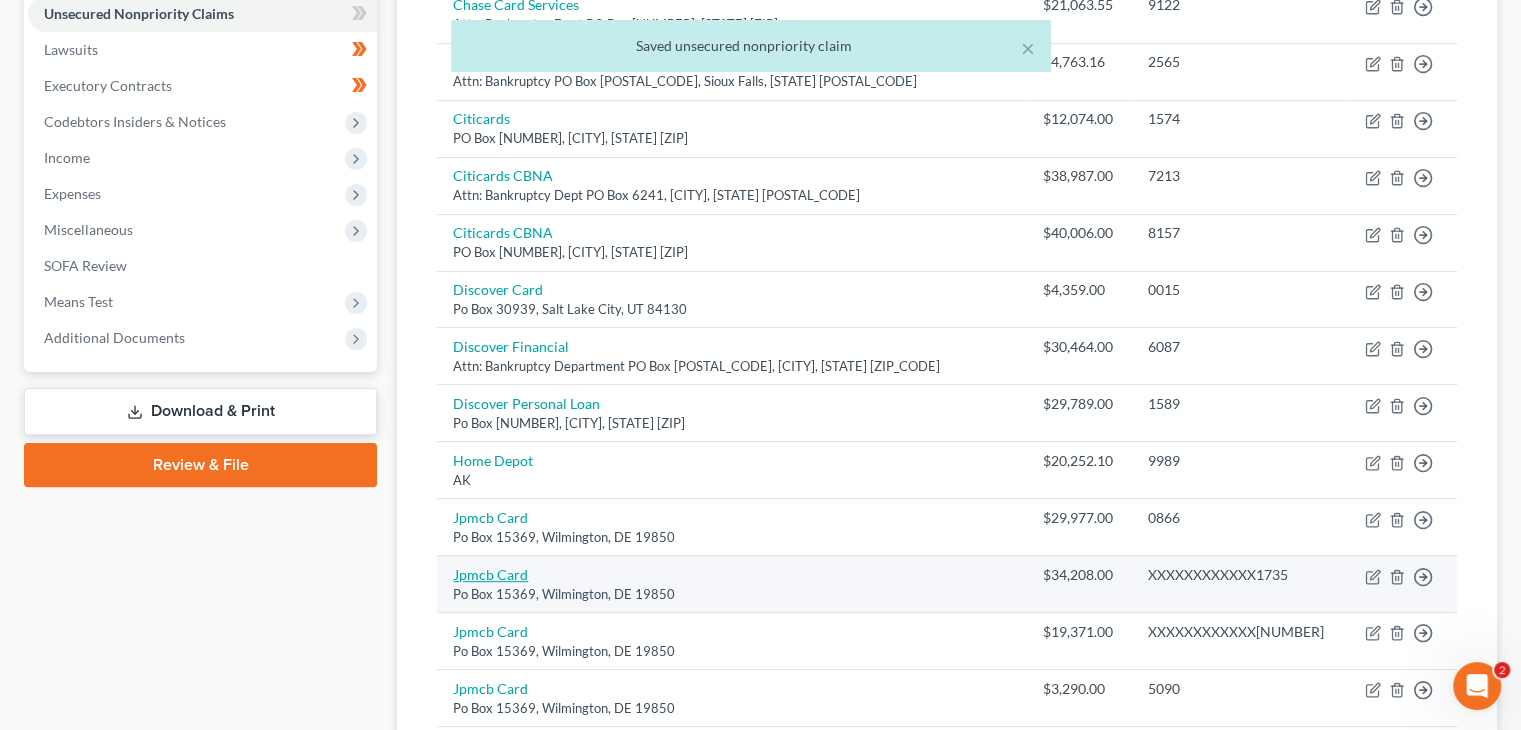 click on "Jpmcb Card" at bounding box center [490, 574] 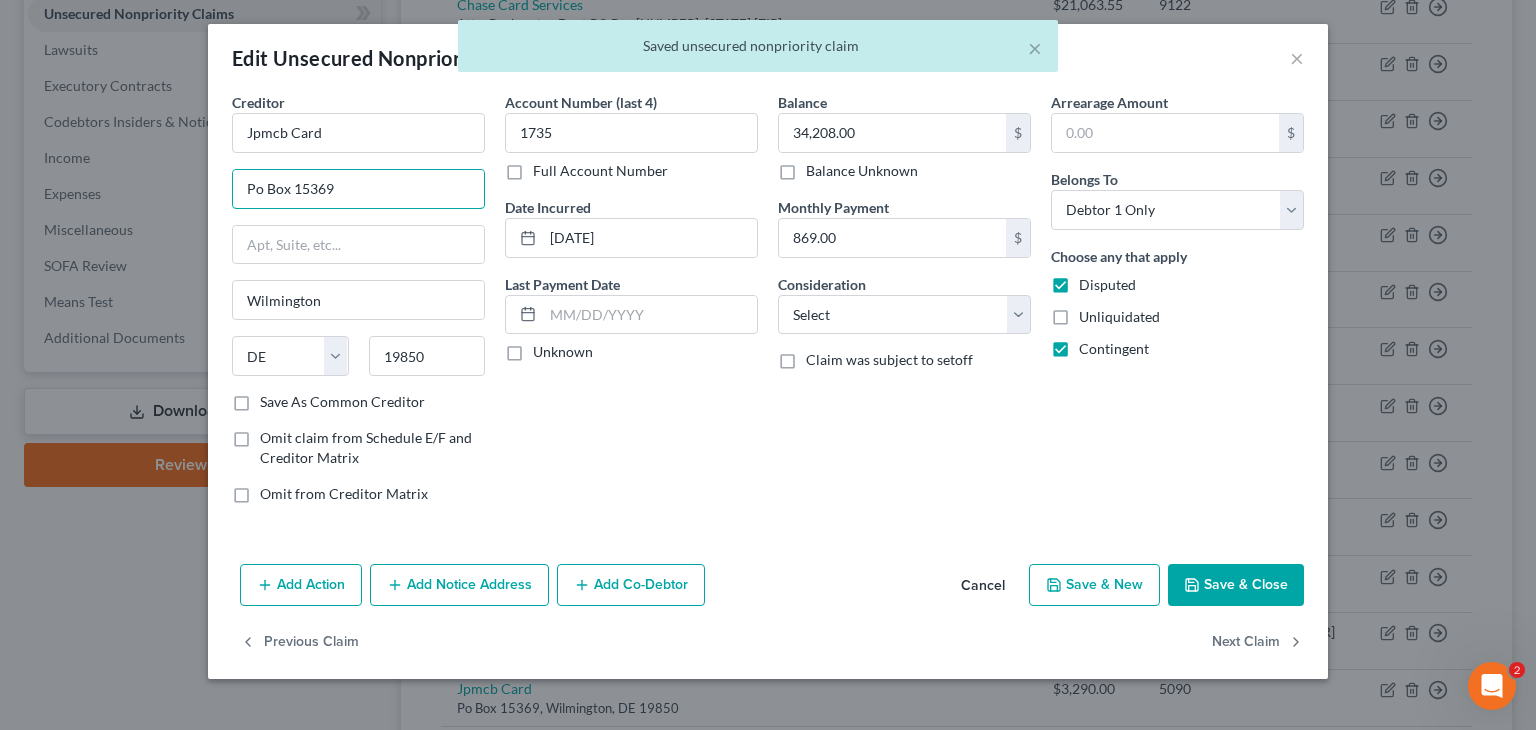 drag, startPoint x: 367, startPoint y: 185, endPoint x: 177, endPoint y: 199, distance: 190.51509 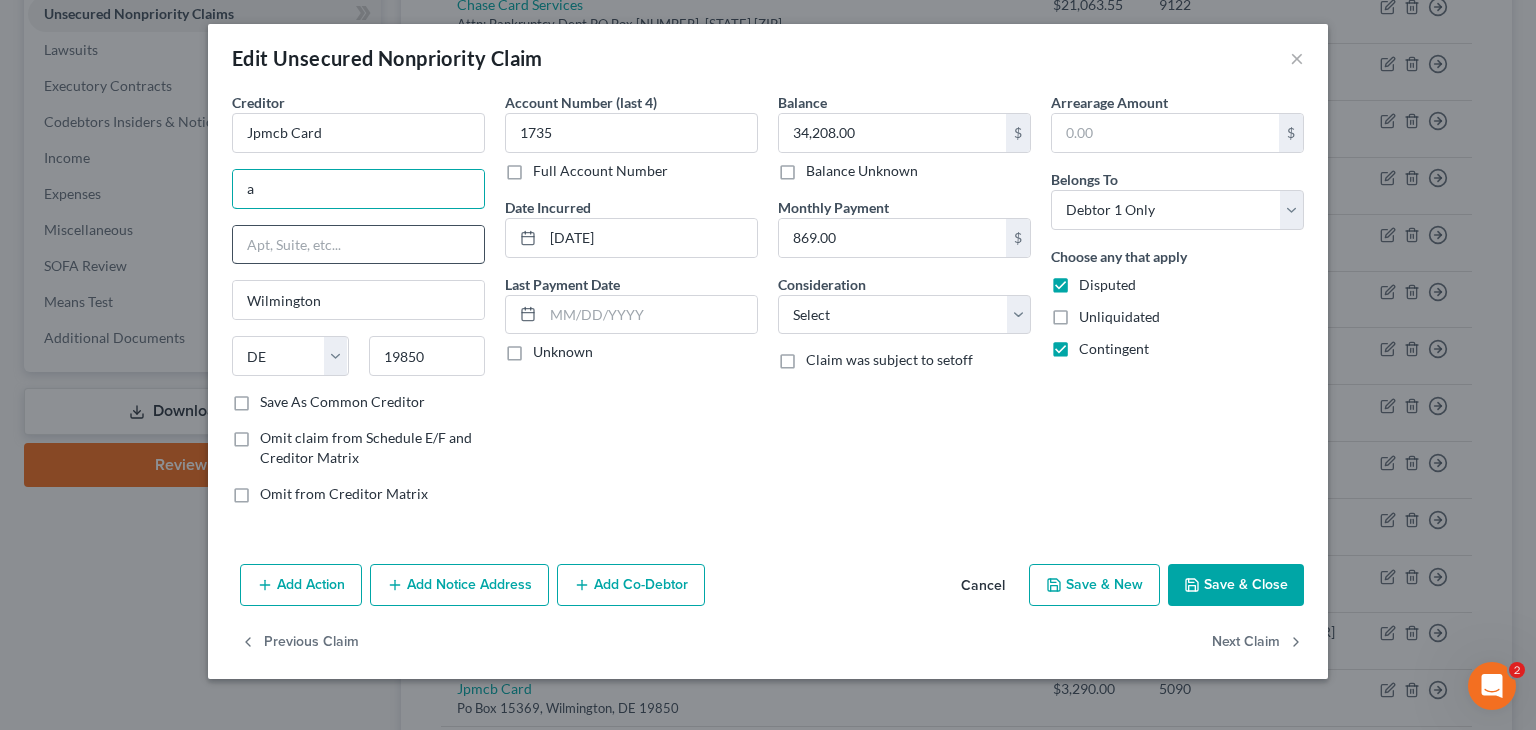 type on "Attn: Bankruptcy Dept" 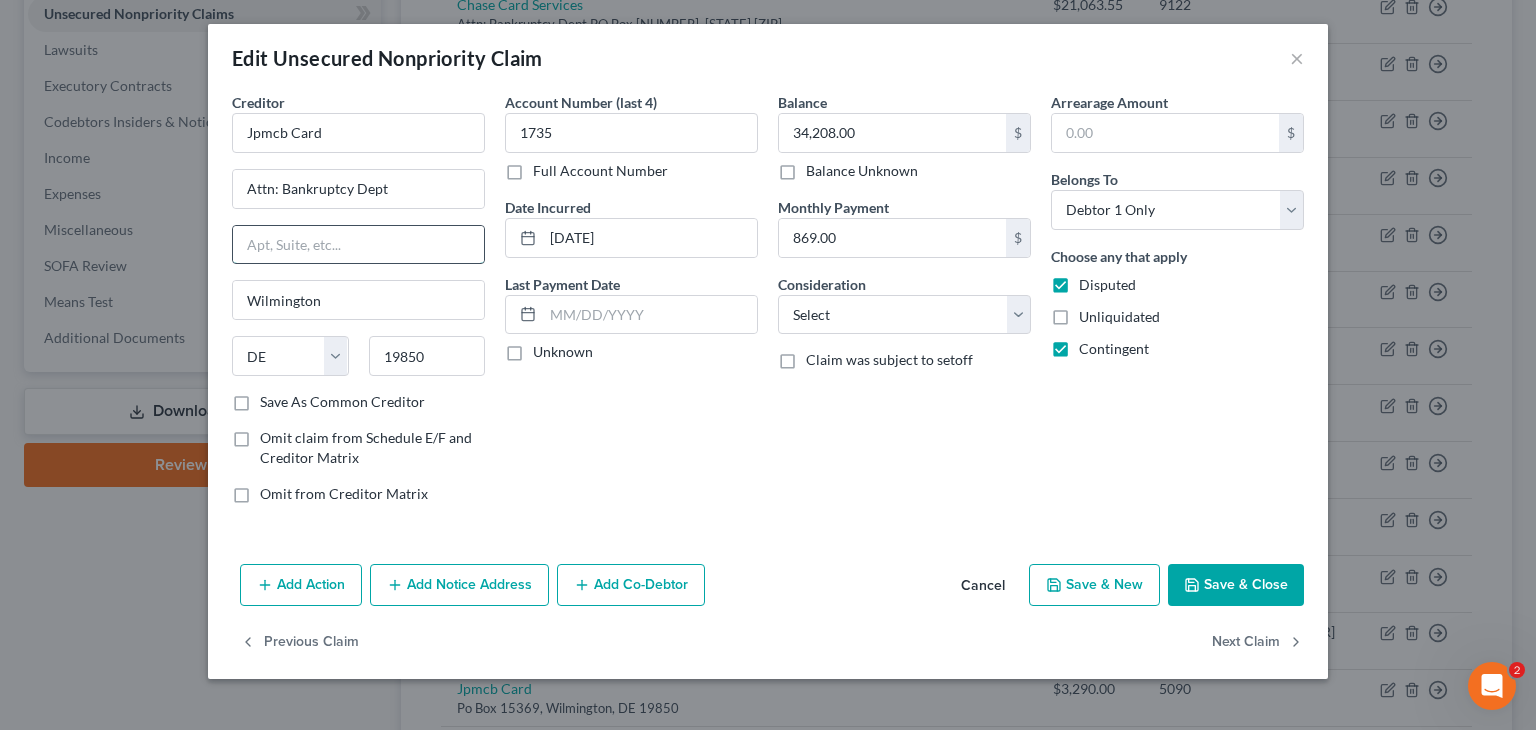 click at bounding box center [358, 245] 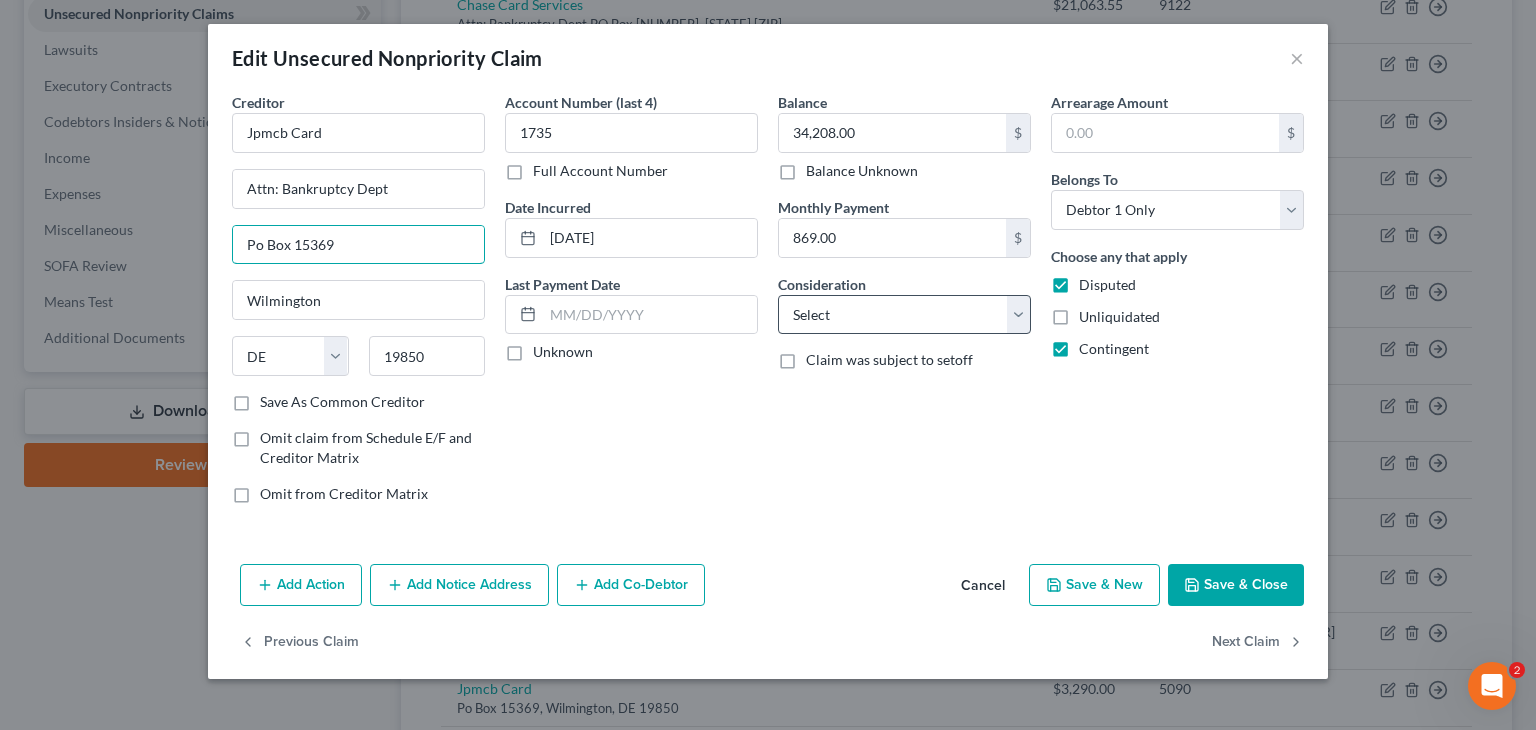 type on "Po Box 15369" 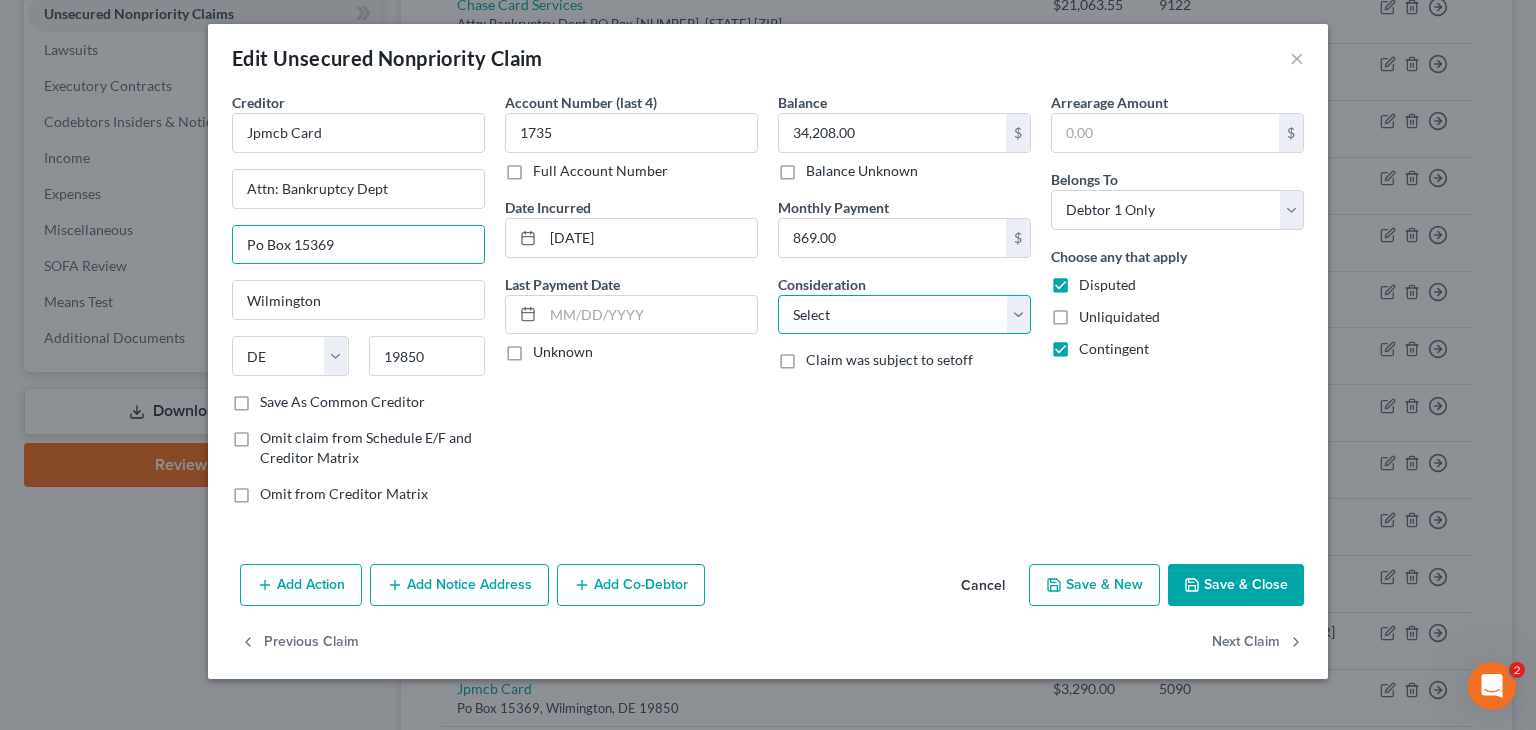 click on "Select Cable / Satellite Services Collection Agency Credit Card Debt Debt Counseling / Attorneys Deficiency Balance Domestic Support Obligations Home / Car Repairs Income Taxes Judgment Liens Medical Services Monies Loaned / Advanced Mortgage Obligation From Divorce Or Separation Obligation To Pensions Other Overdrawn Bank Account Promised To Help Pay Creditors Student Loans Suppliers And Vendors Telephone / Internet Services Utility Services" at bounding box center (904, 315) 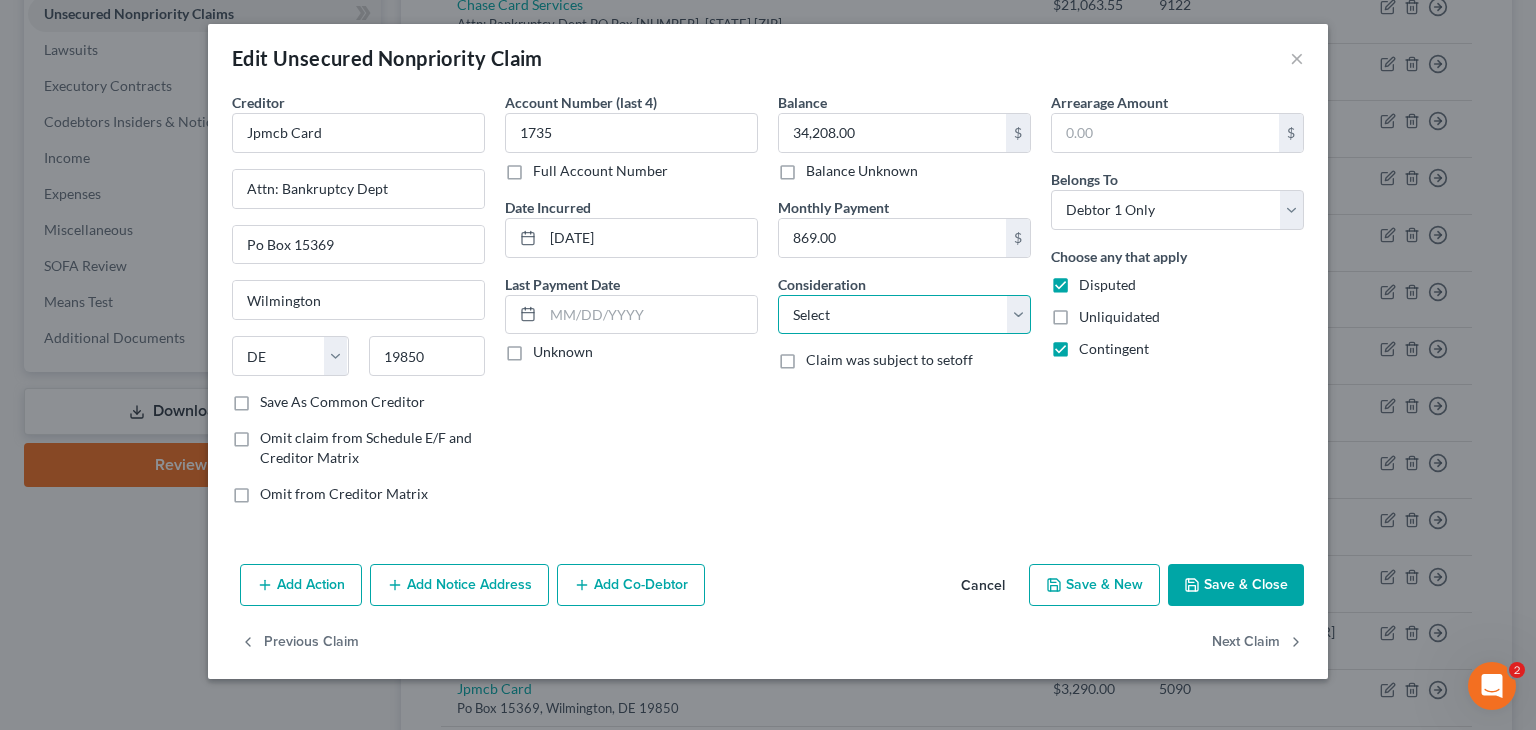 select on "2" 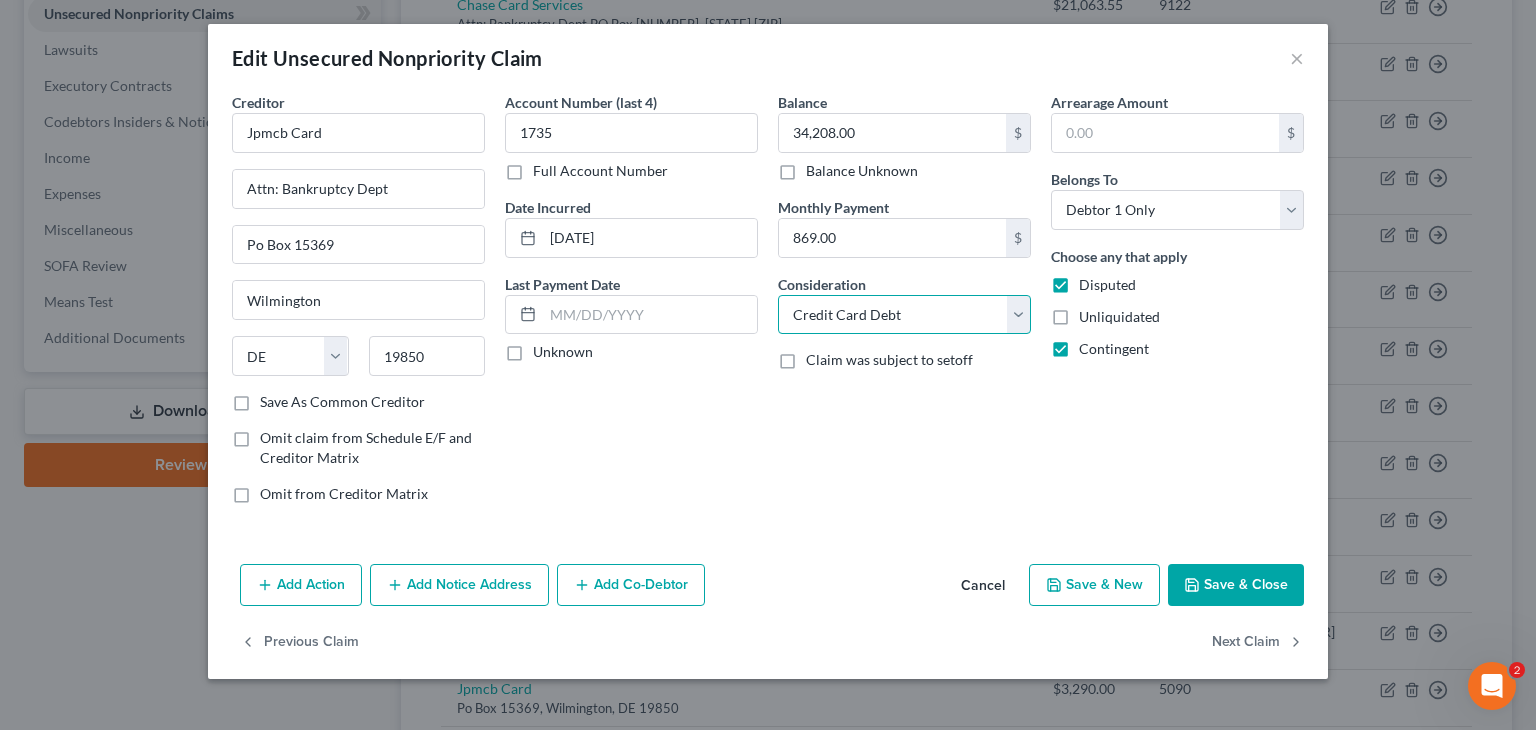 click on "Select Cable / Satellite Services Collection Agency Credit Card Debt Debt Counseling / Attorneys Deficiency Balance Domestic Support Obligations Home / Car Repairs Income Taxes Judgment Liens Medical Services Monies Loaned / Advanced Mortgage Obligation From Divorce Or Separation Obligation To Pensions Other Overdrawn Bank Account Promised To Help Pay Creditors Student Loans Suppliers And Vendors Telephone / Internet Services Utility Services" at bounding box center (904, 315) 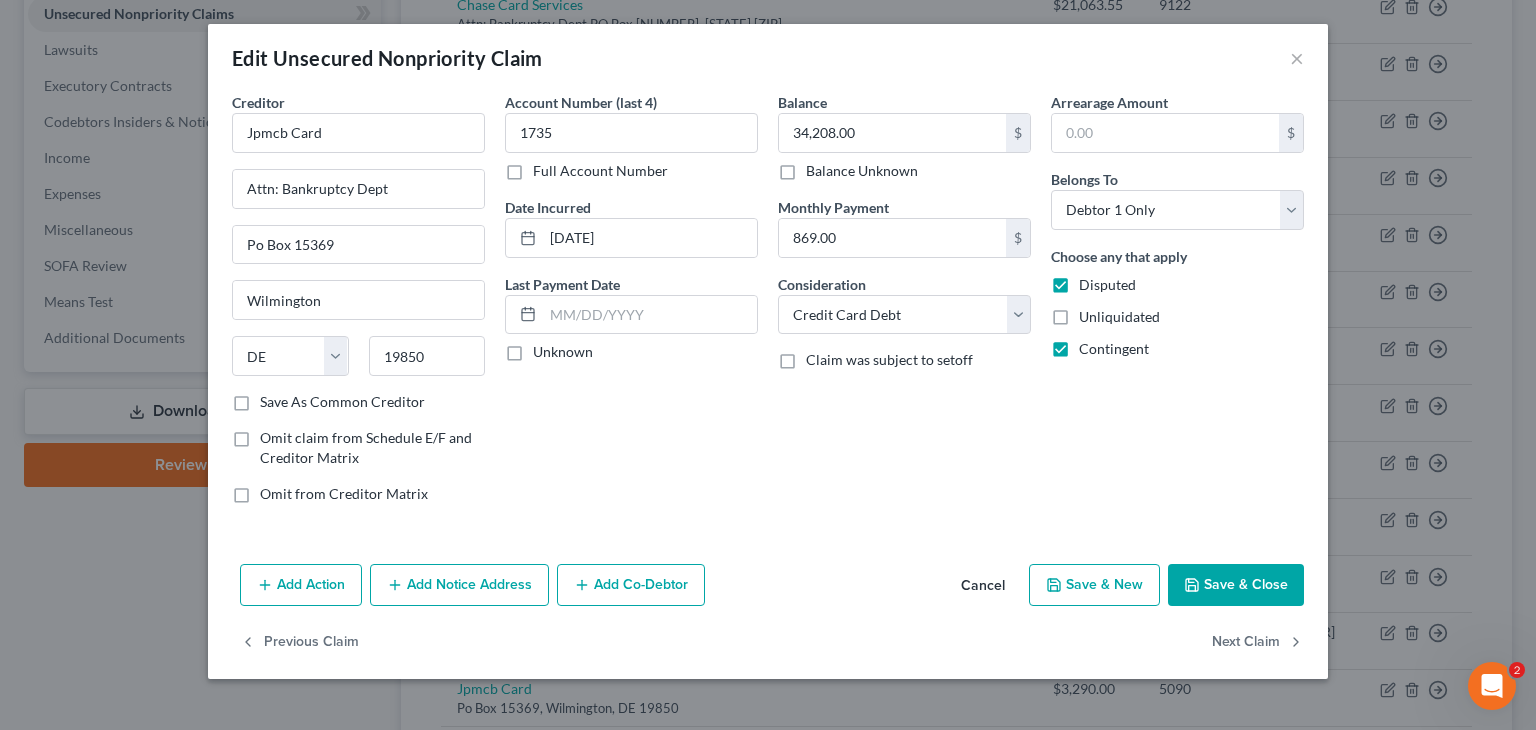 click on "Disputed" at bounding box center (1107, 284) 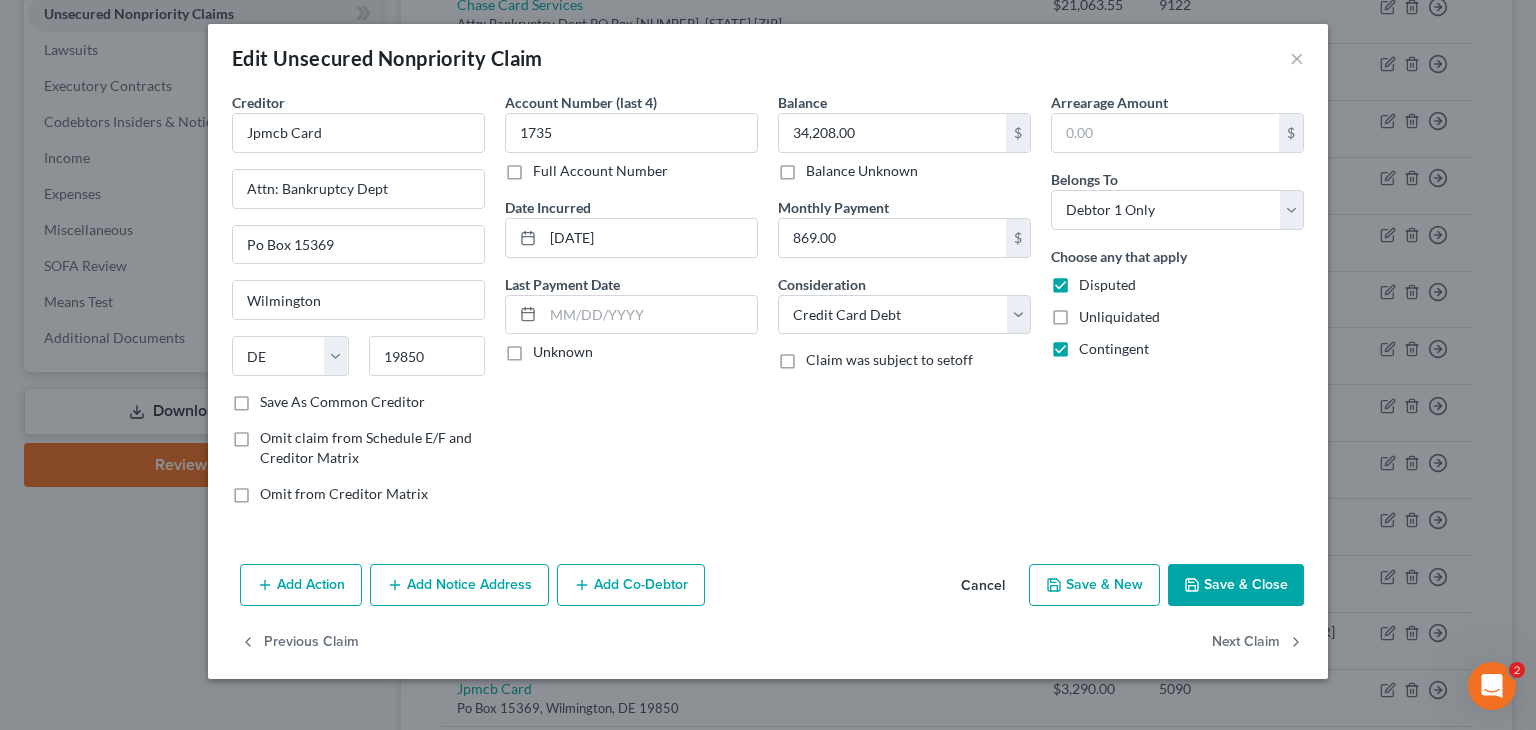 click on "Disputed" at bounding box center [1093, 281] 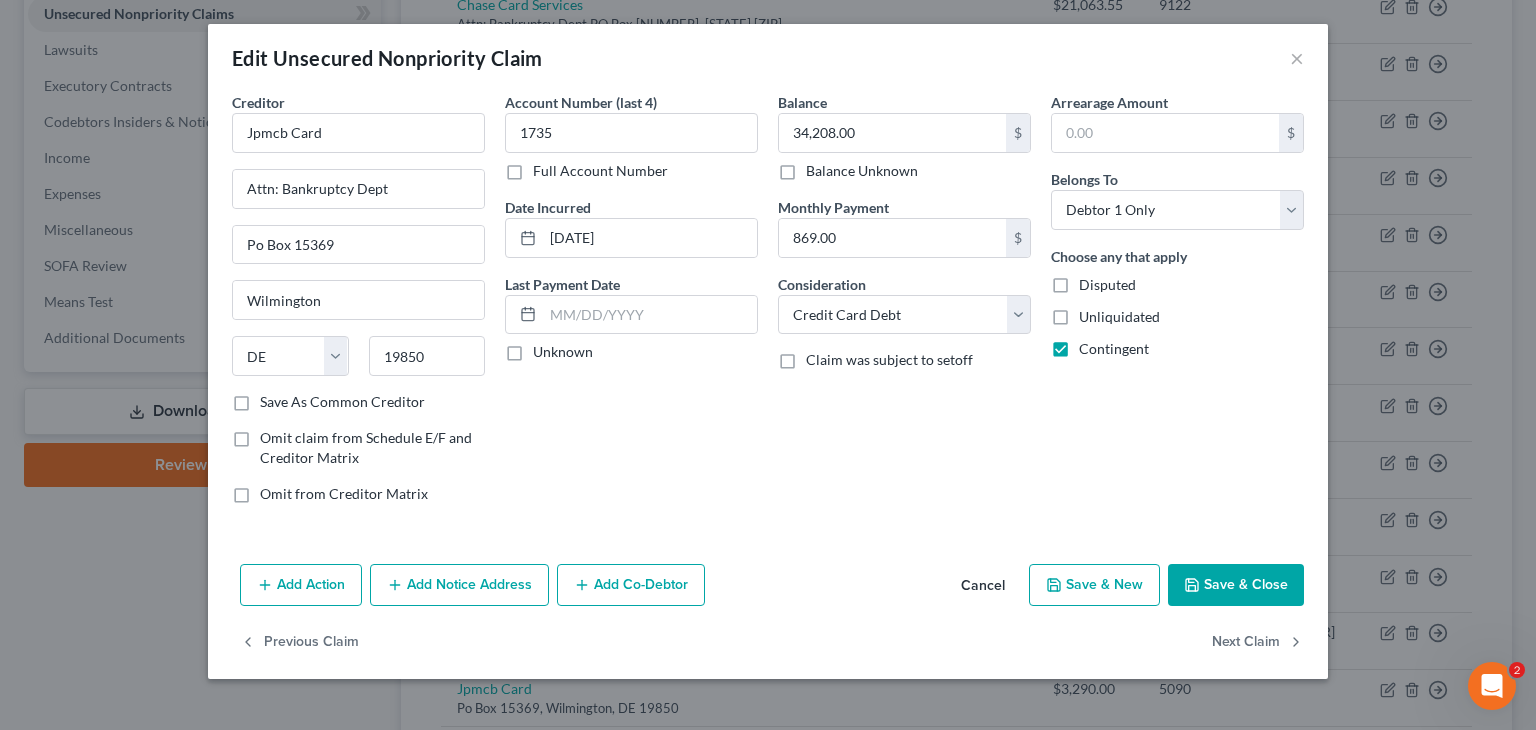 click on "Contingent" at bounding box center [1114, 348] 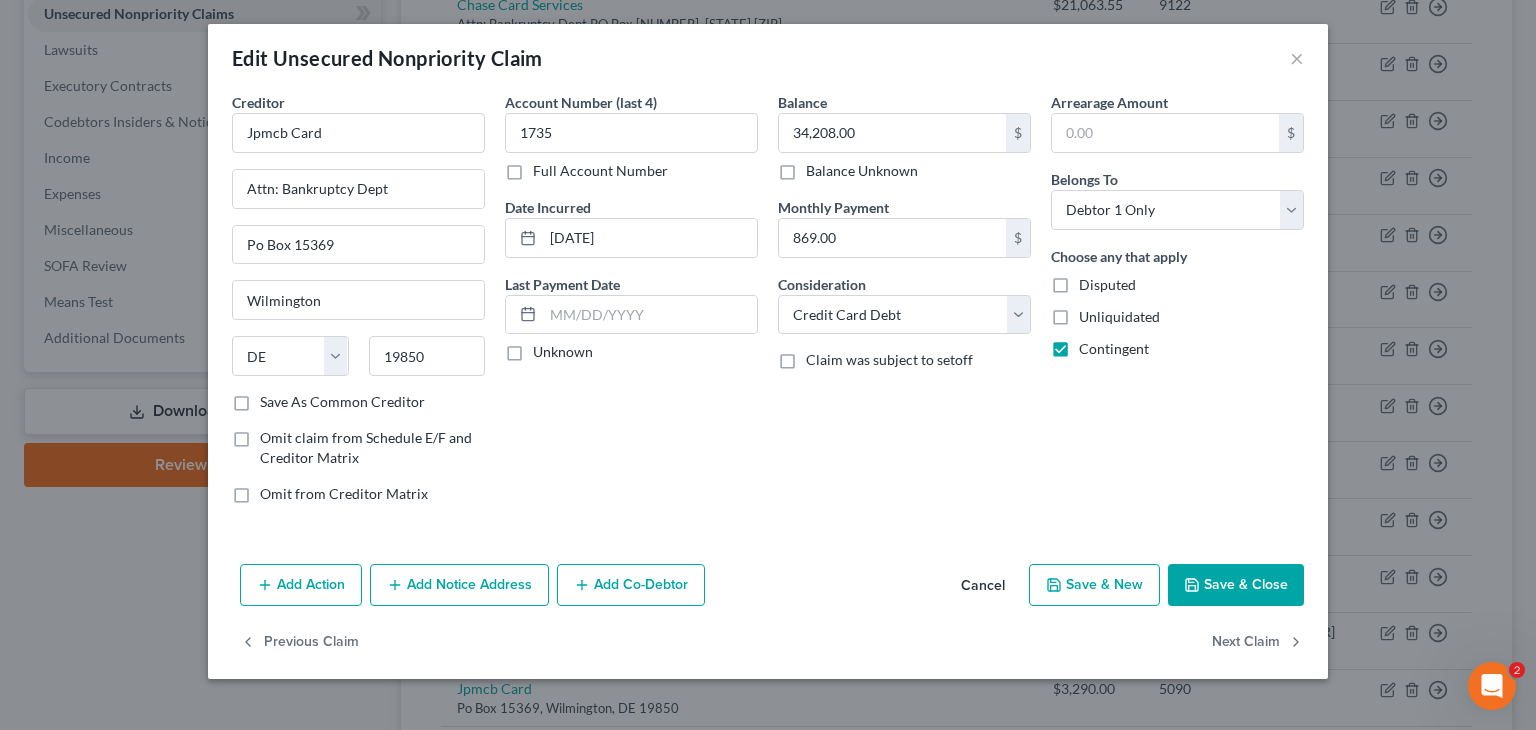 click on "Contingent" at bounding box center (1093, 345) 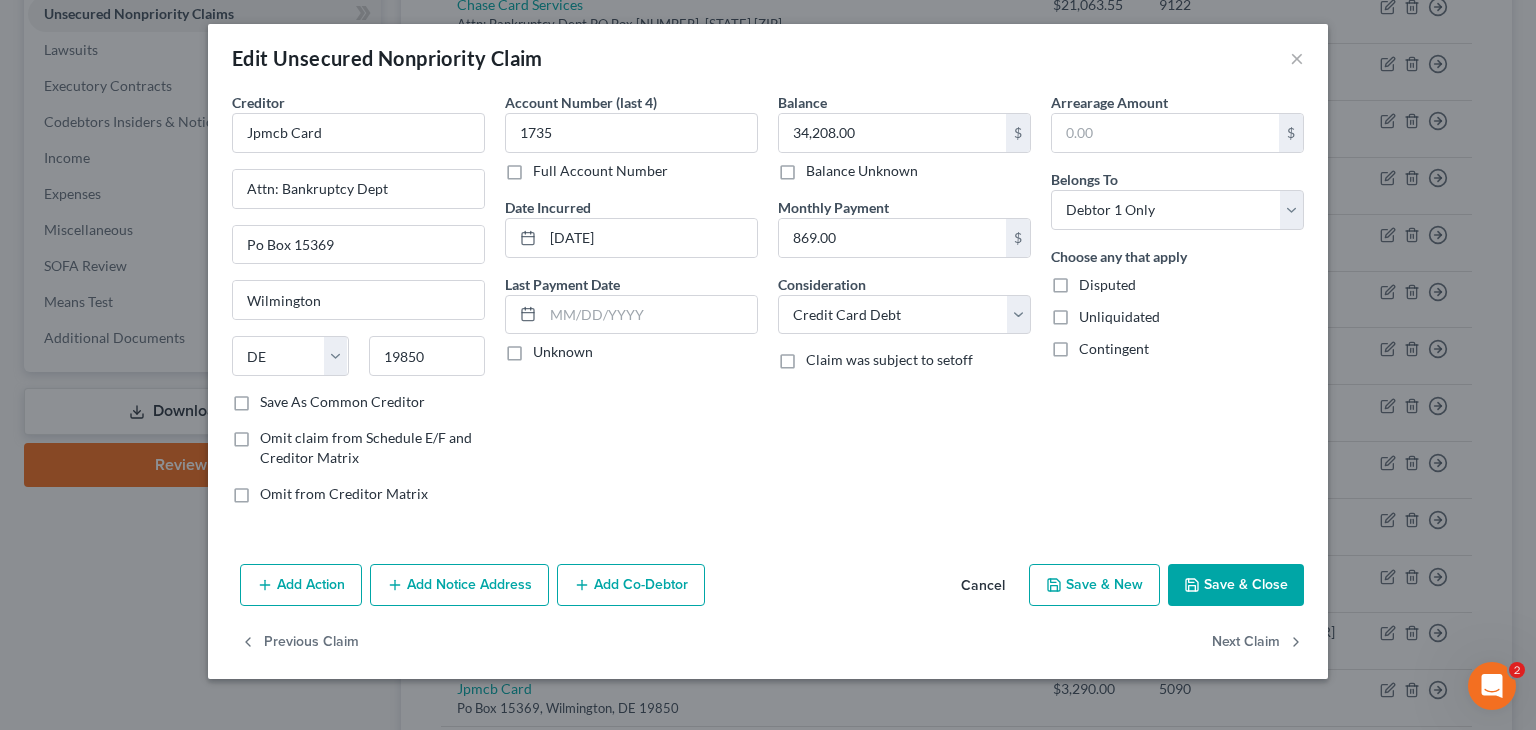 click on "Save & Close" at bounding box center [1236, 585] 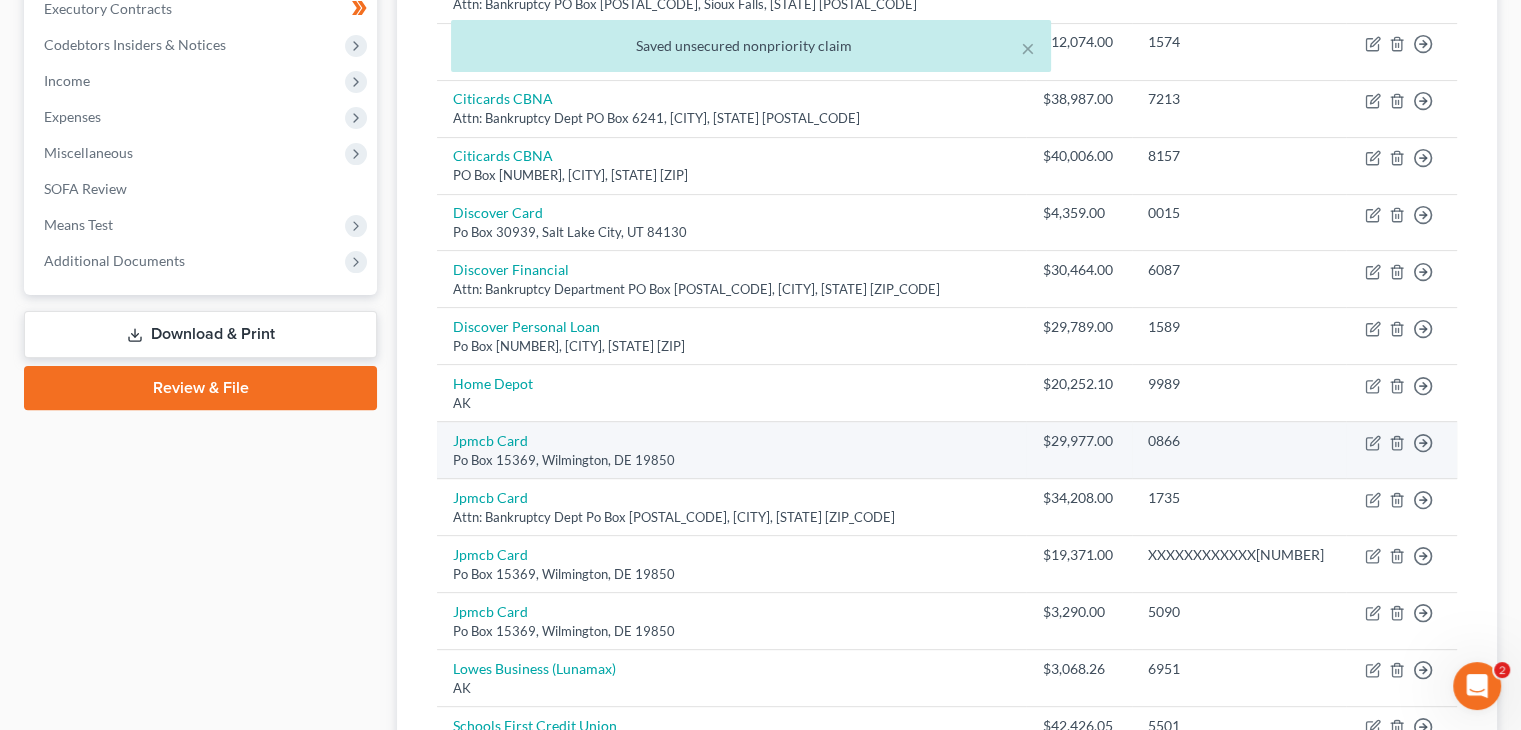 scroll, scrollTop: 600, scrollLeft: 0, axis: vertical 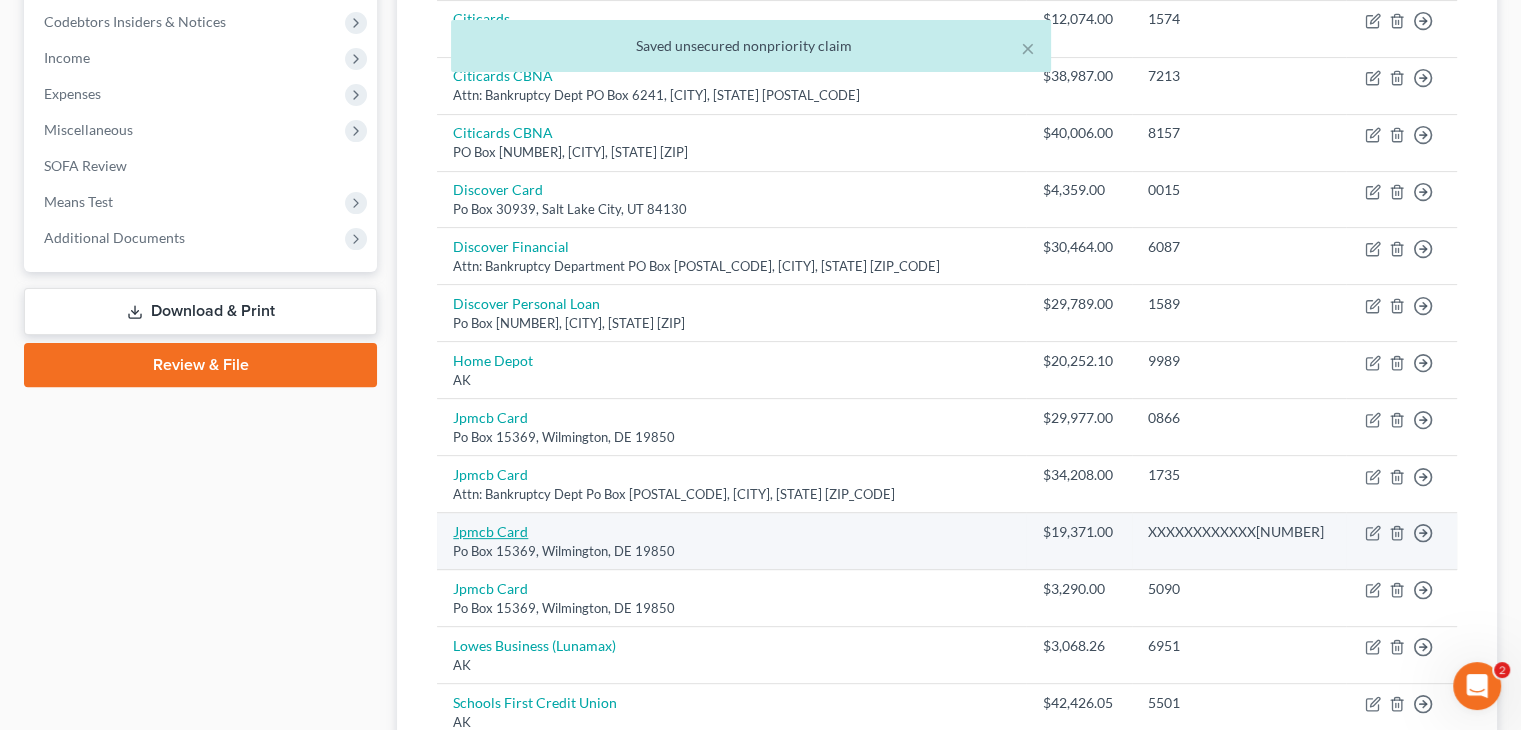 click on "Jpmcb Card" at bounding box center (490, 531) 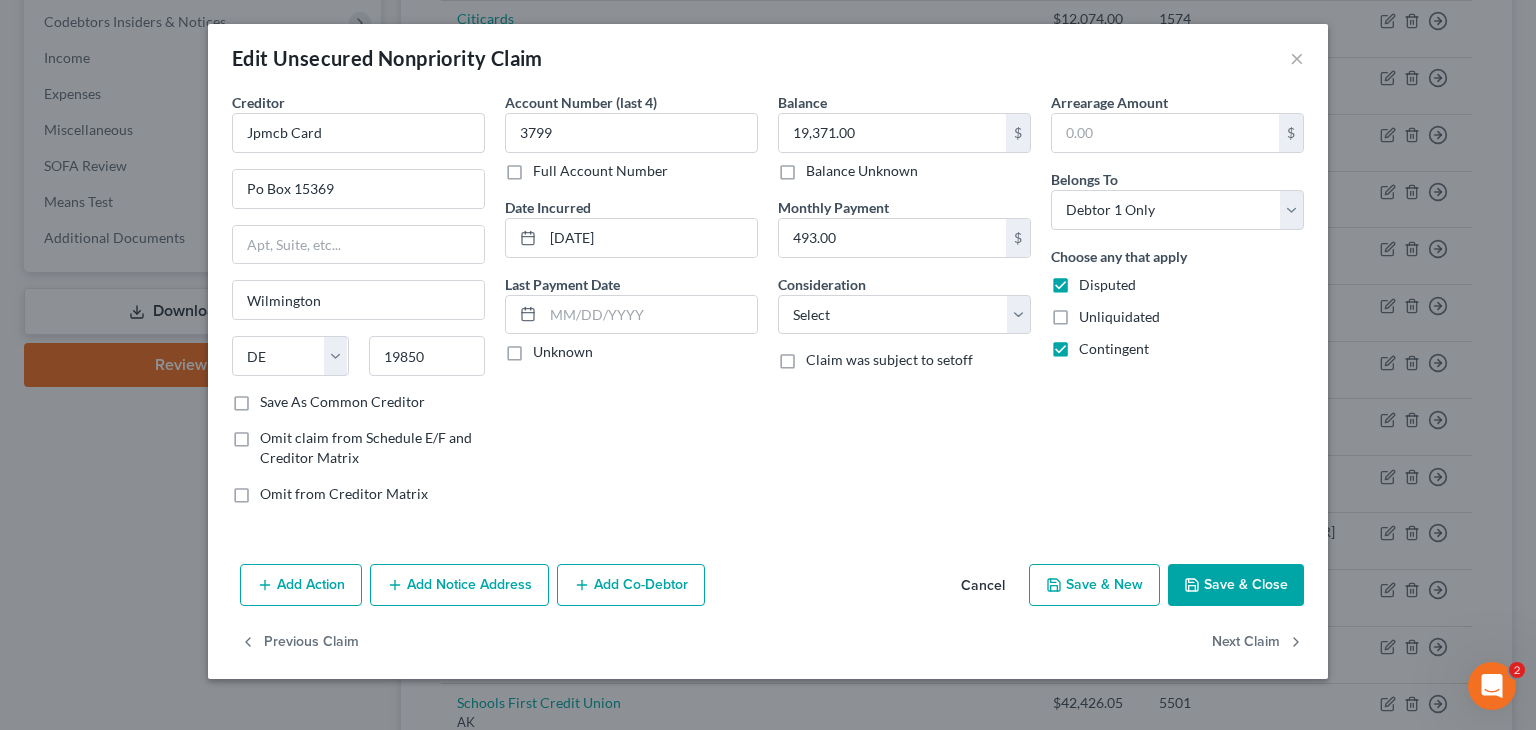 click on "Consideration" at bounding box center [822, 284] 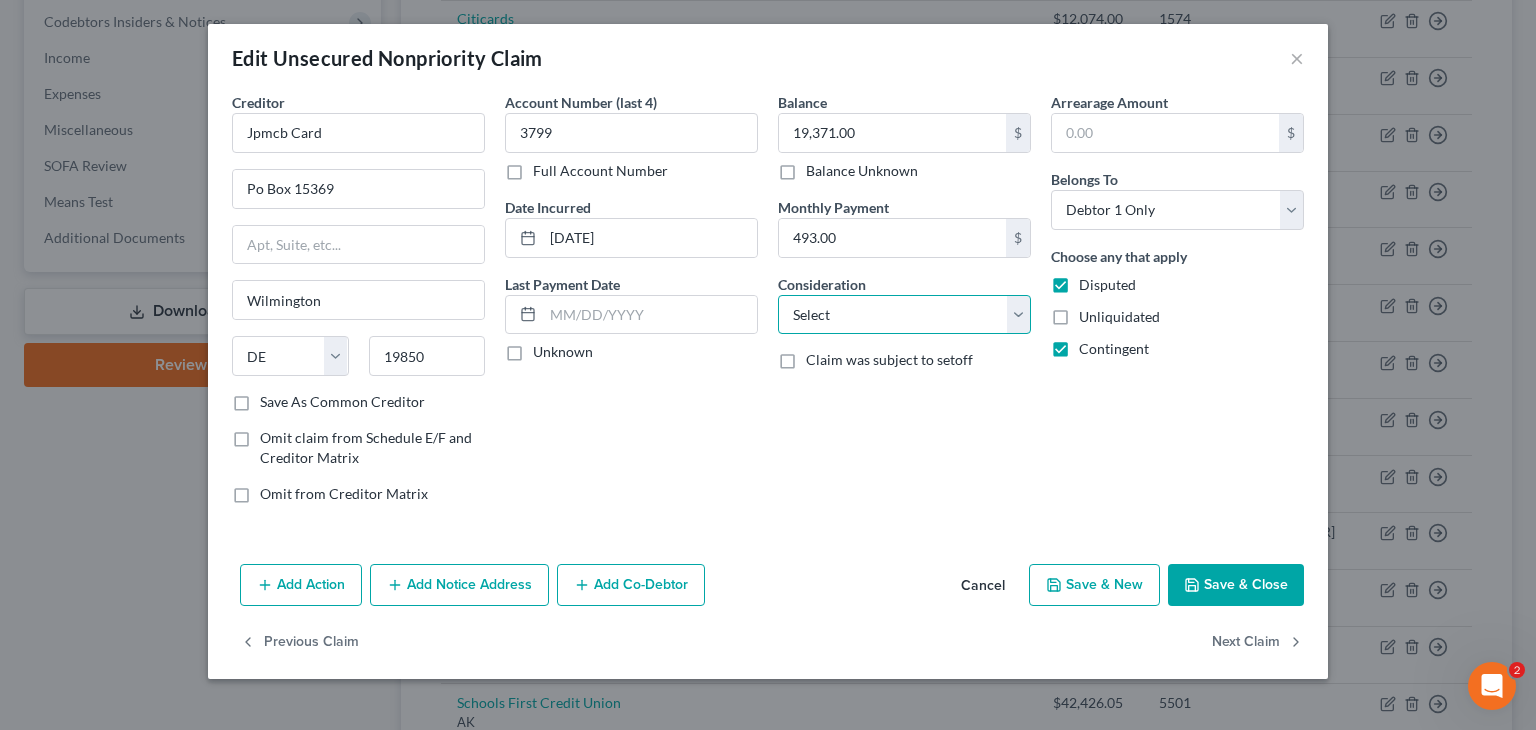 click on "Select Cable / Satellite Services Collection Agency Credit Card Debt Debt Counseling / Attorneys Deficiency Balance Domestic Support Obligations Home / Car Repairs Income Taxes Judgment Liens Medical Services Monies Loaned / Advanced Mortgage Obligation From Divorce Or Separation Obligation To Pensions Other Overdrawn Bank Account Promised To Help Pay Creditors Student Loans Suppliers And Vendors Telephone / Internet Services Utility Services" at bounding box center (904, 315) 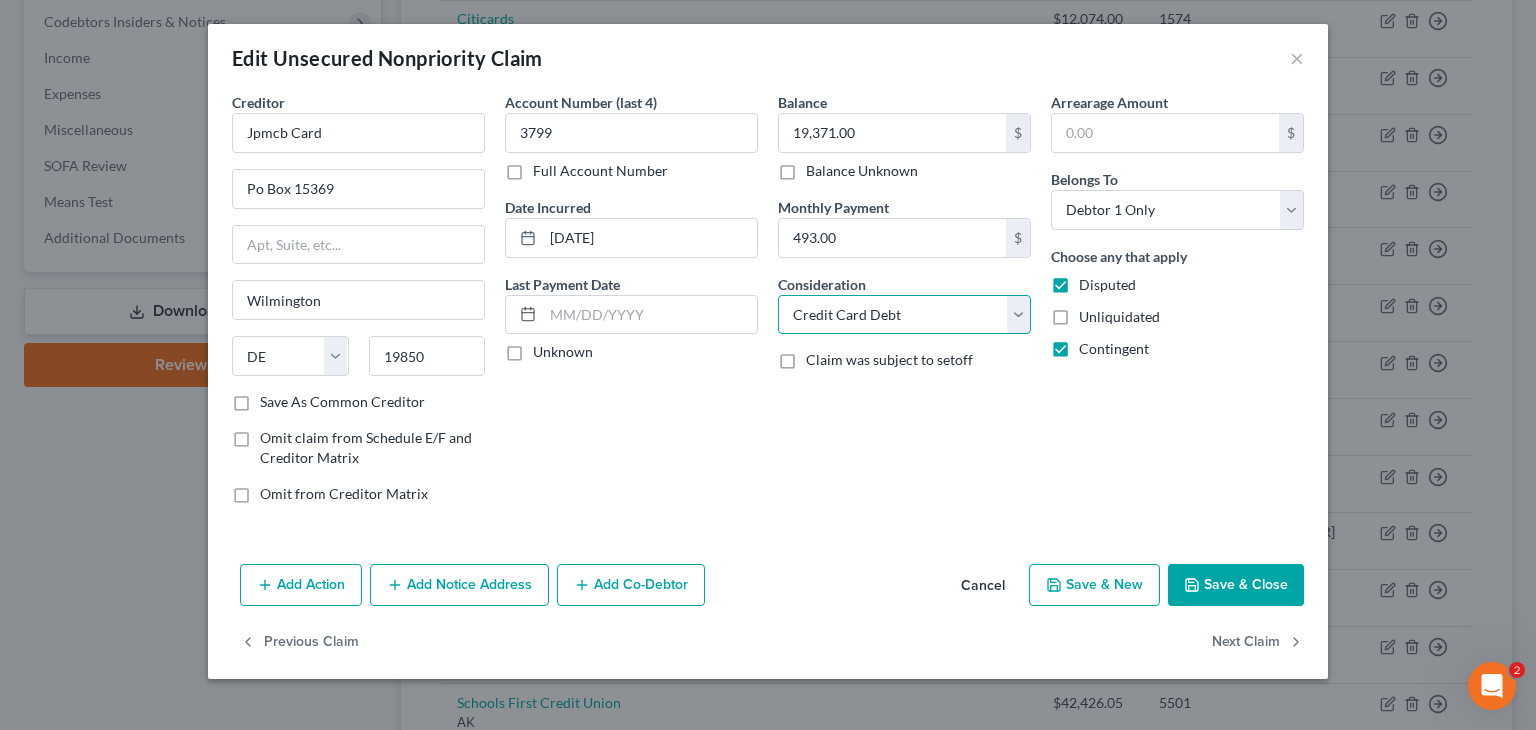 click on "Select Cable / Satellite Services Collection Agency Credit Card Debt Debt Counseling / Attorneys Deficiency Balance Domestic Support Obligations Home / Car Repairs Income Taxes Judgment Liens Medical Services Monies Loaned / Advanced Mortgage Obligation From Divorce Or Separation Obligation To Pensions Other Overdrawn Bank Account Promised To Help Pay Creditors Student Loans Suppliers And Vendors Telephone / Internet Services Utility Services" at bounding box center (904, 315) 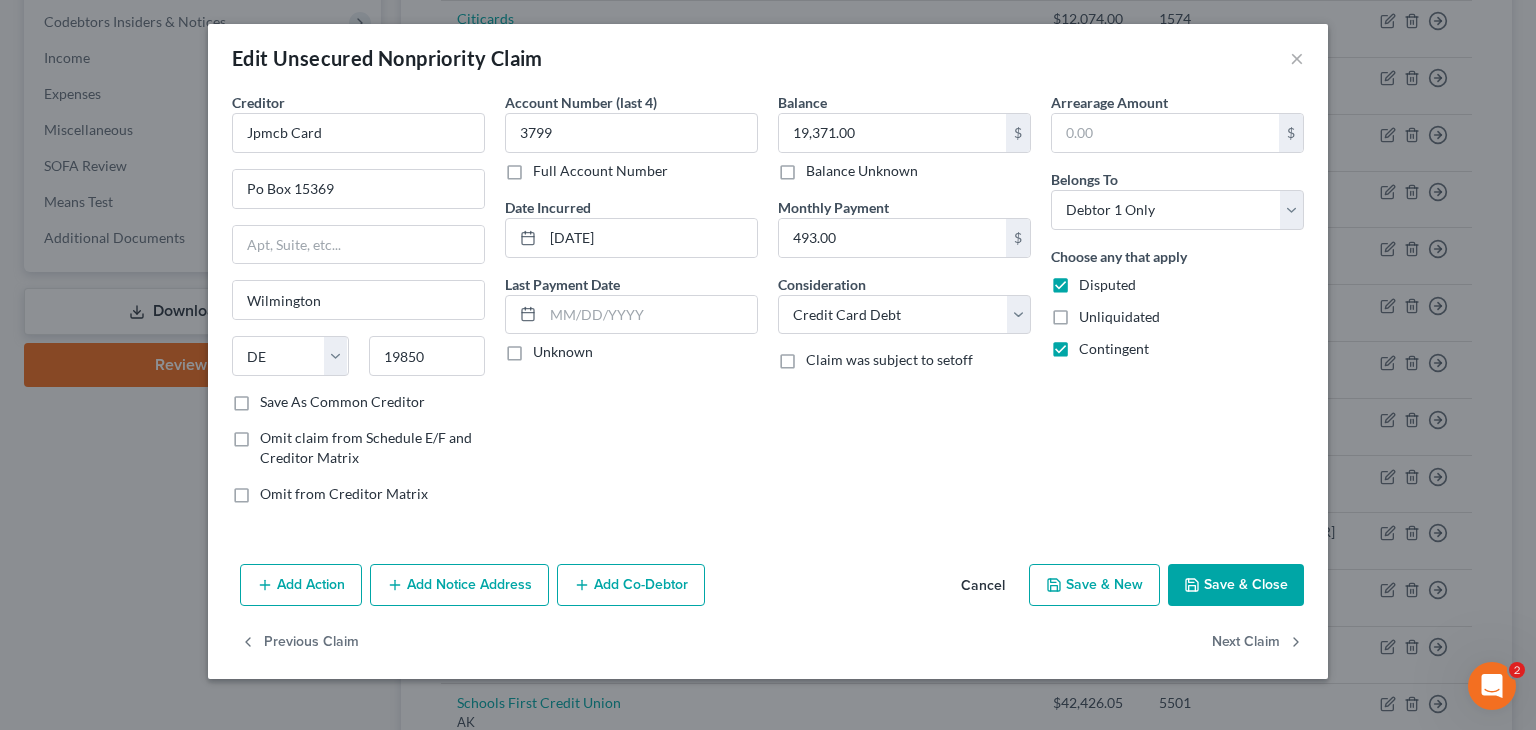 click on "Save & Close" at bounding box center (1236, 585) 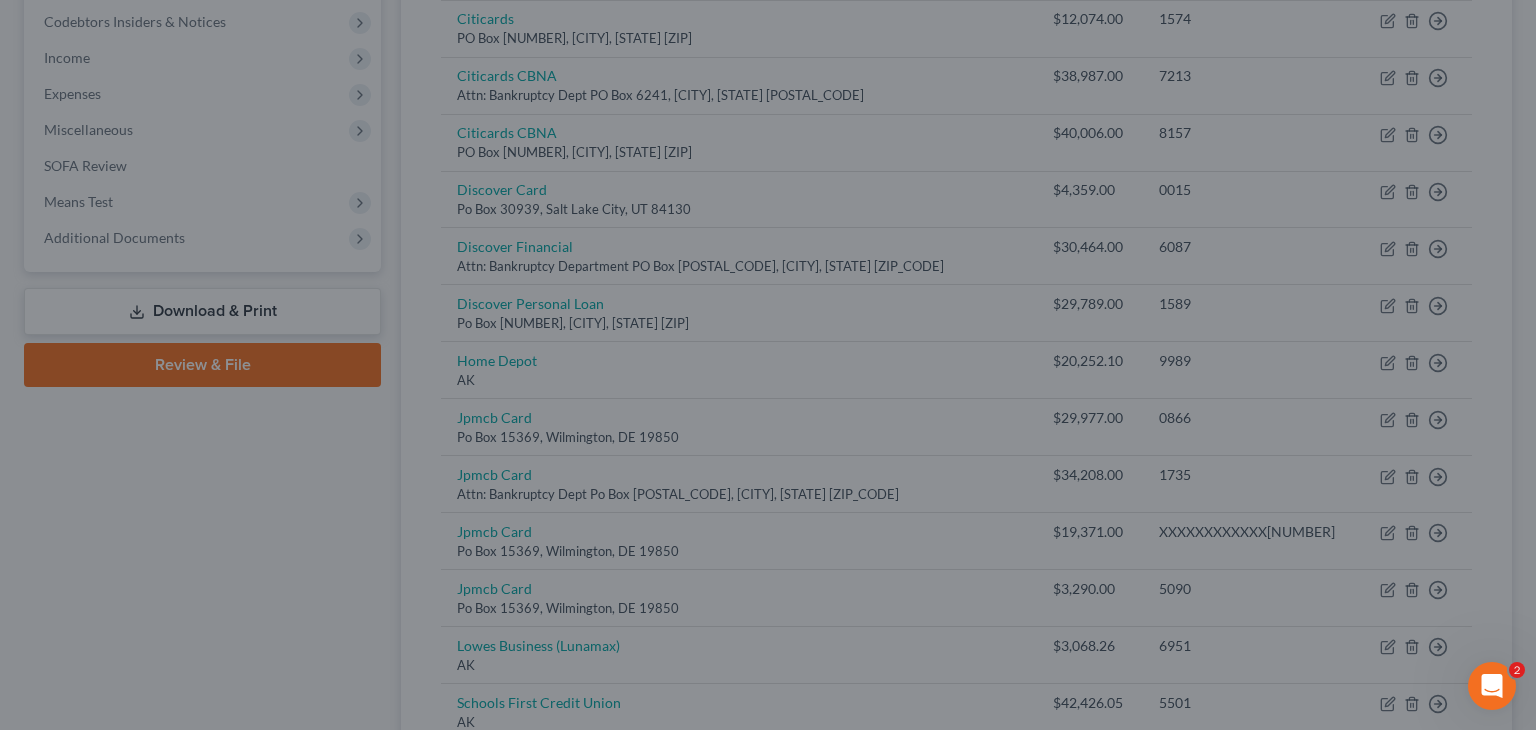 type on "0" 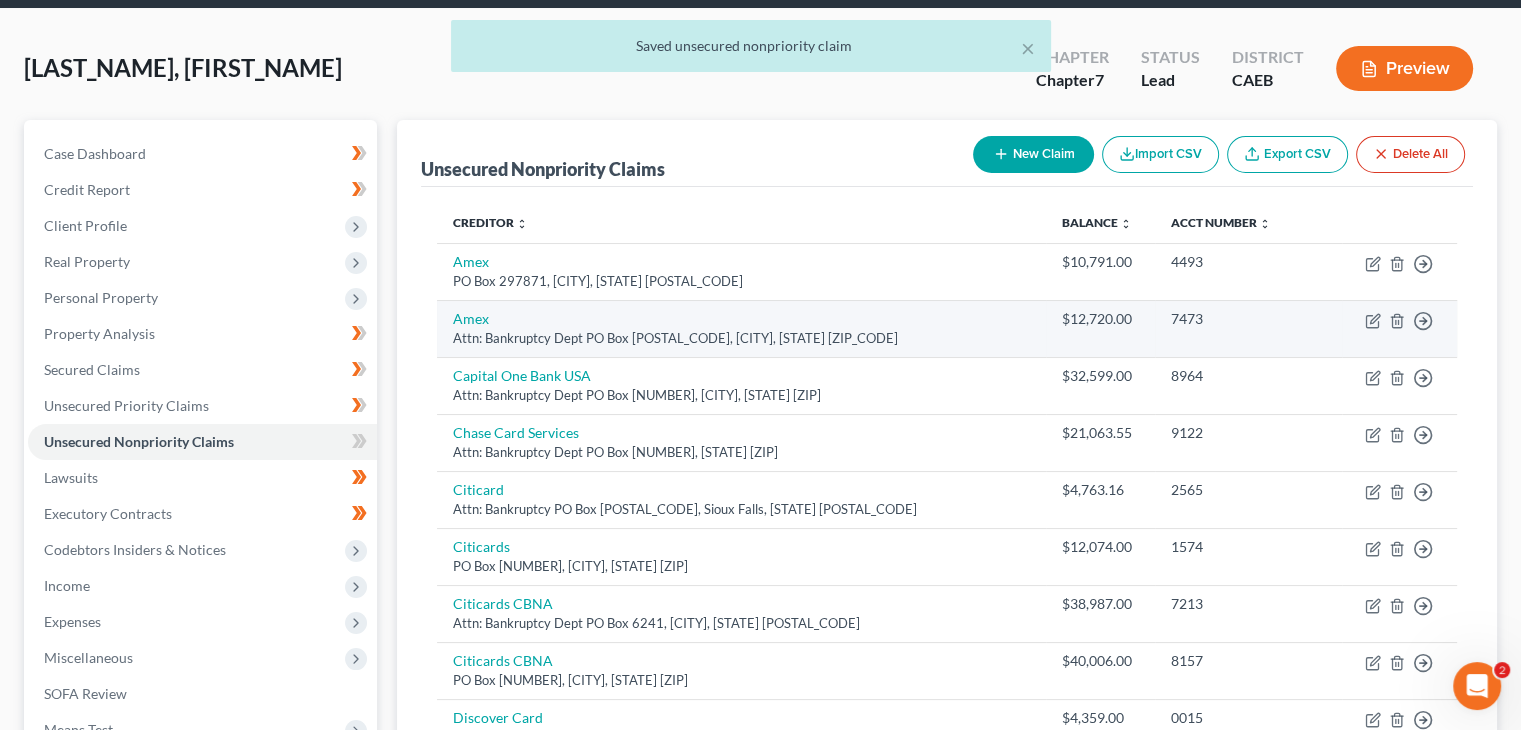 scroll, scrollTop: 0, scrollLeft: 0, axis: both 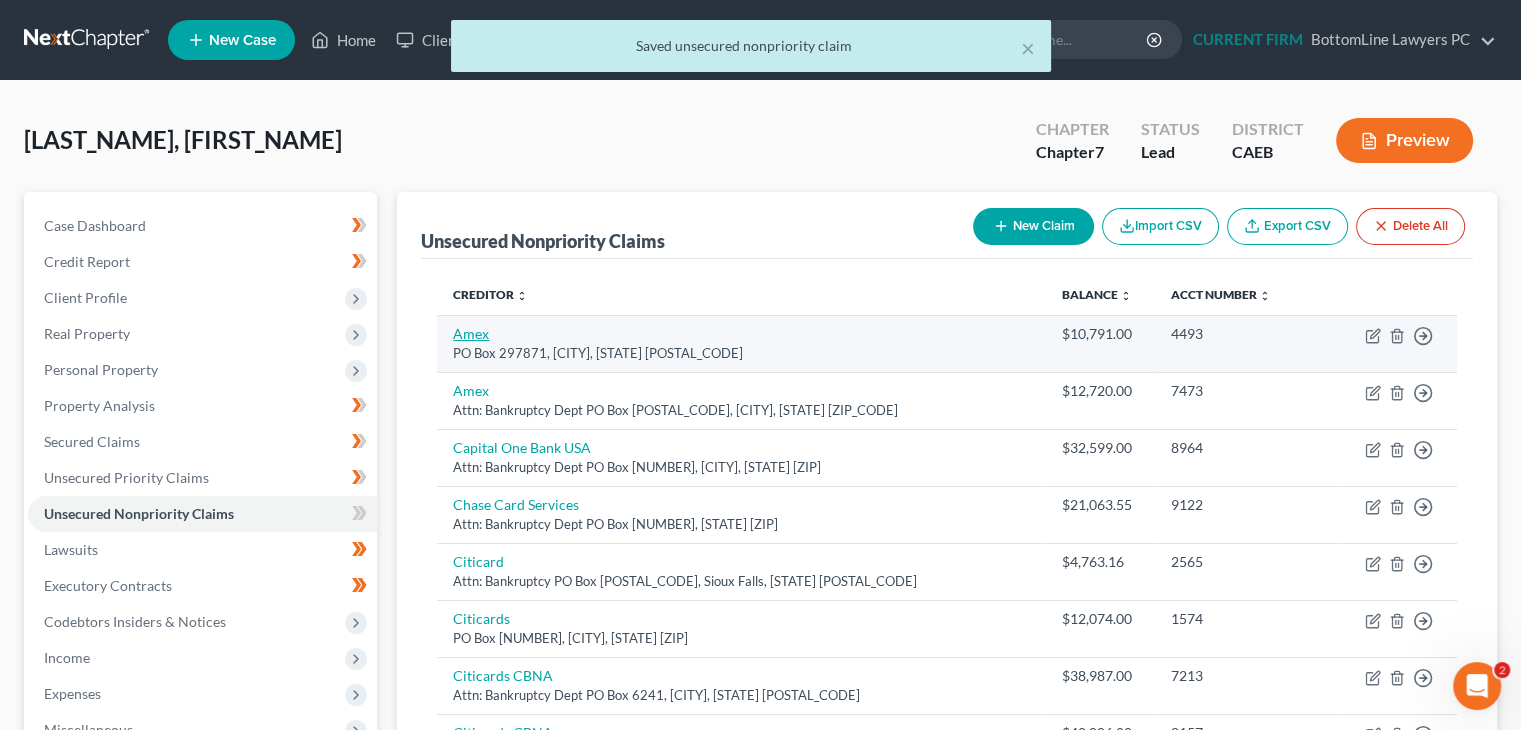 click on "Amex" at bounding box center (471, 333) 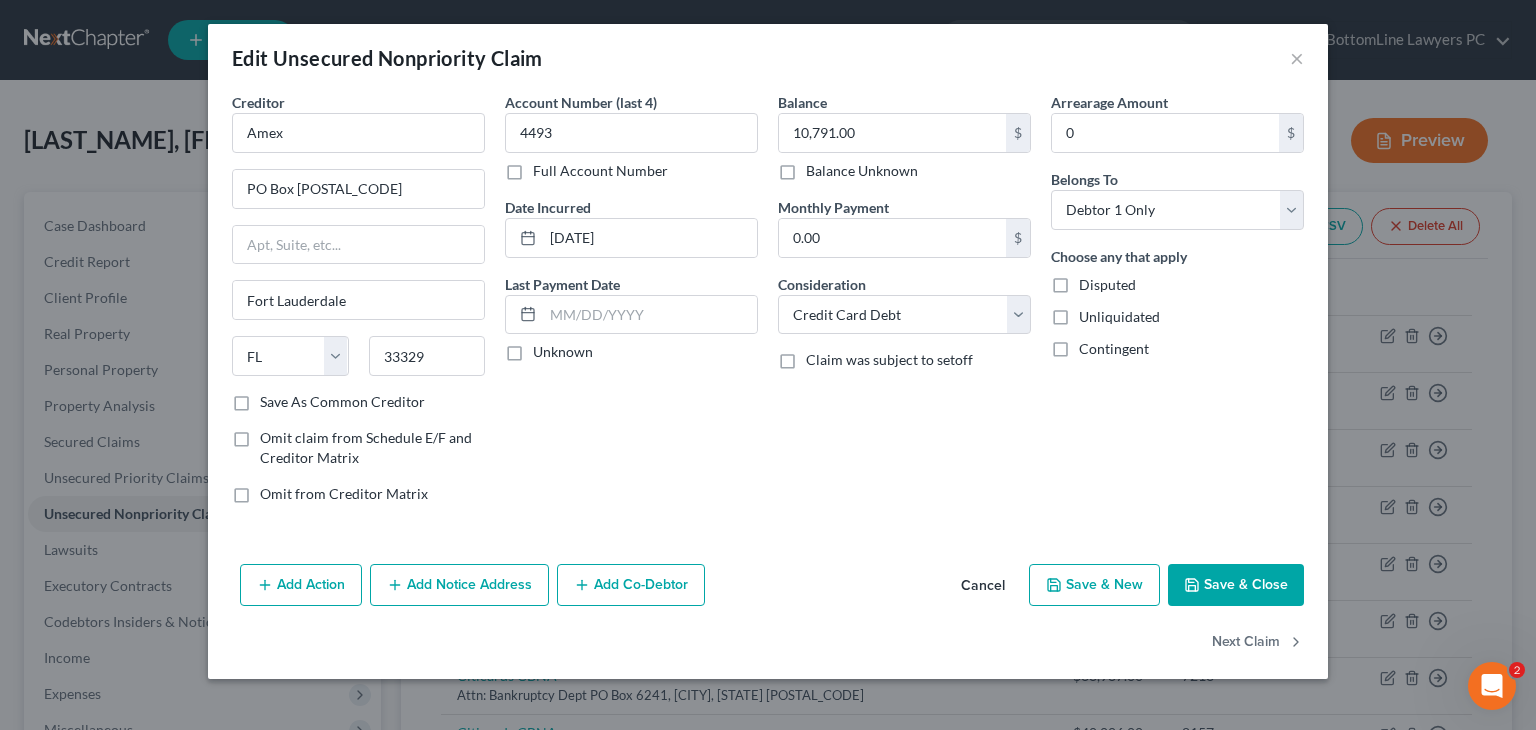 click on "Save & Close" at bounding box center [1236, 585] 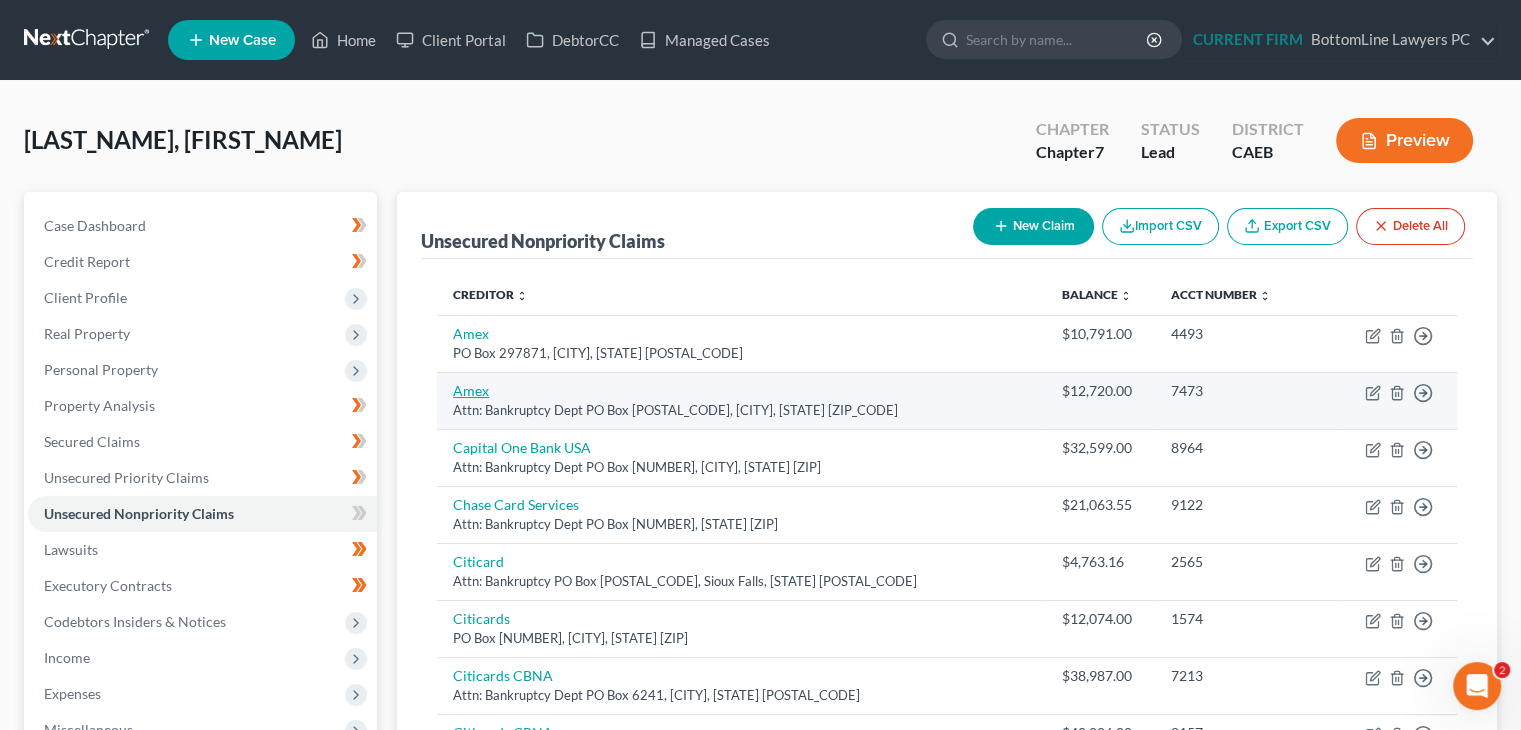 click on "Amex" at bounding box center [471, 390] 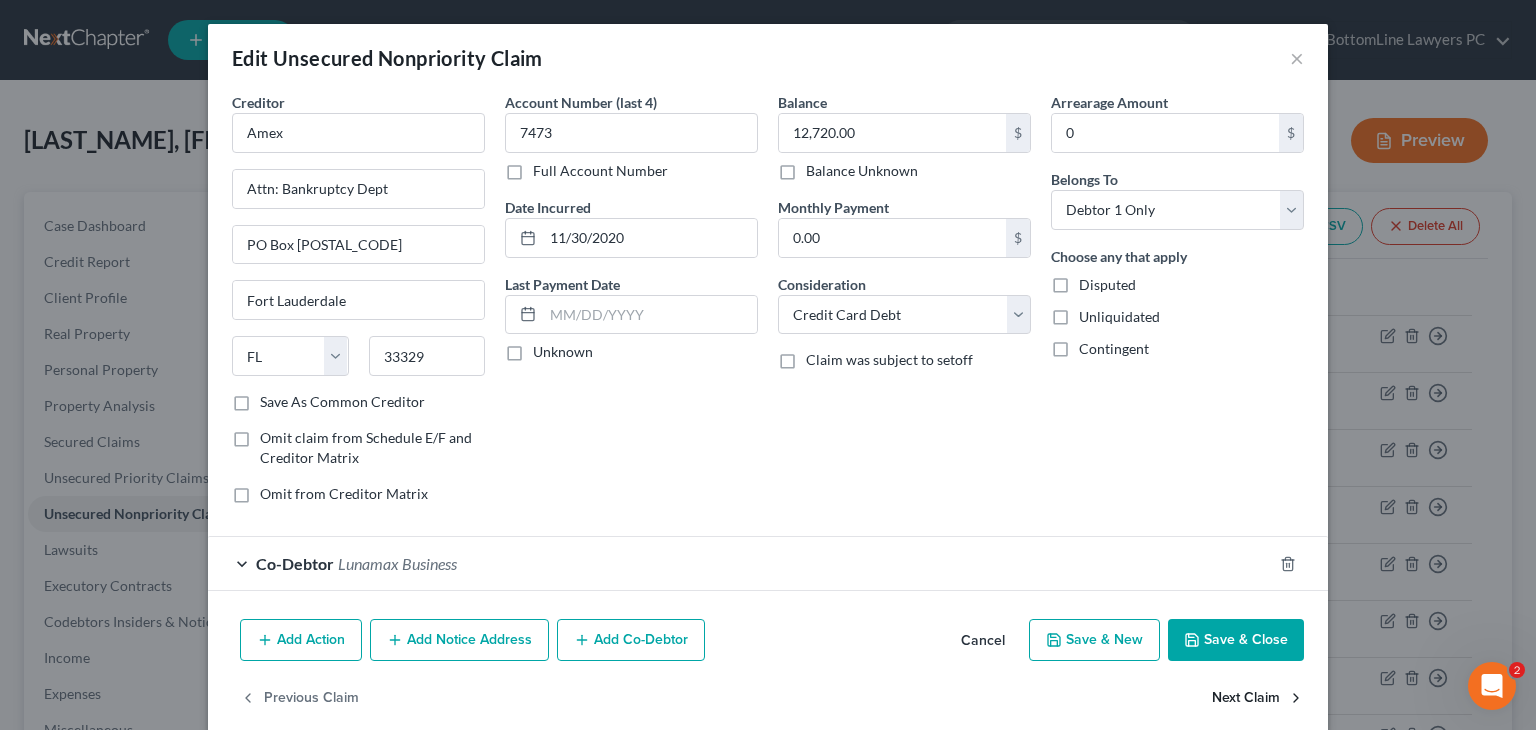 click on "Next Claim" at bounding box center [1258, 698] 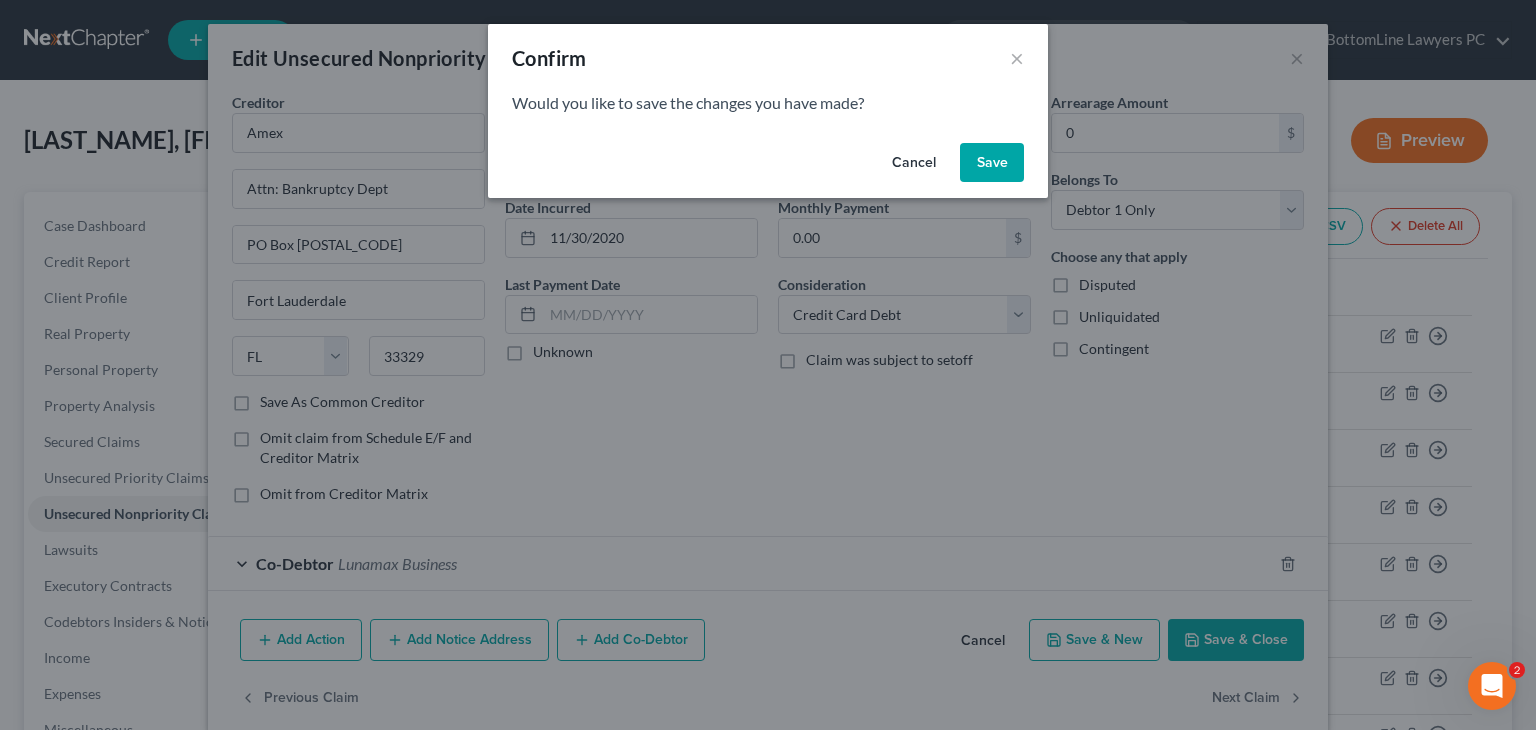 click on "Save" at bounding box center (992, 163) 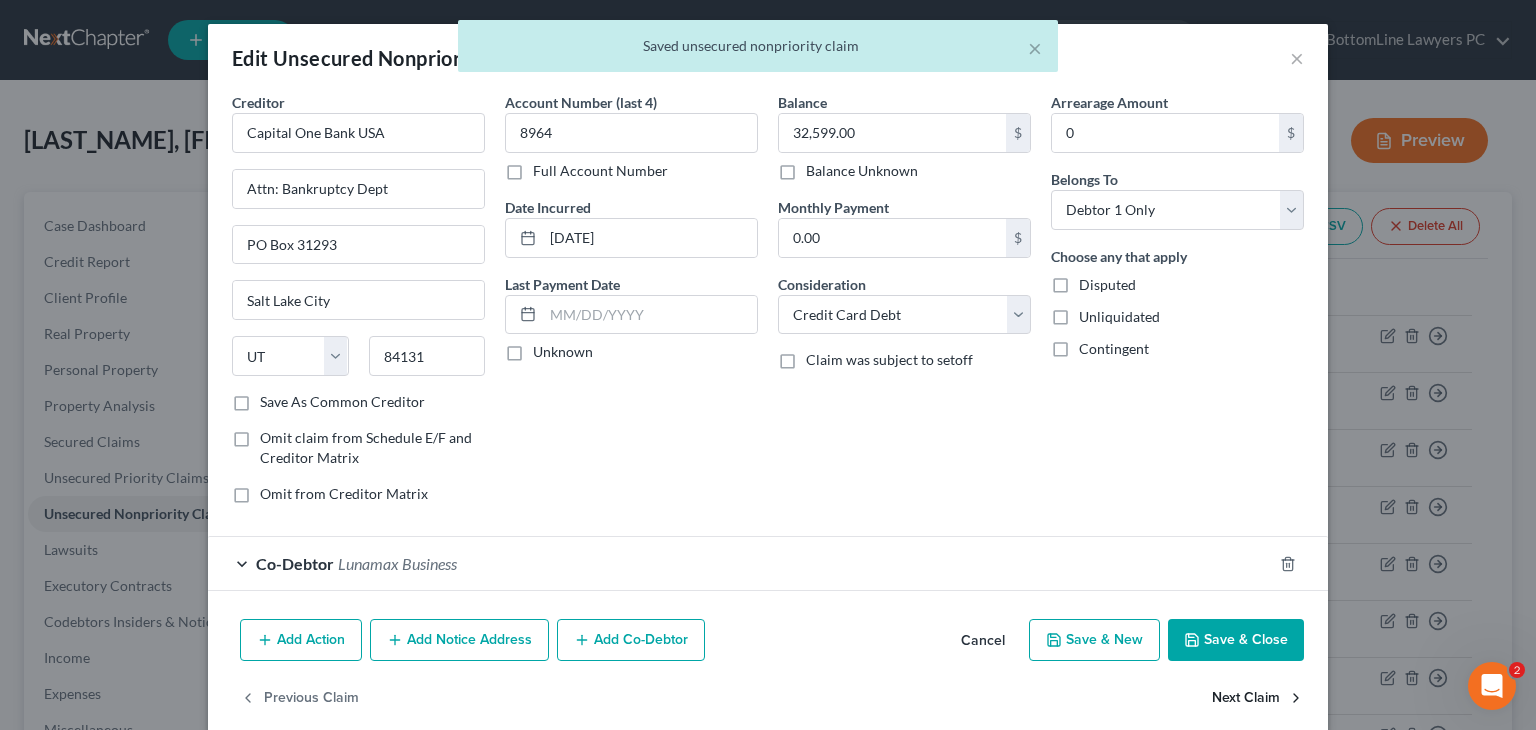 click on "Next Claim" at bounding box center (1258, 698) 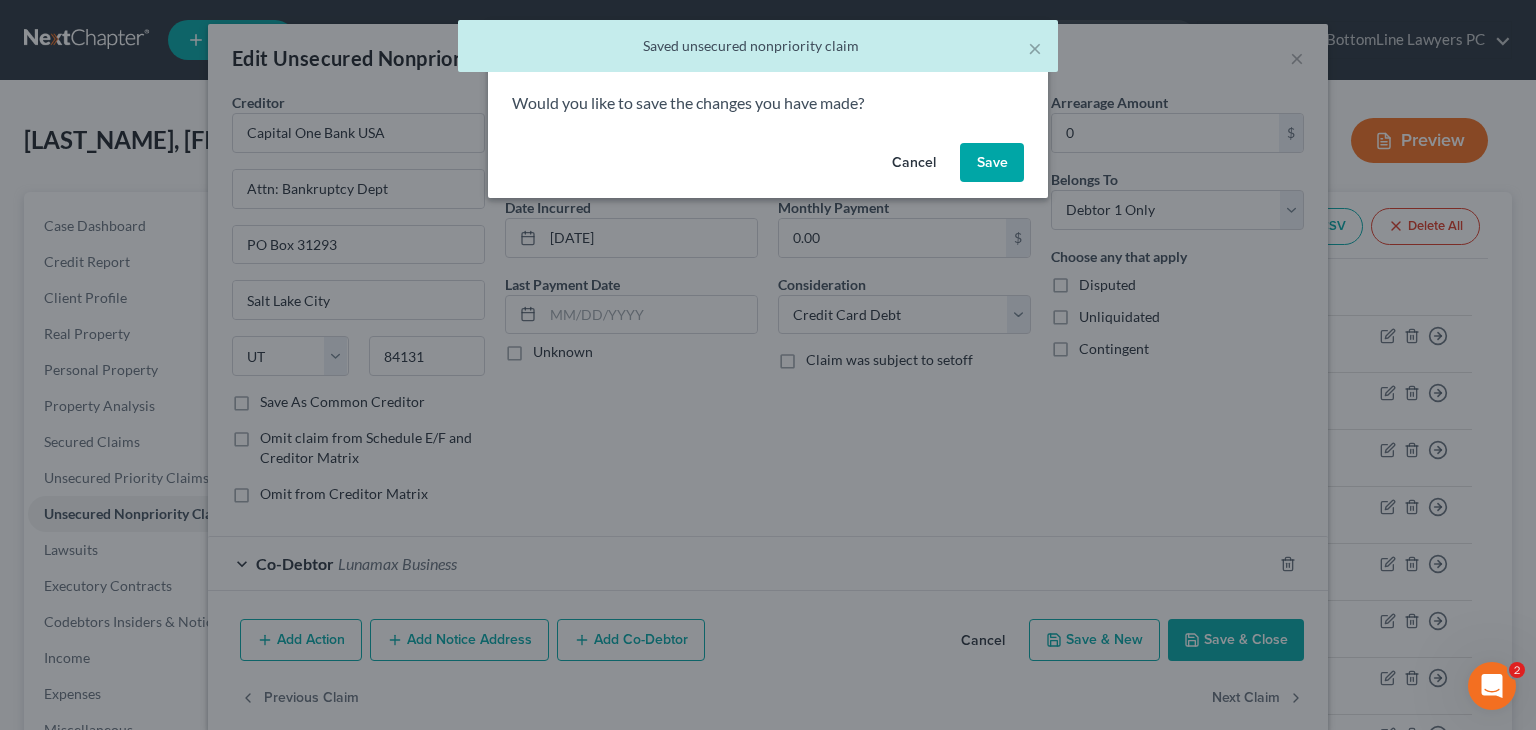 click on "Save" at bounding box center (992, 163) 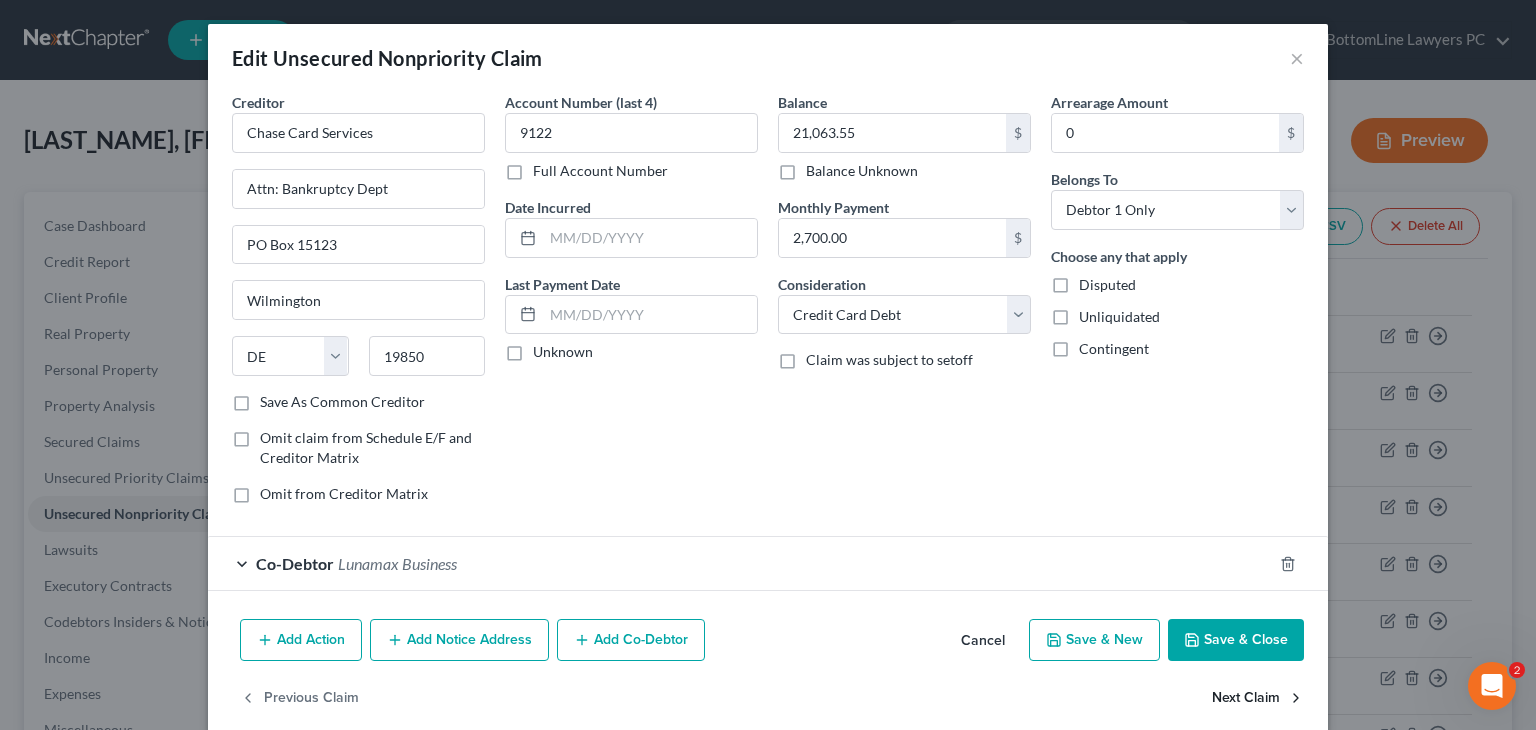 click on "Next Claim" at bounding box center (1258, 698) 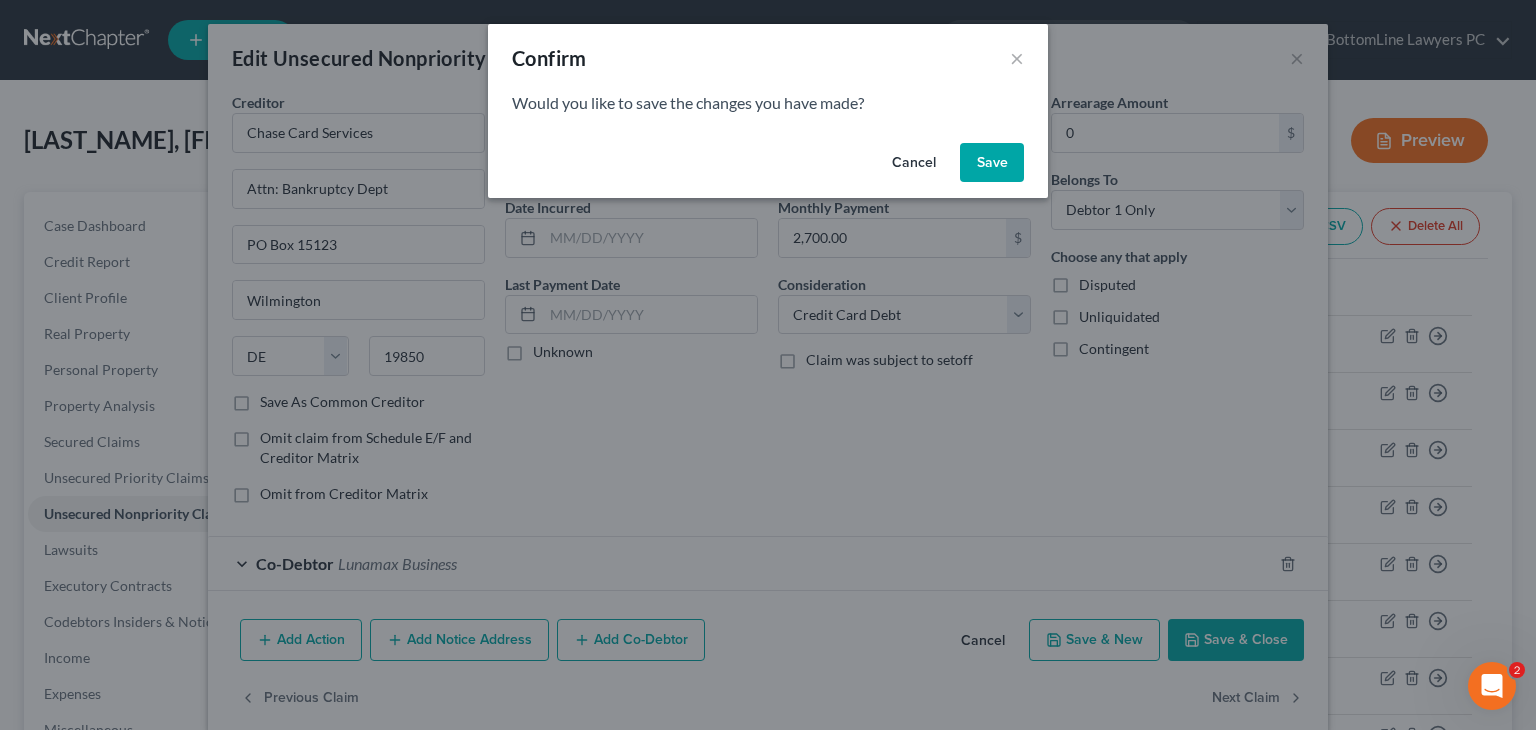 click on "Save" at bounding box center (992, 163) 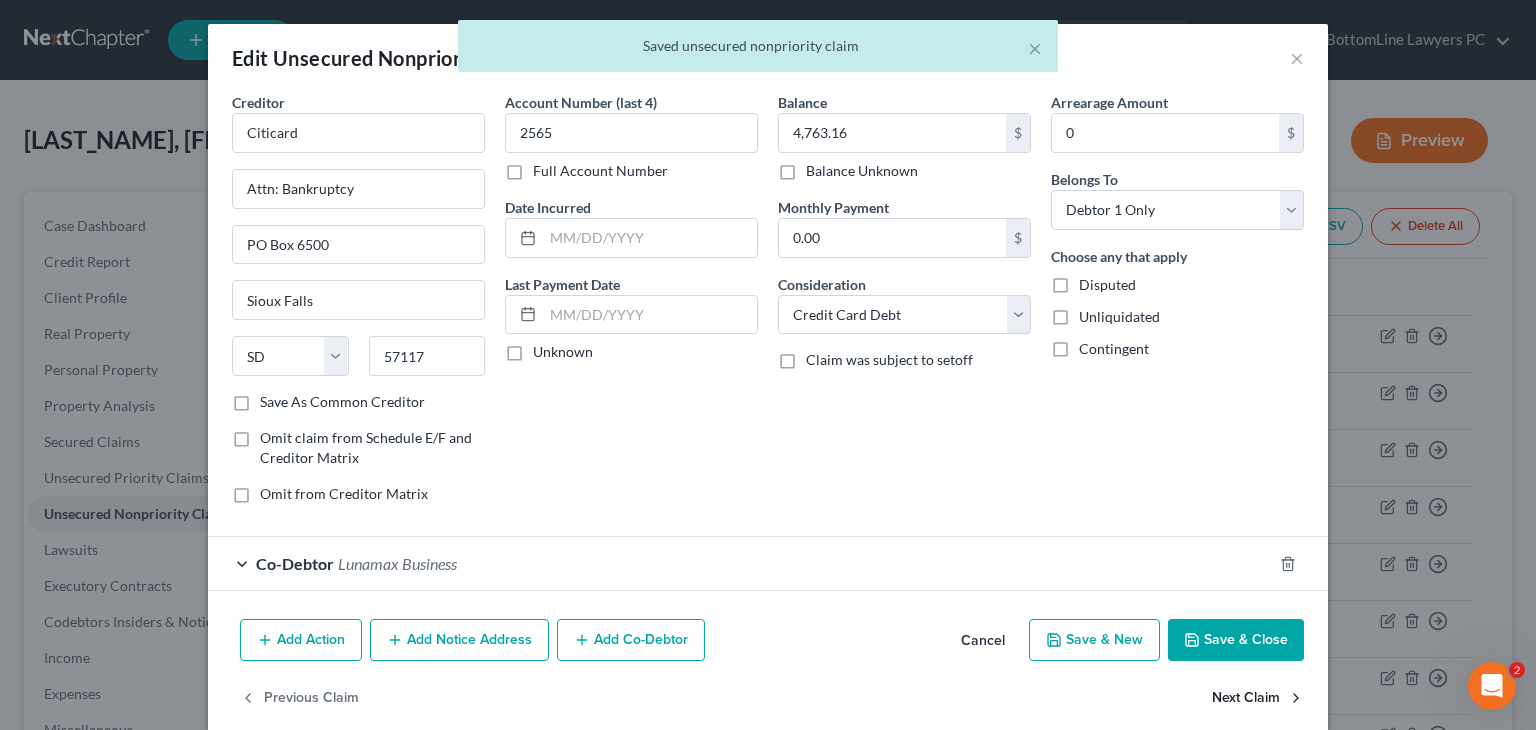 click on "Next Claim" at bounding box center [1258, 698] 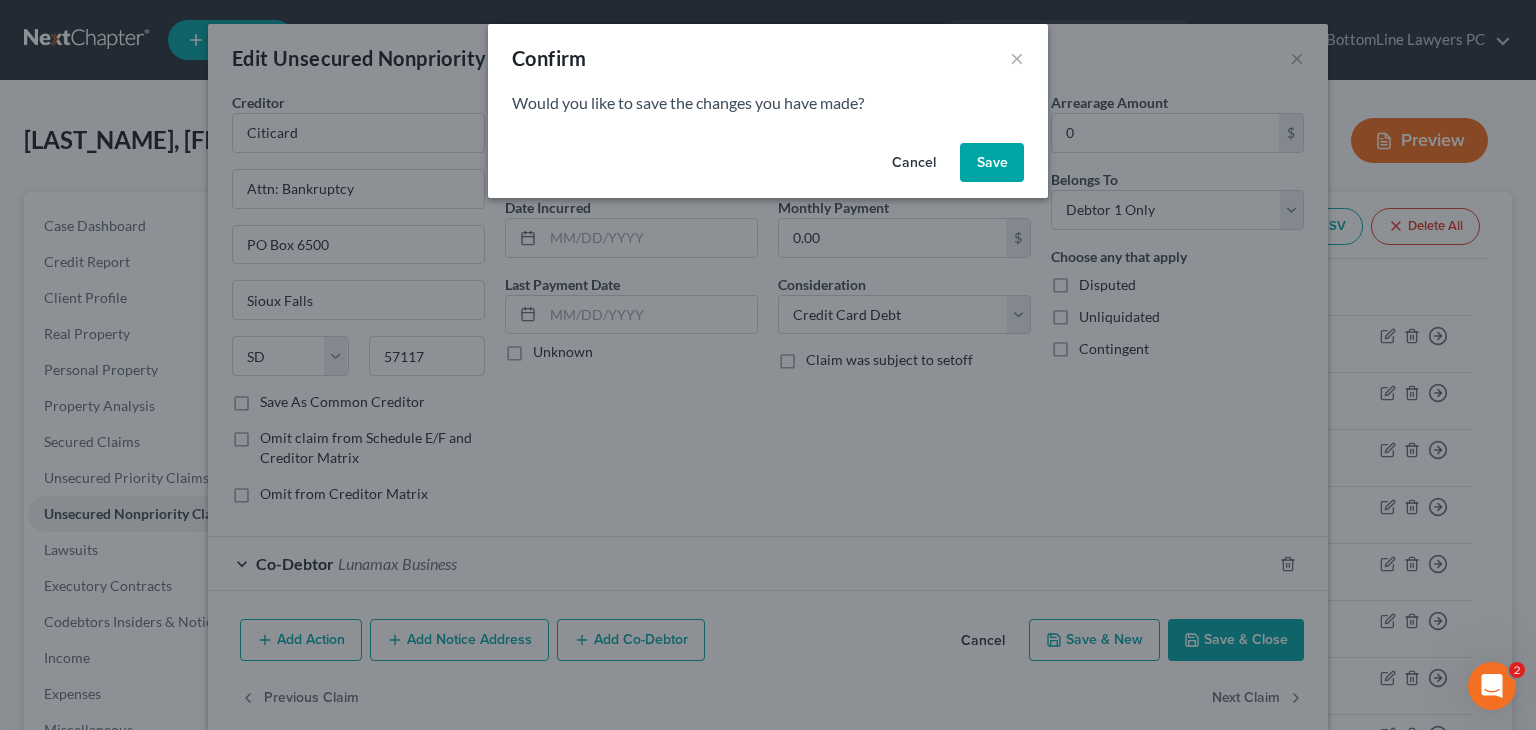 click on "Save" at bounding box center (992, 163) 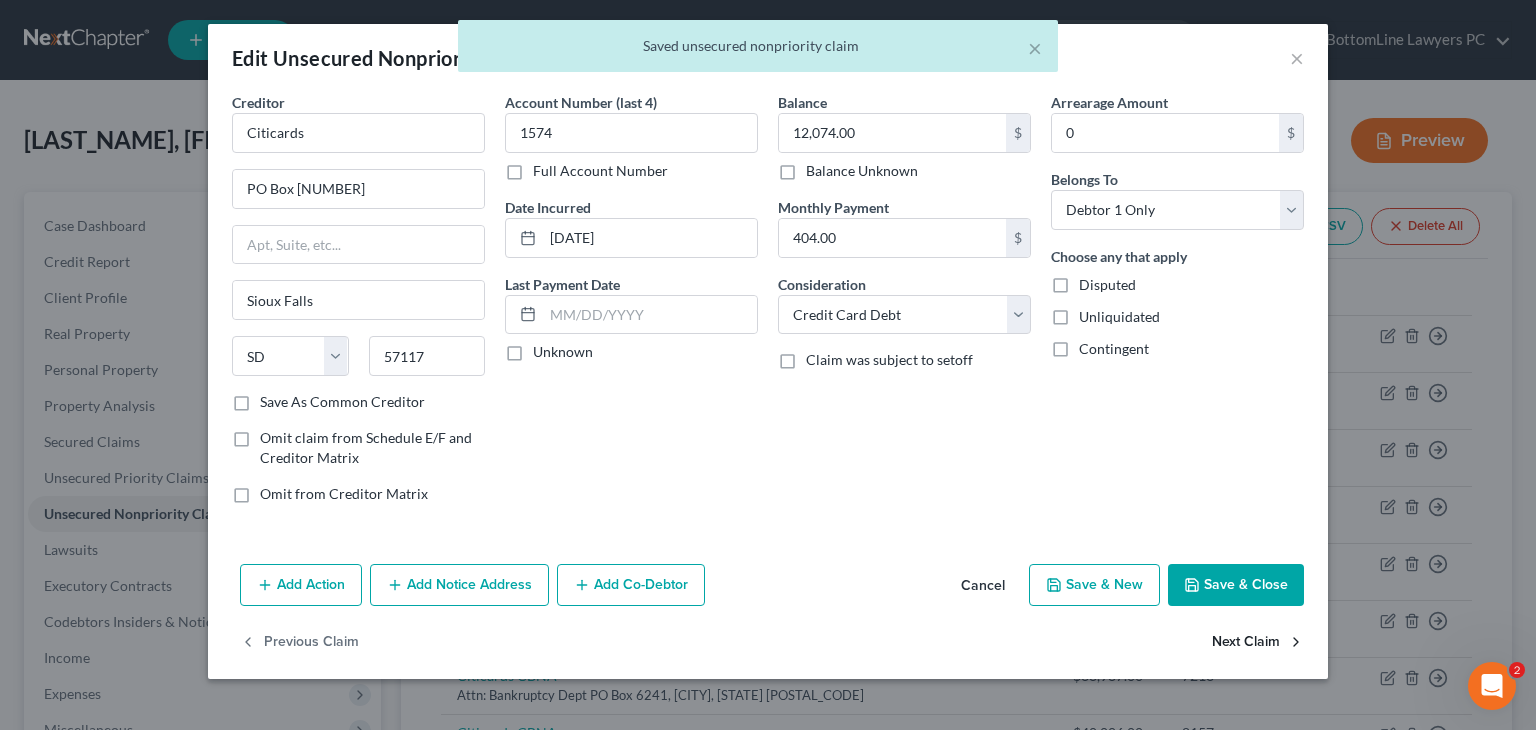 click on "Next Claim" at bounding box center [1258, 643] 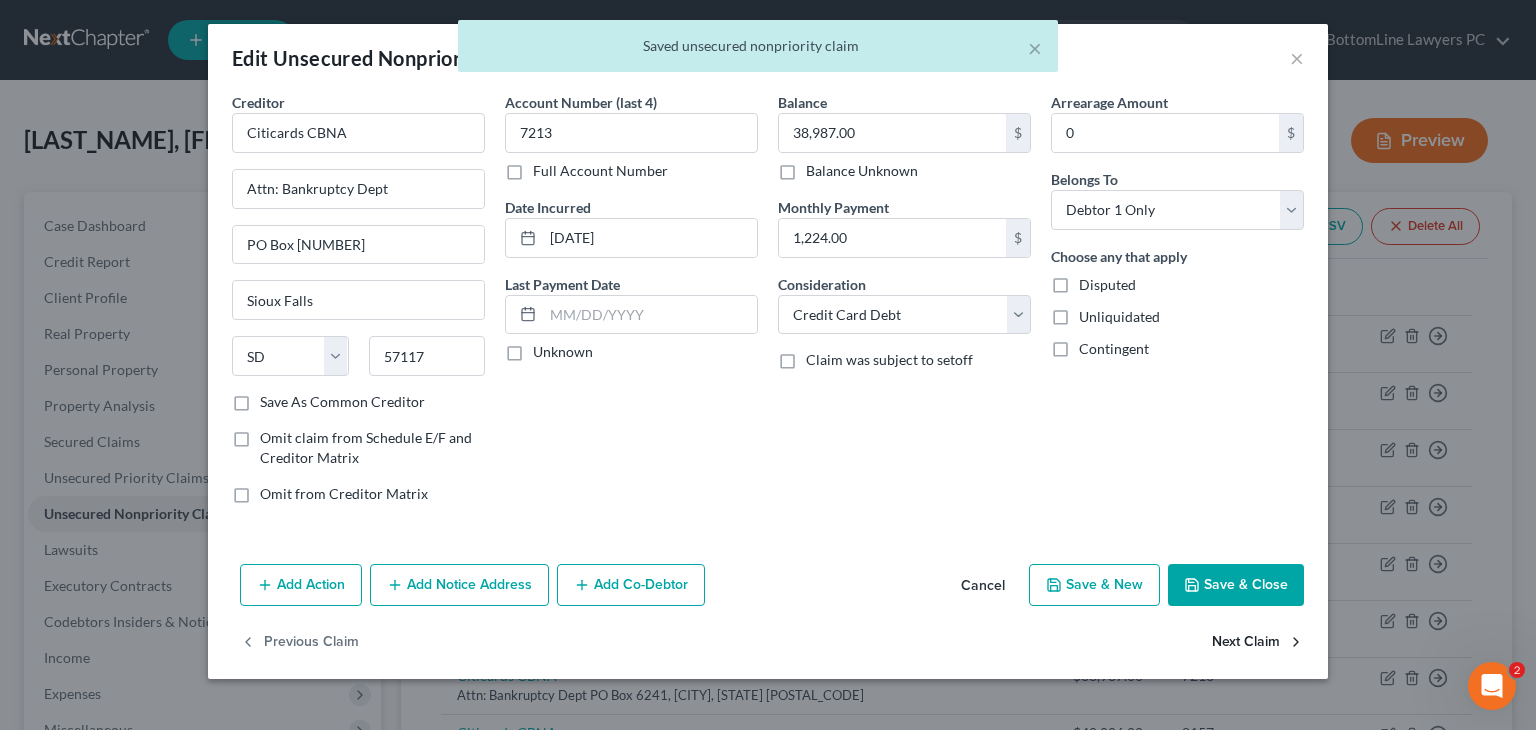 click on "Next Claim" at bounding box center (1258, 643) 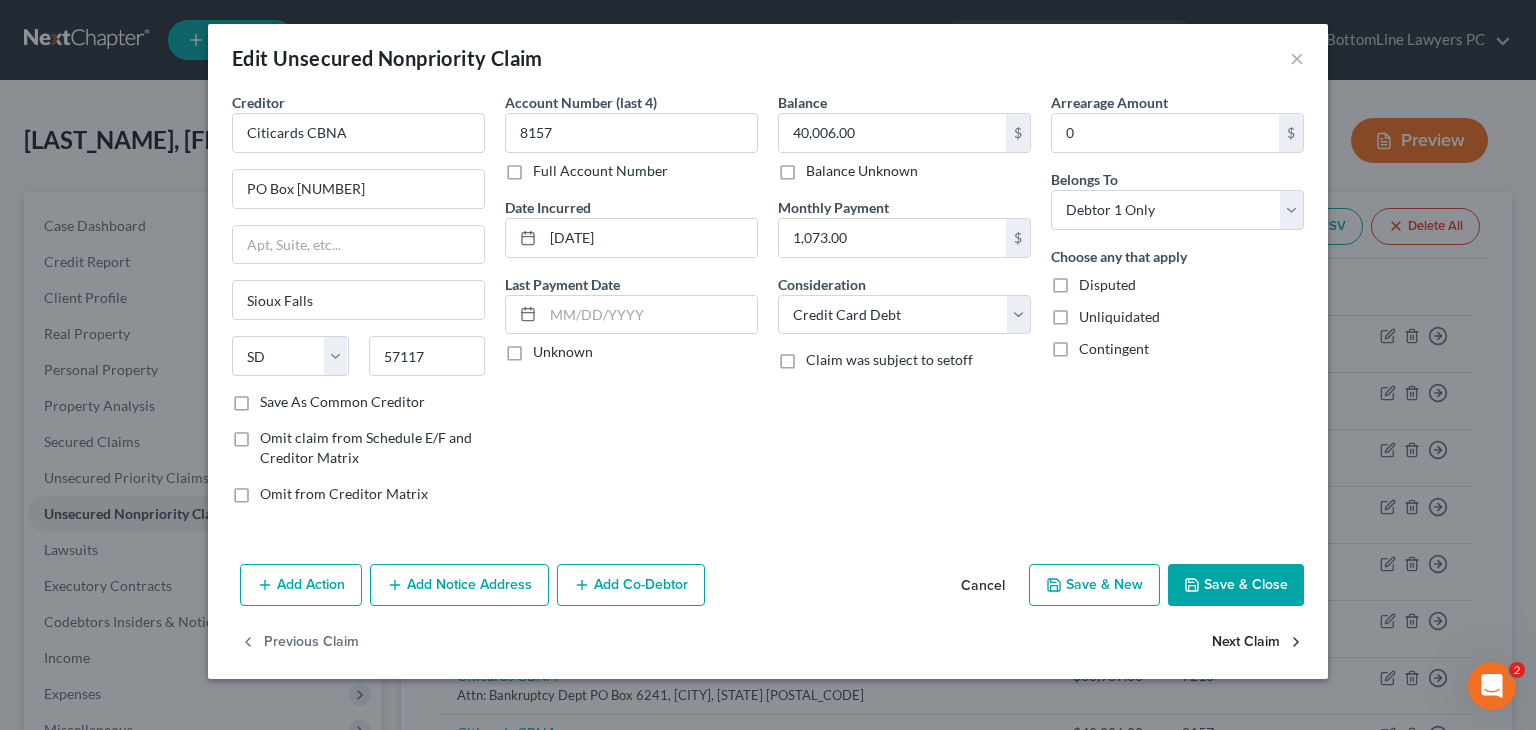 click on "Next Claim" at bounding box center [1258, 643] 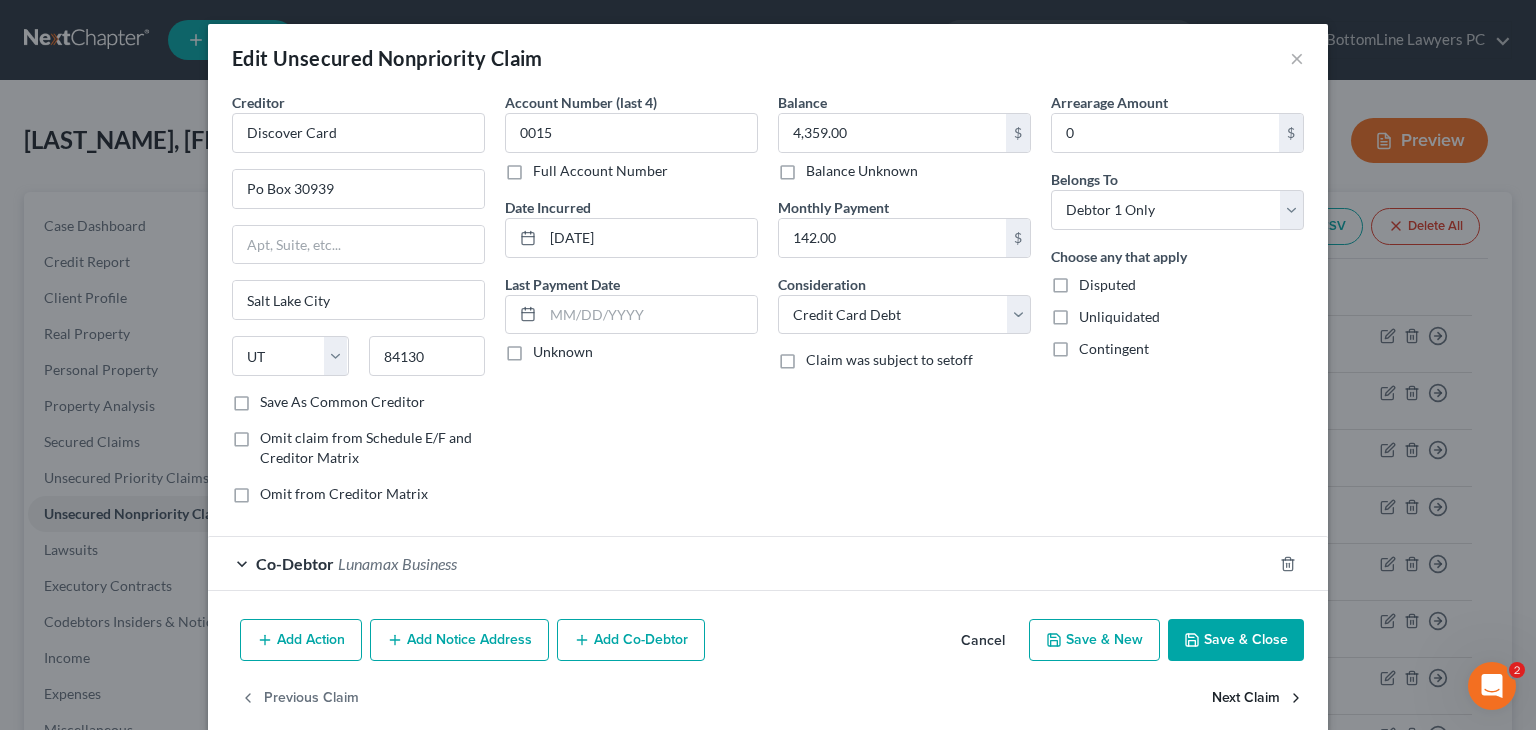 click on "Next Claim" at bounding box center (1258, 698) 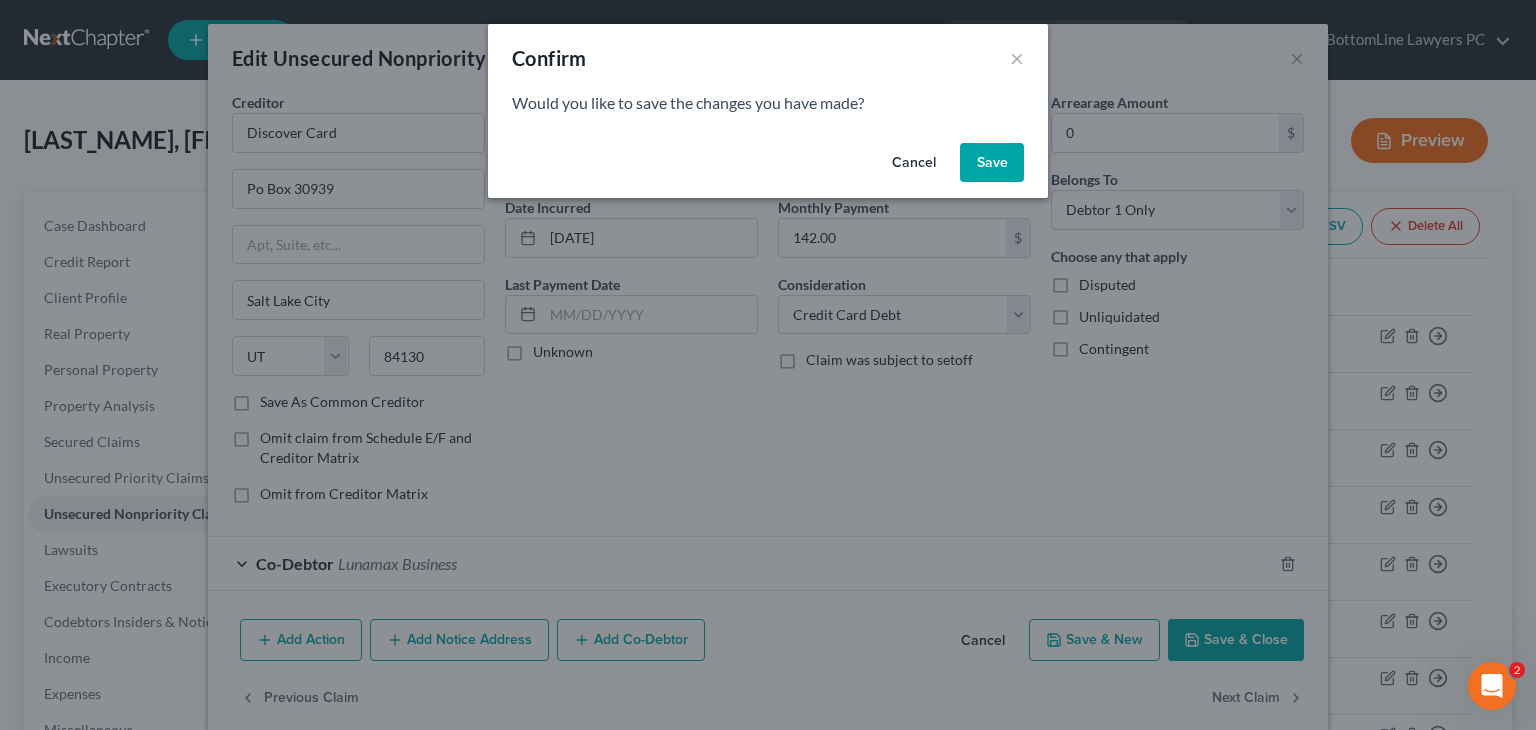 click on "Save" at bounding box center [992, 163] 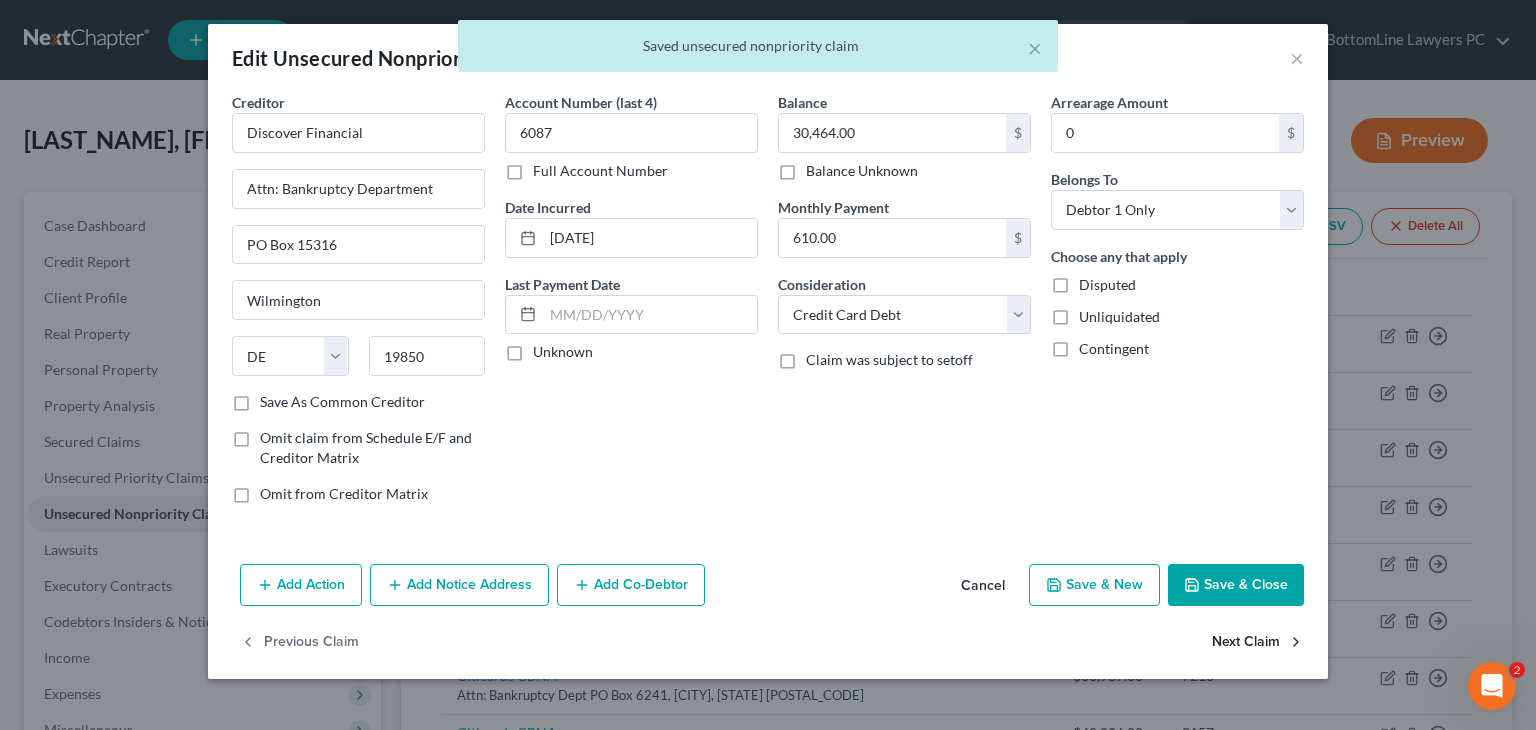 click on "Next Claim" at bounding box center [1258, 643] 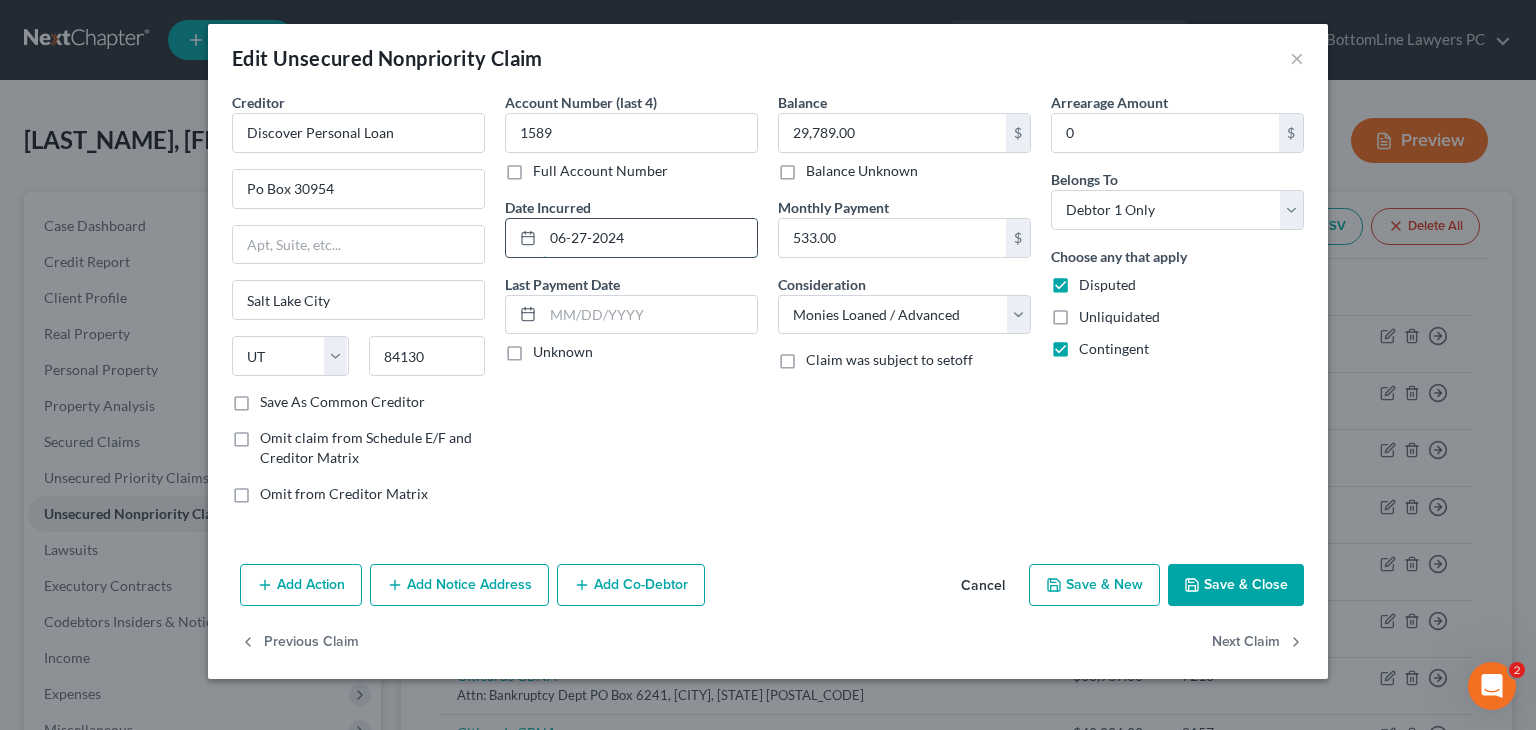 click on "06-27-2024" at bounding box center [650, 238] 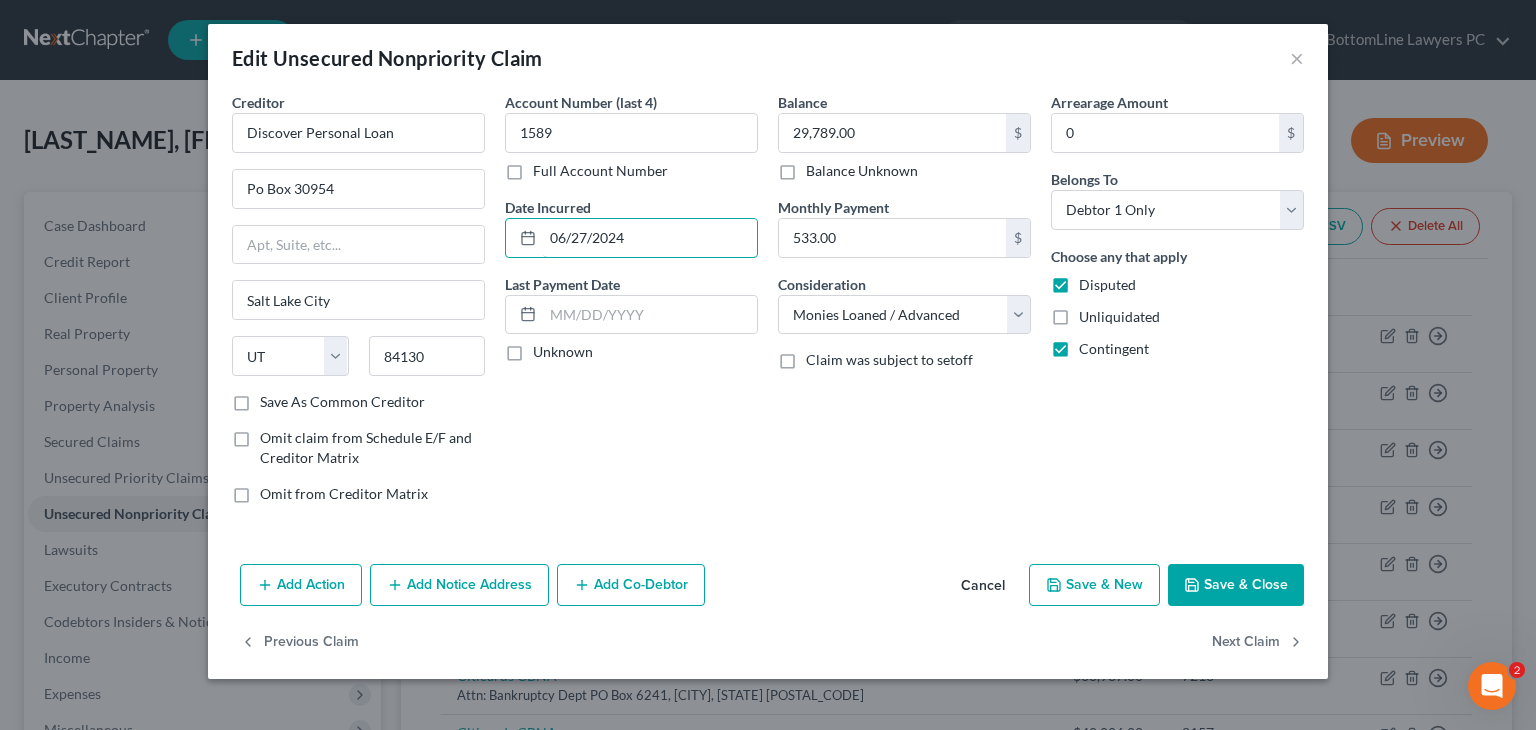 type on "06/27/2024" 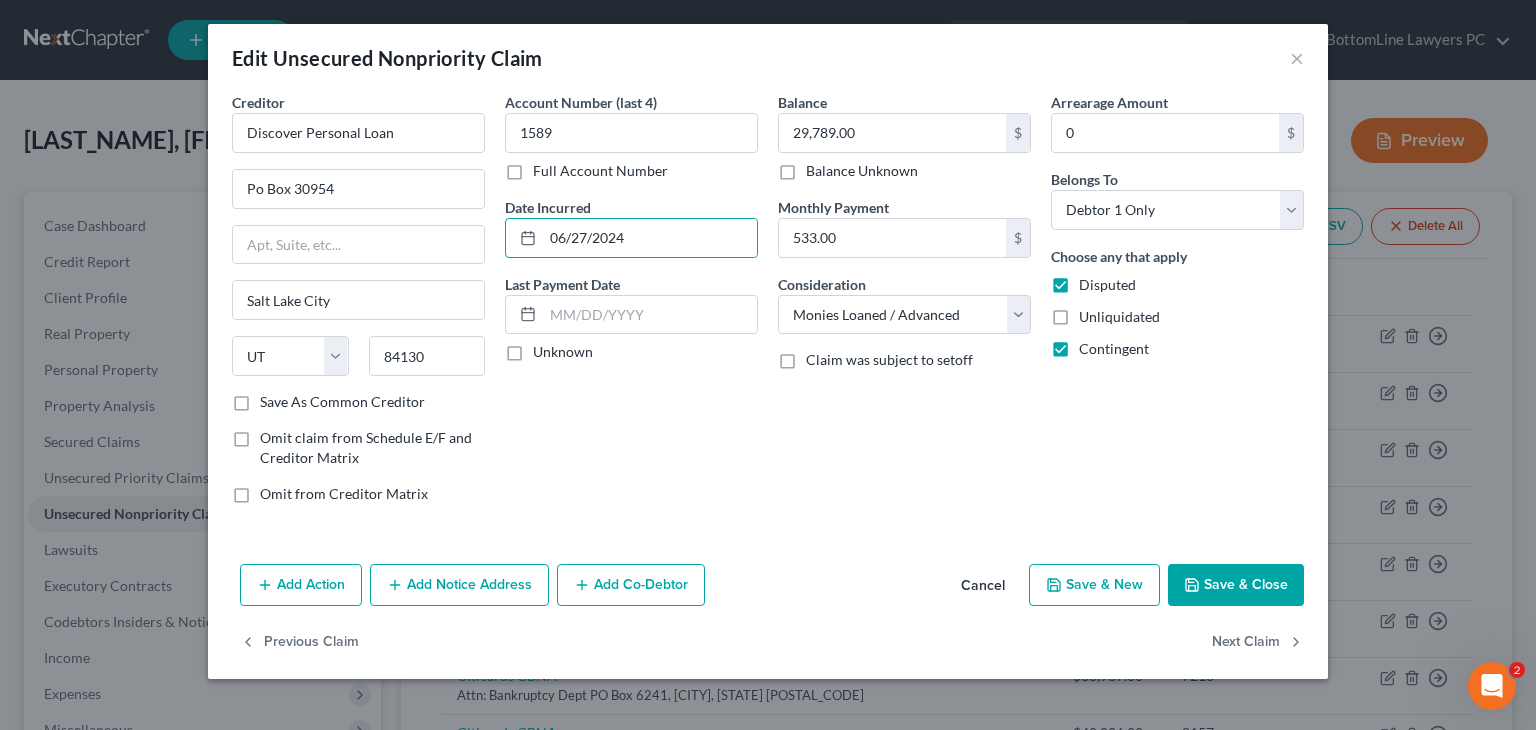 click on "Disputed" at bounding box center [1107, 284] 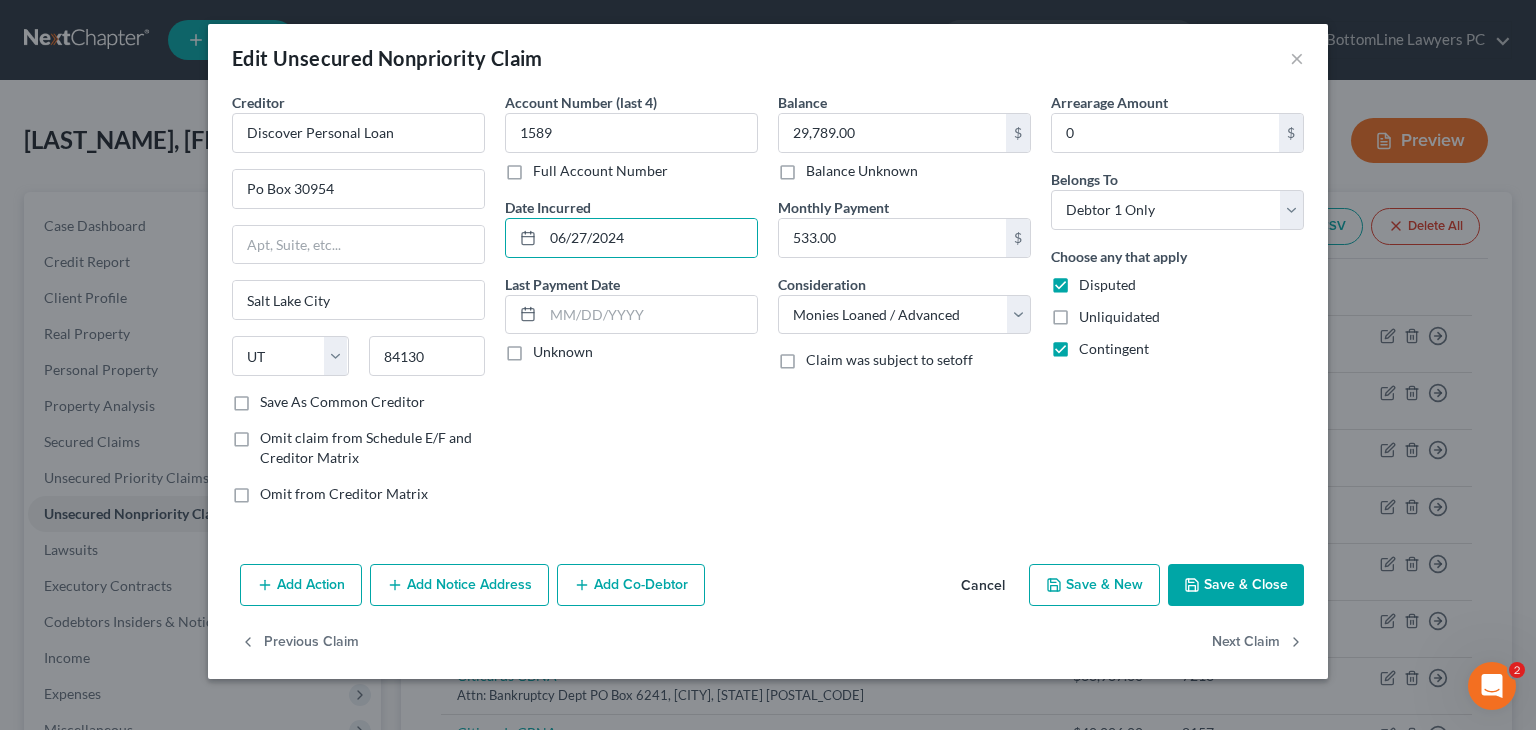 click on "Disputed" at bounding box center [1093, 281] 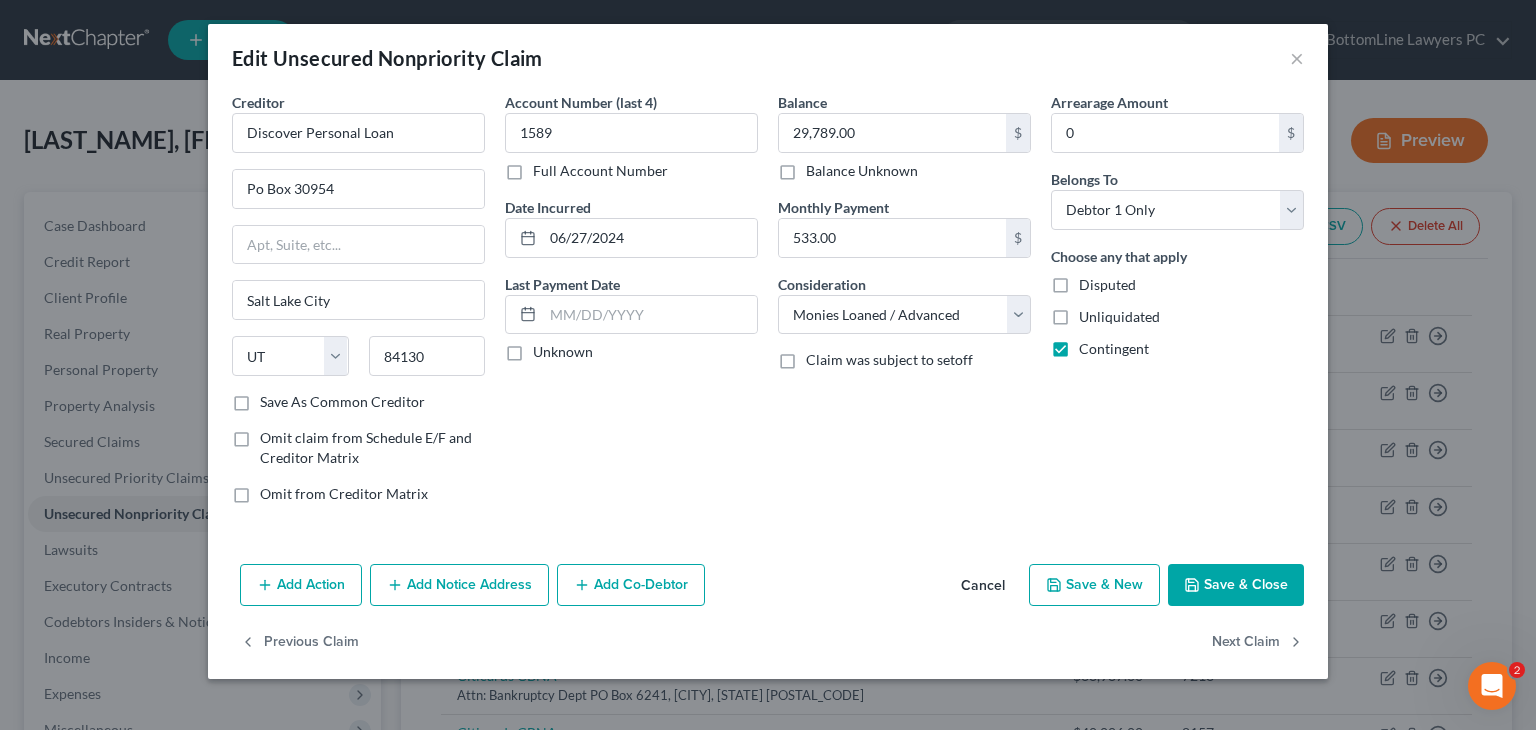 click on "Contingent" at bounding box center (1114, 348) 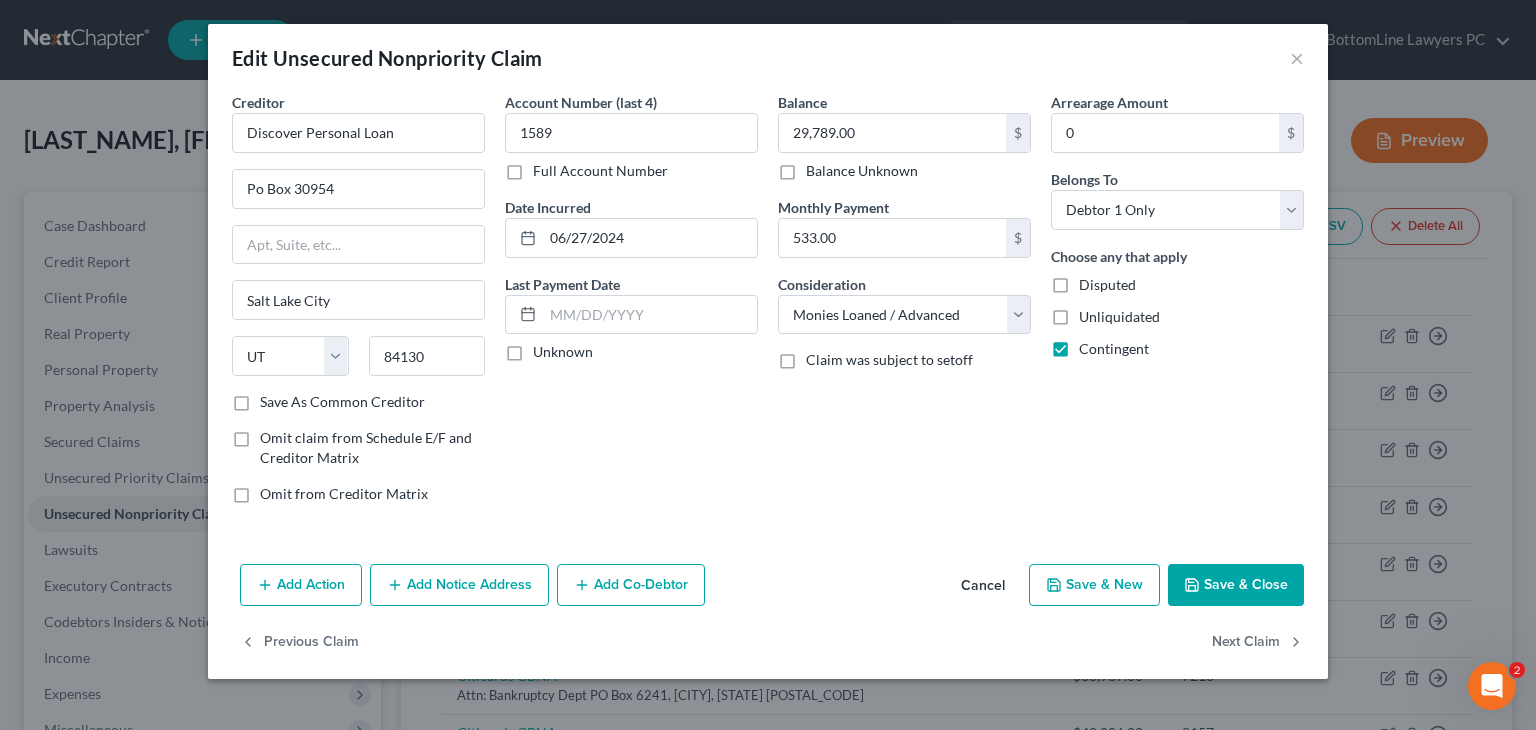 click on "Contingent" at bounding box center [1093, 345] 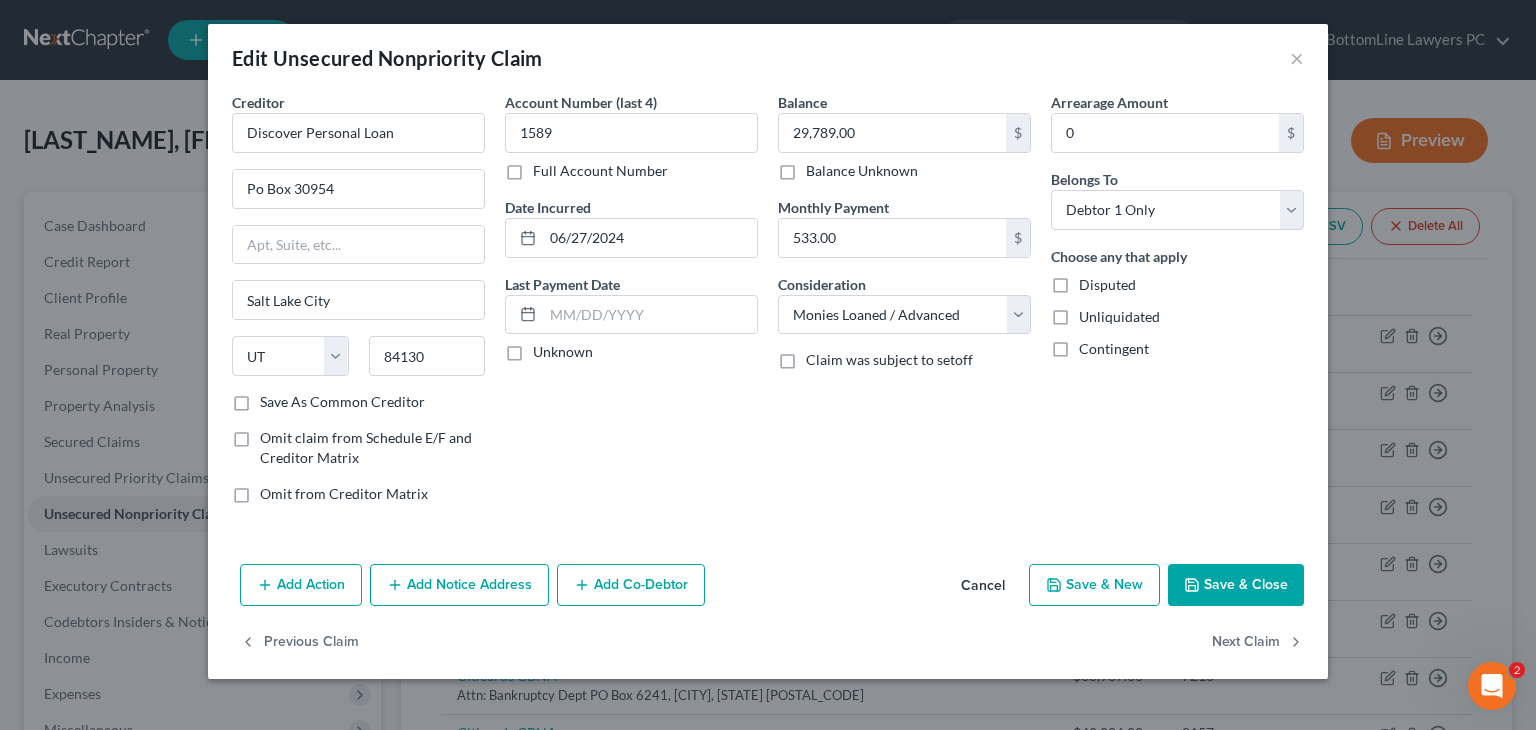 click on "Save & Close" at bounding box center [1236, 585] 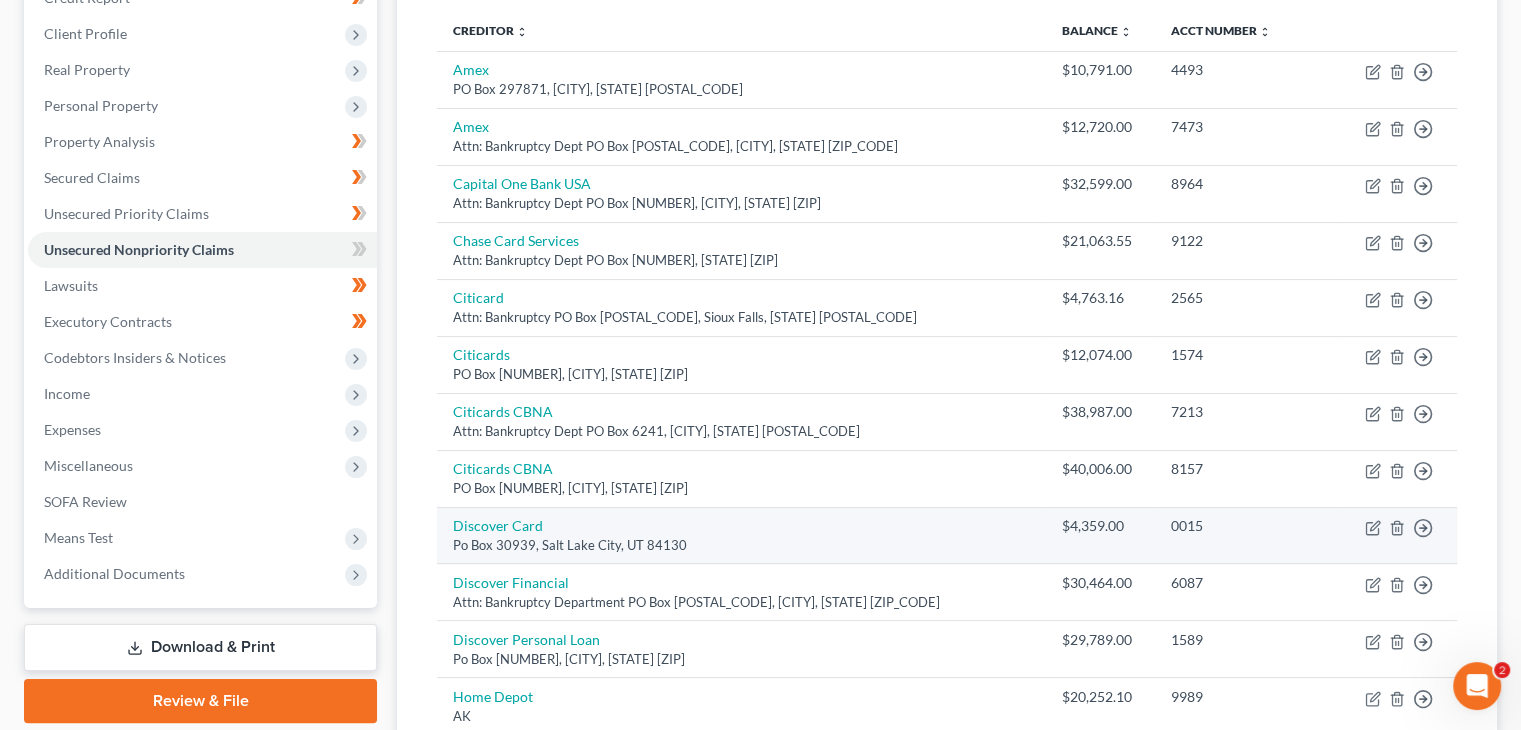 scroll, scrollTop: 300, scrollLeft: 0, axis: vertical 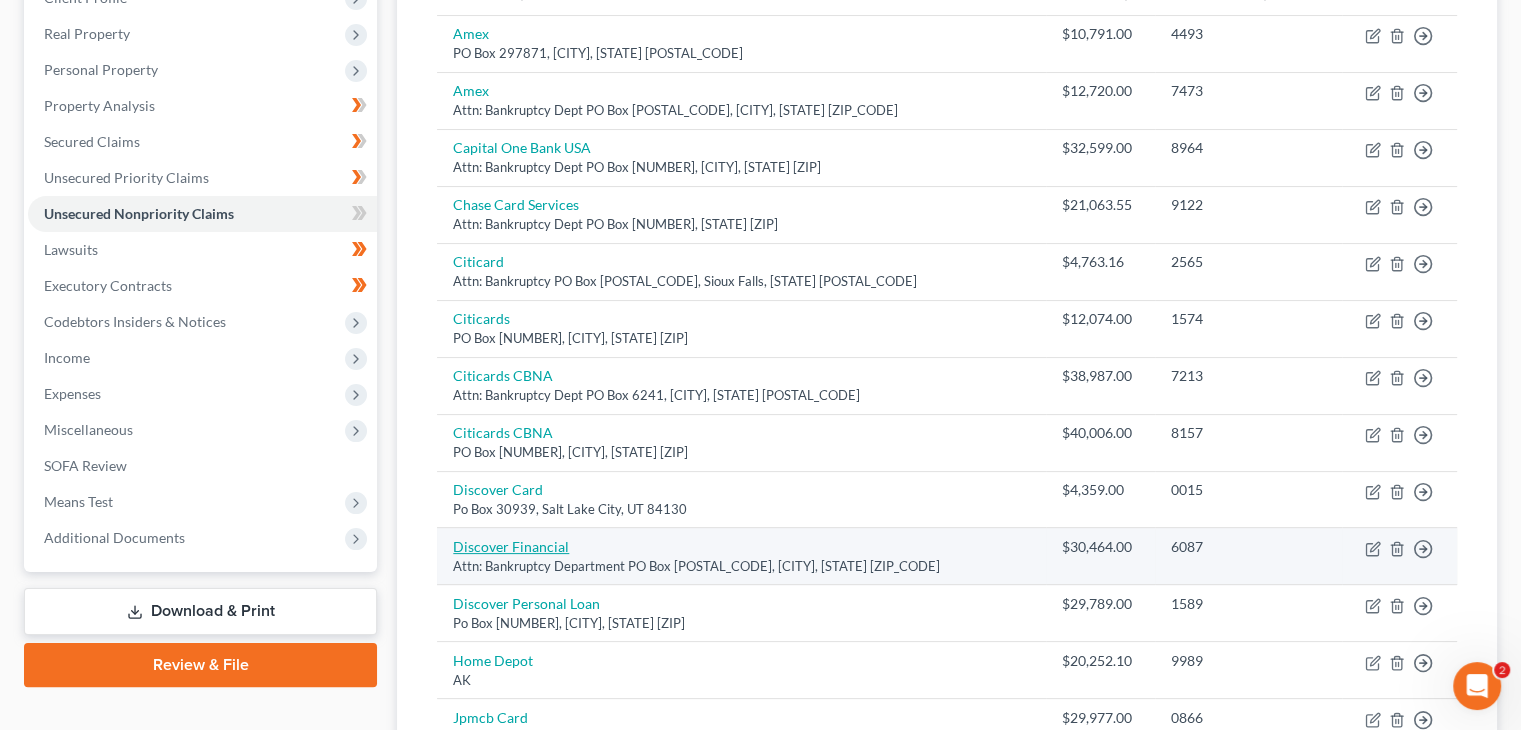 click on "Discover Financial" at bounding box center (511, 546) 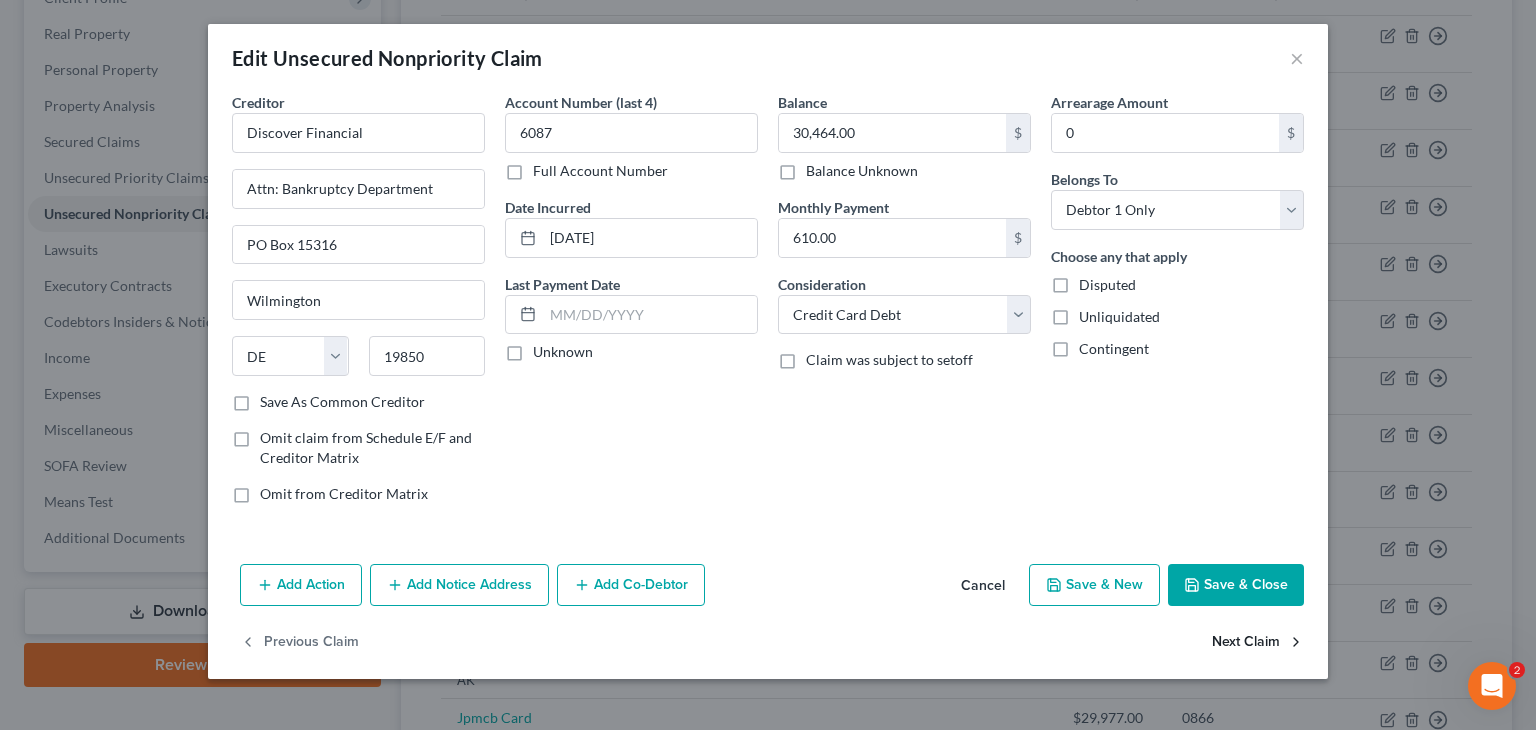 click on "Next Claim" at bounding box center (1258, 643) 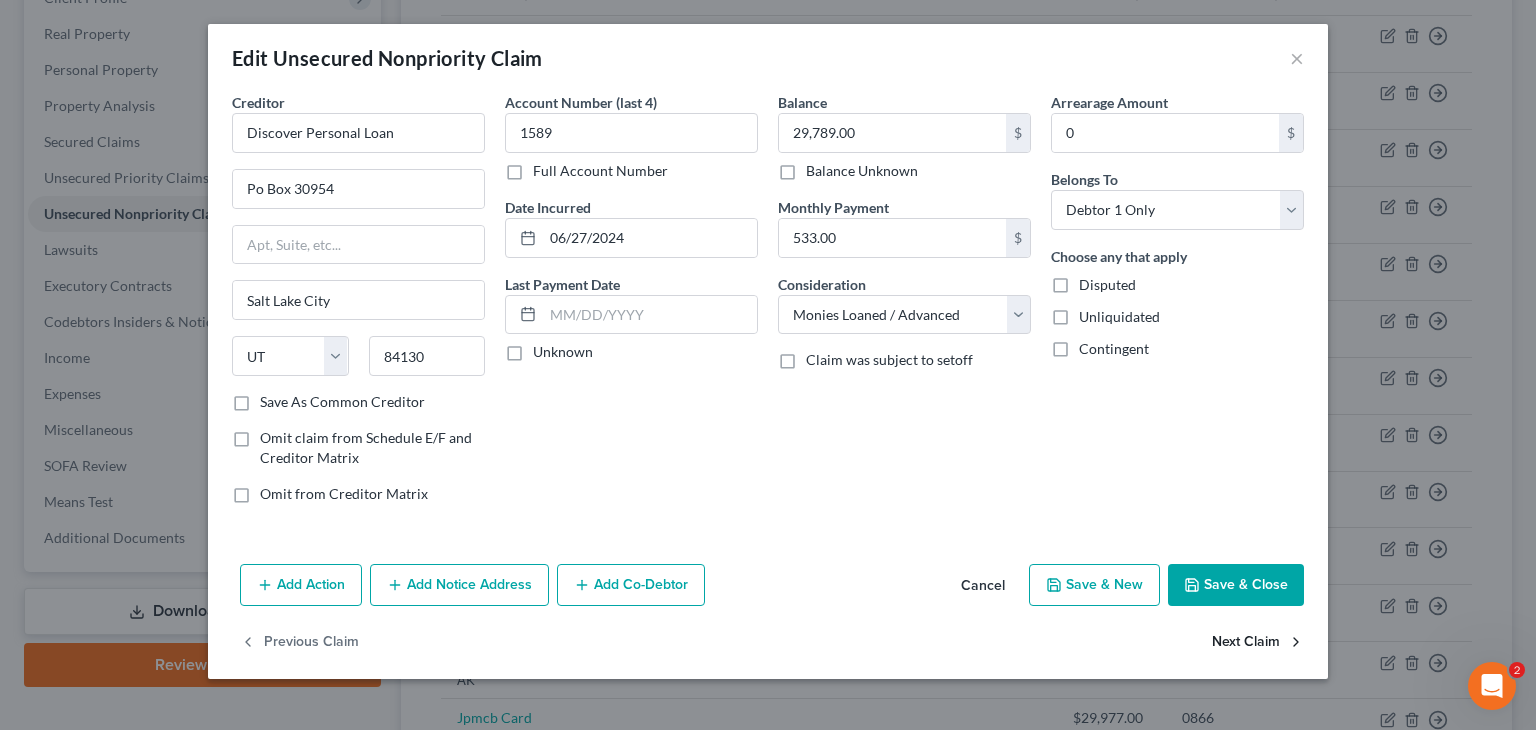 click on "Next Claim" at bounding box center (1258, 643) 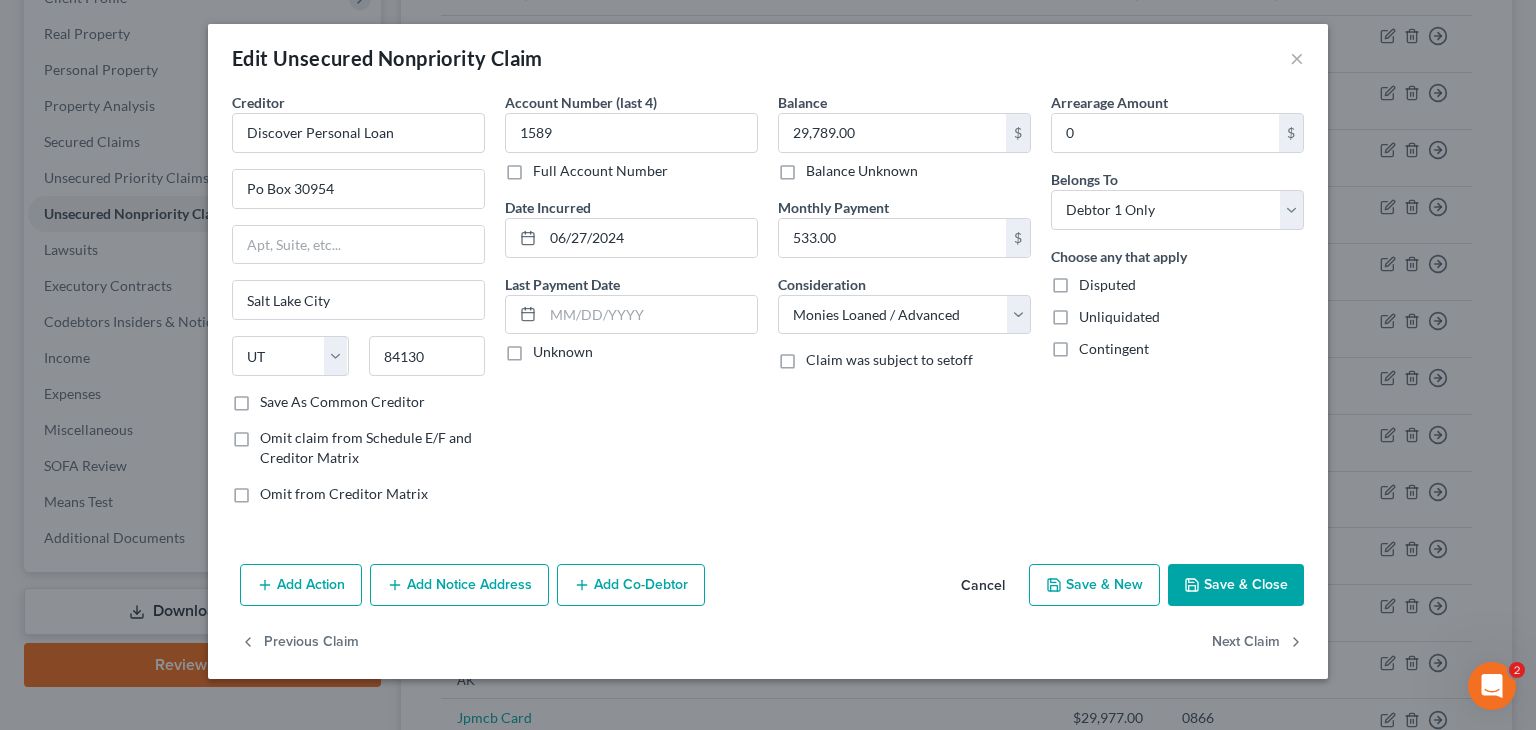select on "1" 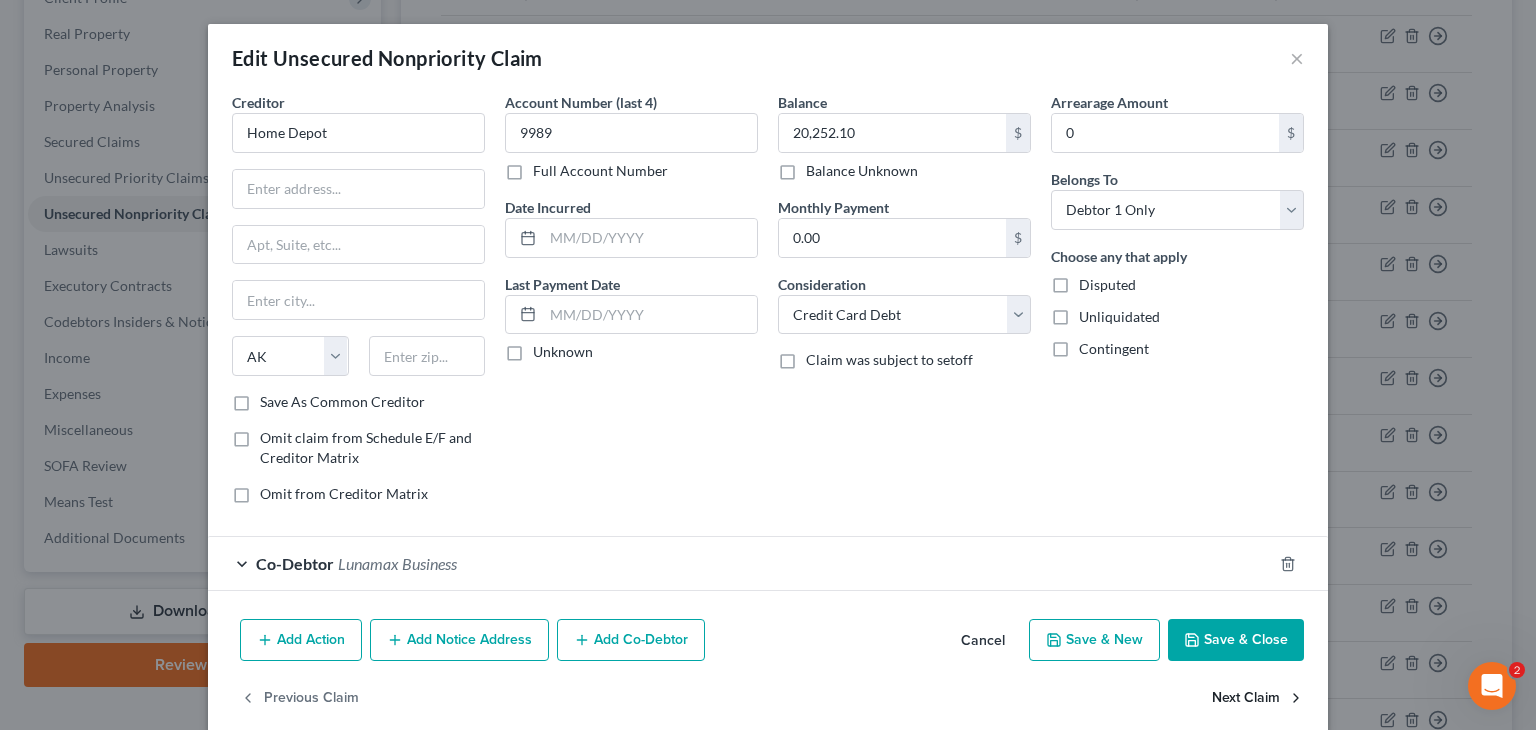 click on "Next Claim" at bounding box center (1258, 698) 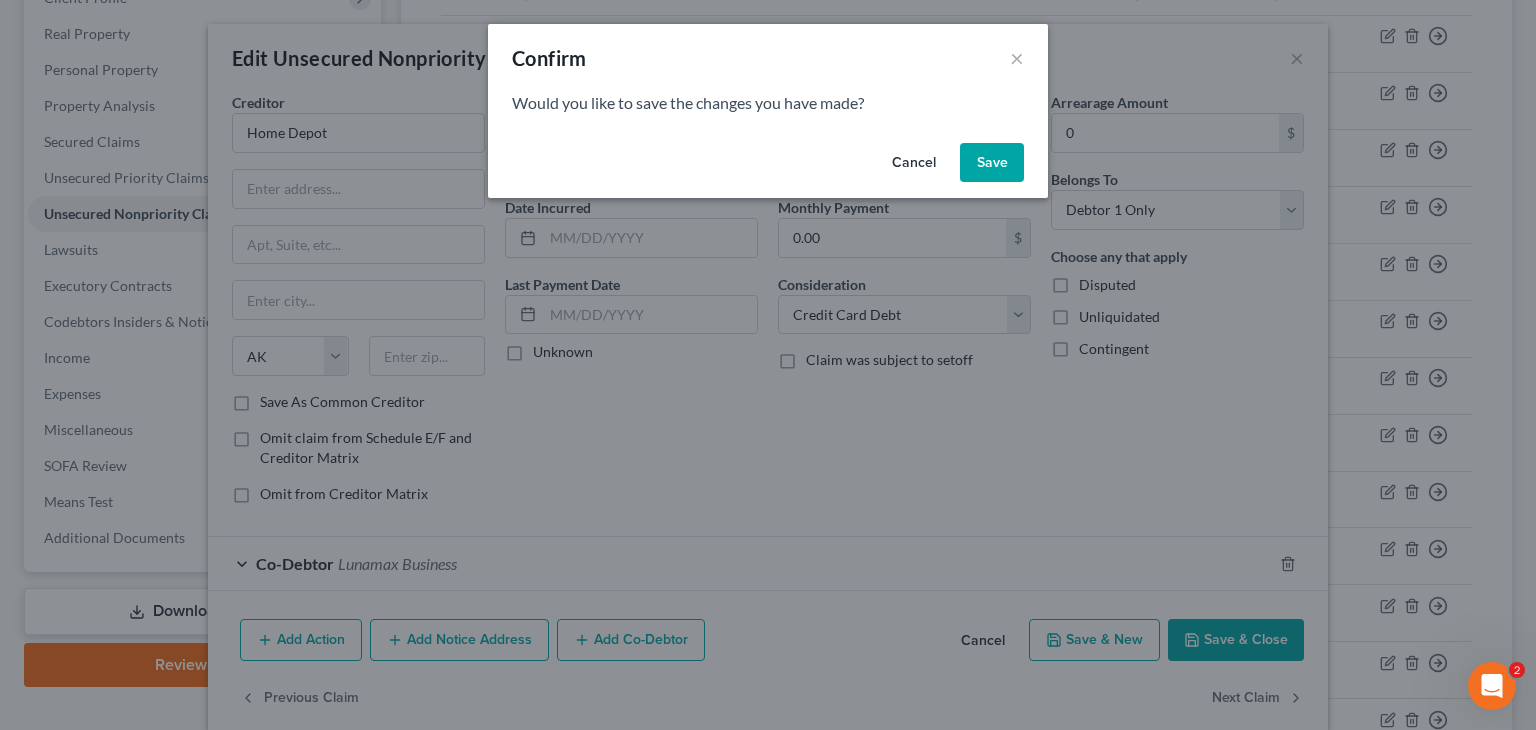 click on "Save" at bounding box center (992, 163) 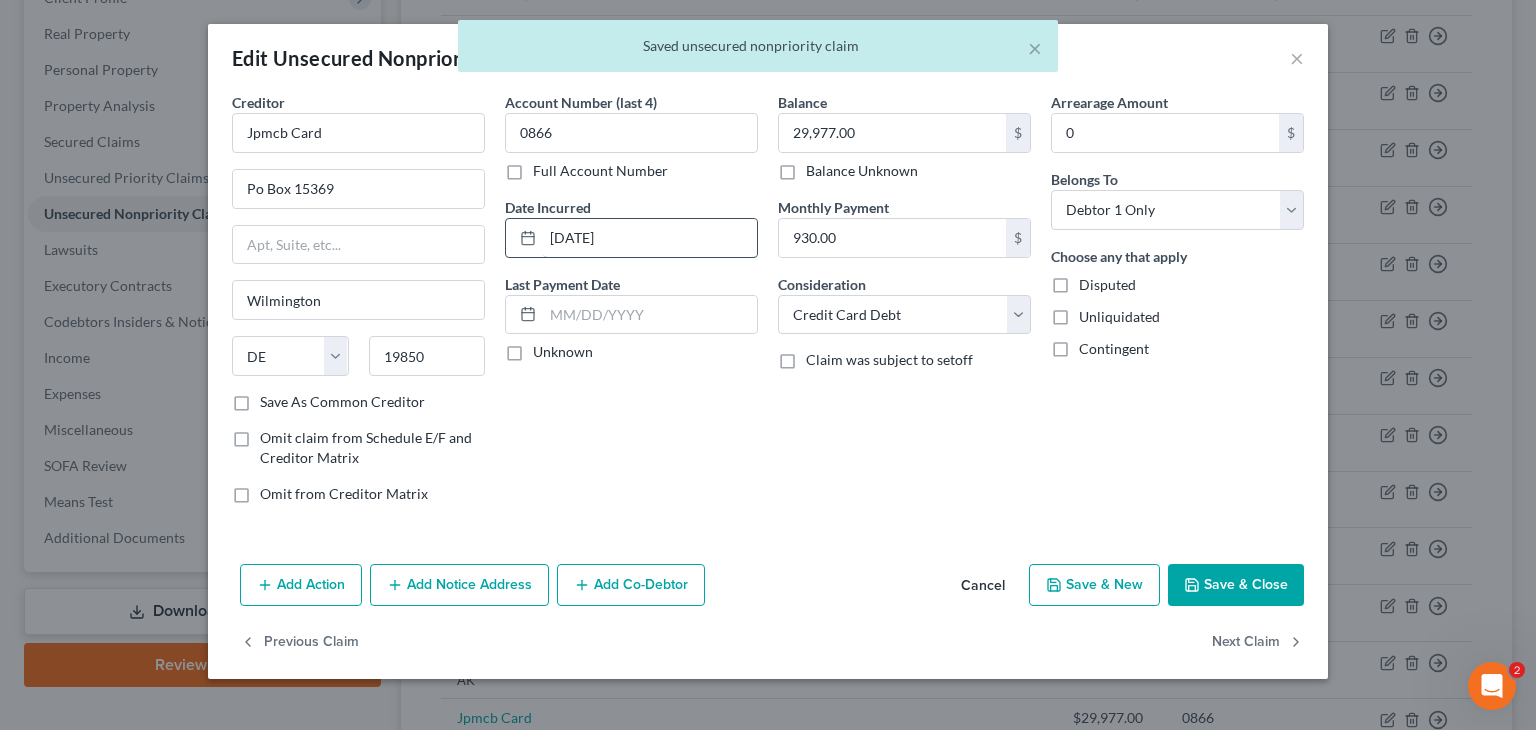 click on "11-23-2018" at bounding box center (650, 238) 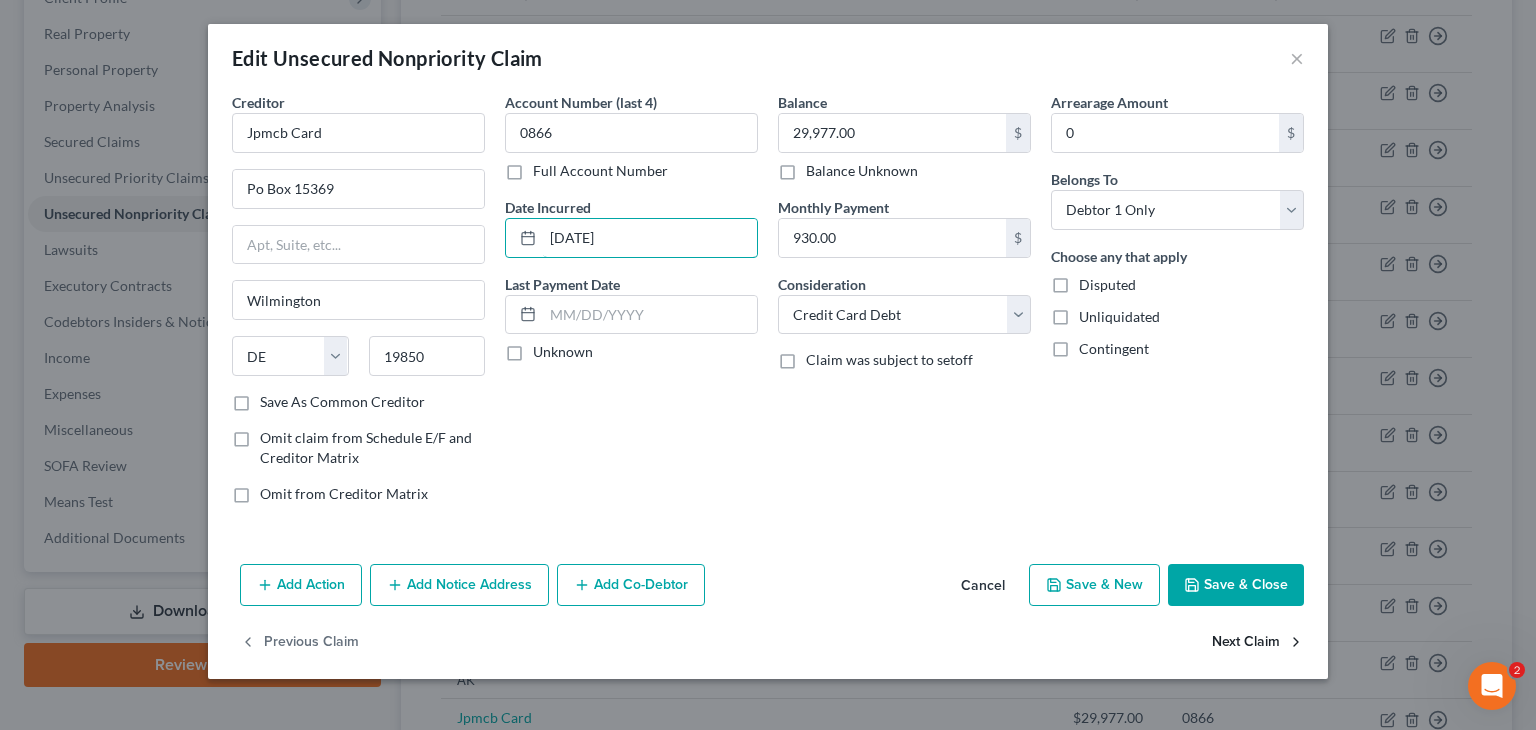 type on "11/23/2018" 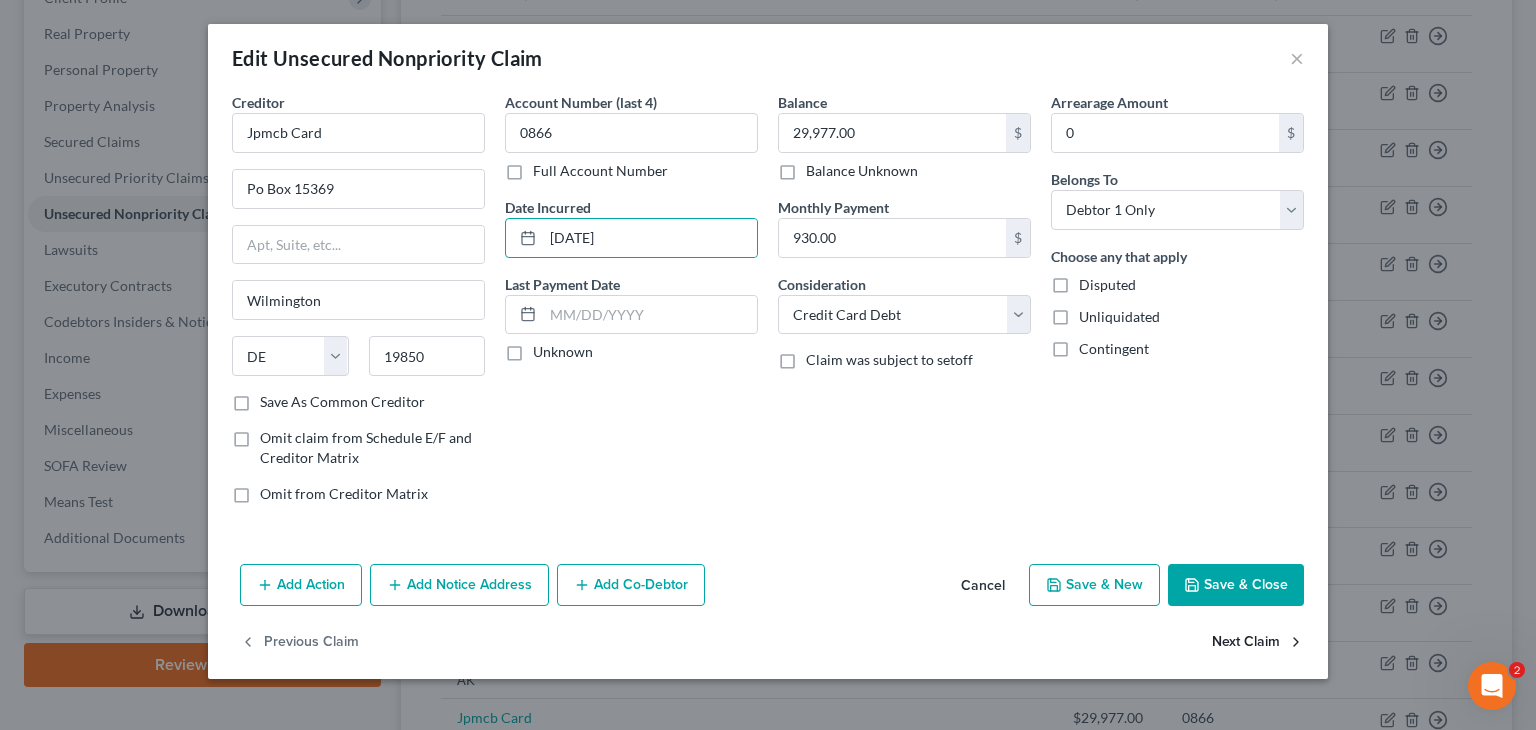 click on "Next Claim" at bounding box center (1258, 643) 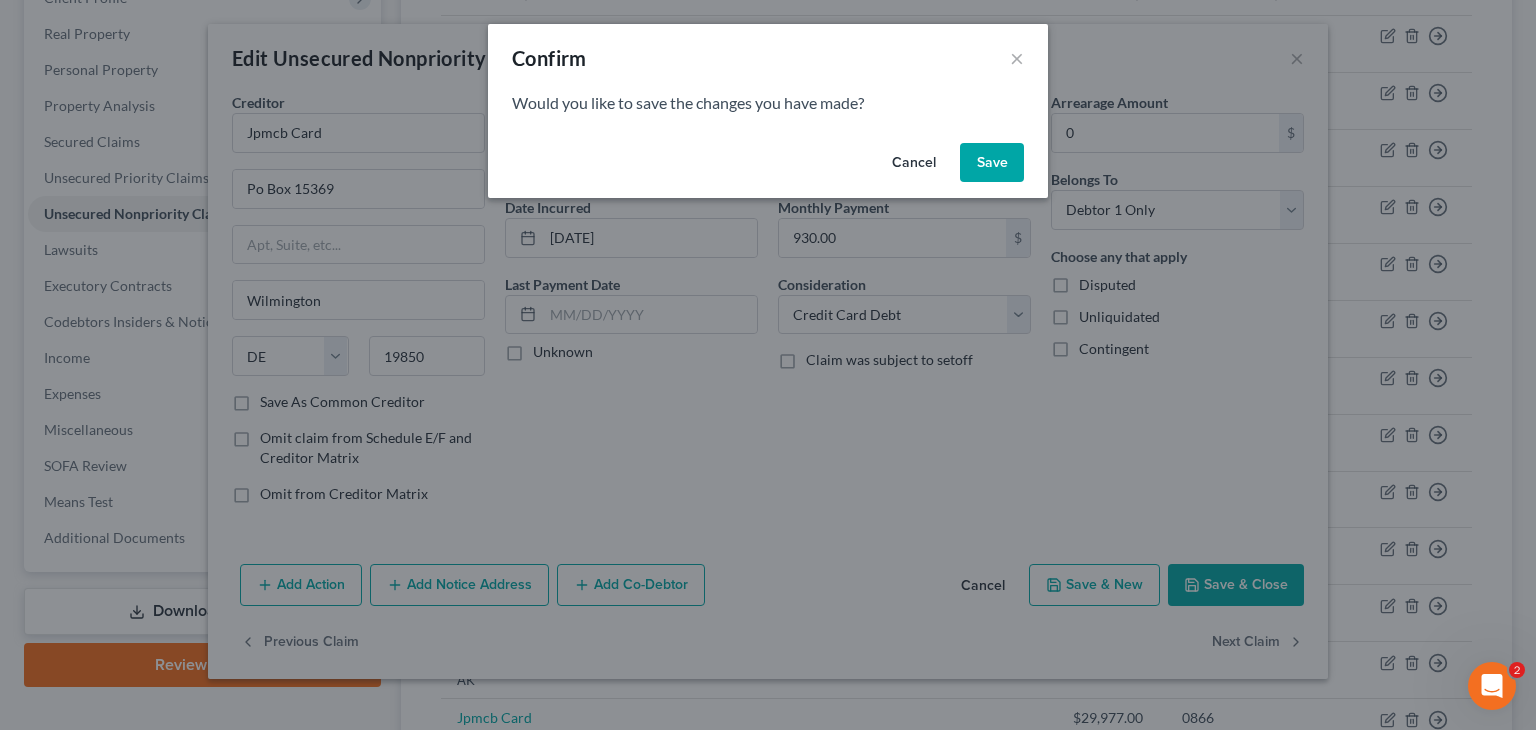 click on "Save" at bounding box center [992, 163] 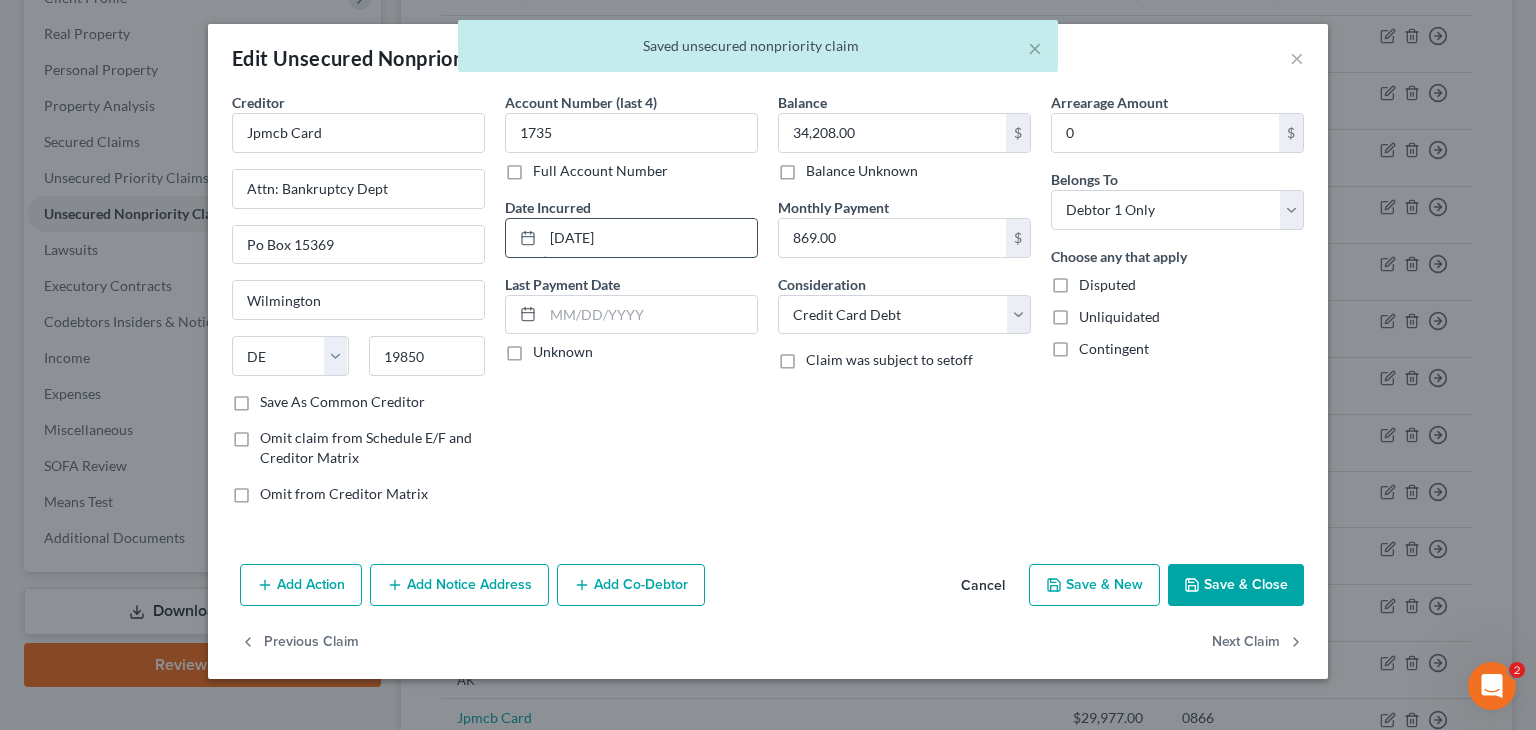 click on "03-11-2016" at bounding box center (650, 238) 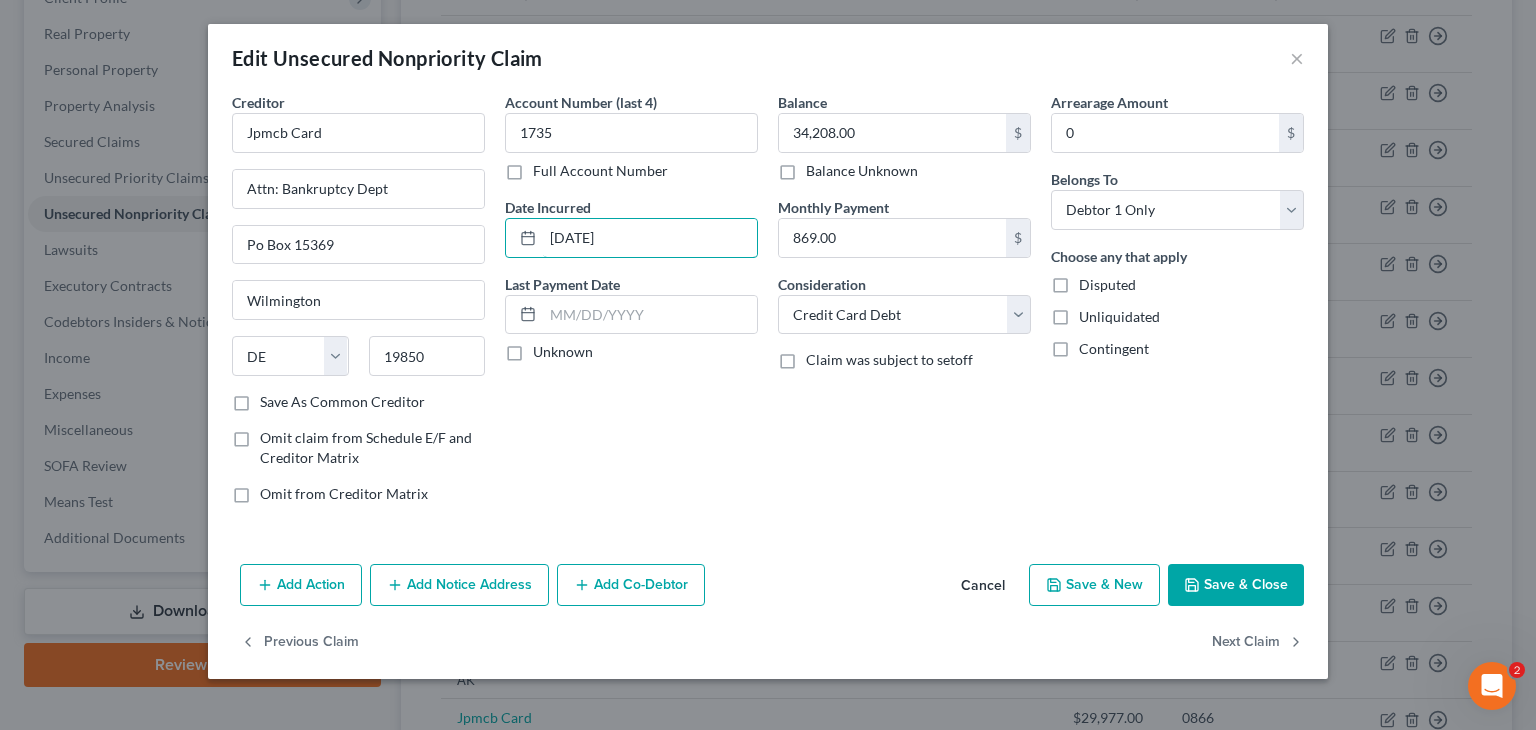 type on "03/11/2016" 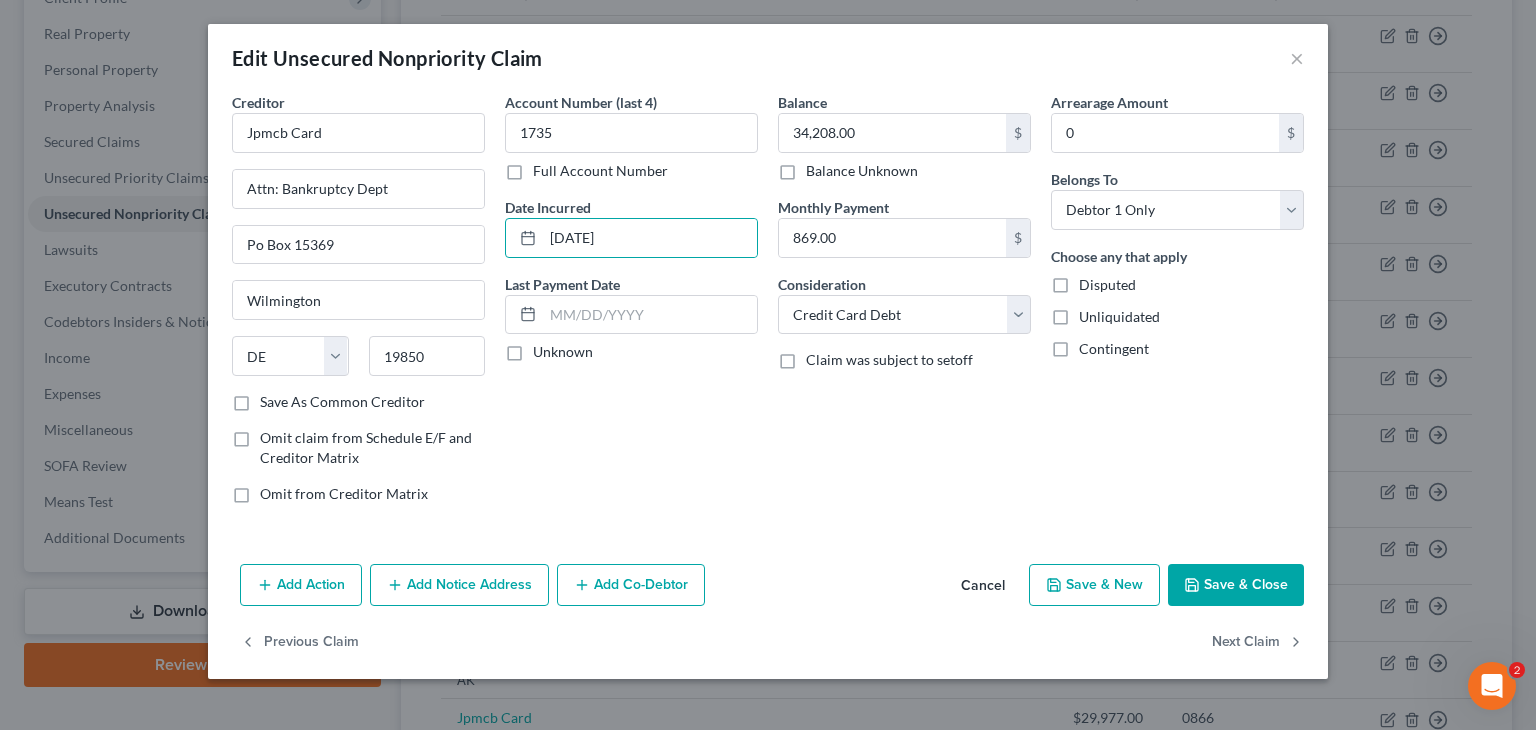 click on "Save & Close" at bounding box center (1236, 585) 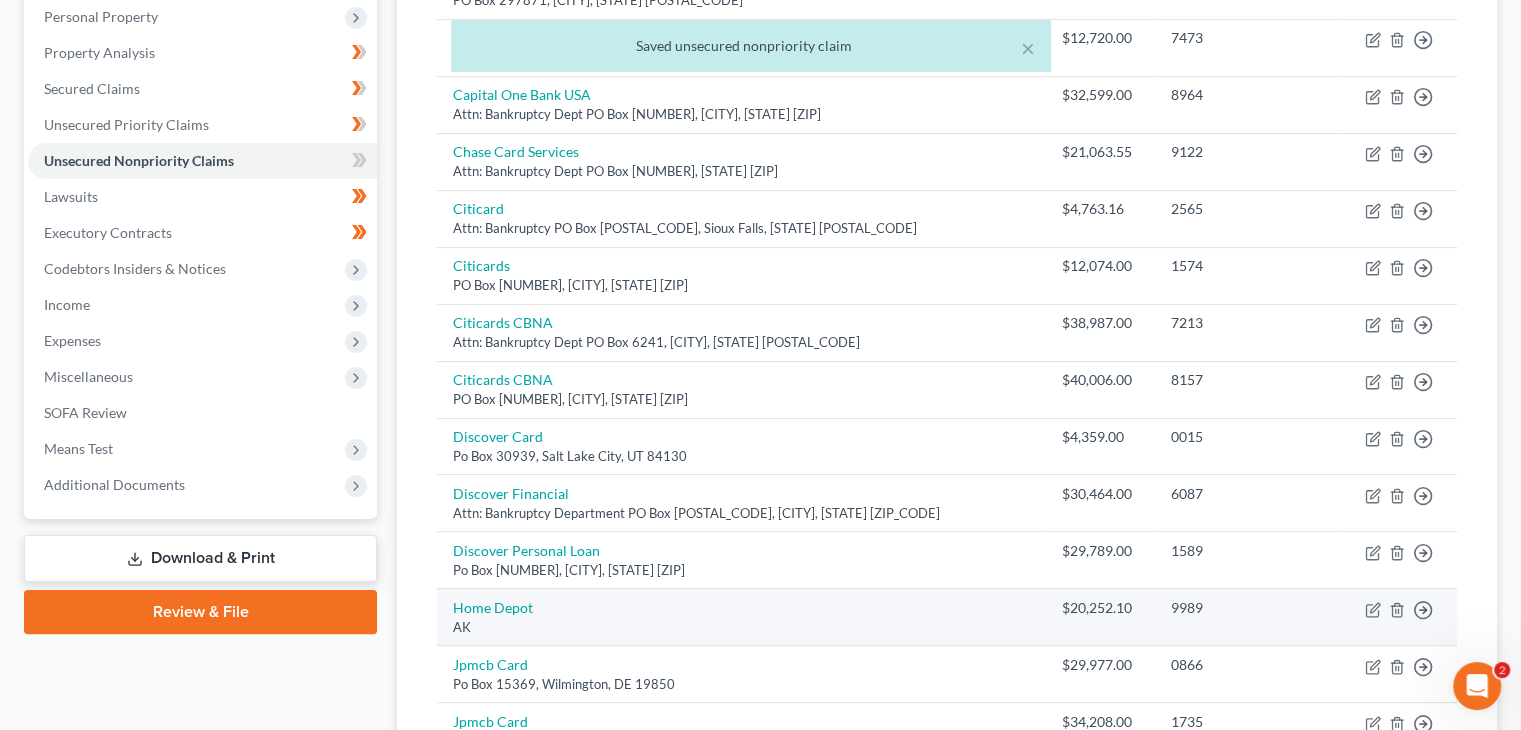 scroll, scrollTop: 400, scrollLeft: 0, axis: vertical 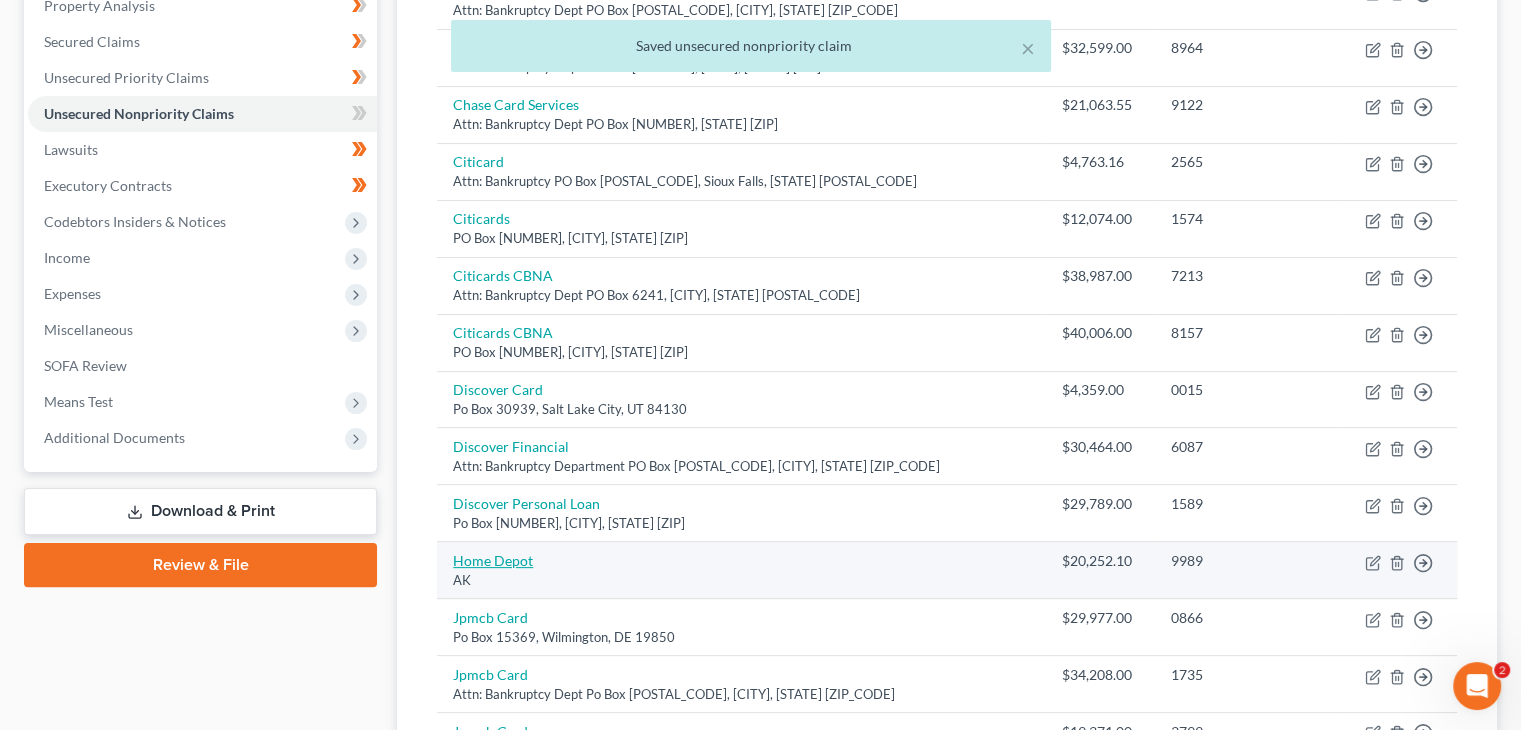click on "Home Depot" at bounding box center (493, 560) 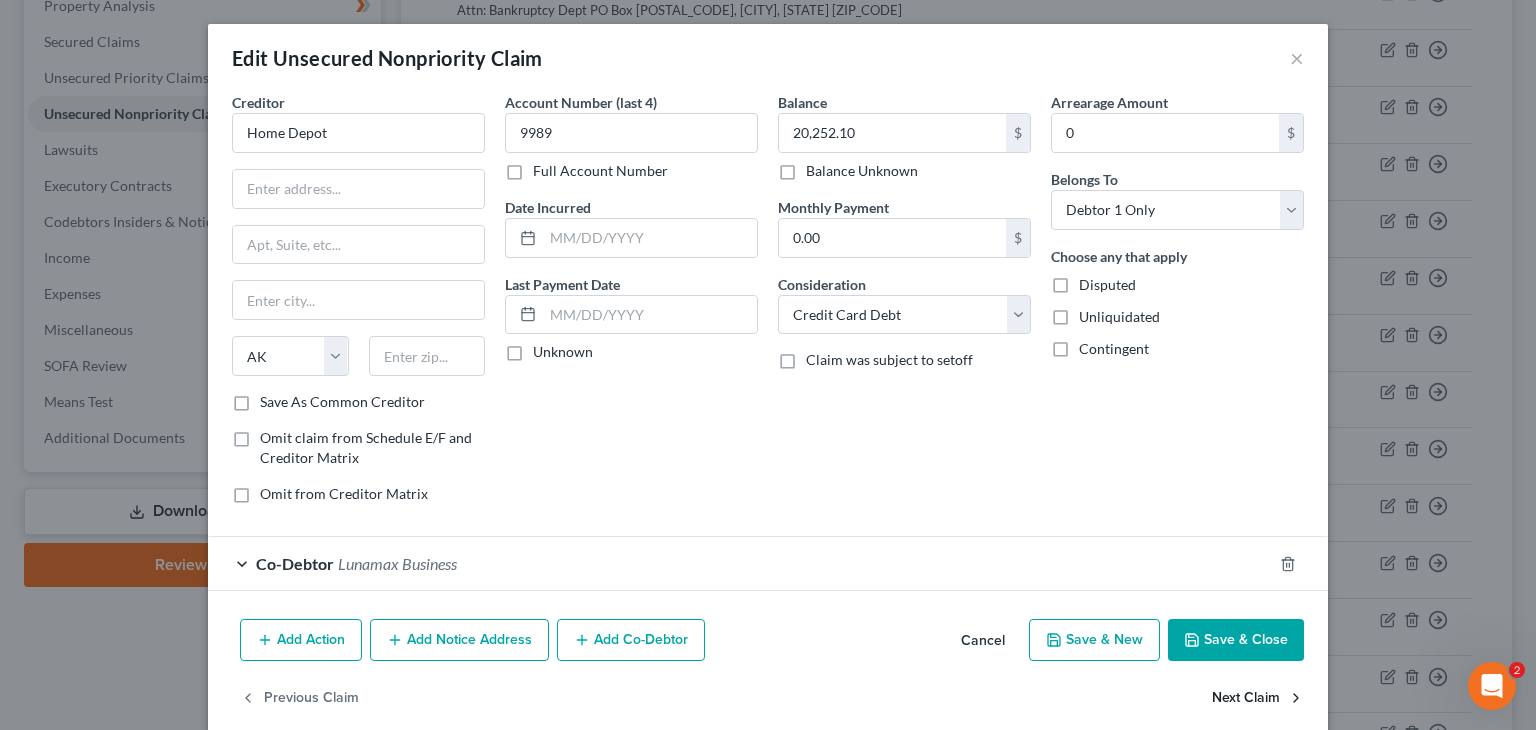 click on "Next Claim" at bounding box center [1258, 698] 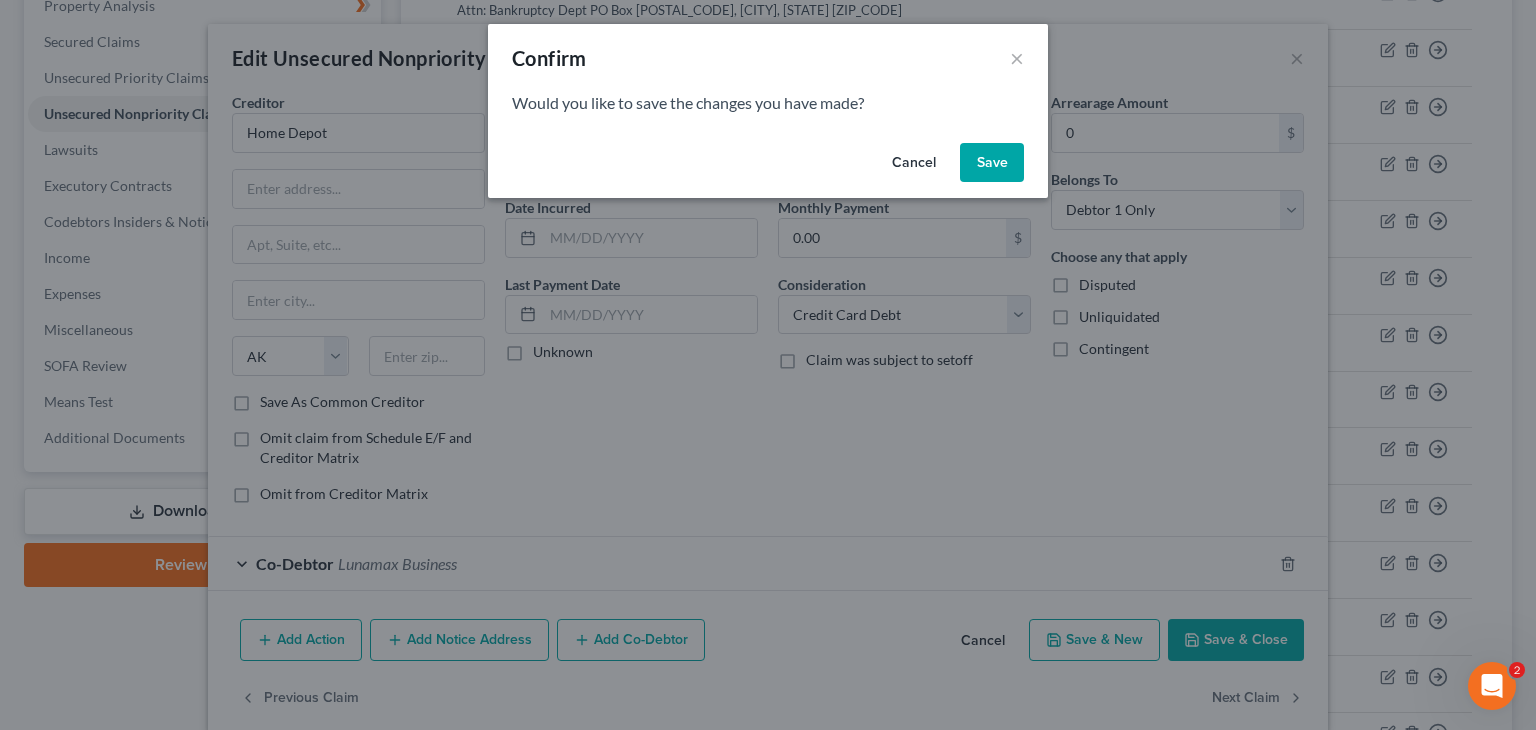 click on "Save" at bounding box center [992, 163] 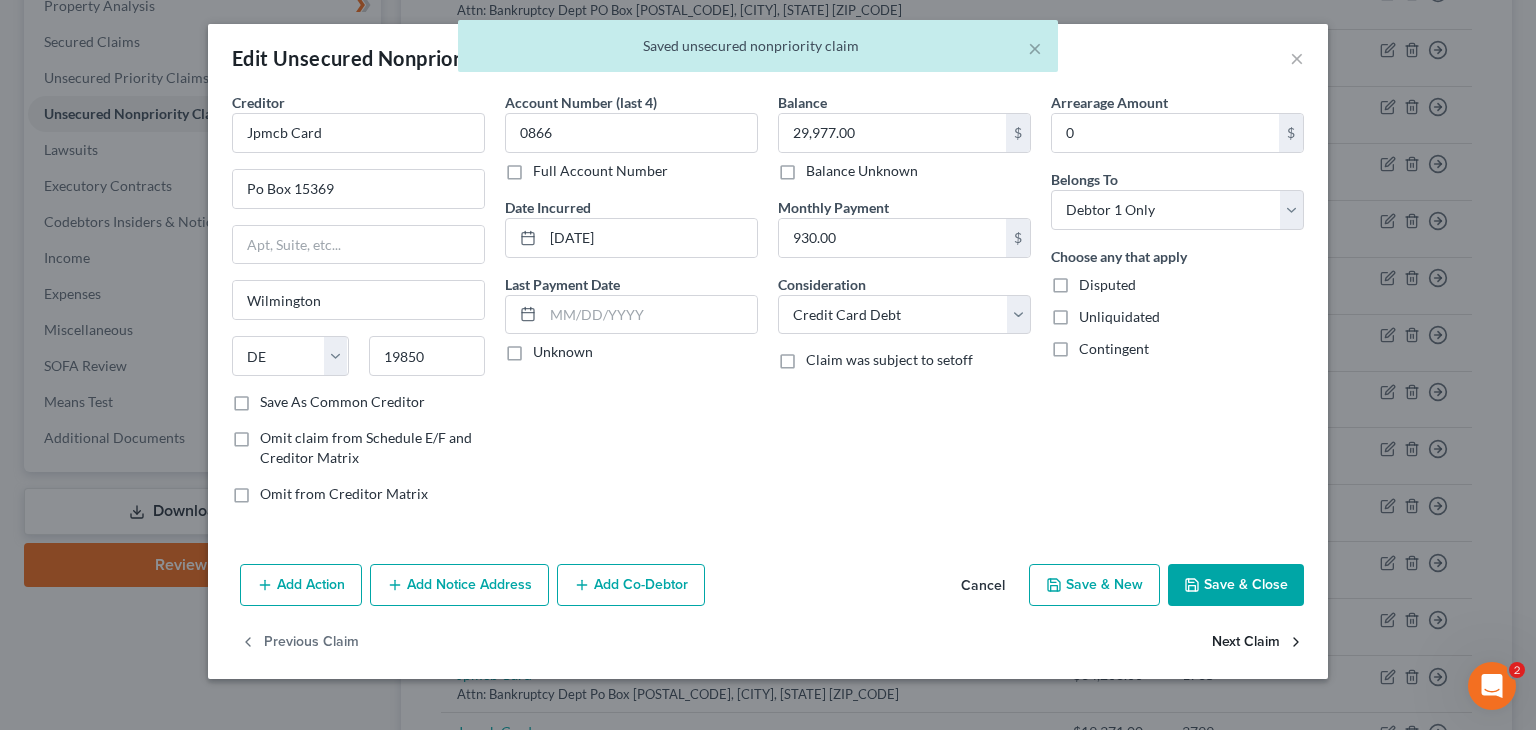 click on "Next Claim" at bounding box center [1258, 643] 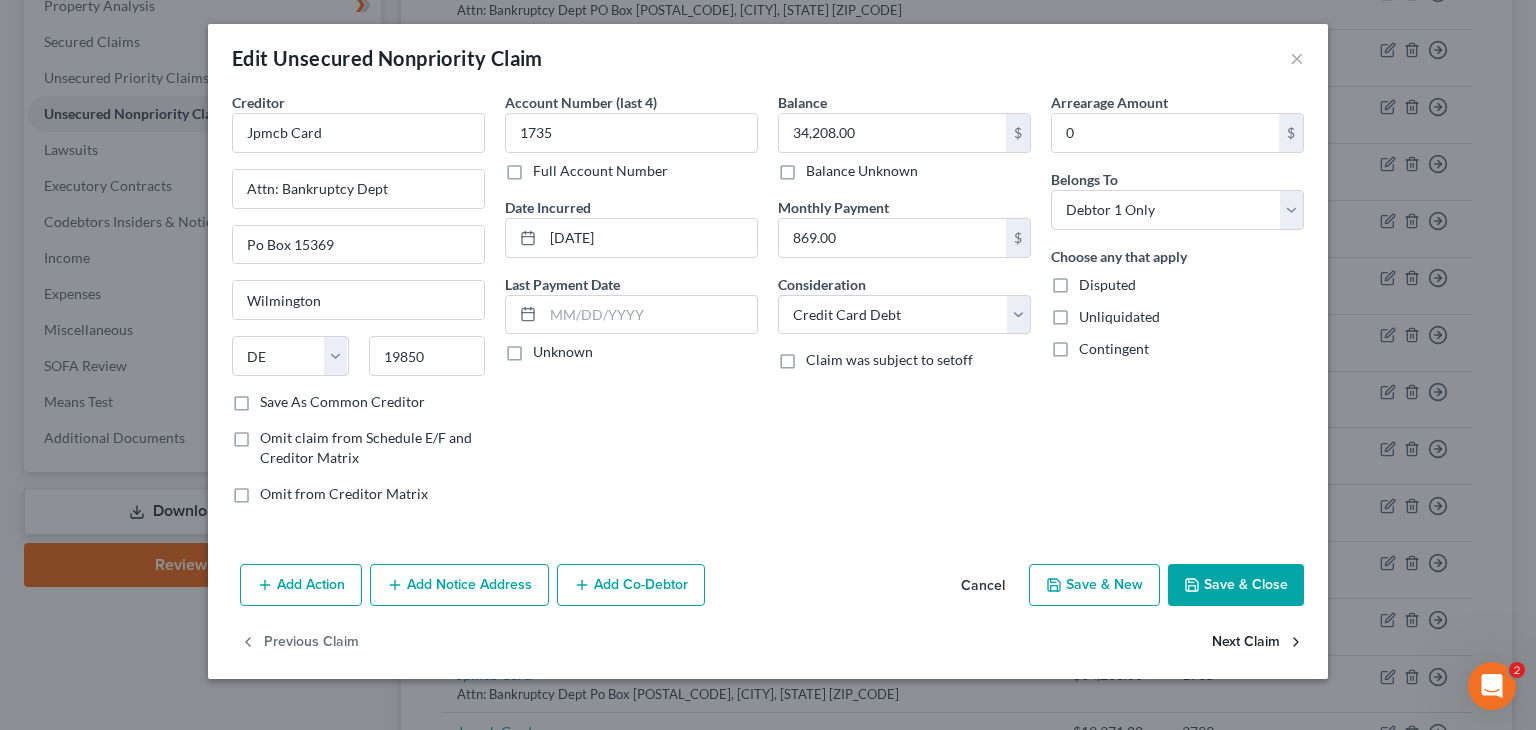 click on "Next Claim" at bounding box center [1258, 643] 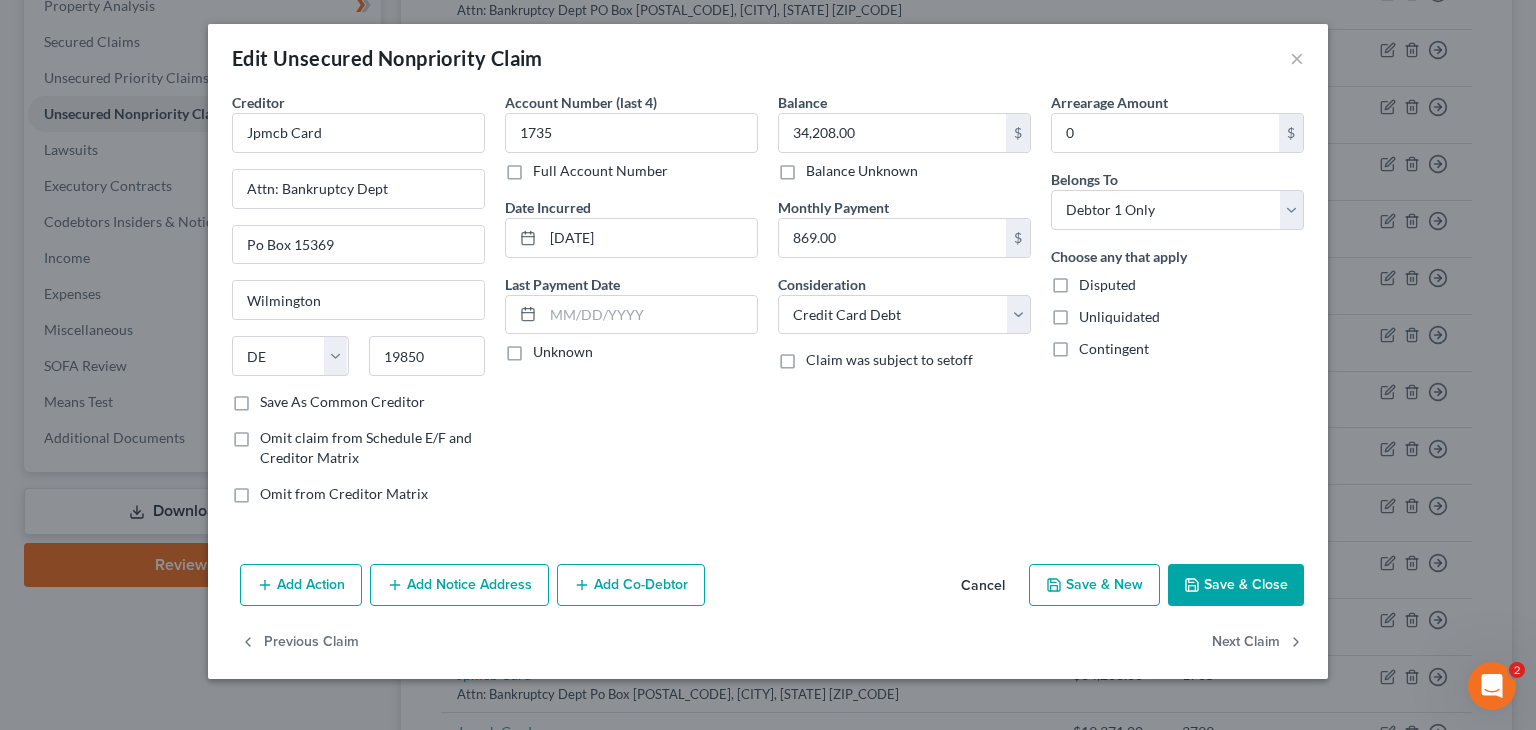 select on "7" 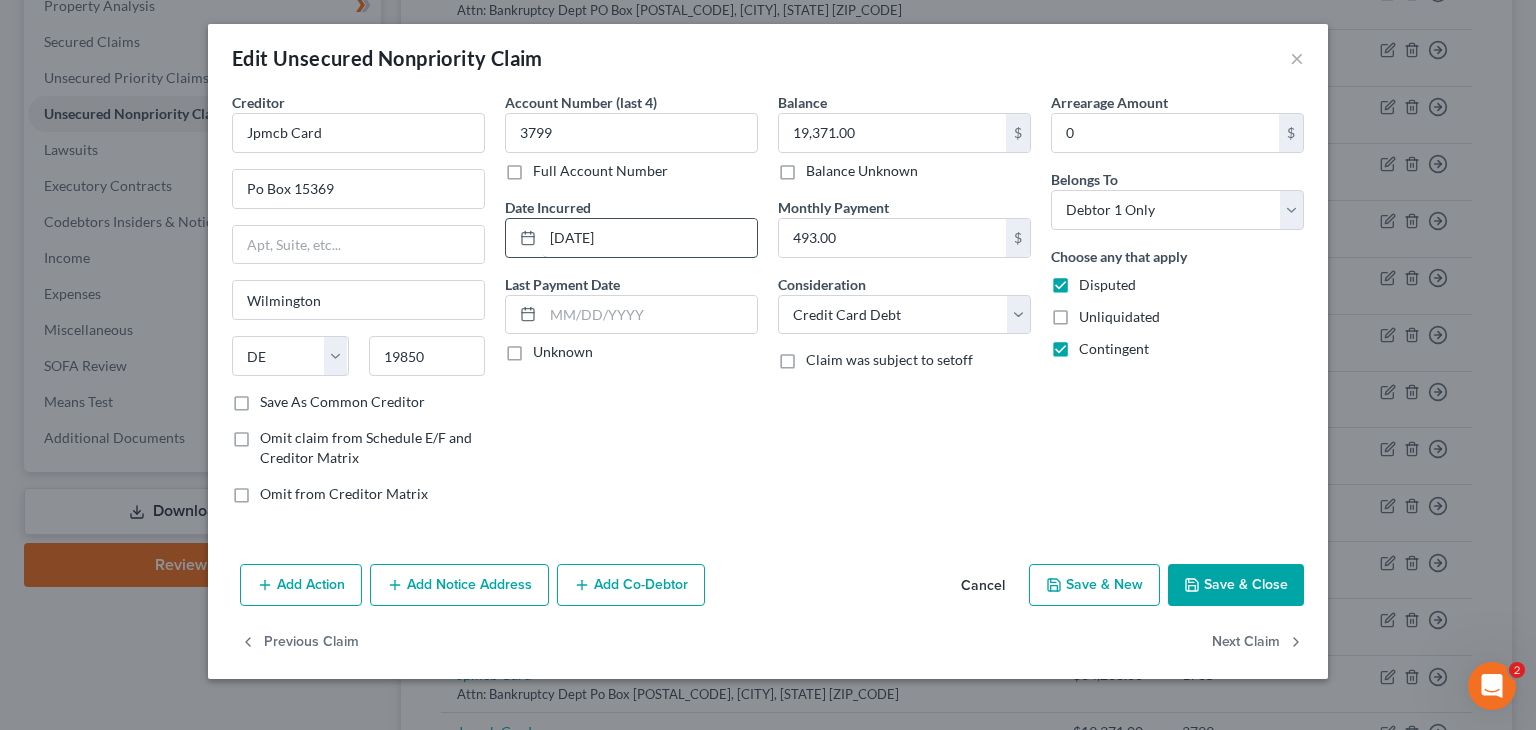 click on "07-22-2004" at bounding box center (650, 238) 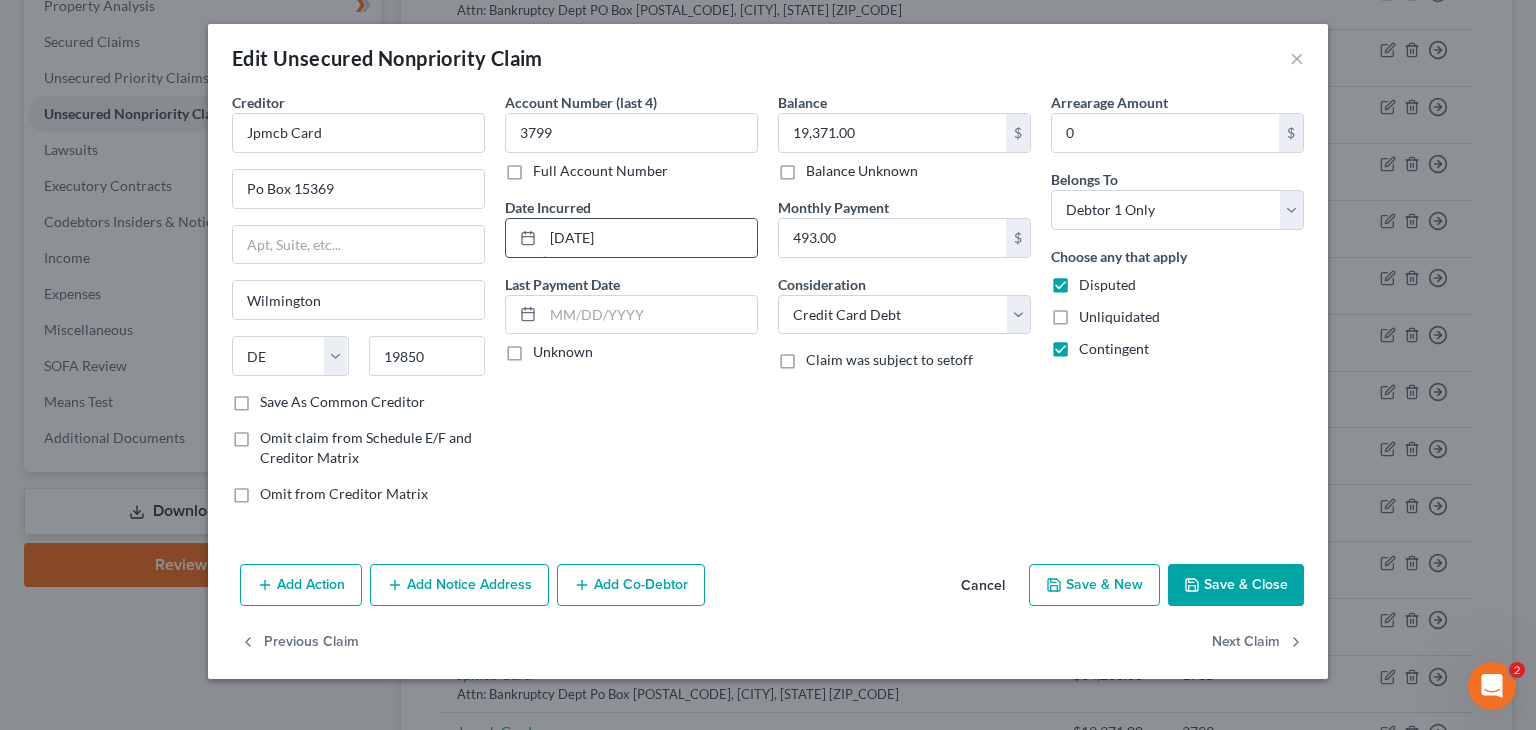 click on "07/22-2004" at bounding box center [650, 238] 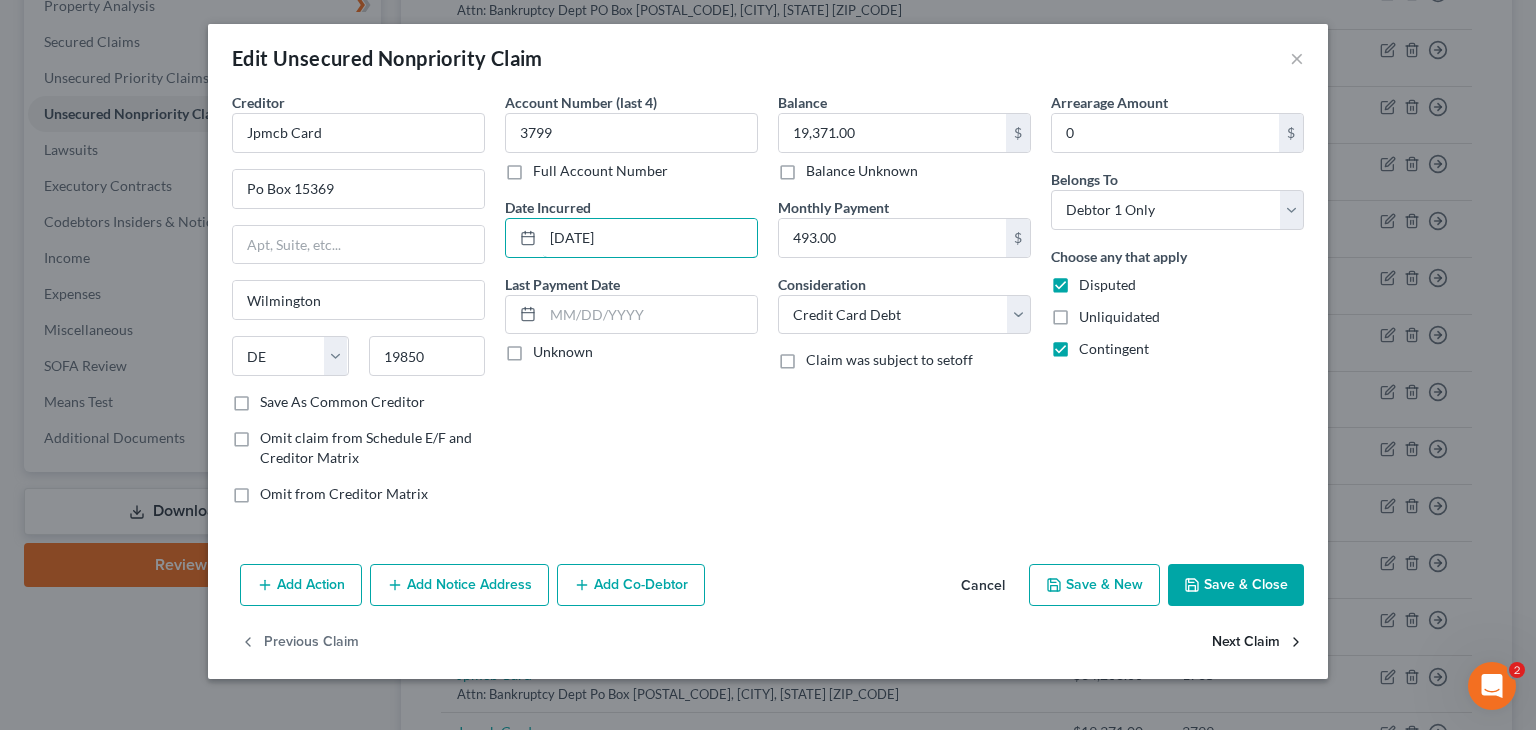 type on "07/22/2004" 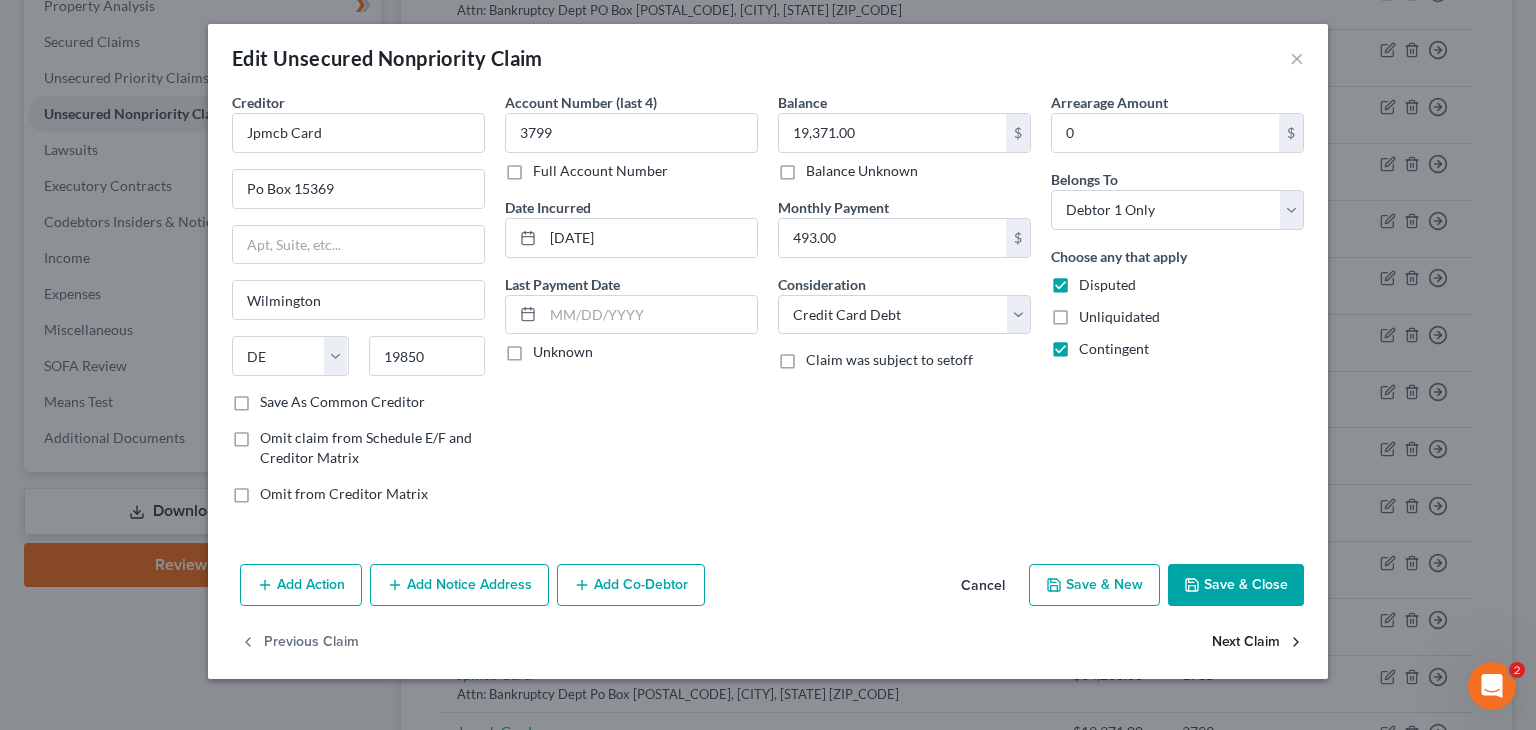click on "Next Claim" at bounding box center (1258, 643) 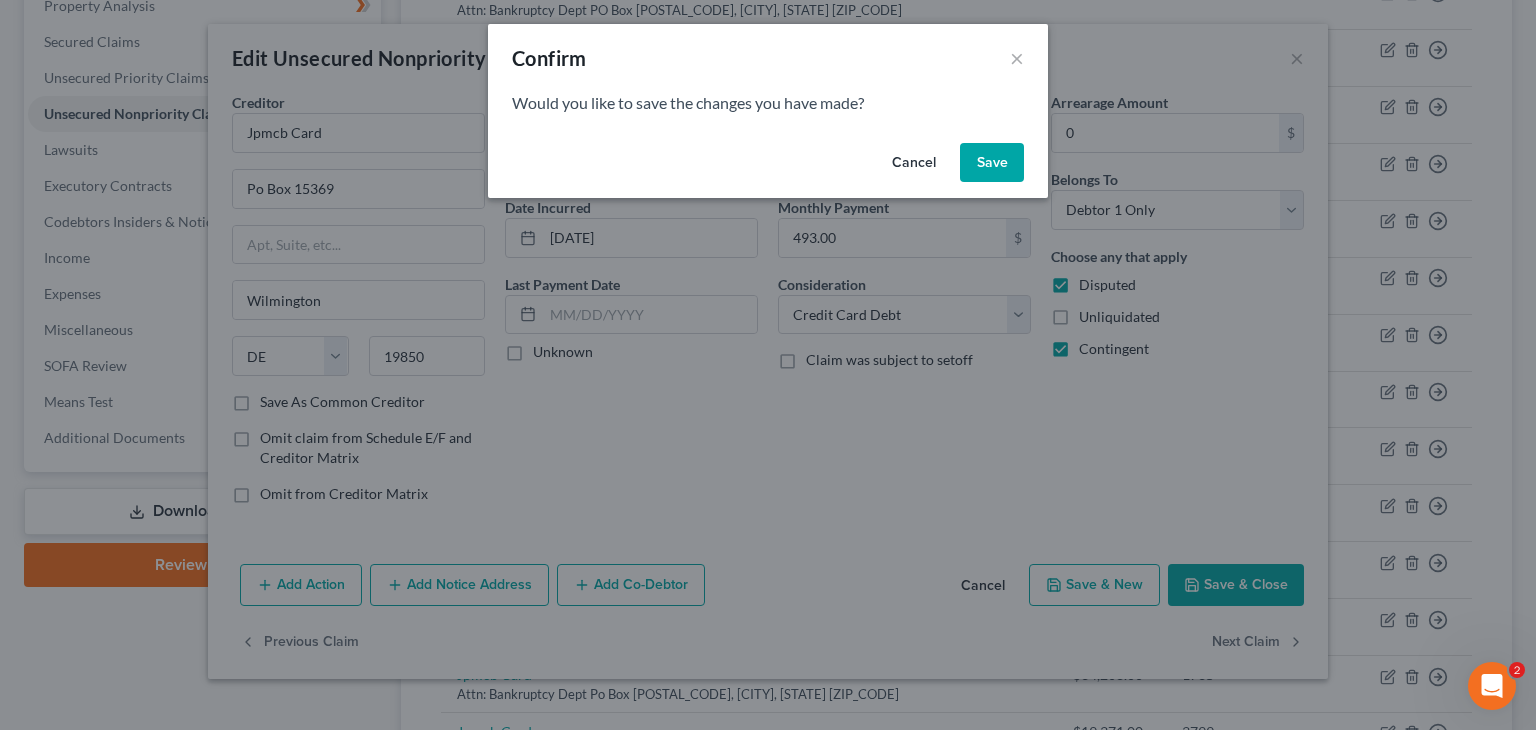 click on "Save" at bounding box center (992, 163) 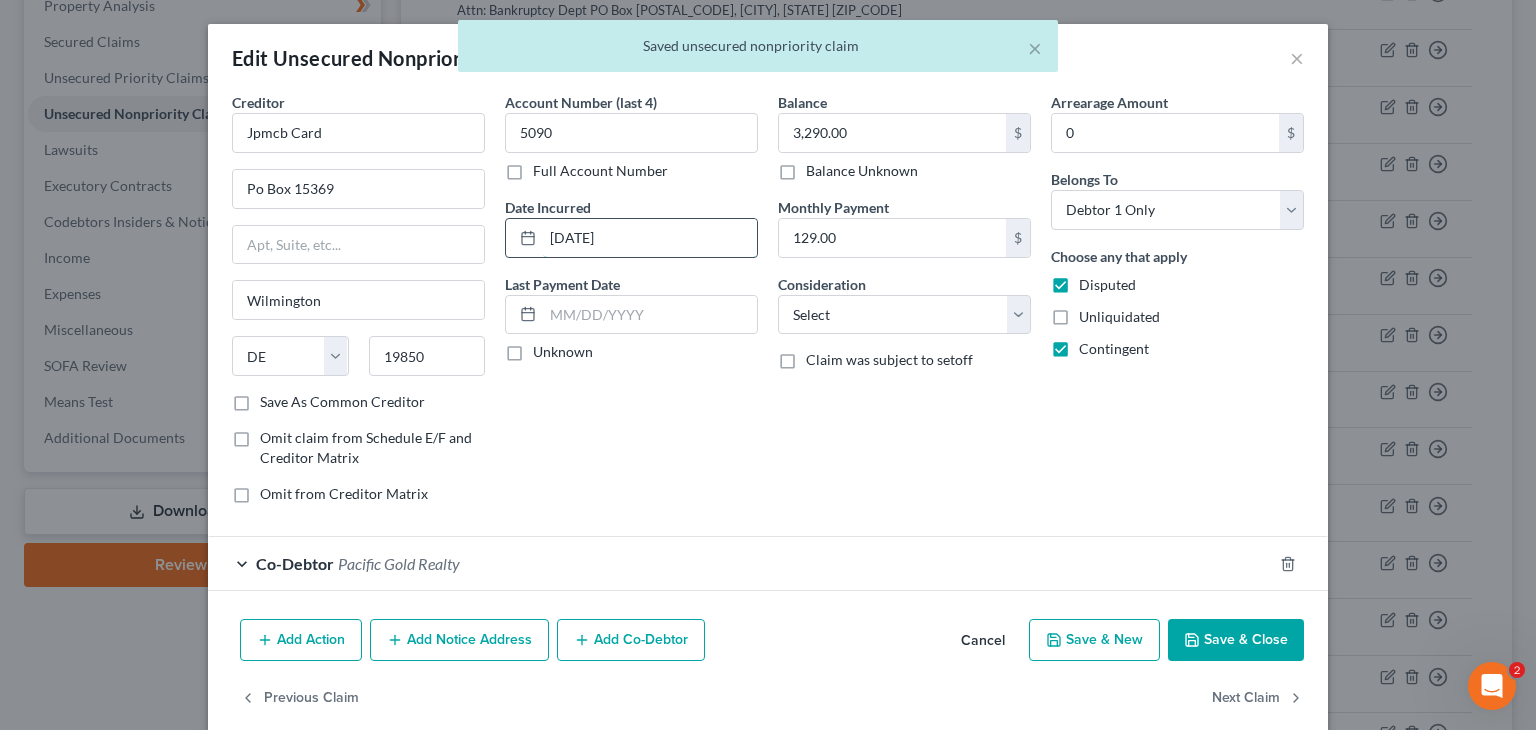 click on "08-10-2023" at bounding box center [650, 238] 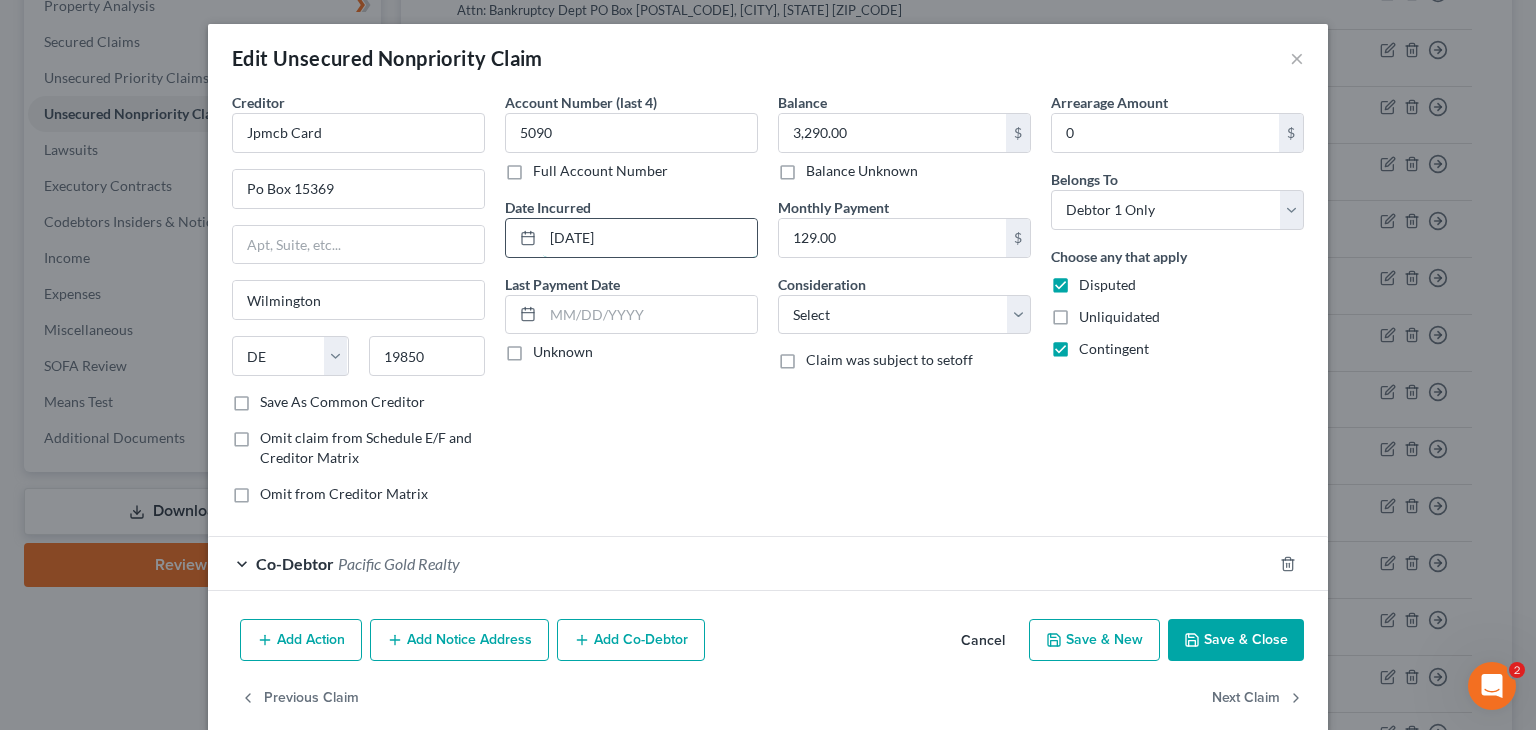 click on "08/10-2023" at bounding box center (650, 238) 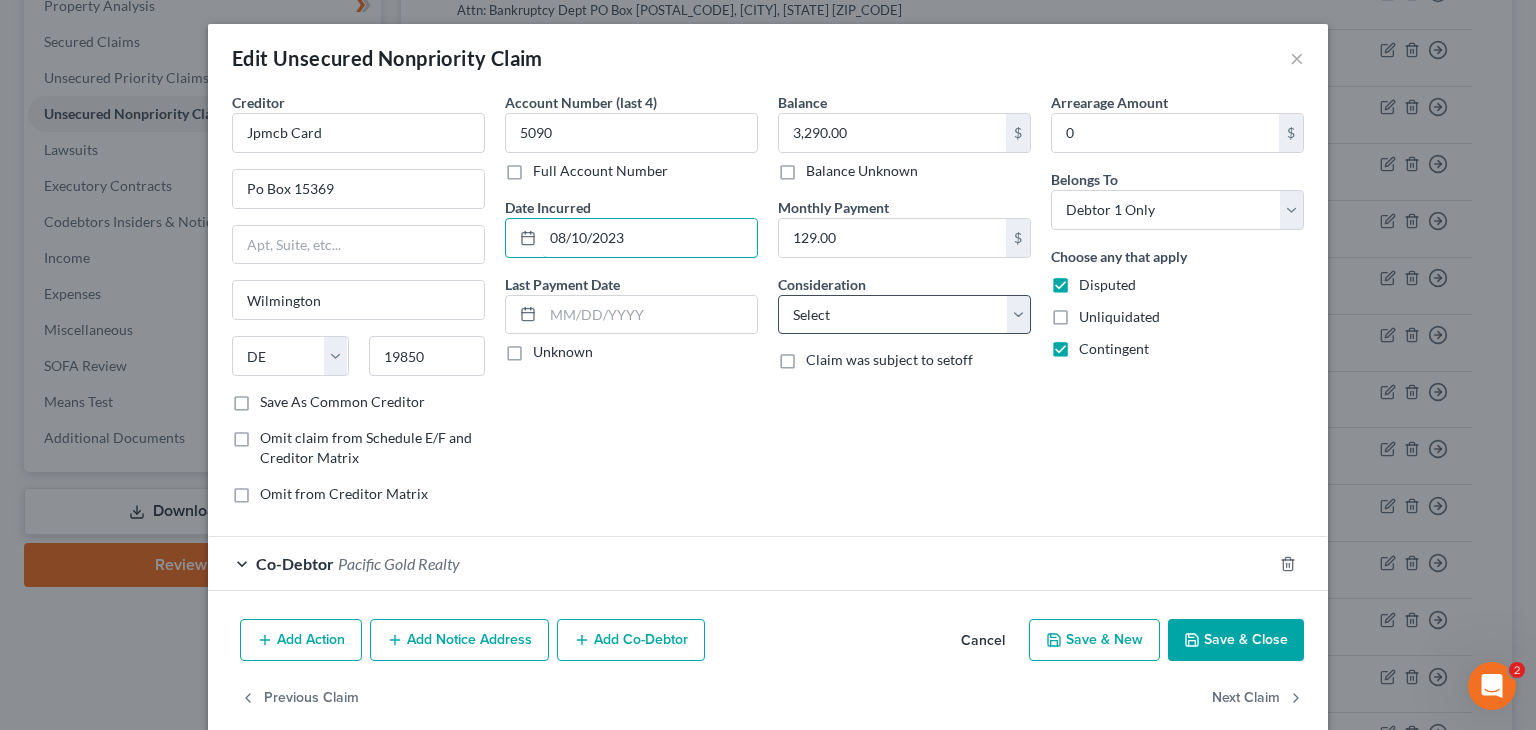 type on "08/10/2023" 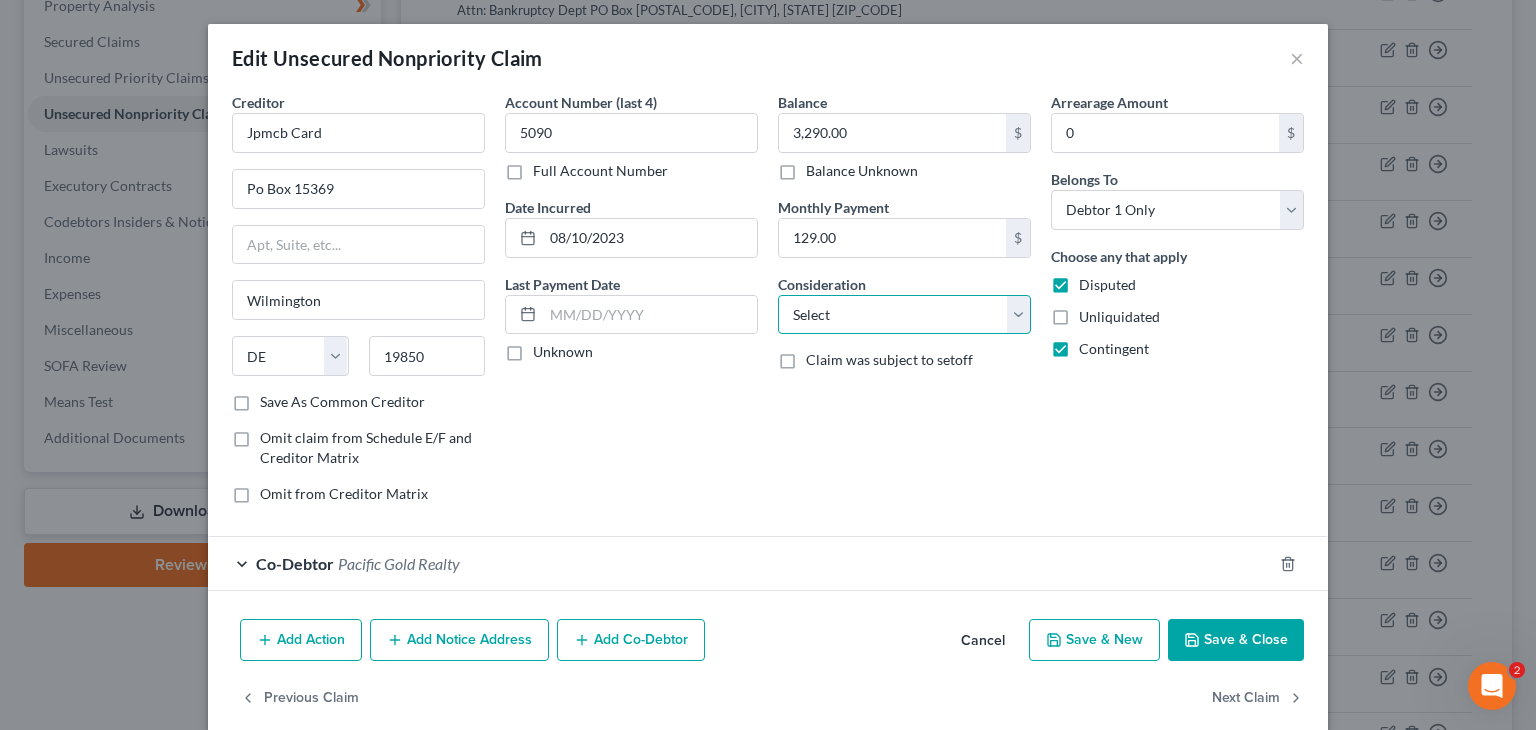 click on "Select Cable / Satellite Services Collection Agency Credit Card Debt Debt Counseling / Attorneys Deficiency Balance Domestic Support Obligations Home / Car Repairs Income Taxes Judgment Liens Medical Services Monies Loaned / Advanced Mortgage Obligation From Divorce Or Separation Obligation To Pensions Other Overdrawn Bank Account Promised To Help Pay Creditors Student Loans Suppliers And Vendors Telephone / Internet Services Utility Services" at bounding box center [904, 315] 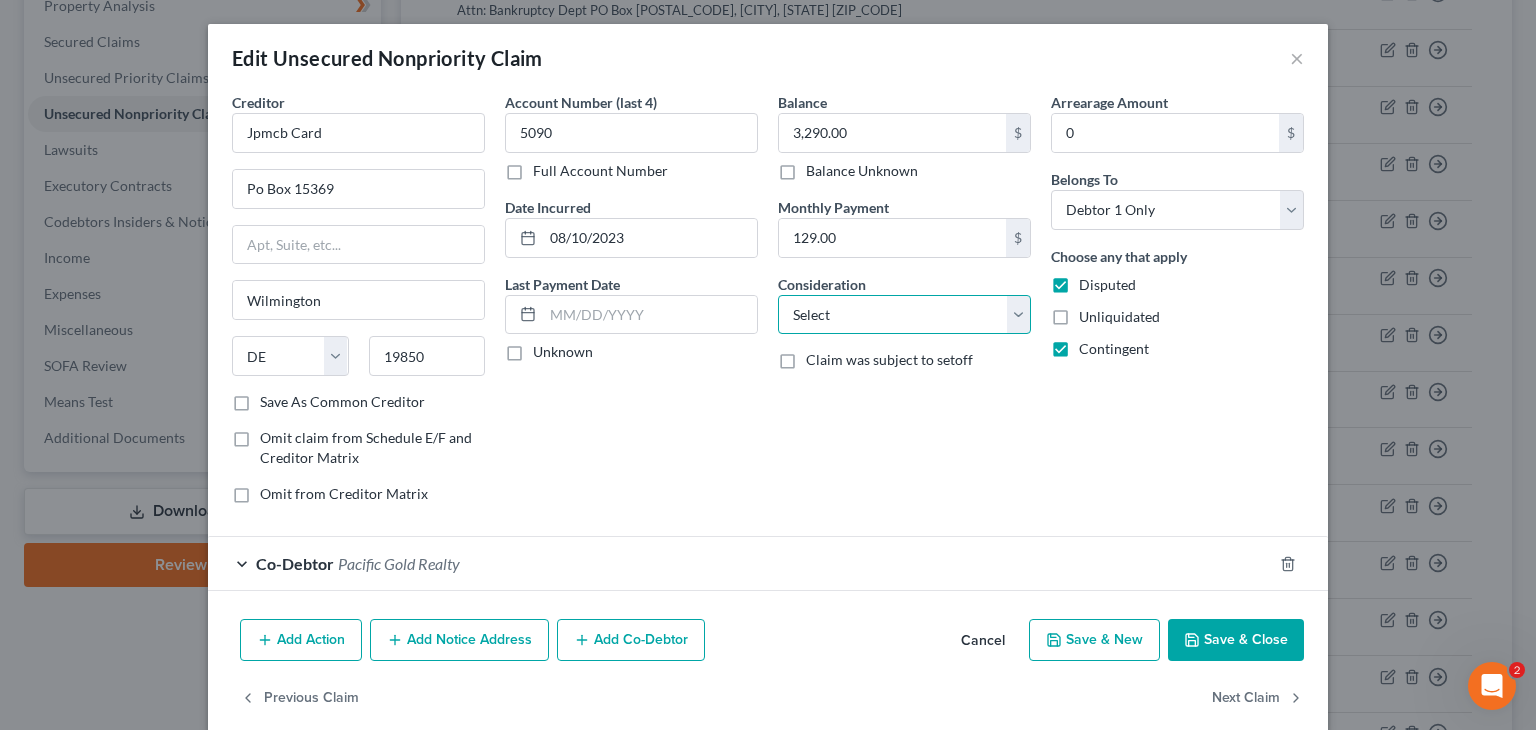 select on "2" 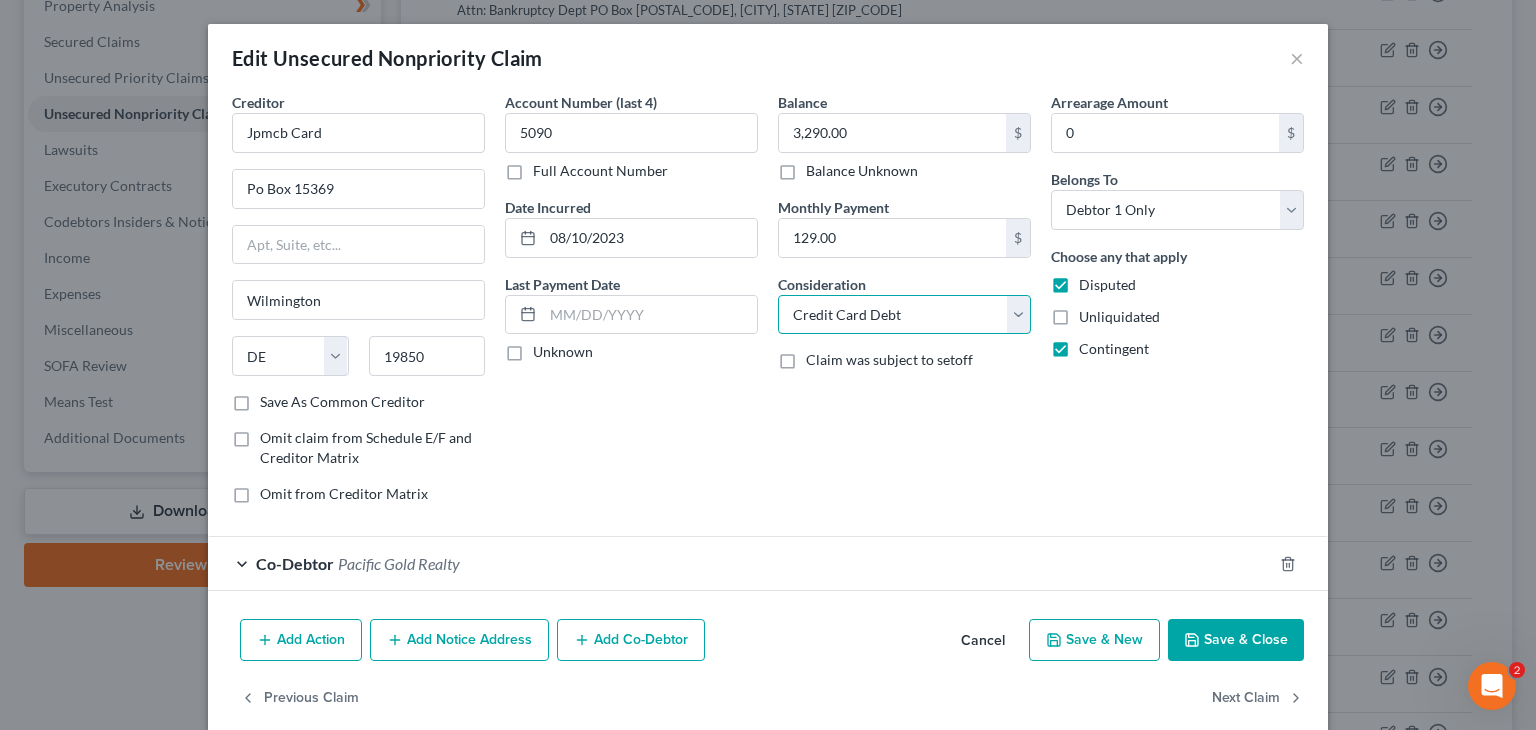 click on "Select Cable / Satellite Services Collection Agency Credit Card Debt Debt Counseling / Attorneys Deficiency Balance Domestic Support Obligations Home / Car Repairs Income Taxes Judgment Liens Medical Services Monies Loaned / Advanced Mortgage Obligation From Divorce Or Separation Obligation To Pensions Other Overdrawn Bank Account Promised To Help Pay Creditors Student Loans Suppliers And Vendors Telephone / Internet Services Utility Services" at bounding box center (904, 315) 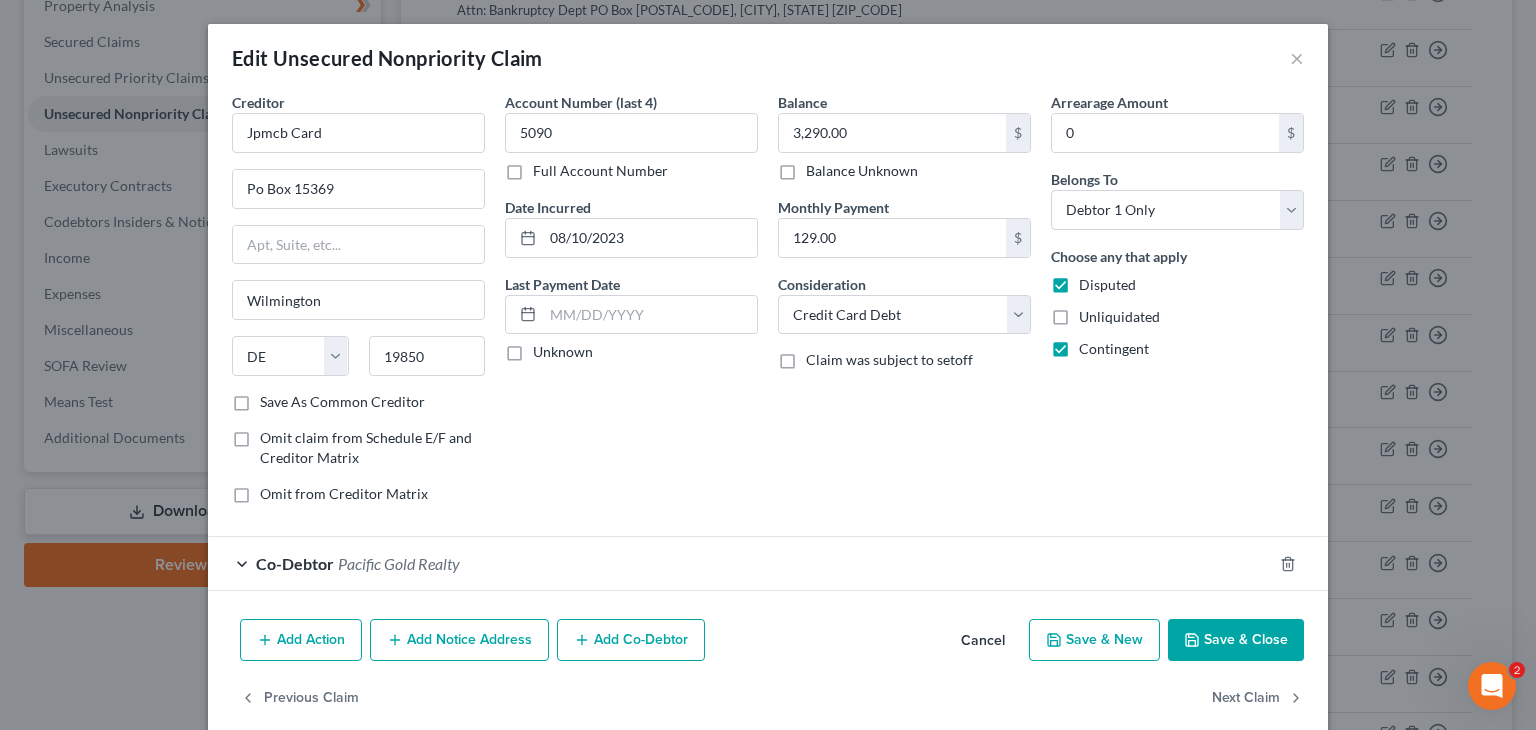 click on "Disputed" at bounding box center [1107, 284] 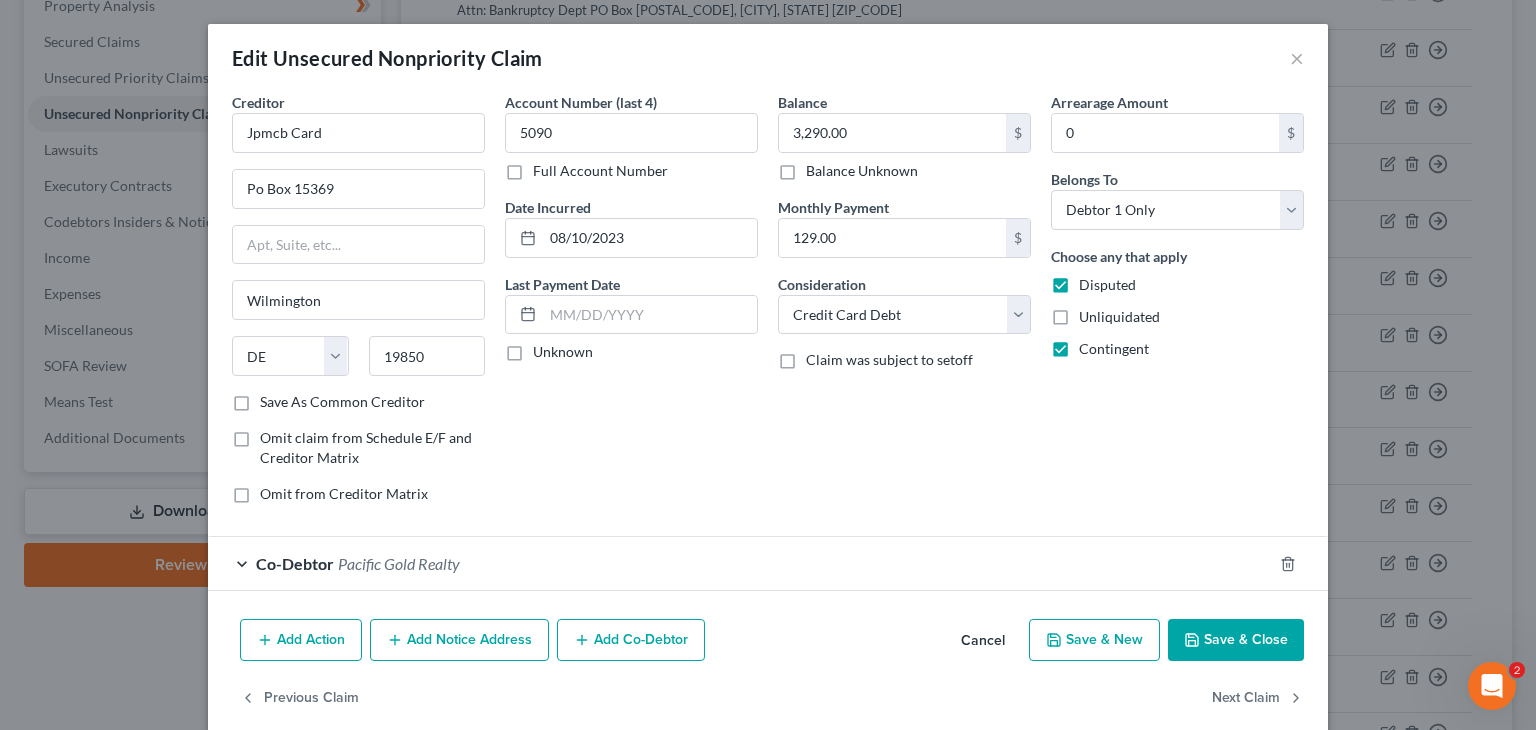 click on "Disputed" at bounding box center [1093, 281] 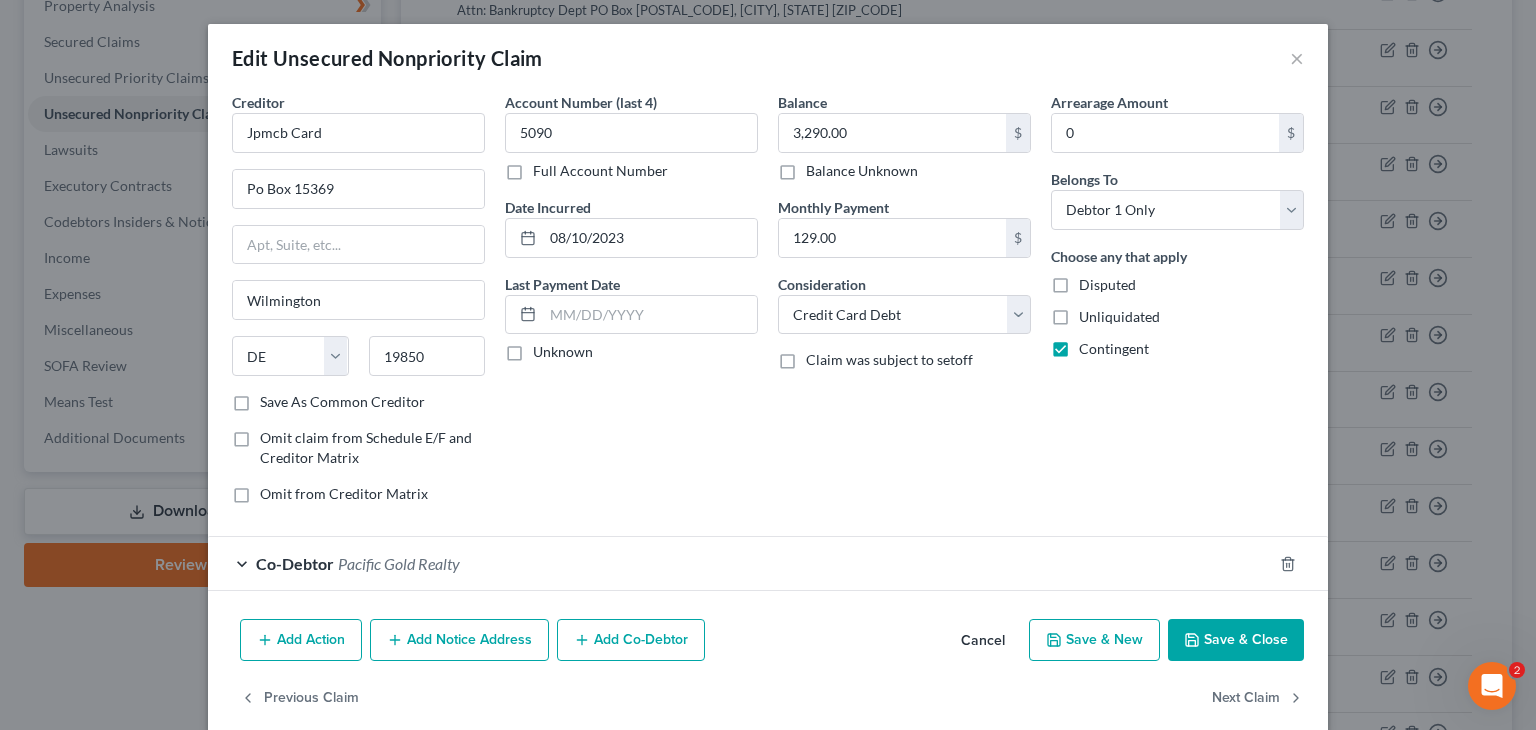 click on "Contingent" at bounding box center (1114, 349) 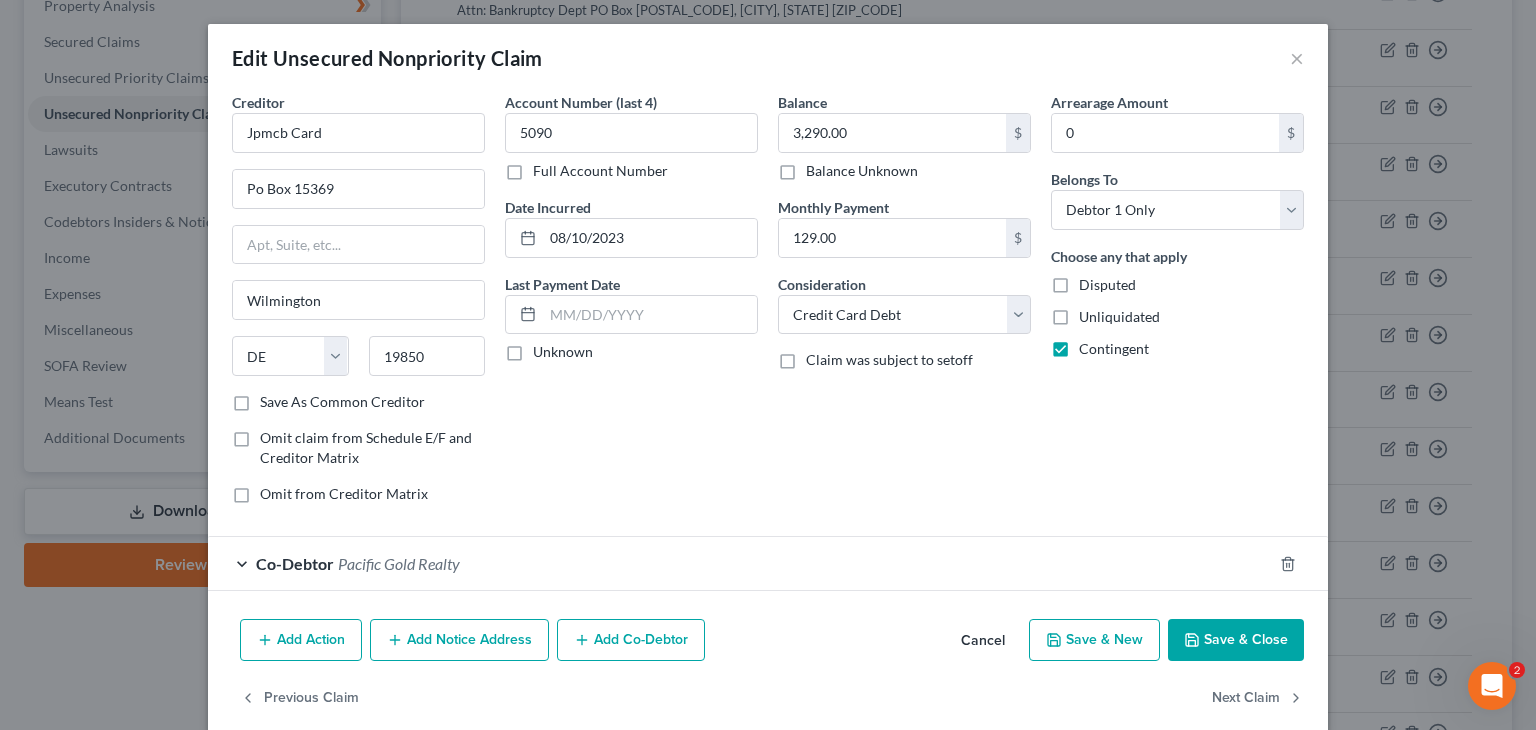 click on "Contingent" at bounding box center (1093, 345) 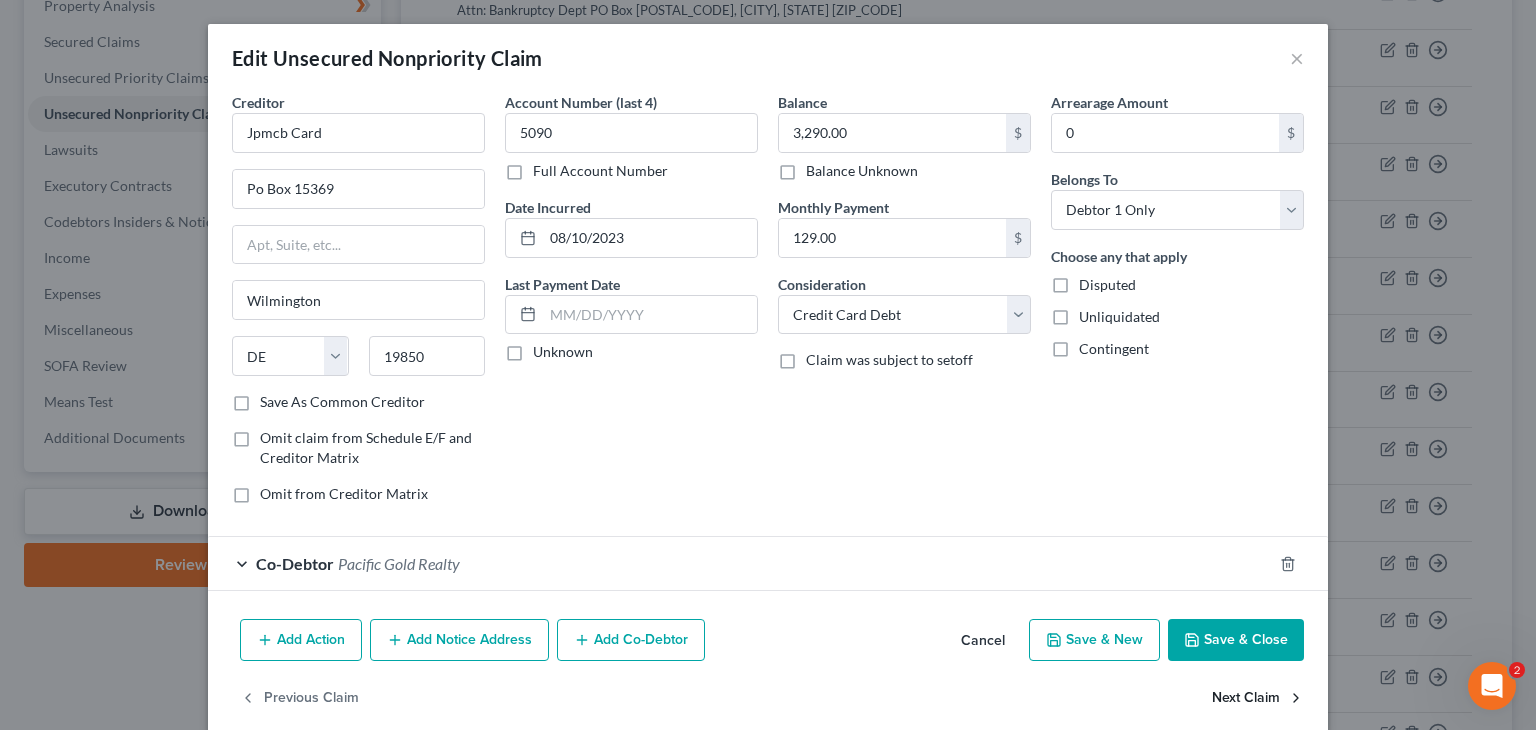 click on "Next Claim" at bounding box center (1258, 698) 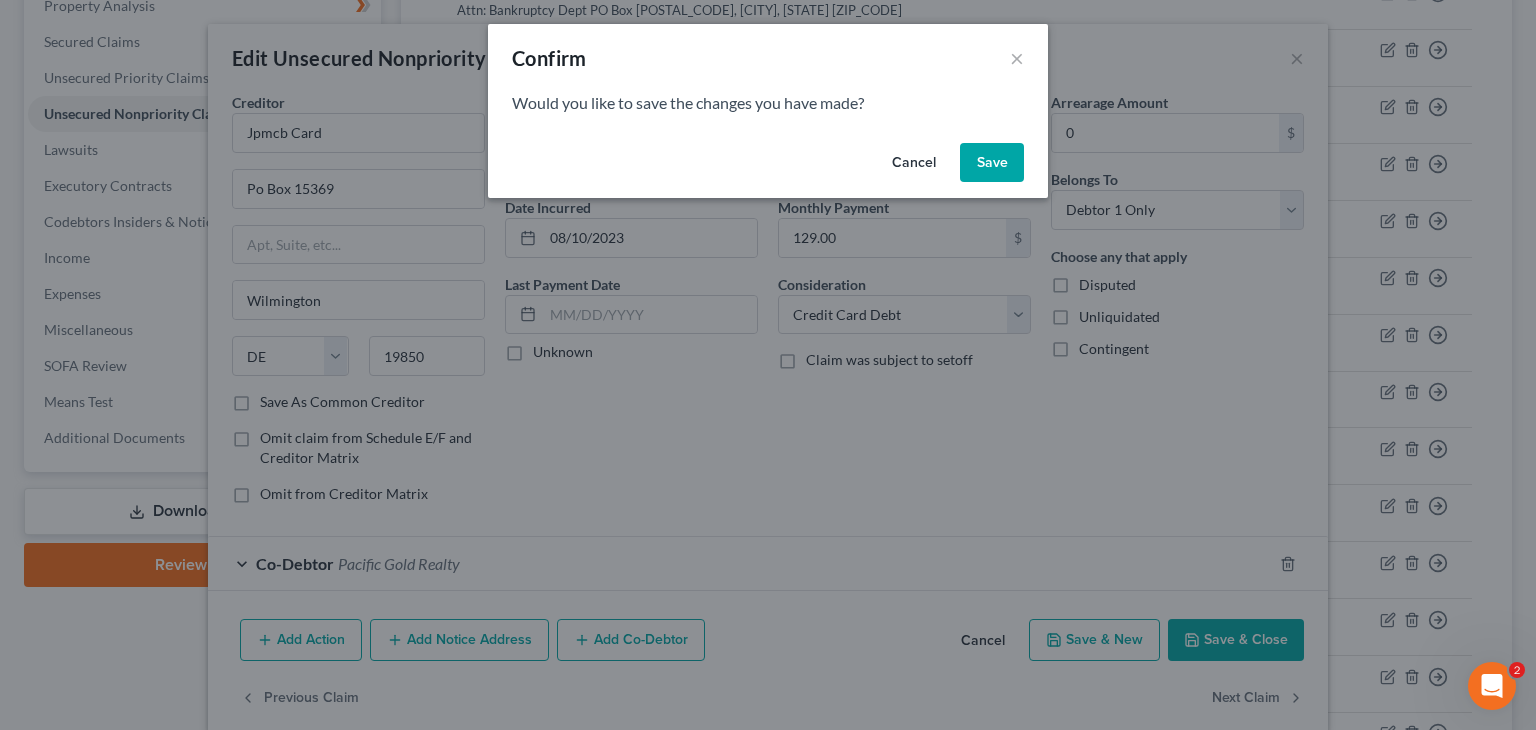 click on "Save" at bounding box center [992, 163] 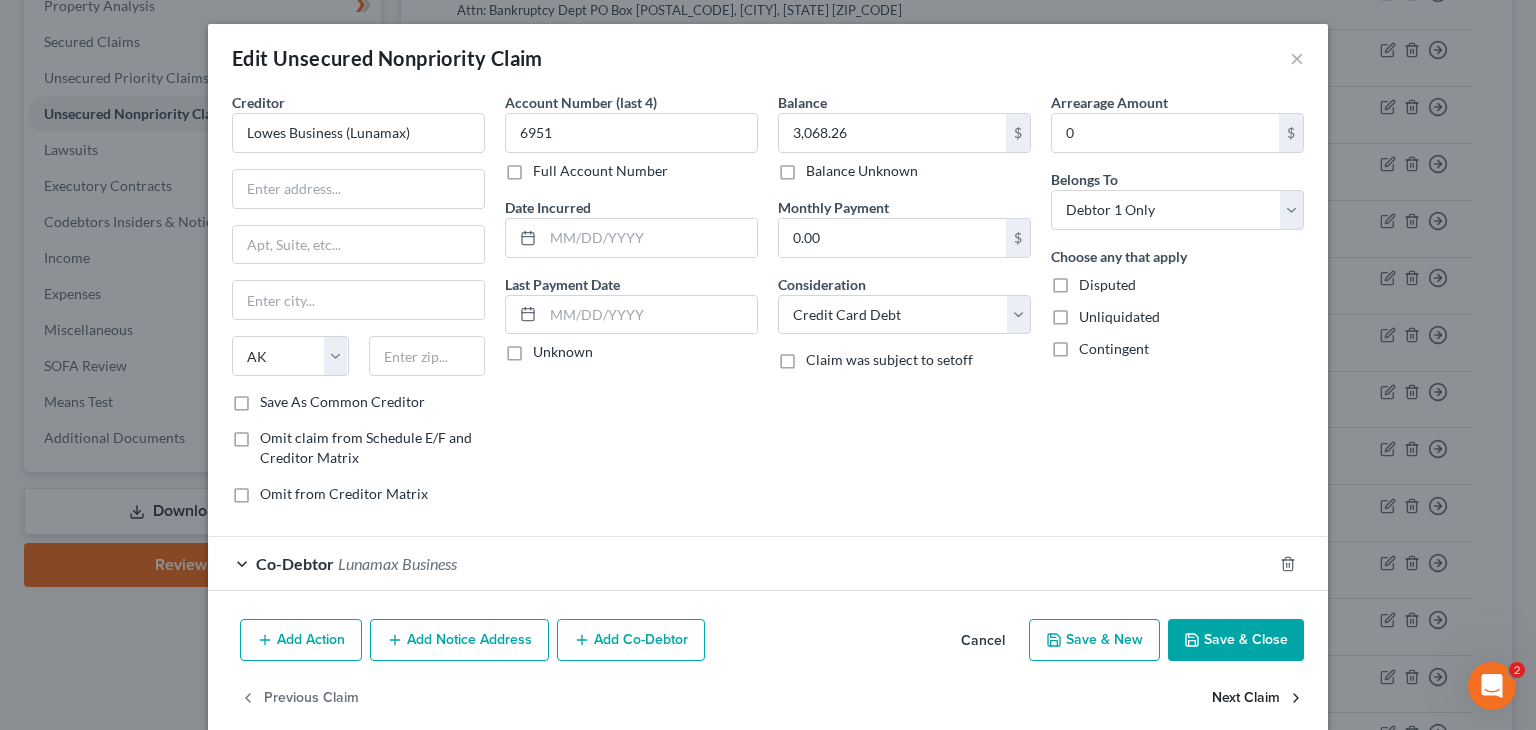 click on "Next Claim" at bounding box center (1258, 698) 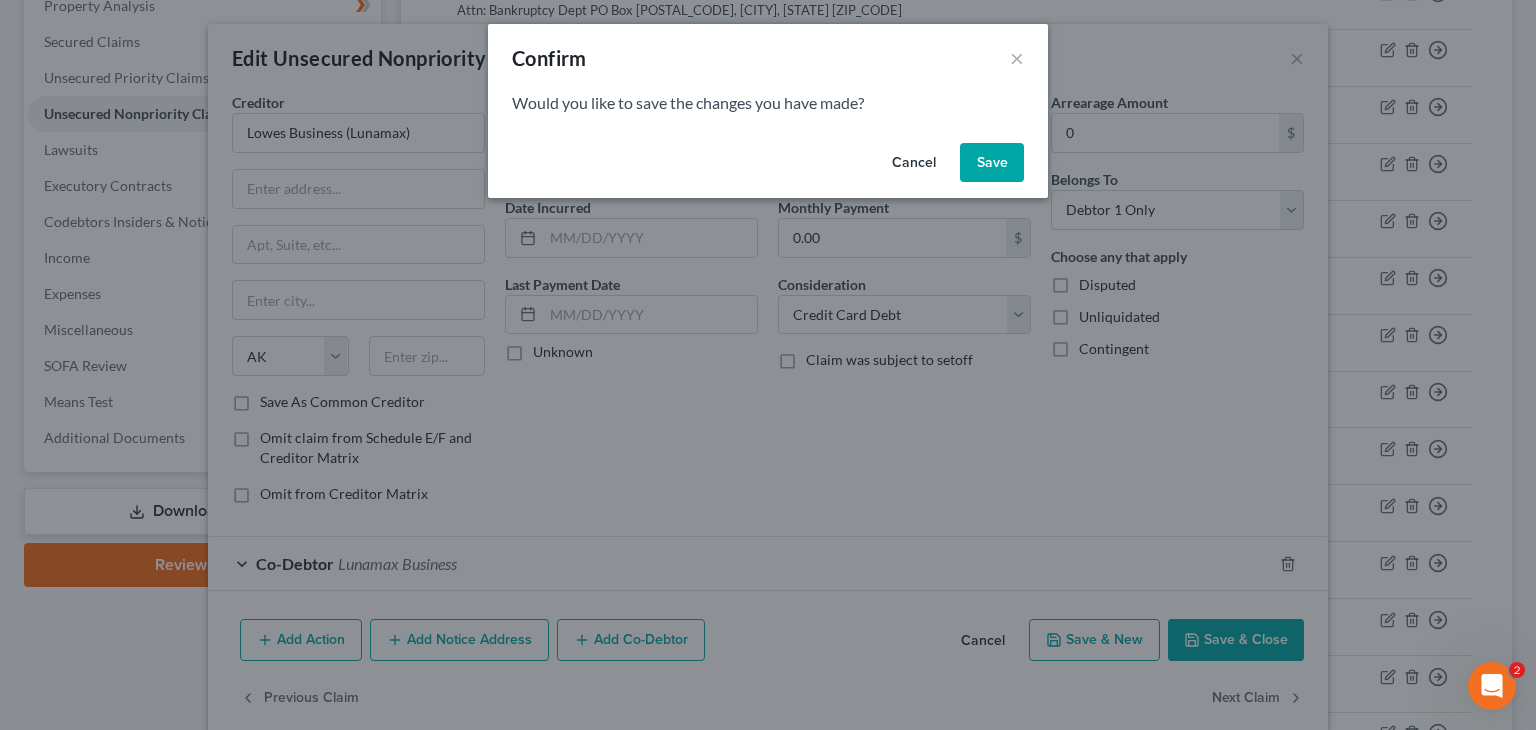 click on "Save" at bounding box center [992, 163] 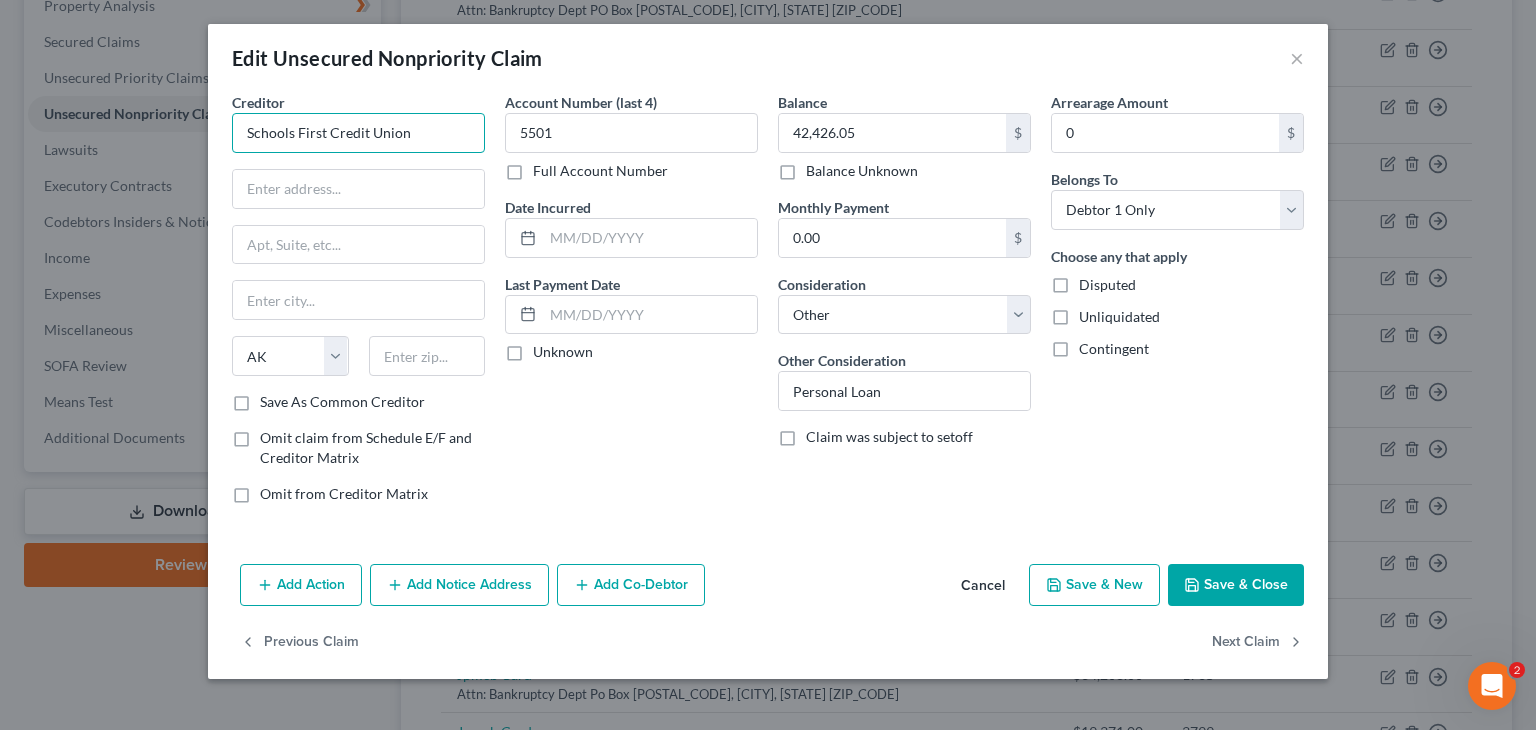 click on "Schools First Credit Union" at bounding box center (358, 133) 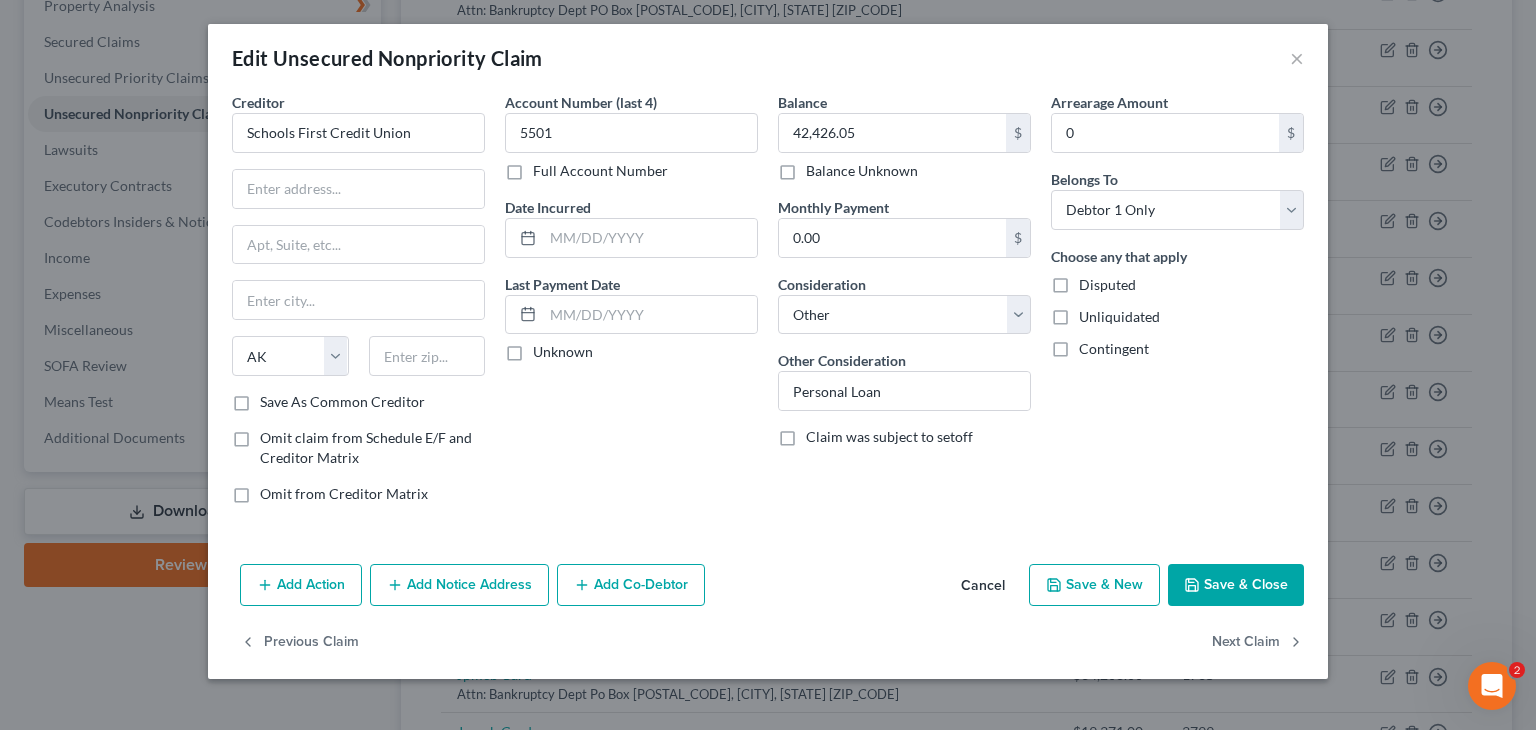 click on "Cancel" at bounding box center [983, 586] 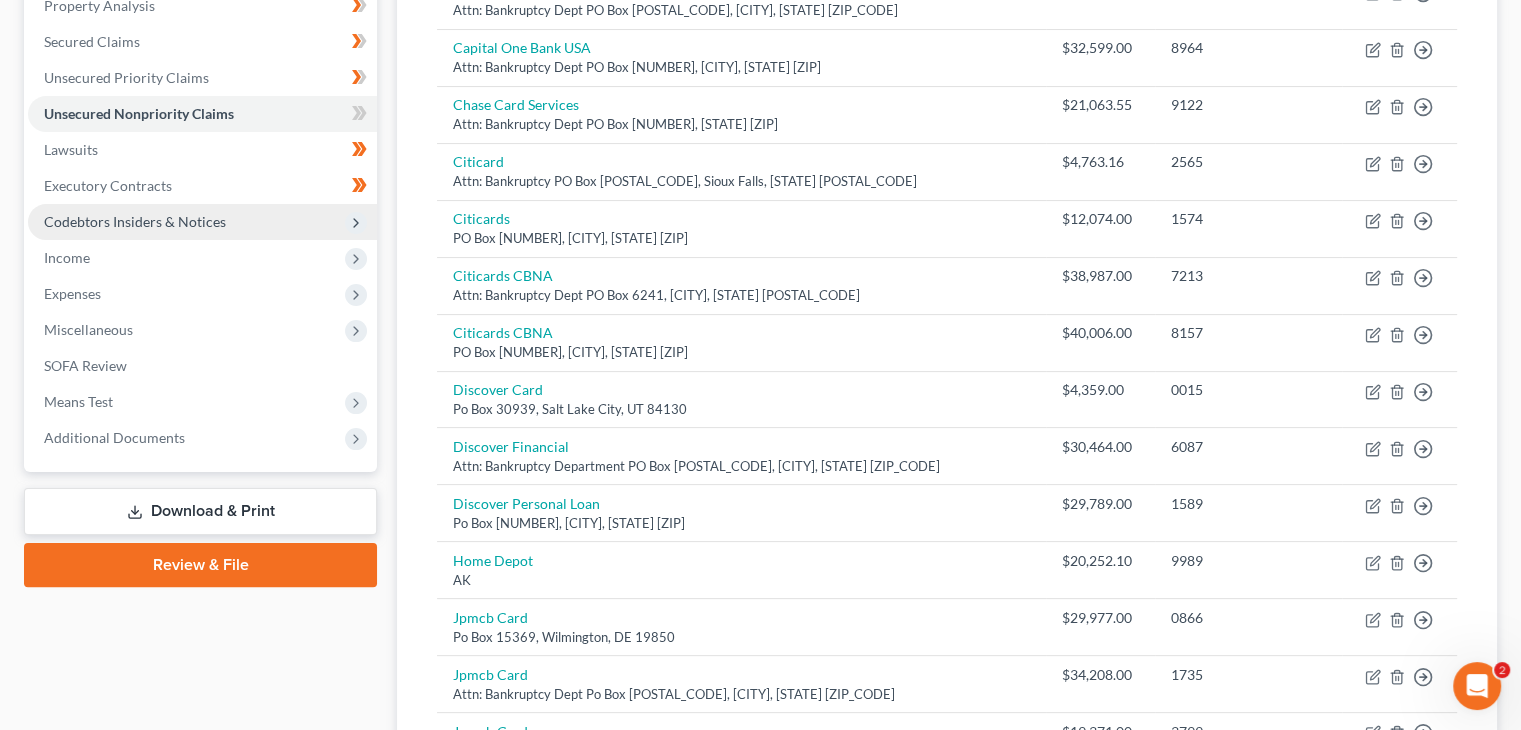 click on "Codebtors Insiders & Notices" at bounding box center (135, 221) 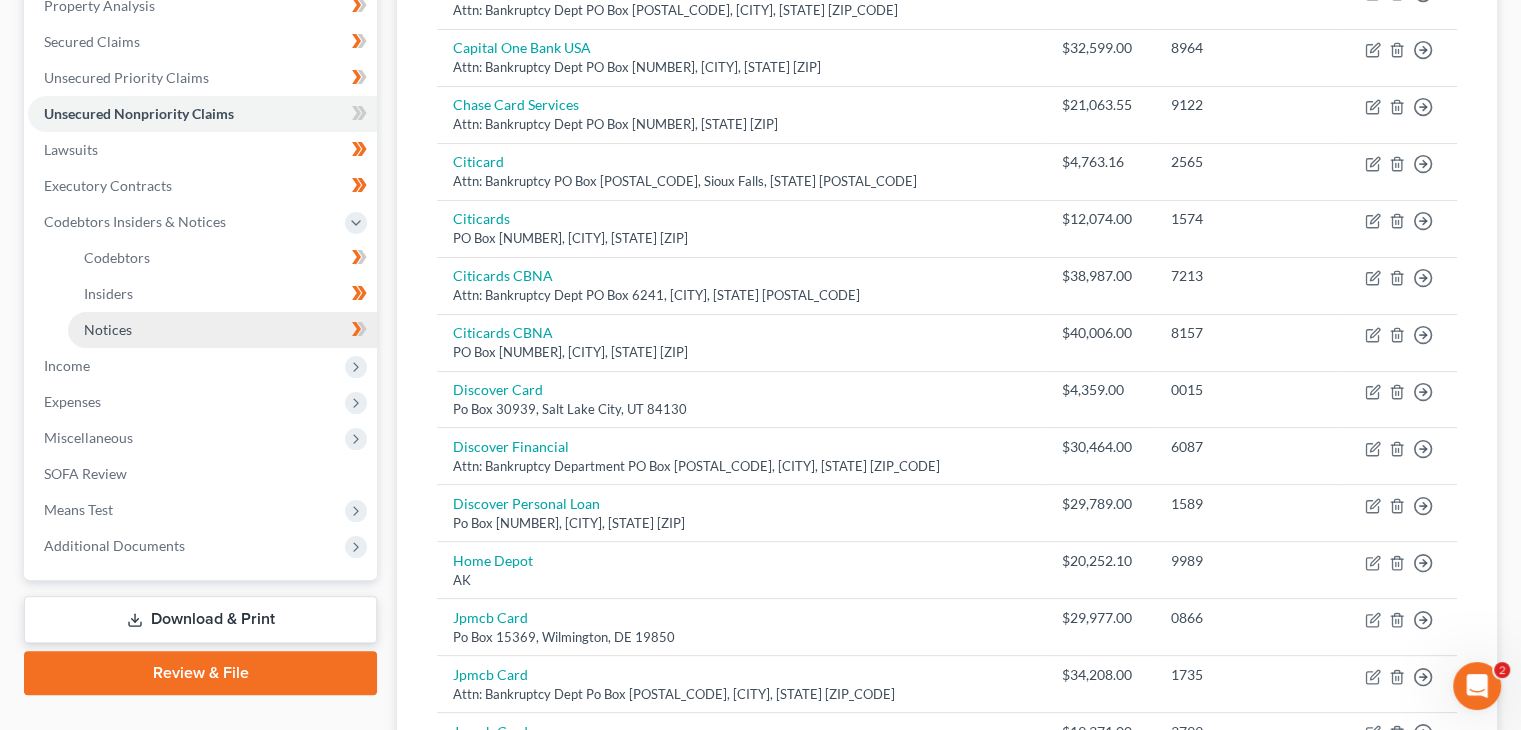 click on "Notices" at bounding box center [222, 330] 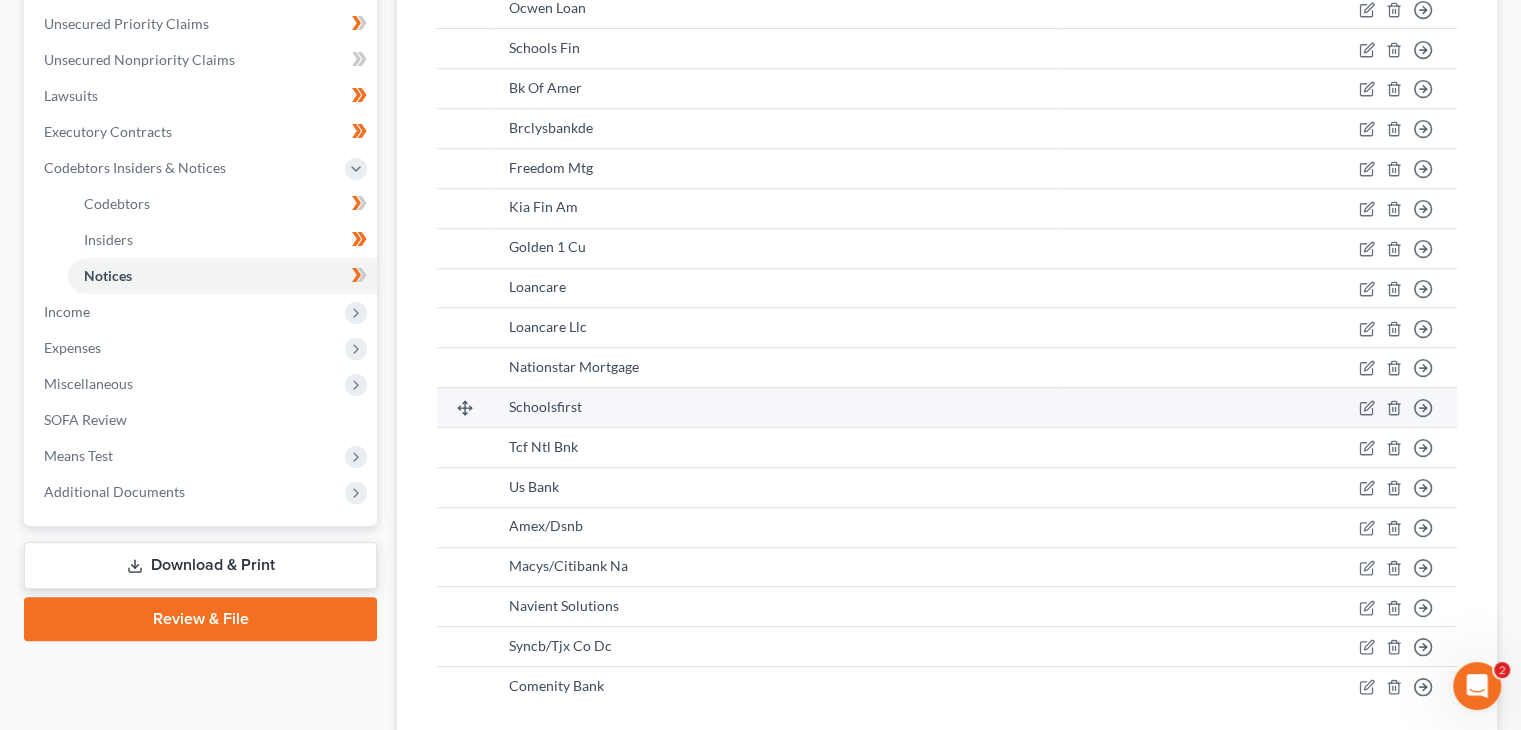 scroll, scrollTop: 500, scrollLeft: 0, axis: vertical 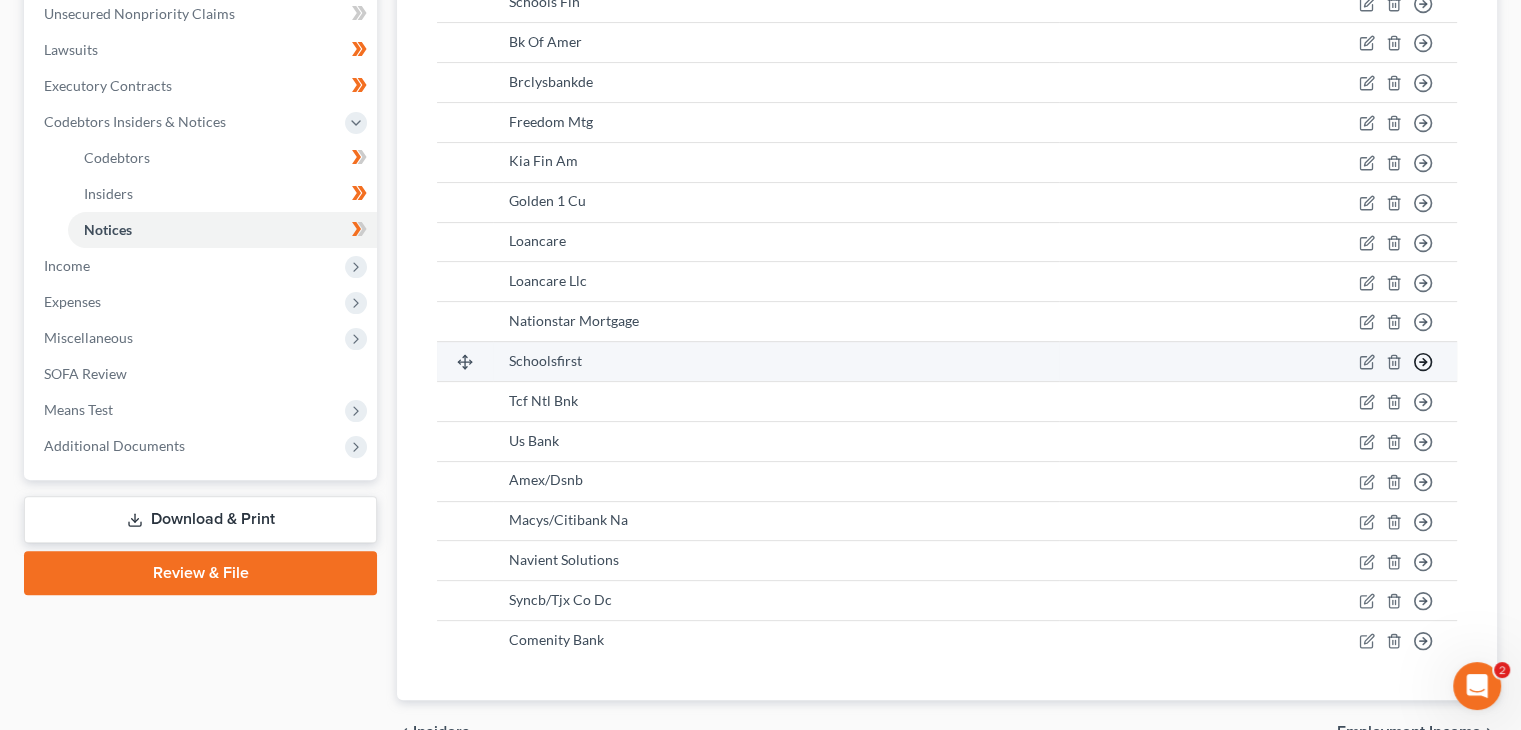 click 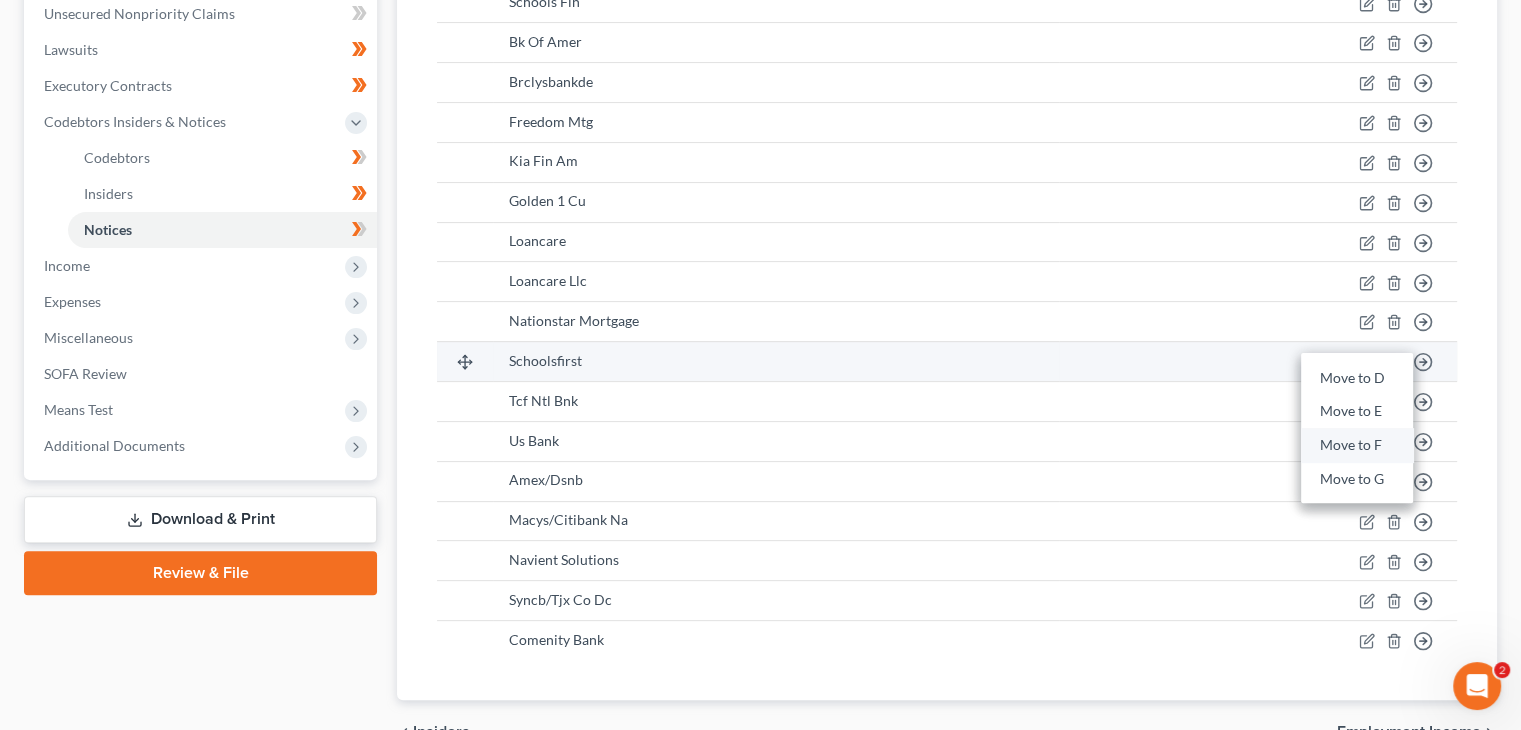 click on "Move to F" at bounding box center (1357, 445) 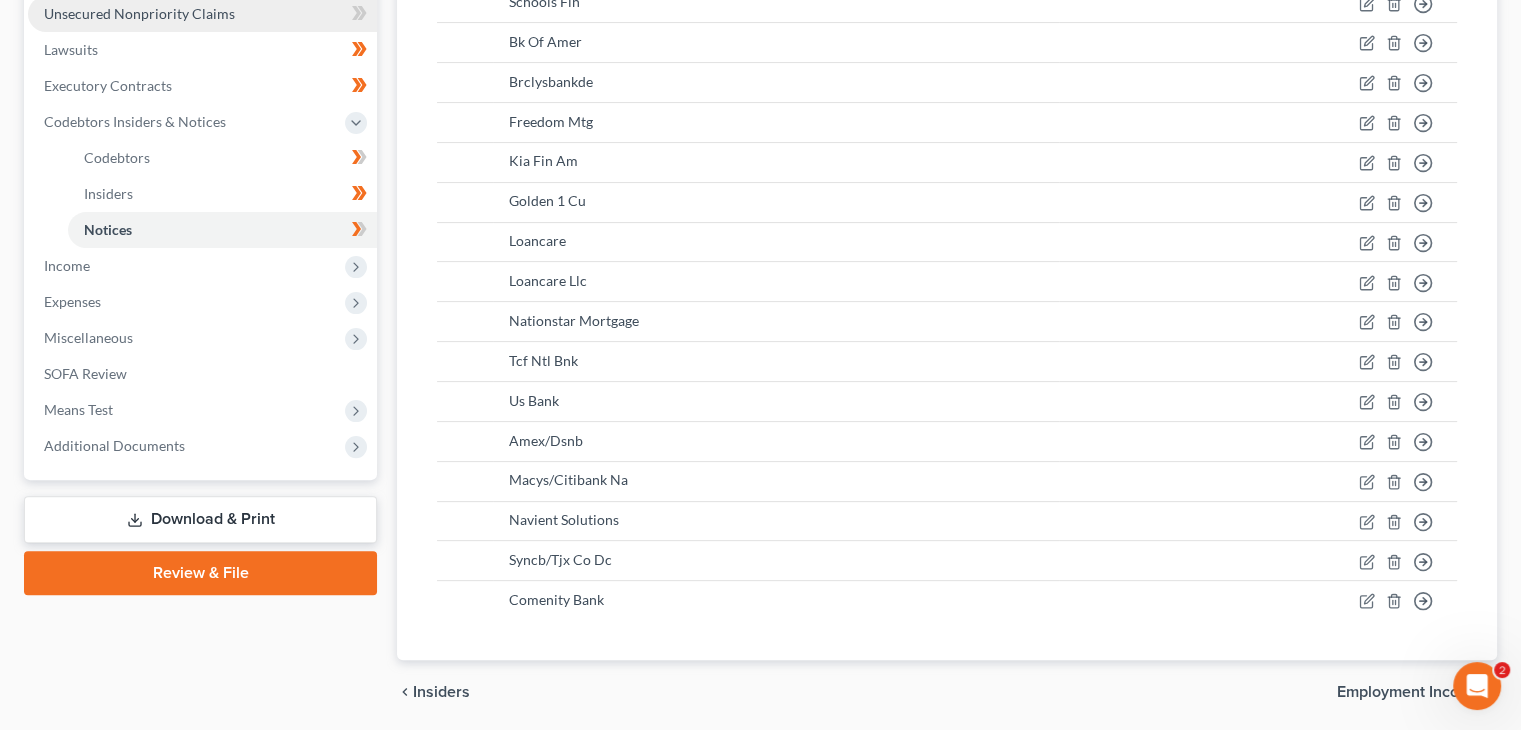 click on "Unsecured Nonpriority Claims" at bounding box center [202, 14] 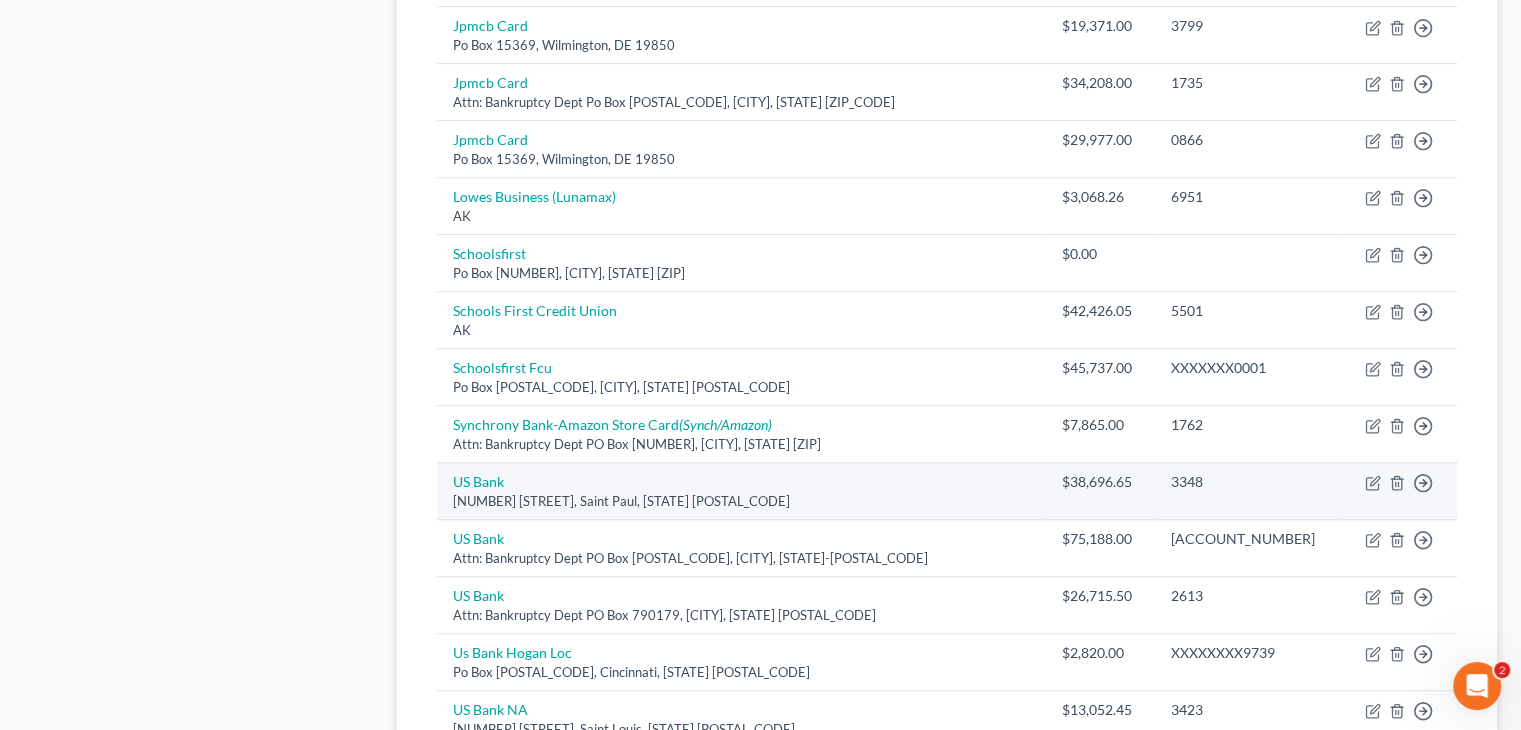 scroll, scrollTop: 1004, scrollLeft: 0, axis: vertical 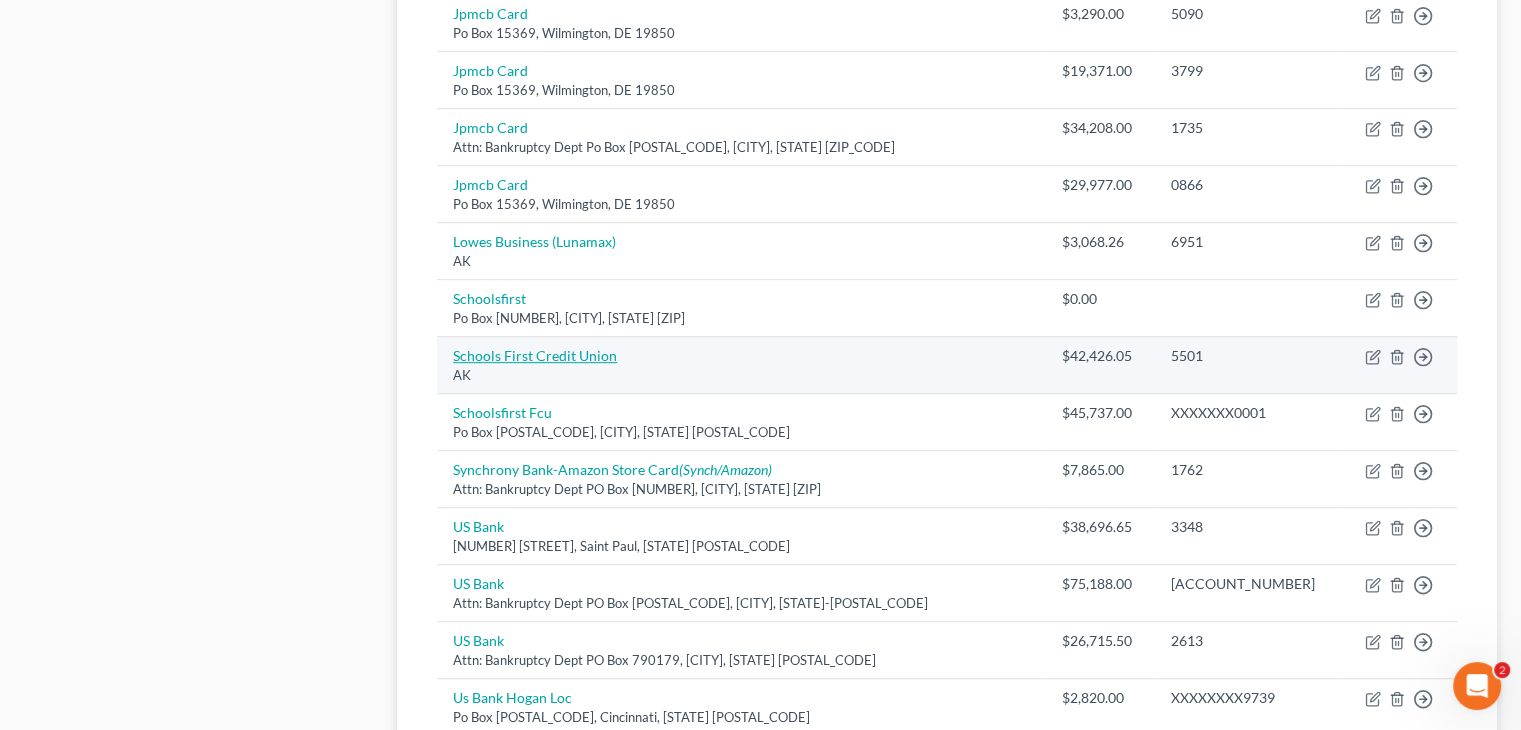 click on "Schools First Credit Union" at bounding box center (535, 355) 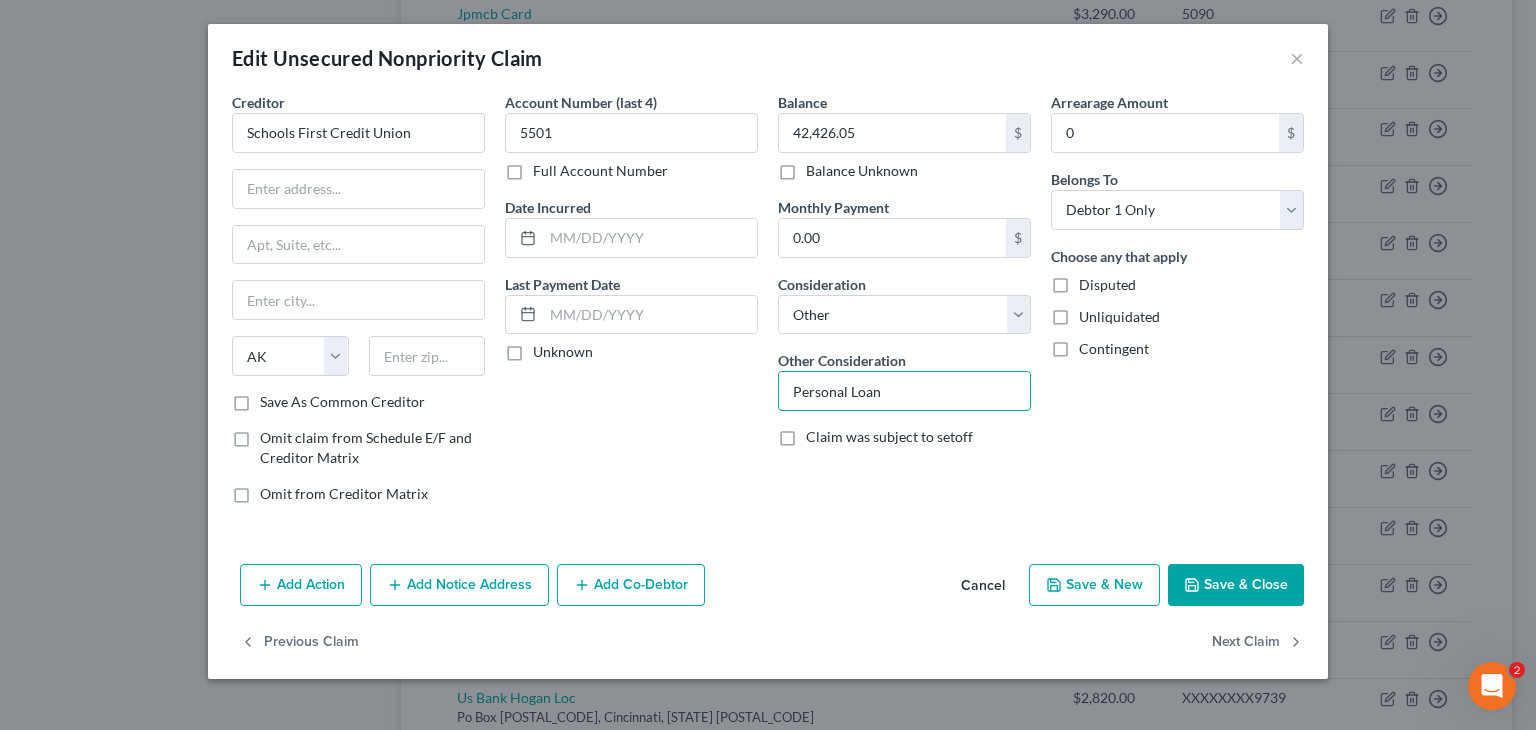 drag, startPoint x: 906, startPoint y: 393, endPoint x: 752, endPoint y: 407, distance: 154.63506 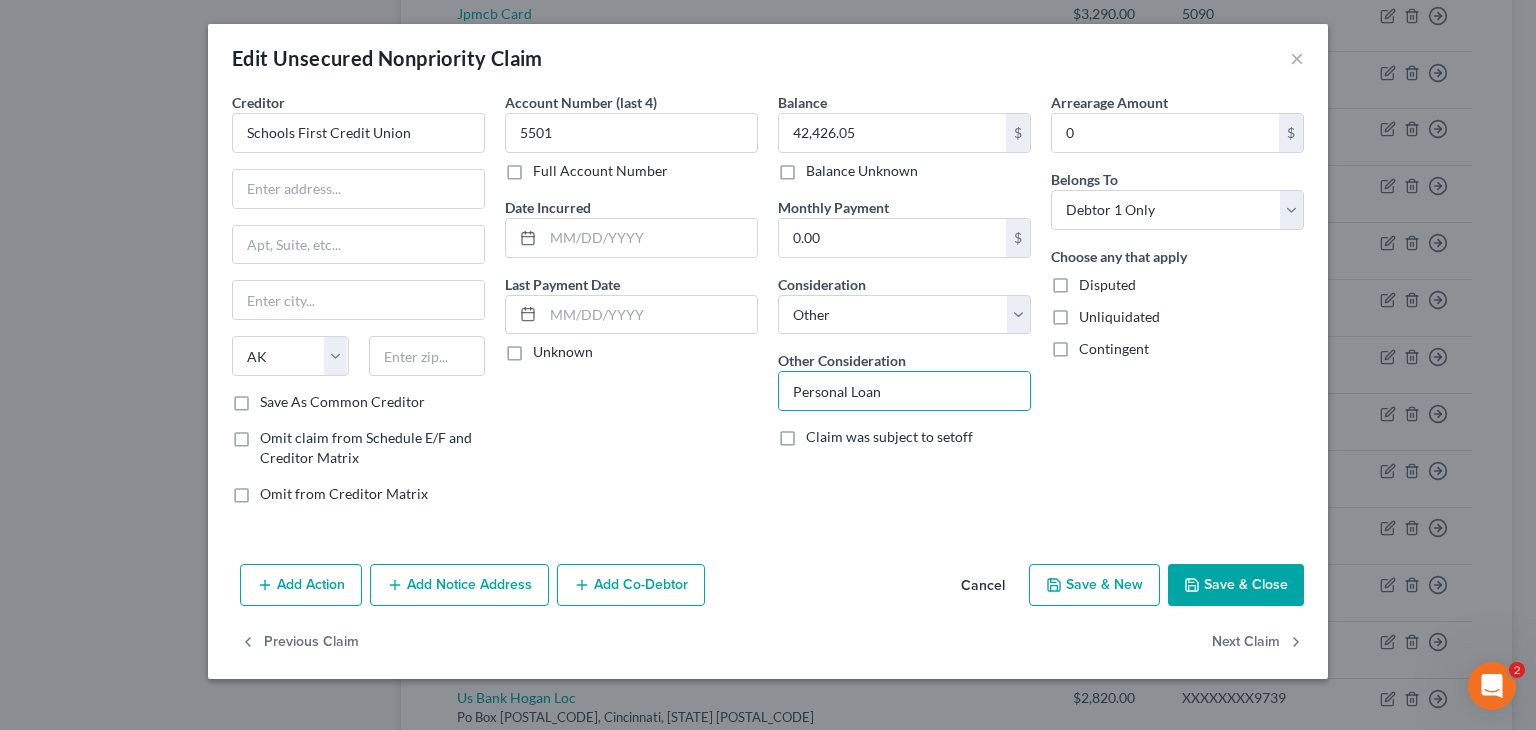 click on "Cancel" at bounding box center (983, 586) 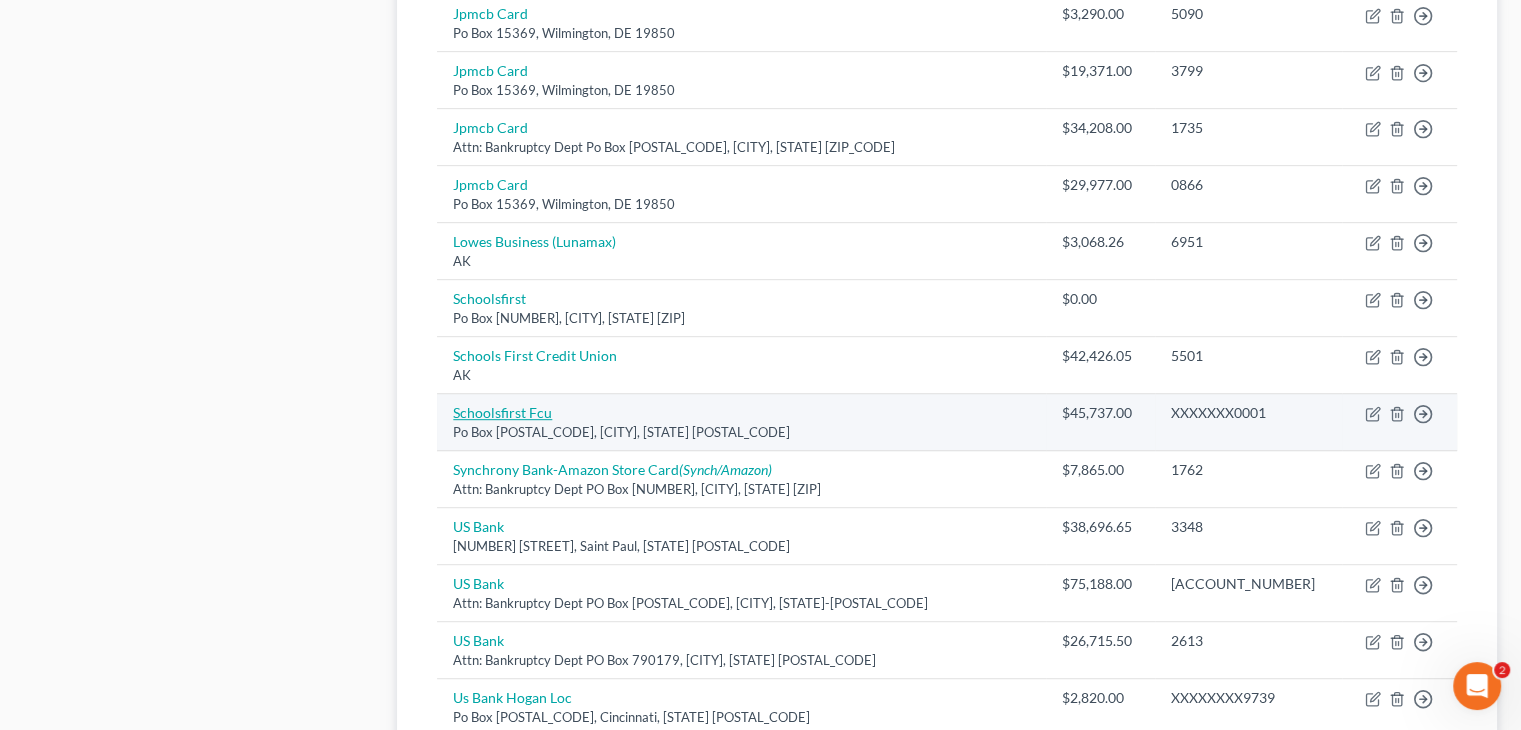 click on "Schoolsfirst Fcu" at bounding box center (502, 412) 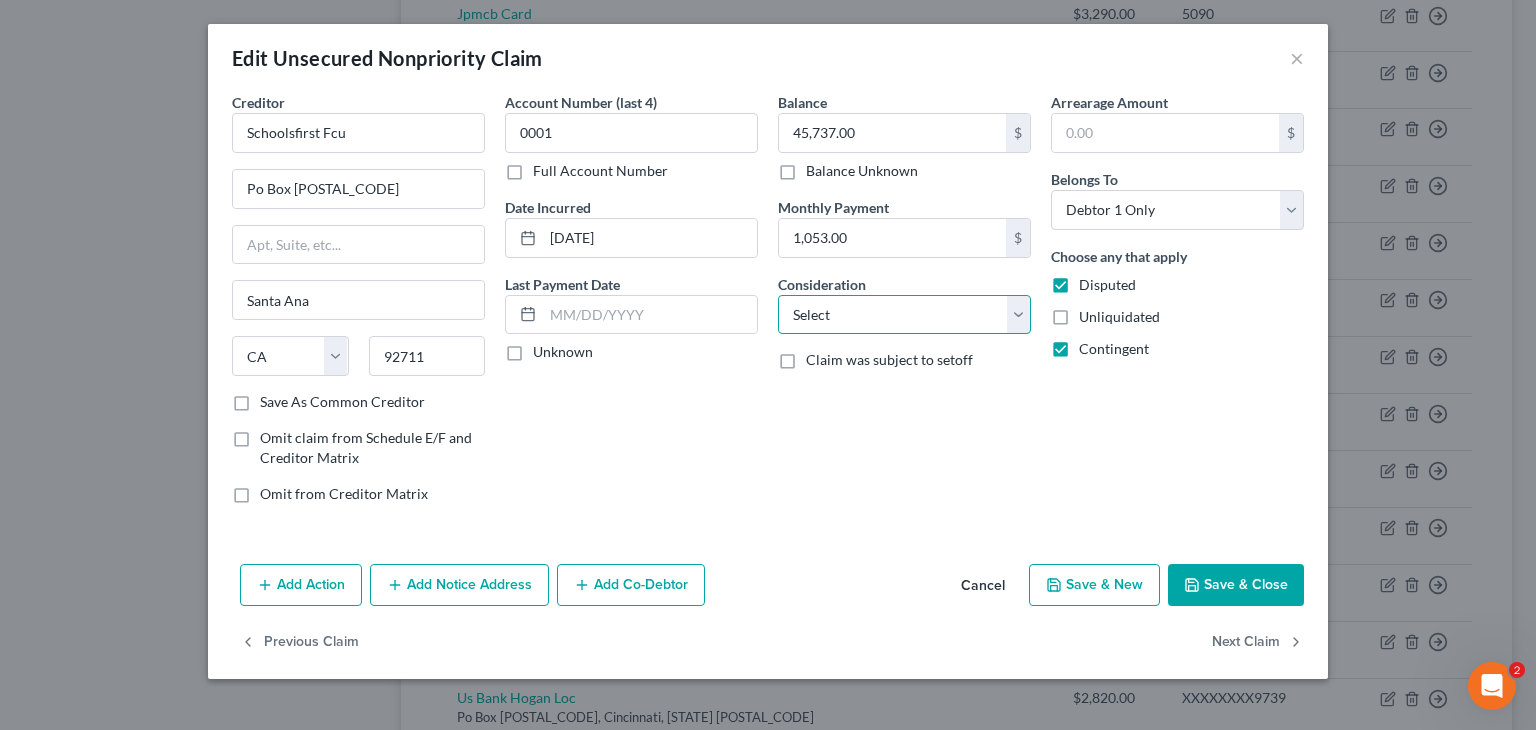 click on "Select Cable / Satellite Services Collection Agency Credit Card Debt Debt Counseling / Attorneys Deficiency Balance Domestic Support Obligations Home / Car Repairs Income Taxes Judgment Liens Medical Services Monies Loaned / Advanced Mortgage Obligation From Divorce Or Separation Obligation To Pensions Other Overdrawn Bank Account Promised To Help Pay Creditors Student Loans Suppliers And Vendors Telephone / Internet Services Utility Services" at bounding box center (904, 315) 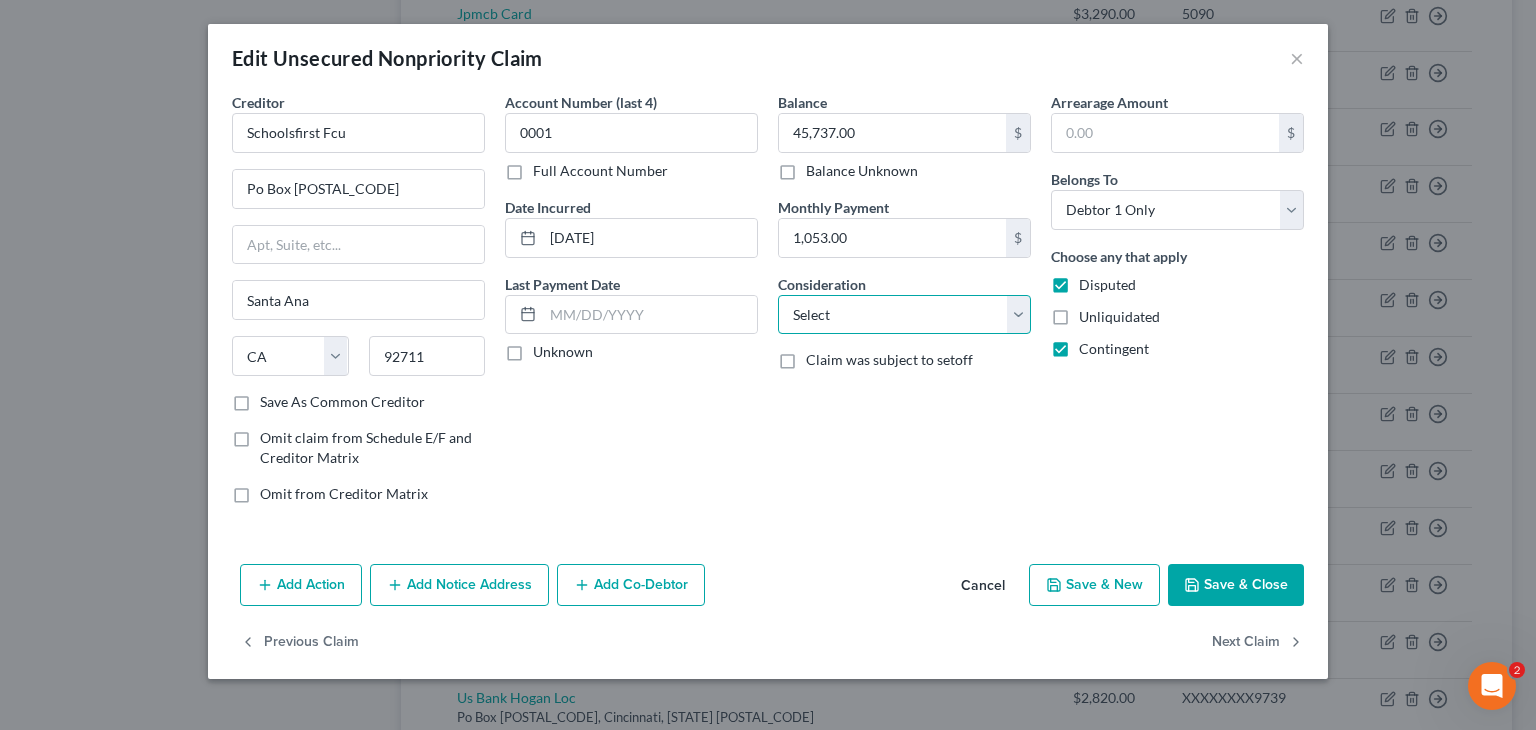 select on "14" 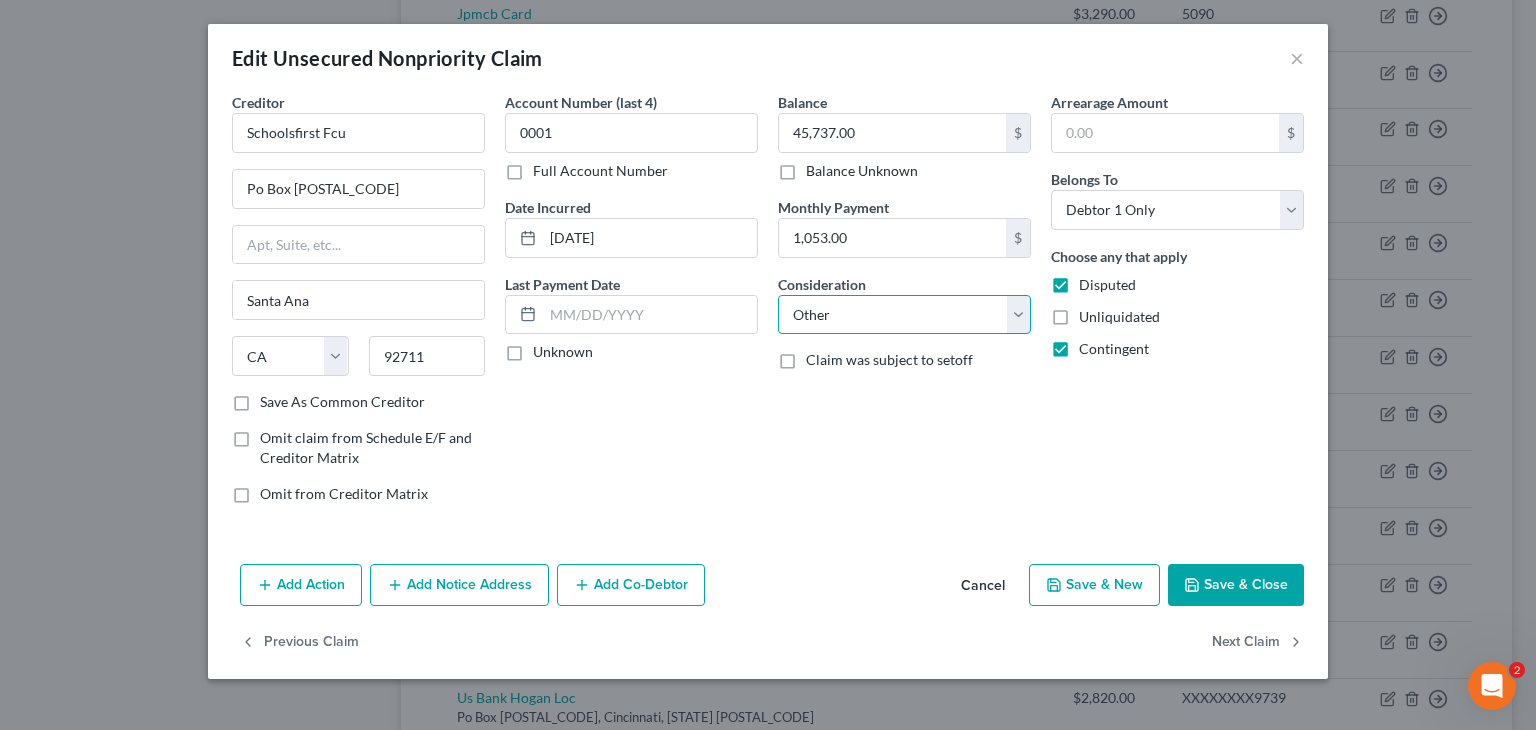 click on "Select Cable / Satellite Services Collection Agency Credit Card Debt Debt Counseling / Attorneys Deficiency Balance Domestic Support Obligations Home / Car Repairs Income Taxes Judgment Liens Medical Services Monies Loaned / Advanced Mortgage Obligation From Divorce Or Separation Obligation To Pensions Other Overdrawn Bank Account Promised To Help Pay Creditors Student Loans Suppliers And Vendors Telephone / Internet Services Utility Services" at bounding box center (904, 315) 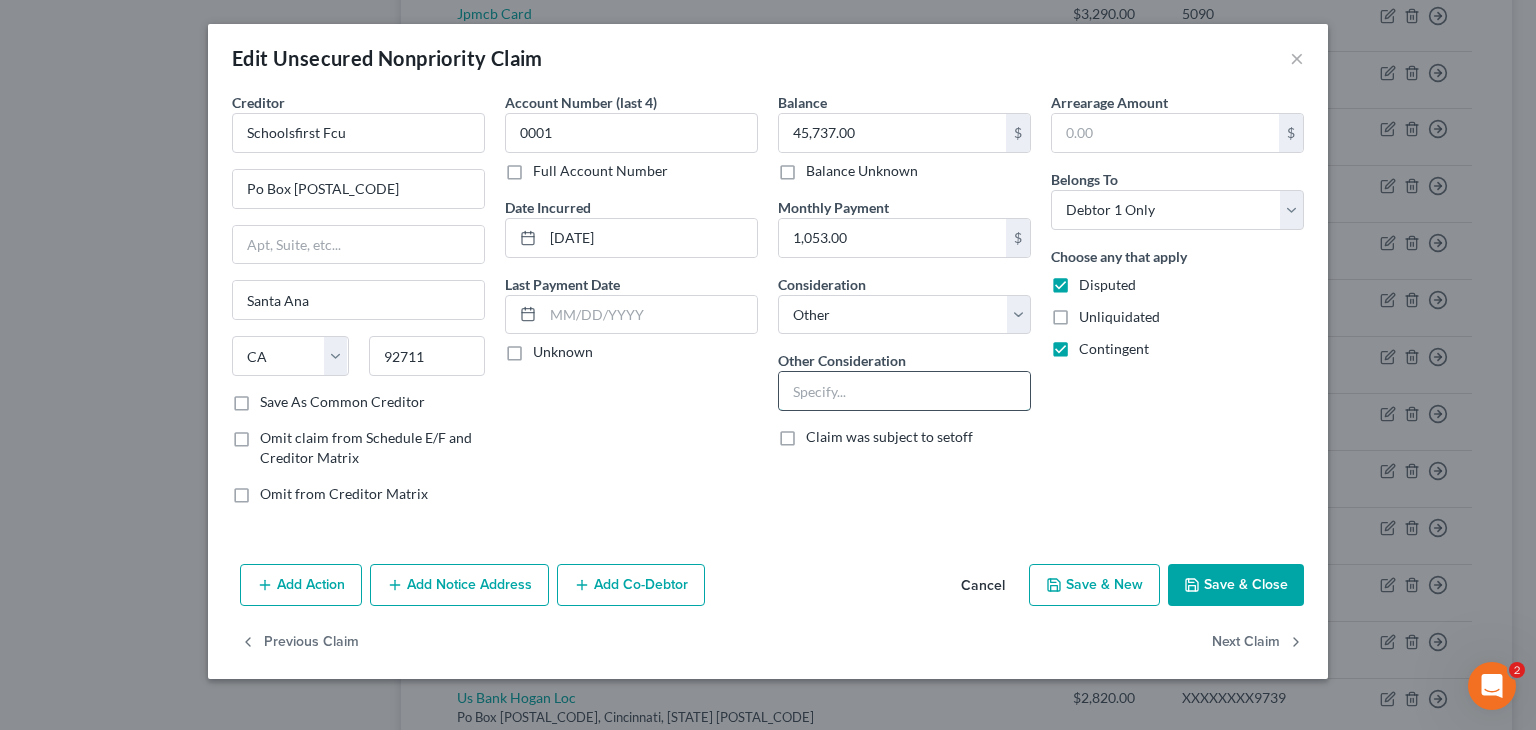 click at bounding box center [904, 391] 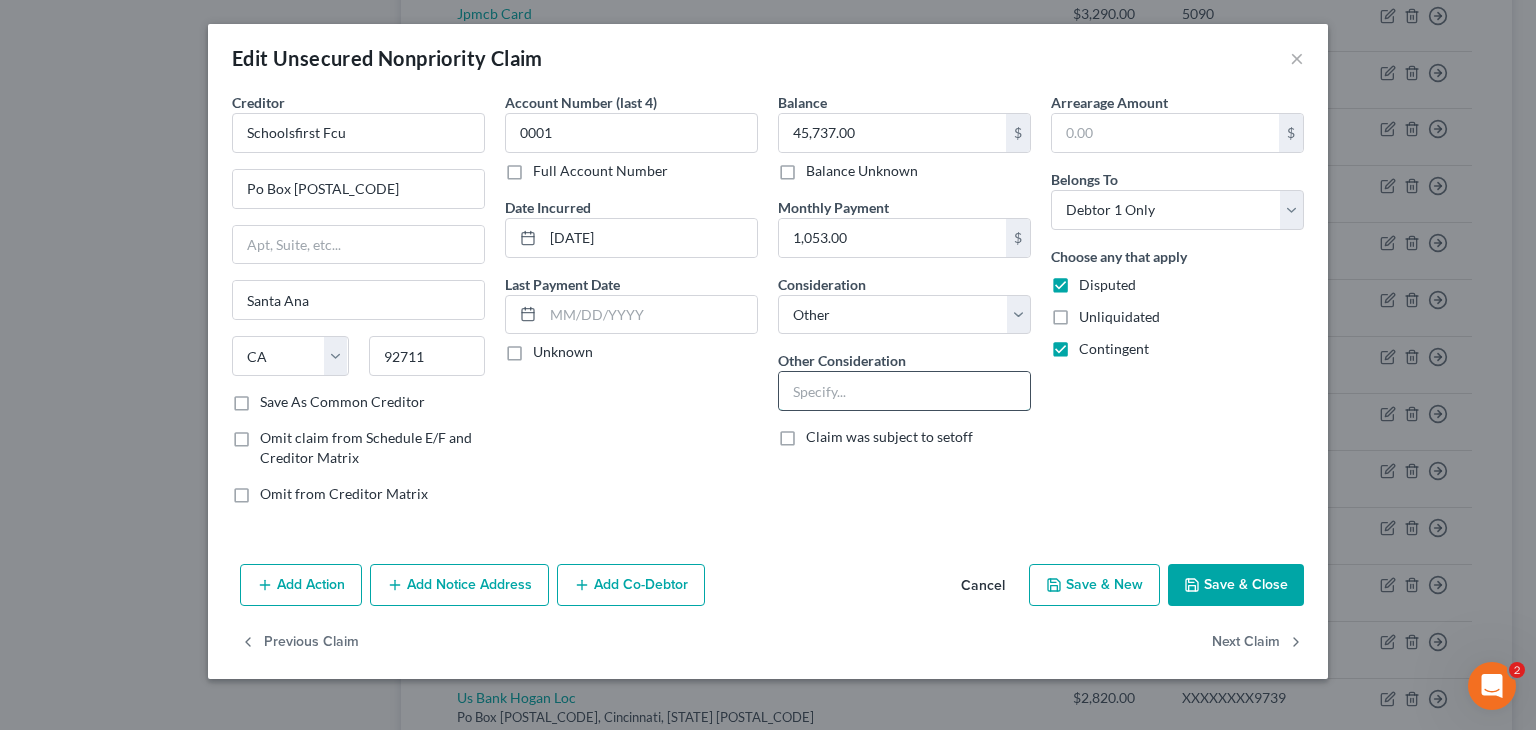 paste on "Personal Loan" 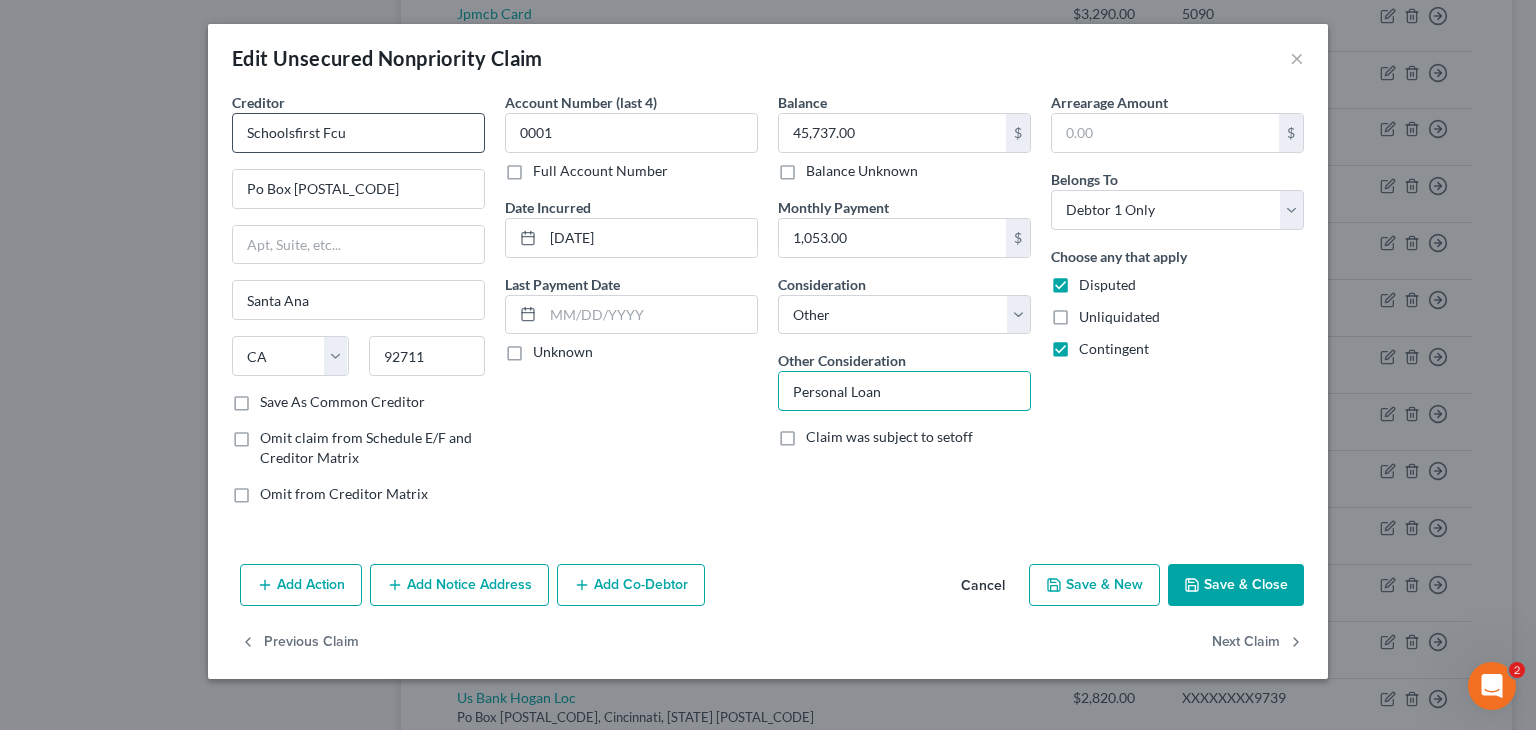 type on "Personal Loan" 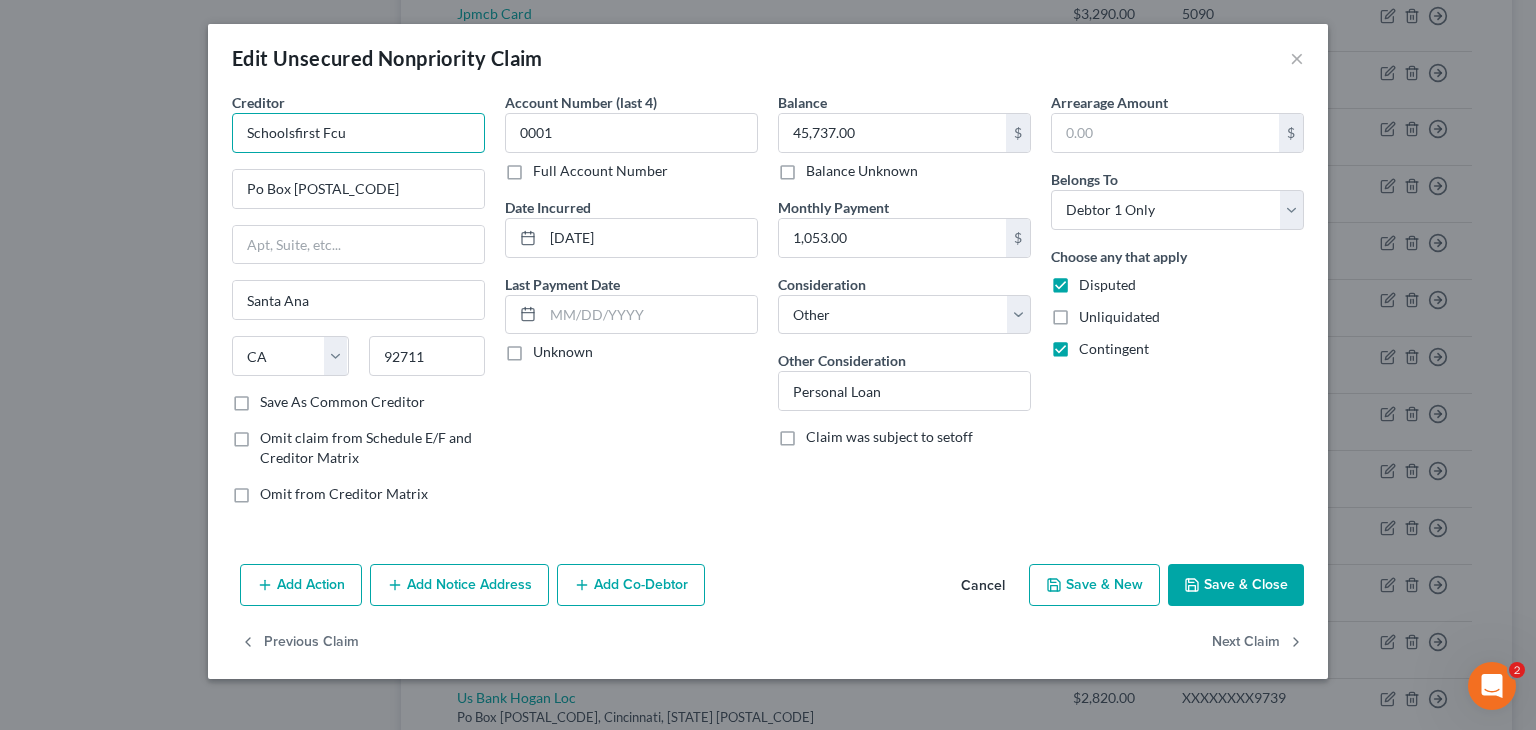 click on "Schoolsfirst Fcu" at bounding box center [358, 133] 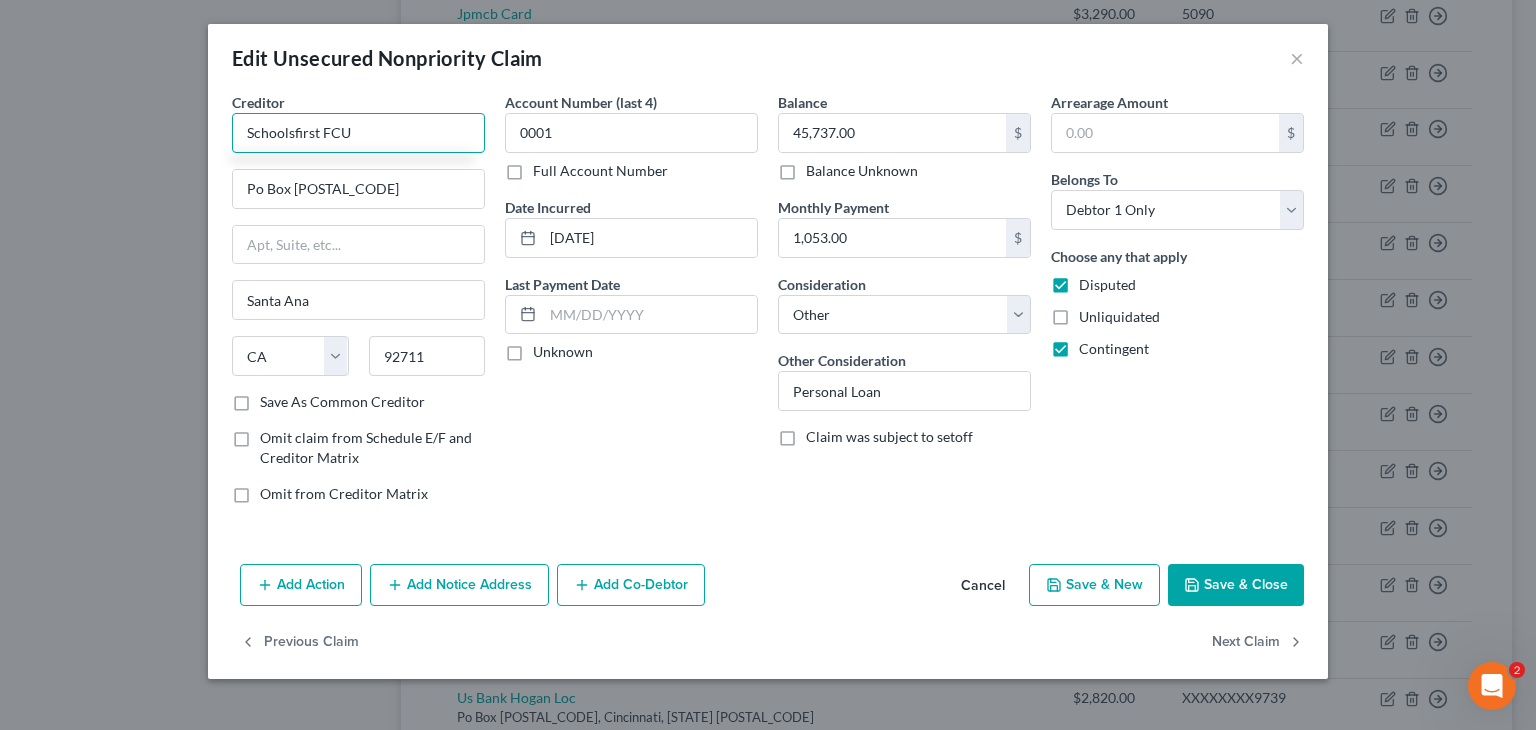 click on "Schoolsfirst FCU" at bounding box center [358, 133] 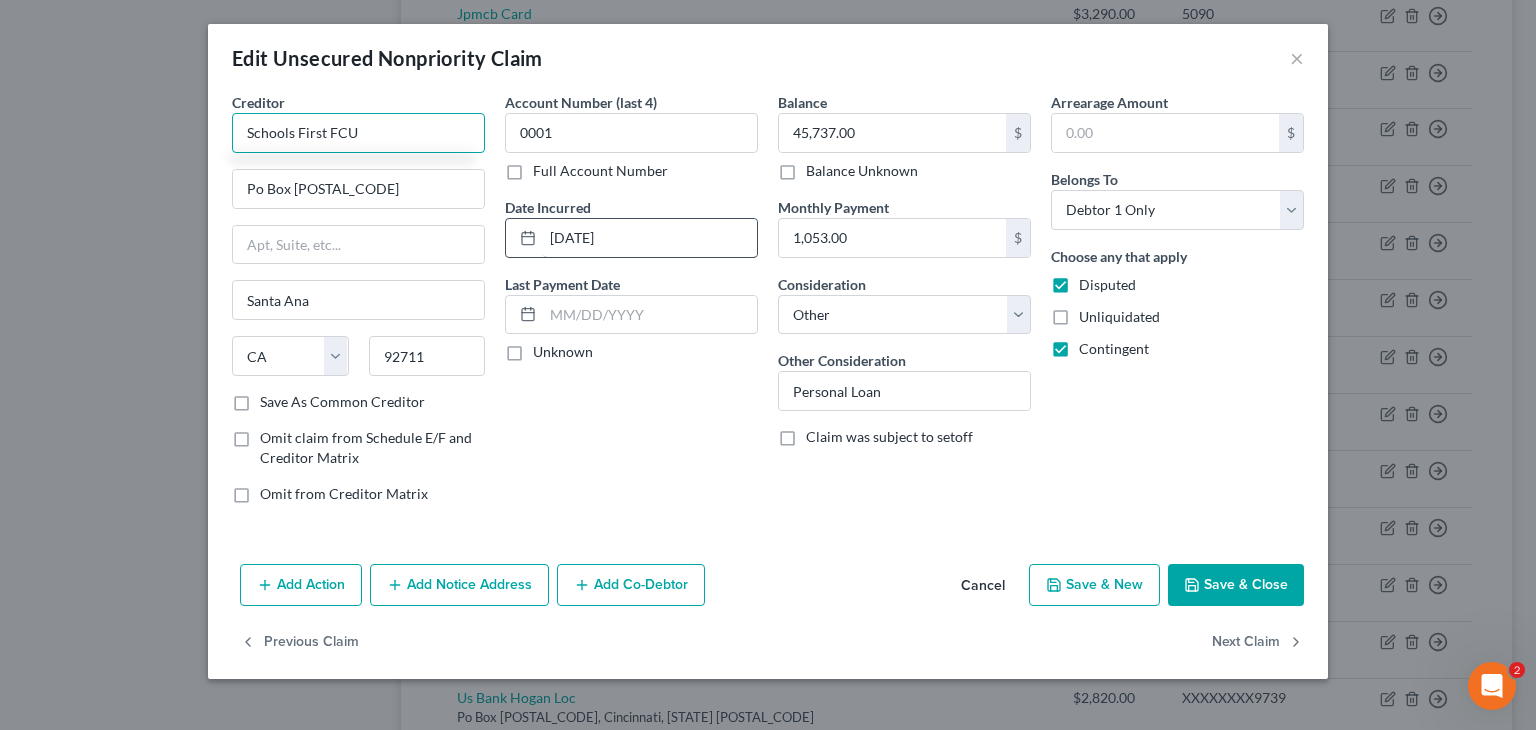 type on "Schools First FCU" 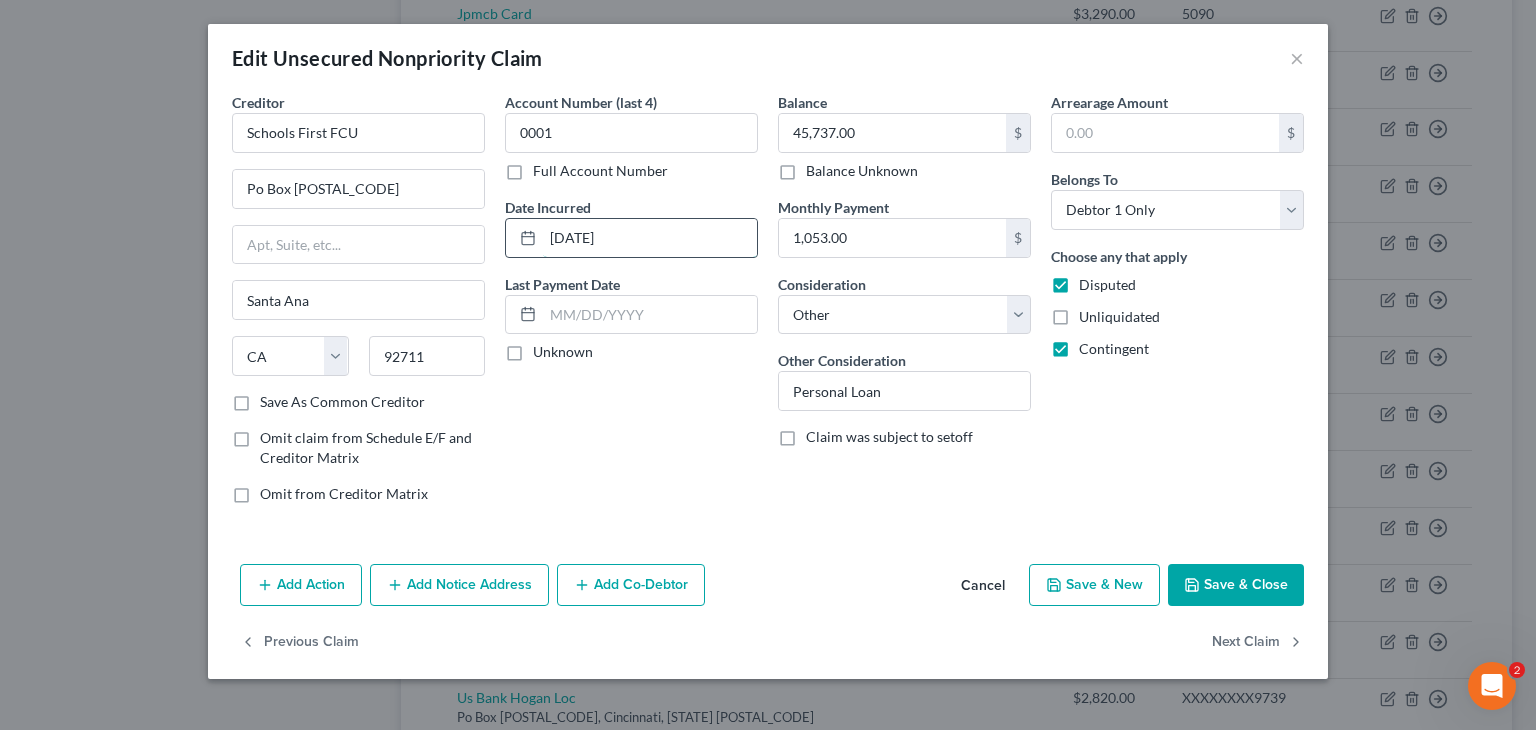 click on "07-09-2024" at bounding box center (650, 238) 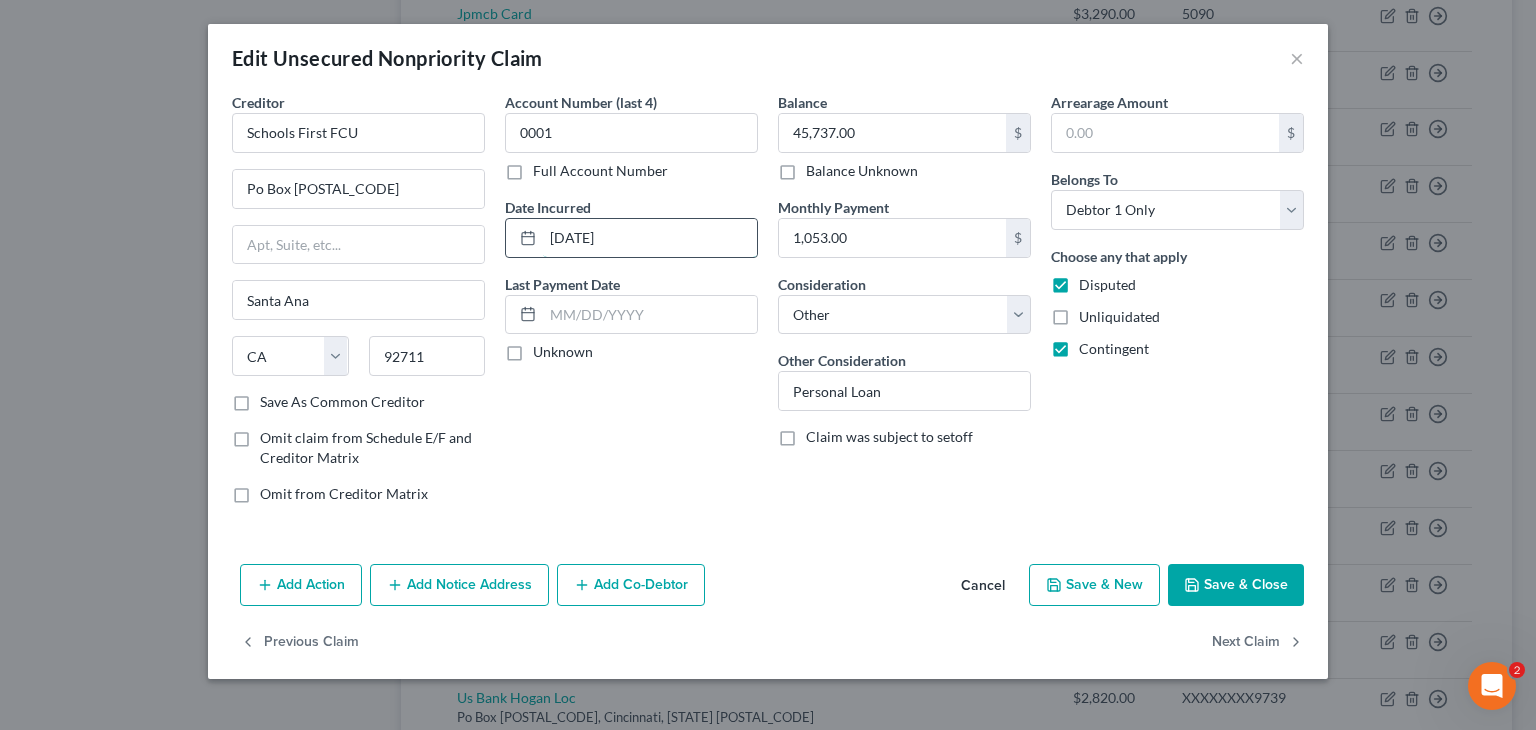 click on "07/09-2024" at bounding box center (650, 238) 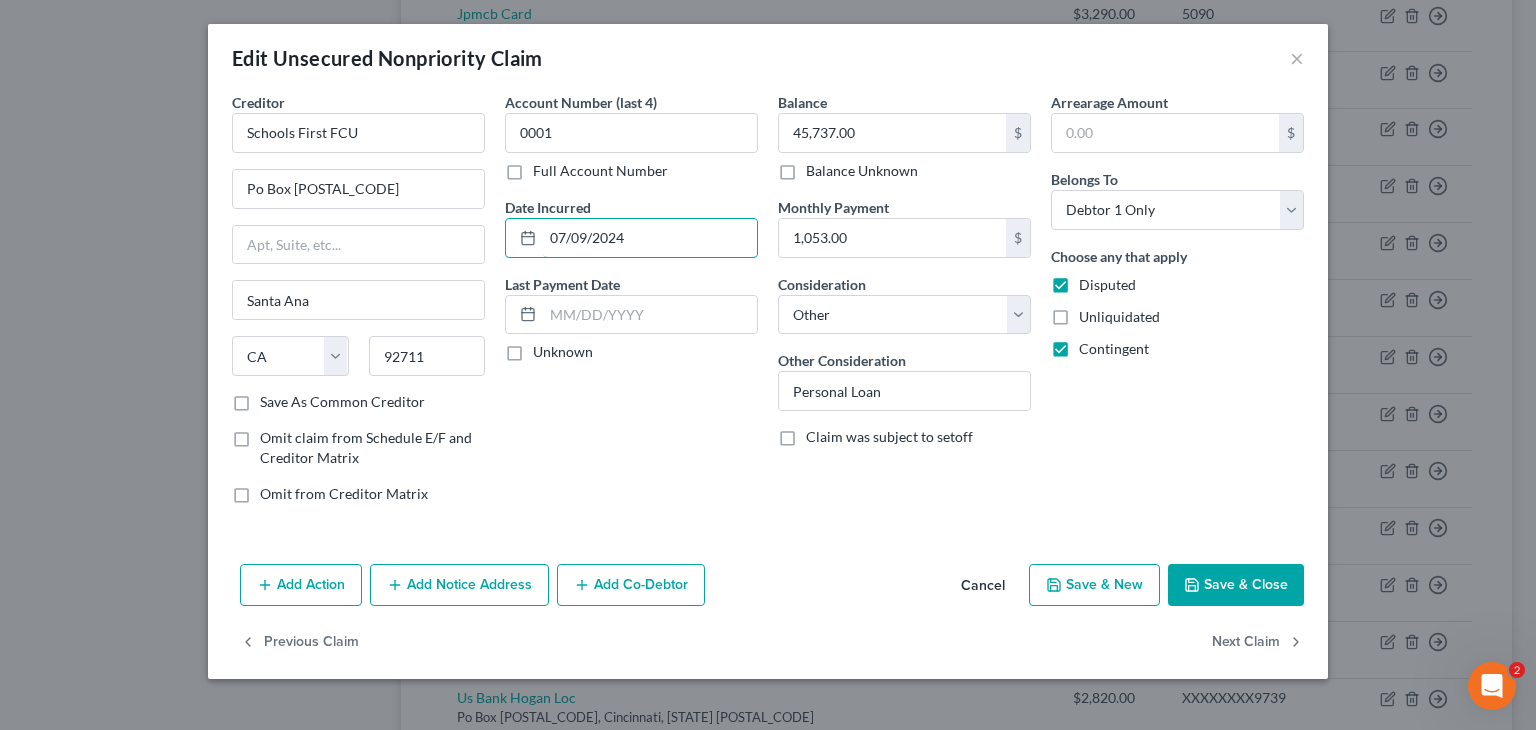 type on "07/09/2024" 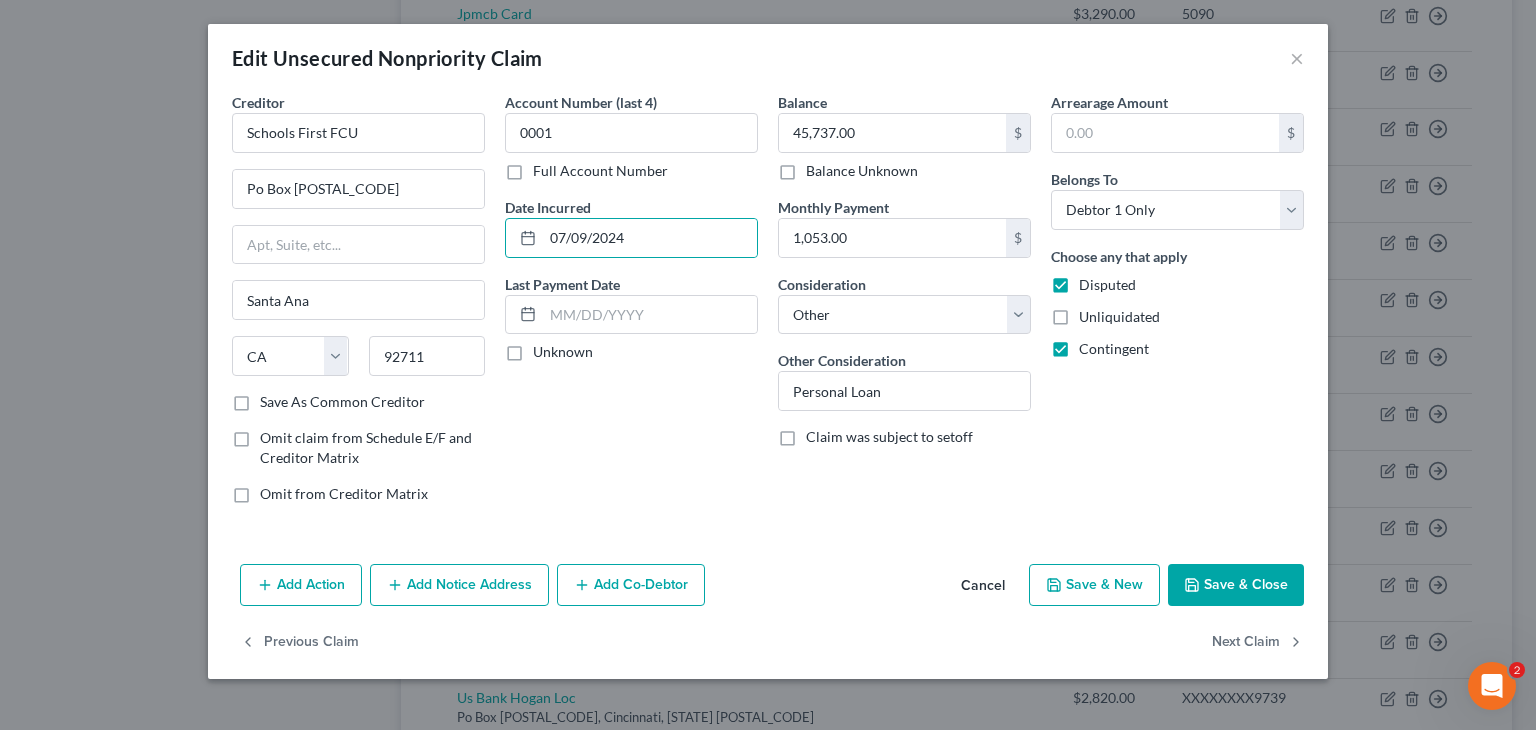 click on "Disputed" at bounding box center (1107, 284) 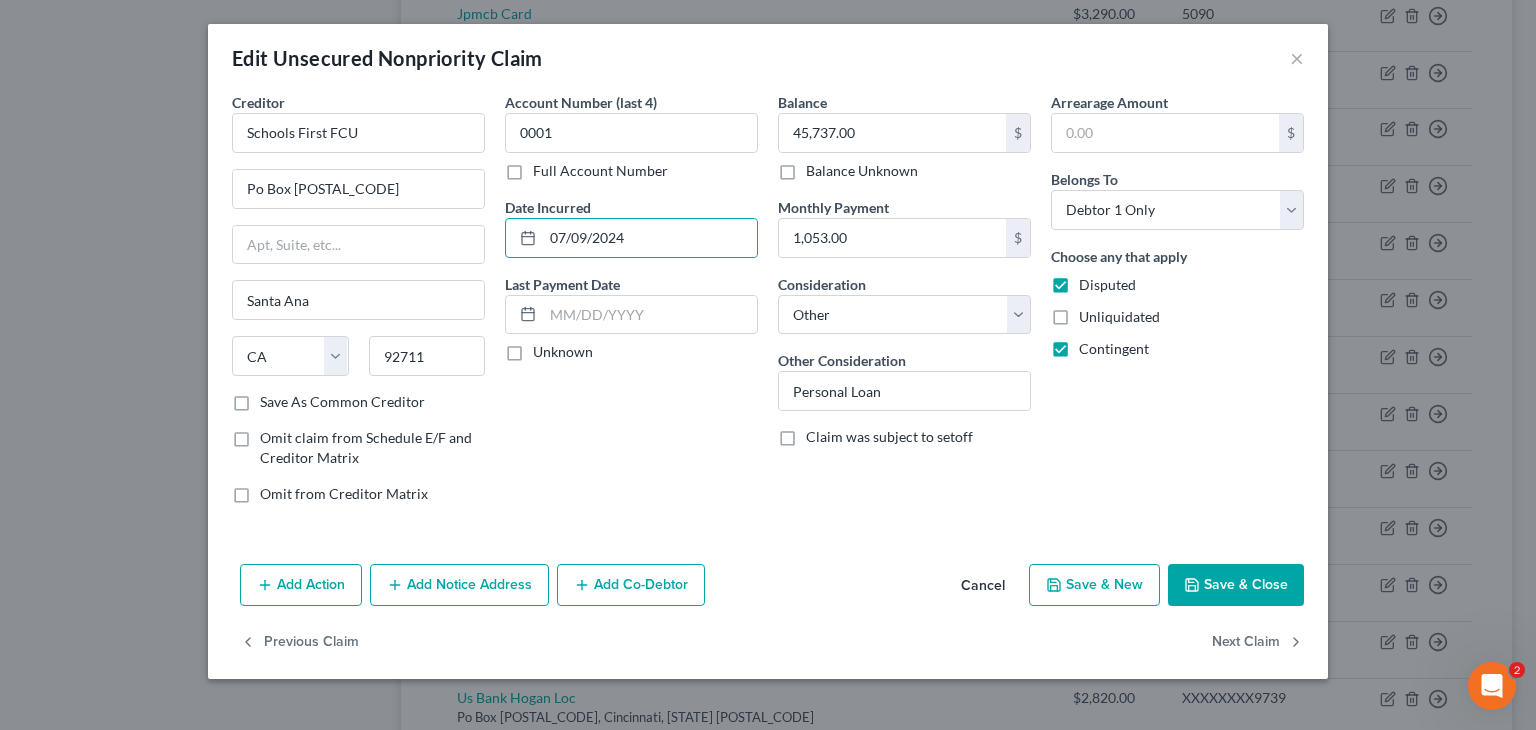 click on "Disputed" at bounding box center (1093, 281) 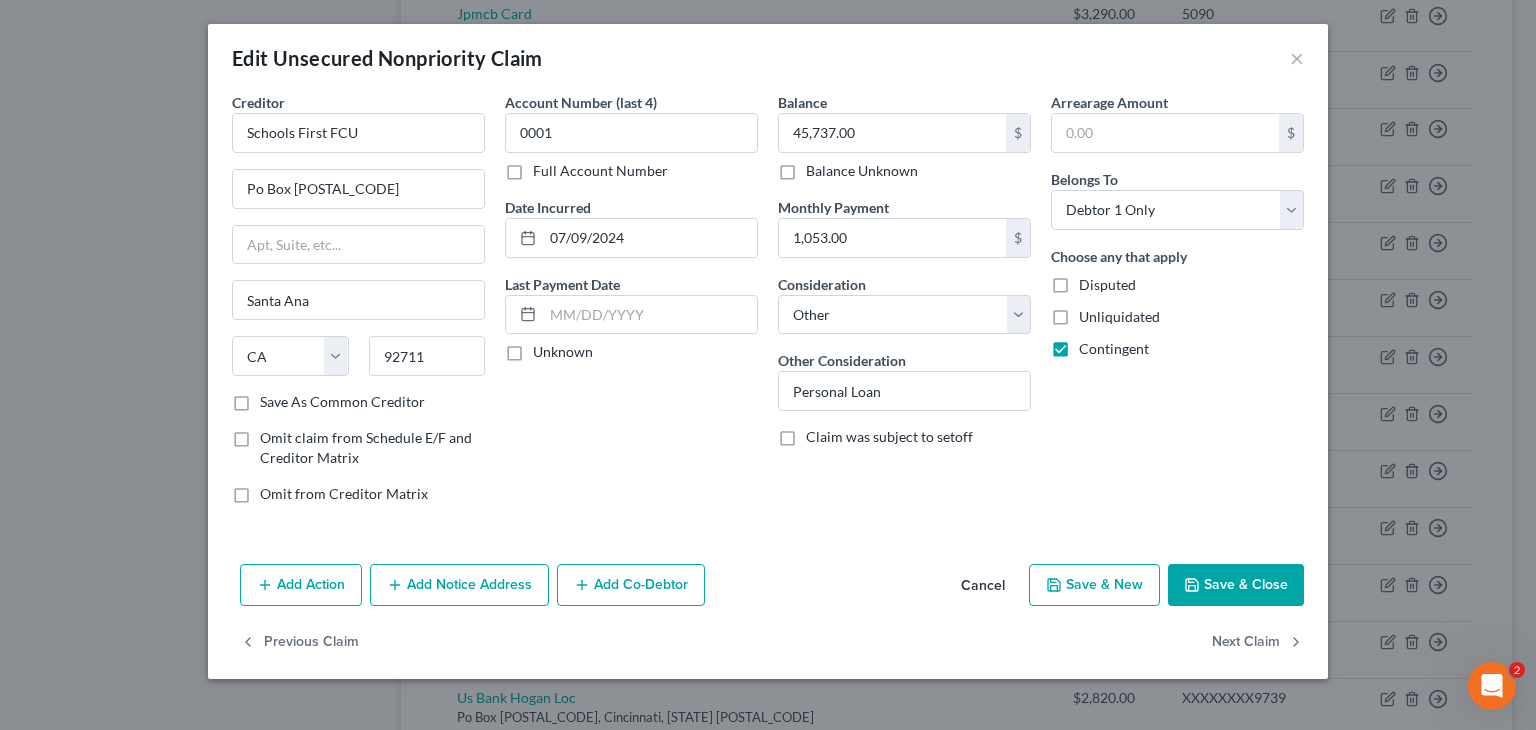 click on "Contingent" at bounding box center [1114, 348] 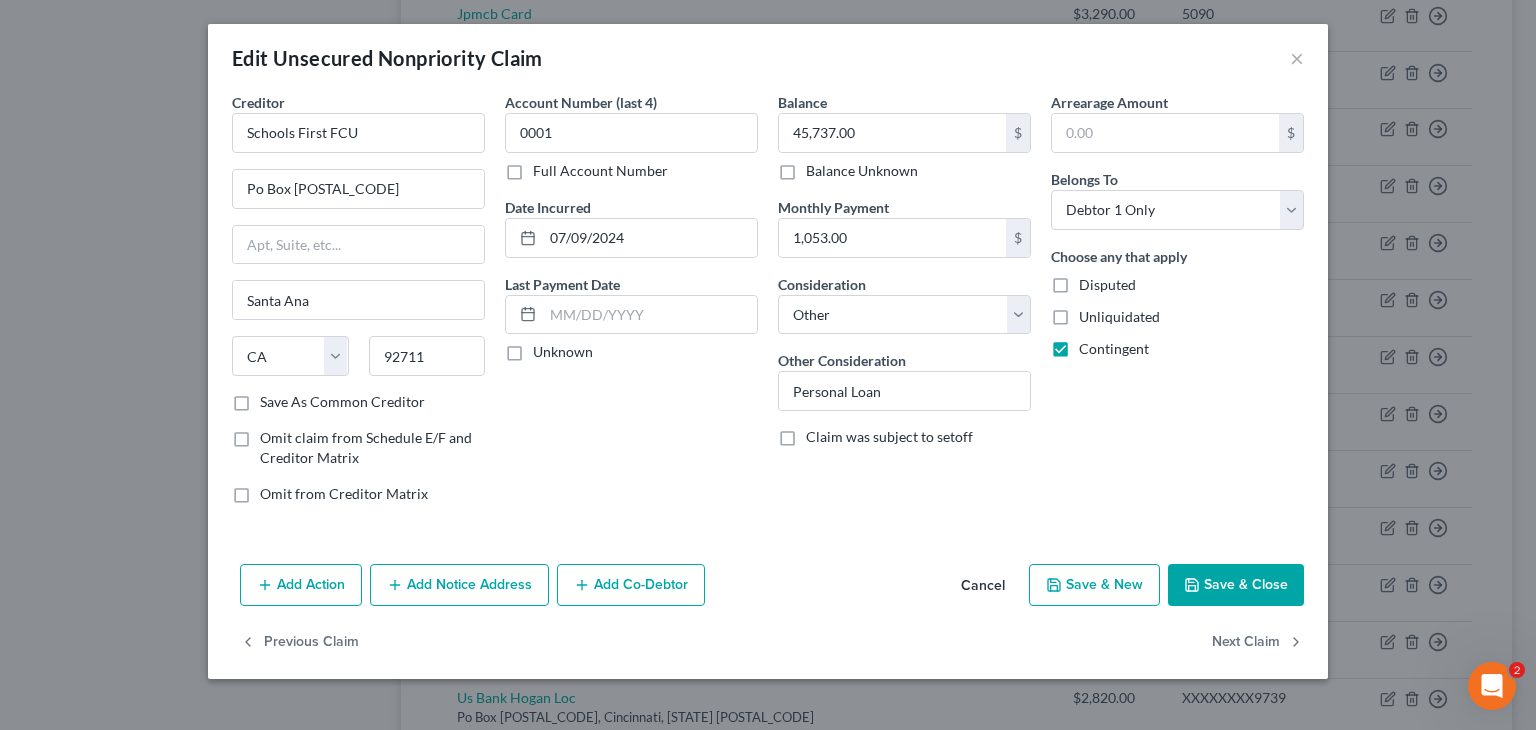 click on "Contingent" at bounding box center [1093, 345] 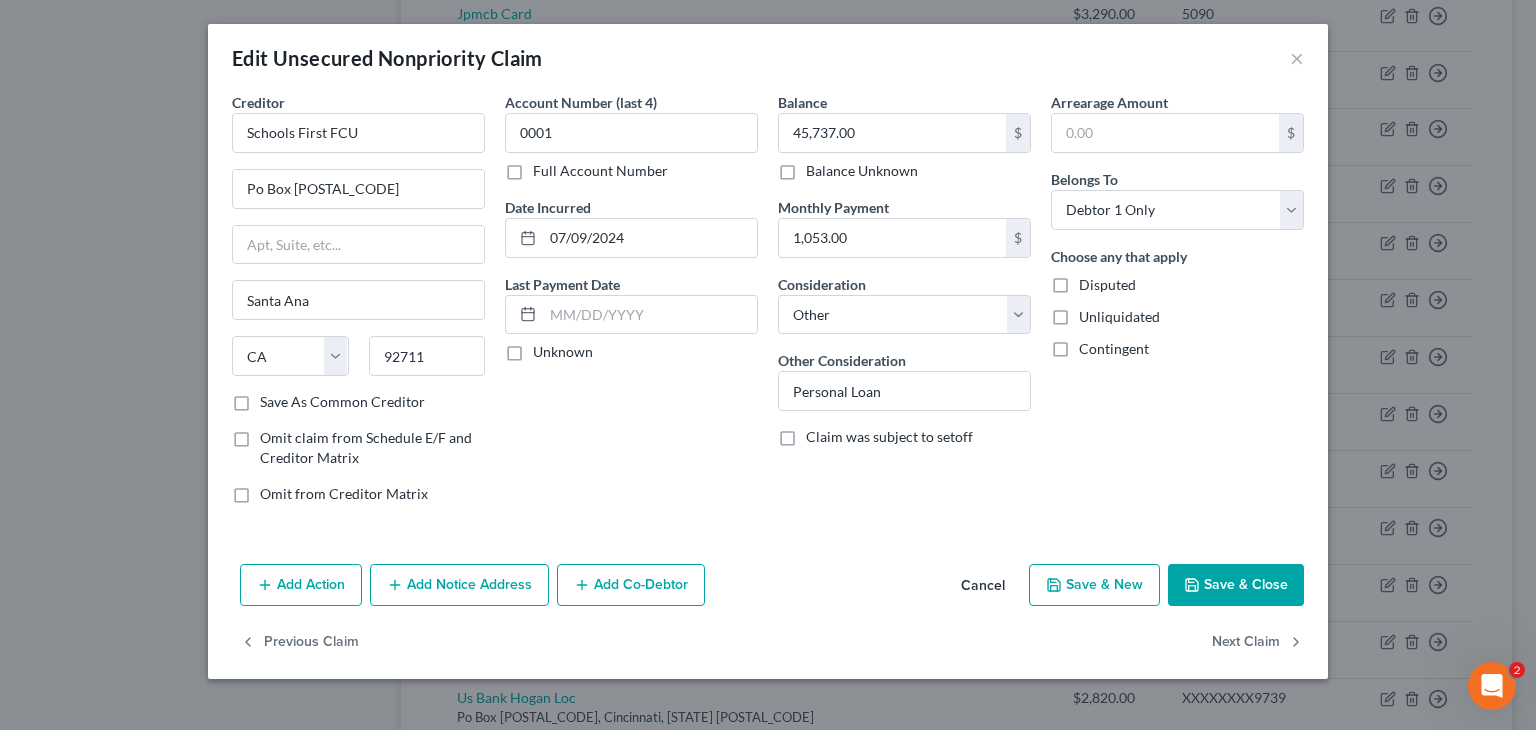 click on "Save & Close" at bounding box center [1236, 585] 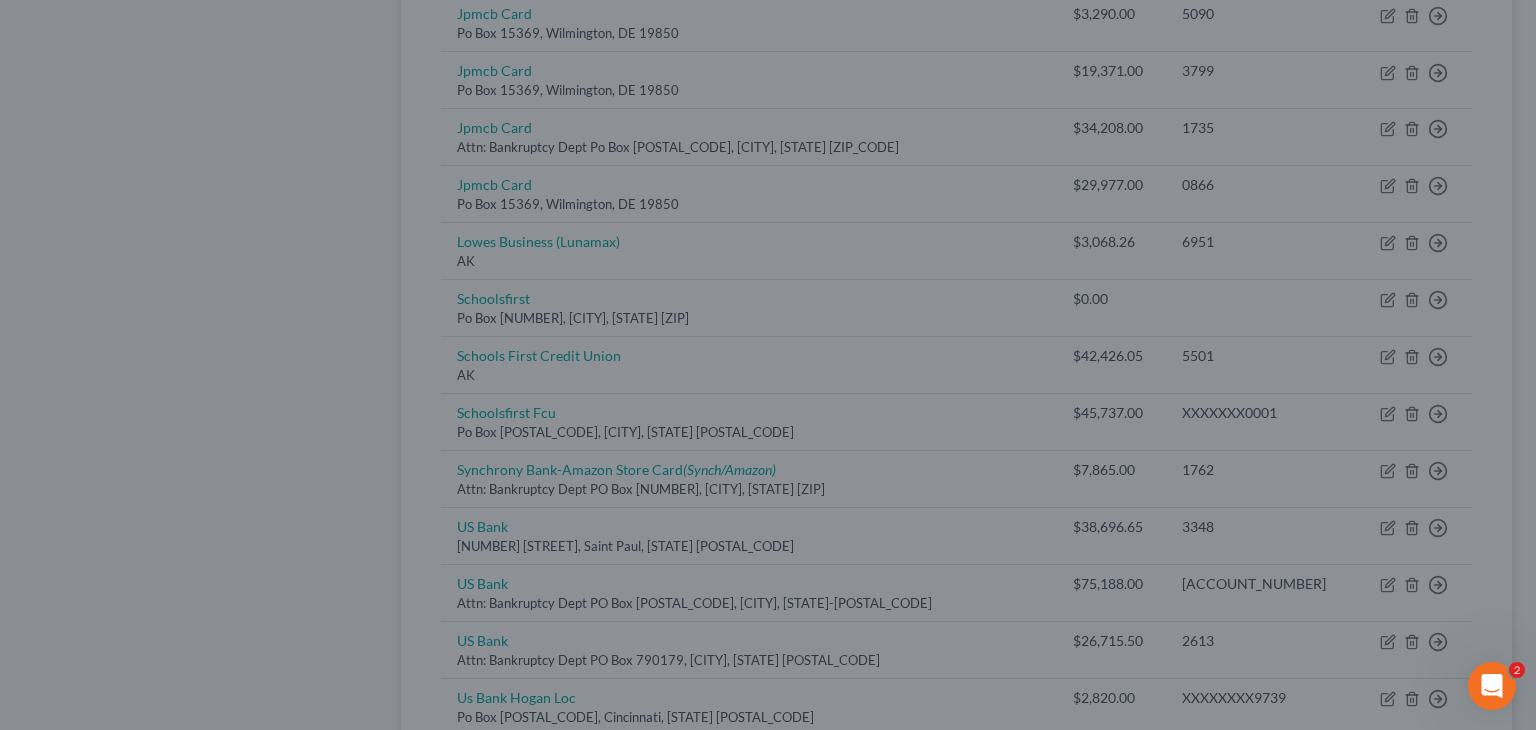 type on "0" 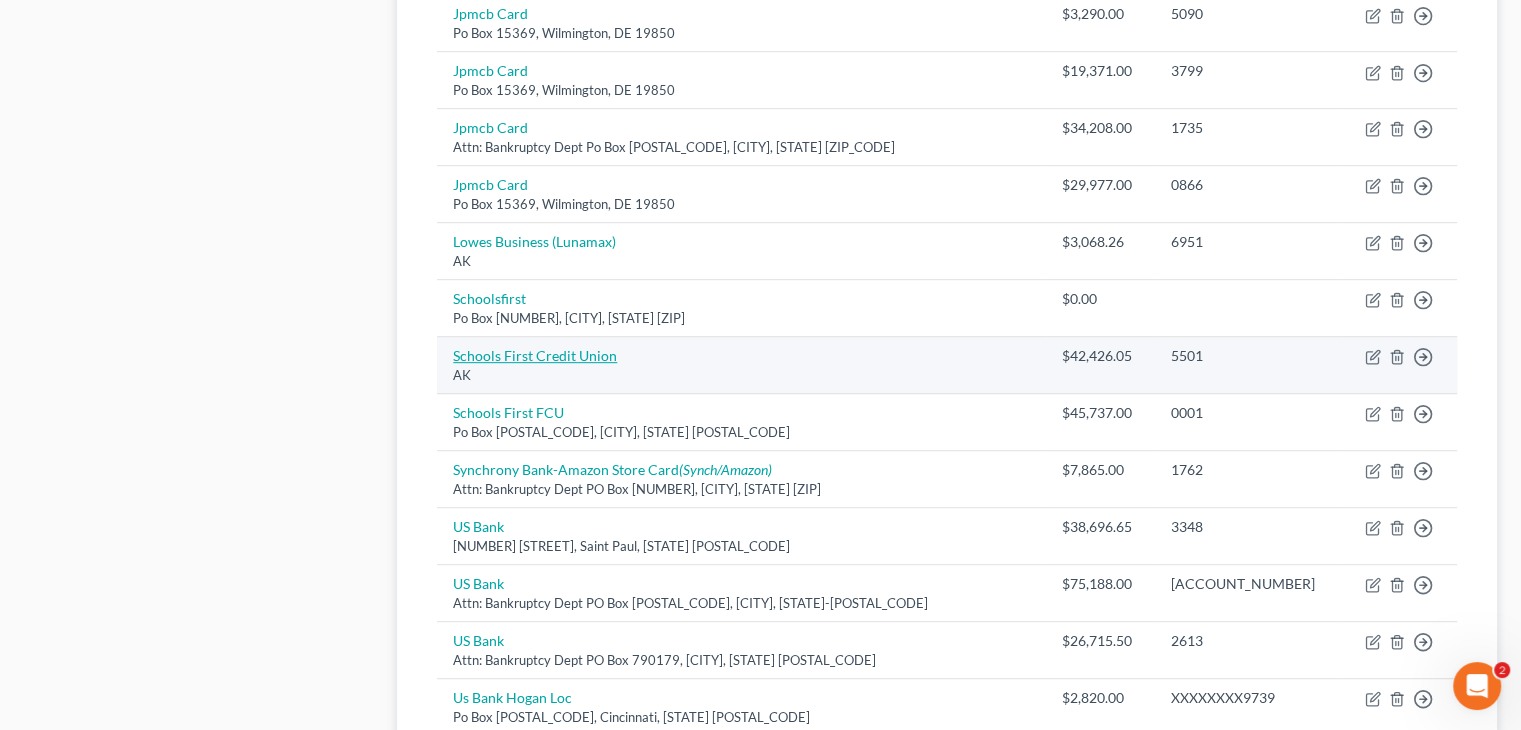 click on "Schools First Credit Union" at bounding box center (535, 355) 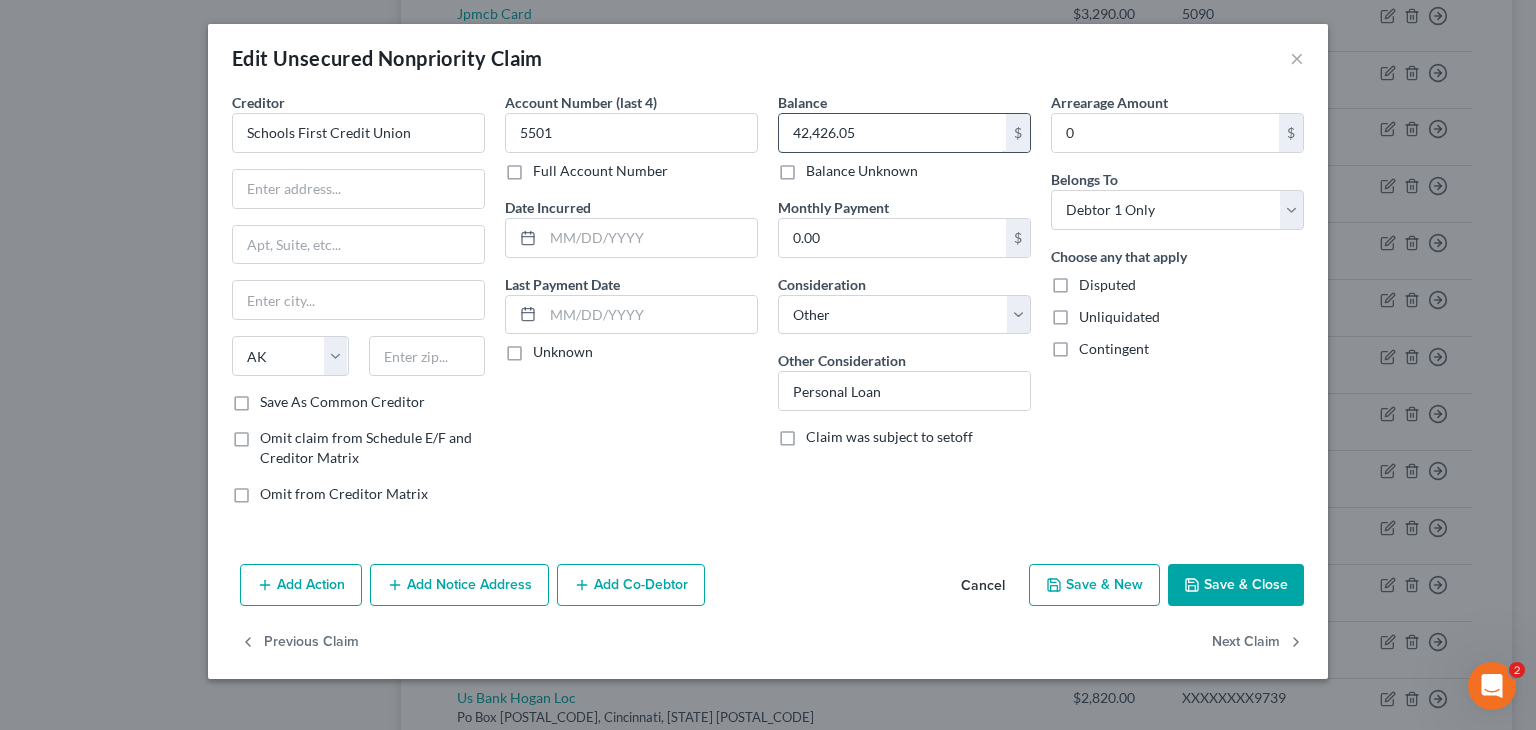 type 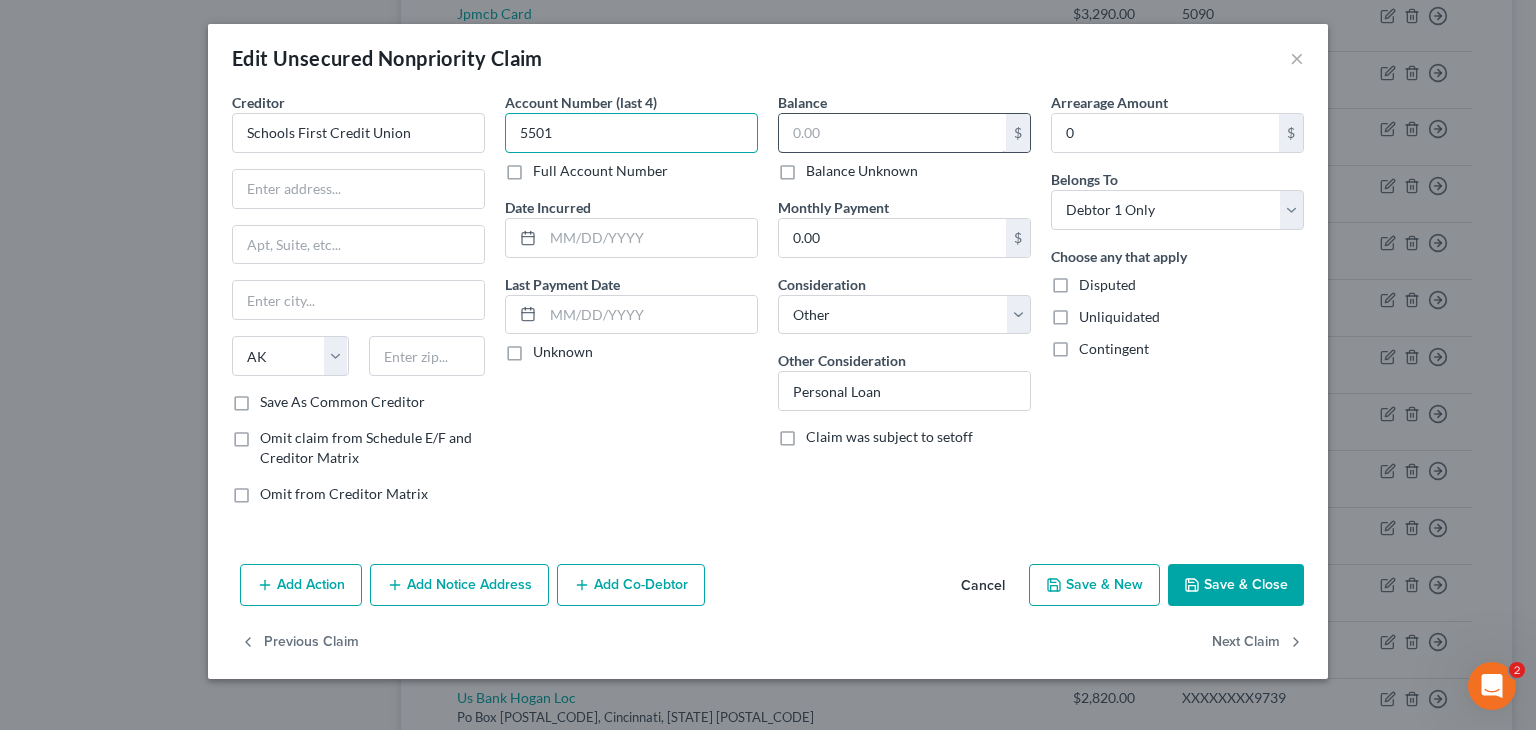 type on "5501" 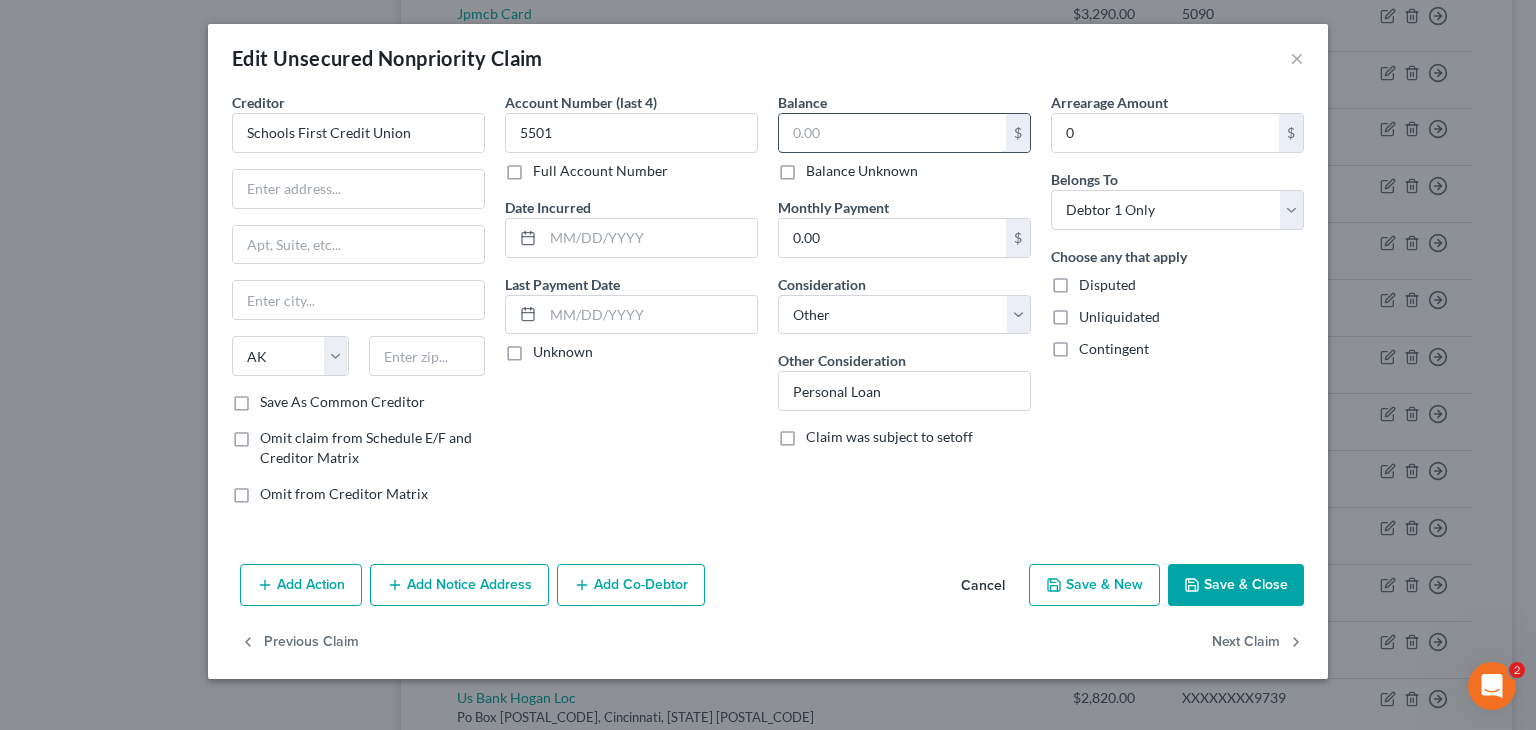 click at bounding box center (892, 133) 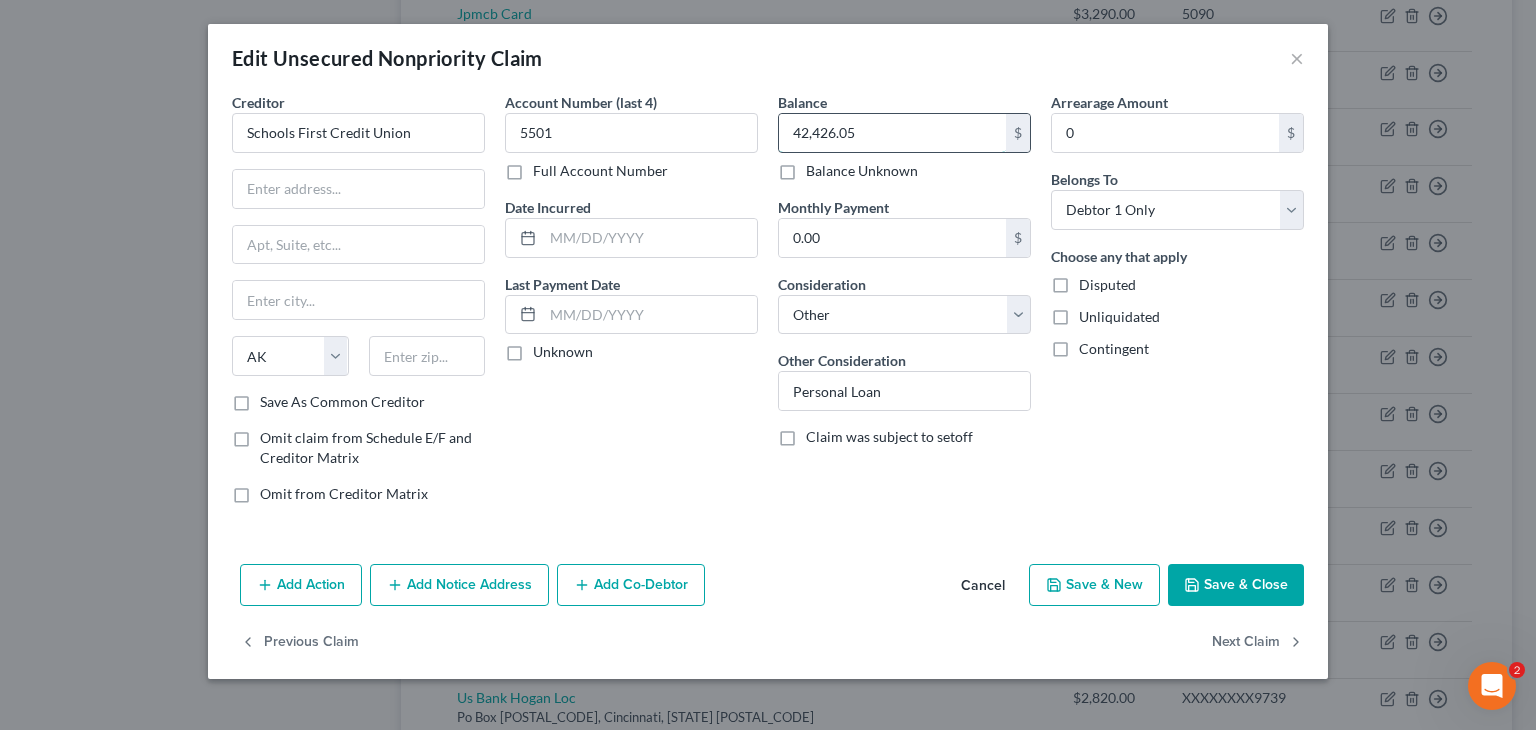 type 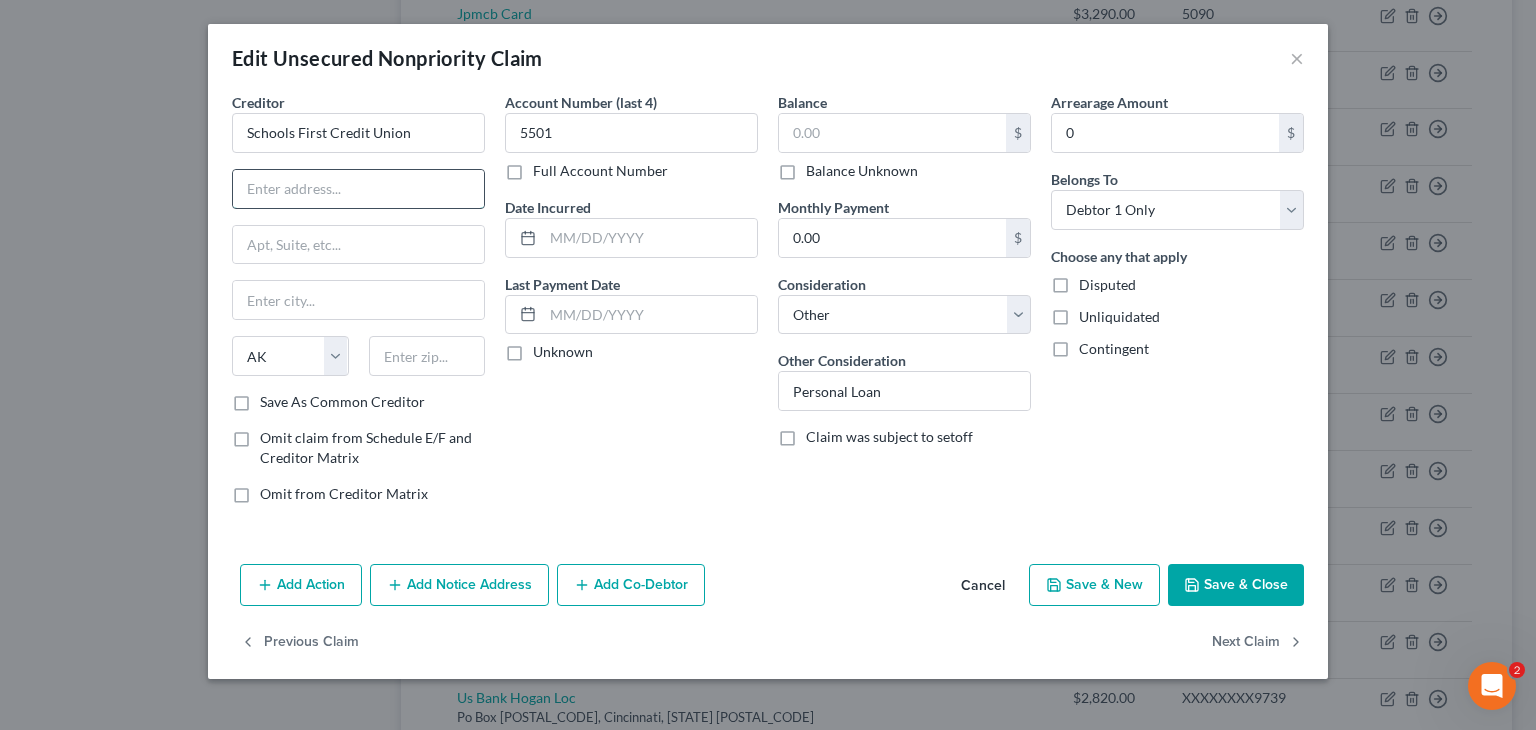 click at bounding box center (358, 189) 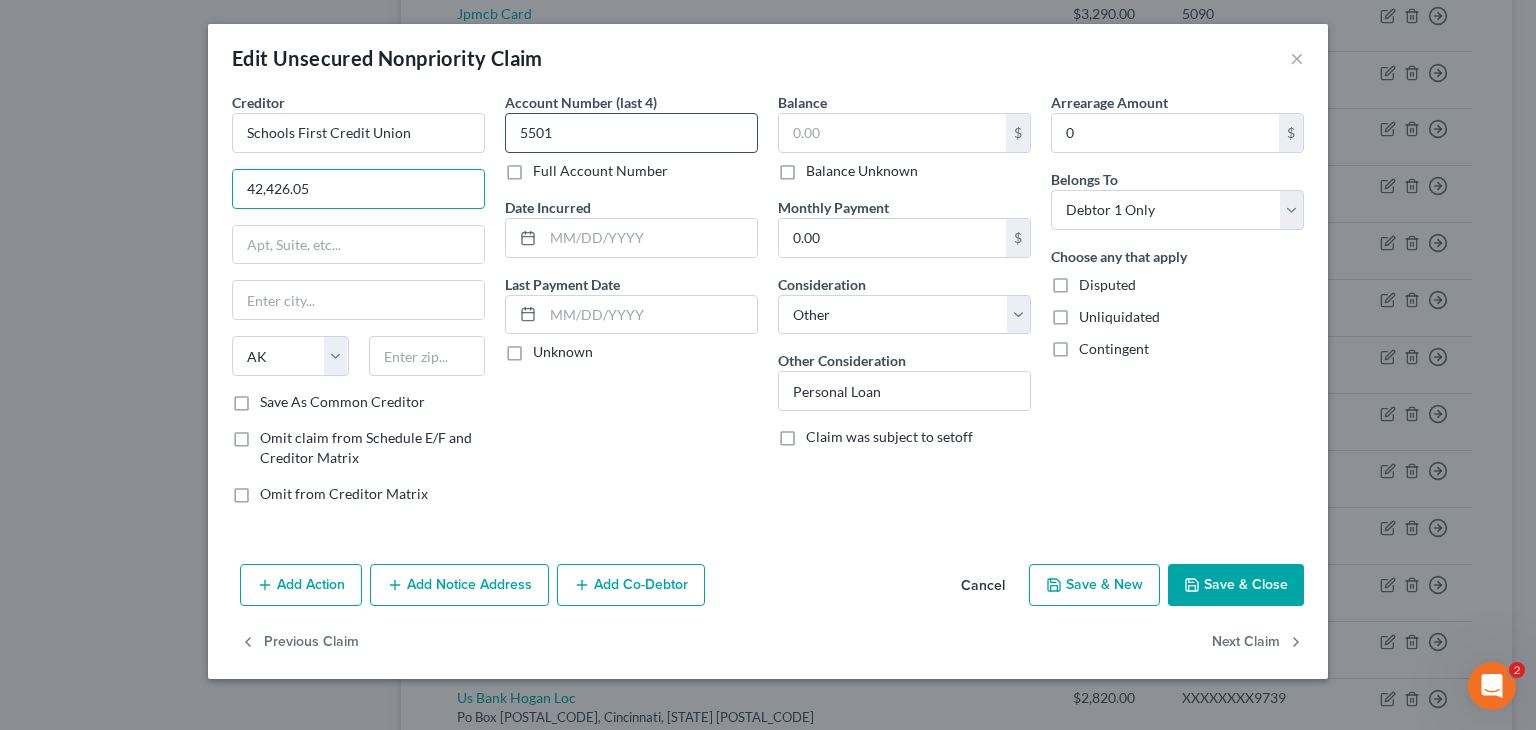 type on "42,426.05" 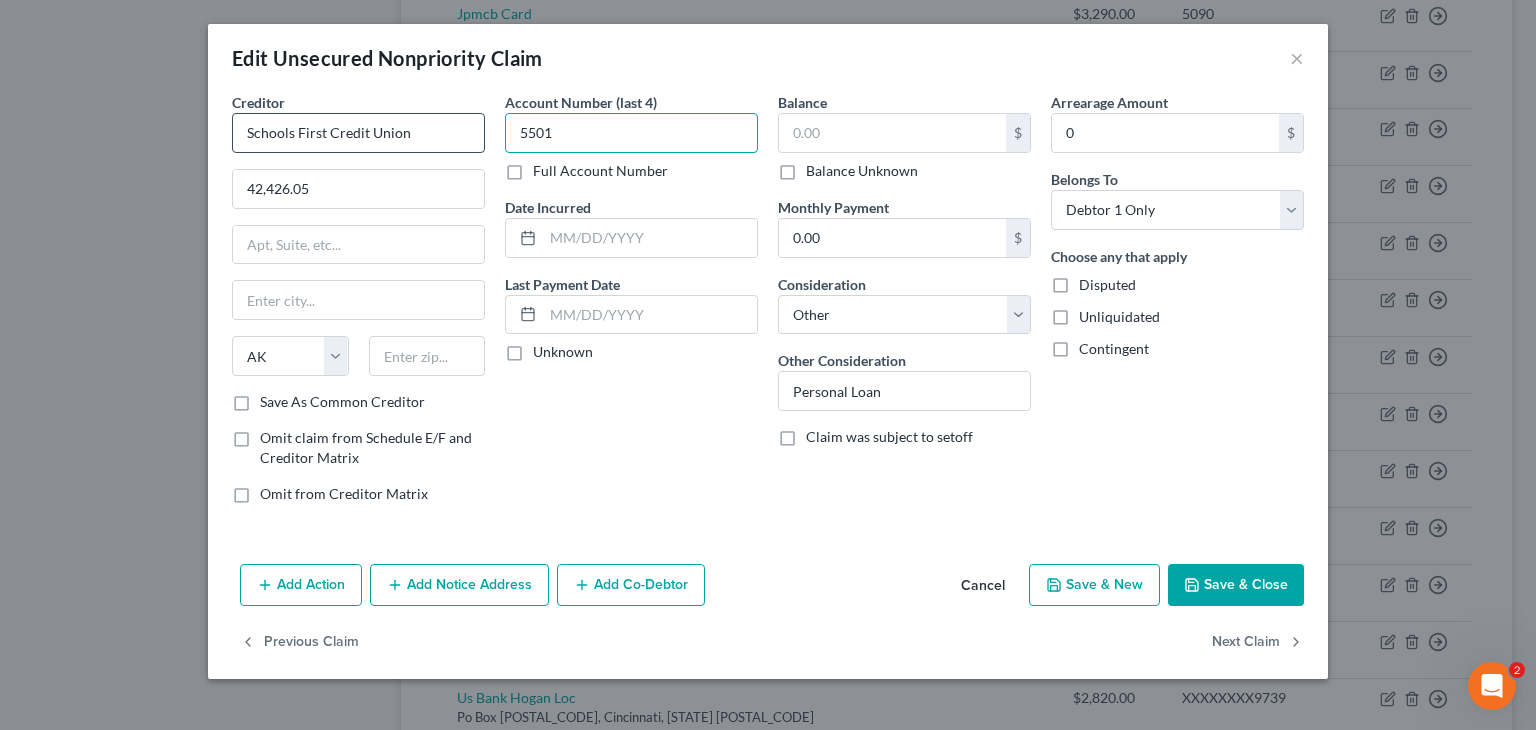 drag, startPoint x: 573, startPoint y: 133, endPoint x: 479, endPoint y: 137, distance: 94.08507 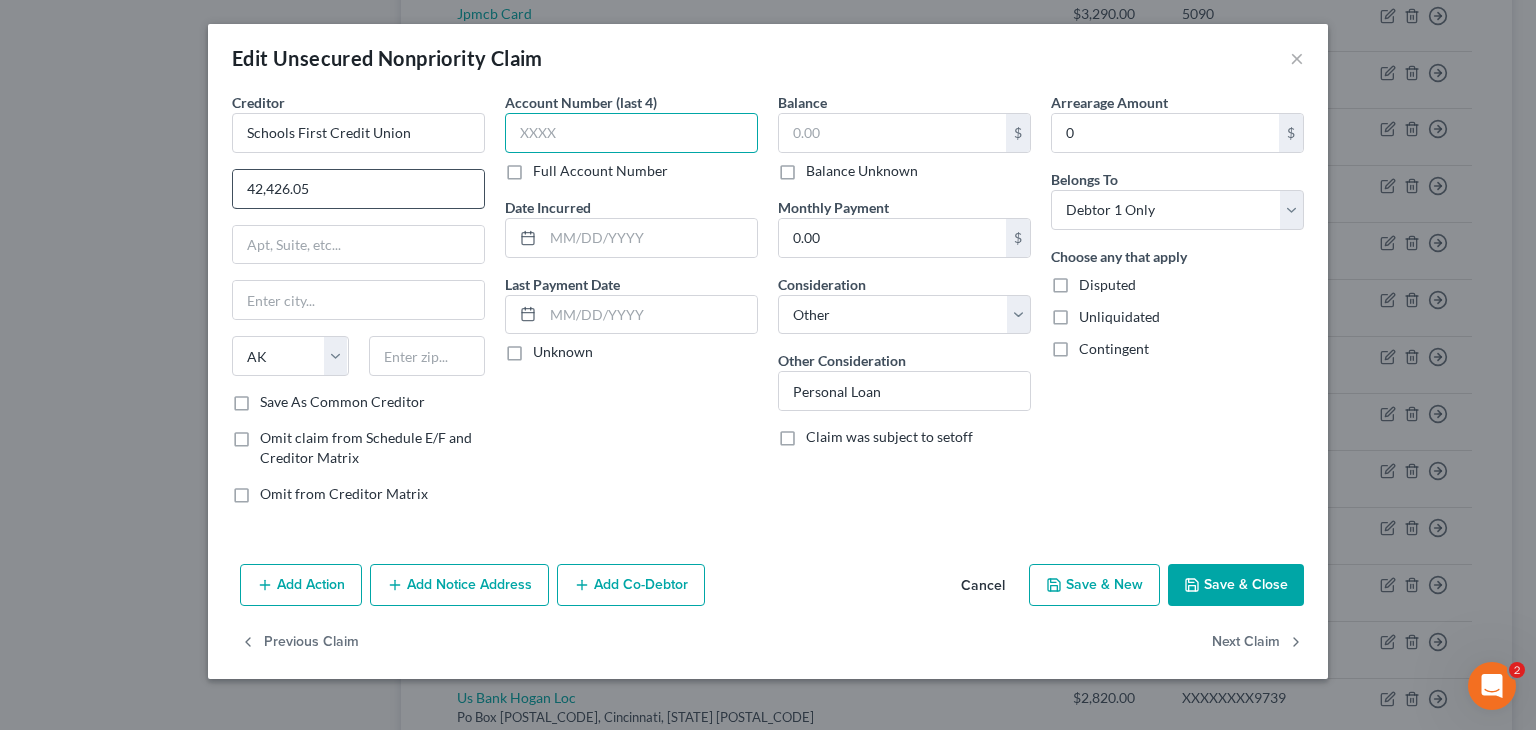 type 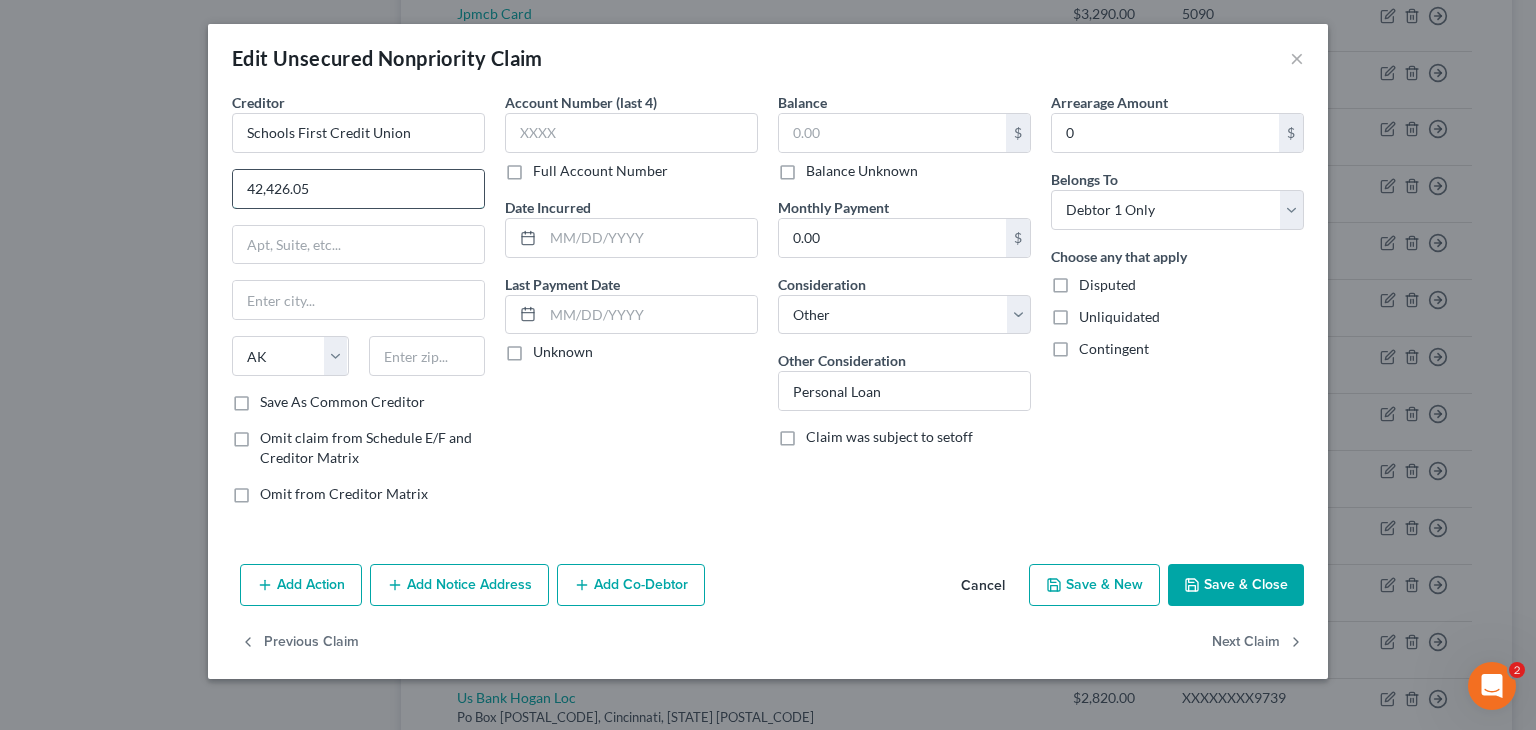 click on "42,426.05" at bounding box center (358, 189) 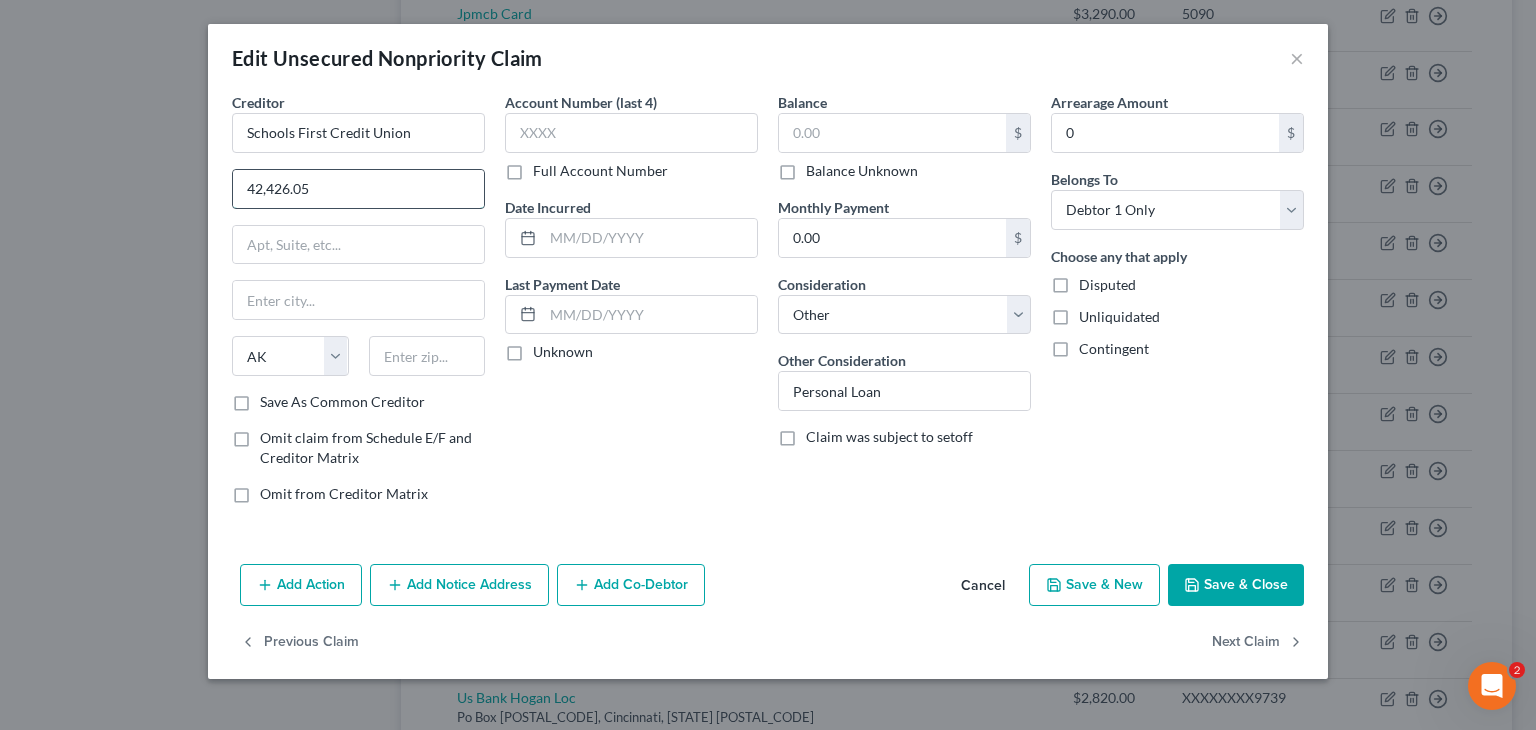 paste on "5501" 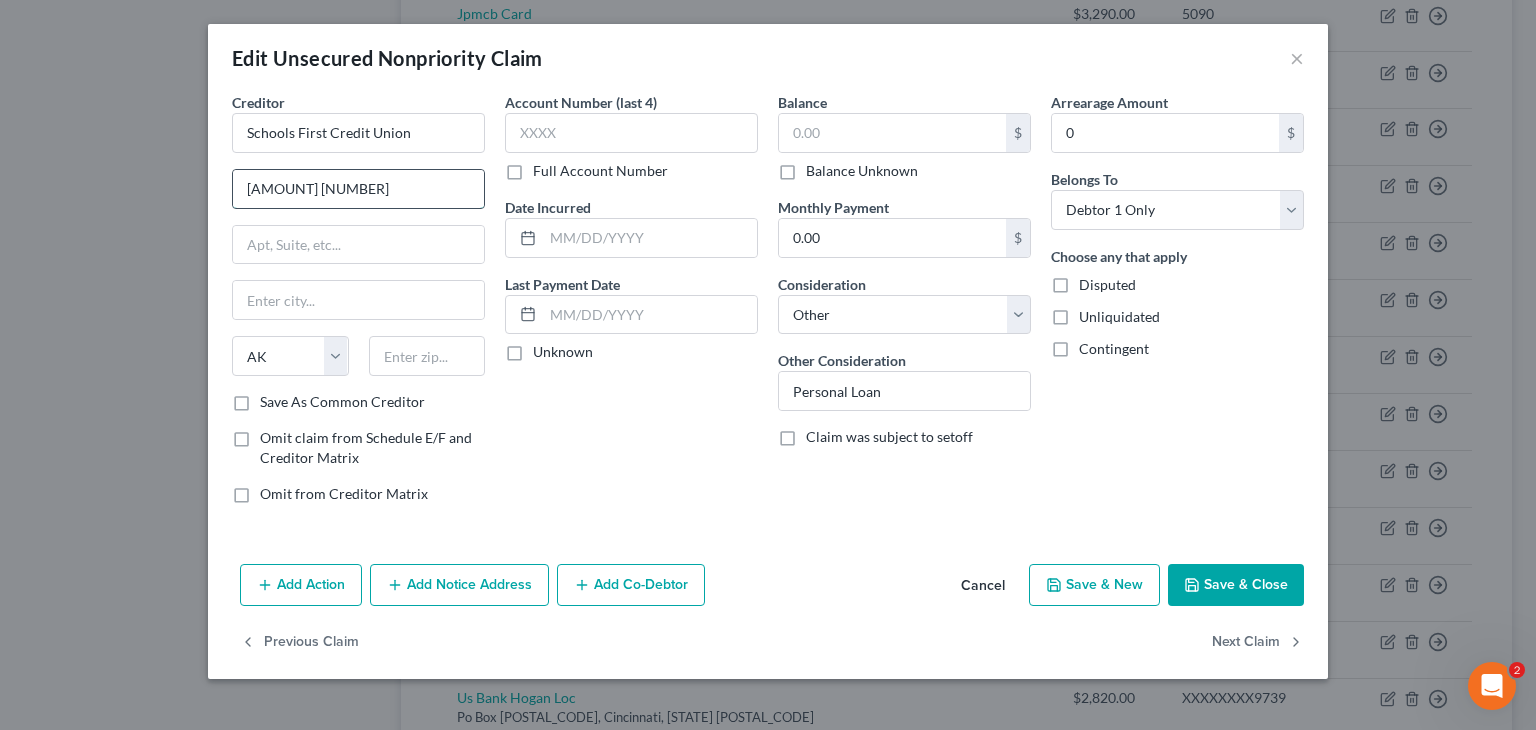 drag, startPoint x: 386, startPoint y: 169, endPoint x: 248, endPoint y: 192, distance: 139.90353 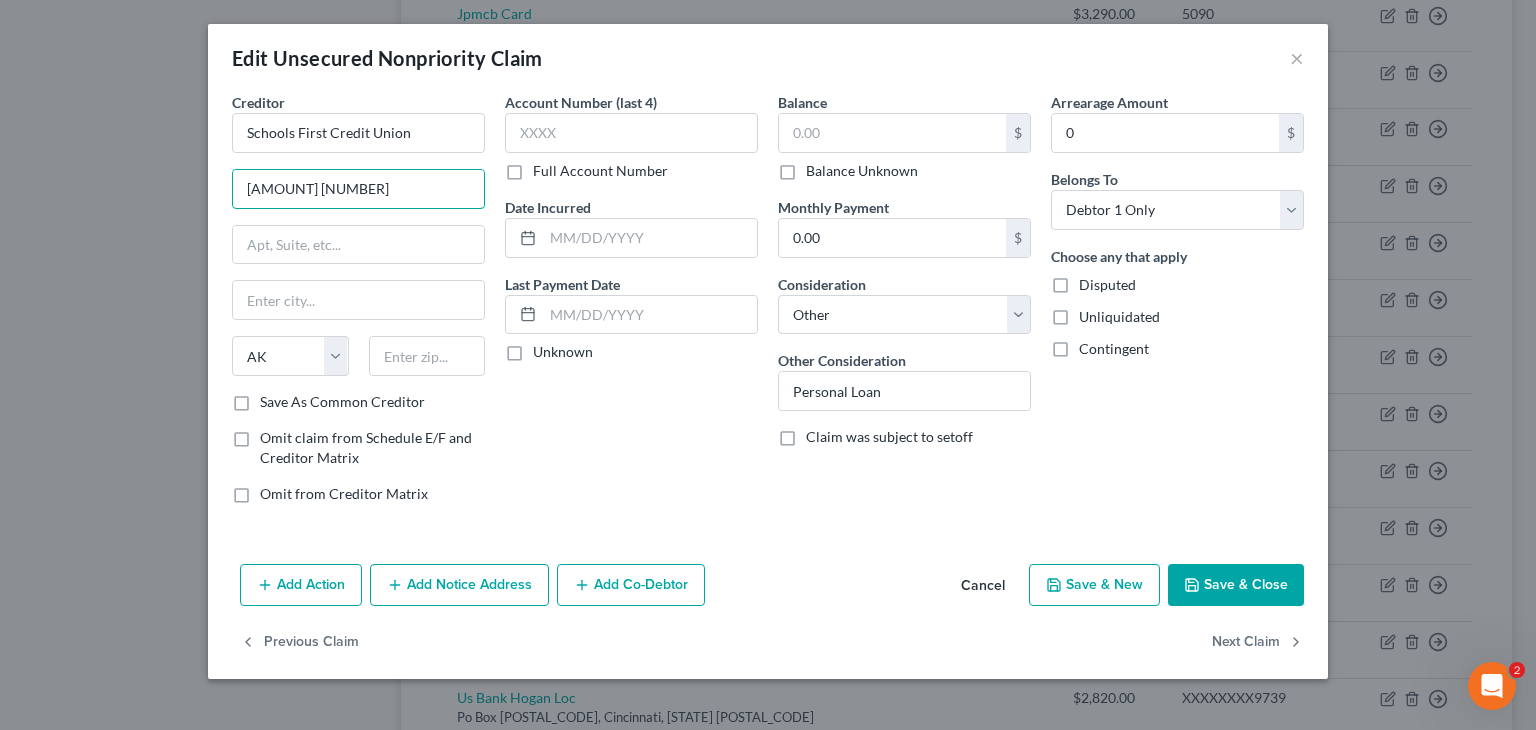 type on "42,426.05 5501" 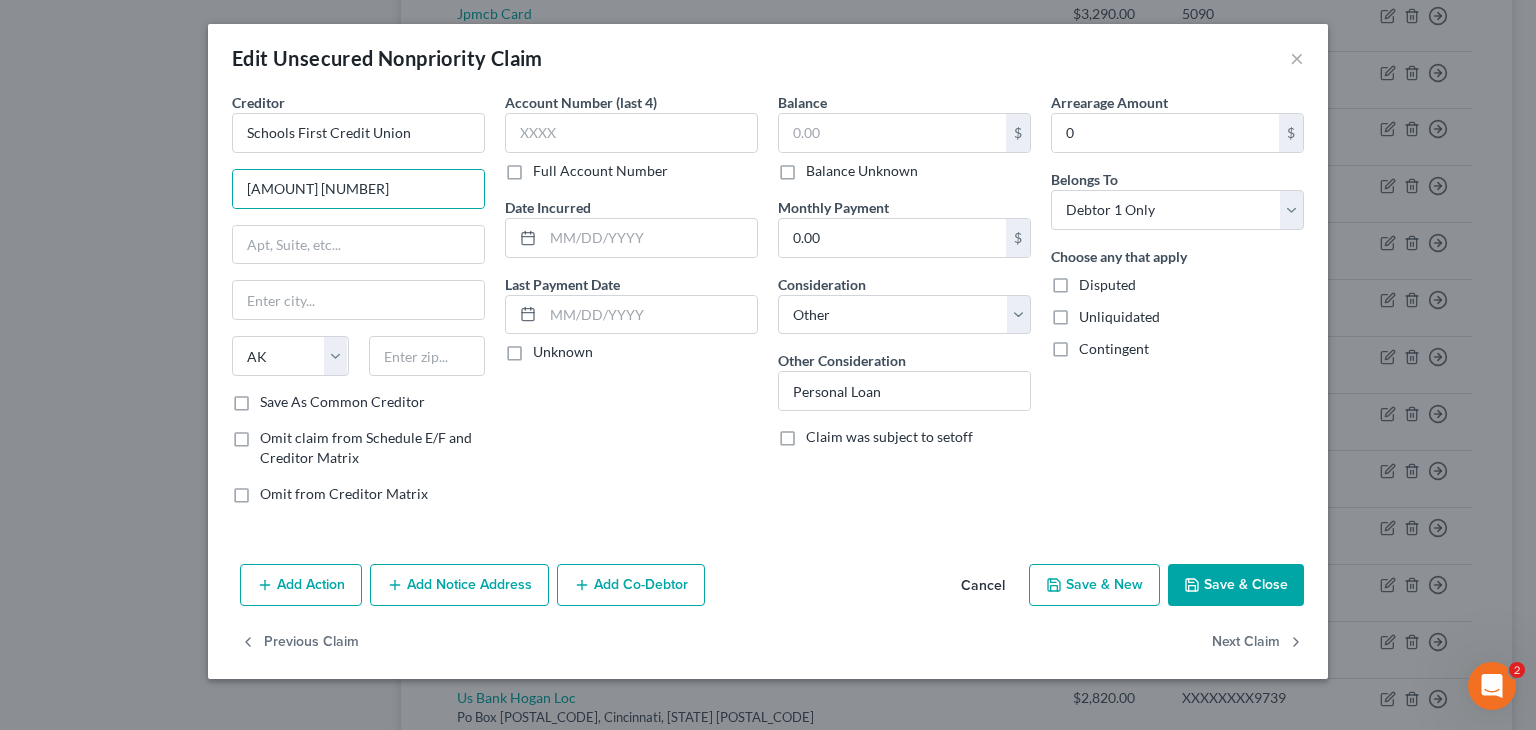 click on "Cancel" at bounding box center [983, 586] 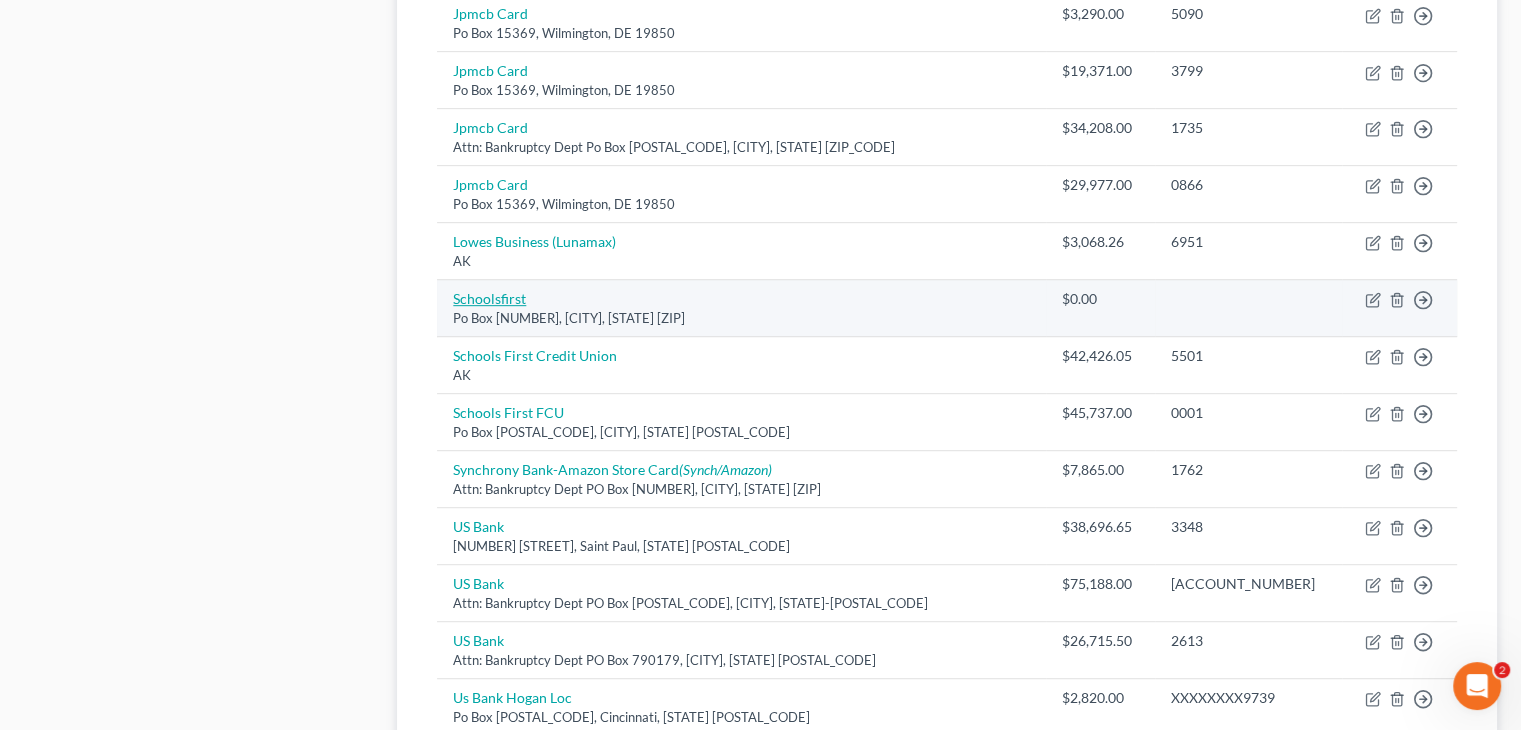 click on "Schoolsfirst" at bounding box center (489, 298) 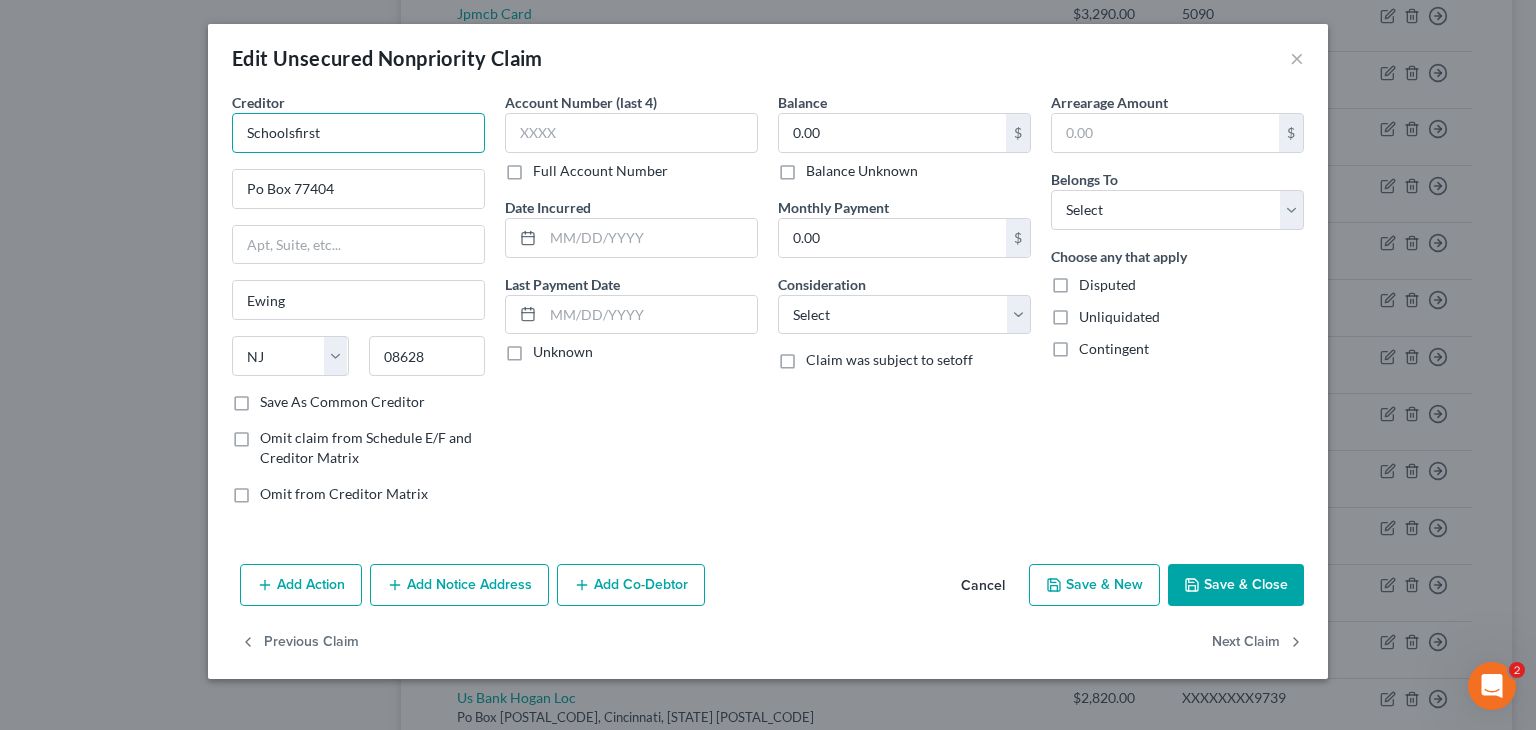 click on "Schoolsfirst" at bounding box center [358, 133] 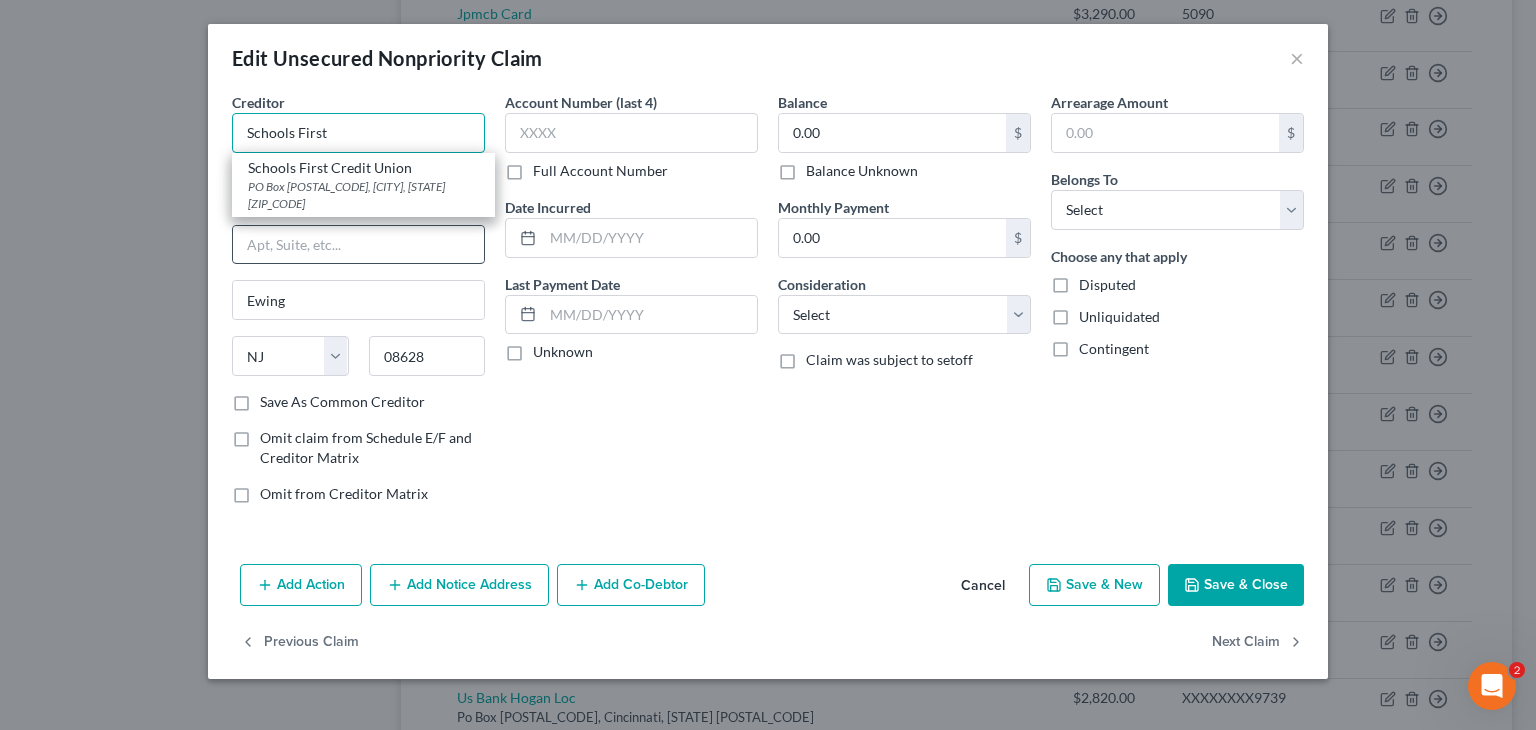 type on "Schools First" 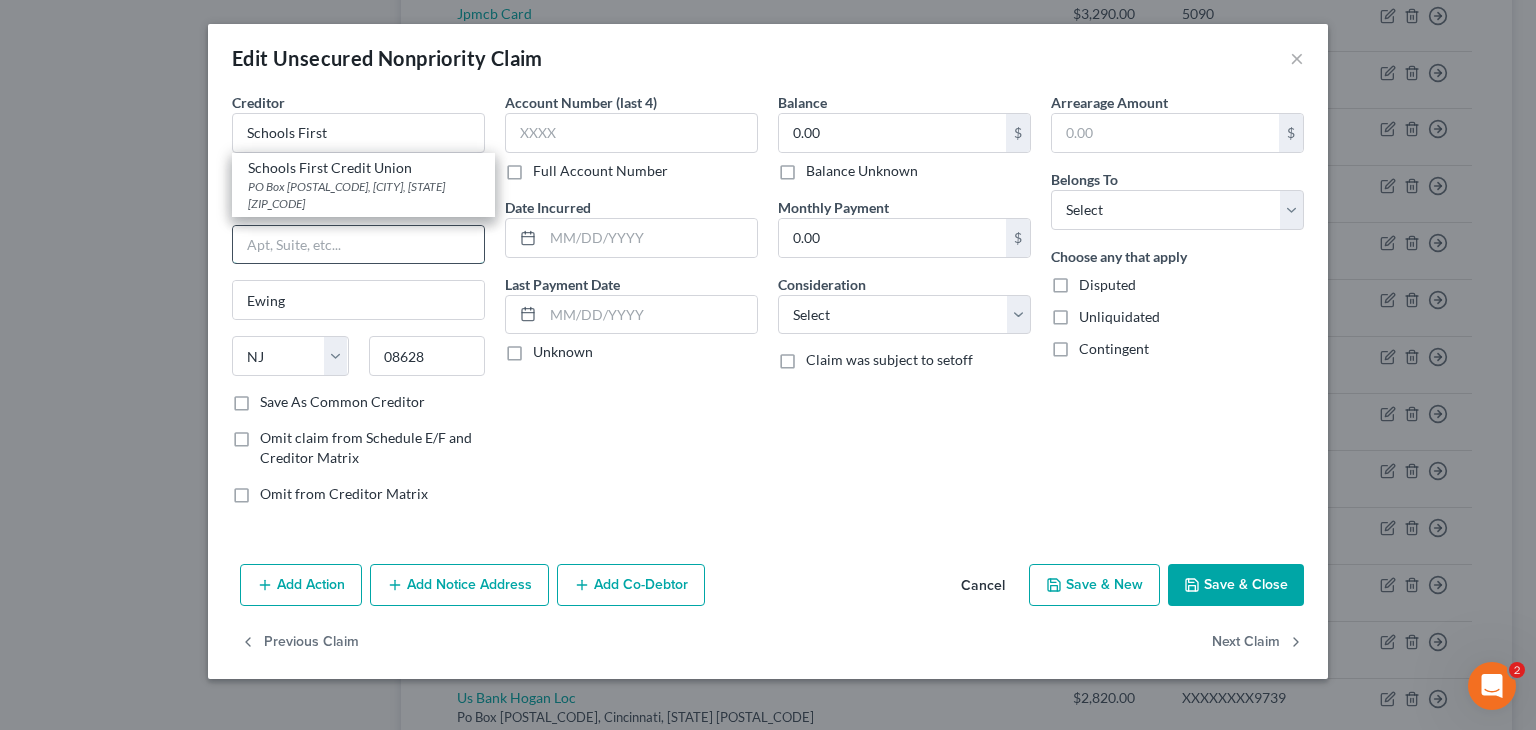 click at bounding box center (358, 245) 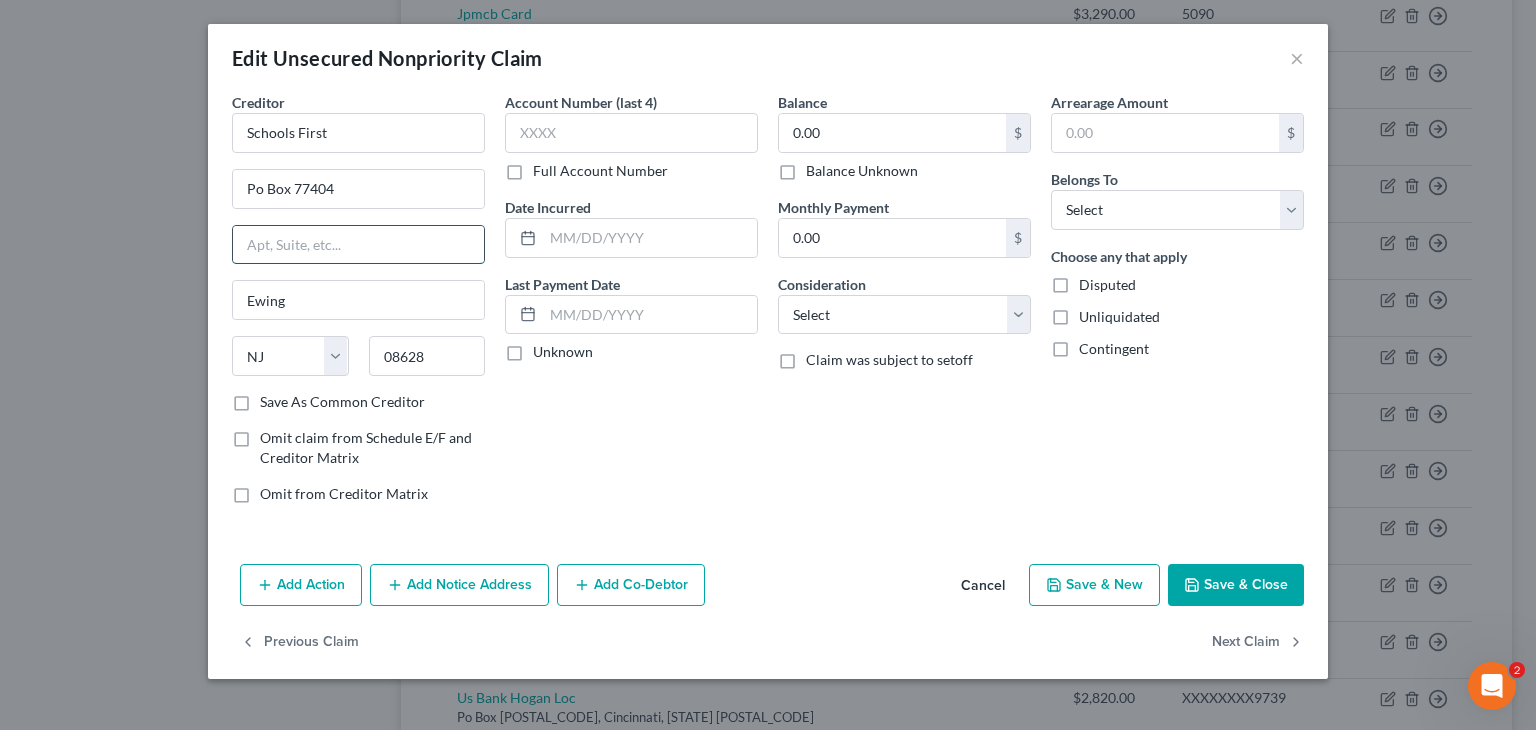 paste on "42,426.05 5501" 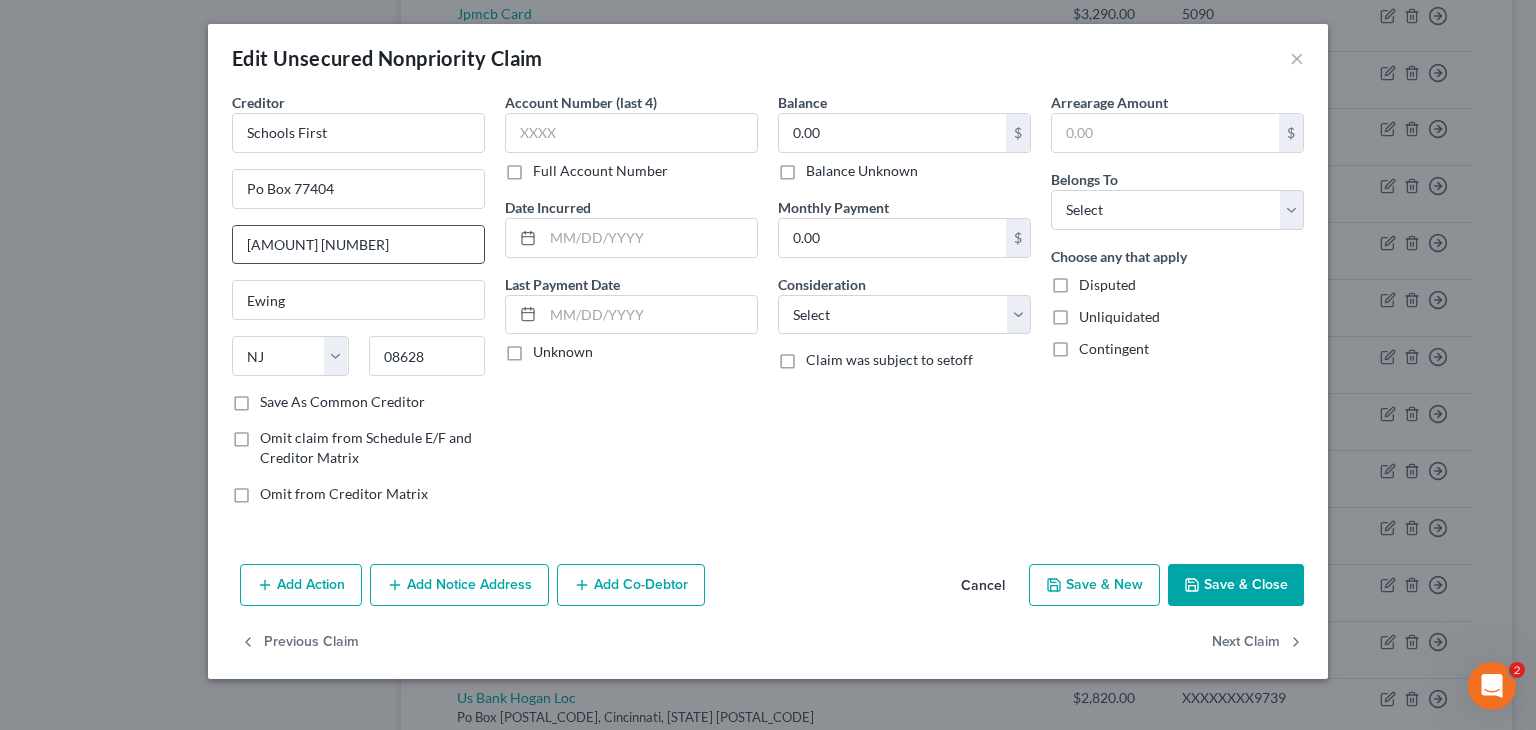 drag, startPoint x: 313, startPoint y: 242, endPoint x: 373, endPoint y: 233, distance: 60.671246 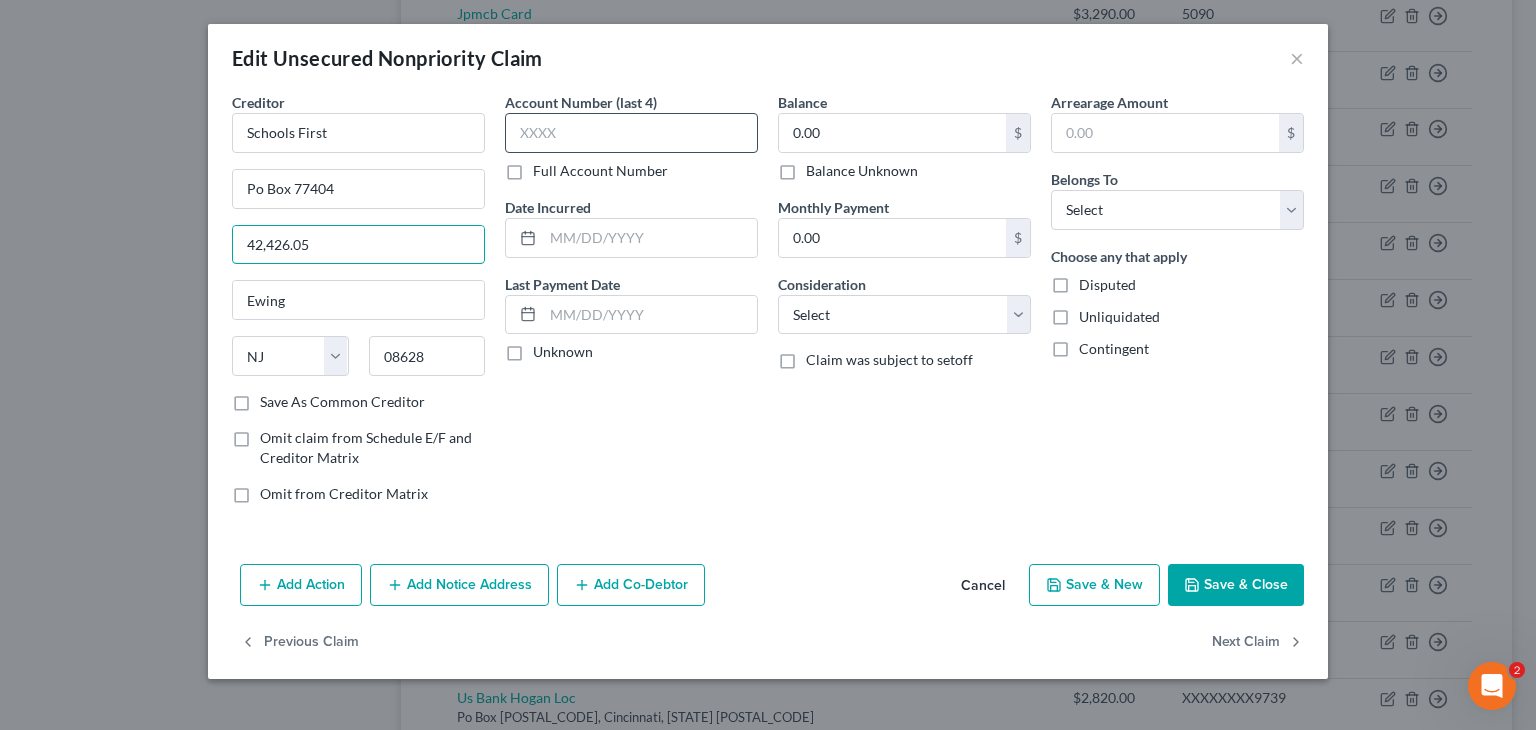 type on "42,426.05" 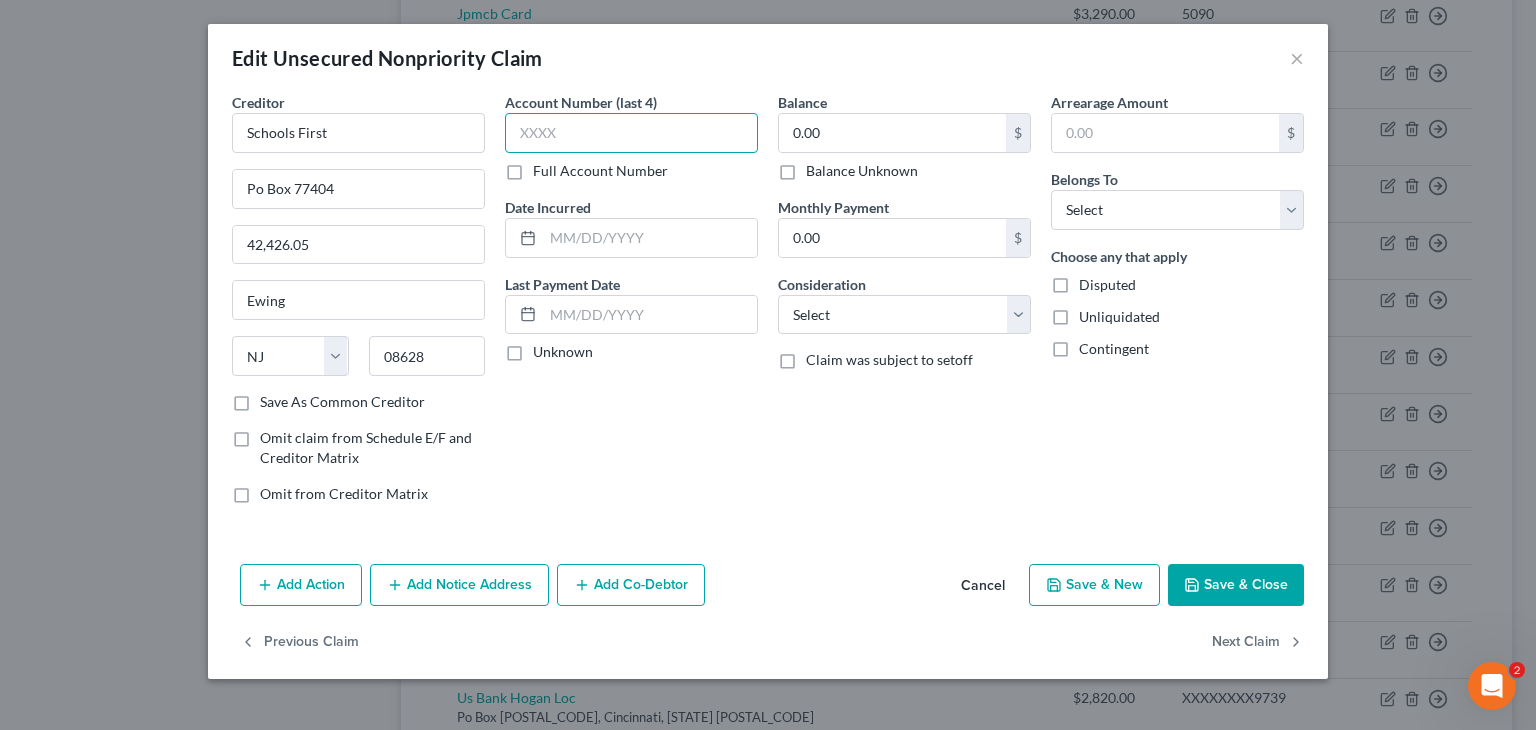 click at bounding box center (631, 133) 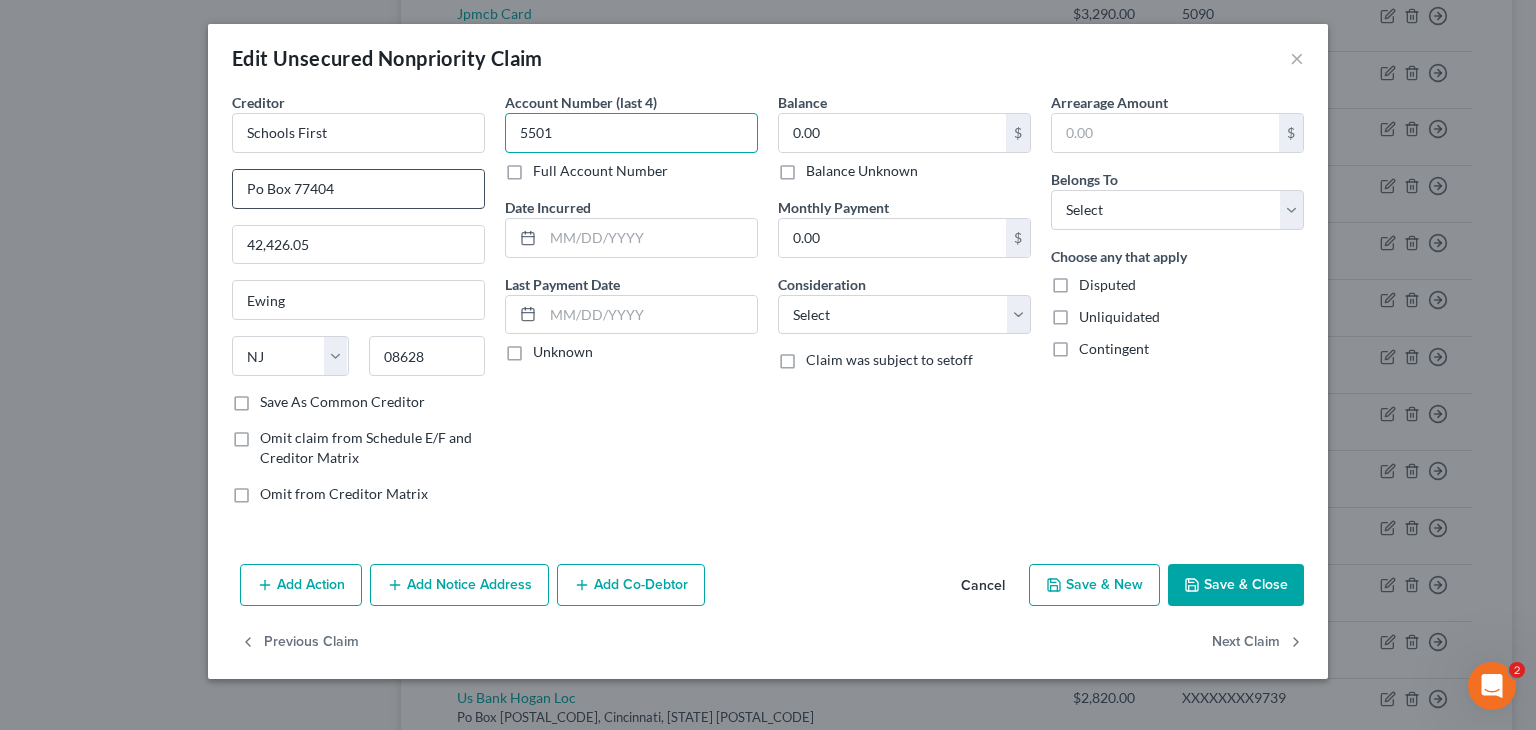 type on "5501" 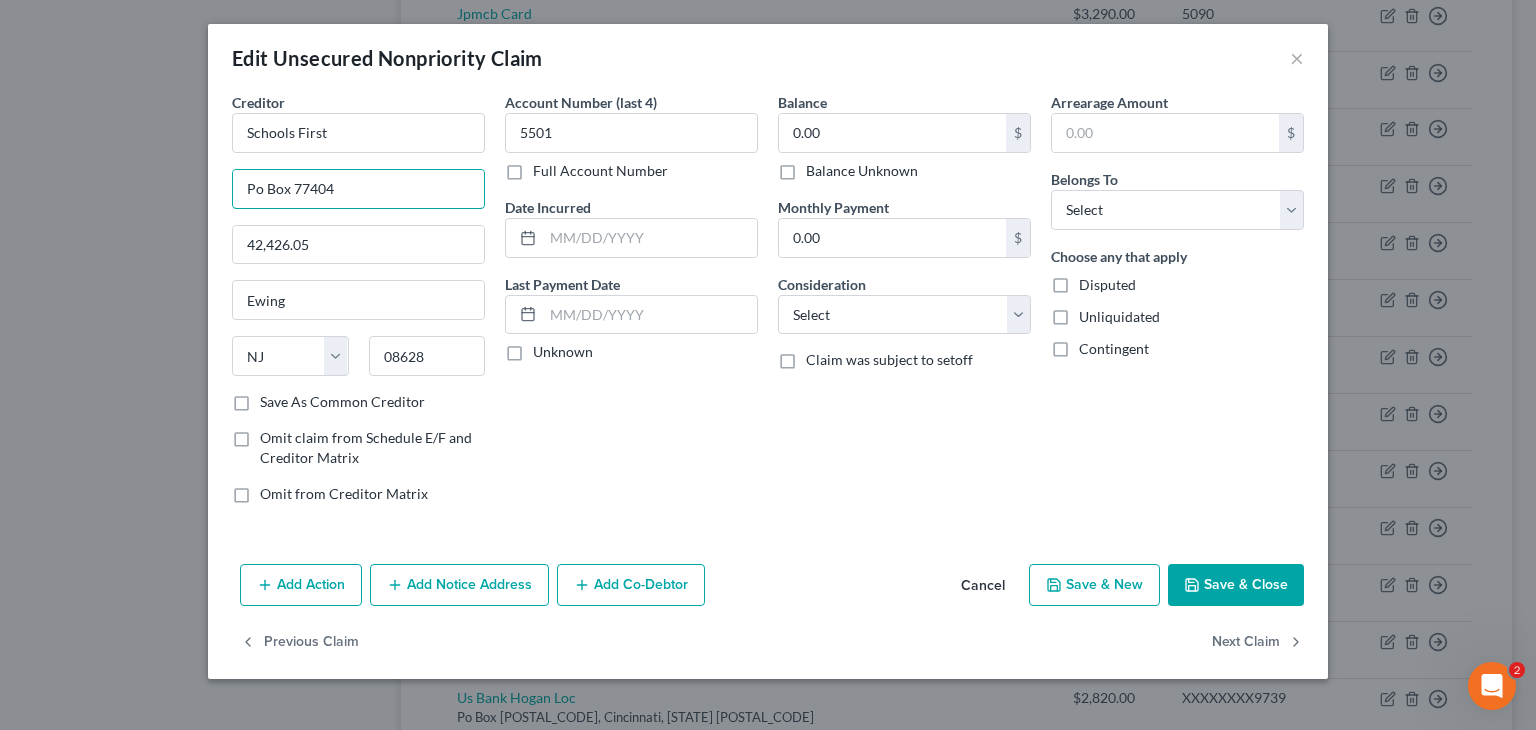 drag, startPoint x: 361, startPoint y: 194, endPoint x: 168, endPoint y: 202, distance: 193.16573 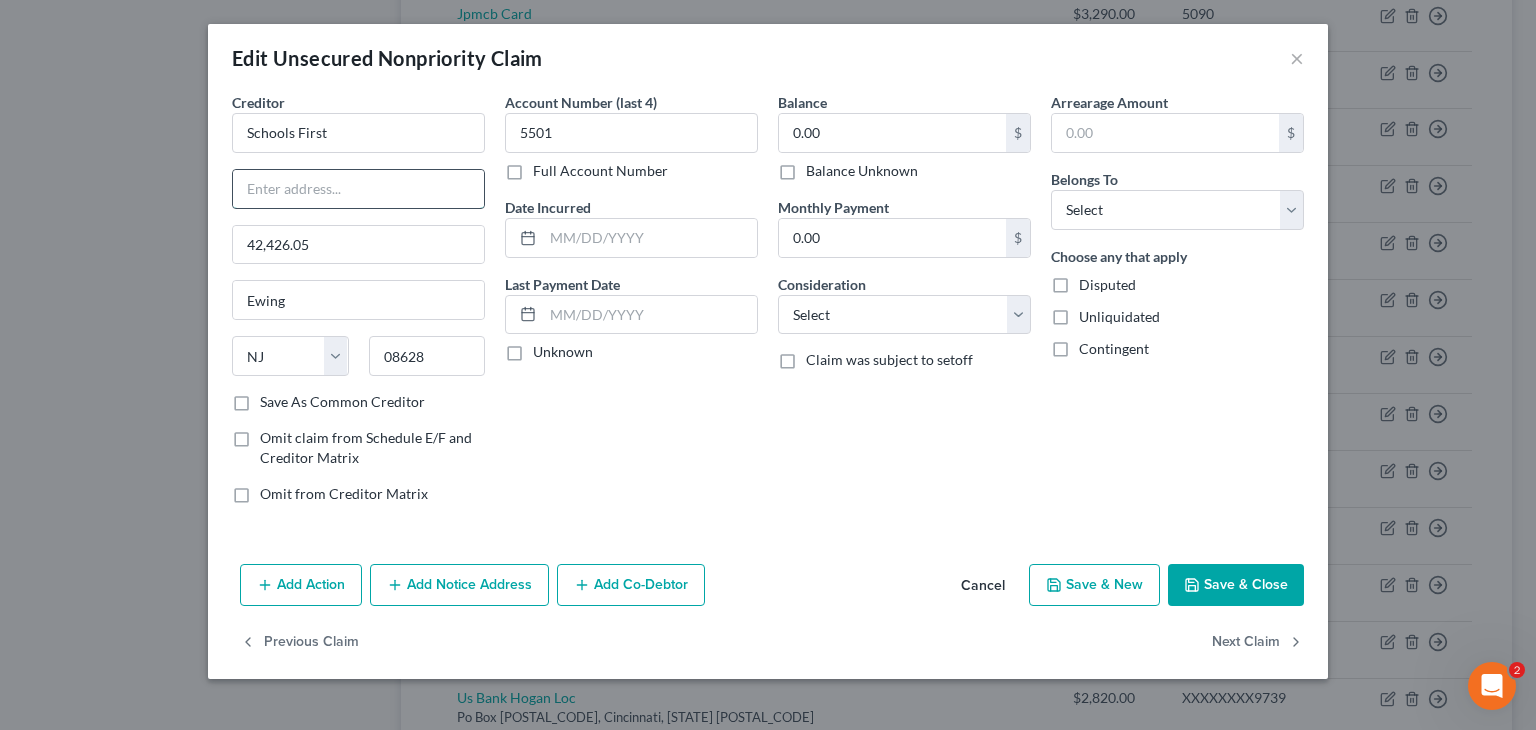 type on "Po Box 77404" 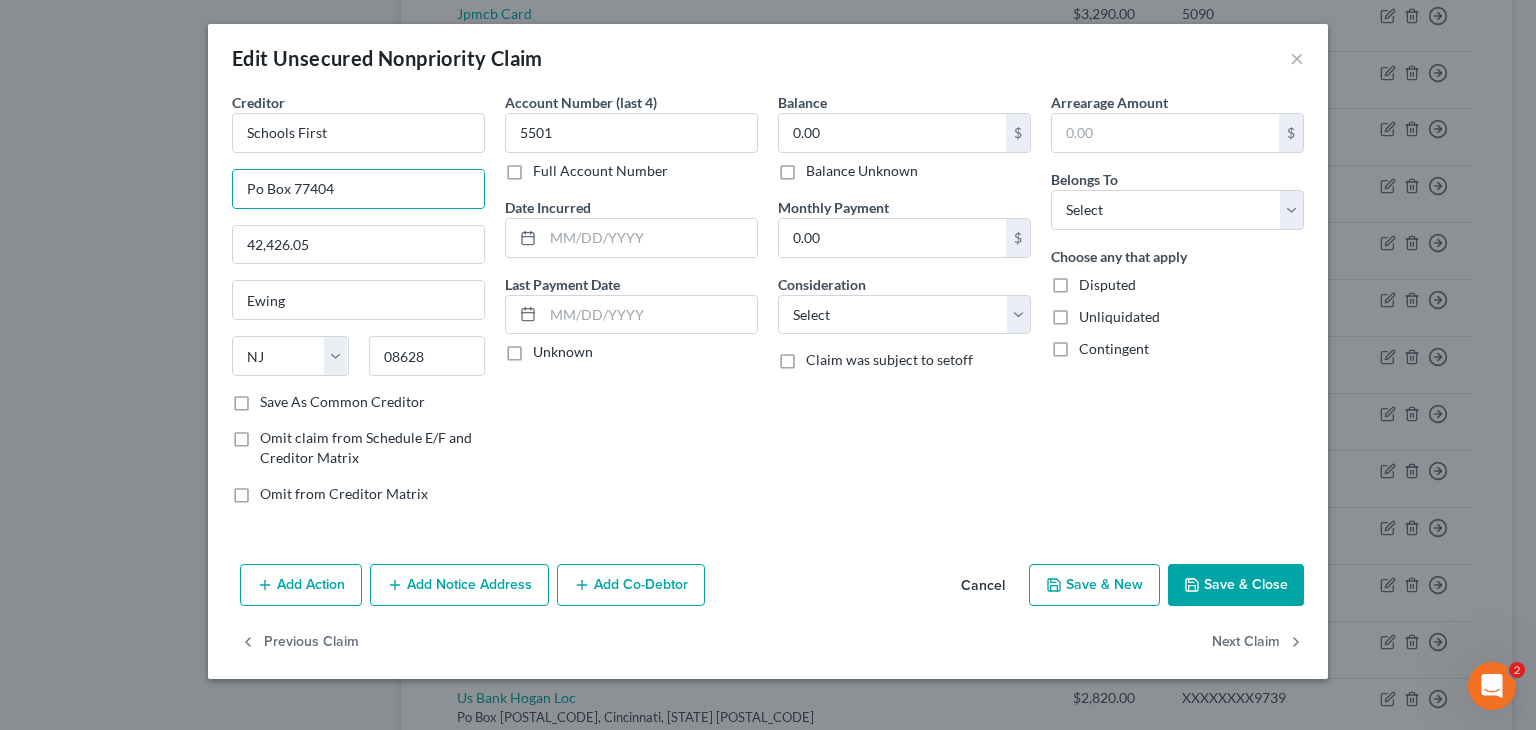 click on "Creditor *    Schools First                      Po Box 77404 42,426.05 Ewing State AL AK AR AZ CA CO CT DE DC FL GA GU HI ID IL IN IA KS KY LA ME MD MA MI MN MS MO MT NC ND NE NV NH NJ NM NY OH OK OR PA PR RI SC SD TN TX UT VI VA VT WA WV WI WY 08628" at bounding box center [358, 242] 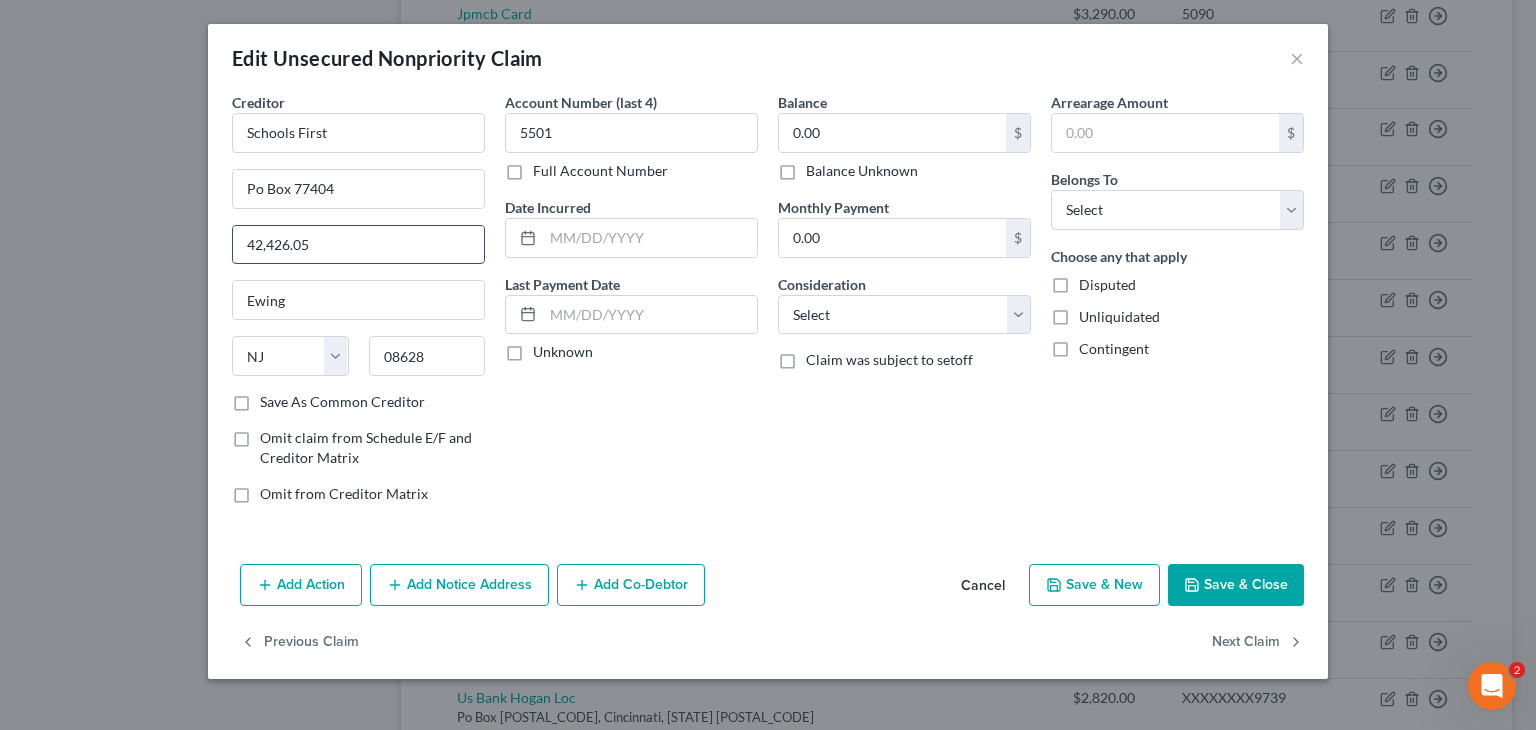 click on "42,426.05" at bounding box center (358, 245) 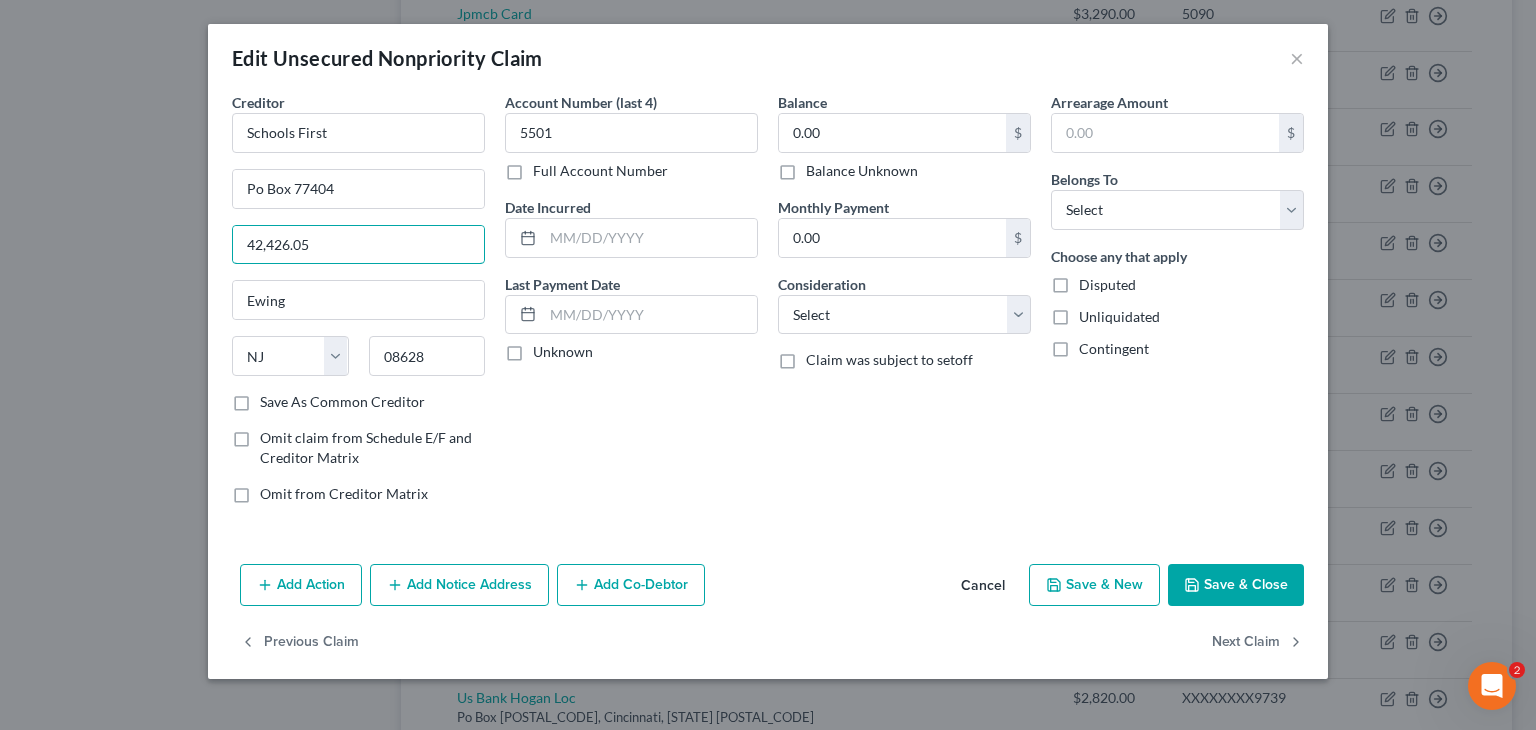 drag, startPoint x: 339, startPoint y: 250, endPoint x: 228, endPoint y: 257, distance: 111.220505 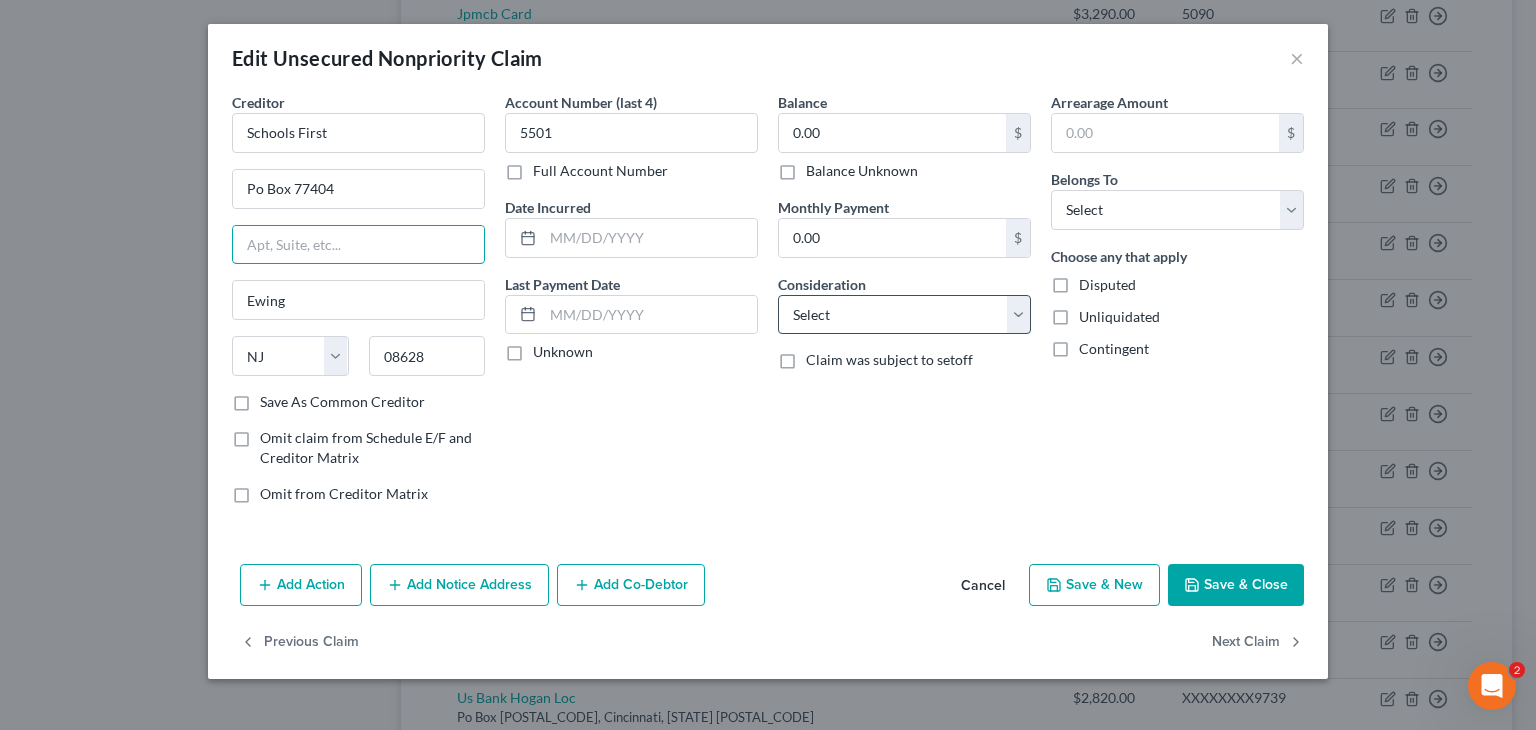 type 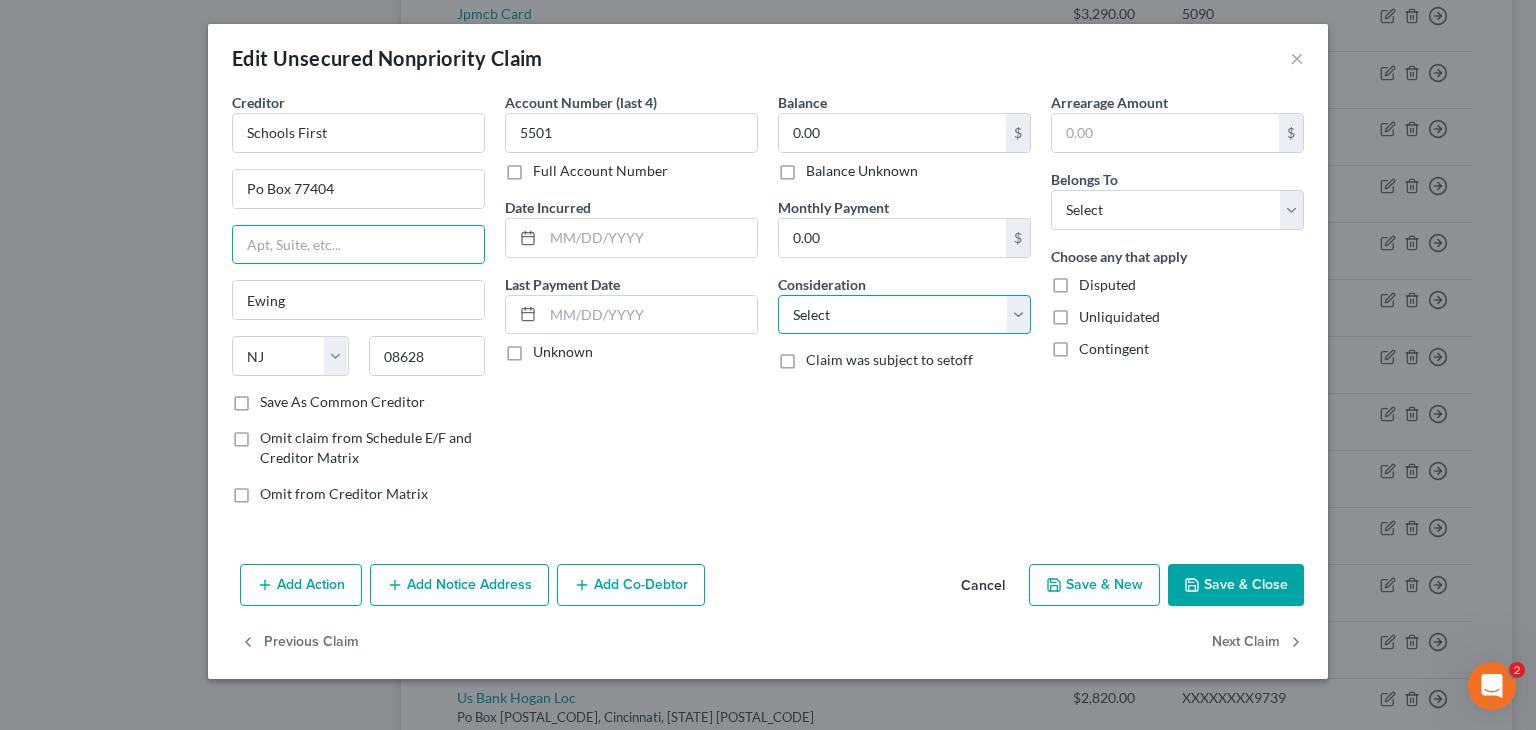 click on "Select Cable / Satellite Services Collection Agency Credit Card Debt Debt Counseling / Attorneys Deficiency Balance Domestic Support Obligations Home / Car Repairs Income Taxes Judgment Liens Medical Services Monies Loaned / Advanced Mortgage Obligation From Divorce Or Separation Obligation To Pensions Other Overdrawn Bank Account Promised To Help Pay Creditors Student Loans Suppliers And Vendors Telephone / Internet Services Utility Services" at bounding box center (904, 315) 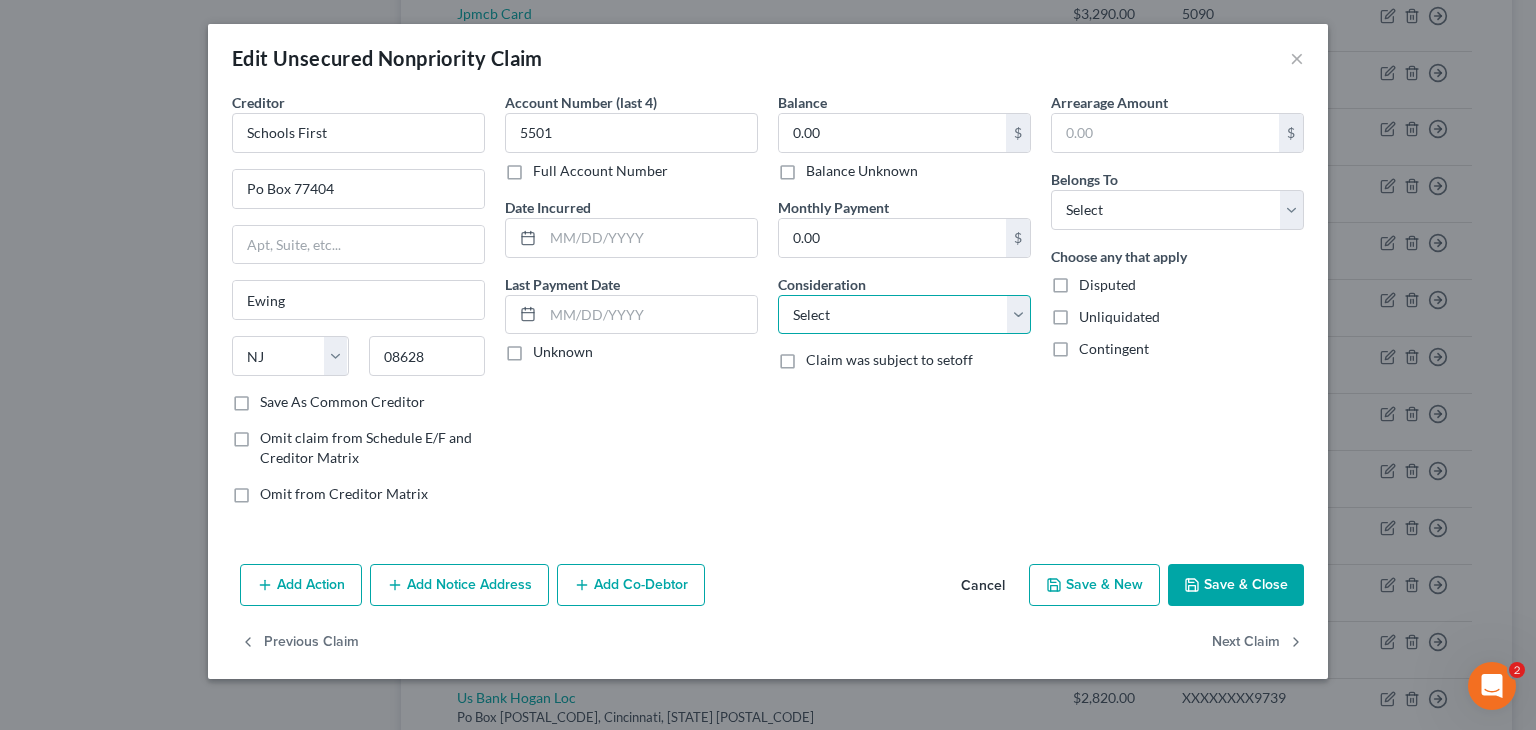 select on "14" 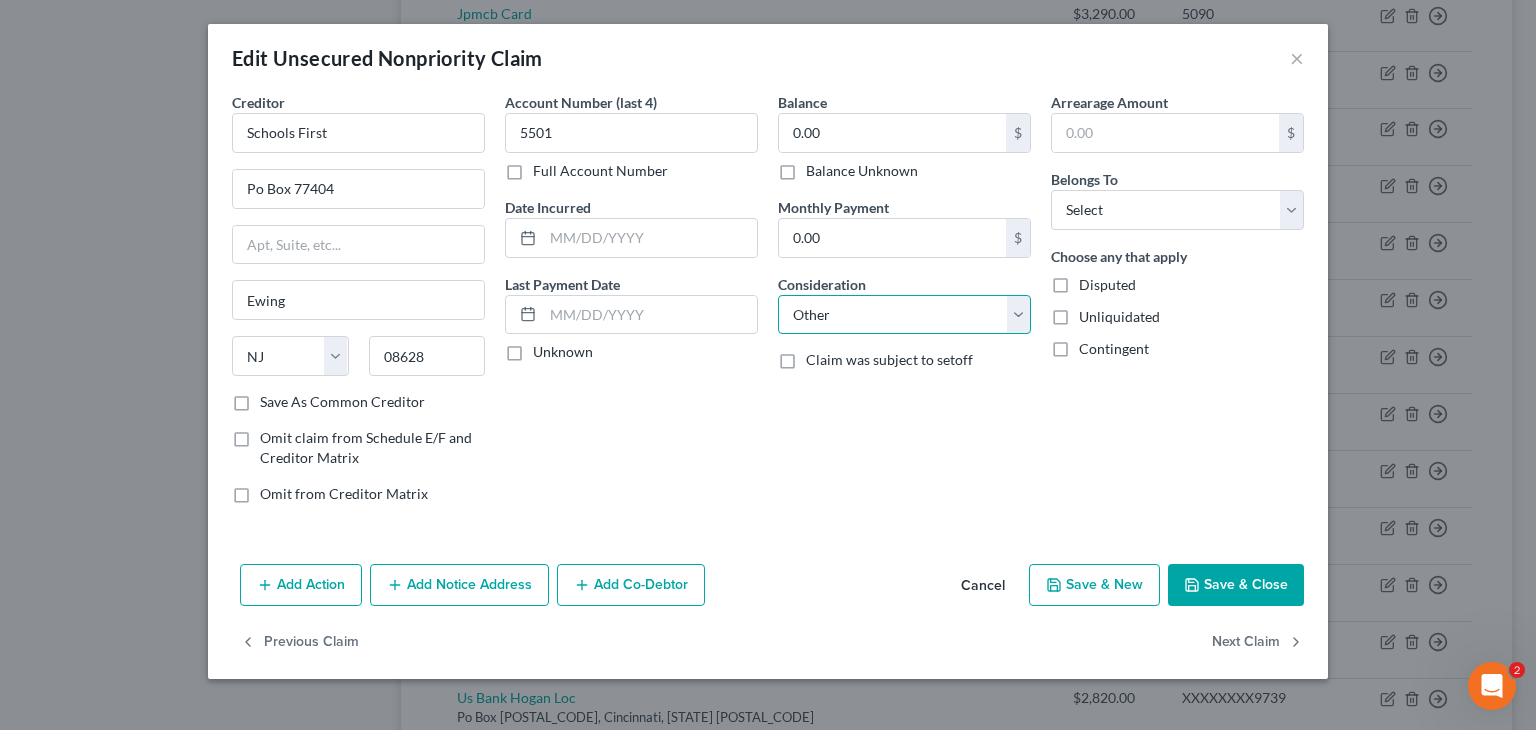 click on "Select Cable / Satellite Services Collection Agency Credit Card Debt Debt Counseling / Attorneys Deficiency Balance Domestic Support Obligations Home / Car Repairs Income Taxes Judgment Liens Medical Services Monies Loaned / Advanced Mortgage Obligation From Divorce Or Separation Obligation To Pensions Other Overdrawn Bank Account Promised To Help Pay Creditors Student Loans Suppliers And Vendors Telephone / Internet Services Utility Services" at bounding box center (904, 315) 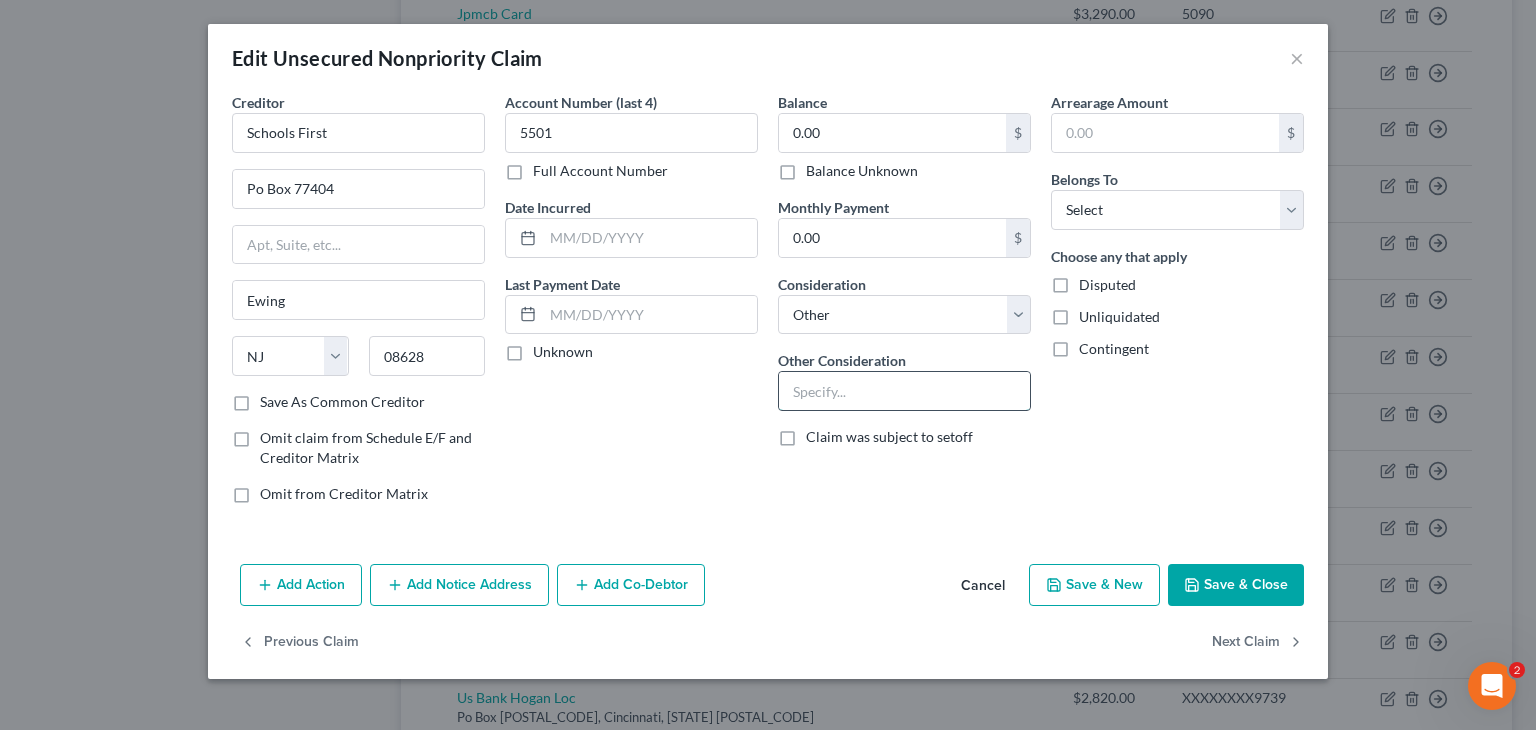click at bounding box center [904, 391] 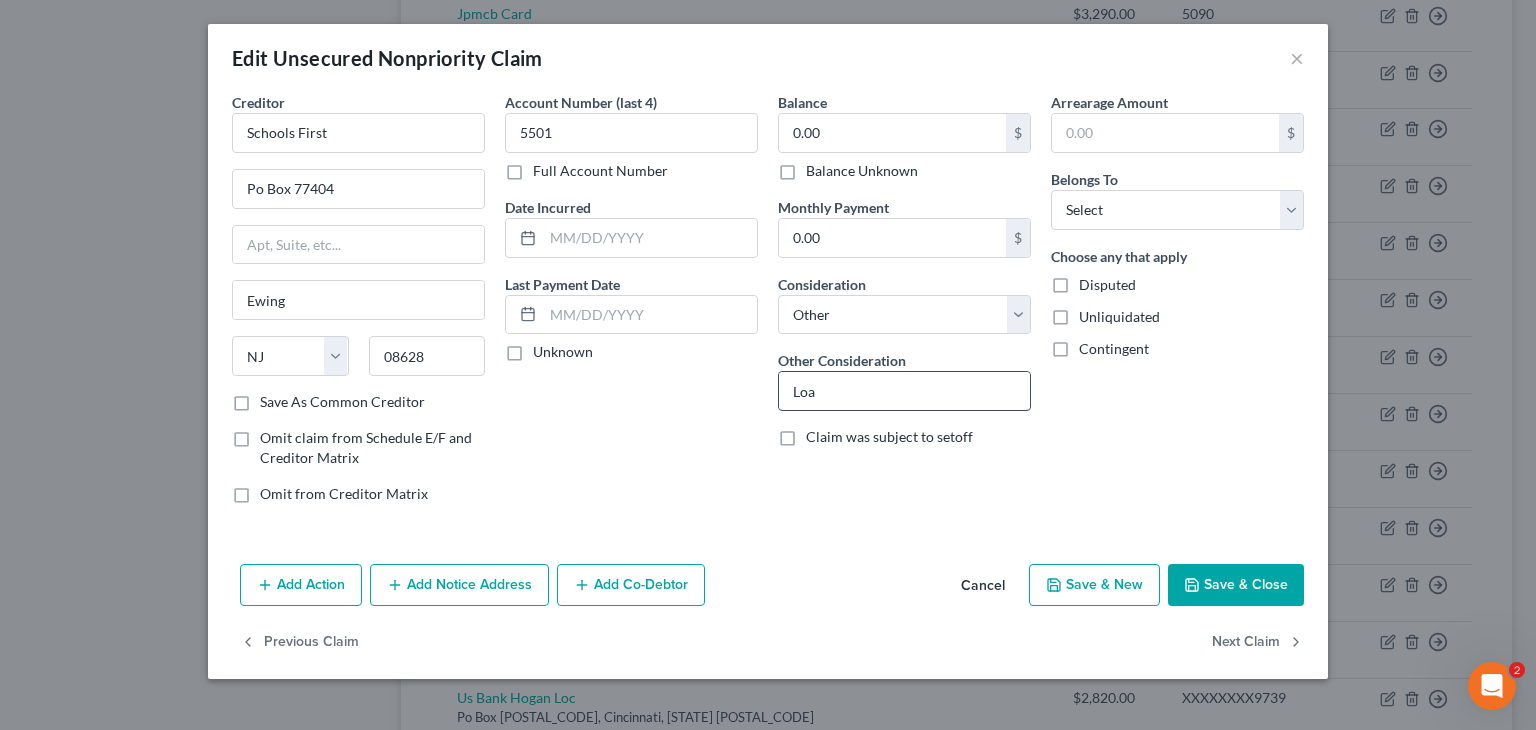 type on "Loan" 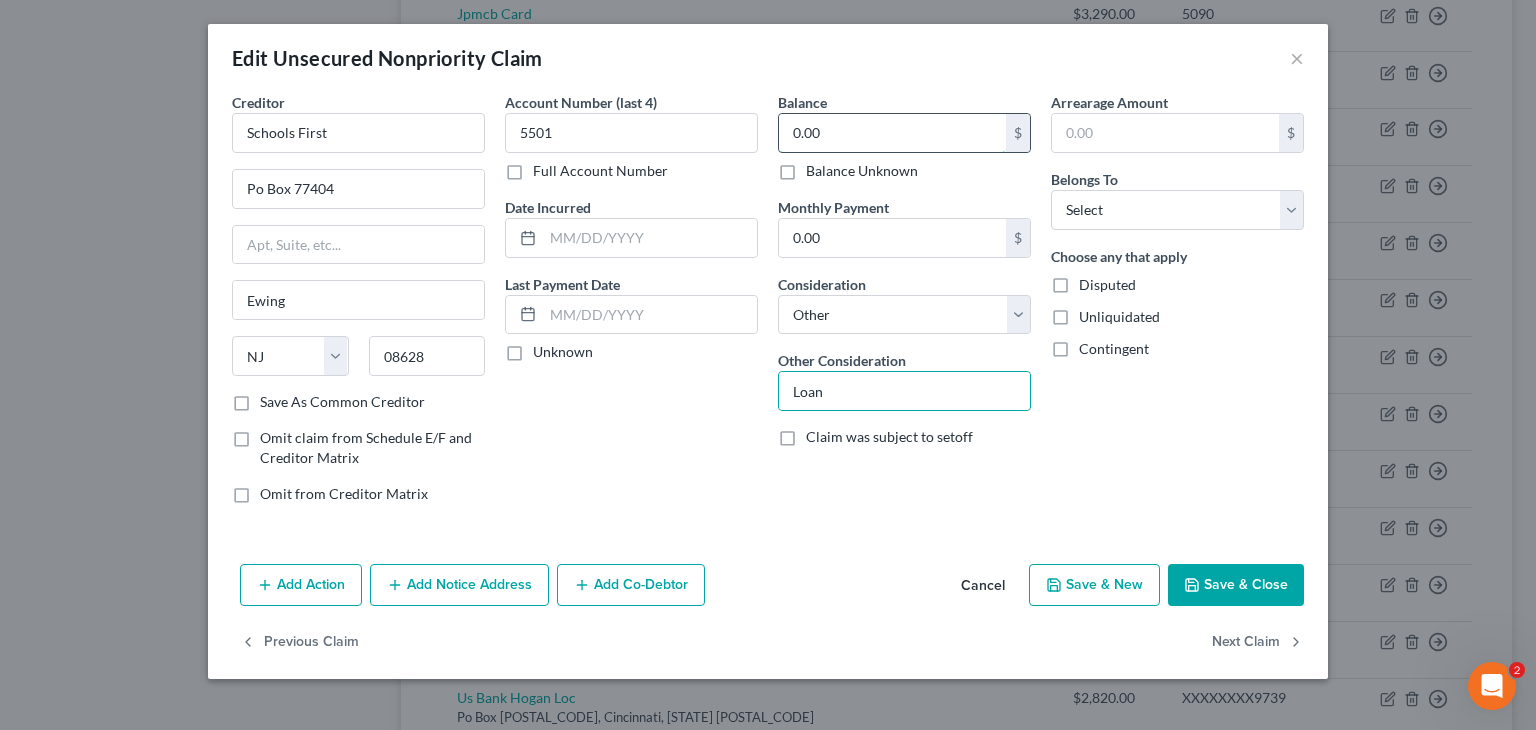 click on "0.00" at bounding box center [892, 133] 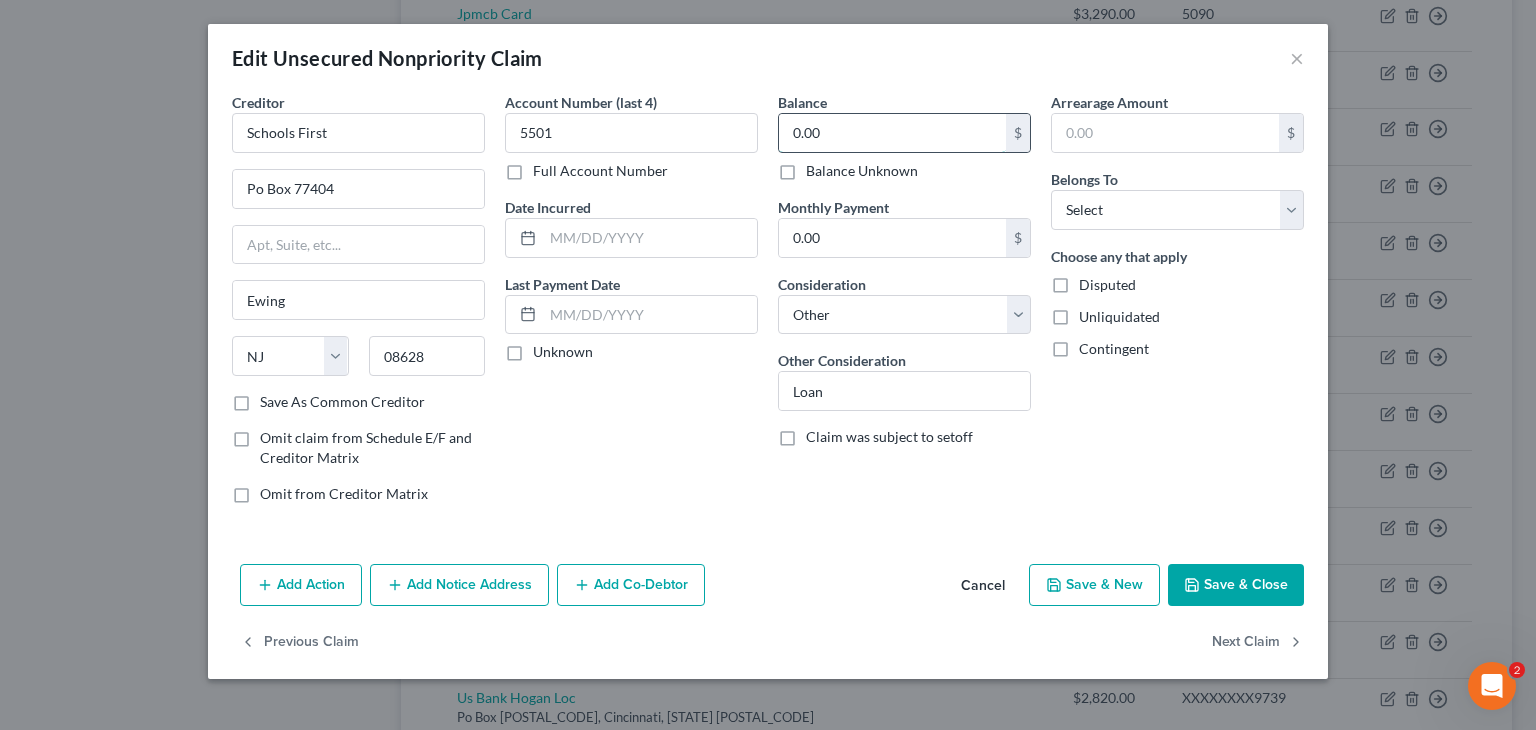 paste on "42,426.05" 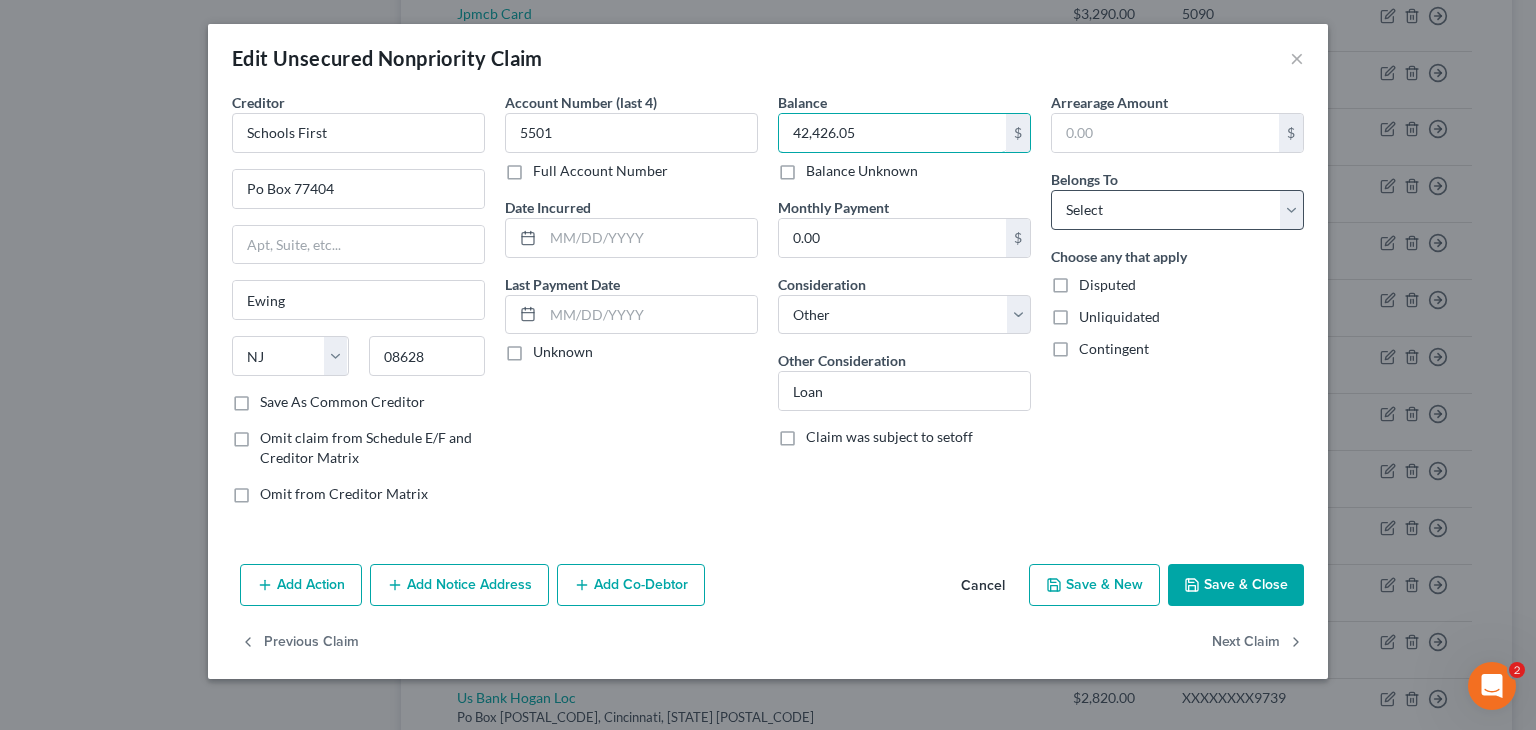 type on "42,426.05" 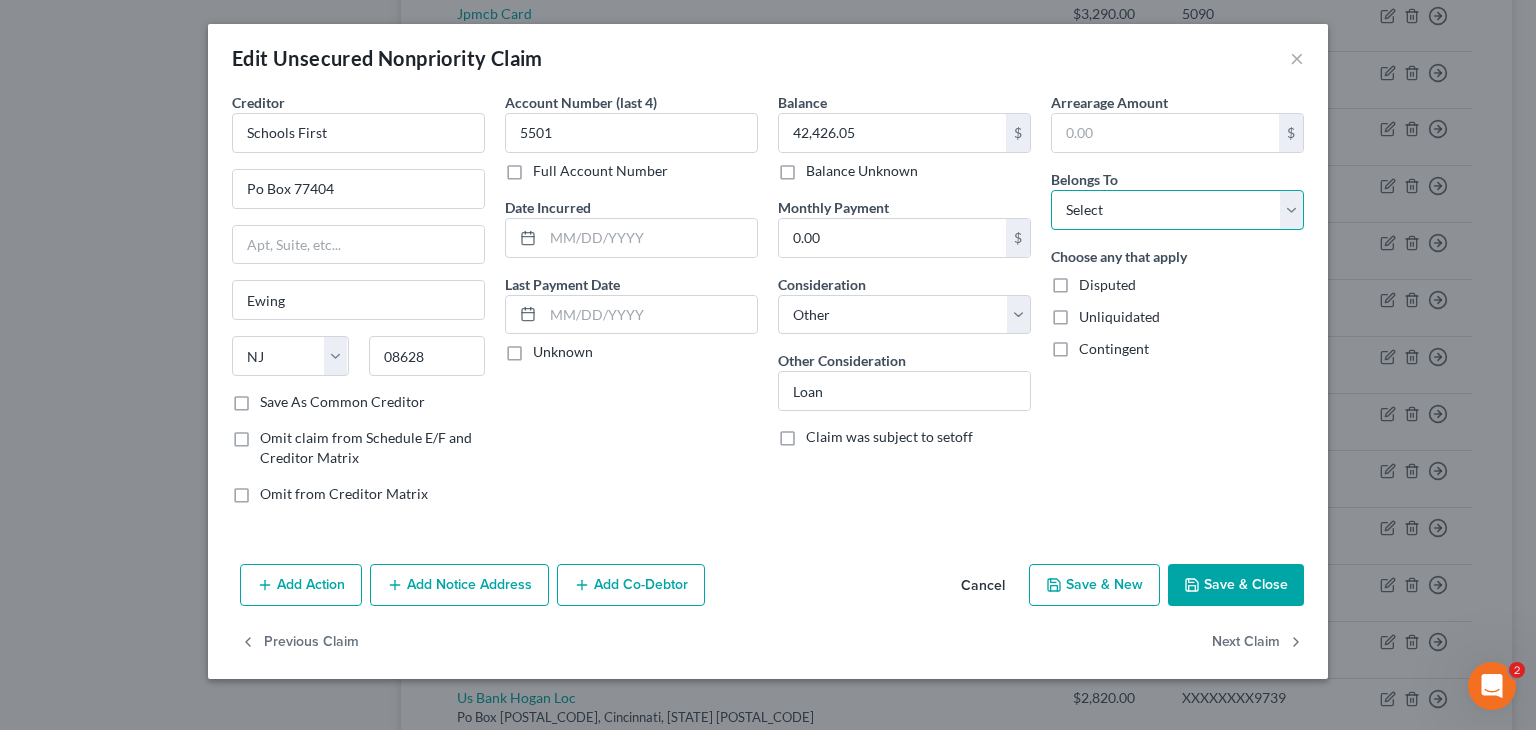 click on "Select Debtor 1 Only Debtor 2 Only Debtor 1 And Debtor 2 Only At Least One Of The Debtors And Another Community Property" at bounding box center (1177, 210) 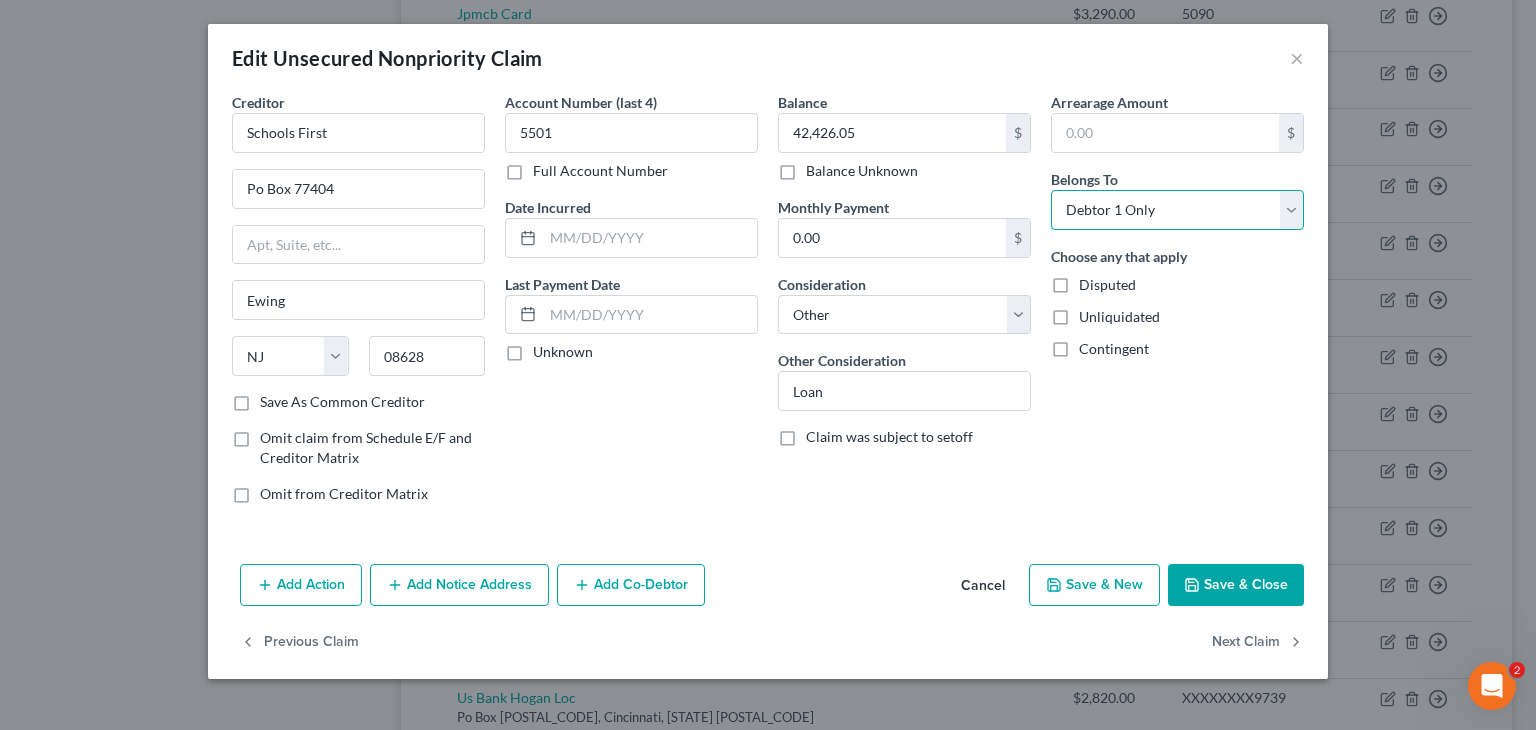 click on "Select Debtor 1 Only Debtor 2 Only Debtor 1 And Debtor 2 Only At Least One Of The Debtors And Another Community Property" at bounding box center (1177, 210) 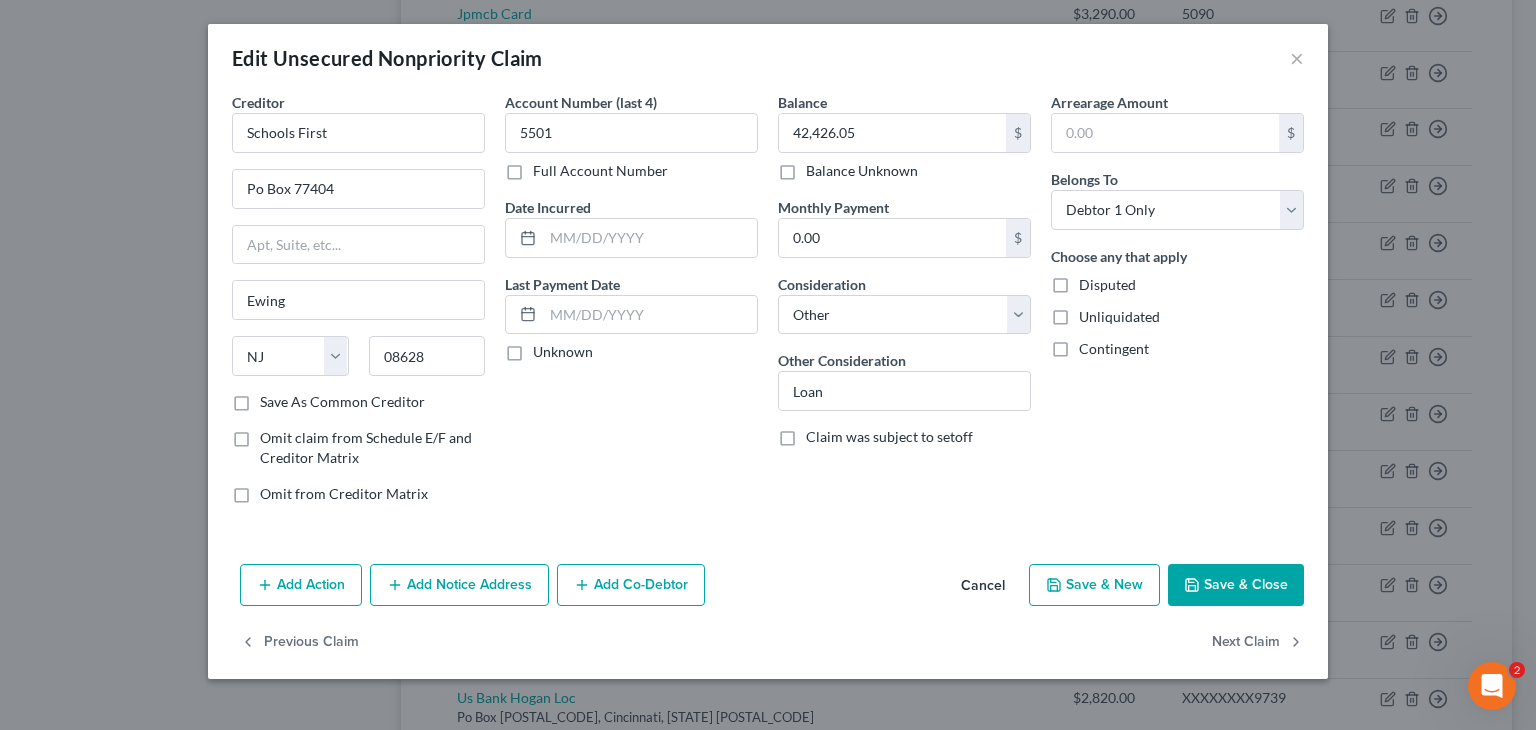 click on "Save & Close" at bounding box center (1236, 585) 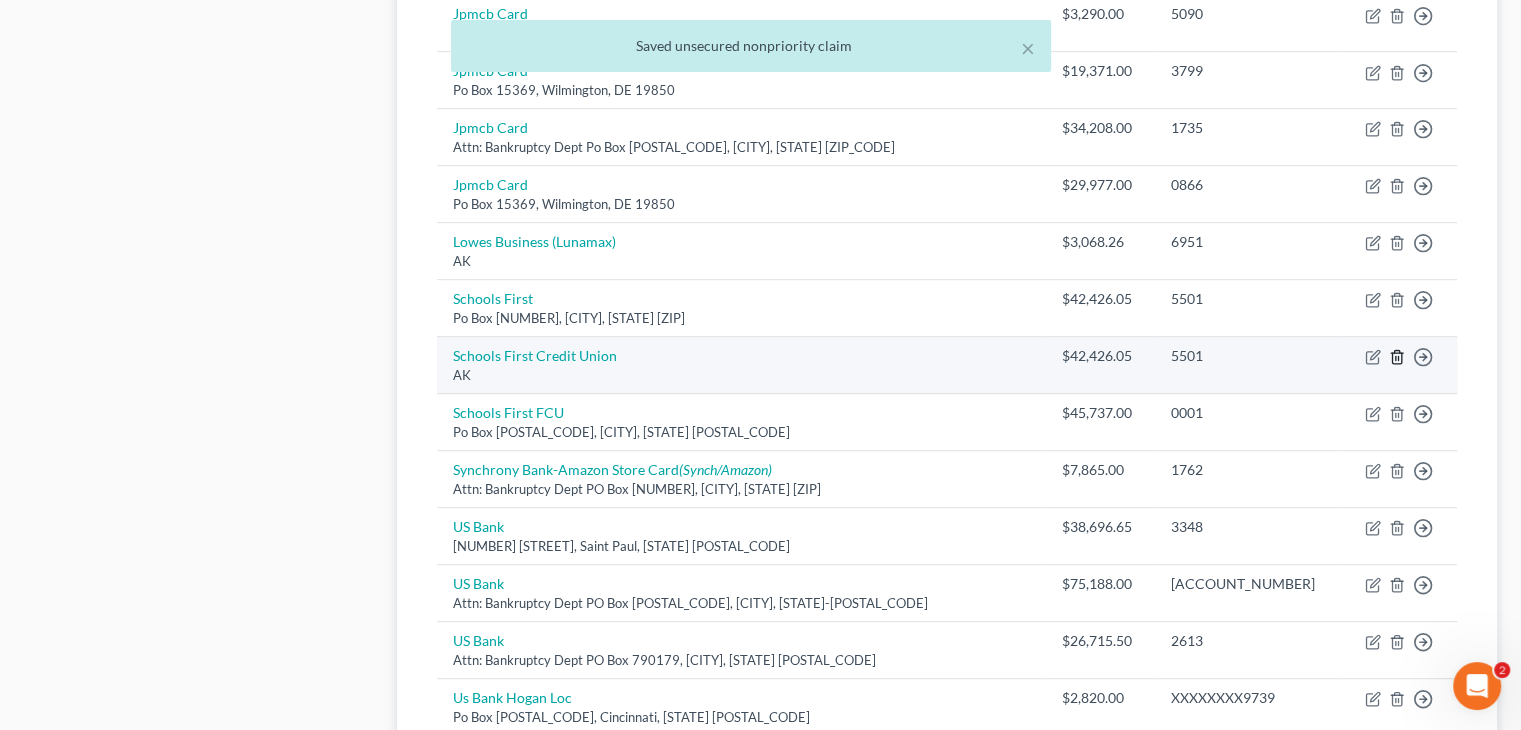 click 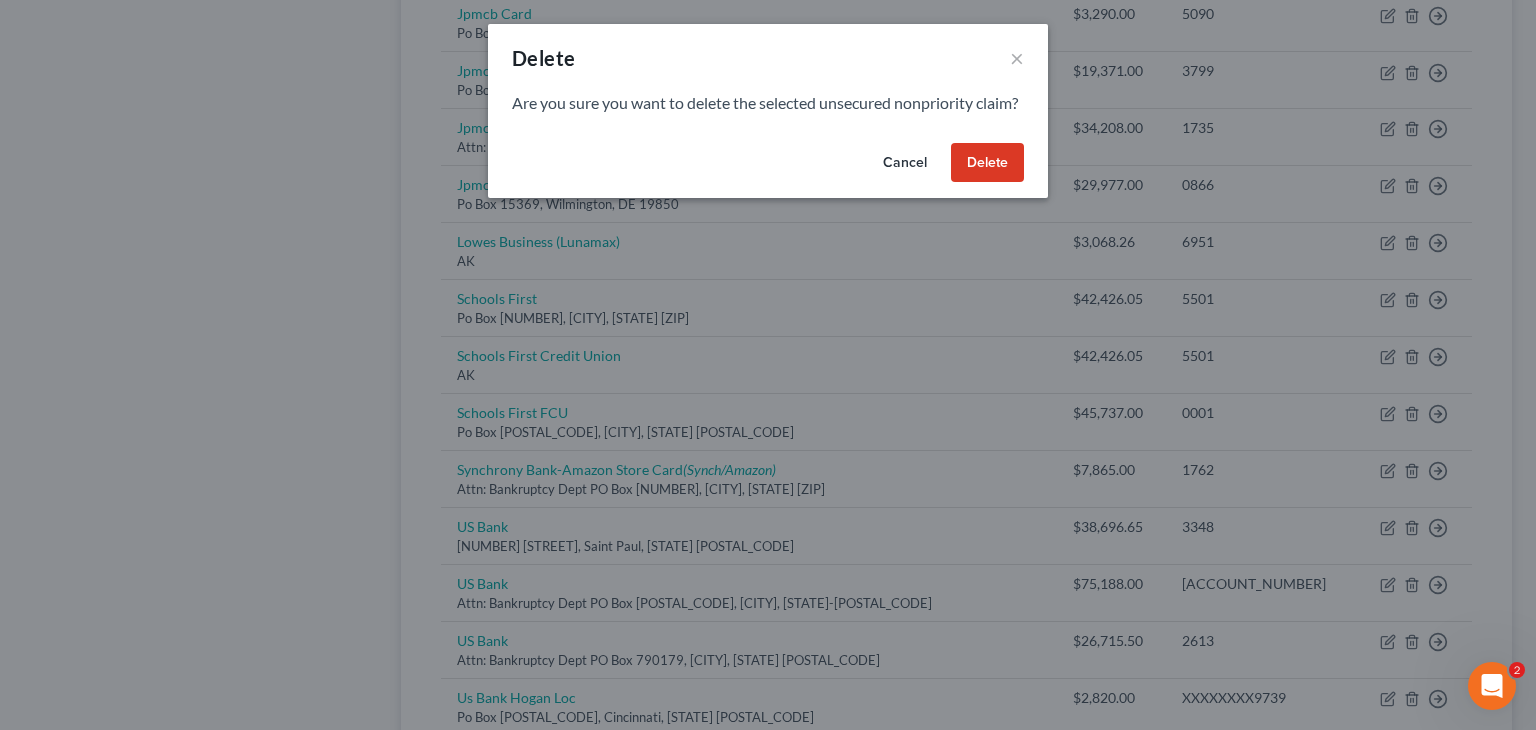click on "Delete" at bounding box center [987, 163] 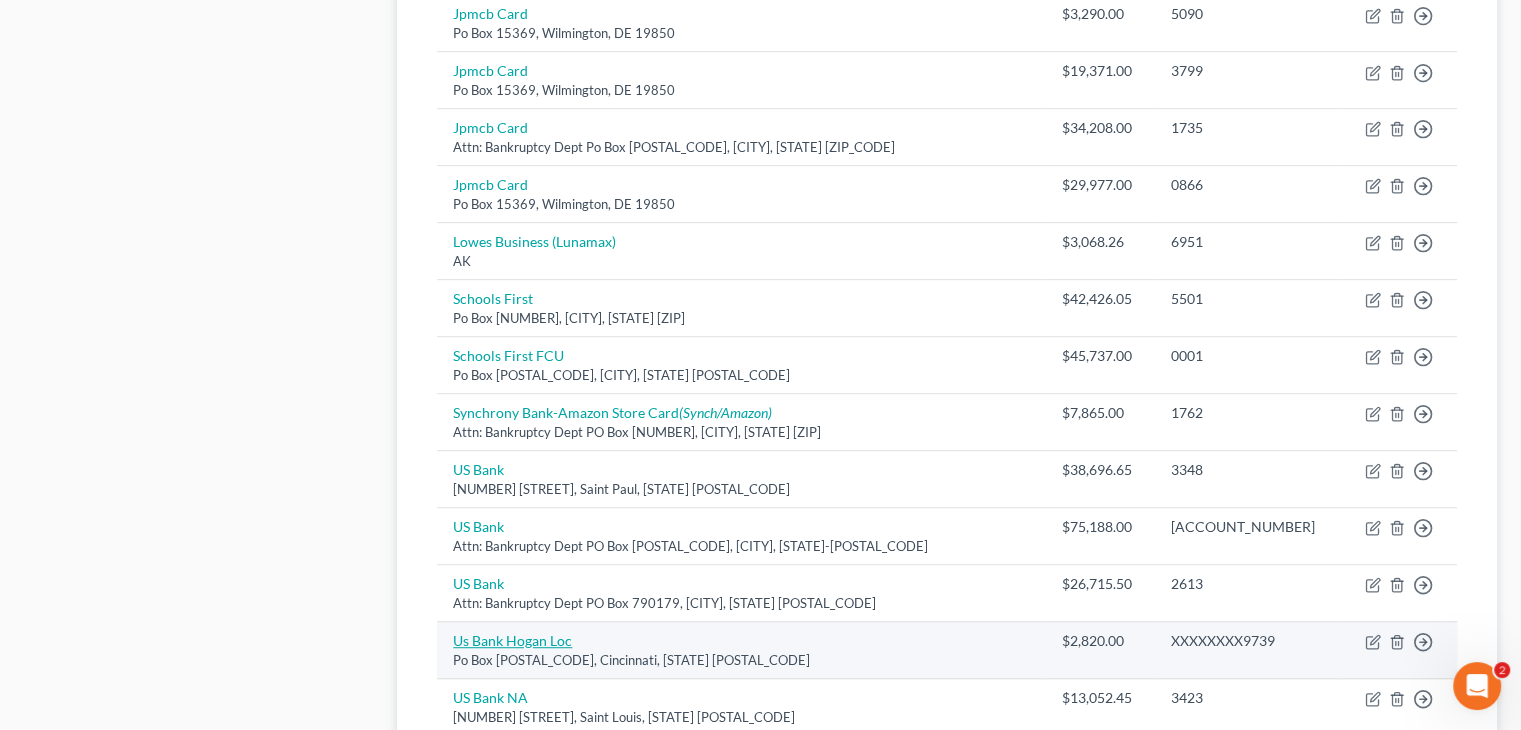 click on "Us Bank Hogan Loc" at bounding box center (512, 640) 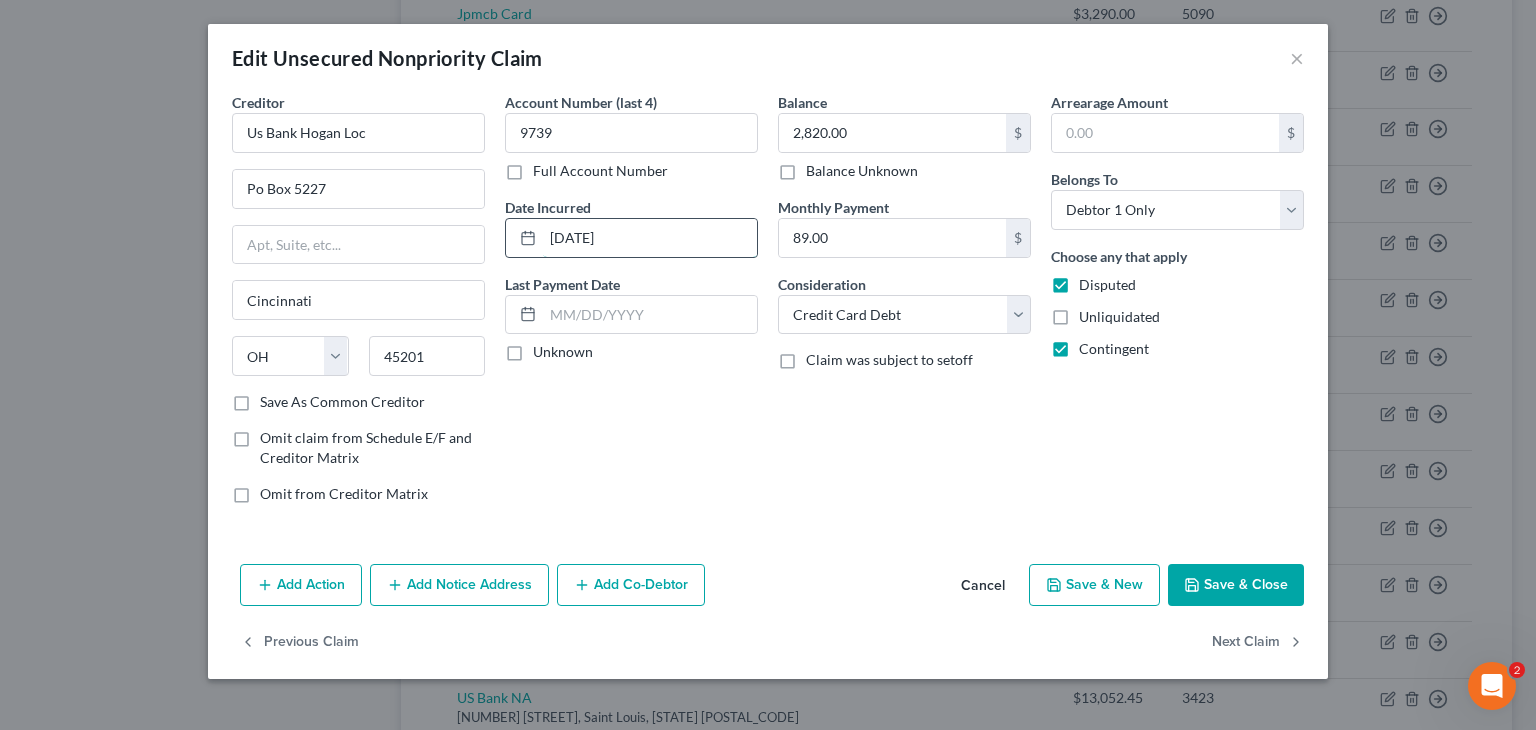 click on "09-13-2012" at bounding box center (650, 238) 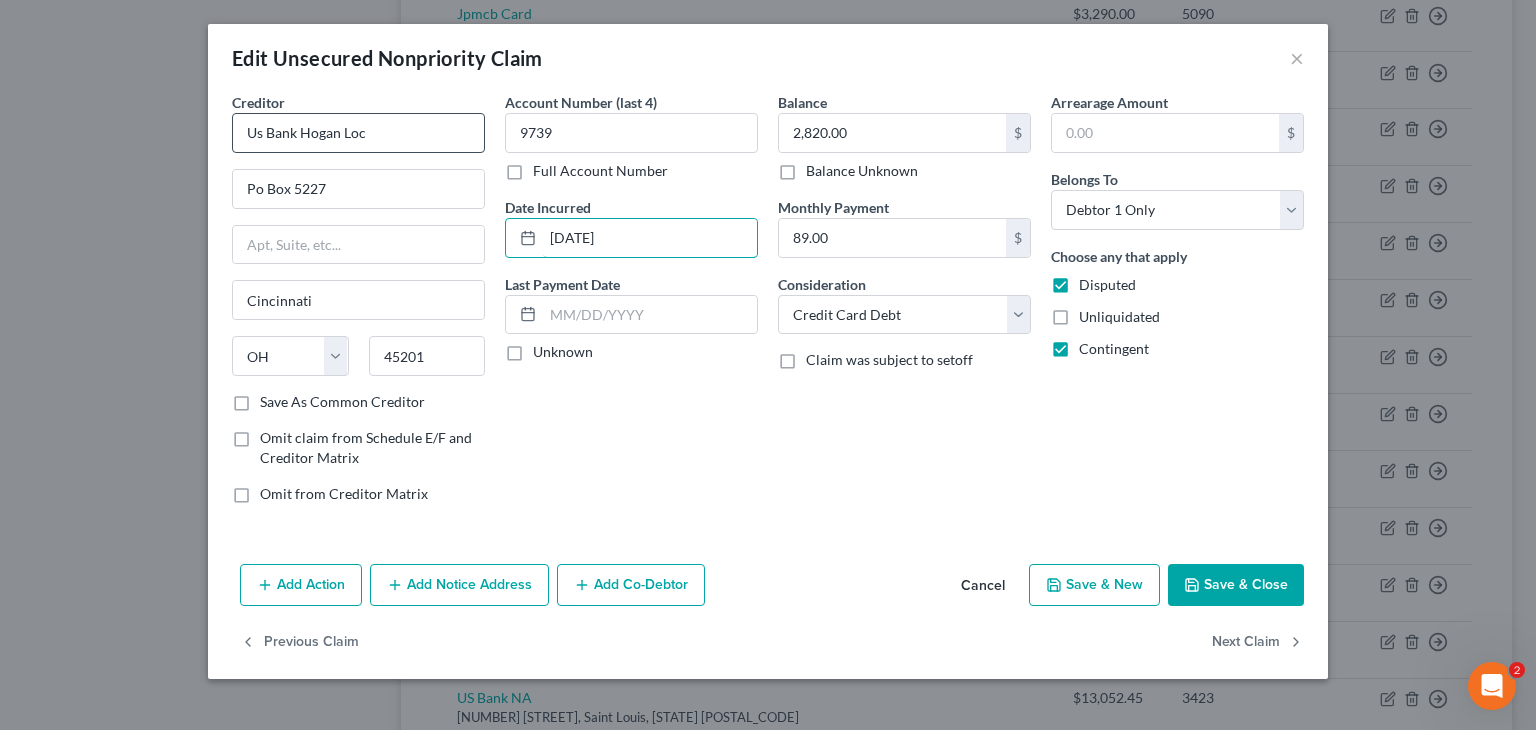 type on "09/13/2012" 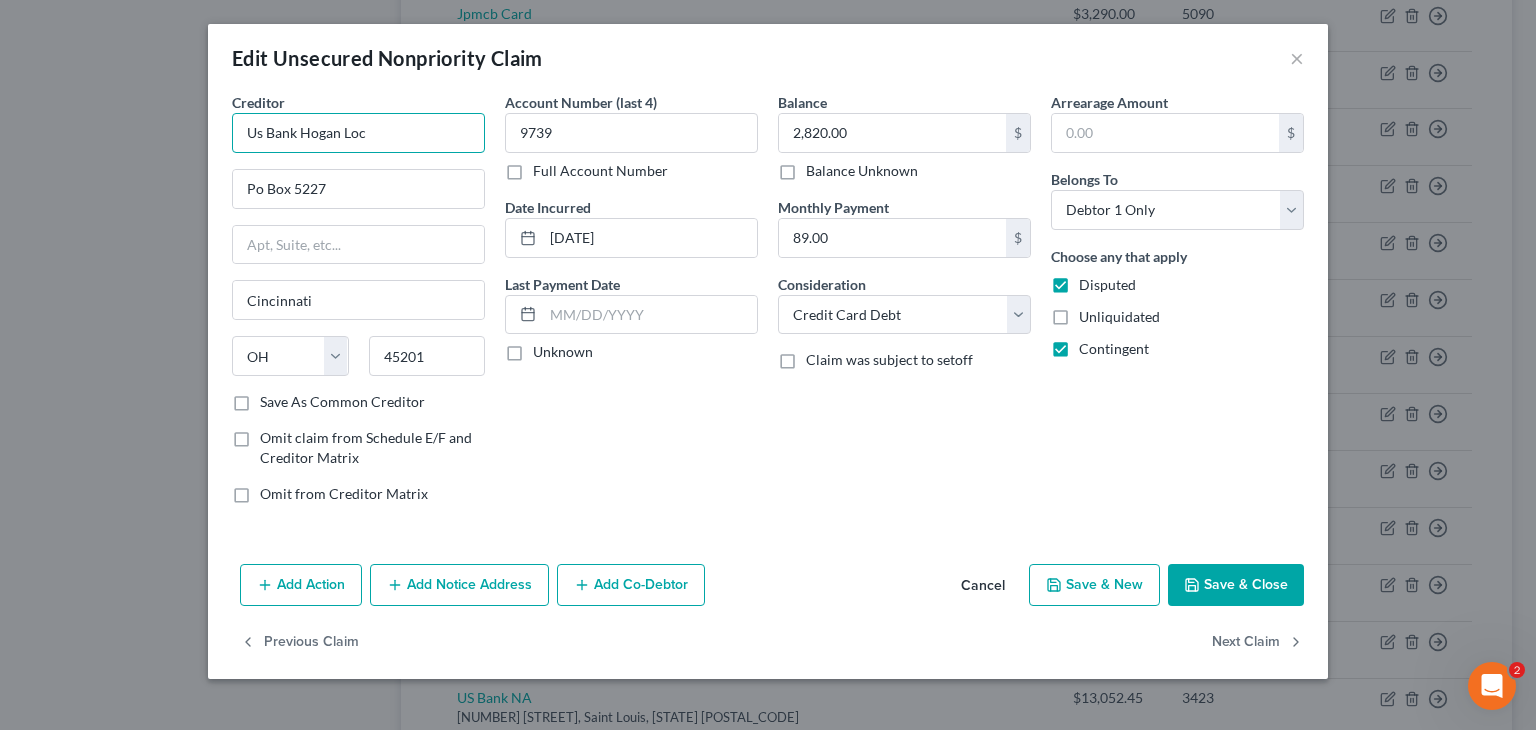 click on "Us Bank Hogan Loc" at bounding box center [358, 133] 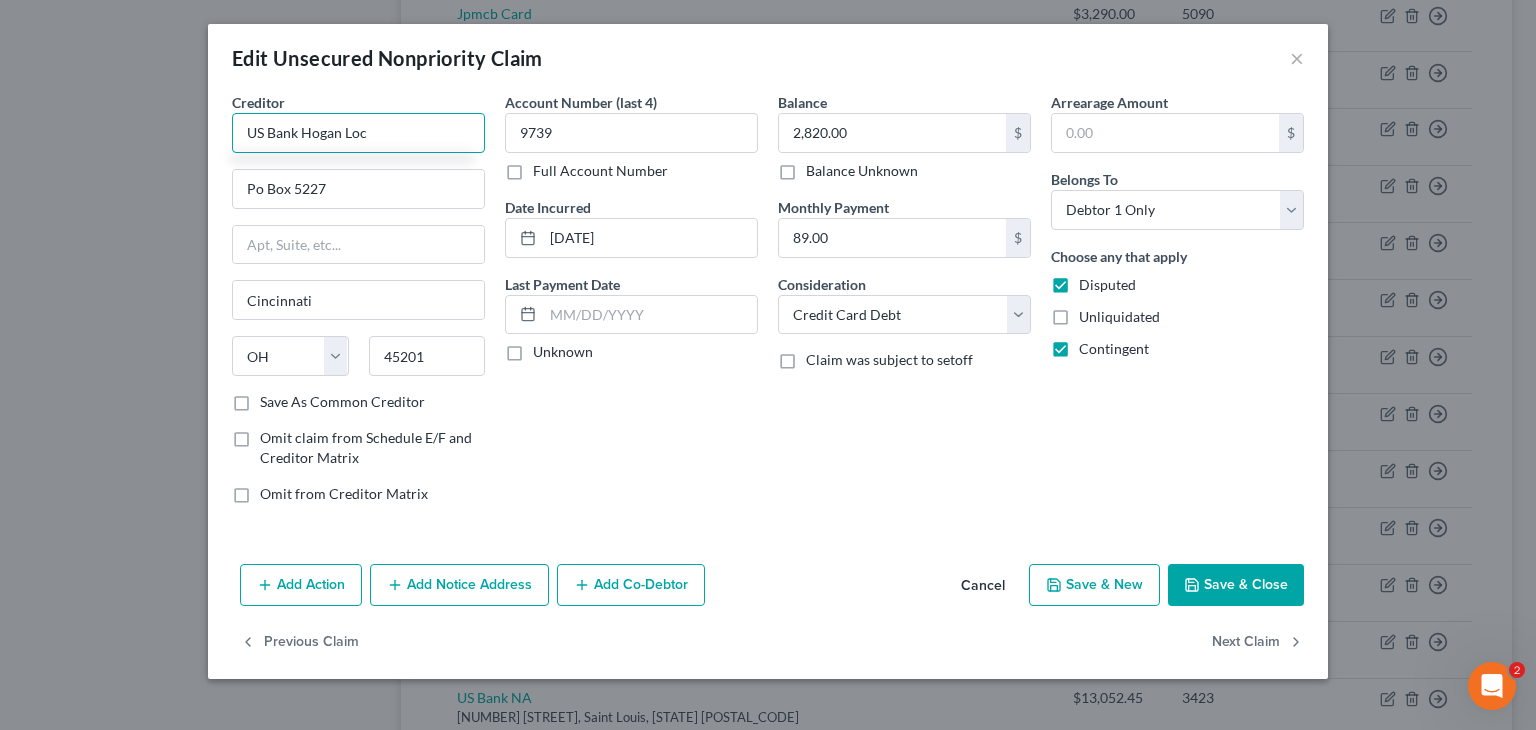 type on "US Bank Hogan Loc" 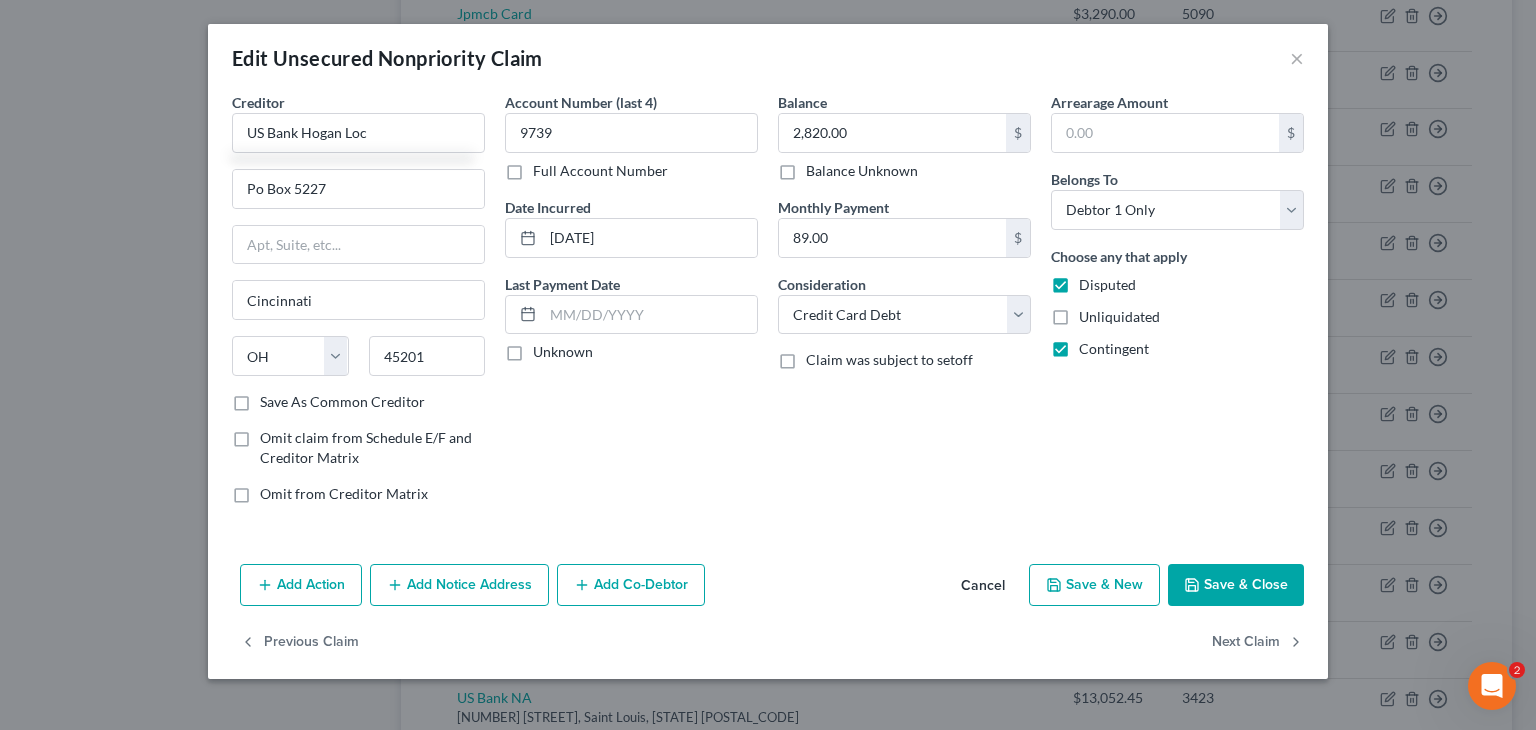 click on "Disputed" at bounding box center [1107, 284] 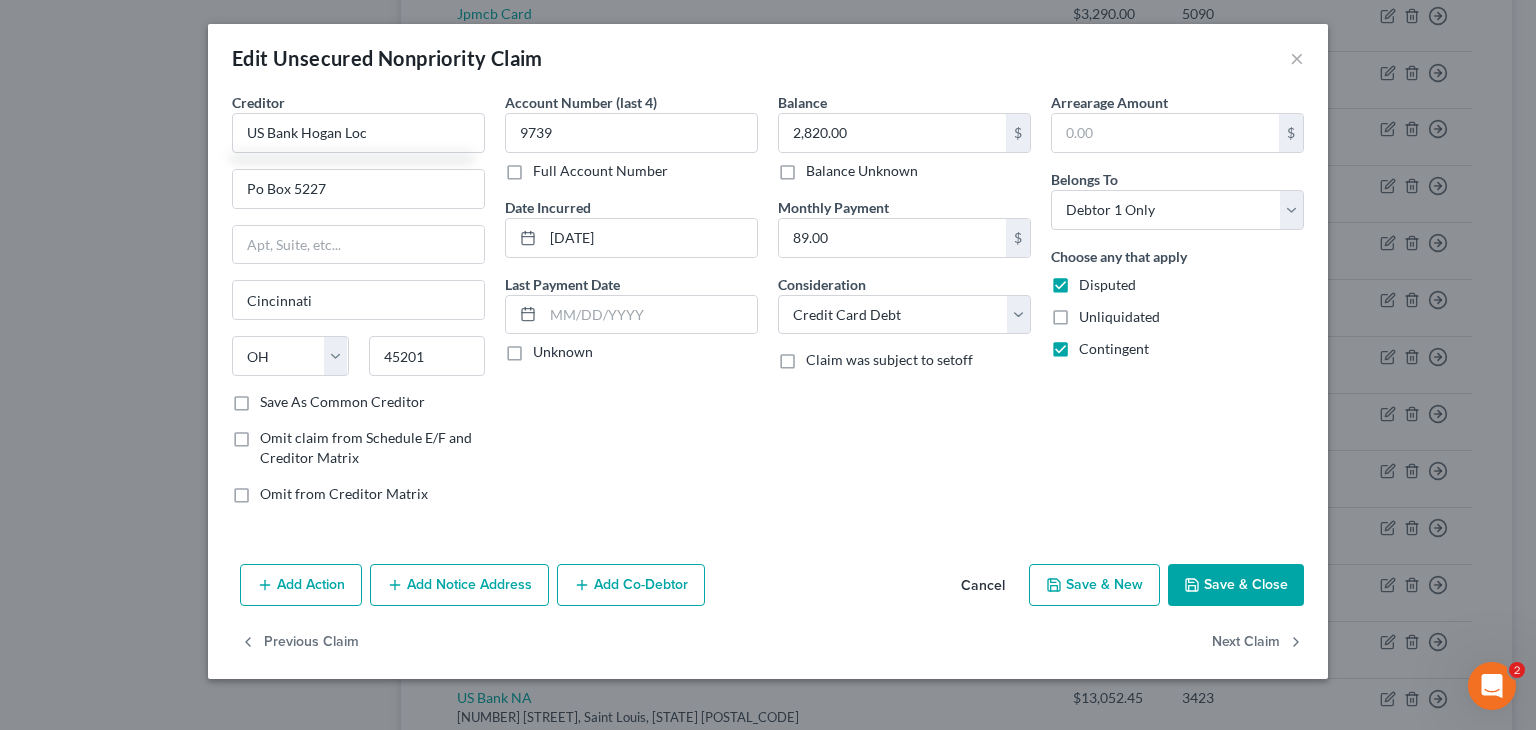 click on "Disputed" at bounding box center [1093, 281] 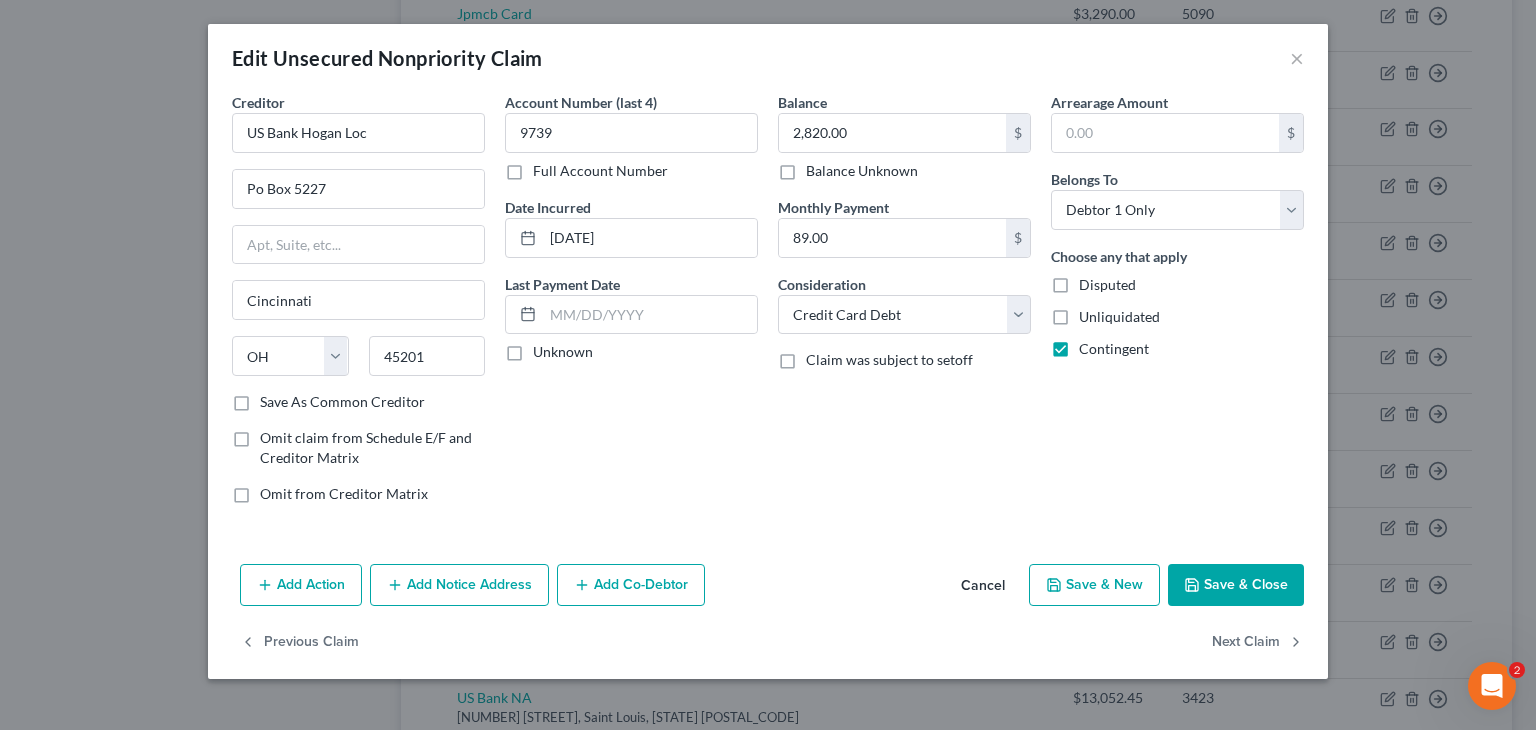 click on "Contingent" at bounding box center (1114, 349) 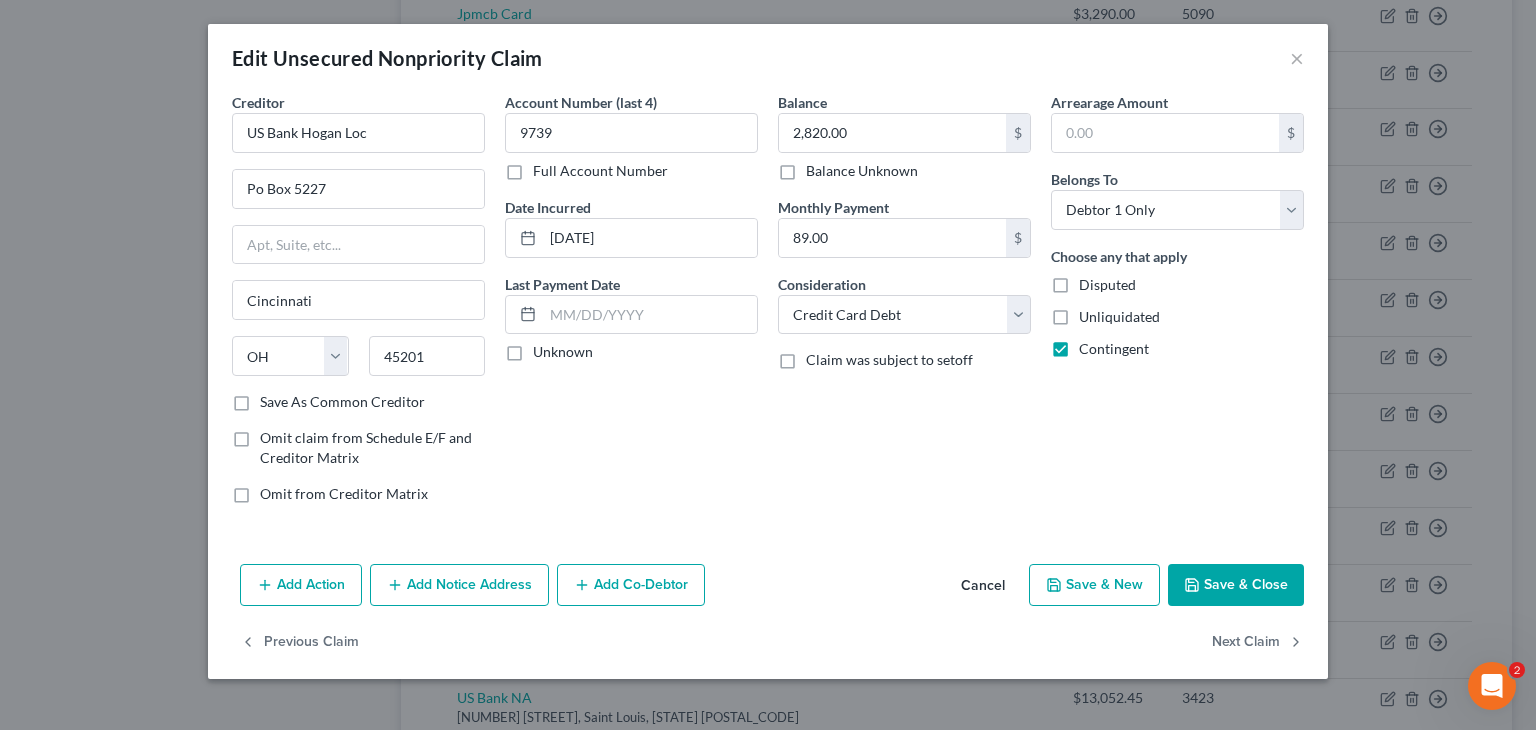 click on "Contingent" at bounding box center (1093, 345) 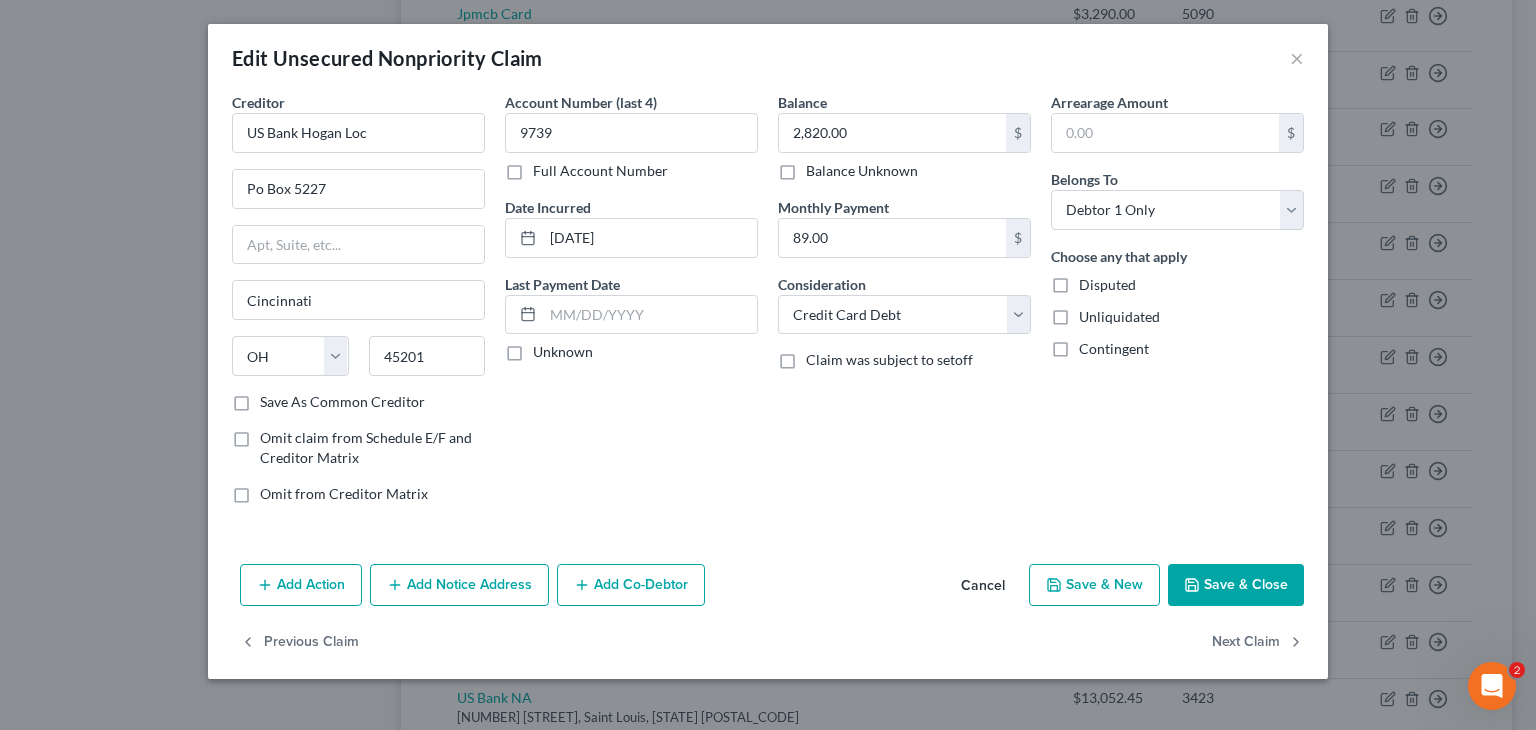 click on "Save & Close" at bounding box center (1236, 585) 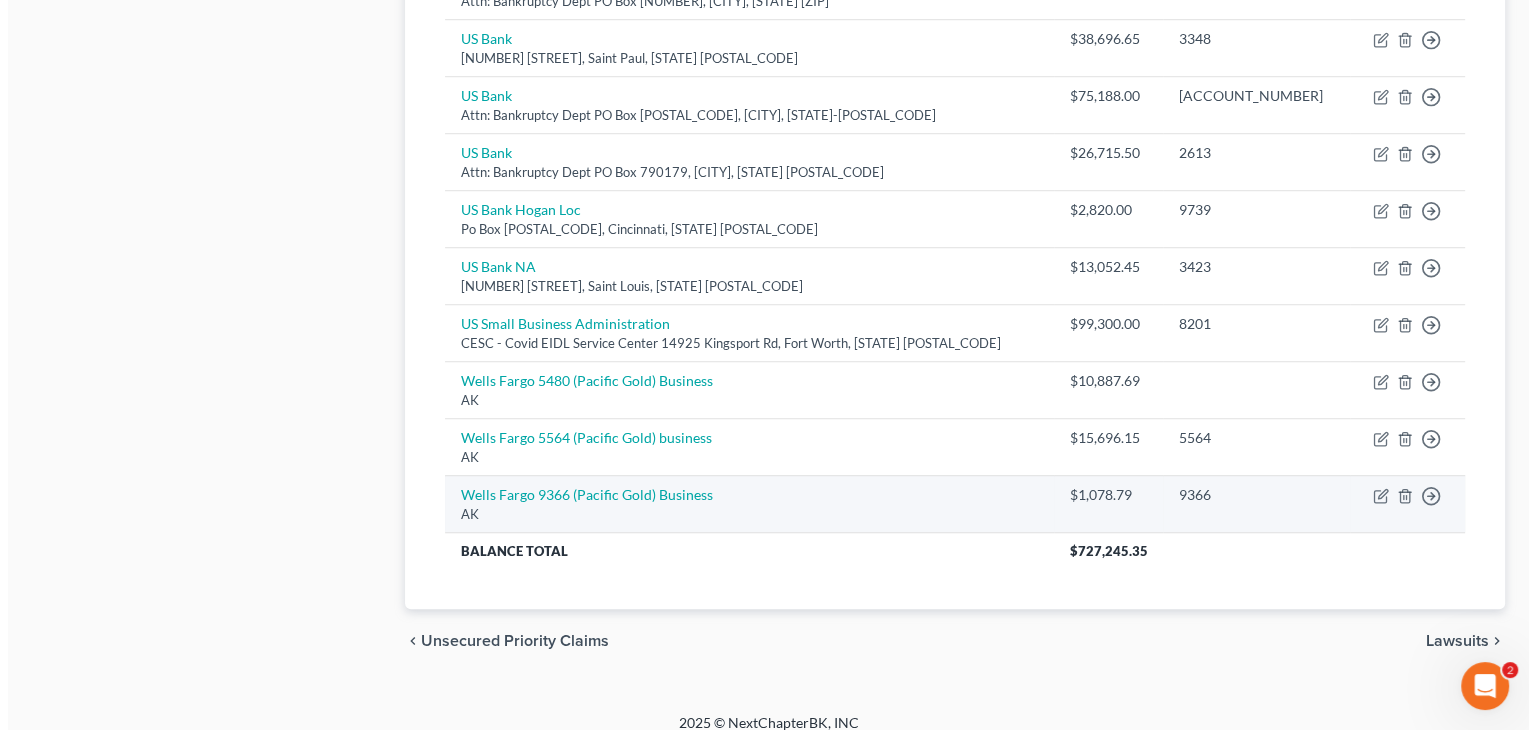 scroll, scrollTop: 1448, scrollLeft: 0, axis: vertical 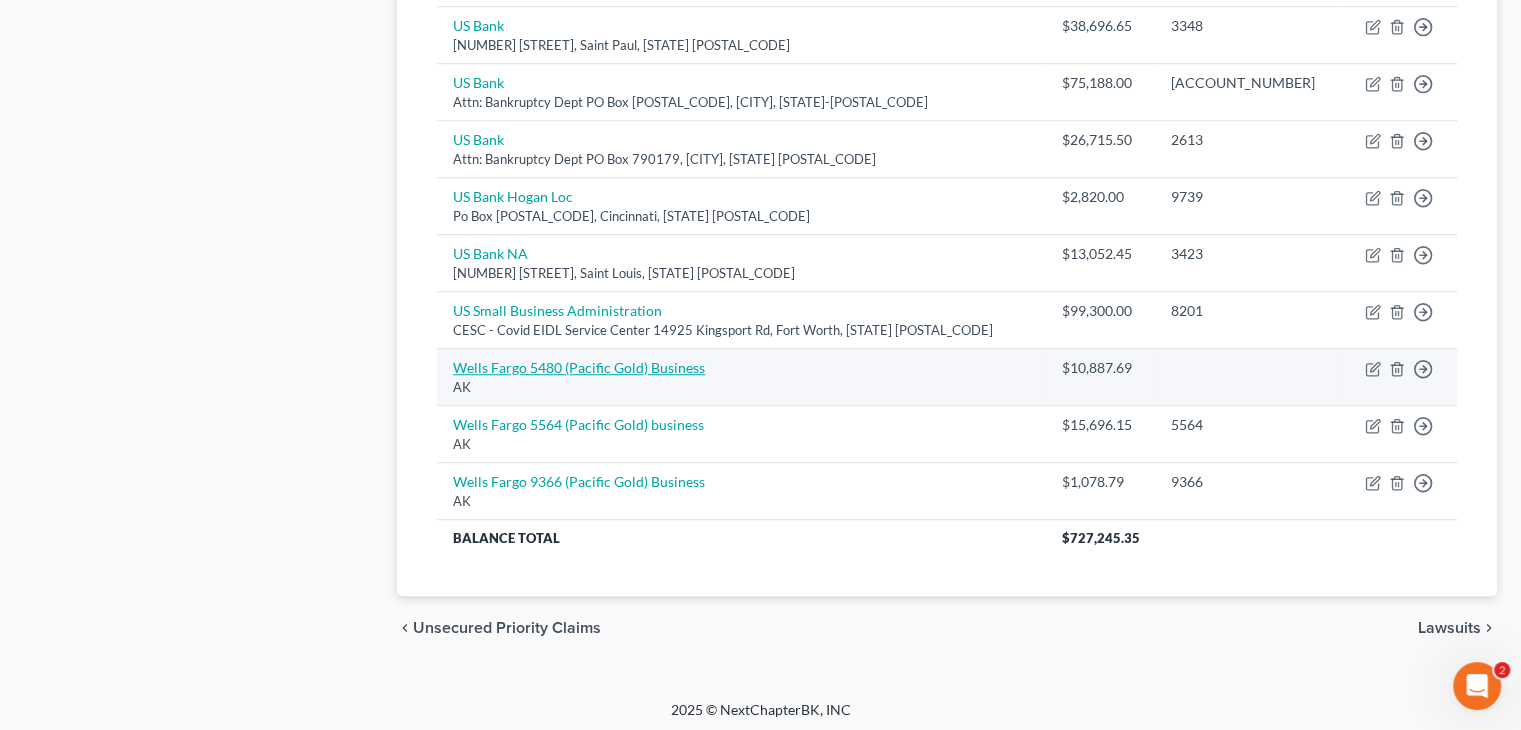 click on "Wells Fargo 5480 (Pacific Gold) Business" at bounding box center [579, 367] 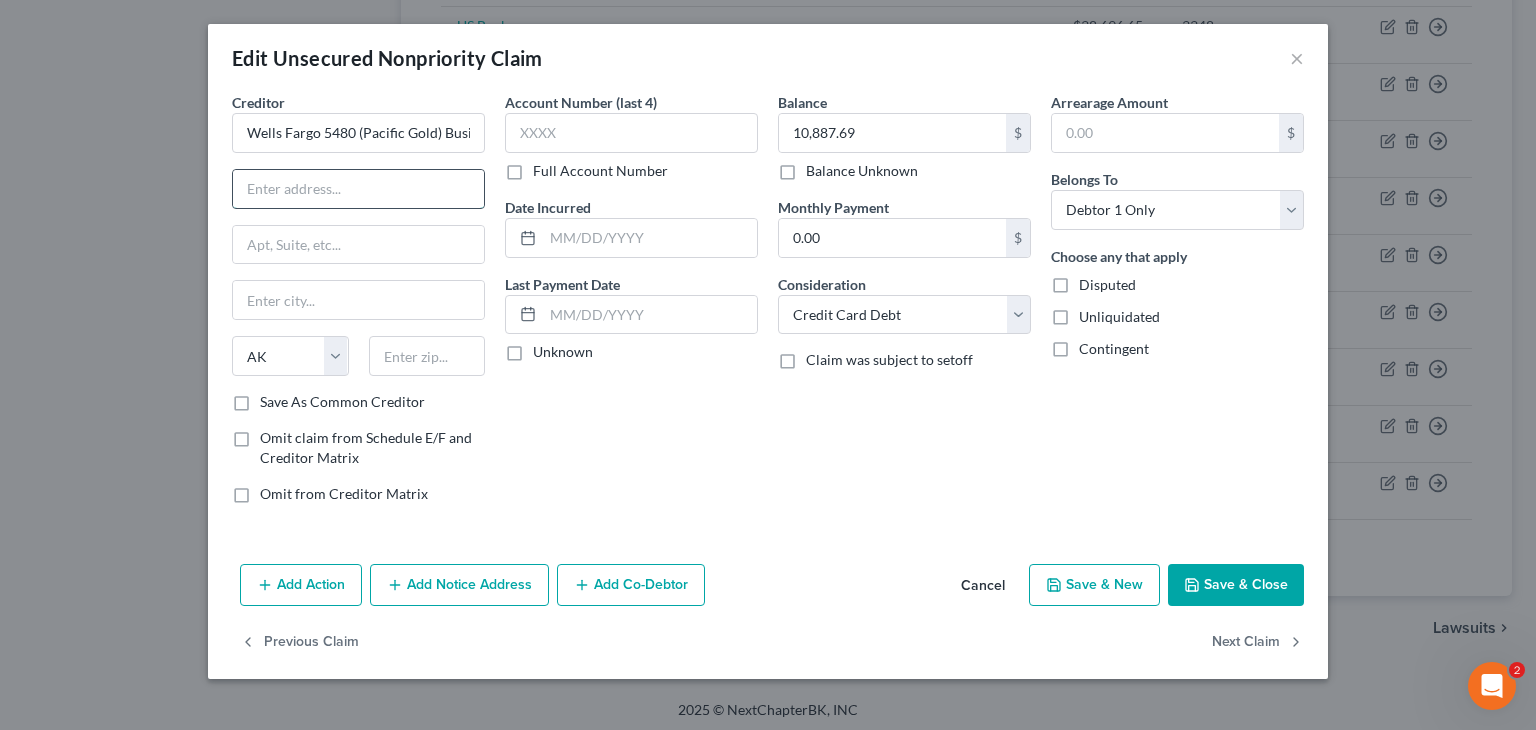 click at bounding box center [358, 189] 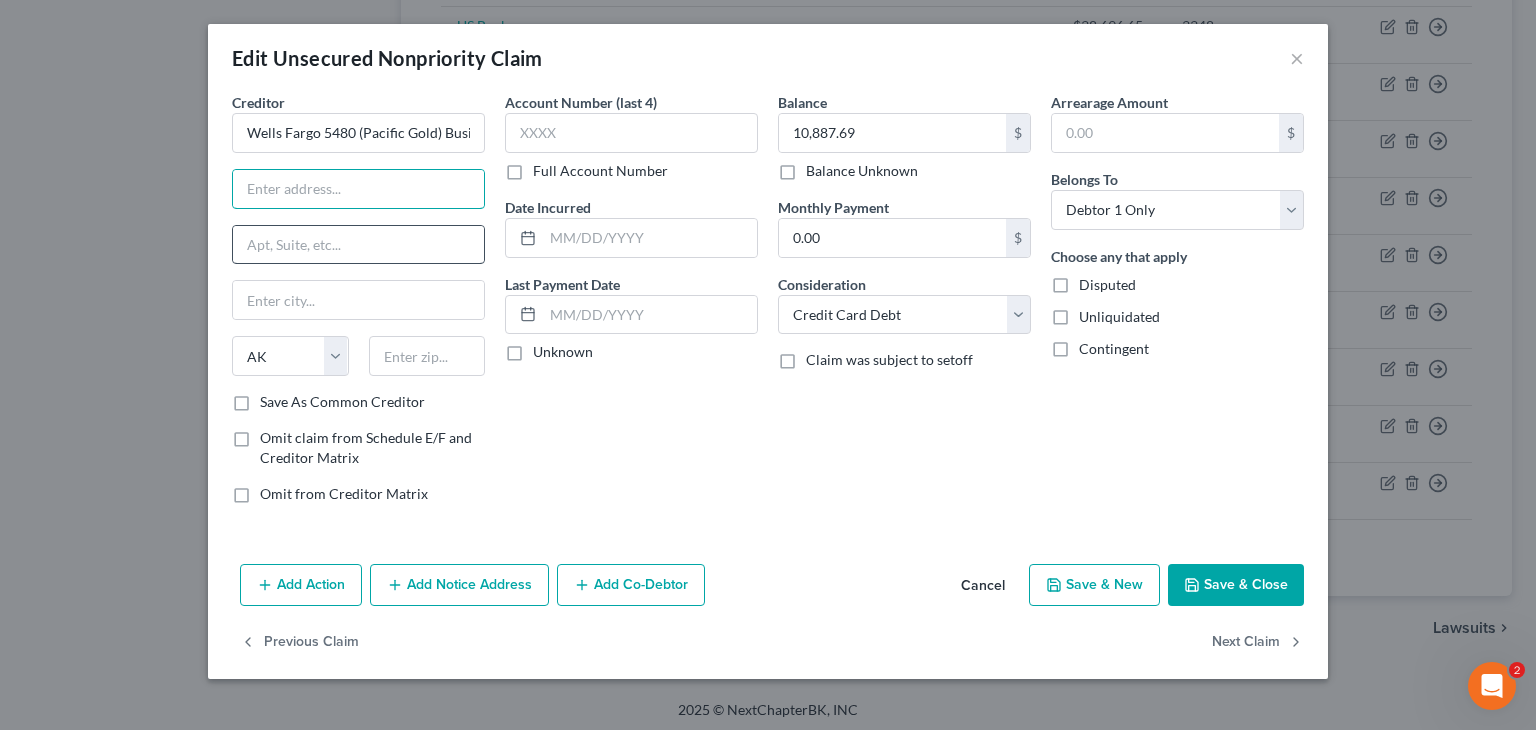 type on "Attn: Bankruptcy Dept" 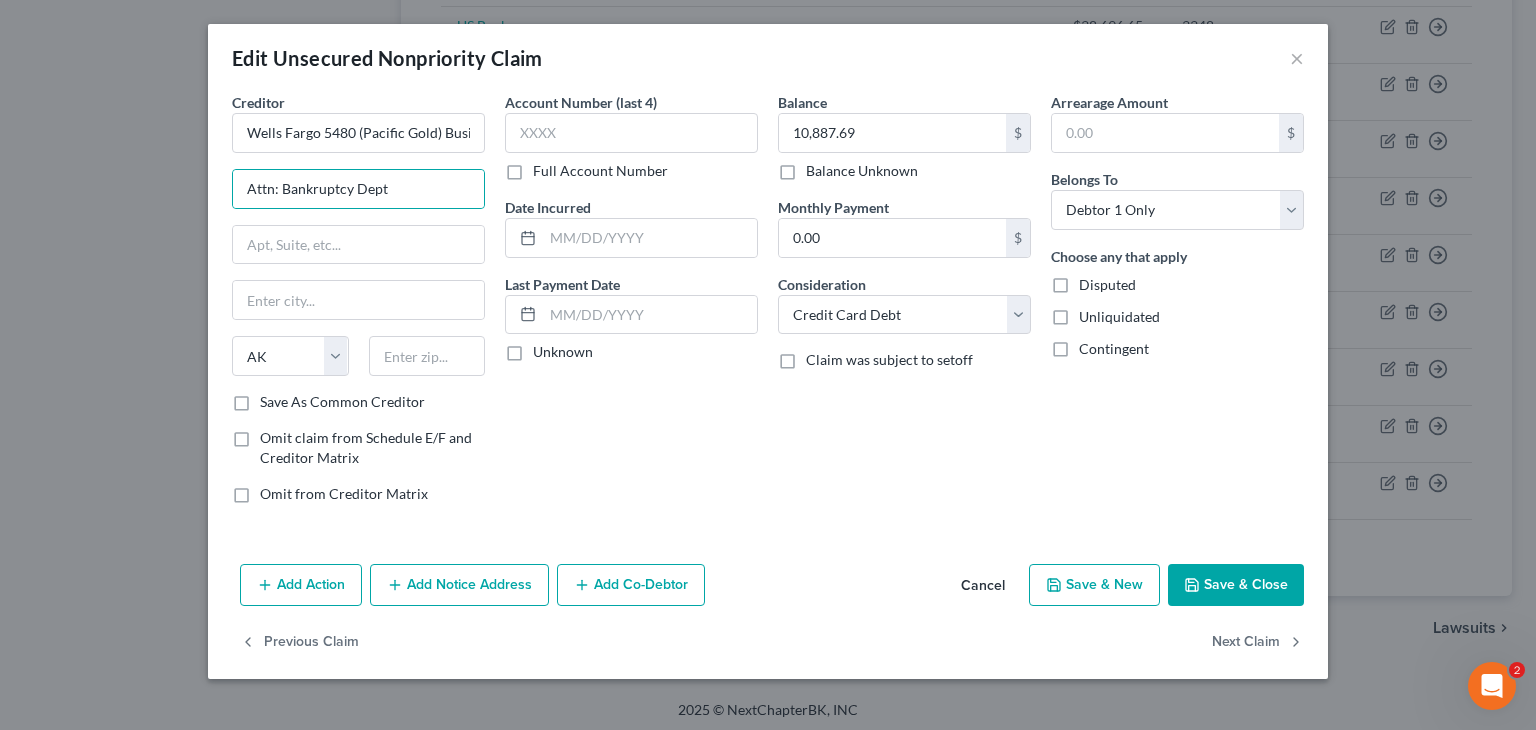 click on "Add Co-Debtor" at bounding box center (631, 585) 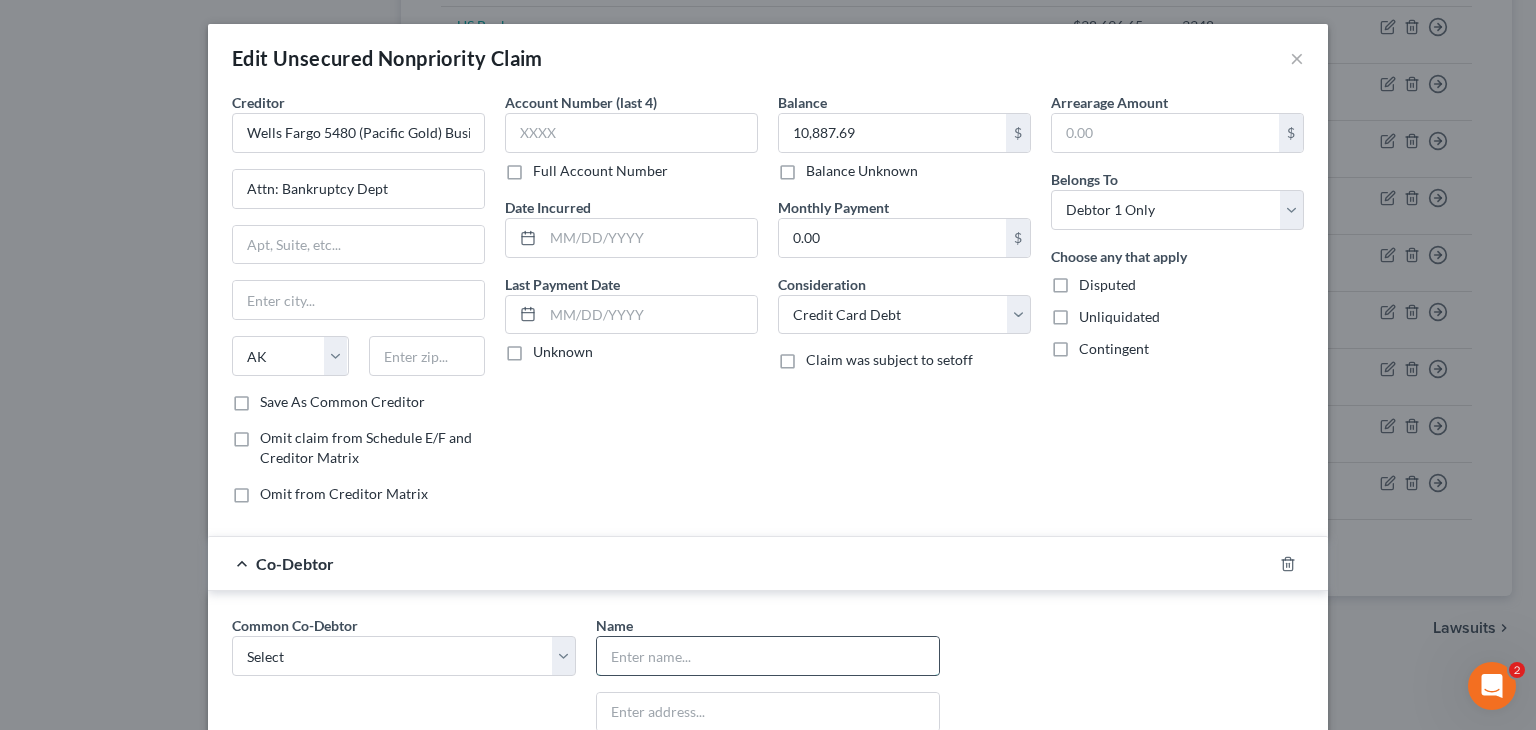 click at bounding box center [768, 656] 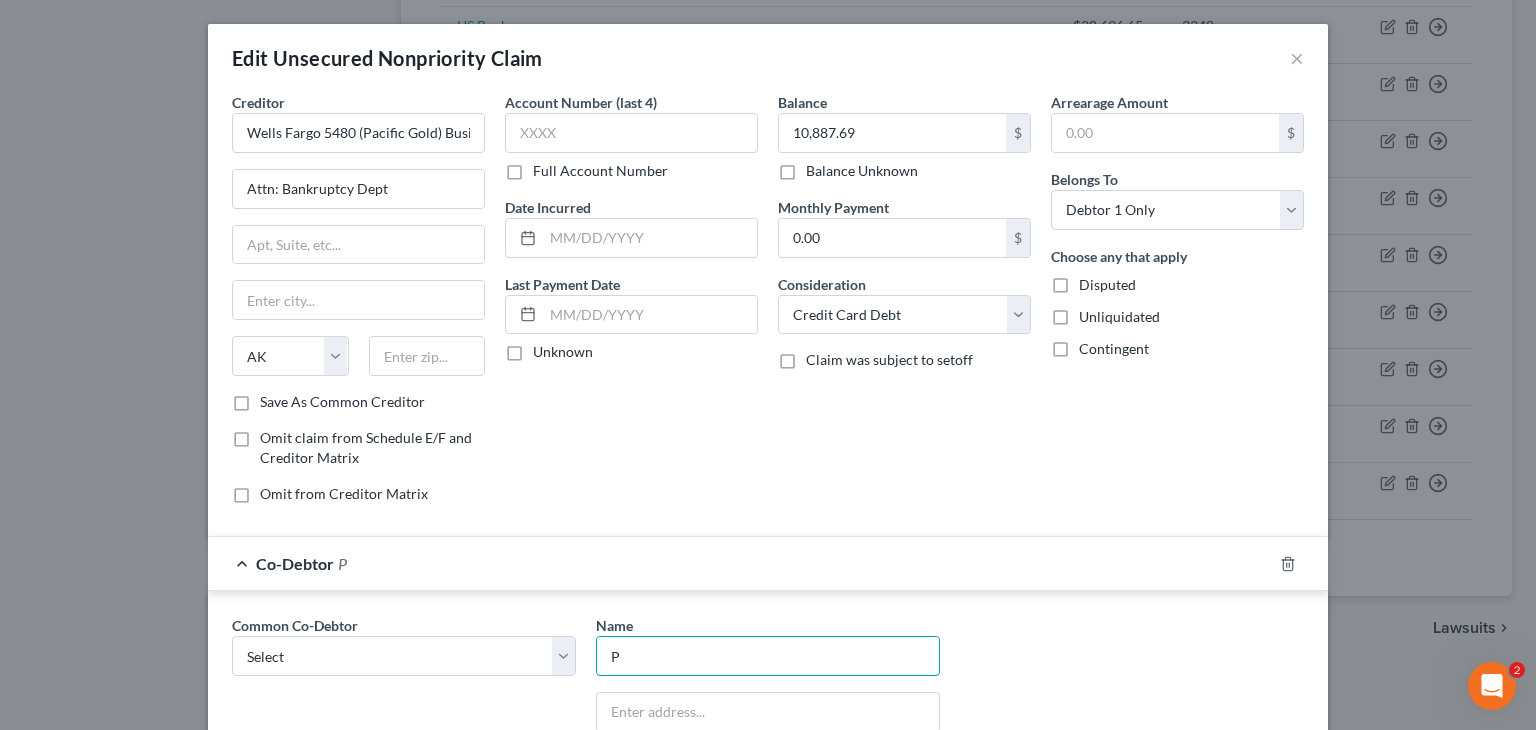 type 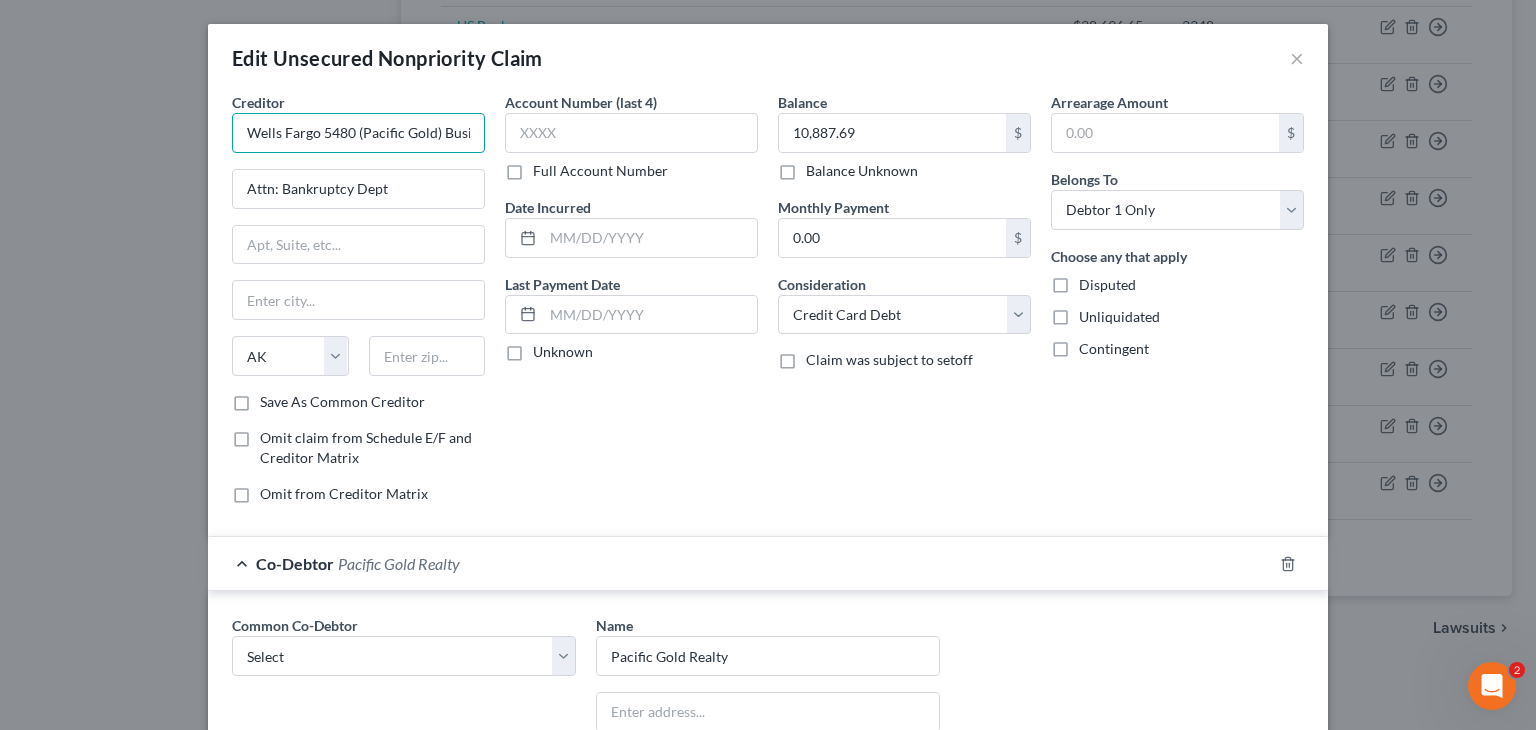 drag, startPoint x: 315, startPoint y: 133, endPoint x: 345, endPoint y: 139, distance: 30.594116 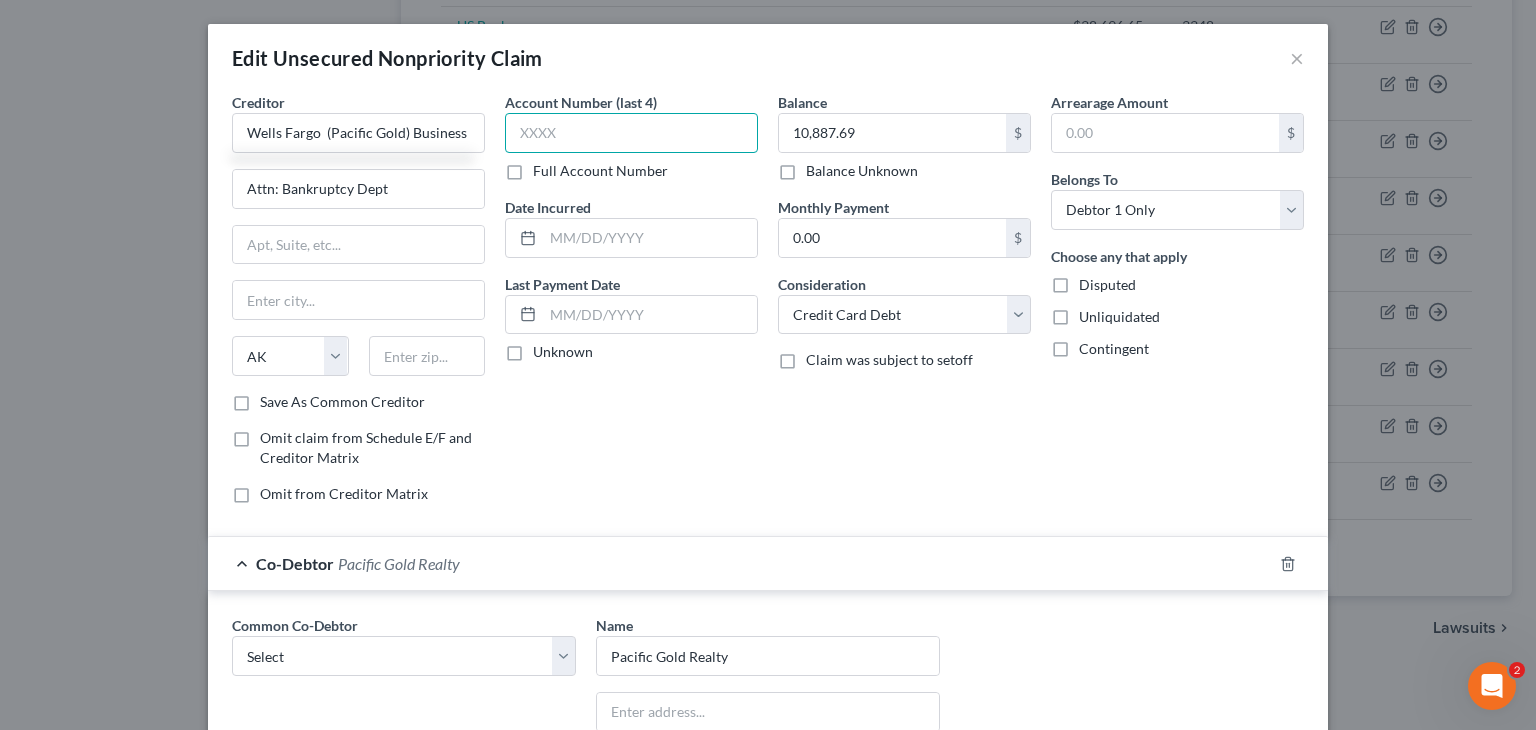 click at bounding box center [631, 133] 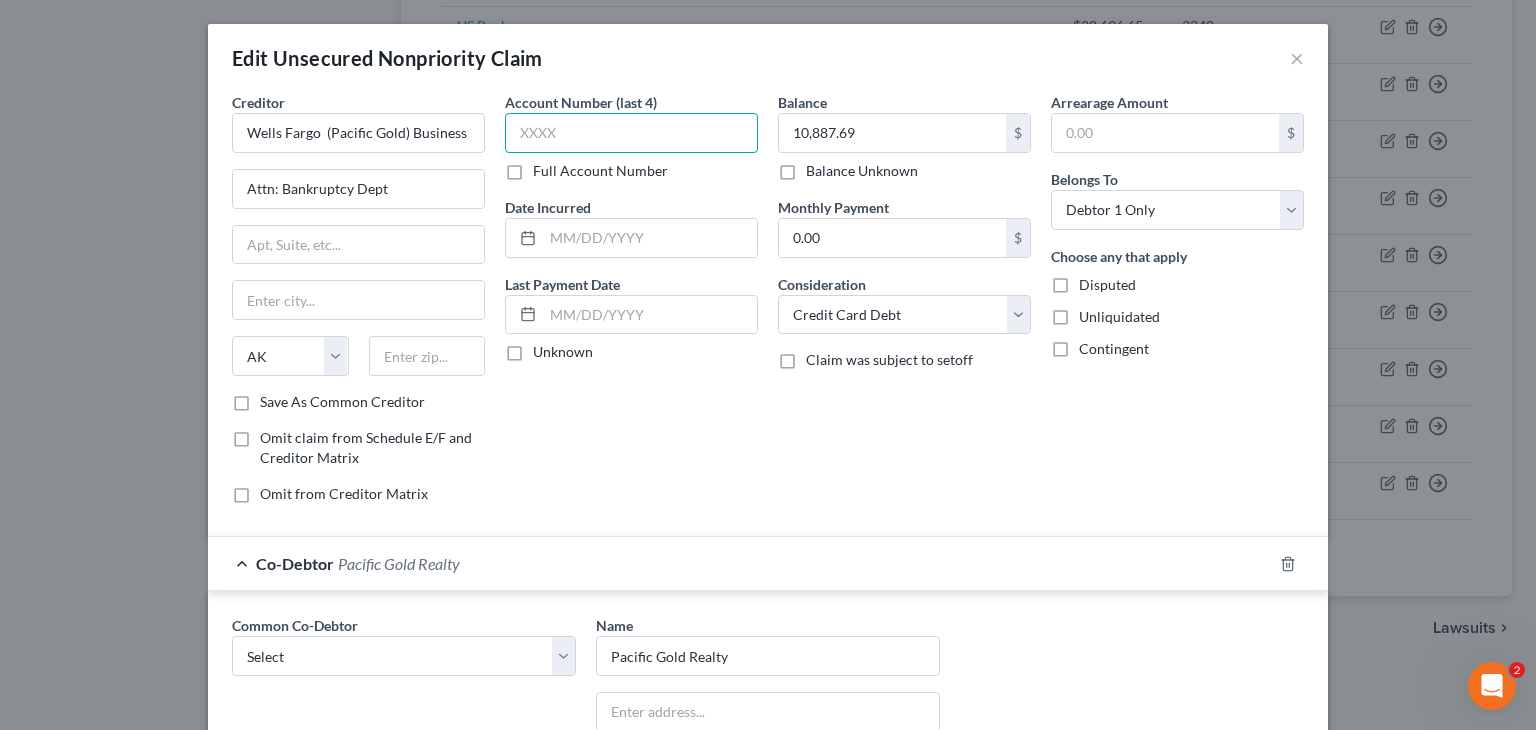 paste on "5480" 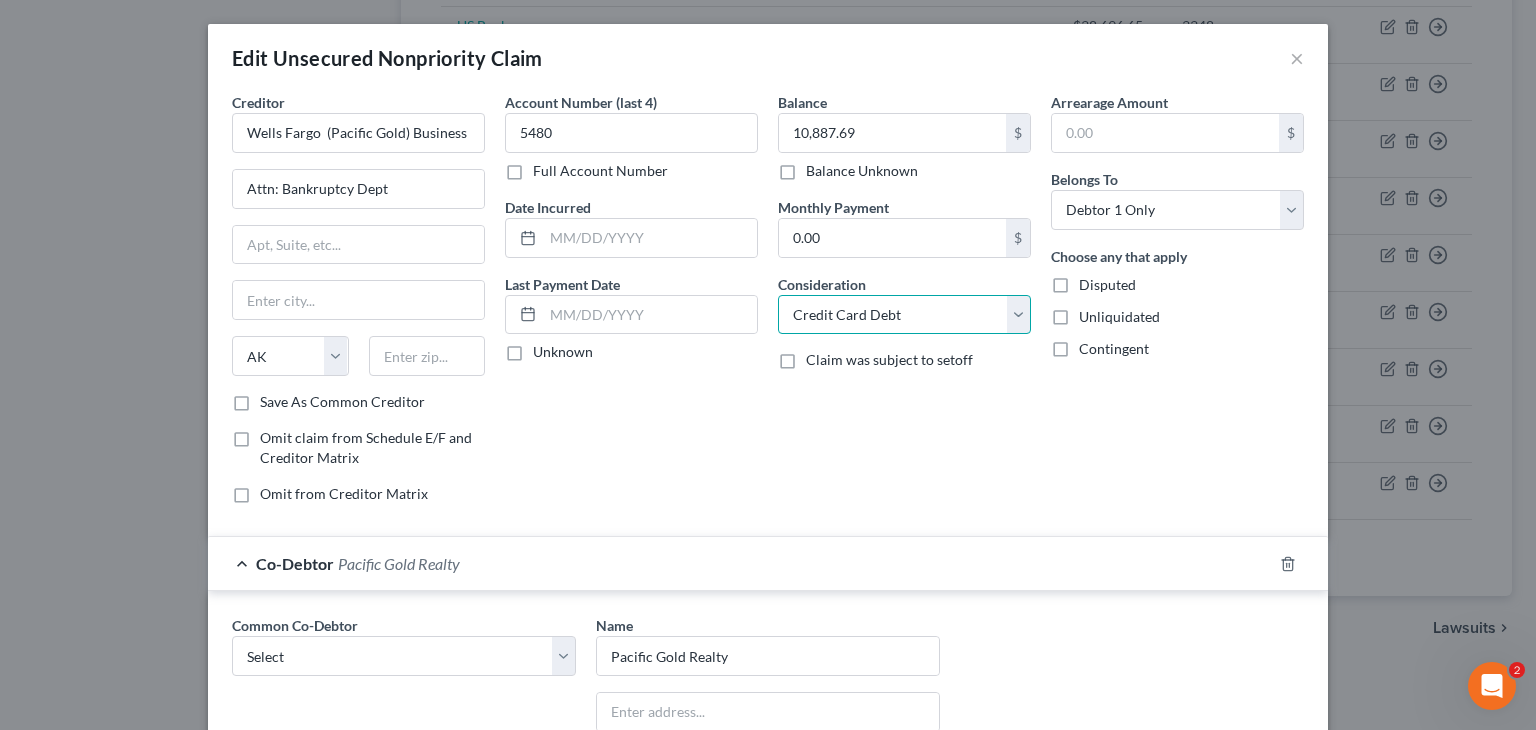 click on "Select Cable / Satellite Services Collection Agency Credit Card Debt Debt Counseling / Attorneys Deficiency Balance Domestic Support Obligations Home / Car Repairs Income Taxes Judgment Liens Medical Services Monies Loaned / Advanced Mortgage Obligation From Divorce Or Separation Obligation To Pensions Other Overdrawn Bank Account Promised To Help Pay Creditors Student Loans Suppliers And Vendors Telephone / Internet Services Utility Services" at bounding box center (904, 315) 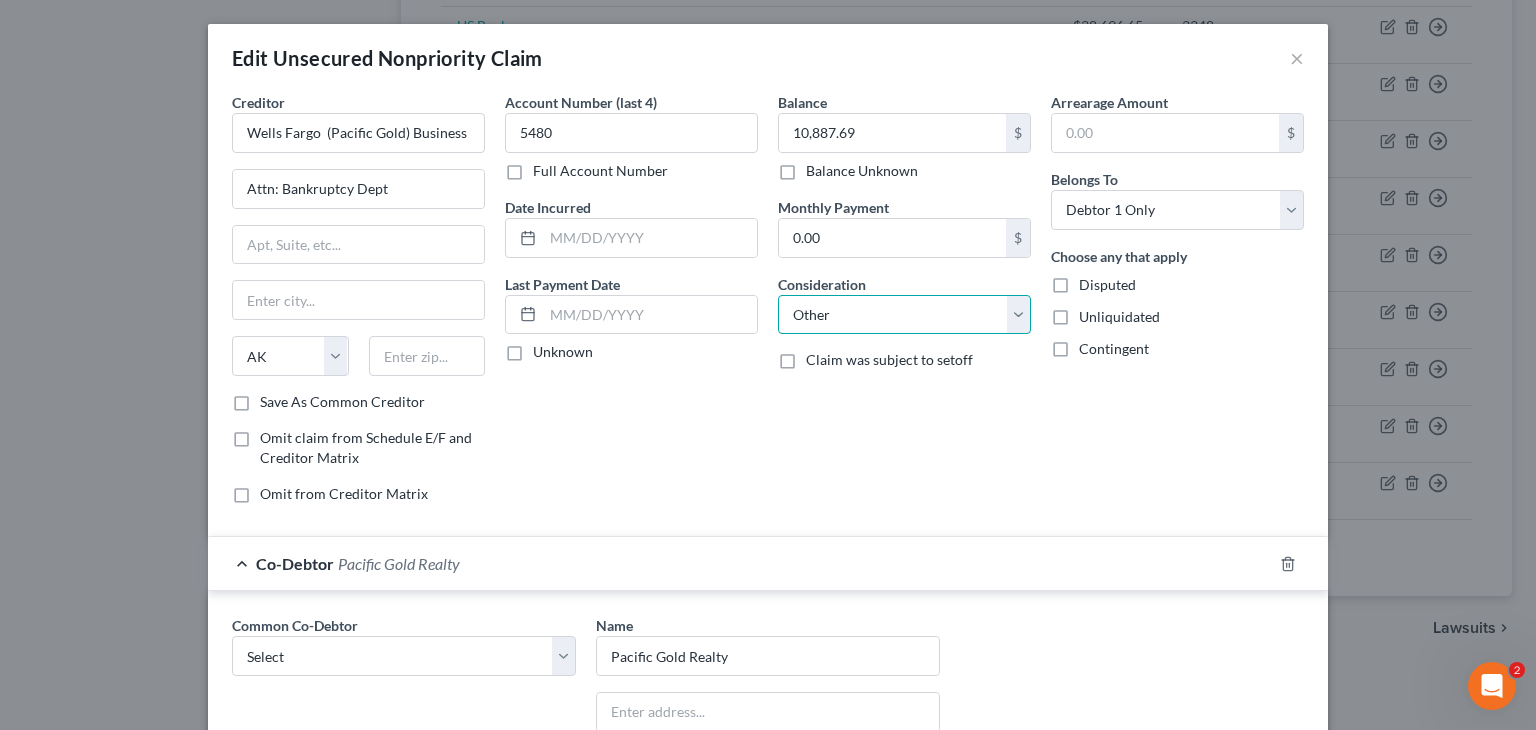 click on "Select Cable / Satellite Services Collection Agency Credit Card Debt Debt Counseling / Attorneys Deficiency Balance Domestic Support Obligations Home / Car Repairs Income Taxes Judgment Liens Medical Services Monies Loaned / Advanced Mortgage Obligation From Divorce Or Separation Obligation To Pensions Other Overdrawn Bank Account Promised To Help Pay Creditors Student Loans Suppliers And Vendors Telephone / Internet Services Utility Services" at bounding box center [904, 315] 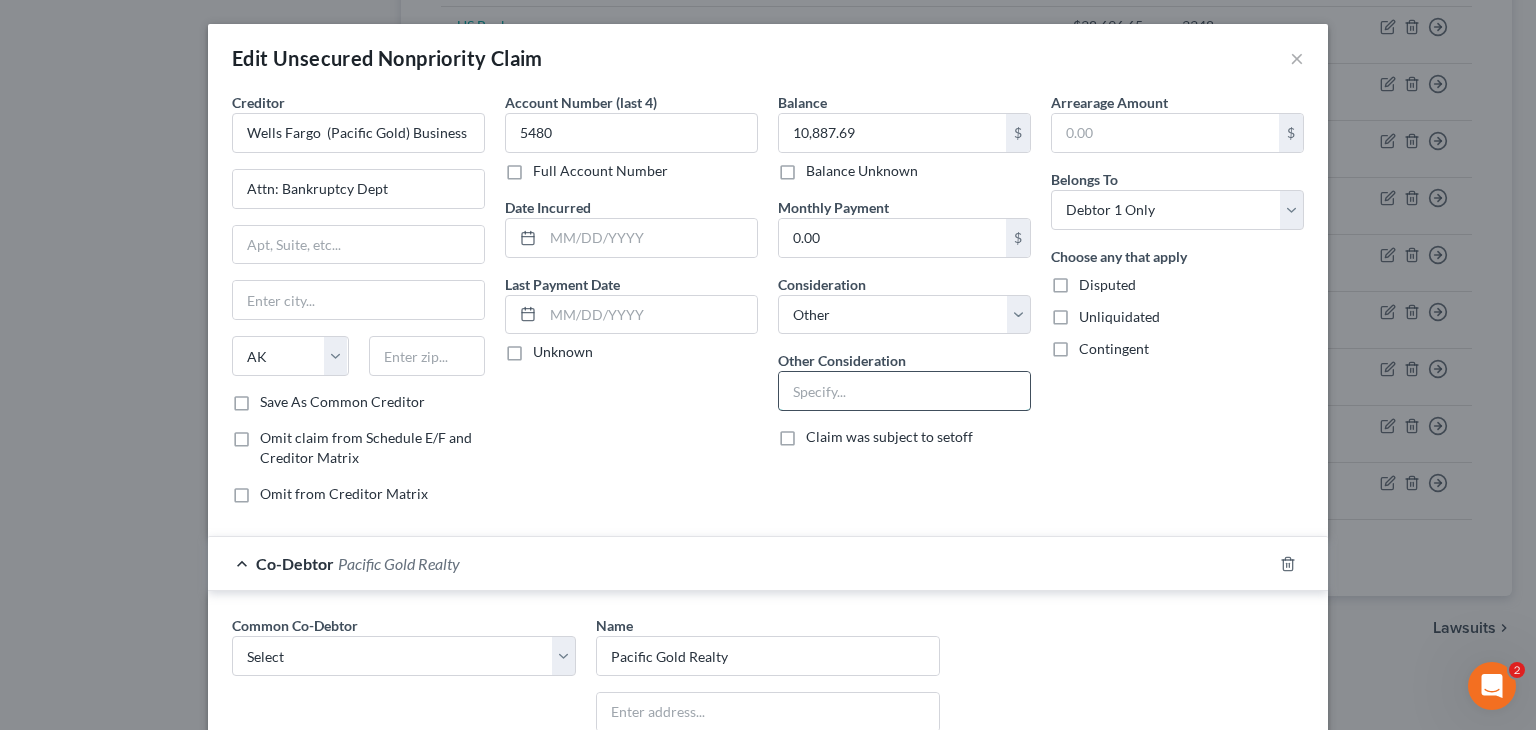 click at bounding box center [904, 391] 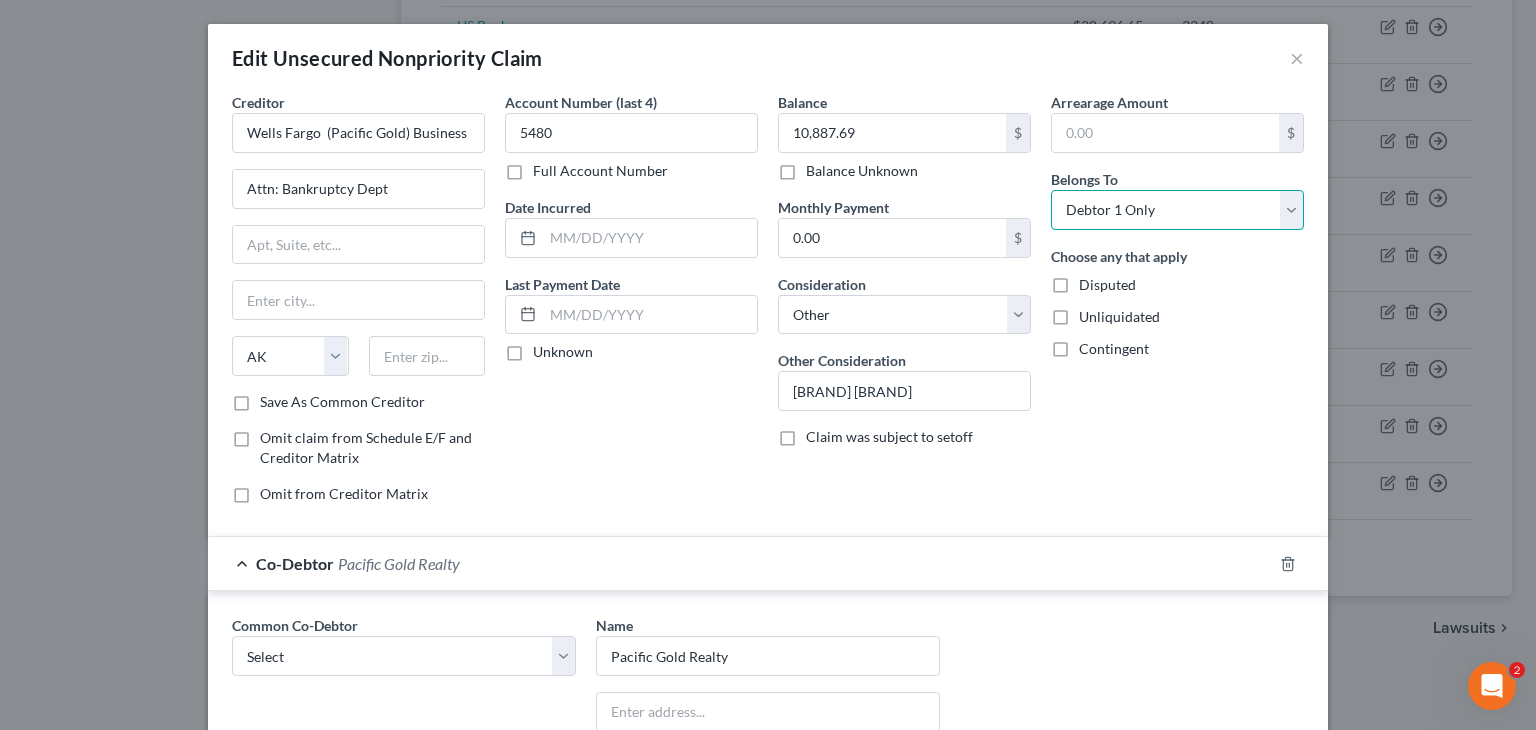 click on "Select Debtor 1 Only Debtor 2 Only Debtor 1 And Debtor 2 Only At Least One Of The Debtors And Another Community Property" at bounding box center [1177, 210] 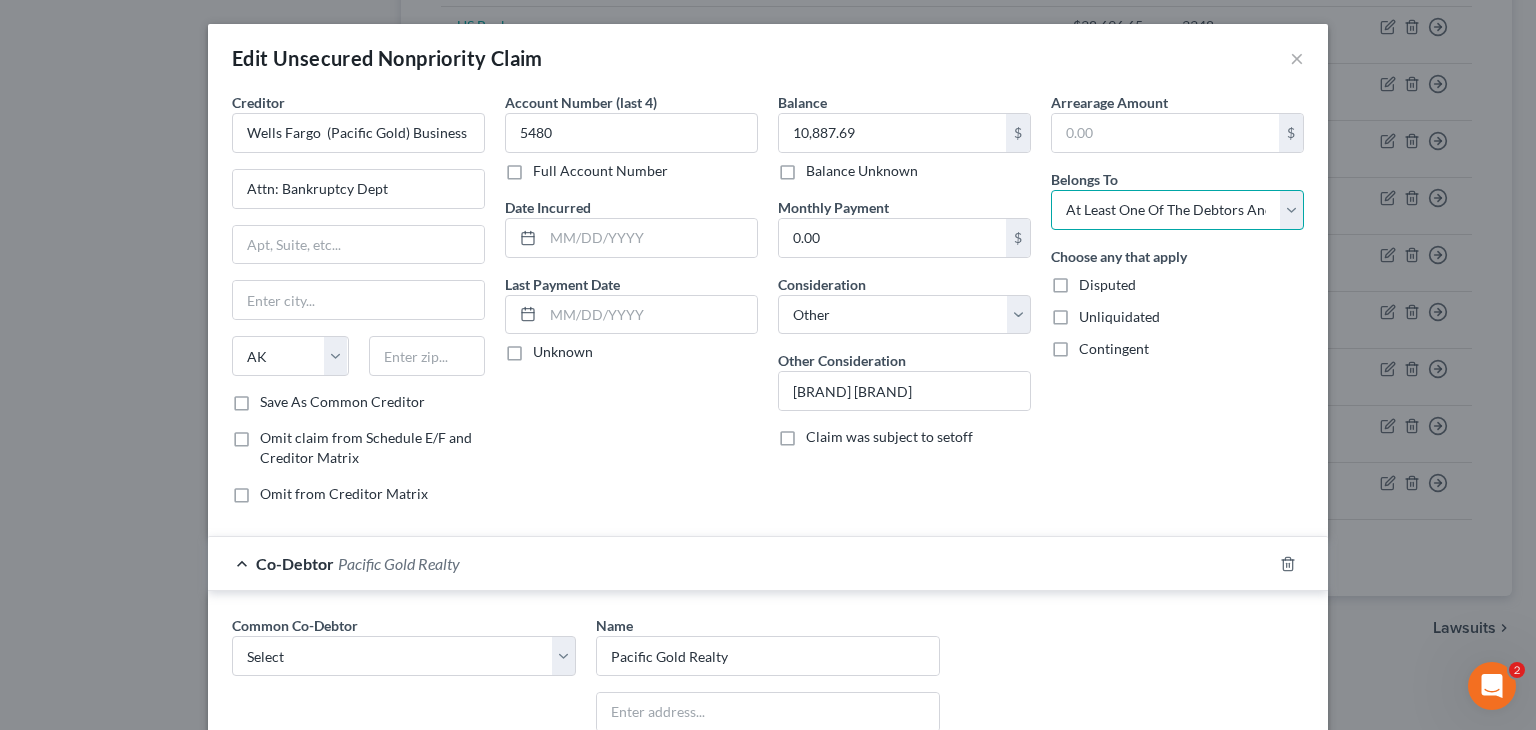 click on "Select Debtor 1 Only Debtor 2 Only Debtor 1 And Debtor 2 Only At Least One Of The Debtors And Another Community Property" at bounding box center [1177, 210] 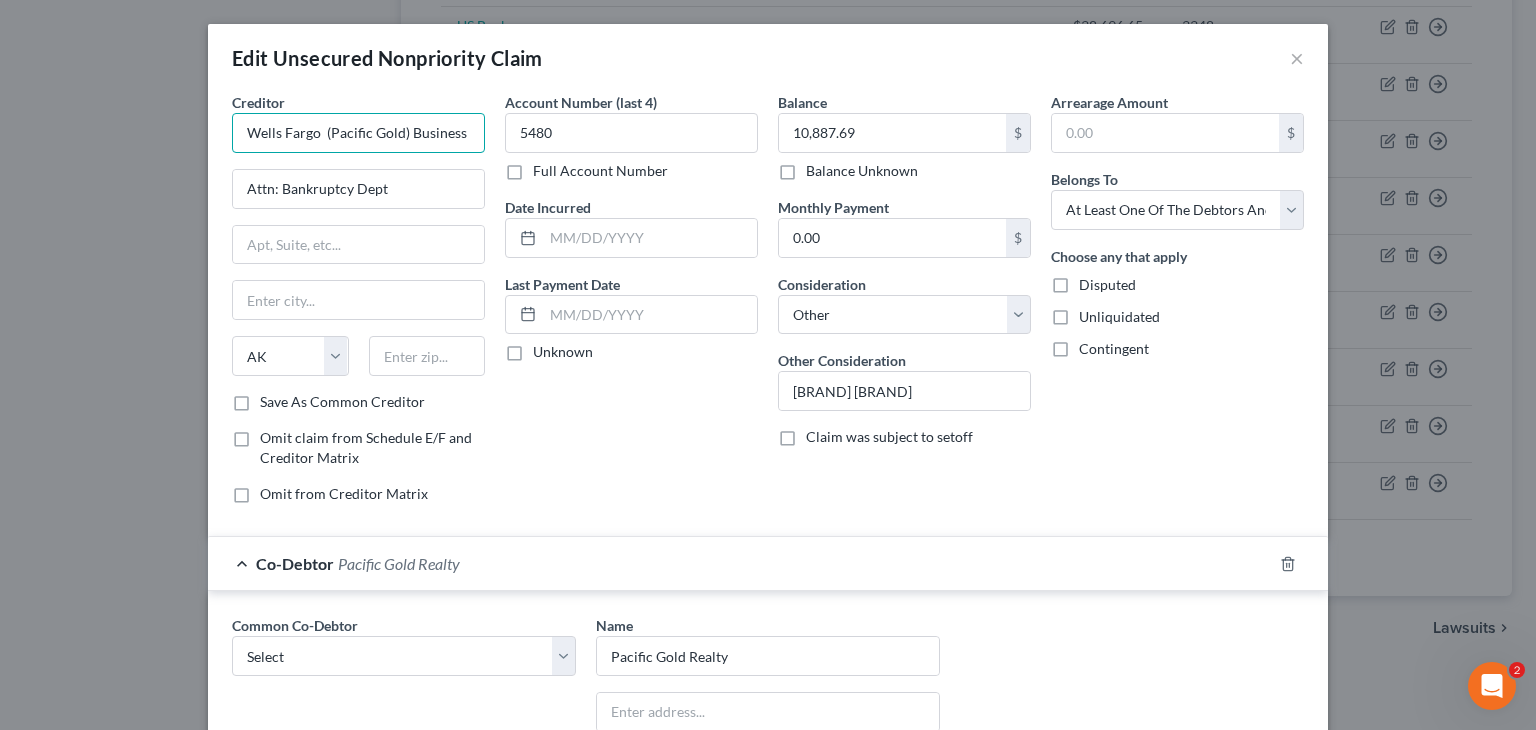 drag, startPoint x: 725, startPoint y: 245, endPoint x: 325, endPoint y: 129, distance: 416.4805 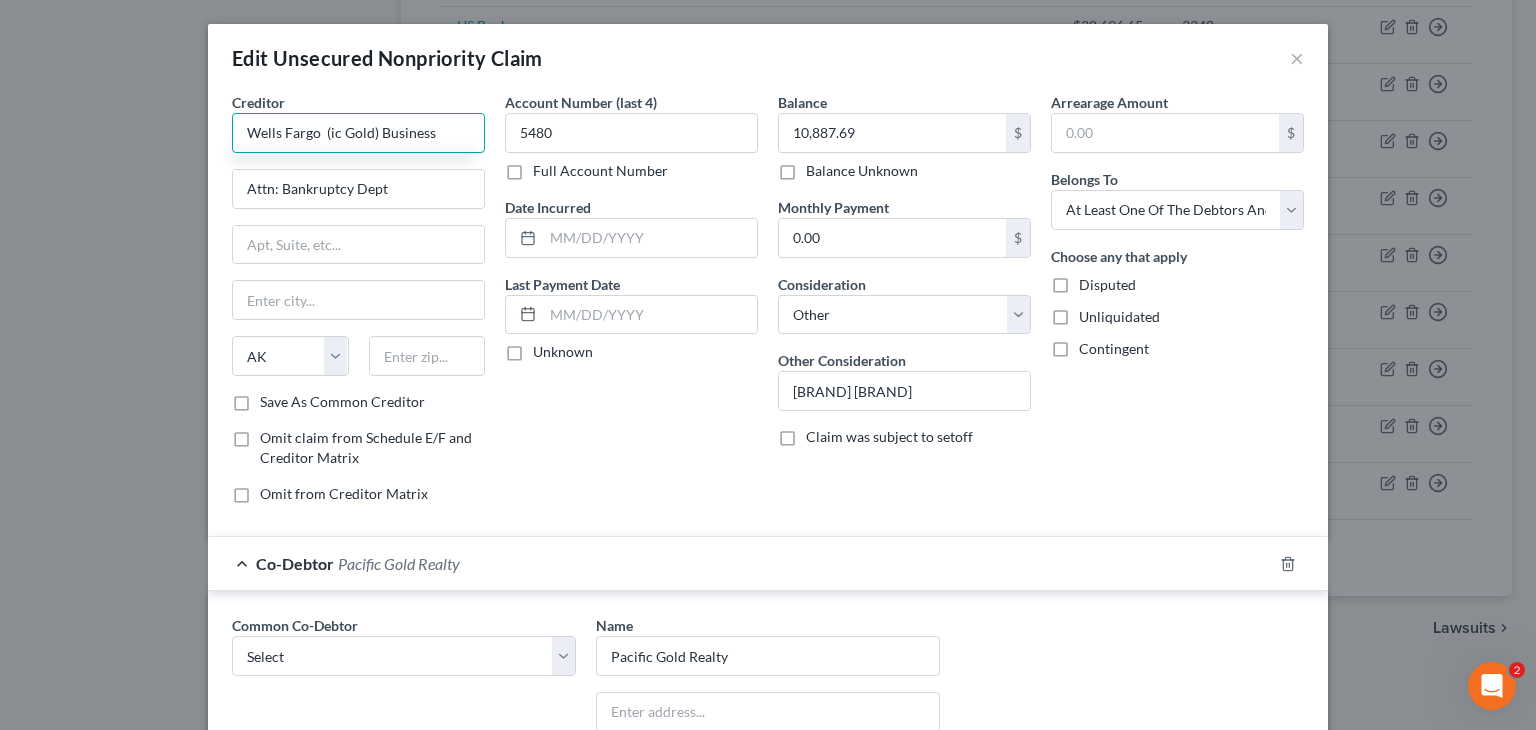 click on "Wells Fargo  (ic Gold) Business" at bounding box center [358, 133] 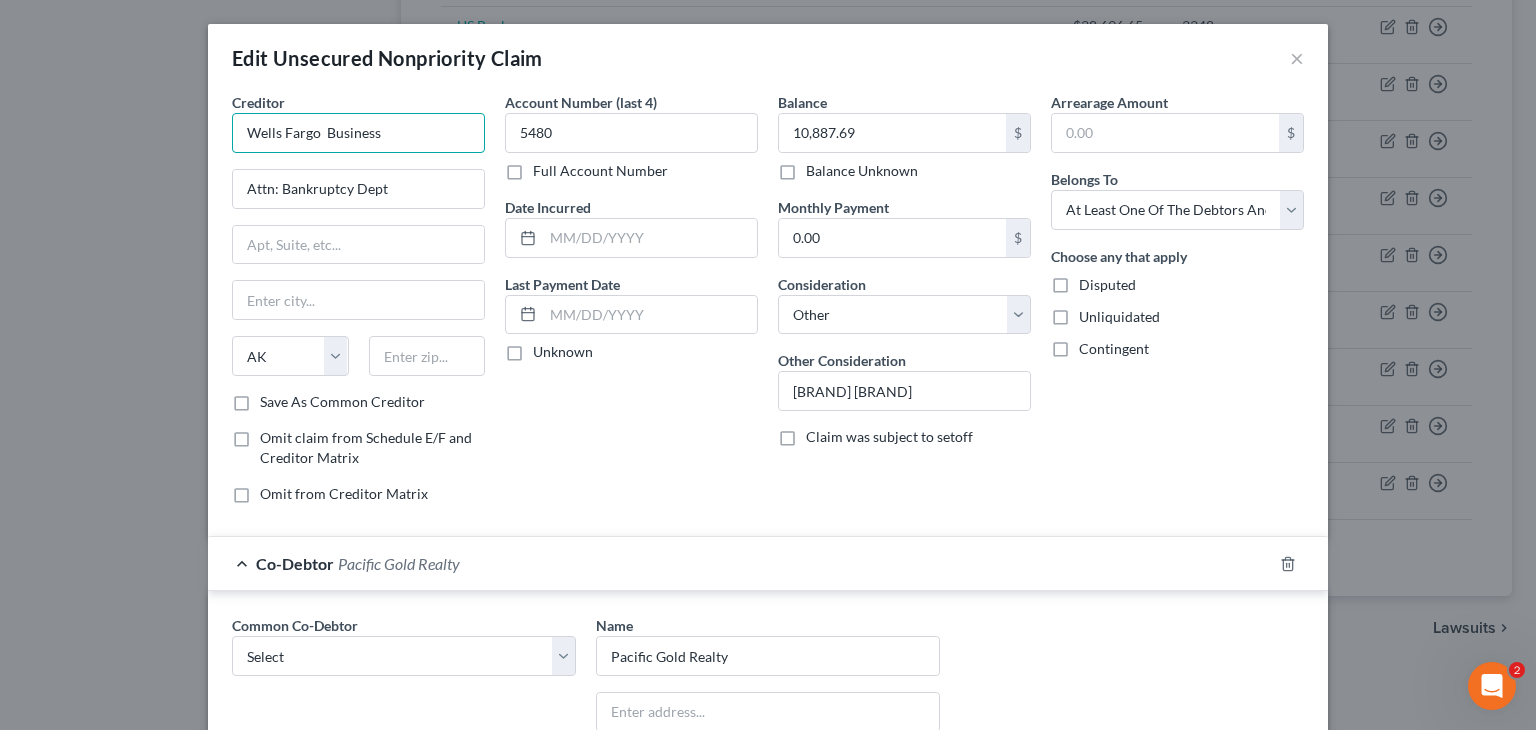 drag, startPoint x: 312, startPoint y: 140, endPoint x: 205, endPoint y: 140, distance: 107 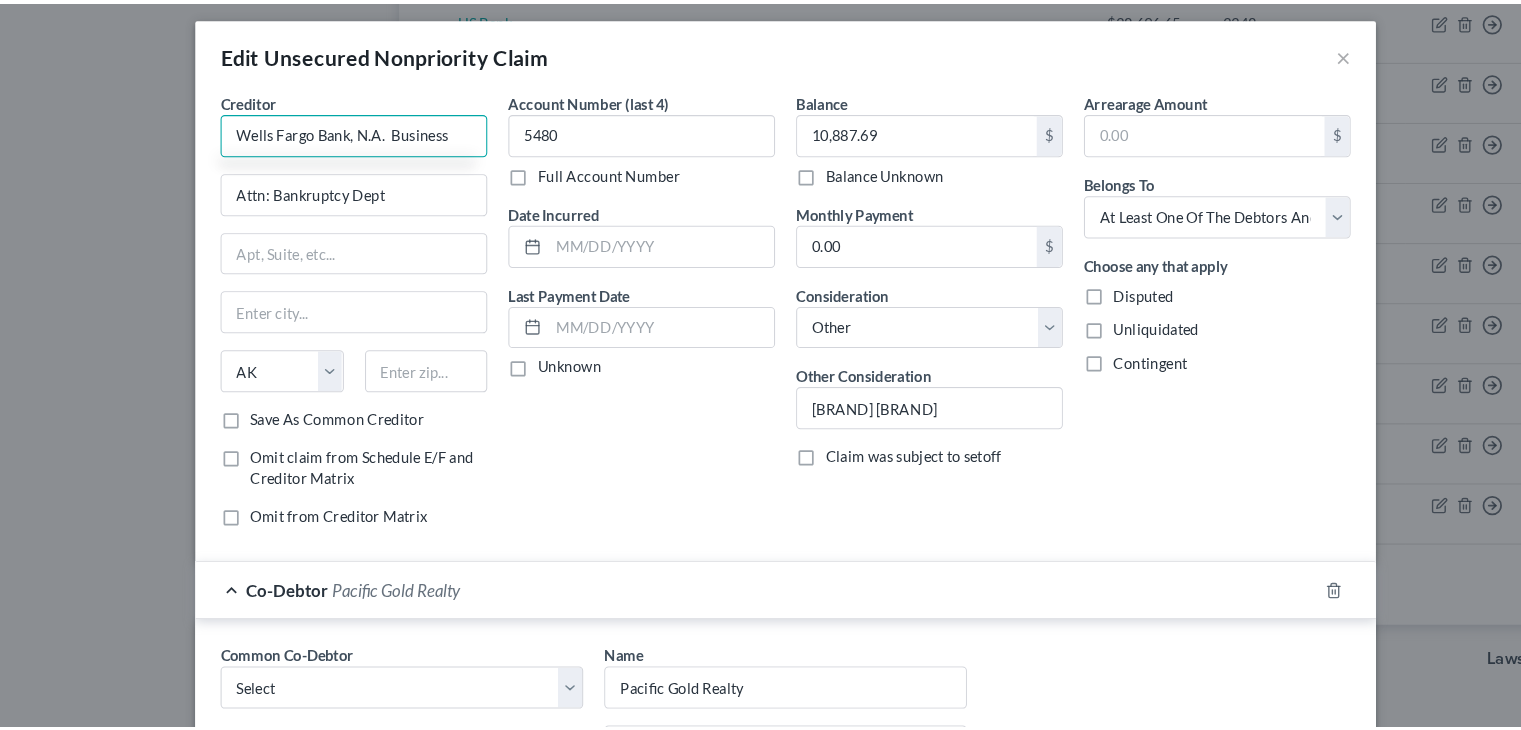 scroll, scrollTop: 1448, scrollLeft: 0, axis: vertical 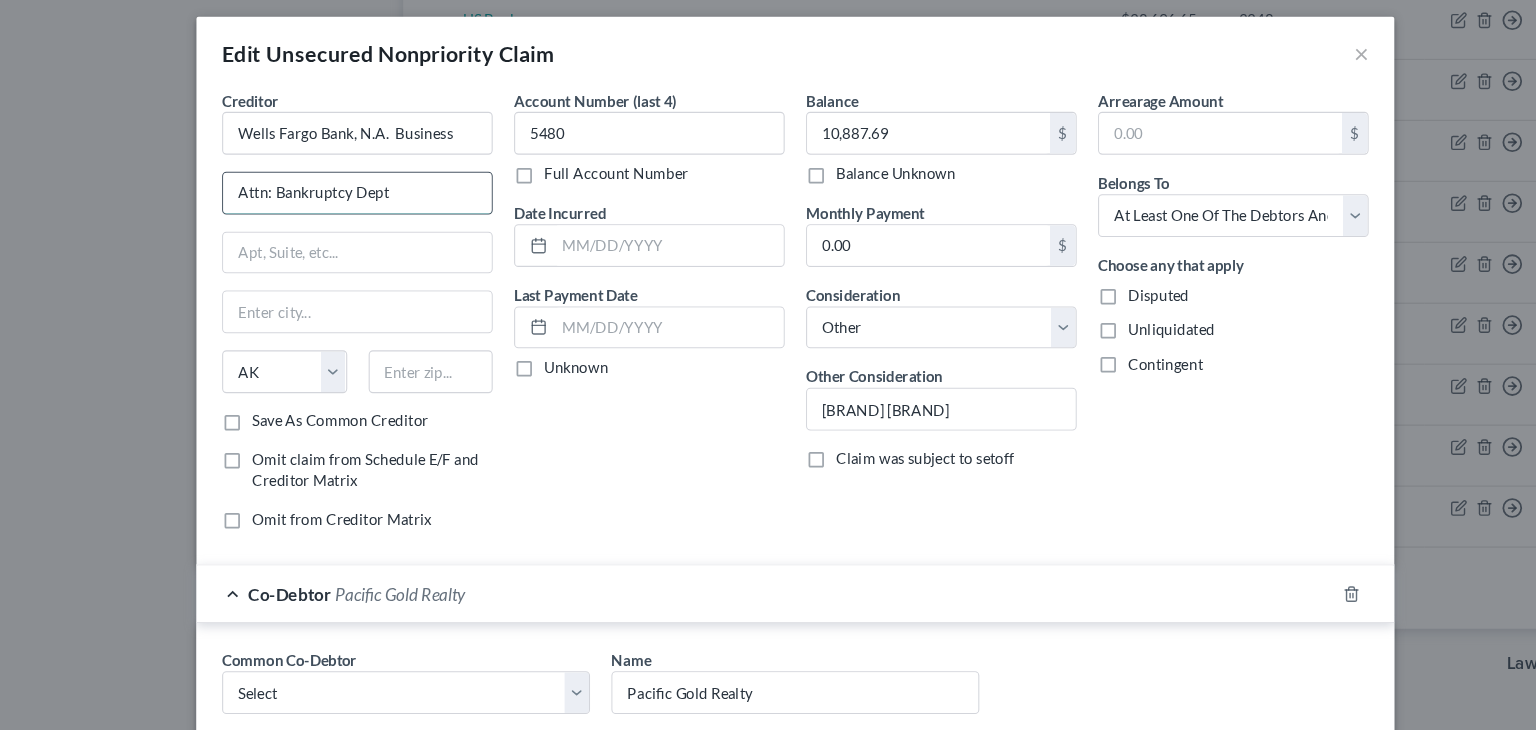 click on "Attn: Bankruptcy Dept" at bounding box center (358, 189) 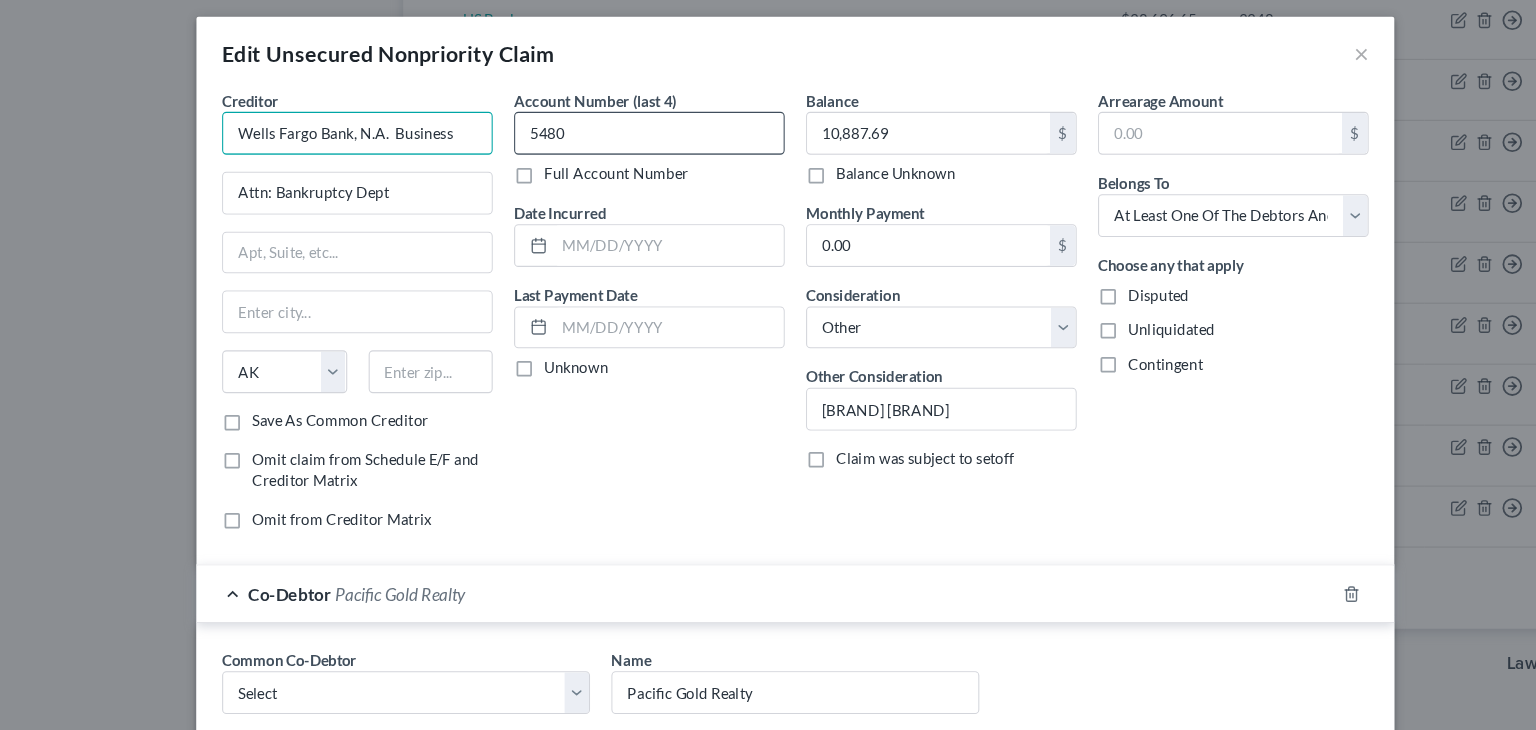 drag, startPoint x: 383, startPoint y: 139, endPoint x: 535, endPoint y: 127, distance: 152.47295 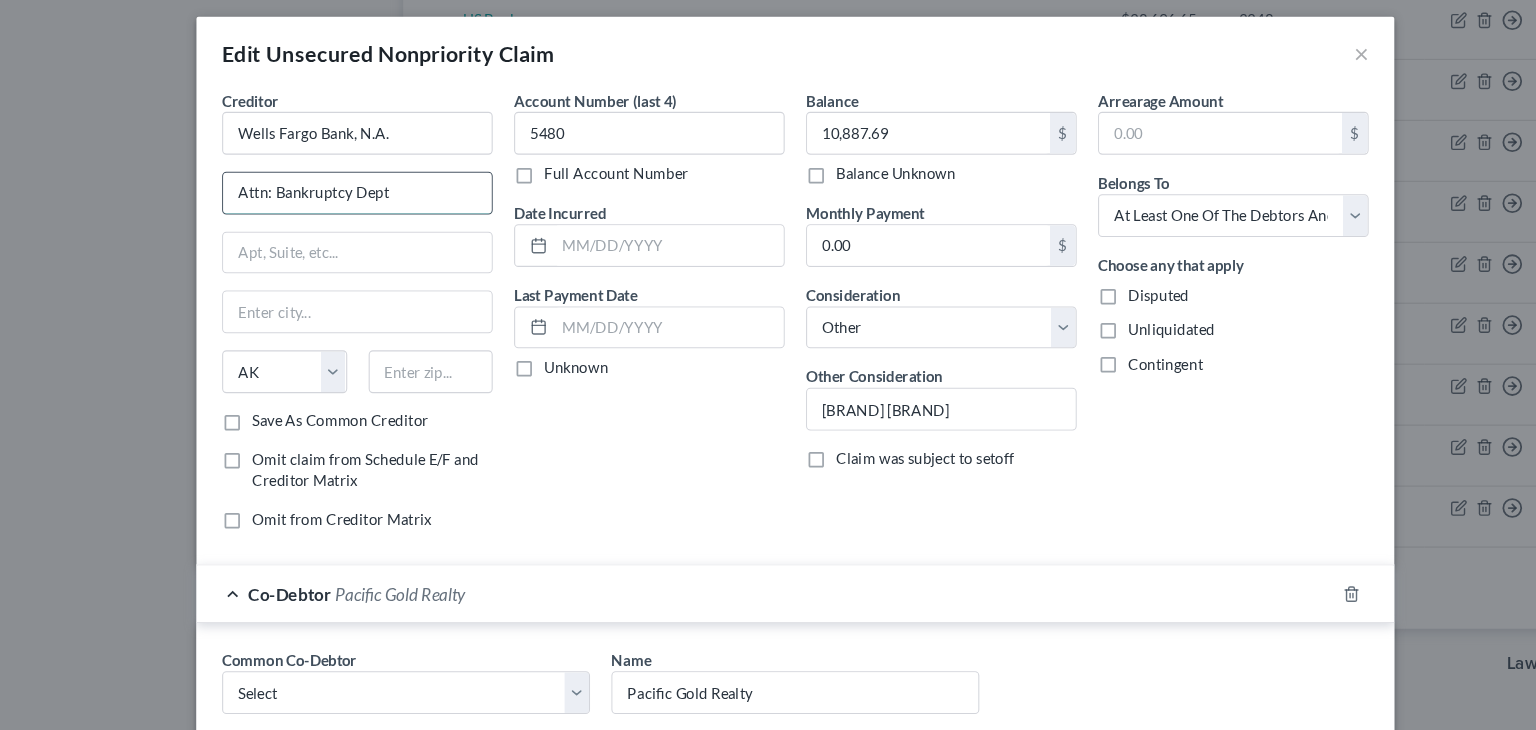 click on "Attn: Bankruptcy Dept" at bounding box center (358, 189) 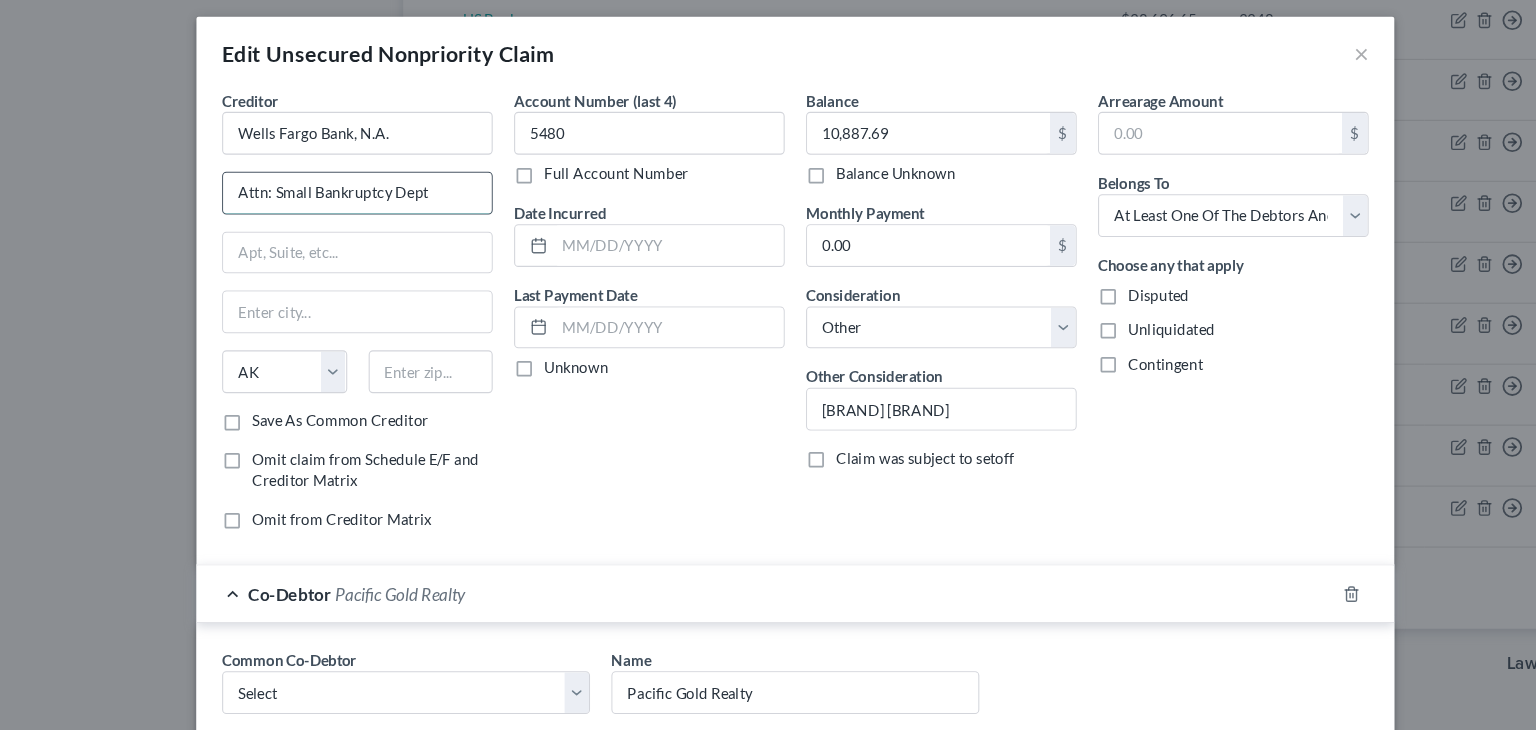 paste on "usinessB" 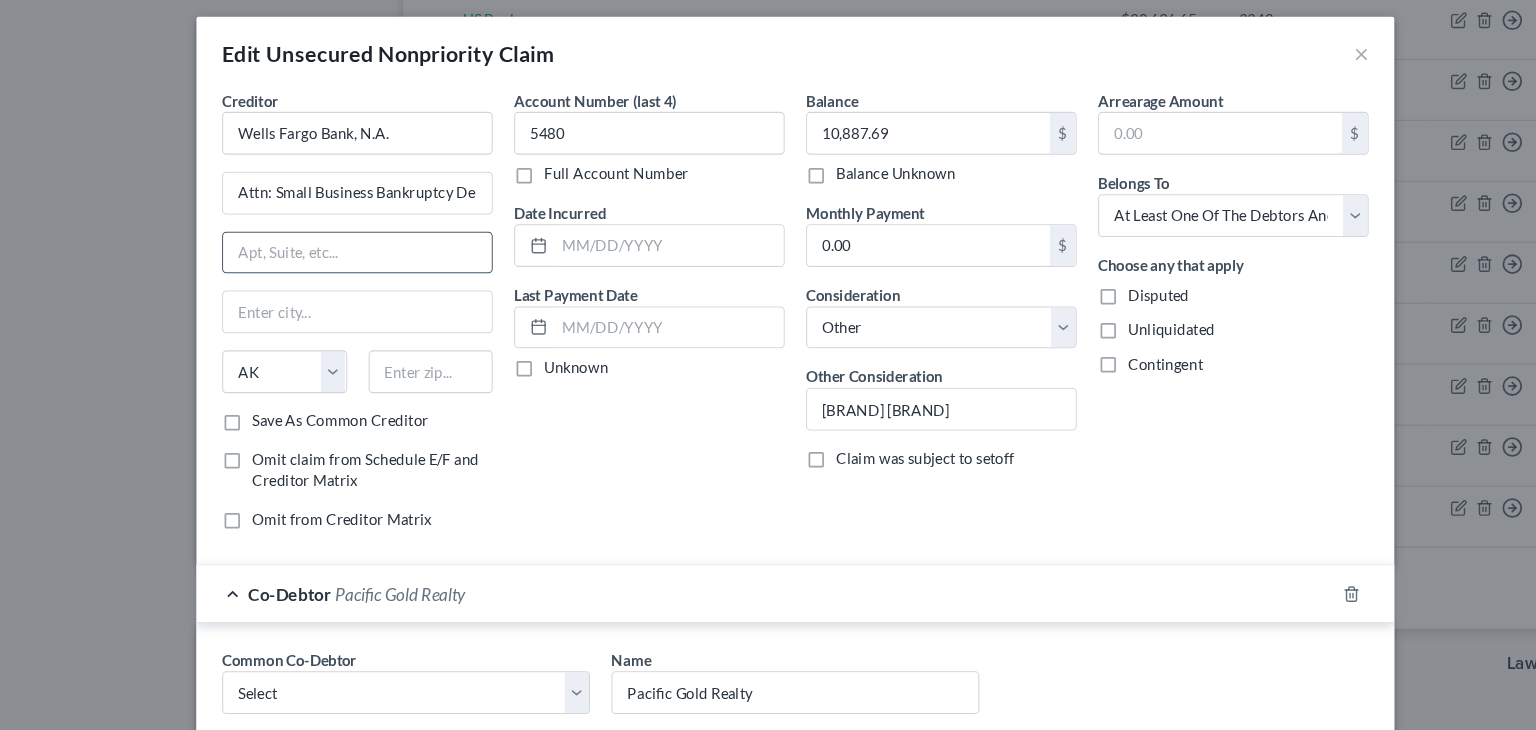 click at bounding box center [358, 245] 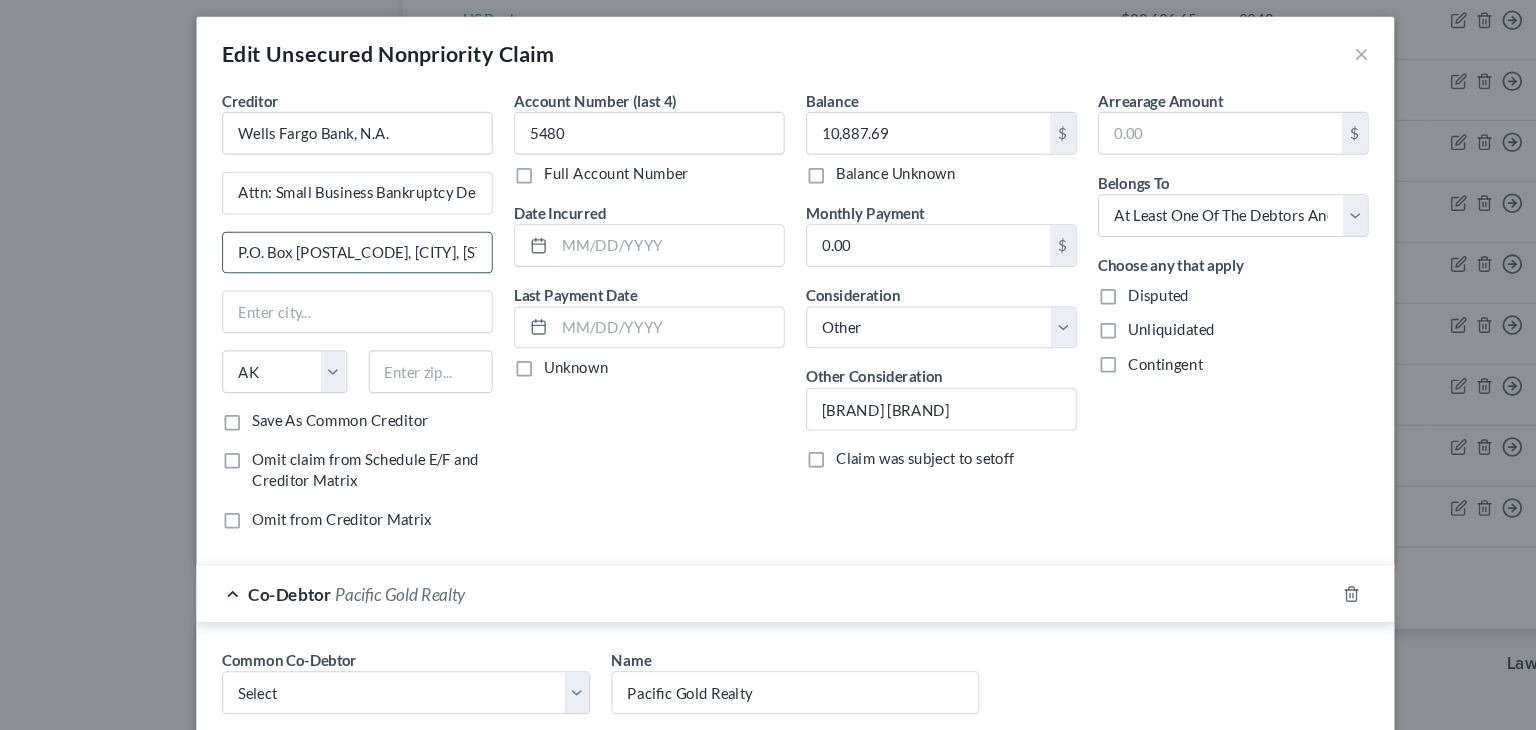 click on "P.O. Box 29728, Phoenix, AZ 85038" at bounding box center [358, 245] 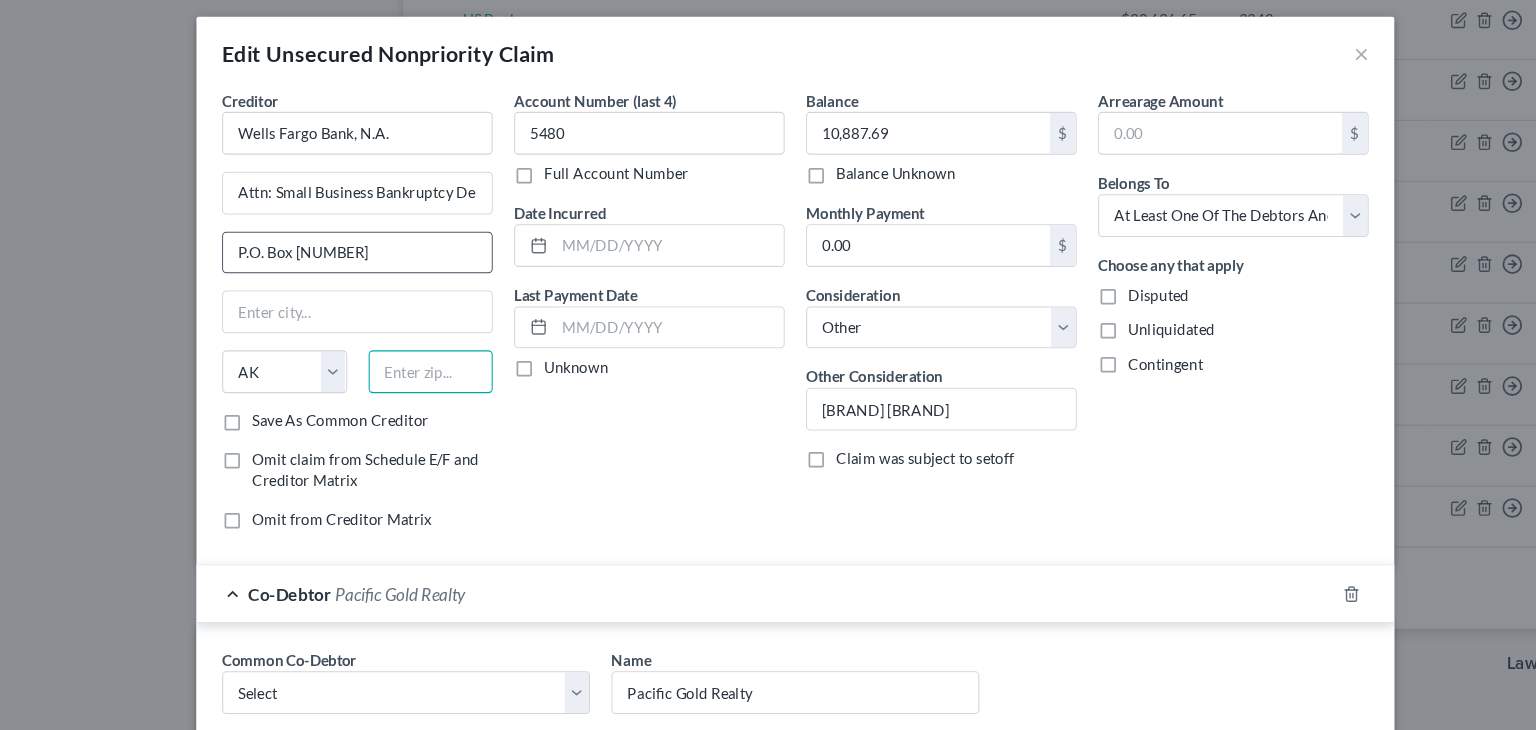 paste on "85038" 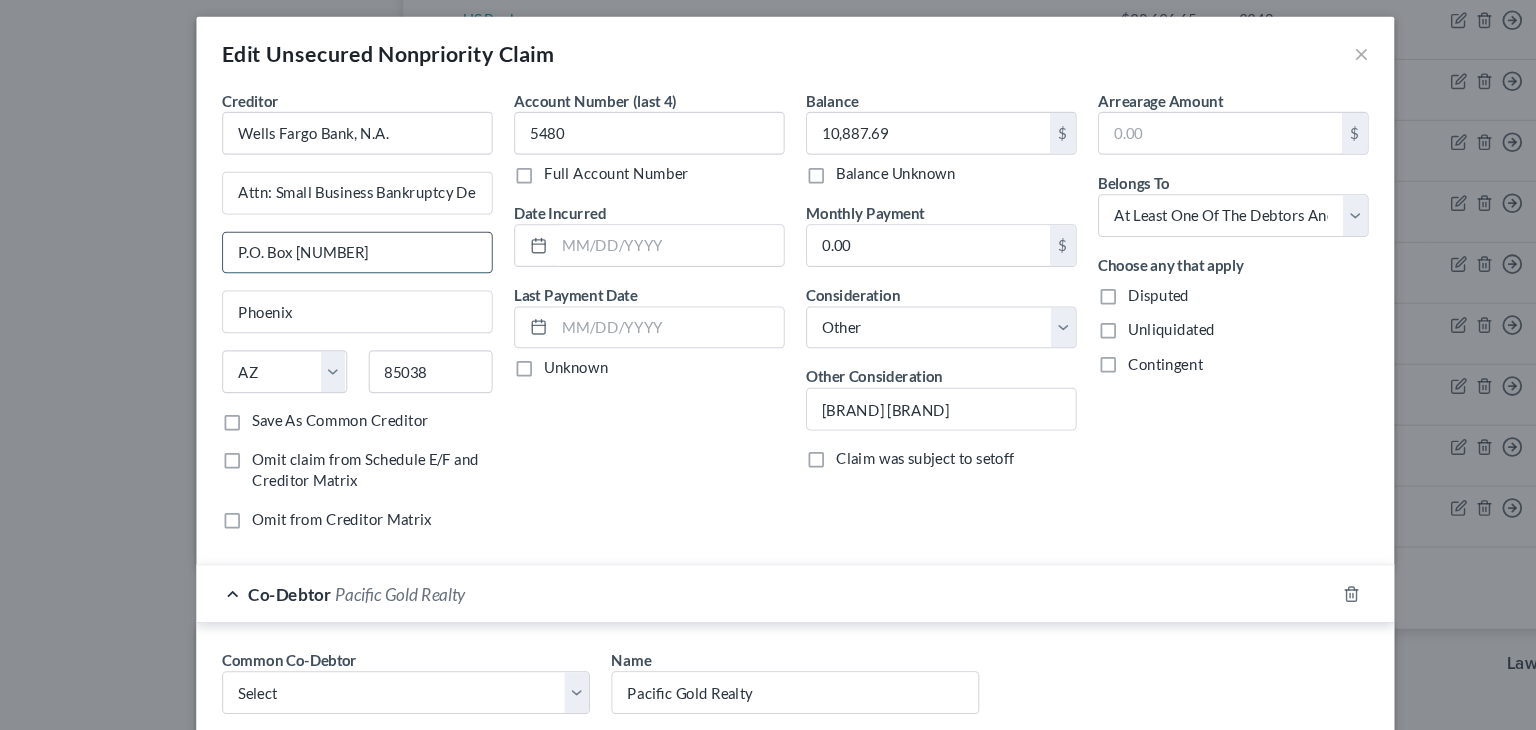 click on "P.O. Box 29728" at bounding box center (358, 245) 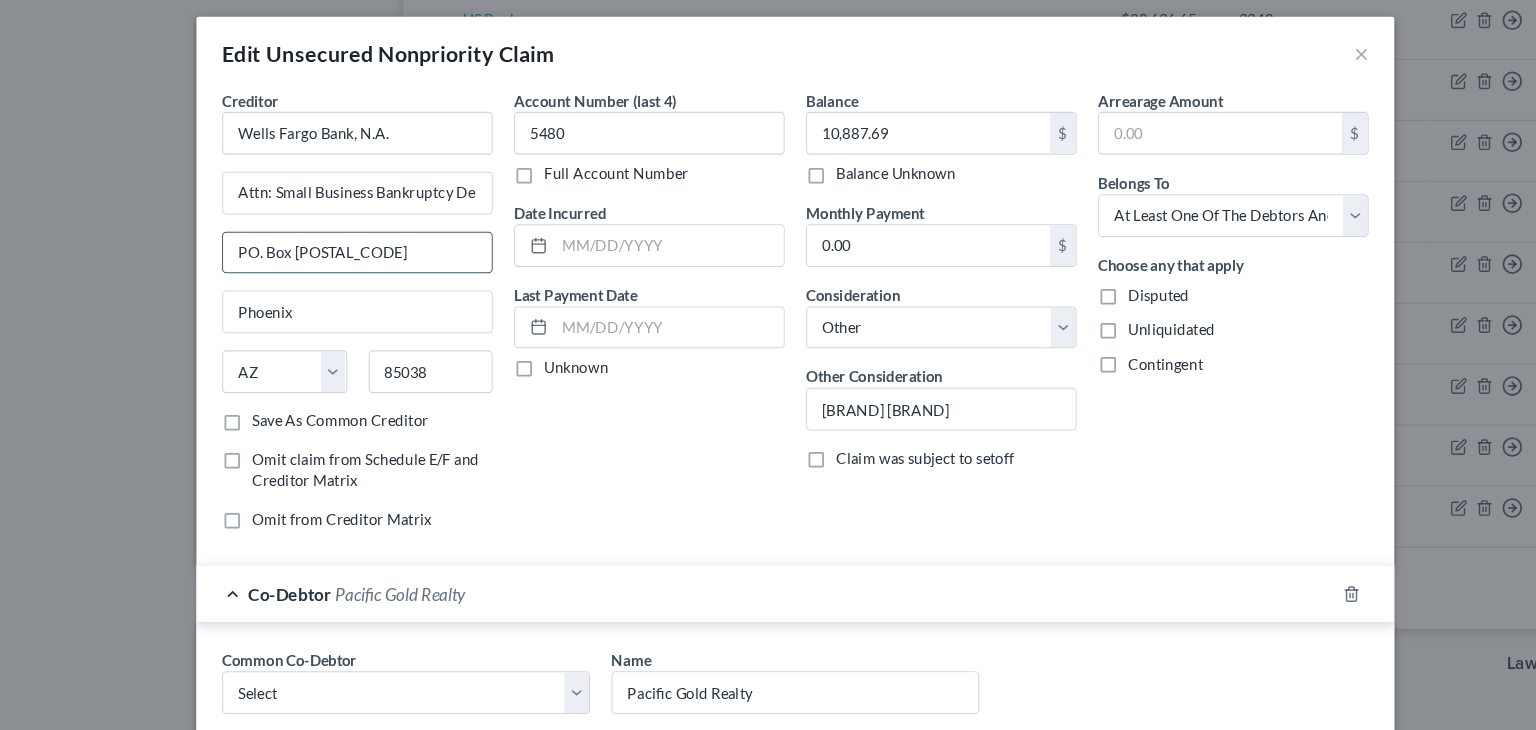 click on "PO. Box 29728" at bounding box center (358, 245) 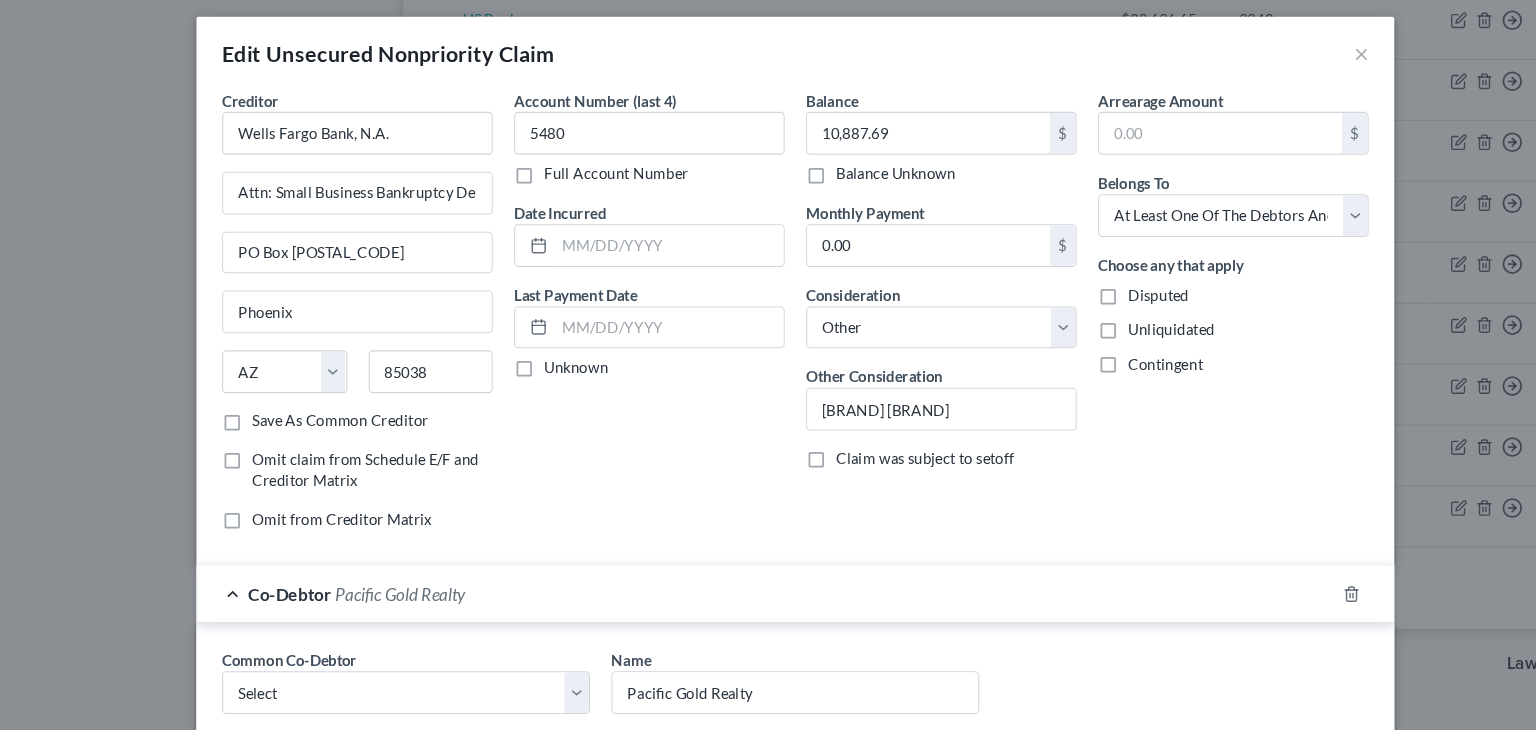 click on "Co-Debtor Pacific Gold Realty" at bounding box center (740, 563) 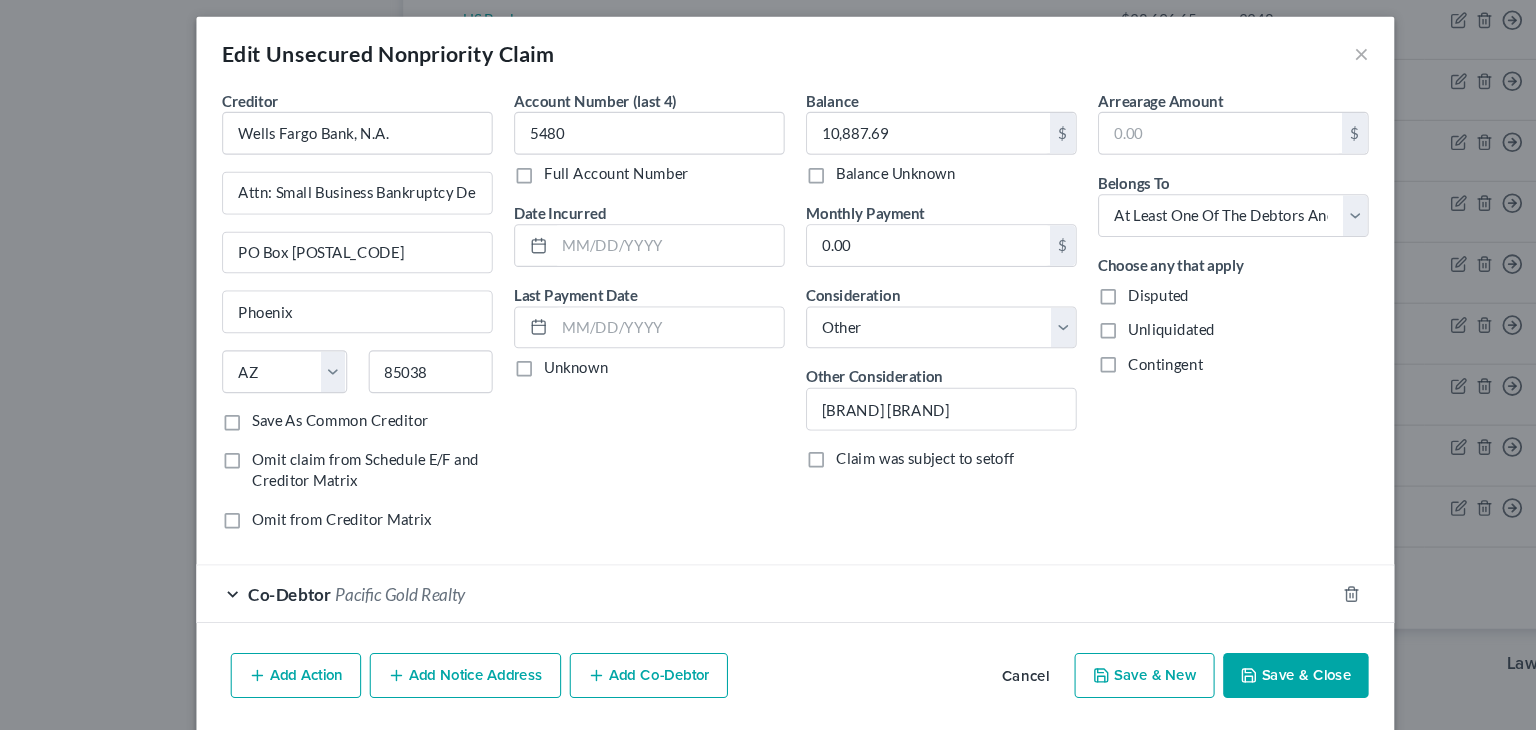 click on "Save & Close" at bounding box center (1236, 640) 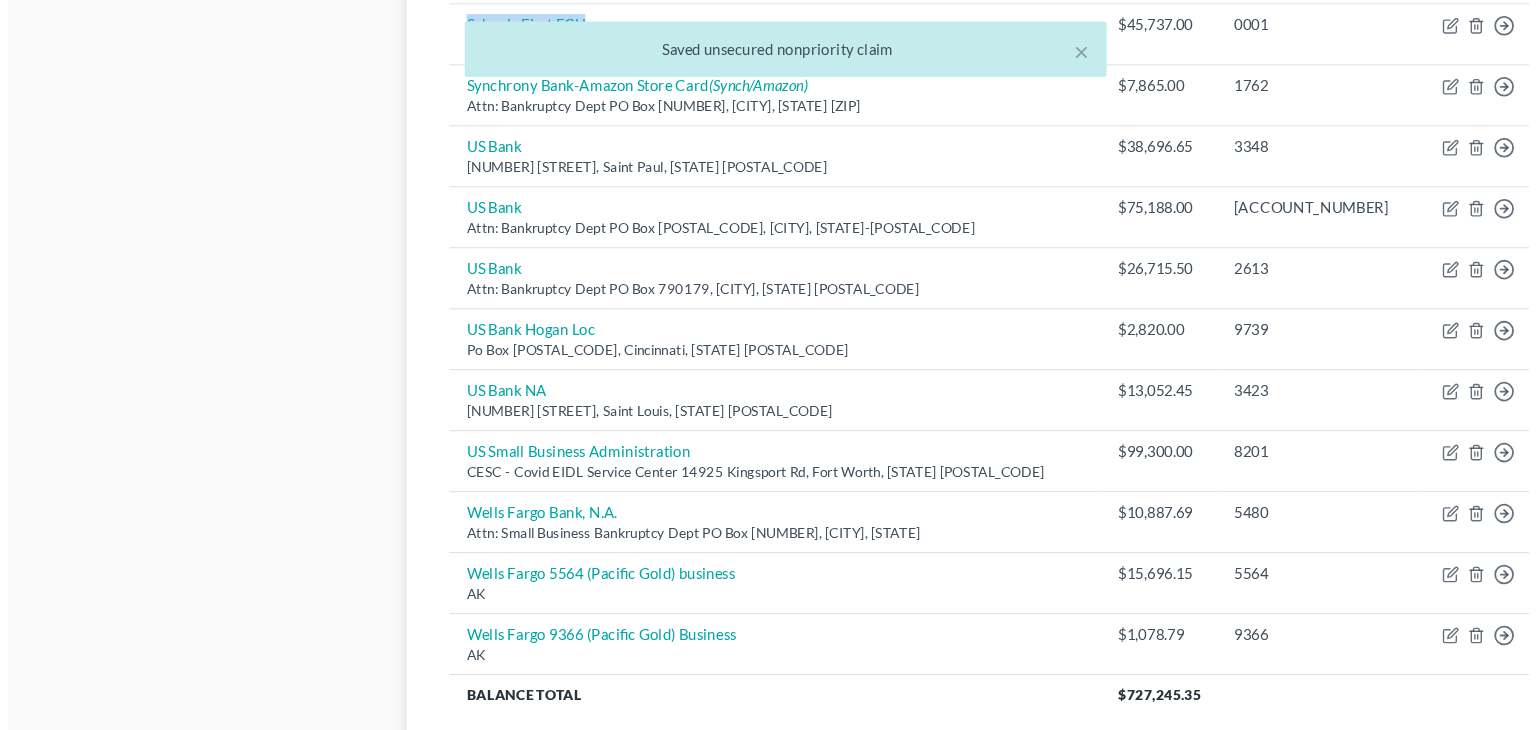 scroll, scrollTop: 1316, scrollLeft: 0, axis: vertical 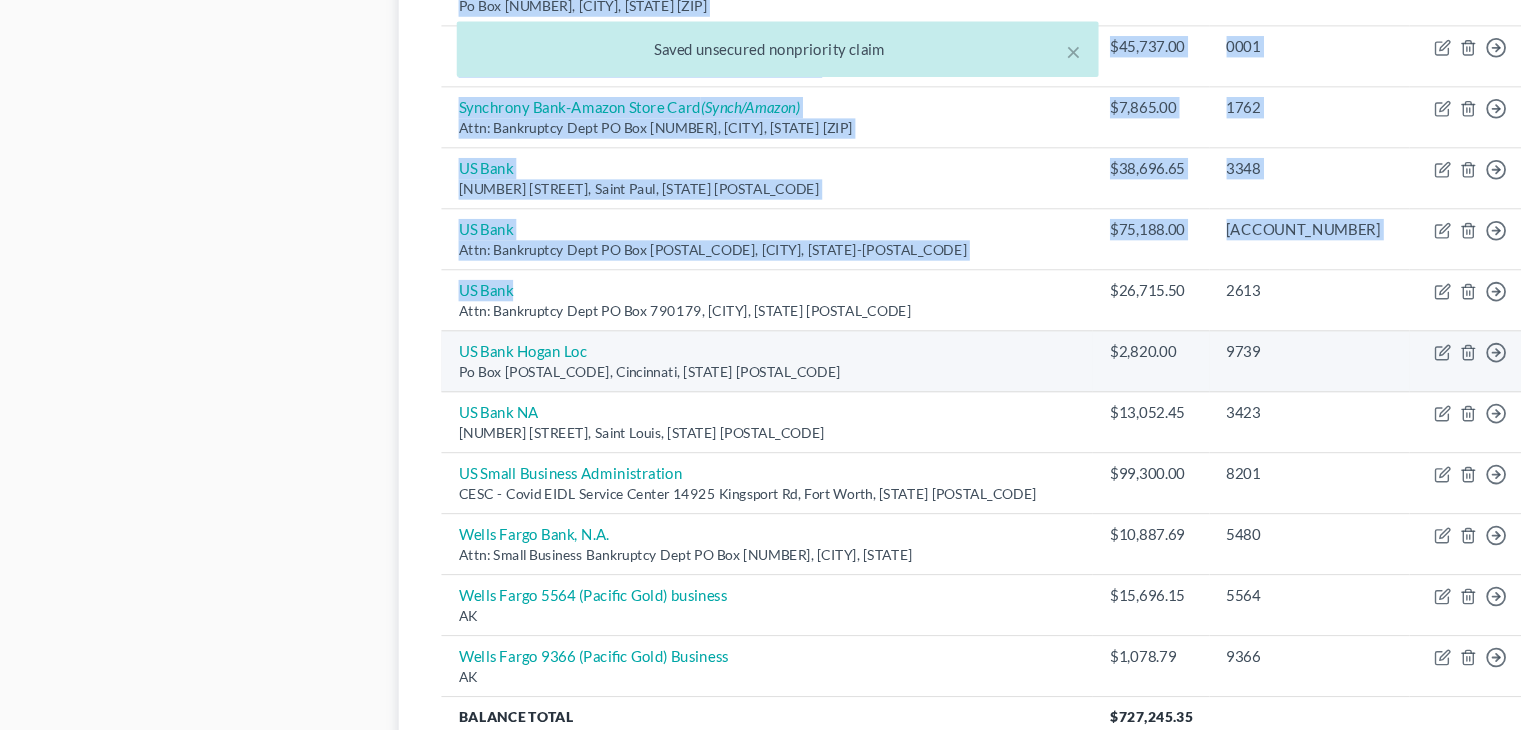 drag, startPoint x: 1069, startPoint y: -3, endPoint x: 559, endPoint y: 338, distance: 613.49896 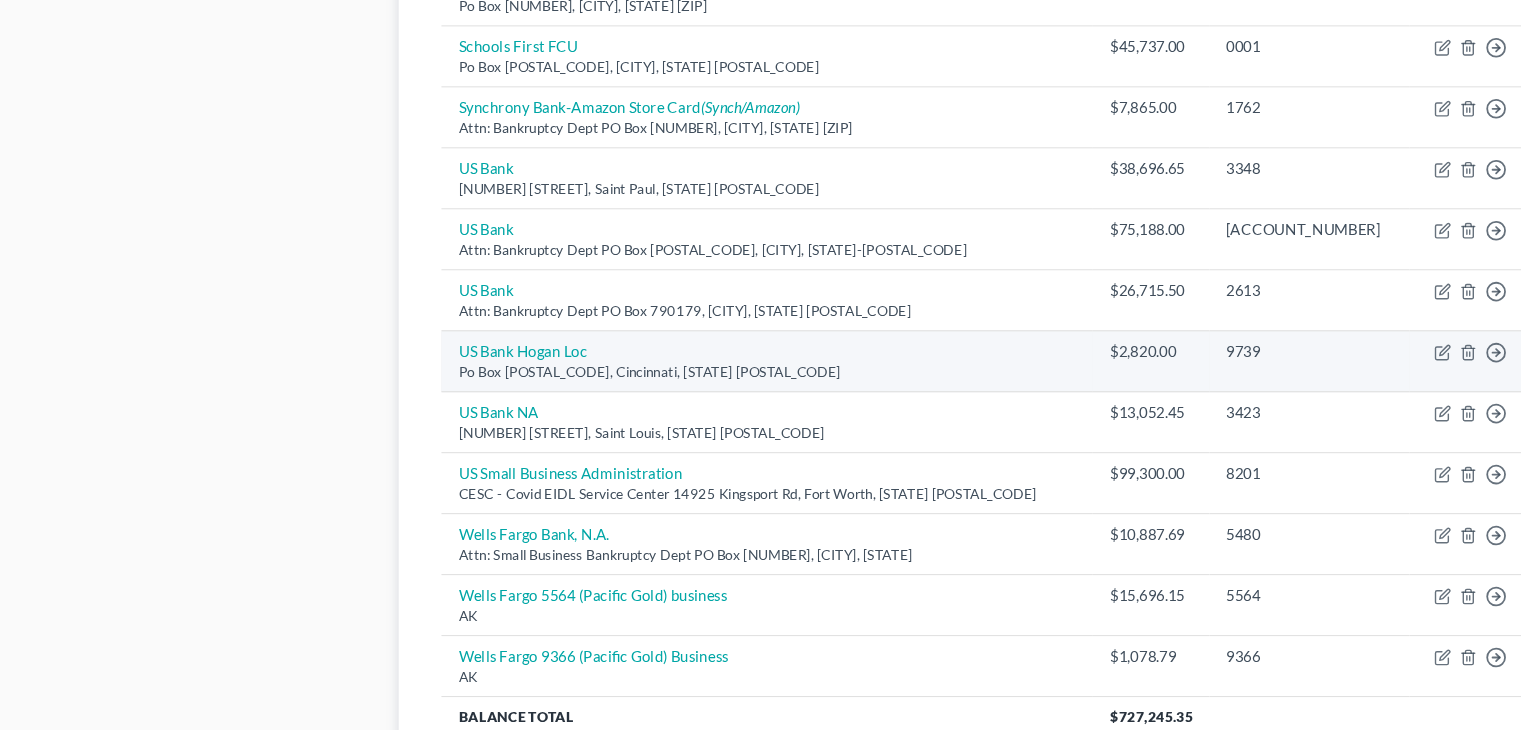click on "Po Box 5227, Cincinnati, OH 45201" at bounding box center (741, 348) 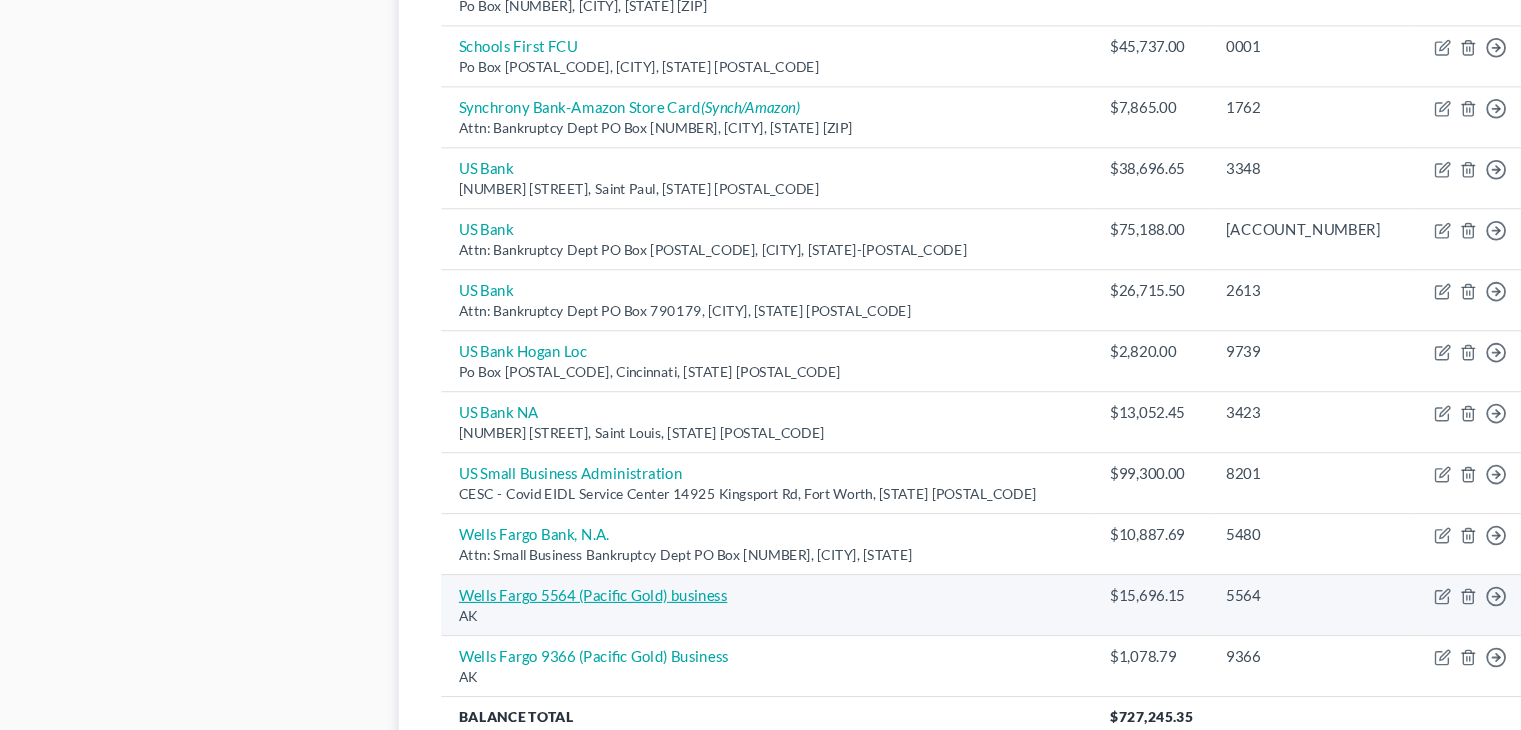click on "Wells Fargo 5564 (Pacific Gold) business" at bounding box center (578, 556) 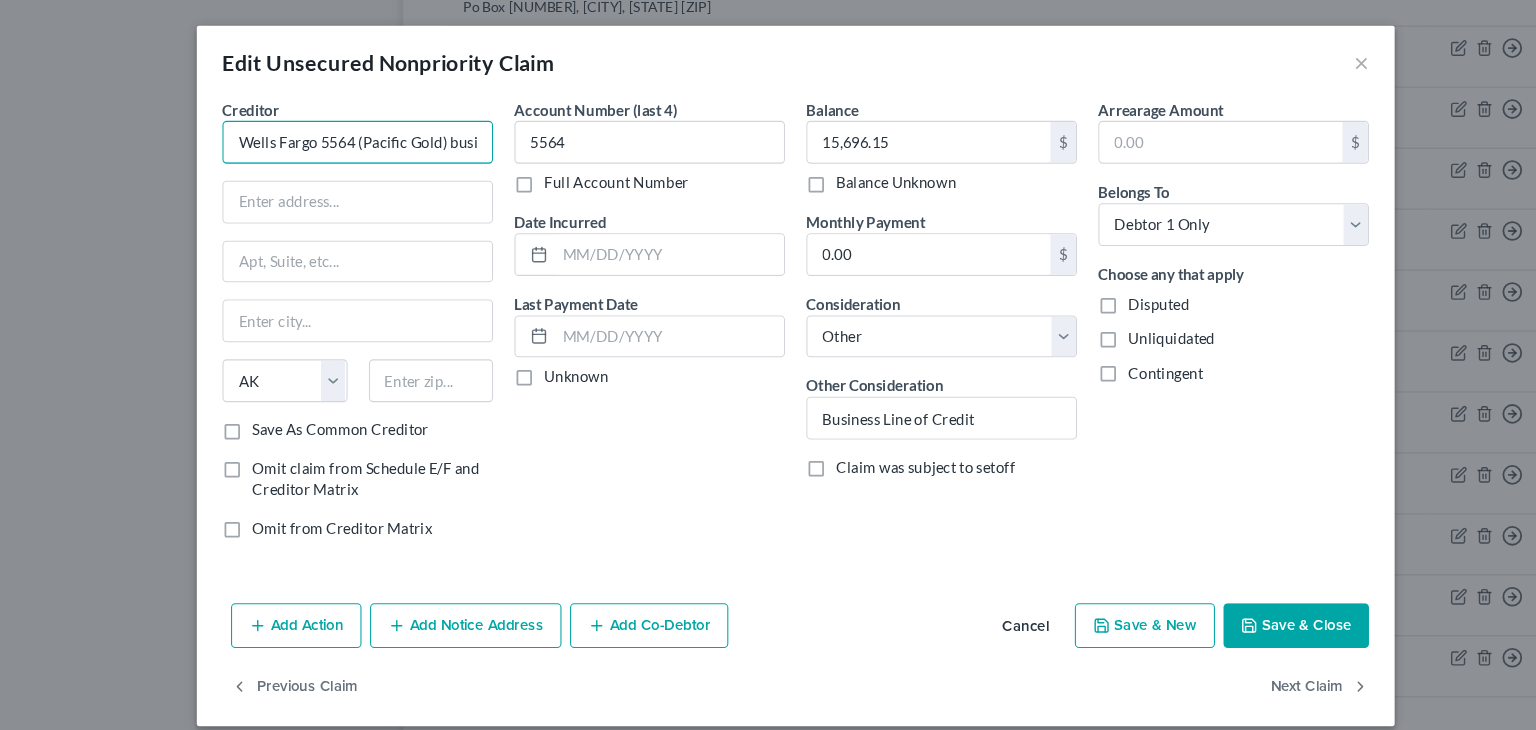 click on "Wells Fargo 5564 (Pacific Gold) business" at bounding box center [358, 133] 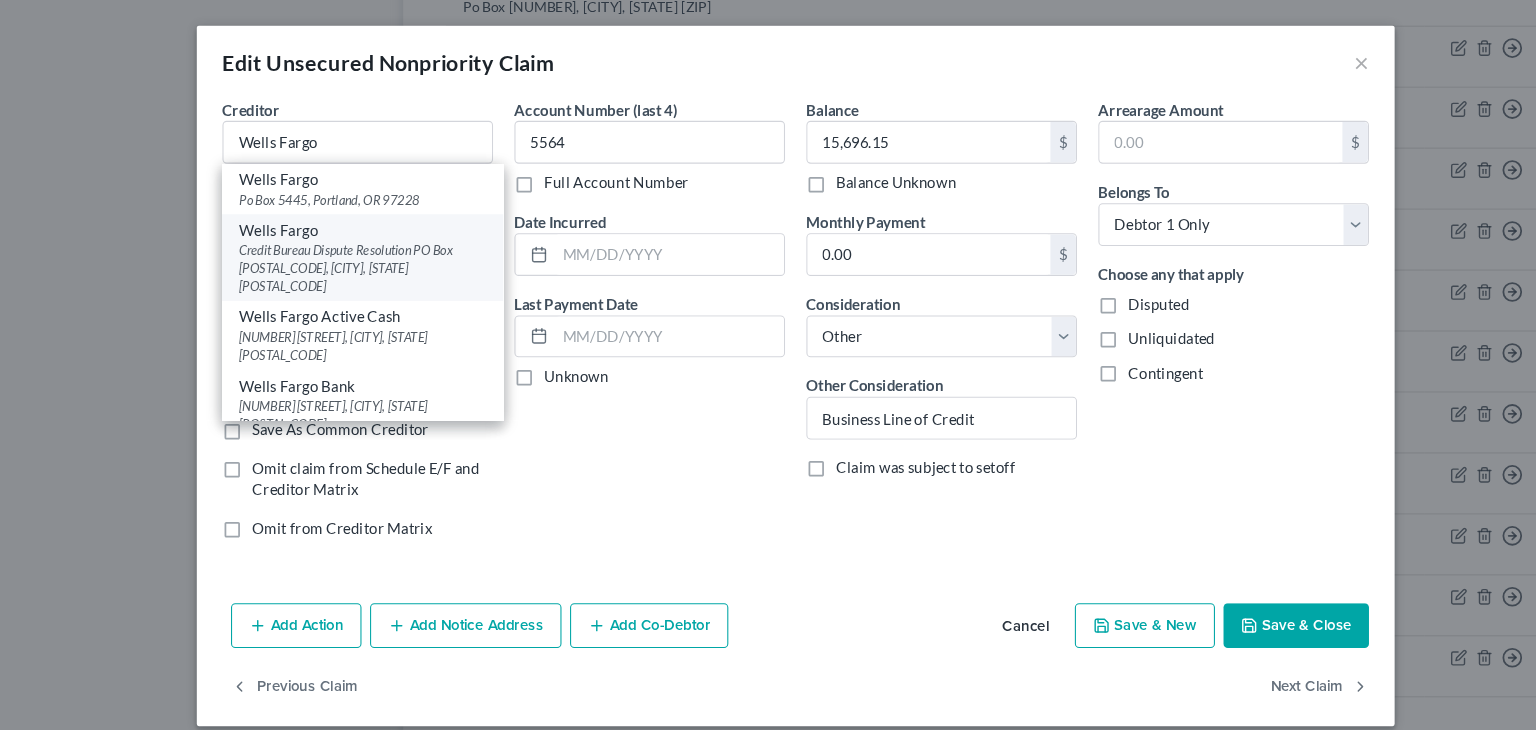 click on "Credit Bureau Dispute Resolution PO Box 14517, Des Moines, IA 50306" at bounding box center [363, 250] 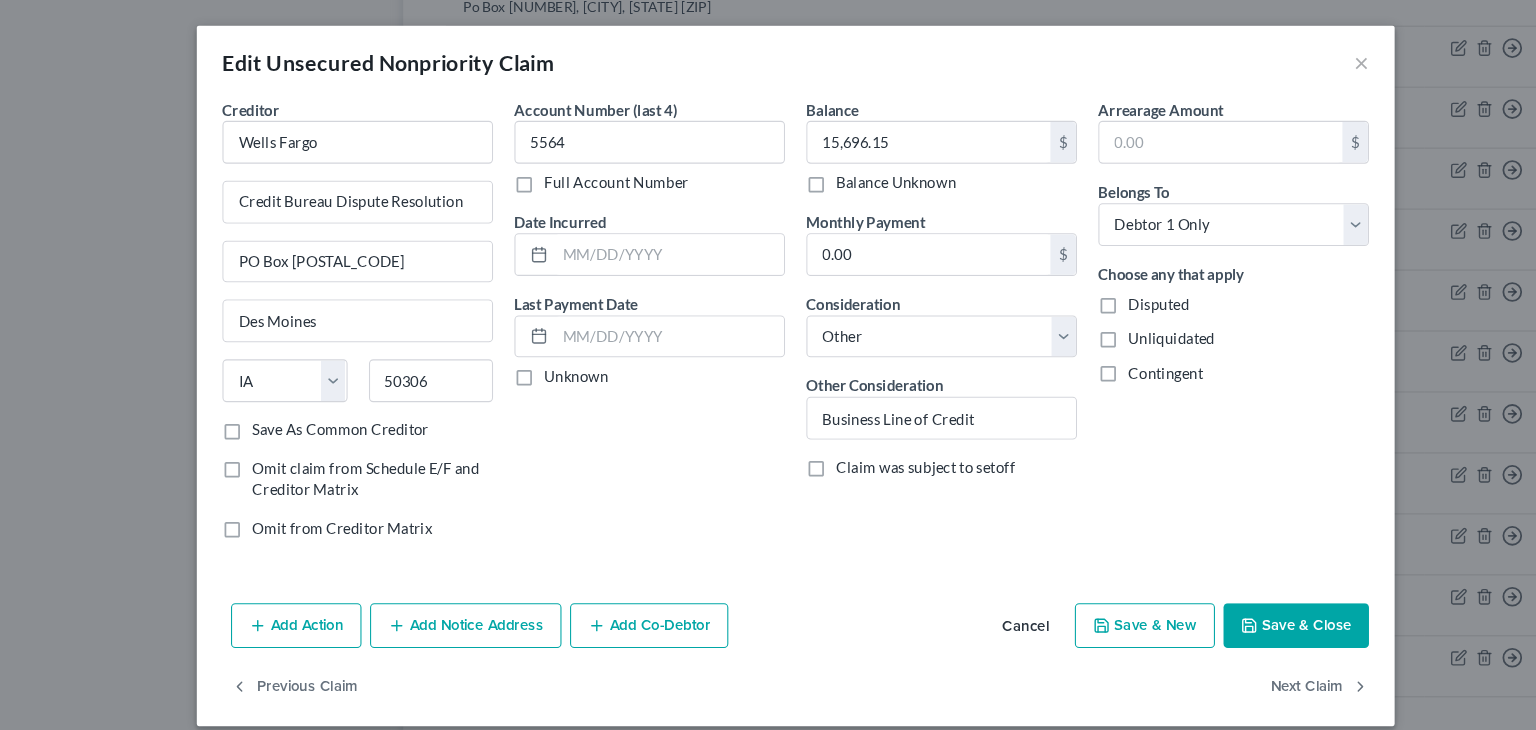 click on "Add Co-Debtor" at bounding box center [631, 585] 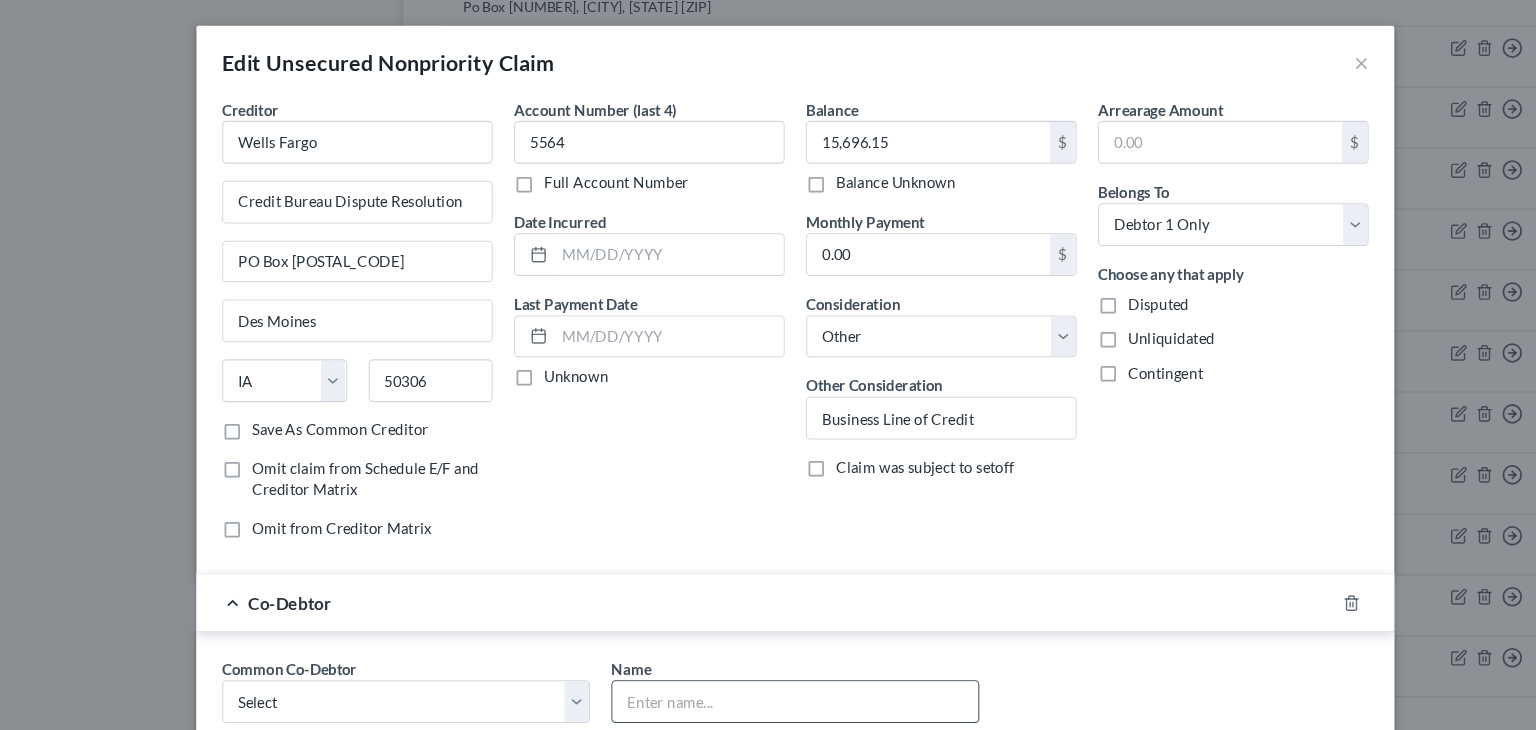 click at bounding box center [768, 656] 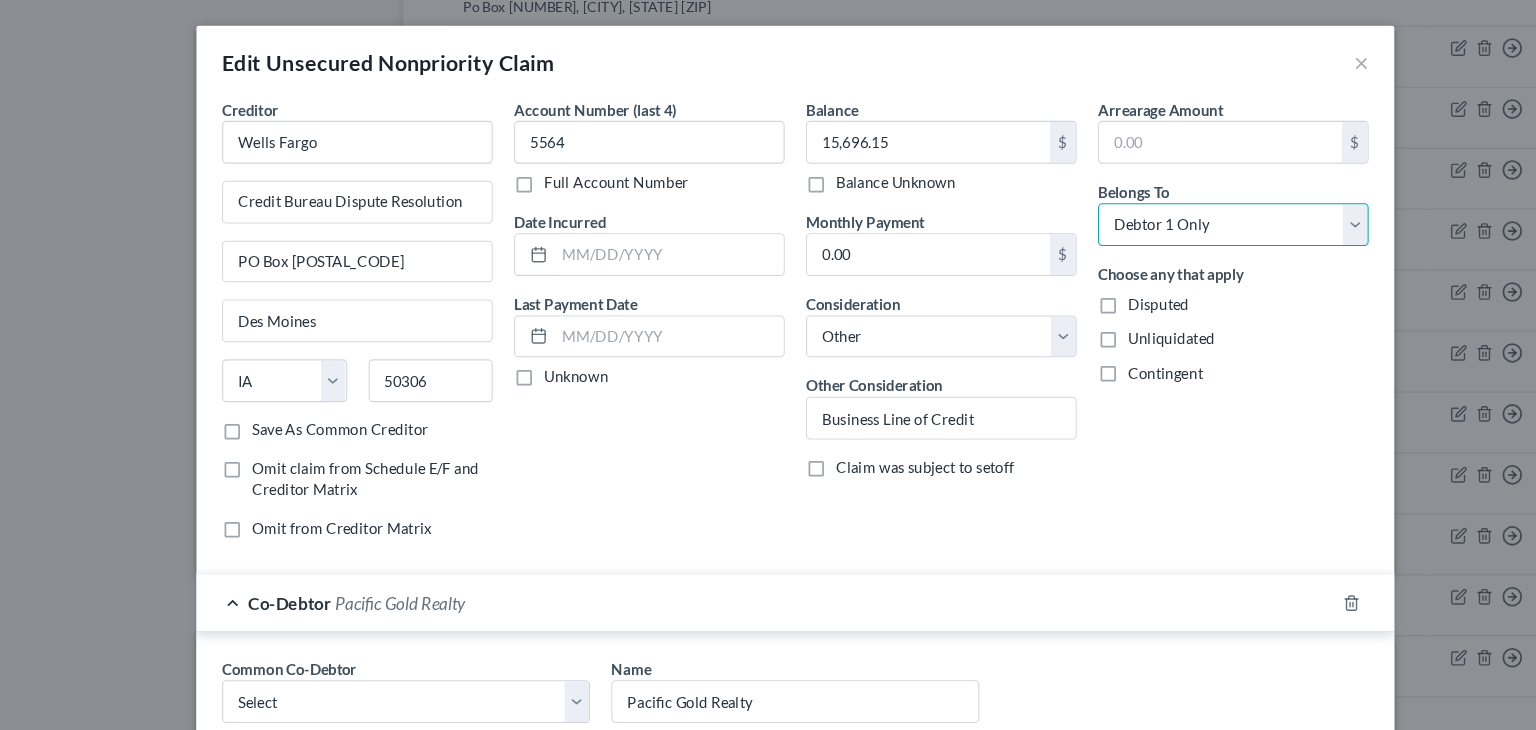 click on "Select Debtor 1 Only Debtor 2 Only Debtor 1 And Debtor 2 Only At Least One Of The Debtors And Another Community Property" at bounding box center [1177, 210] 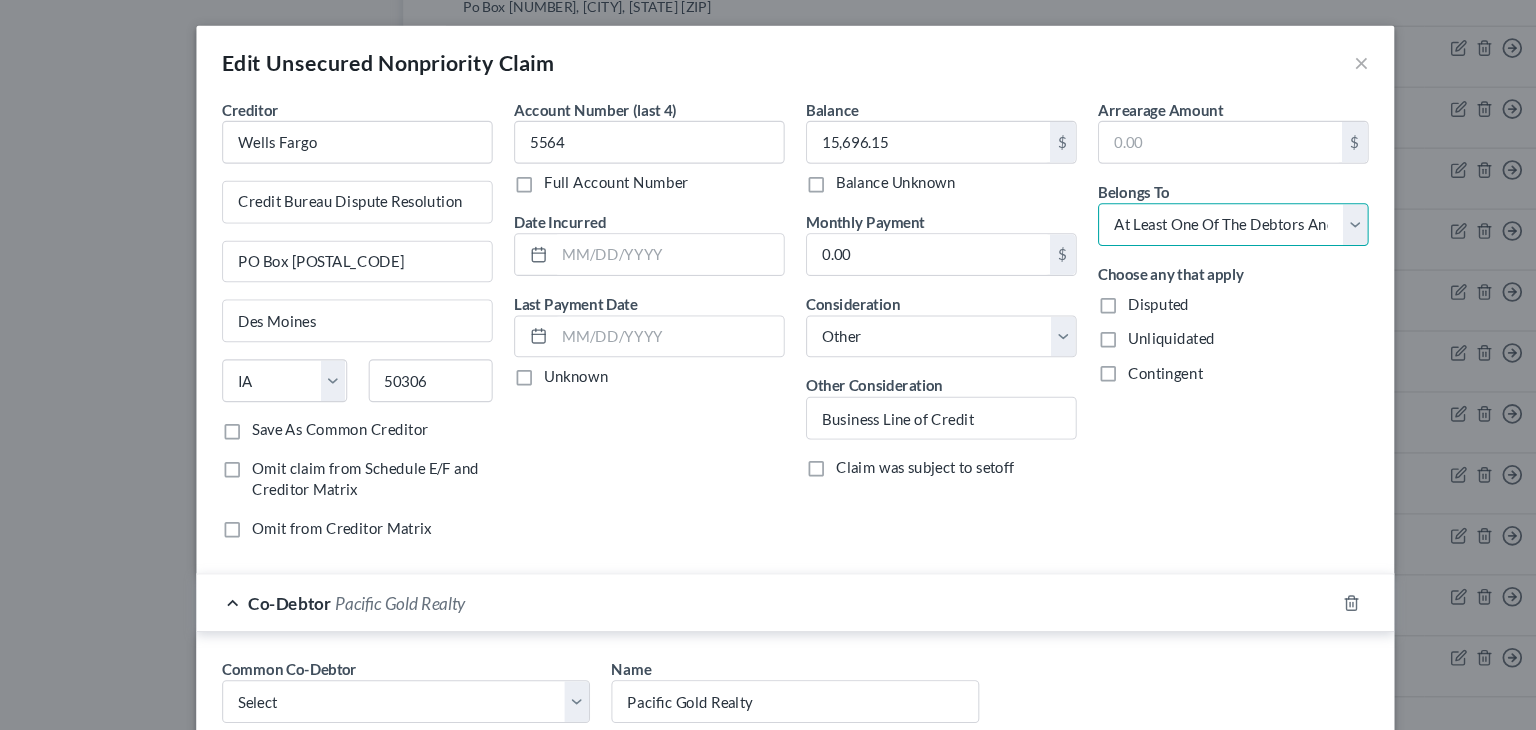 click on "Select Debtor 1 Only Debtor 2 Only Debtor 1 And Debtor 2 Only At Least One Of The Debtors And Another Community Property" at bounding box center (1177, 210) 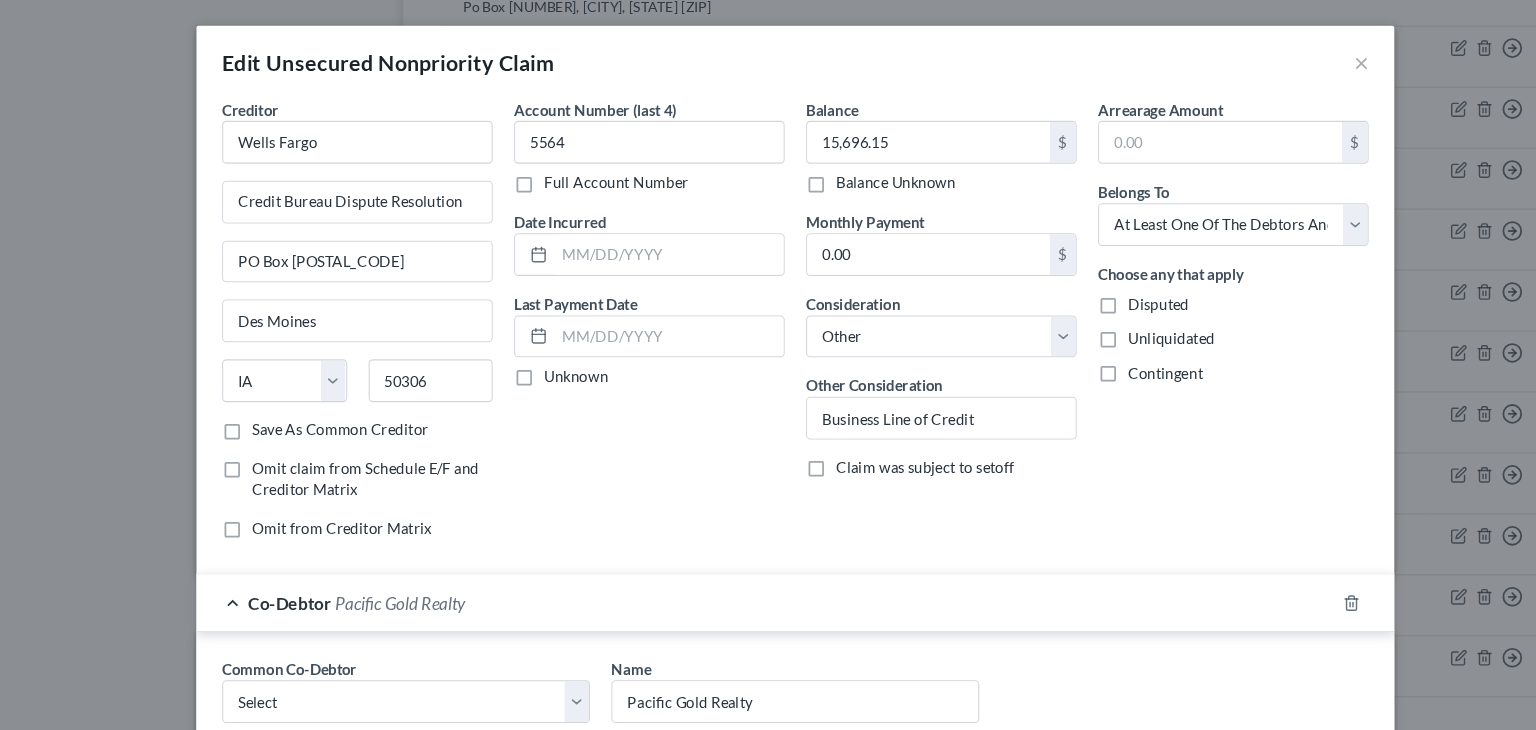 click on "Co-Debtor Pacific Gold Realty" at bounding box center [740, 563] 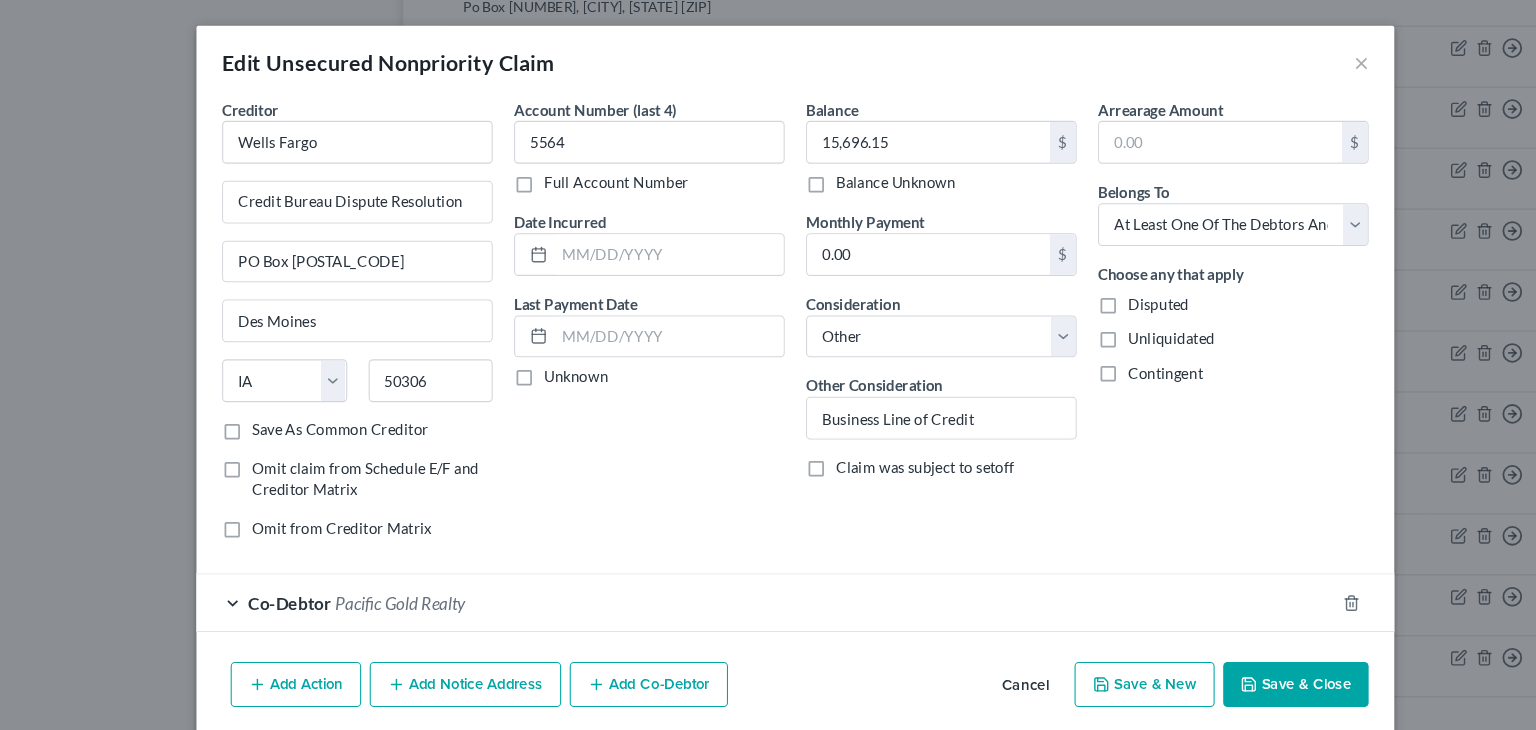 click on "Save & Close" at bounding box center (1236, 640) 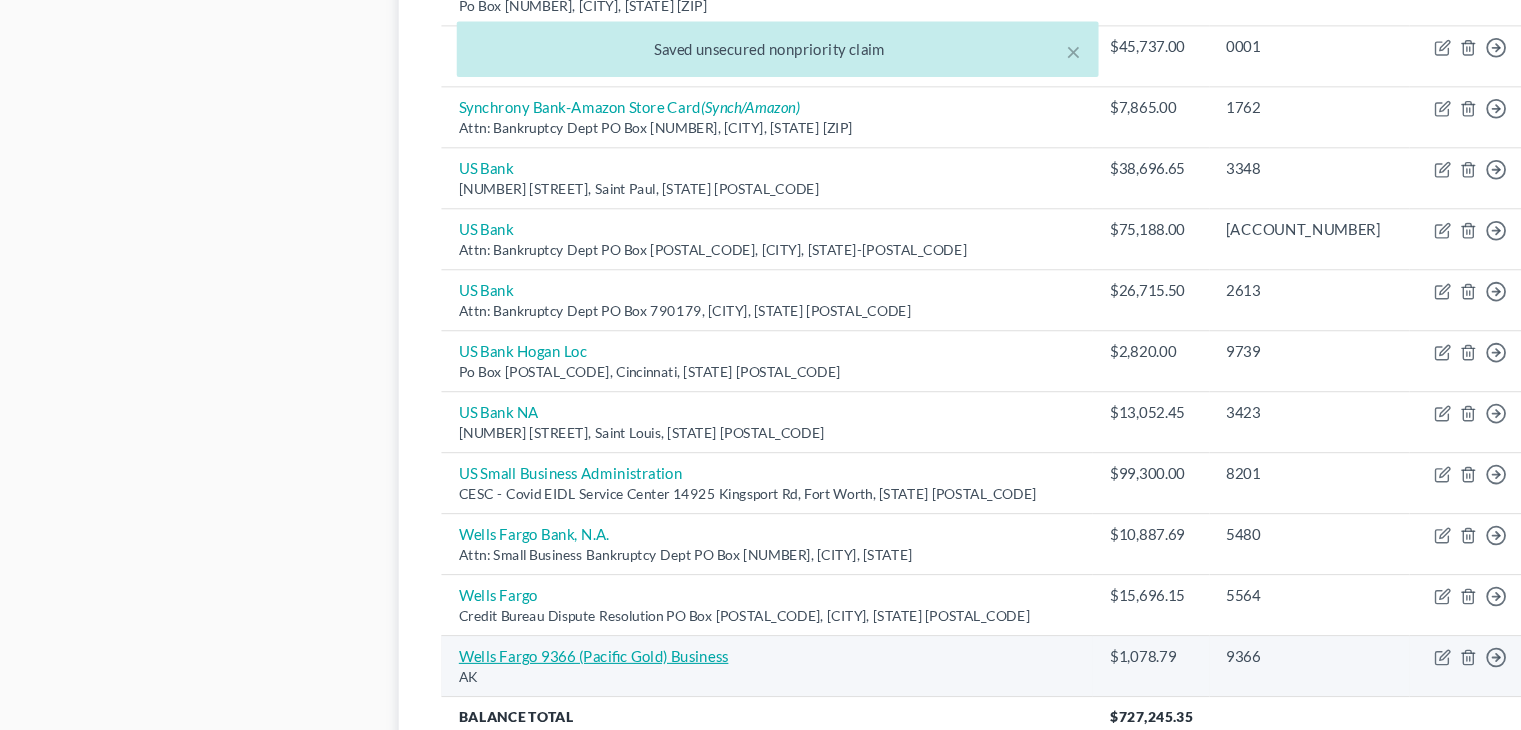 click on "Wells Fargo 9366 (Pacific Gold) Business" at bounding box center (579, 613) 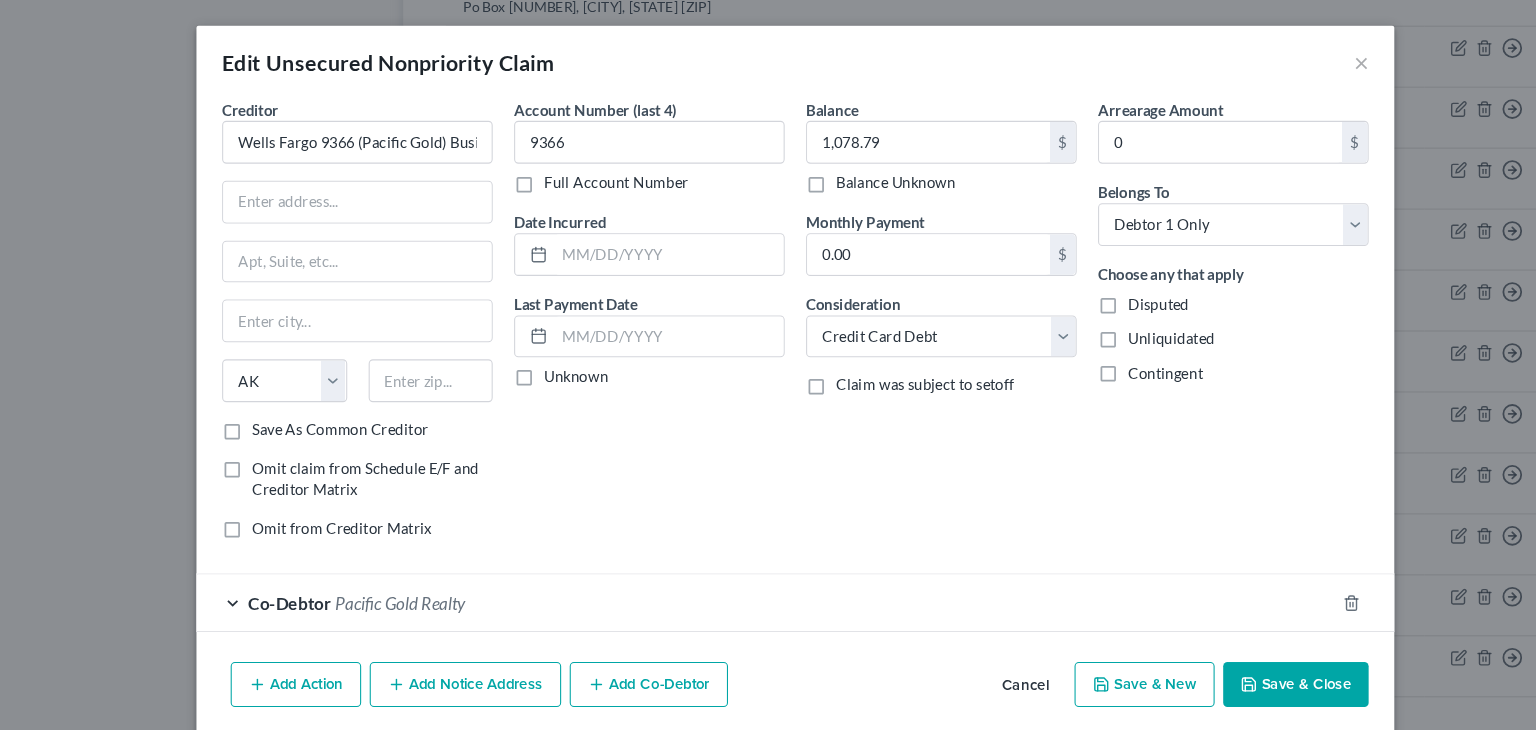 click on "Co-Debtor" at bounding box center [295, 563] 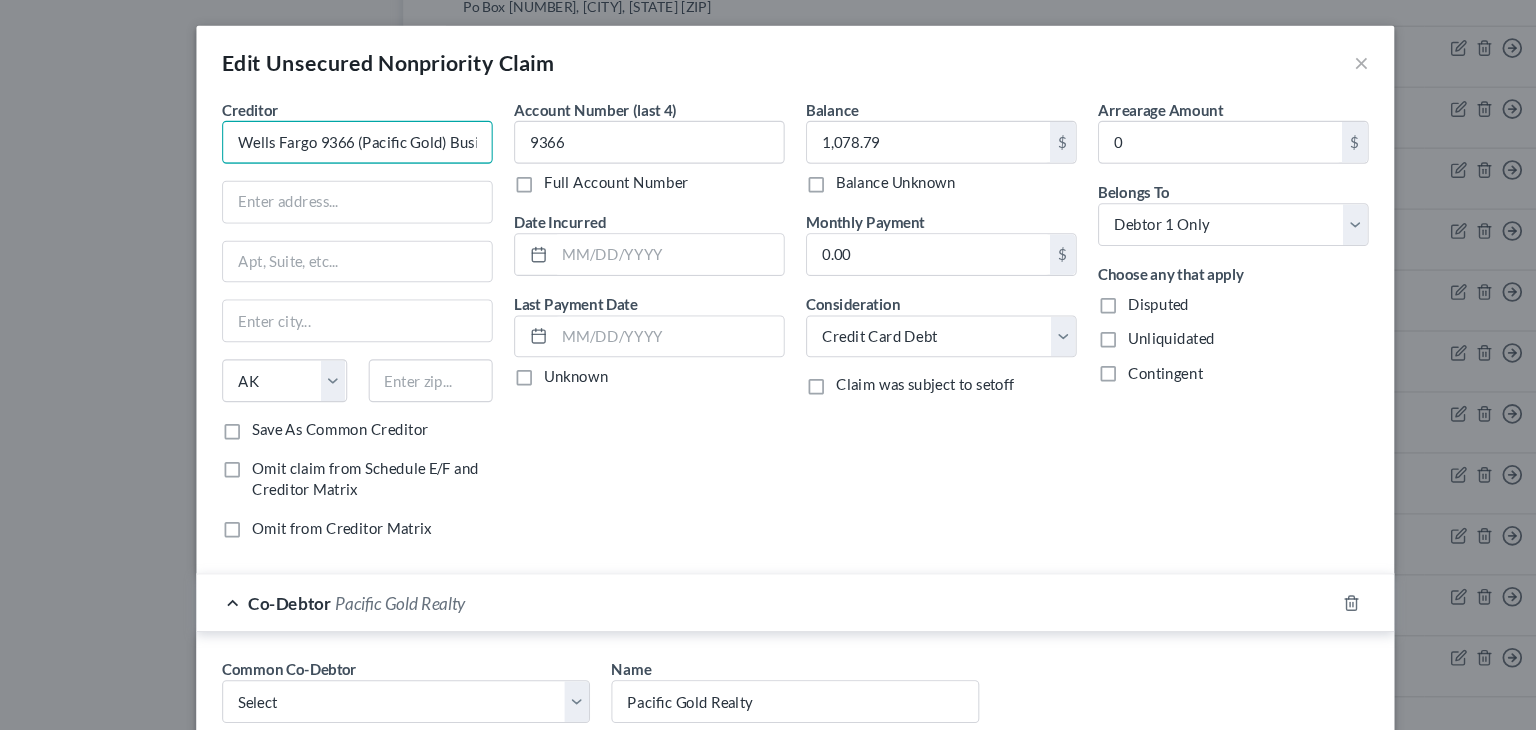click on "Wells Fargo 9366 (Pacific Gold) Business" at bounding box center [358, 133] 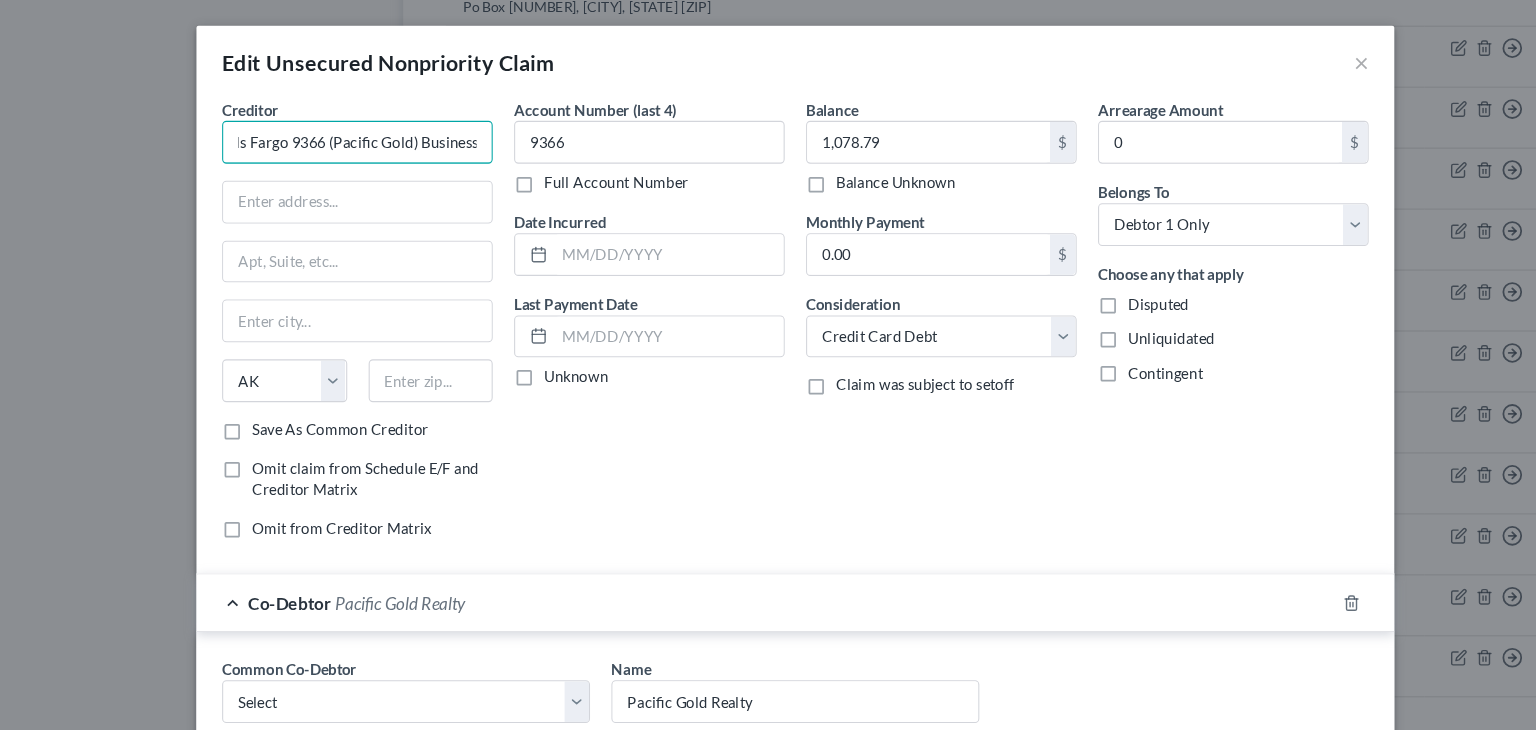 drag, startPoint x: 315, startPoint y: 127, endPoint x: 636, endPoint y: 166, distance: 323.36047 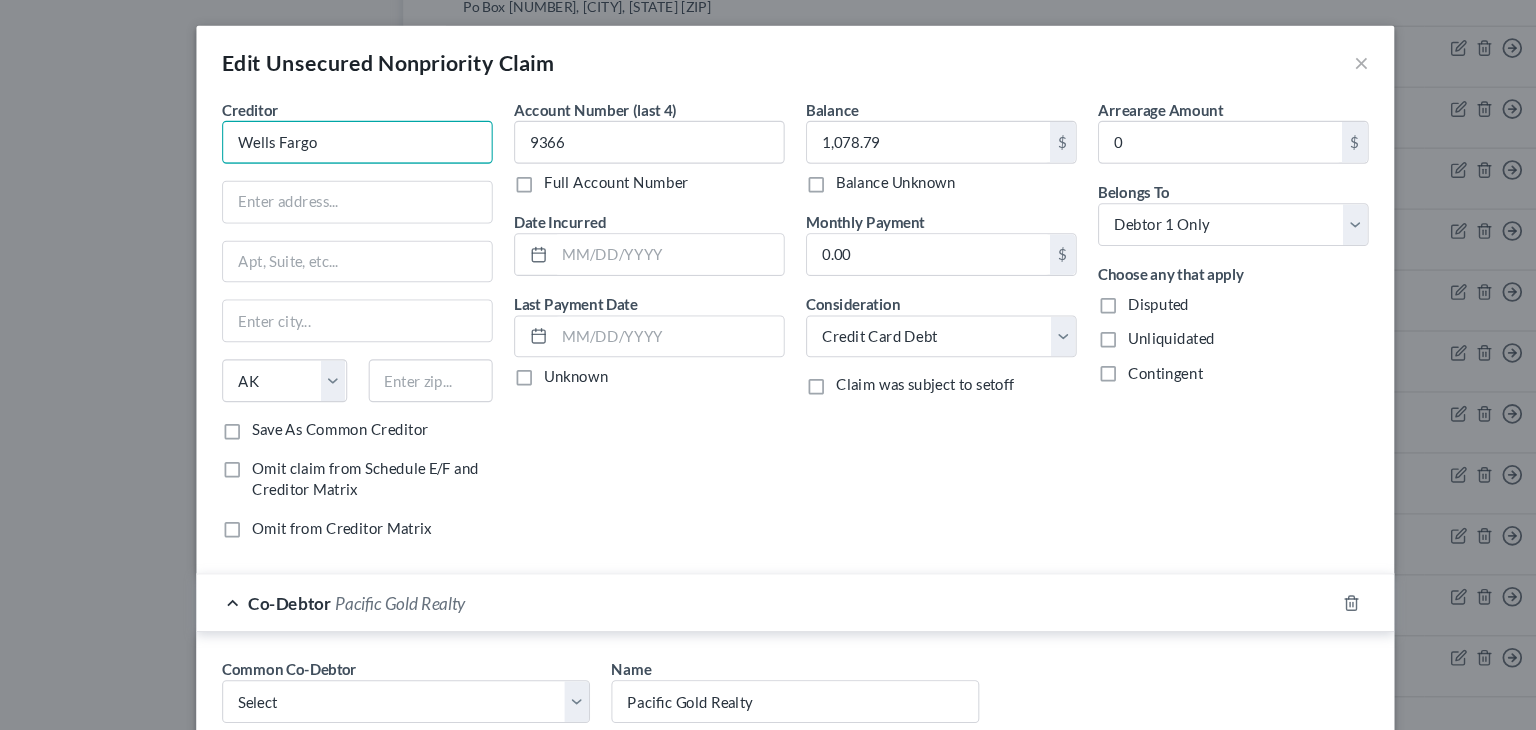scroll, scrollTop: 0, scrollLeft: 0, axis: both 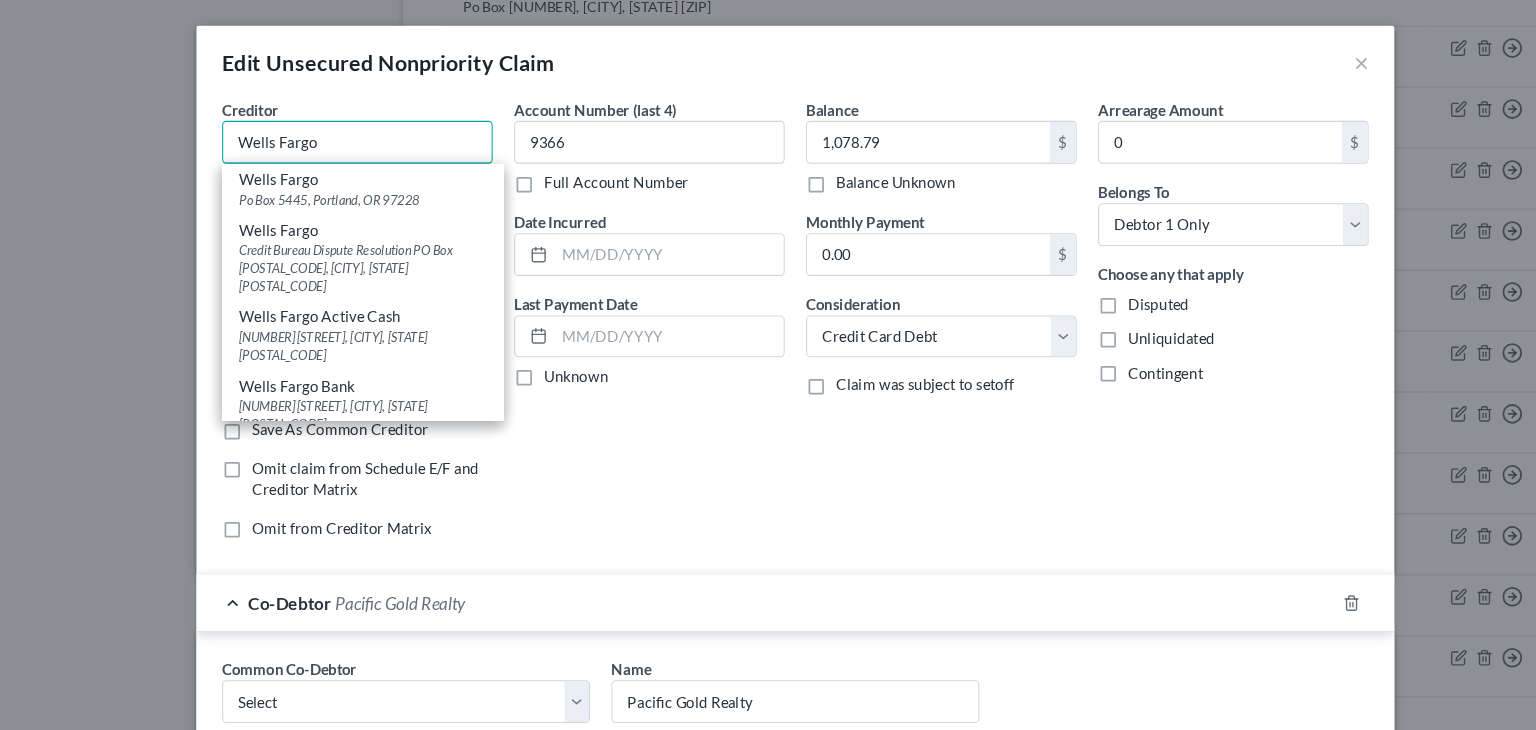 click on "Wells Fargo" at bounding box center [358, 133] 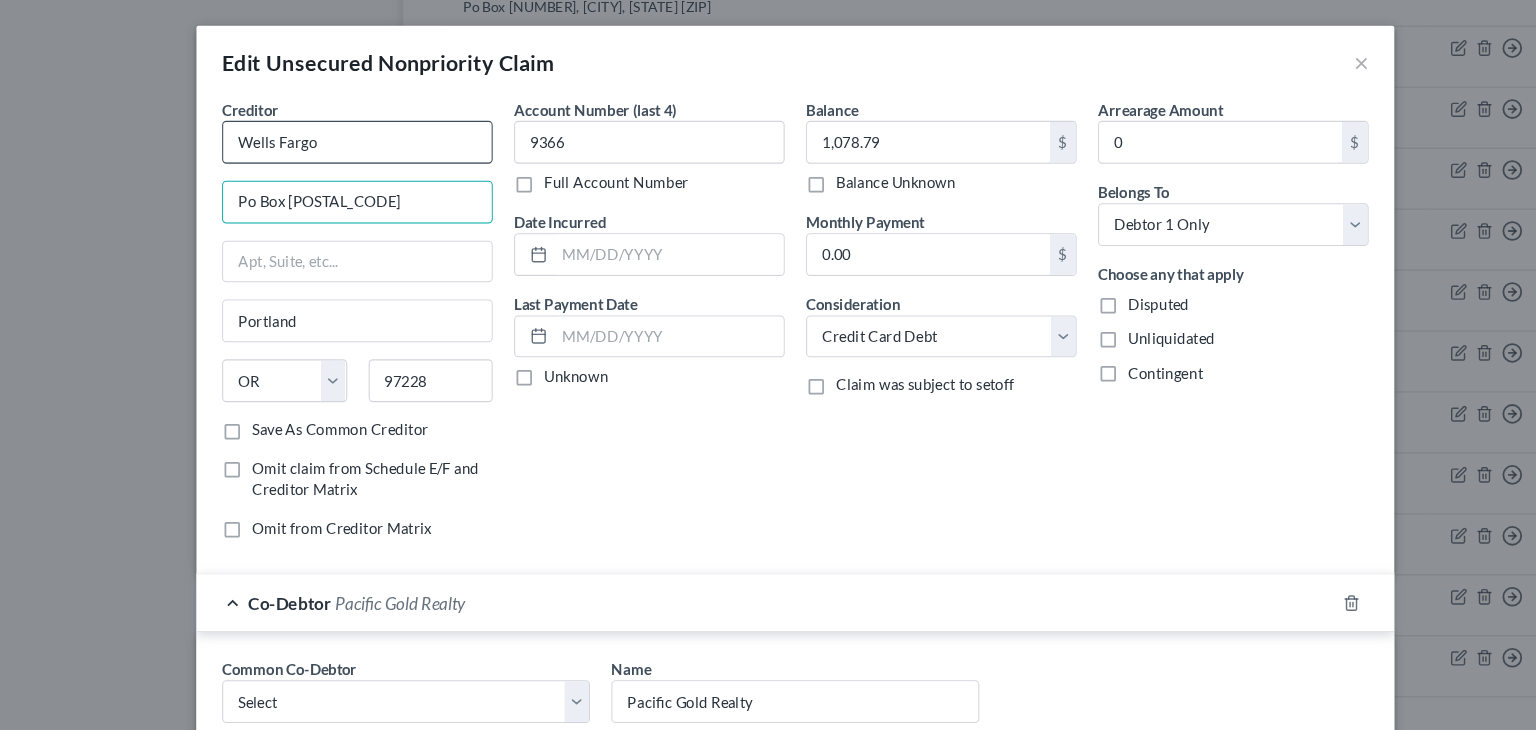 paste on "Wells Fargo Small Business Credit Cards is P.O. Box 40310, Mesa, AZ 85274." 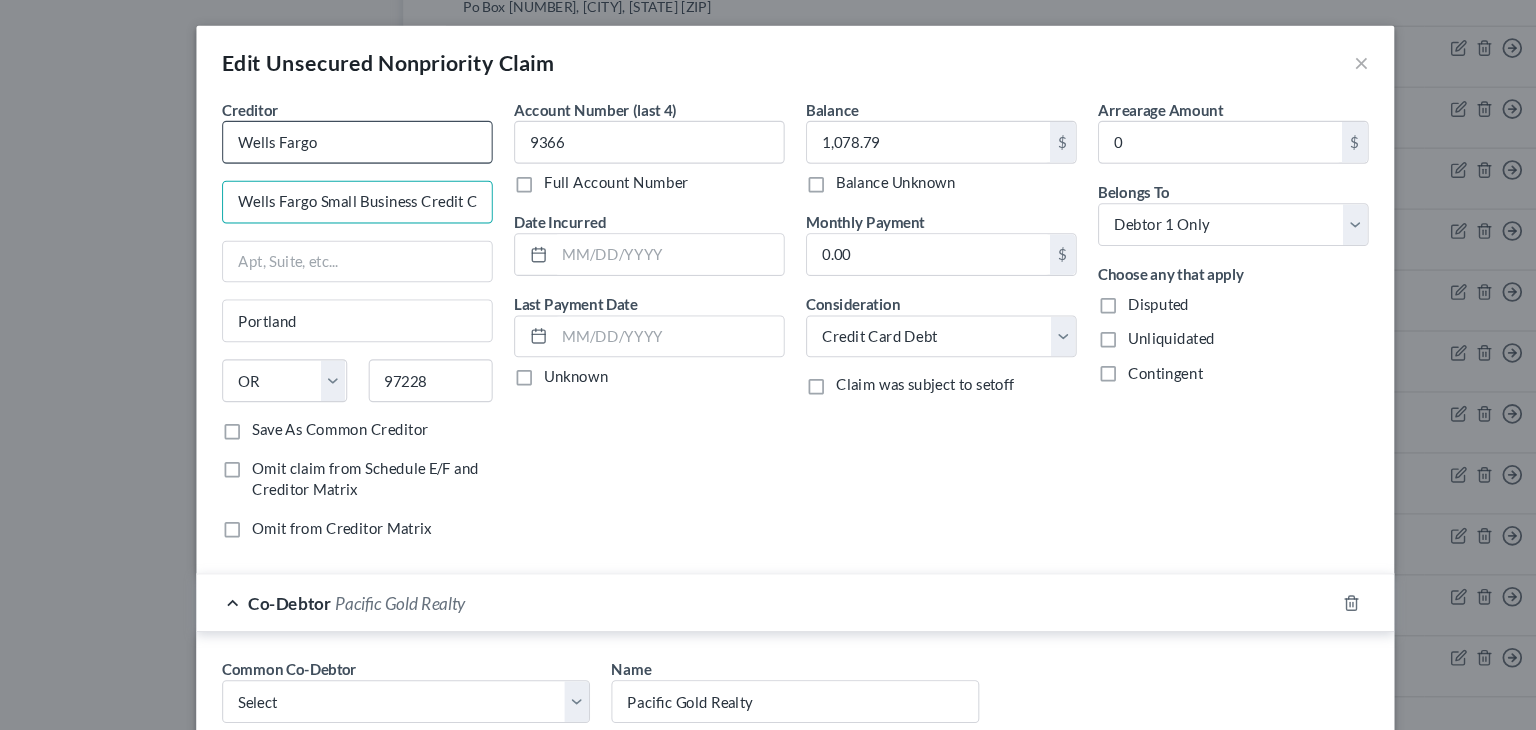 scroll, scrollTop: 0, scrollLeft: 242, axis: horizontal 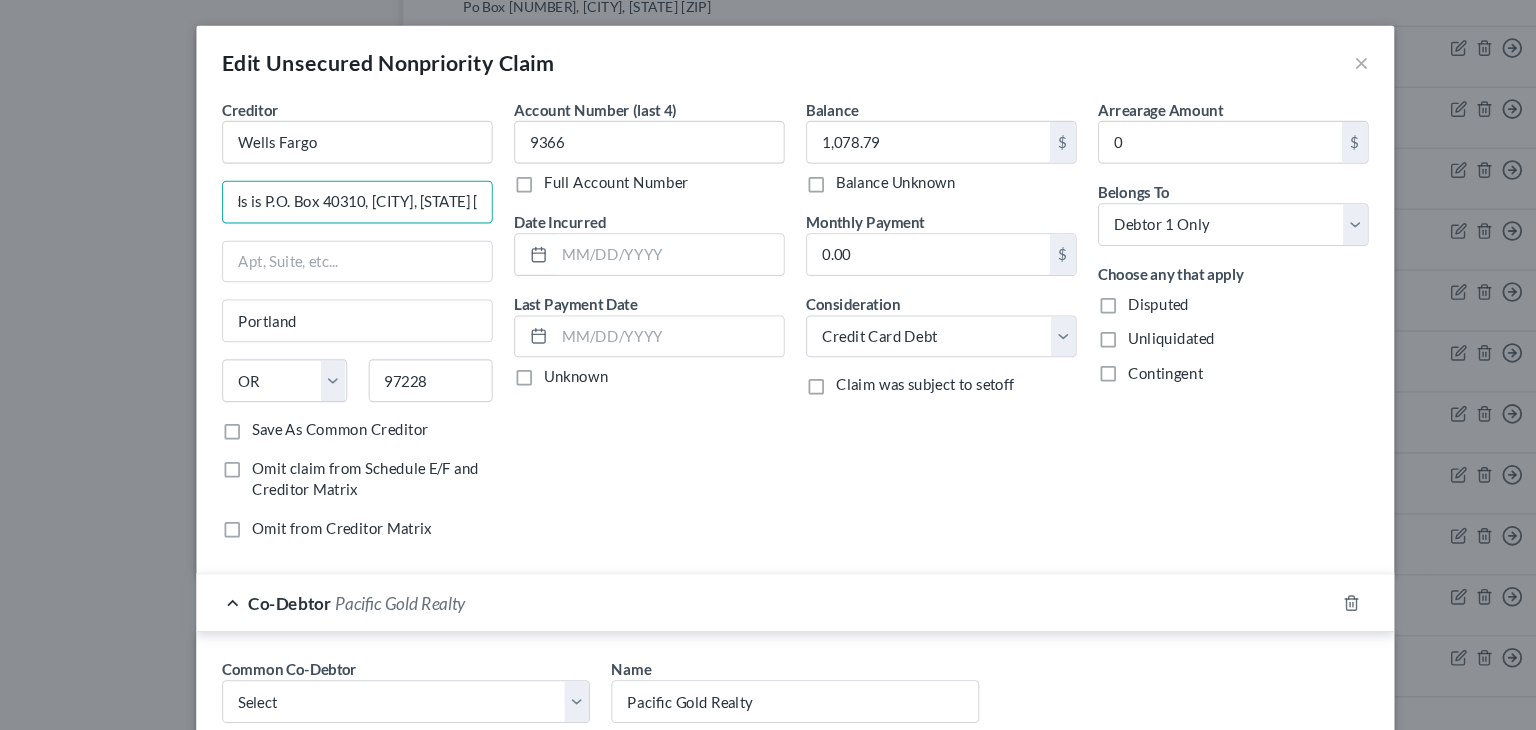 drag, startPoint x: 413, startPoint y: 182, endPoint x: 534, endPoint y: 187, distance: 121.103264 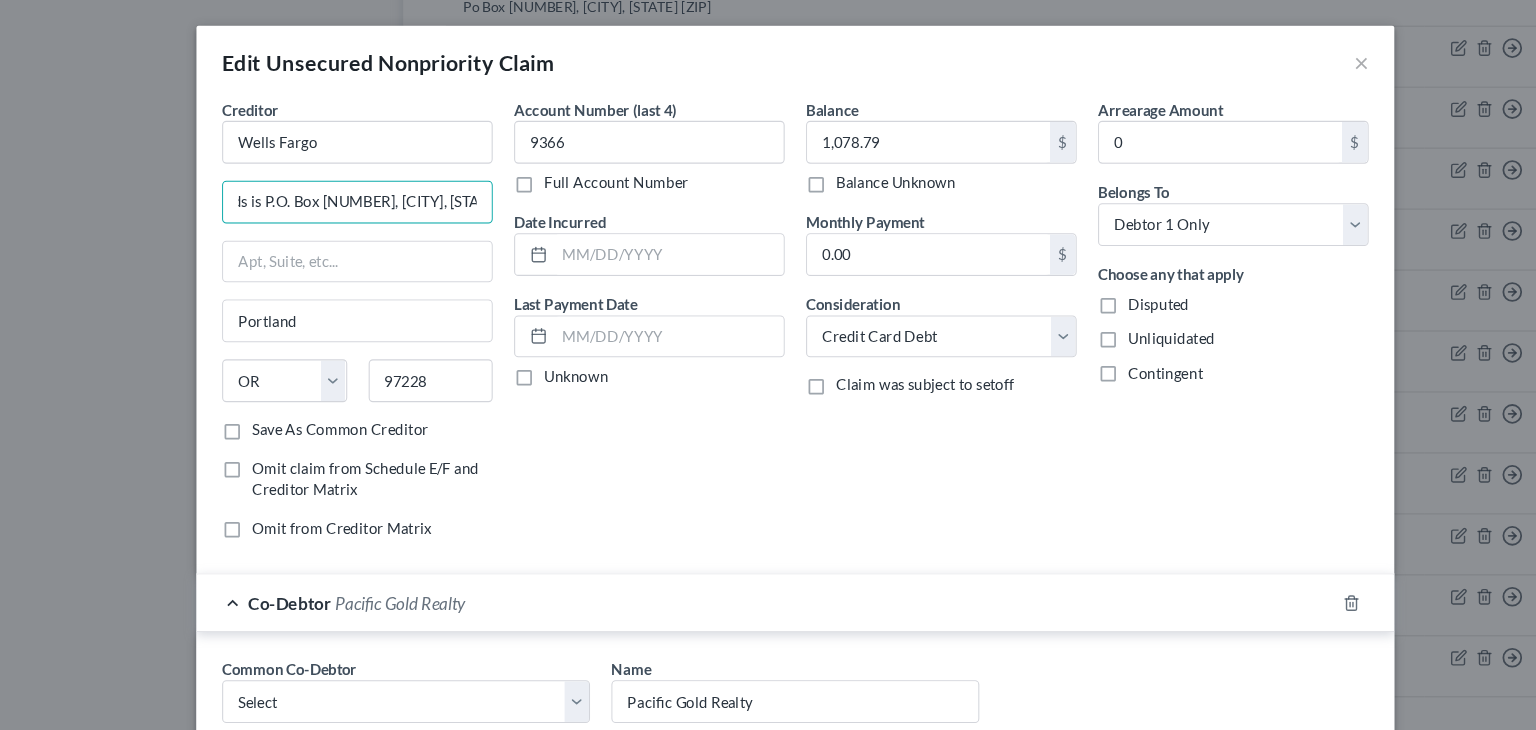 scroll, scrollTop: 0, scrollLeft: 193, axis: horizontal 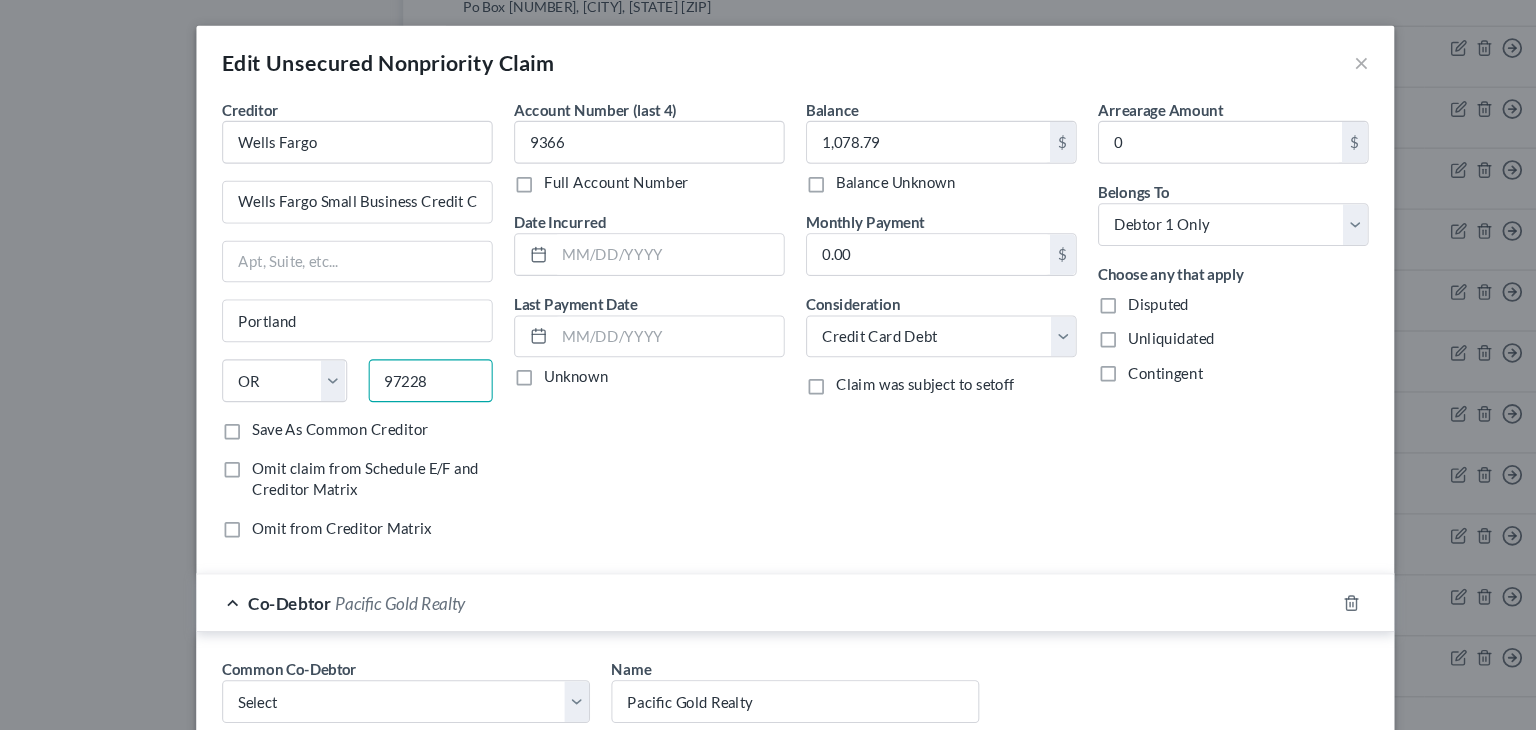 click on "97228" at bounding box center [427, 356] 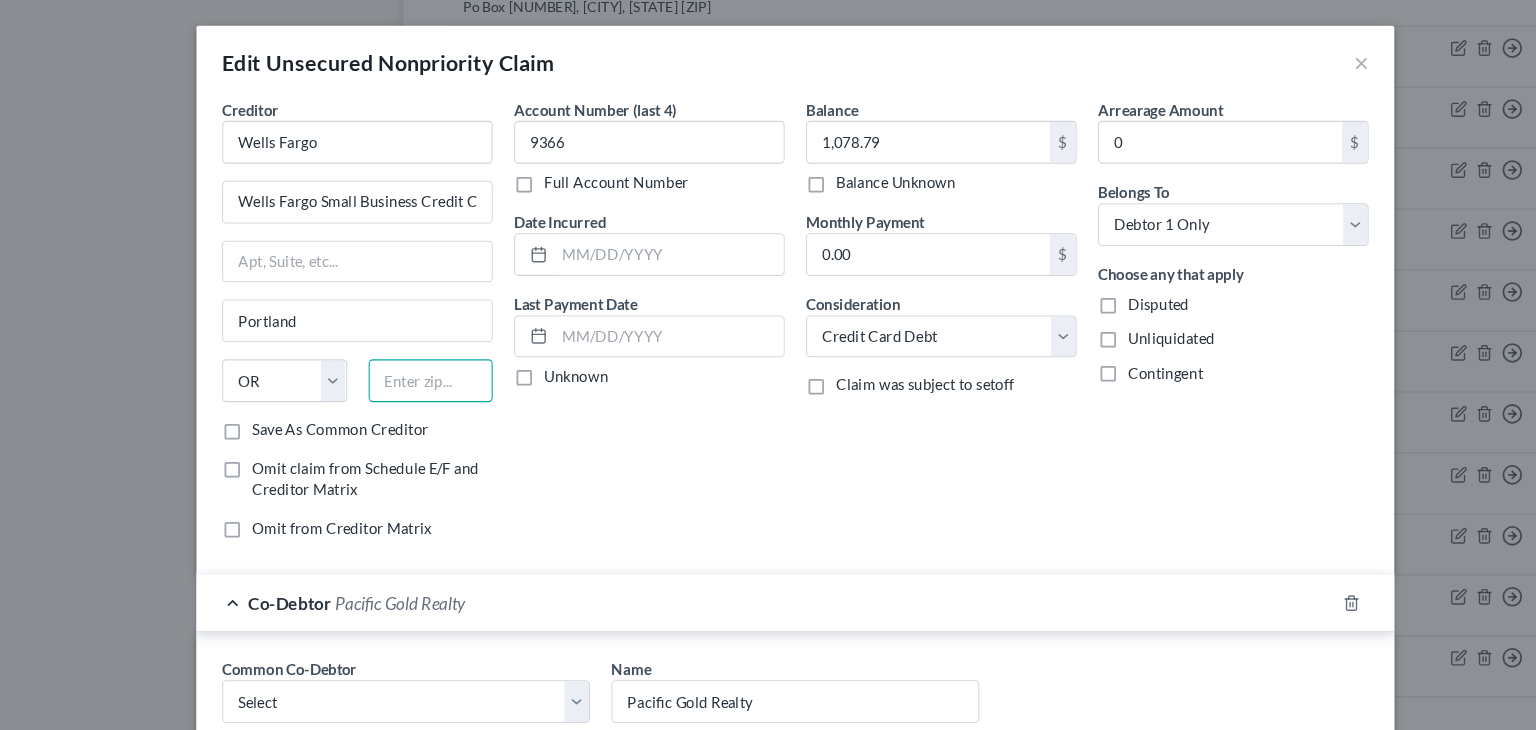 paste on "85274." 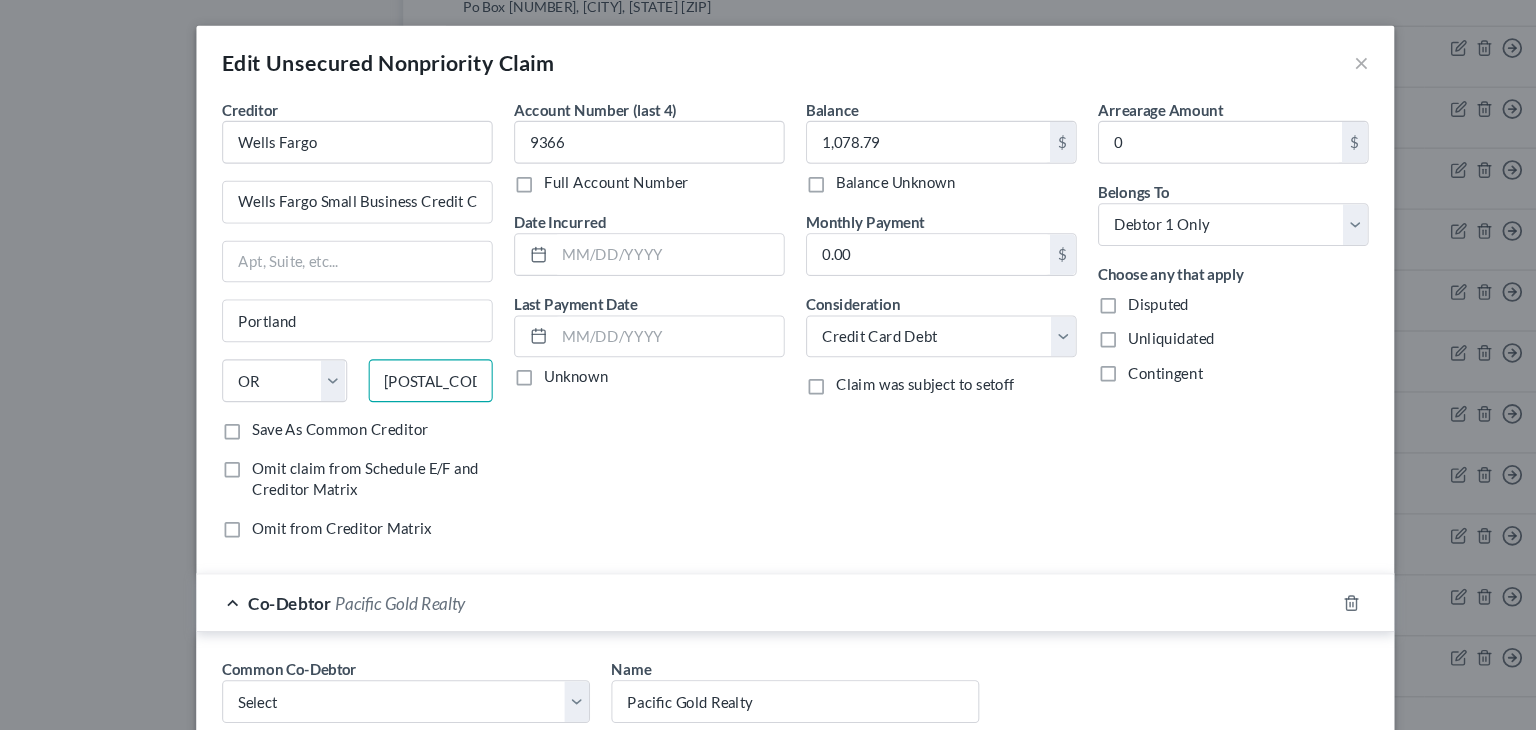 click on "85274." at bounding box center (427, 356) 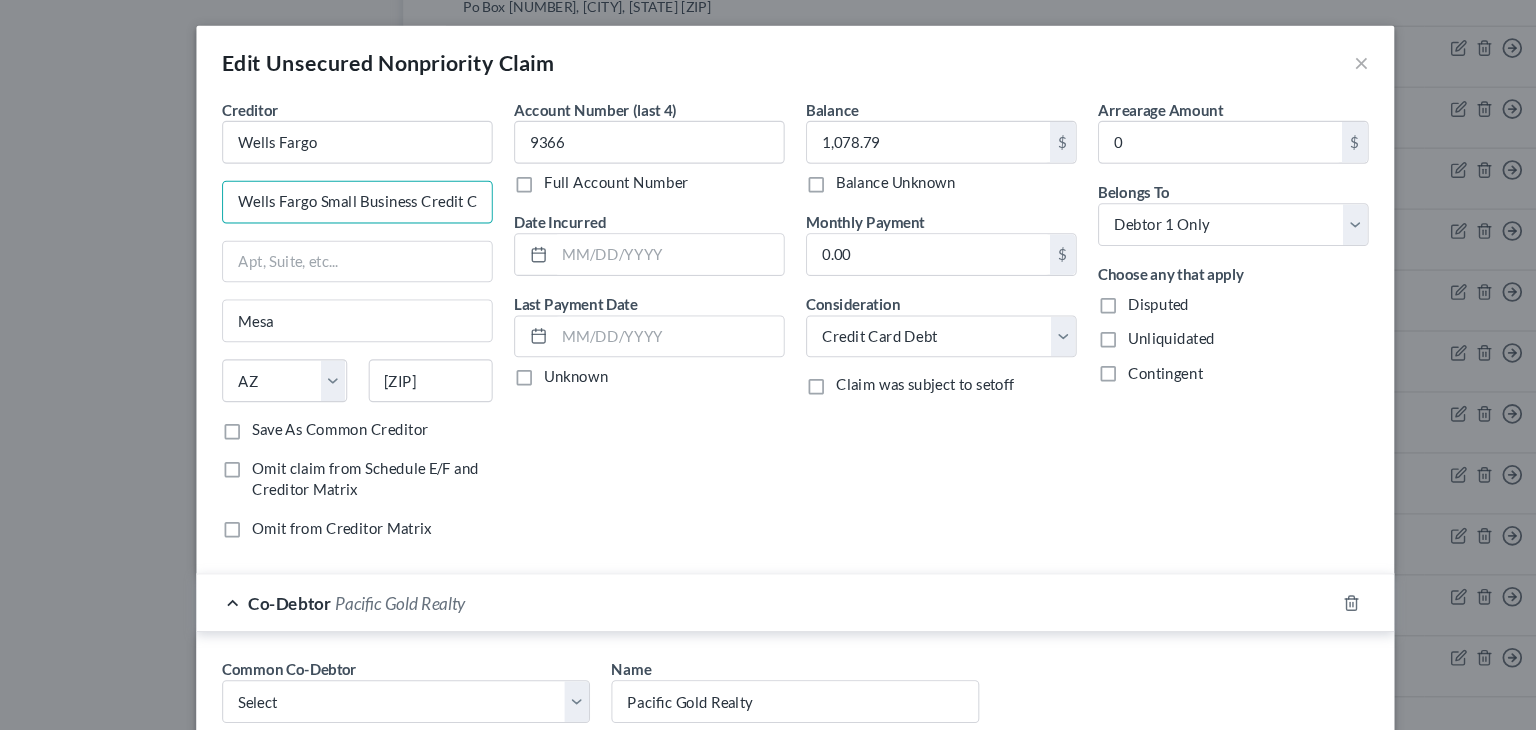 drag, startPoint x: 315, startPoint y: 185, endPoint x: 213, endPoint y: 190, distance: 102.122475 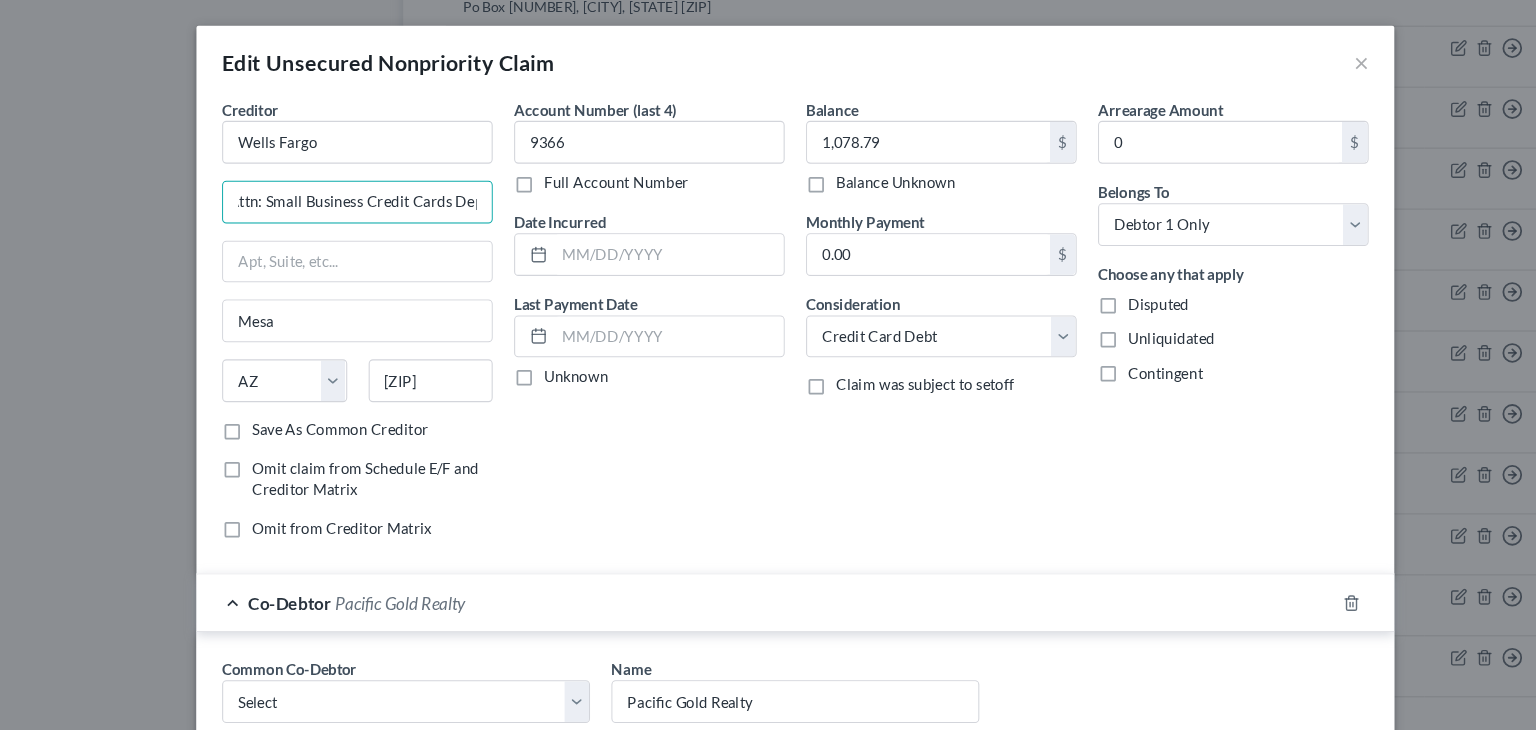 scroll, scrollTop: 0, scrollLeft: 15, axis: horizontal 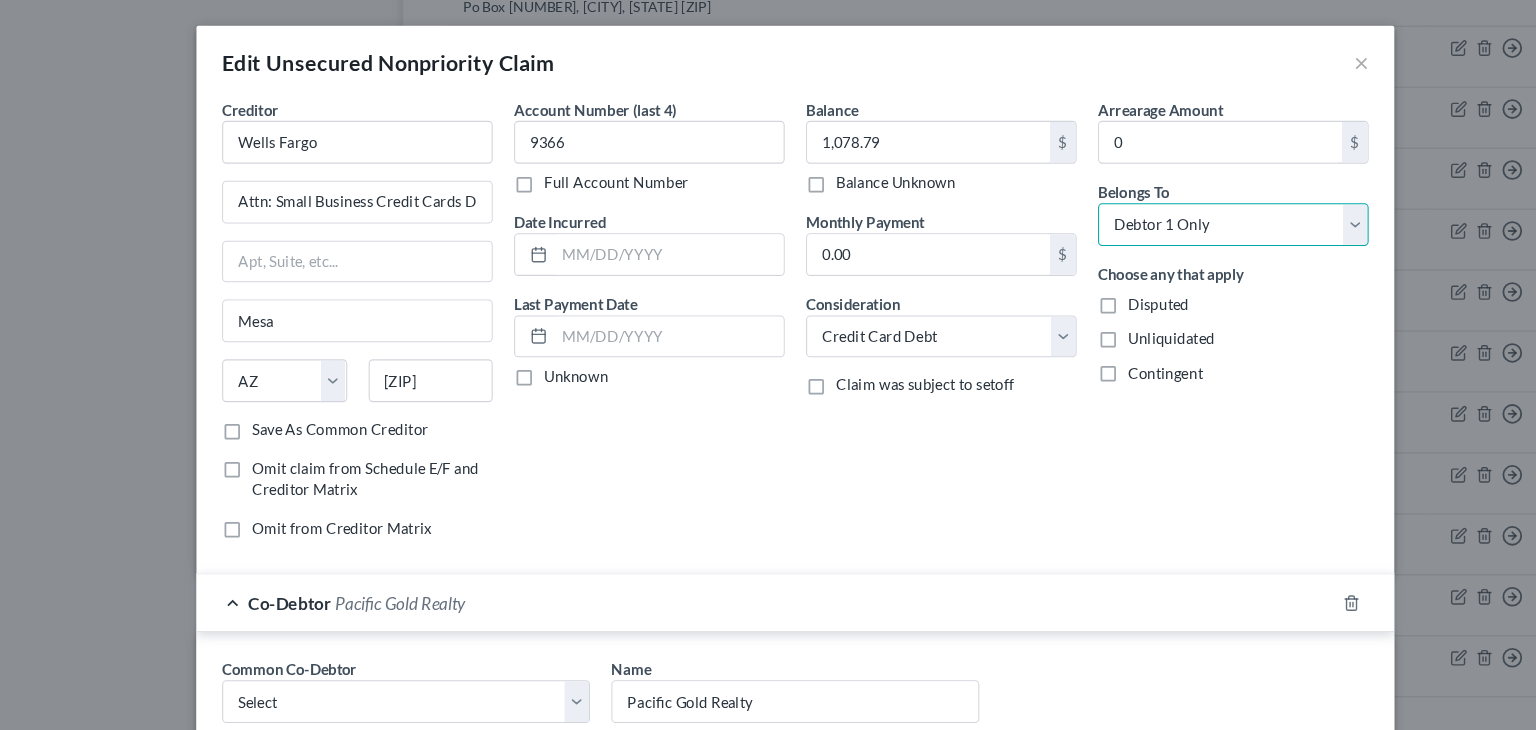 click on "Select Debtor 1 Only Debtor 2 Only Debtor 1 And Debtor 2 Only At Least One Of The Debtors And Another Community Property" at bounding box center [1177, 210] 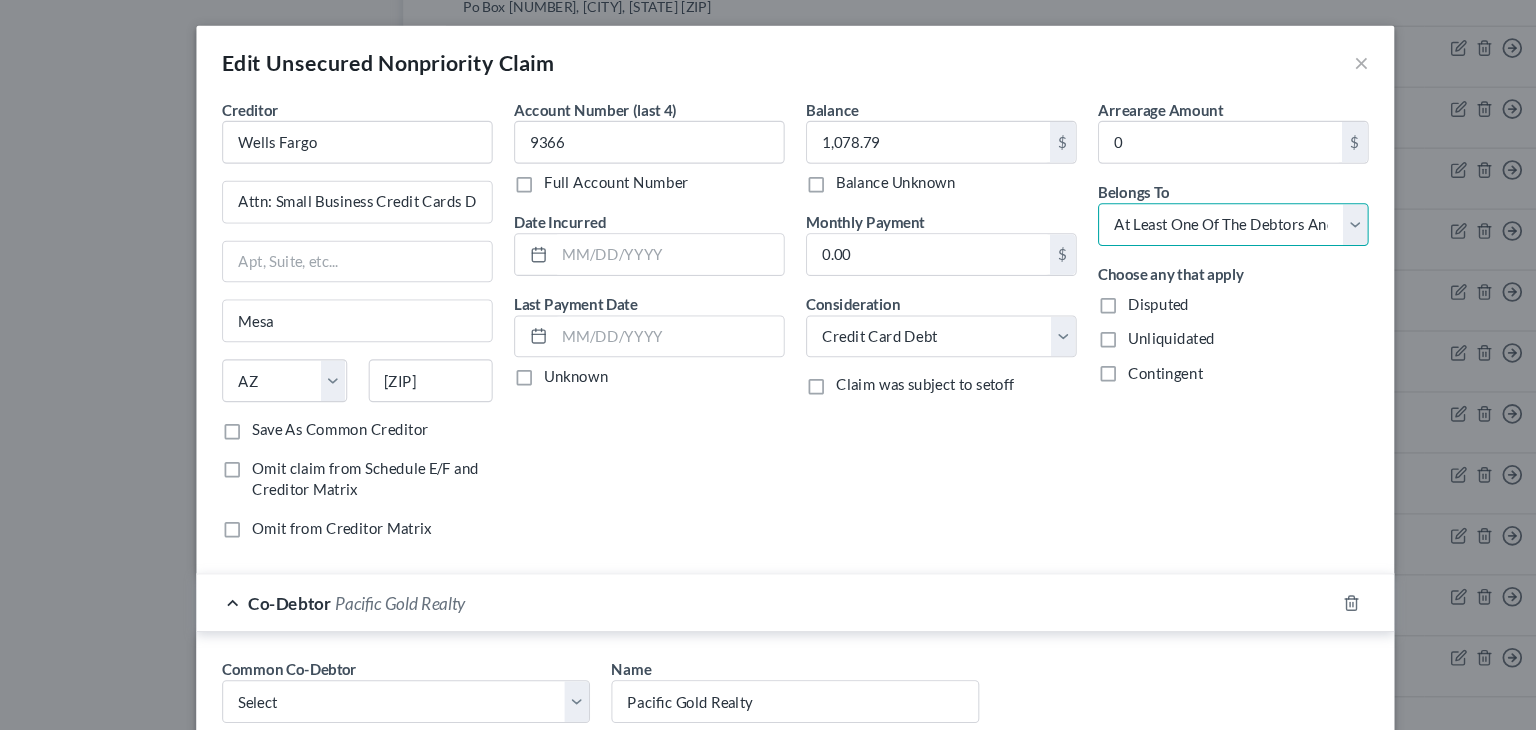 click on "Select Debtor 1 Only Debtor 2 Only Debtor 1 And Debtor 2 Only At Least One Of The Debtors And Another Community Property" at bounding box center [1177, 210] 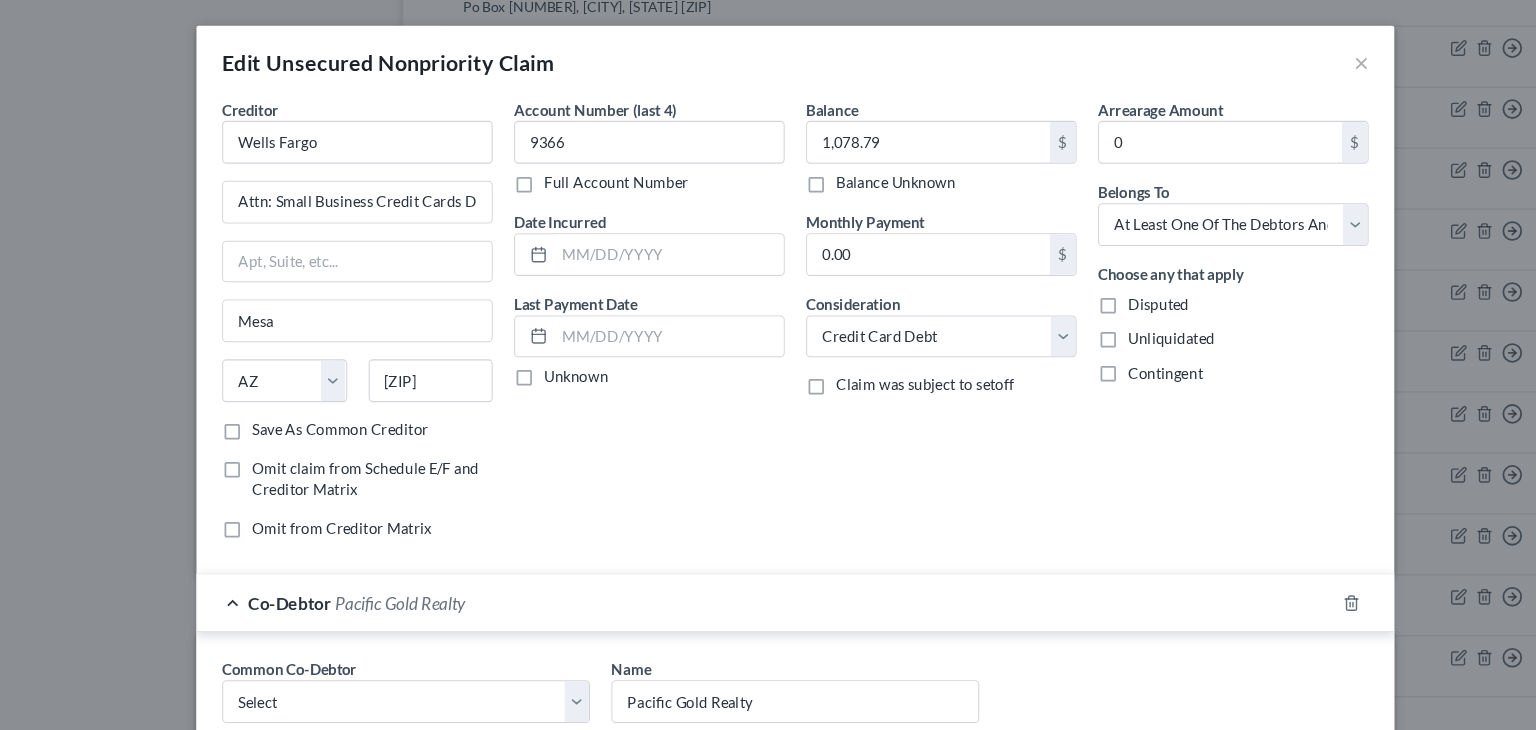 click on "Save As Common Creditor" at bounding box center [342, 402] 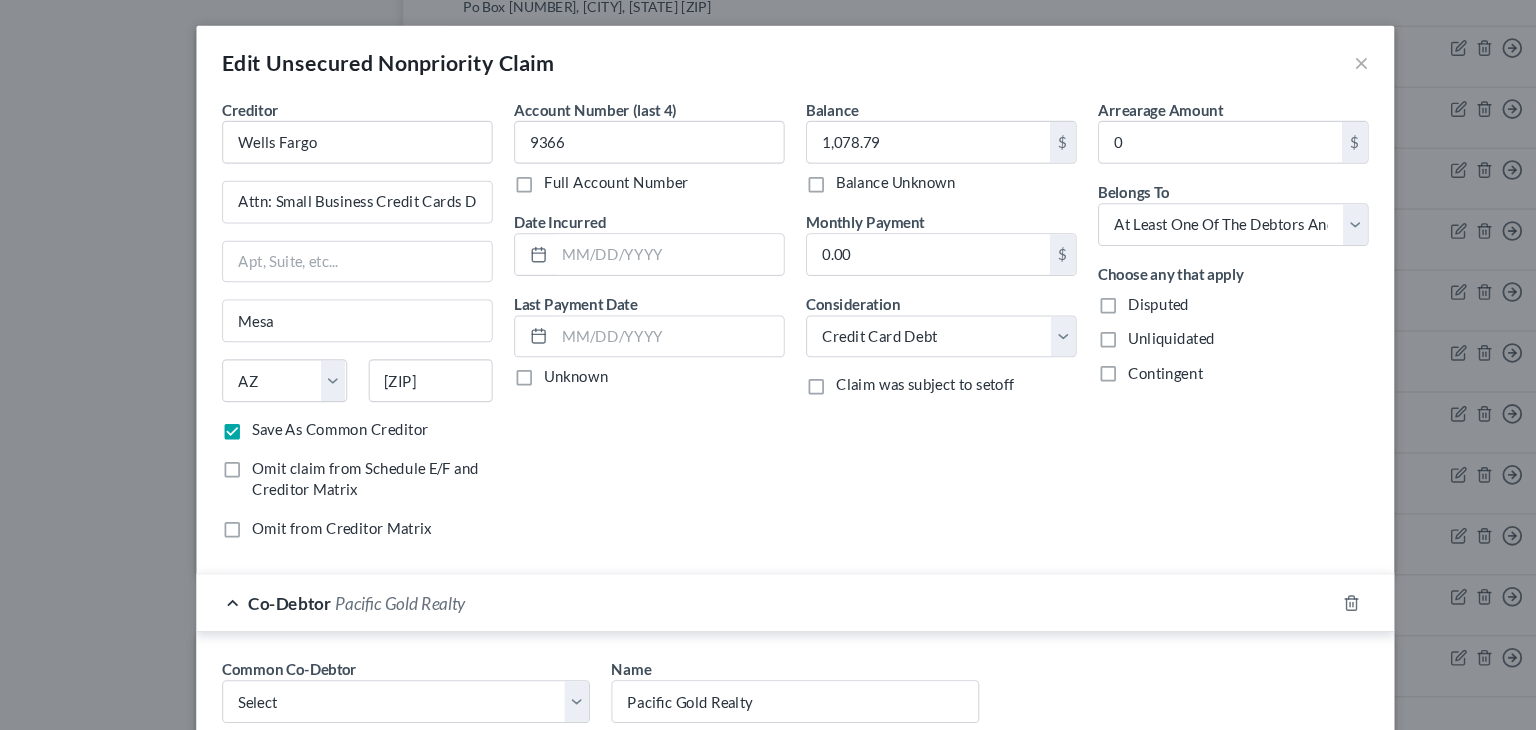 click on "Co-Debtor Pacific Gold Realty" at bounding box center (740, 563) 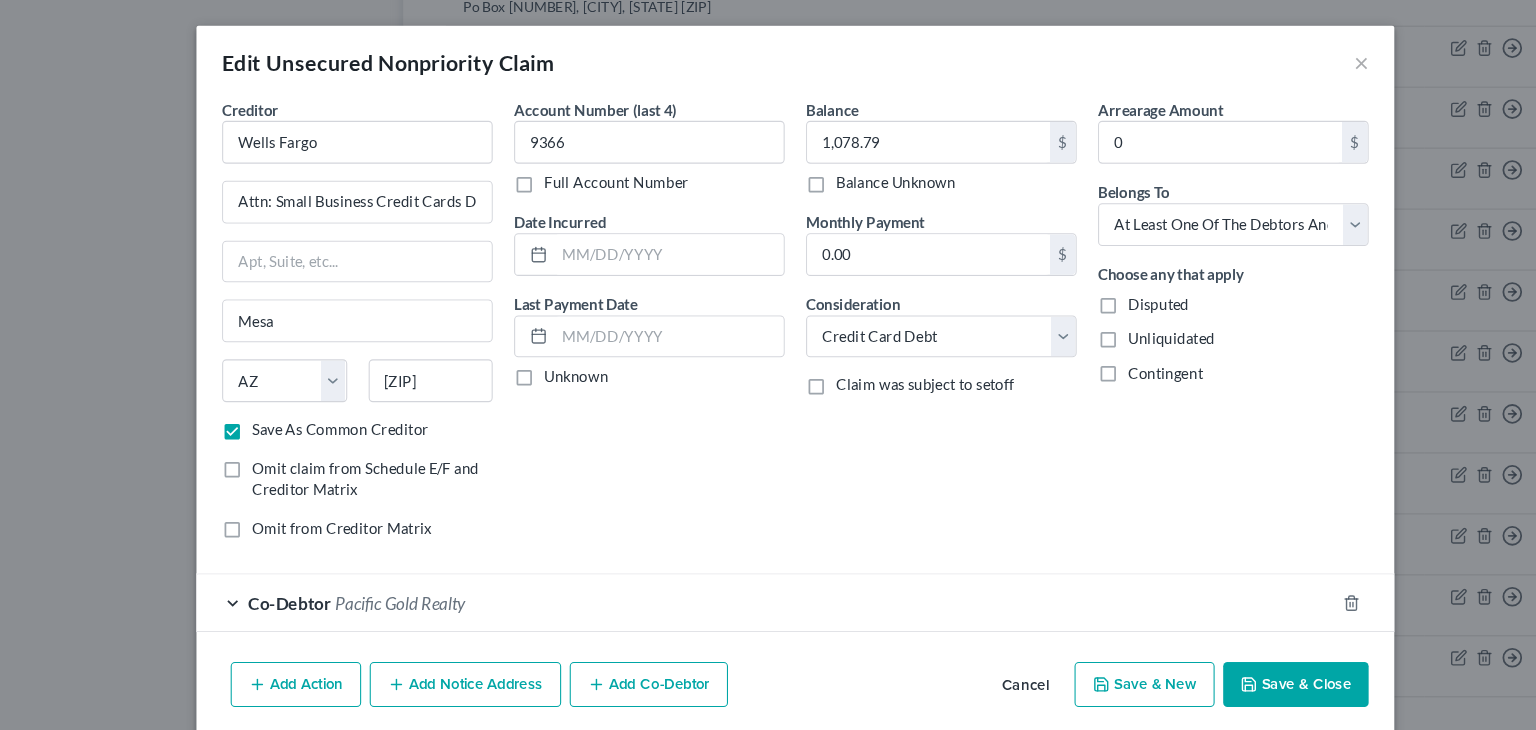 click on "Save & Close" at bounding box center (1236, 640) 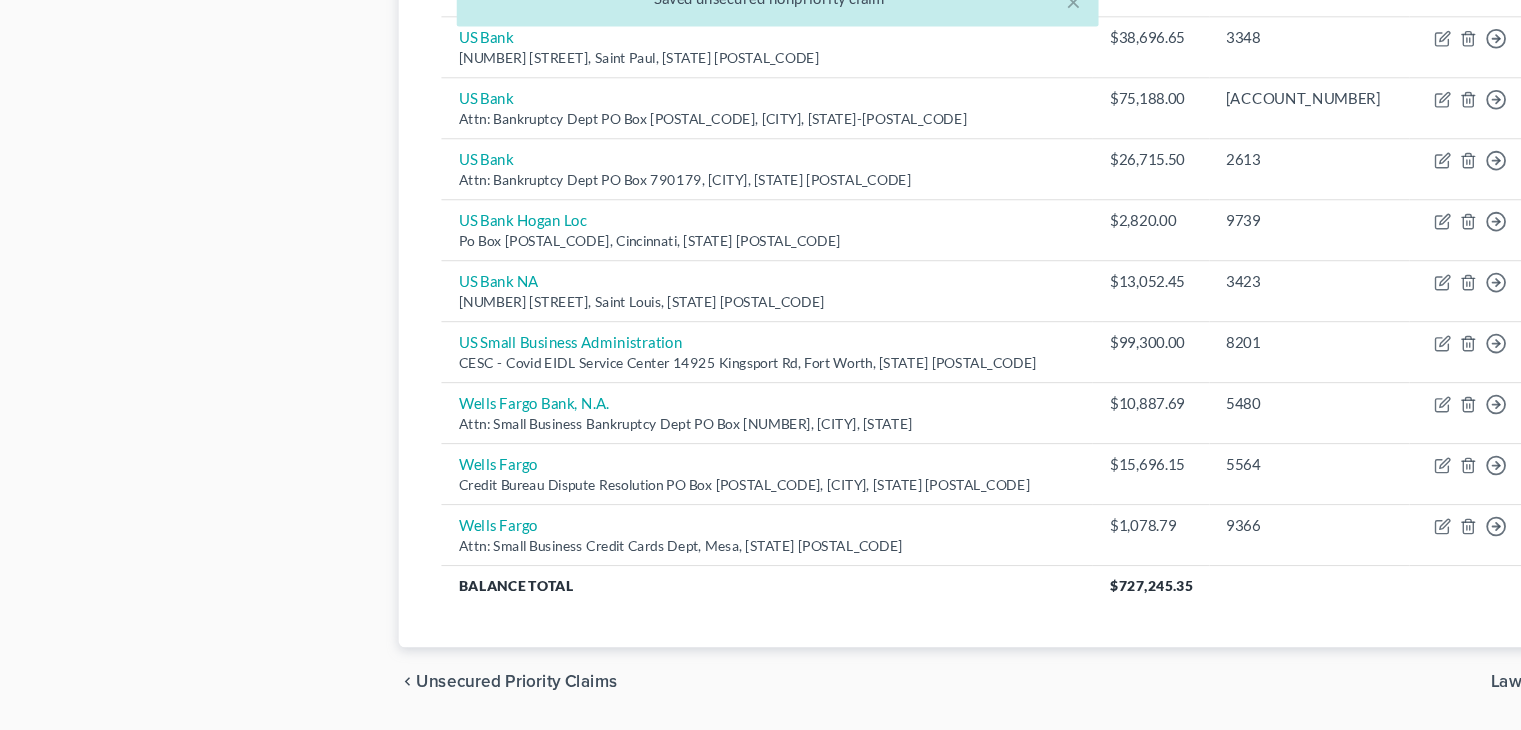 scroll, scrollTop: 1448, scrollLeft: 0, axis: vertical 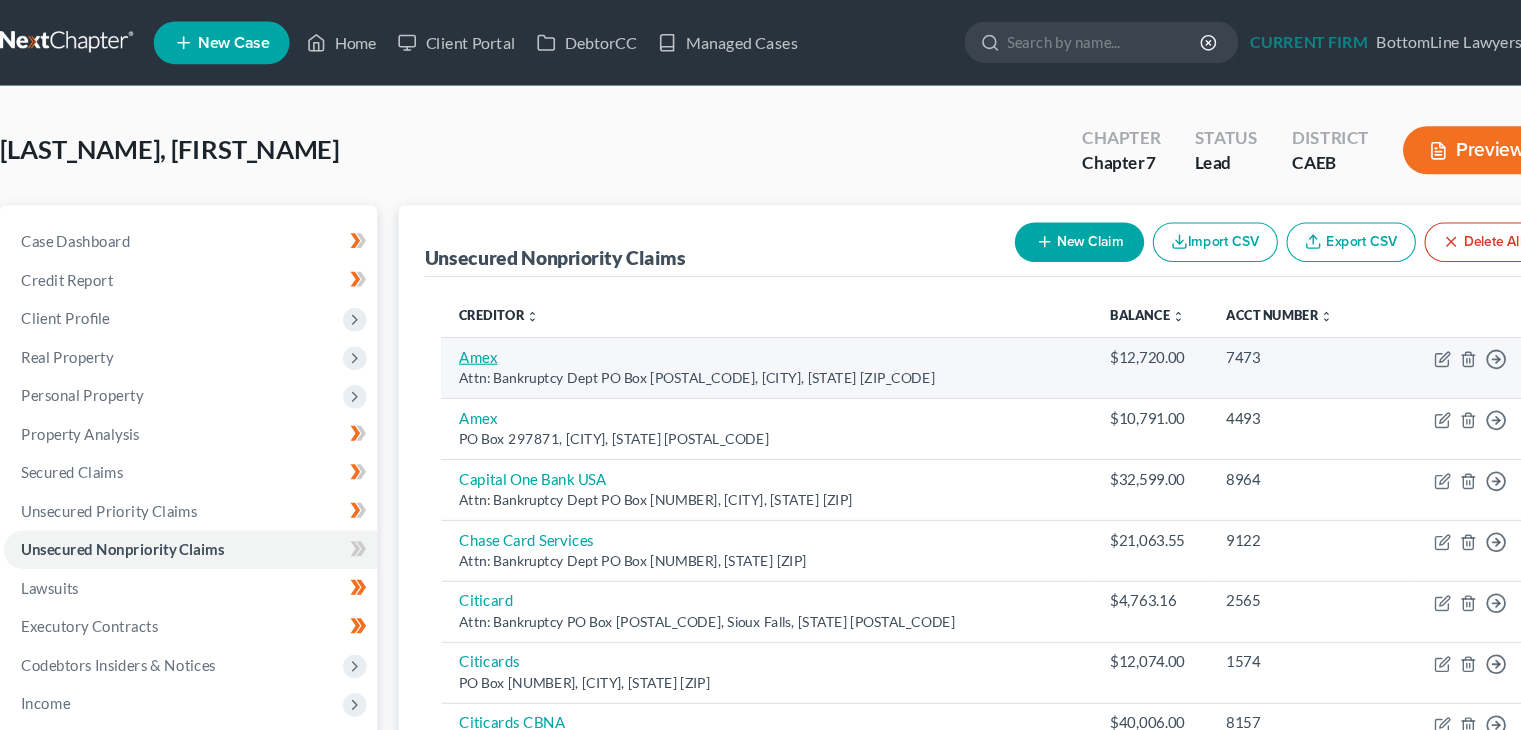 click on "Amex" at bounding box center (471, 333) 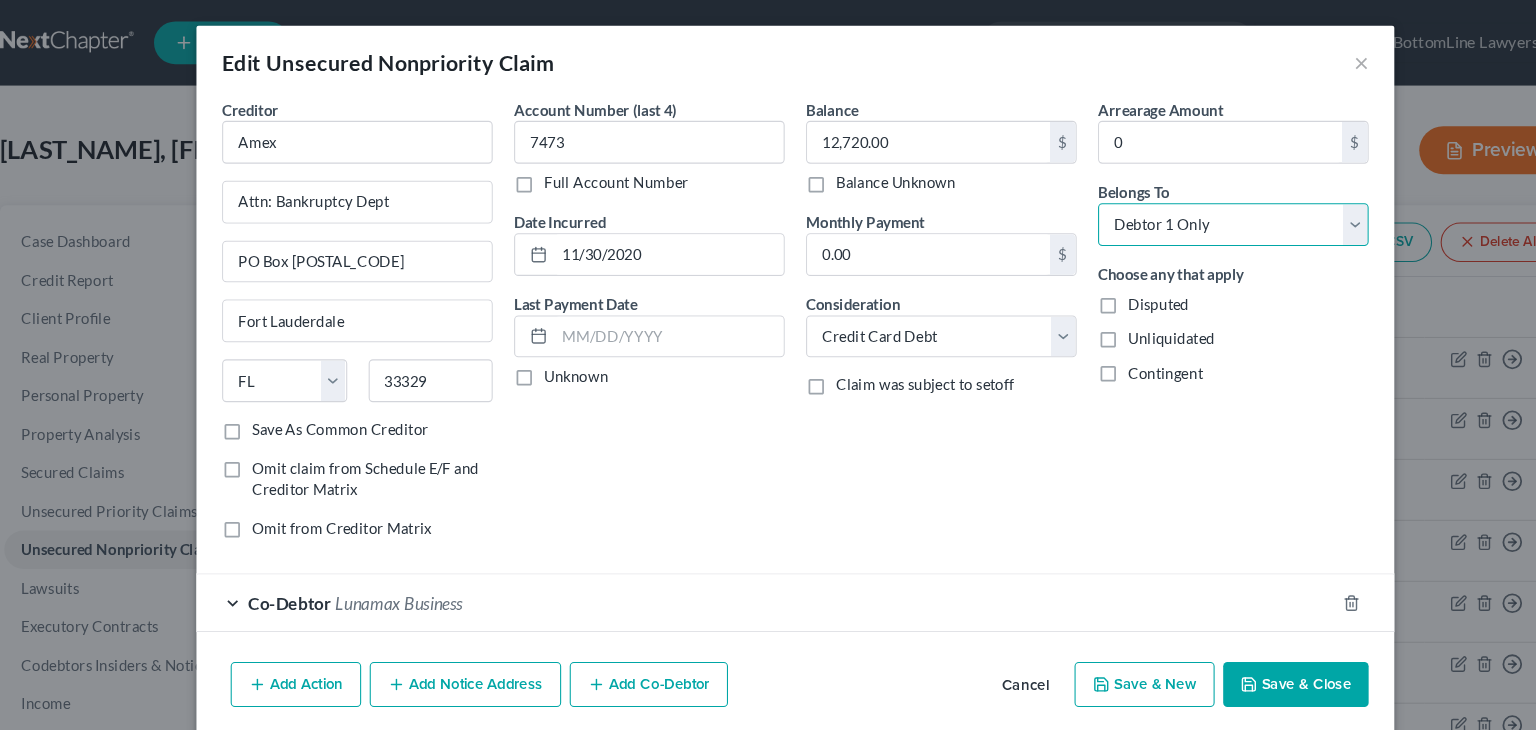 click on "Select Debtor 1 Only Debtor 2 Only Debtor 1 And Debtor 2 Only At Least One Of The Debtors And Another Community Property" at bounding box center (1177, 210) 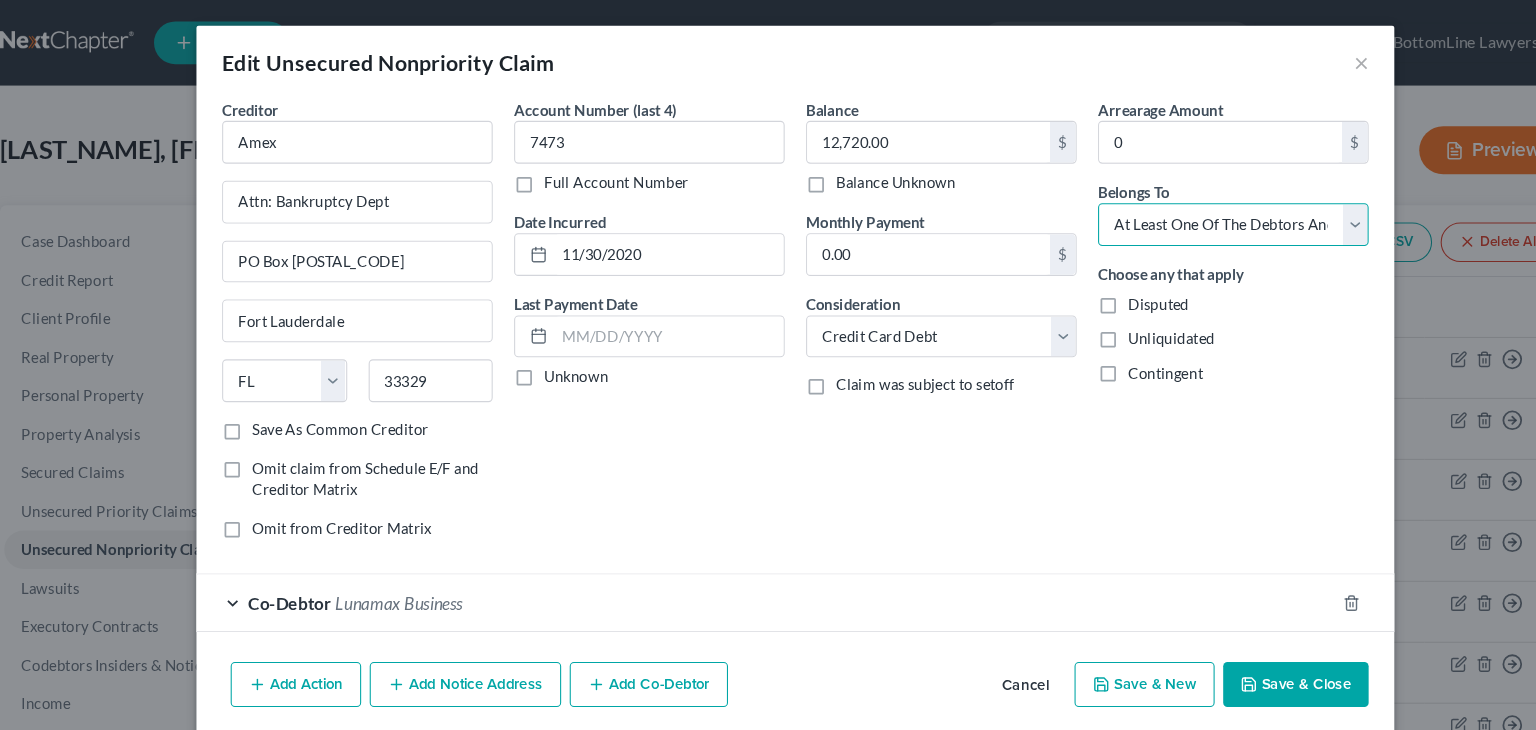 click on "Select Debtor 1 Only Debtor 2 Only Debtor 1 And Debtor 2 Only At Least One Of The Debtors And Another Community Property" at bounding box center (1177, 210) 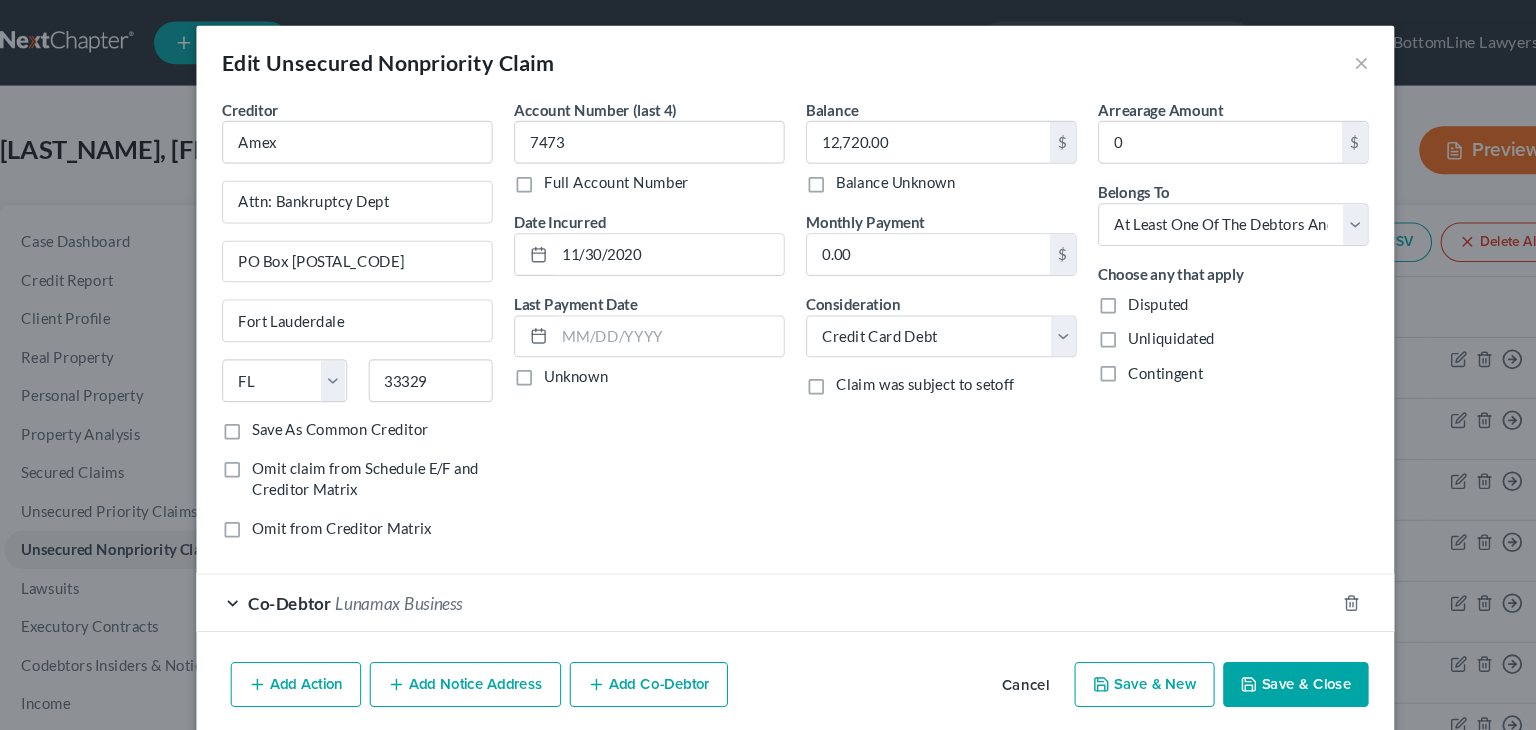 click on "Co-Debtor Lunamax Business" at bounding box center [740, 563] 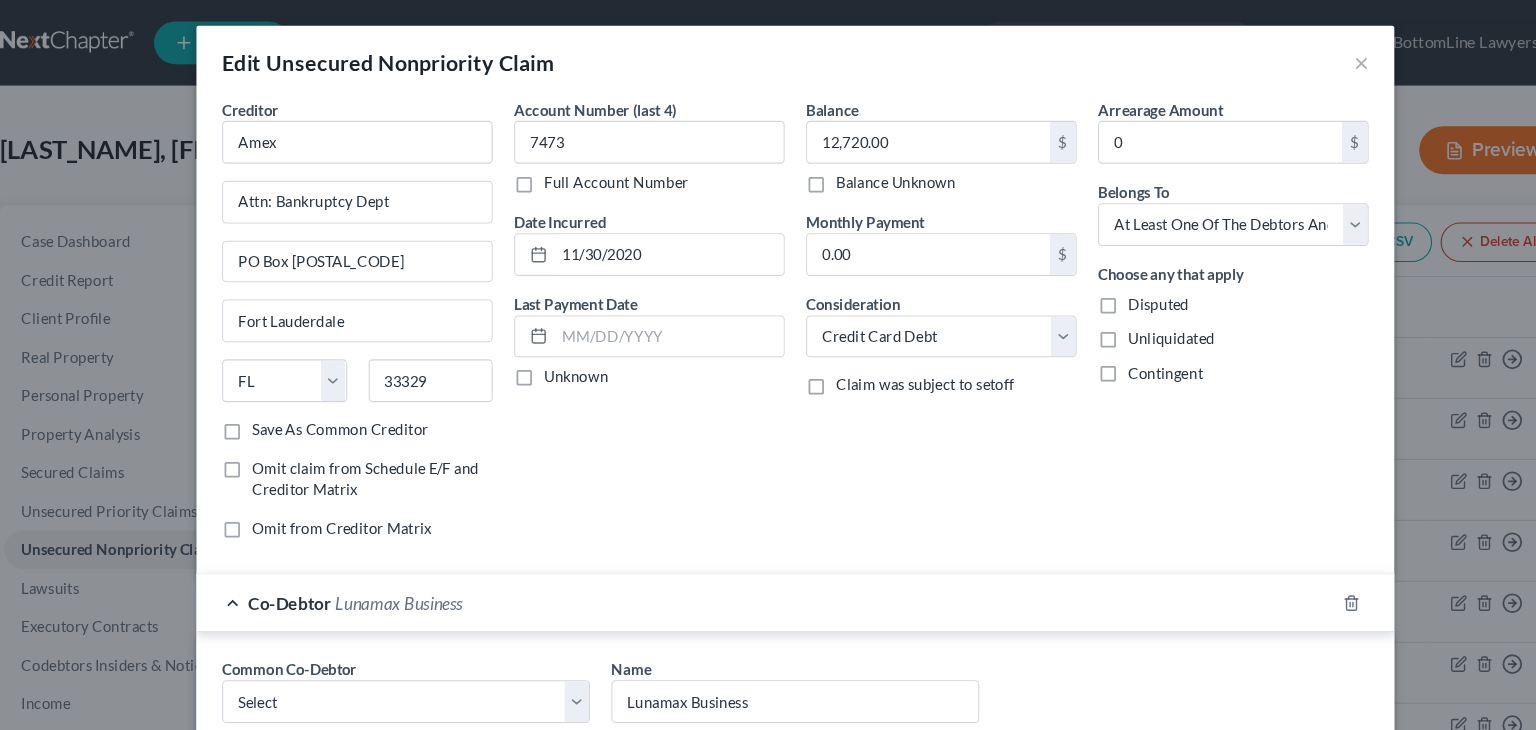 click on "Co-Debtor Lunamax Business" at bounding box center (740, 563) 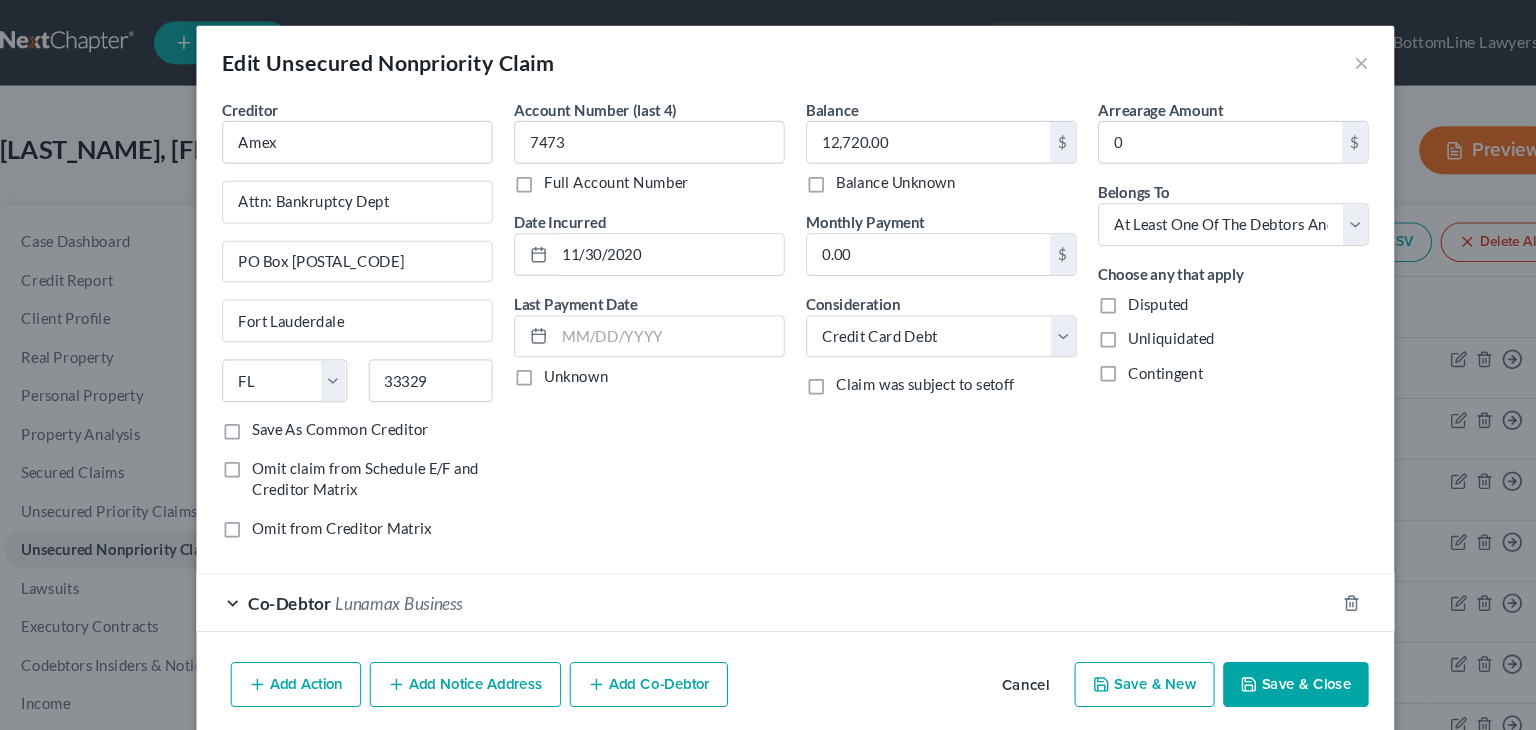 click on "Save & Close" at bounding box center (1236, 640) 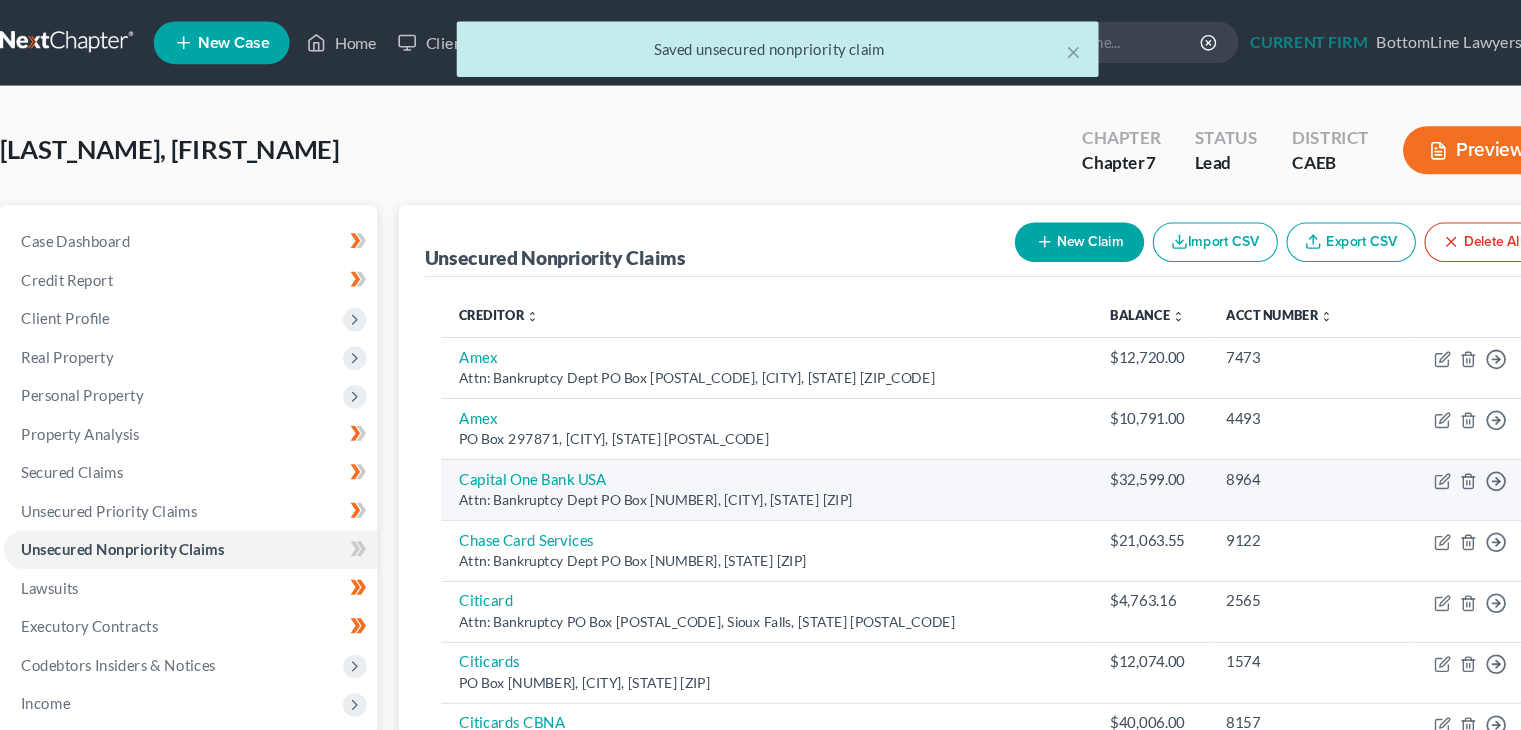 click on "8964" at bounding box center [1248, 448] 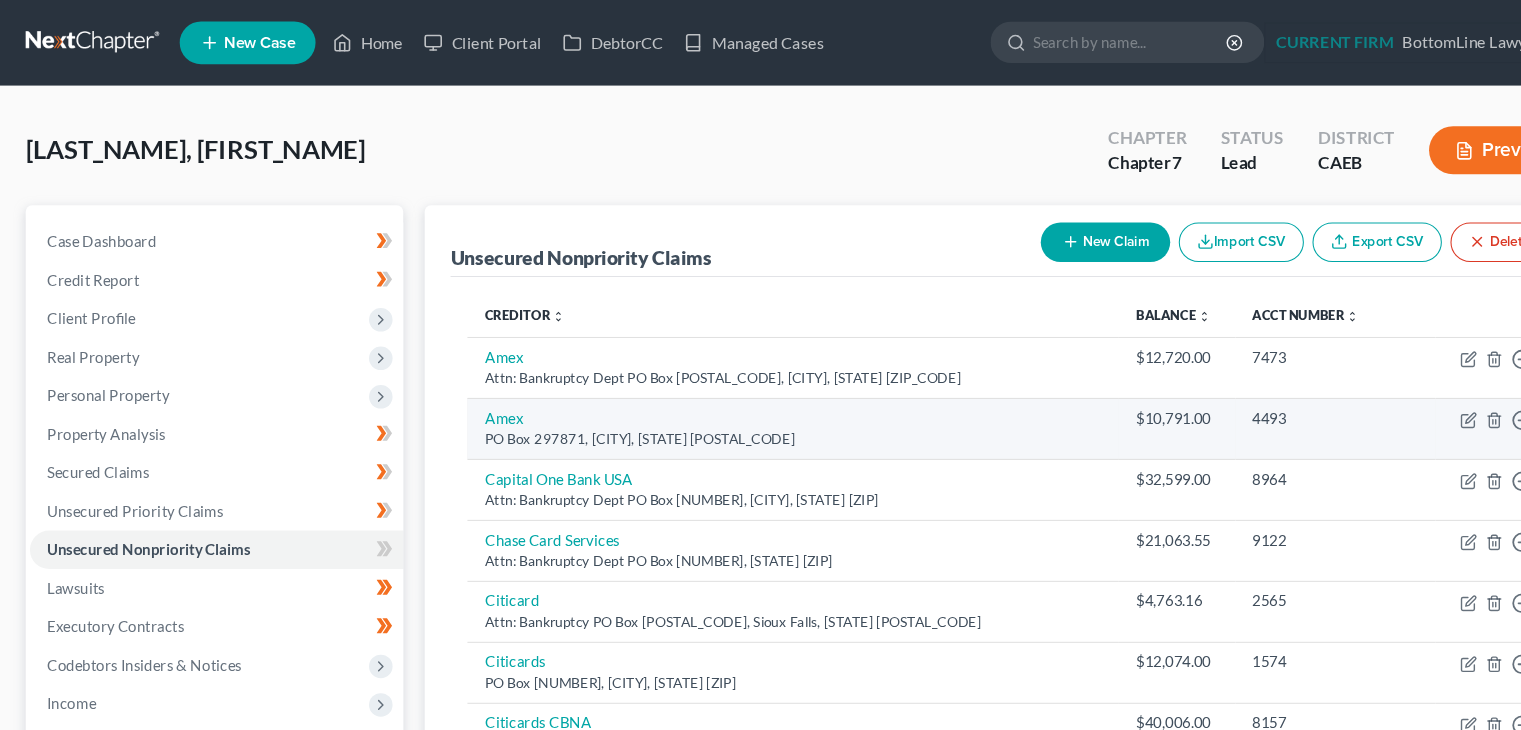 click on "PO Box 297871, Fort Lauderdale, FL 33329" at bounding box center [741, 410] 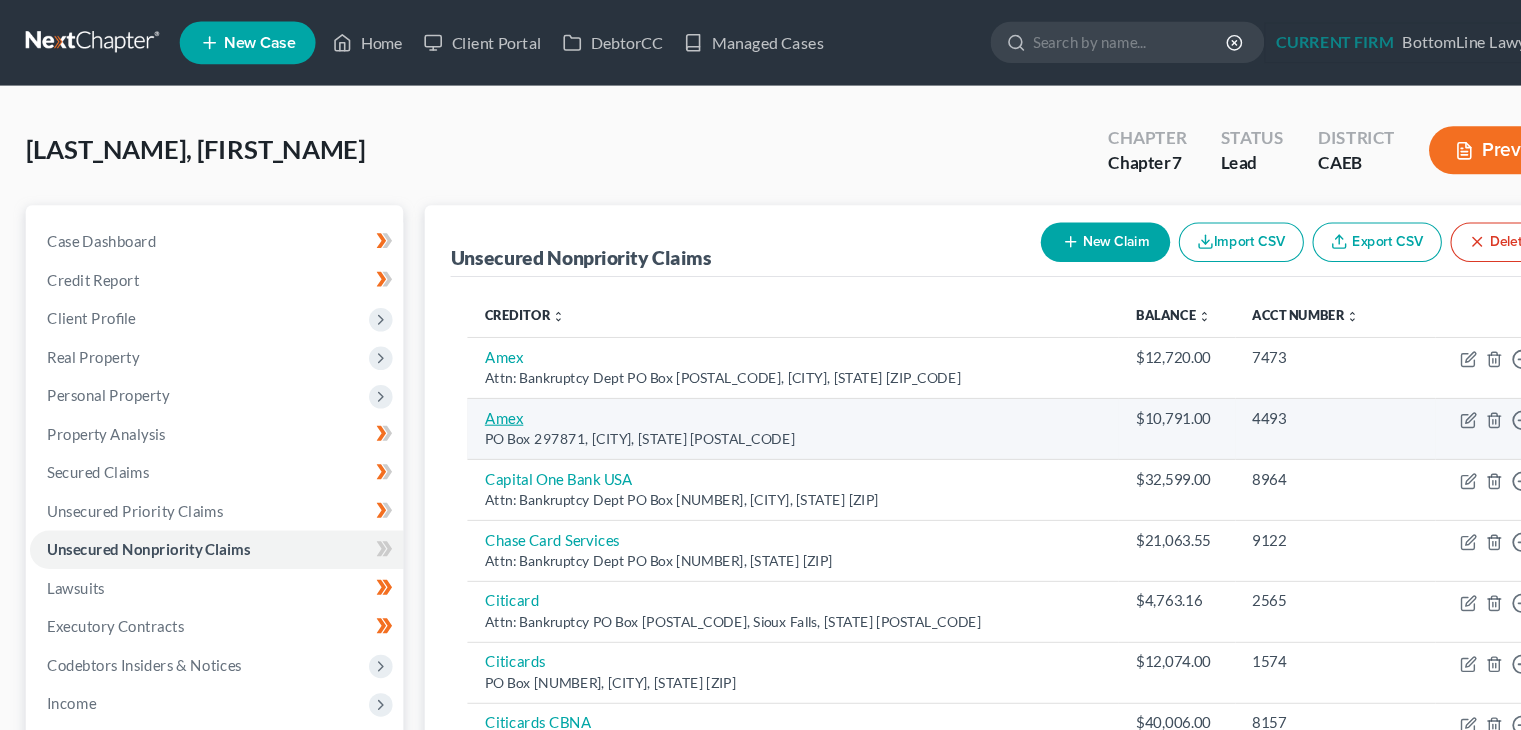 click on "Amex" at bounding box center [471, 390] 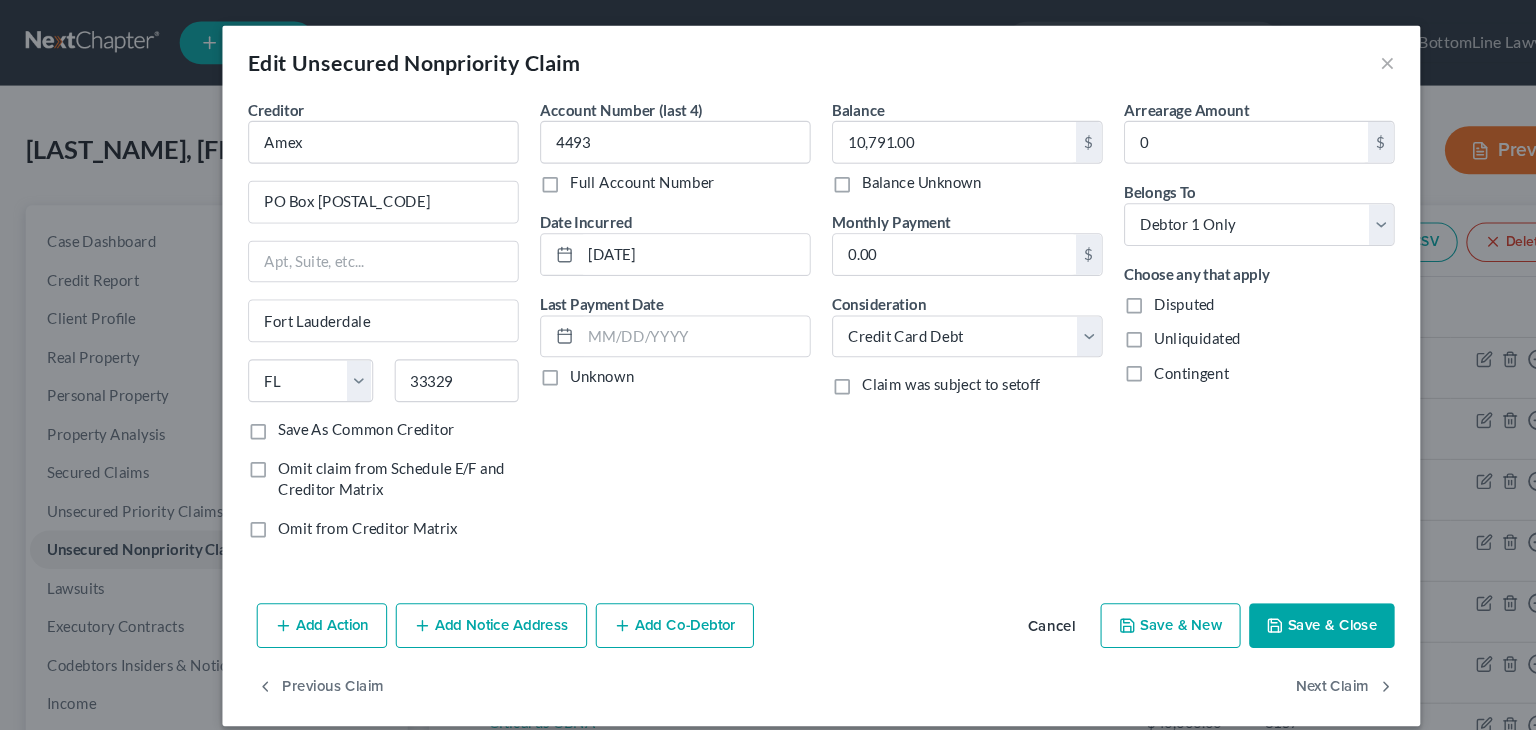 click on "Previous Claim Next Claim" at bounding box center [768, 651] 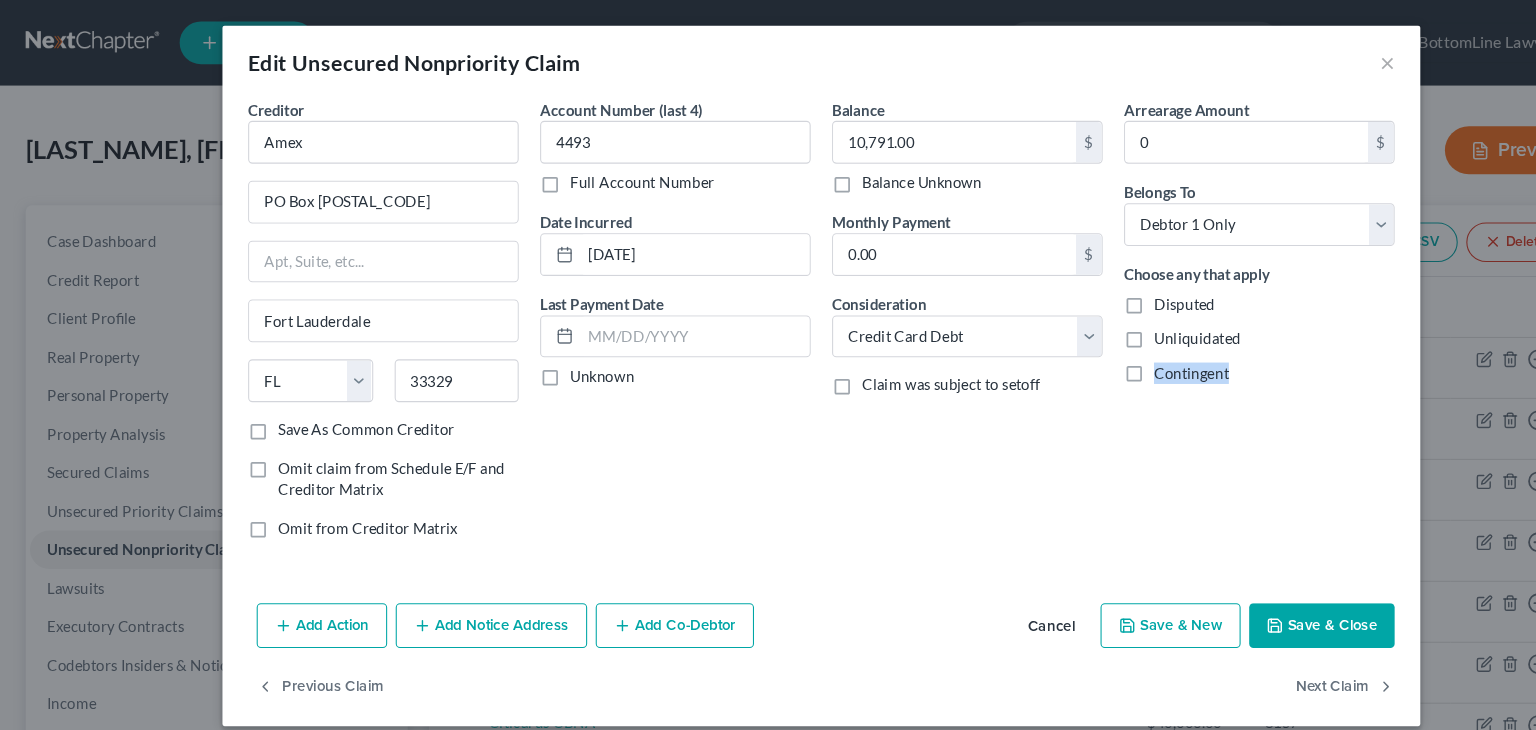 drag, startPoint x: 1098, startPoint y: 638, endPoint x: 1127, endPoint y: 640, distance: 29.068884 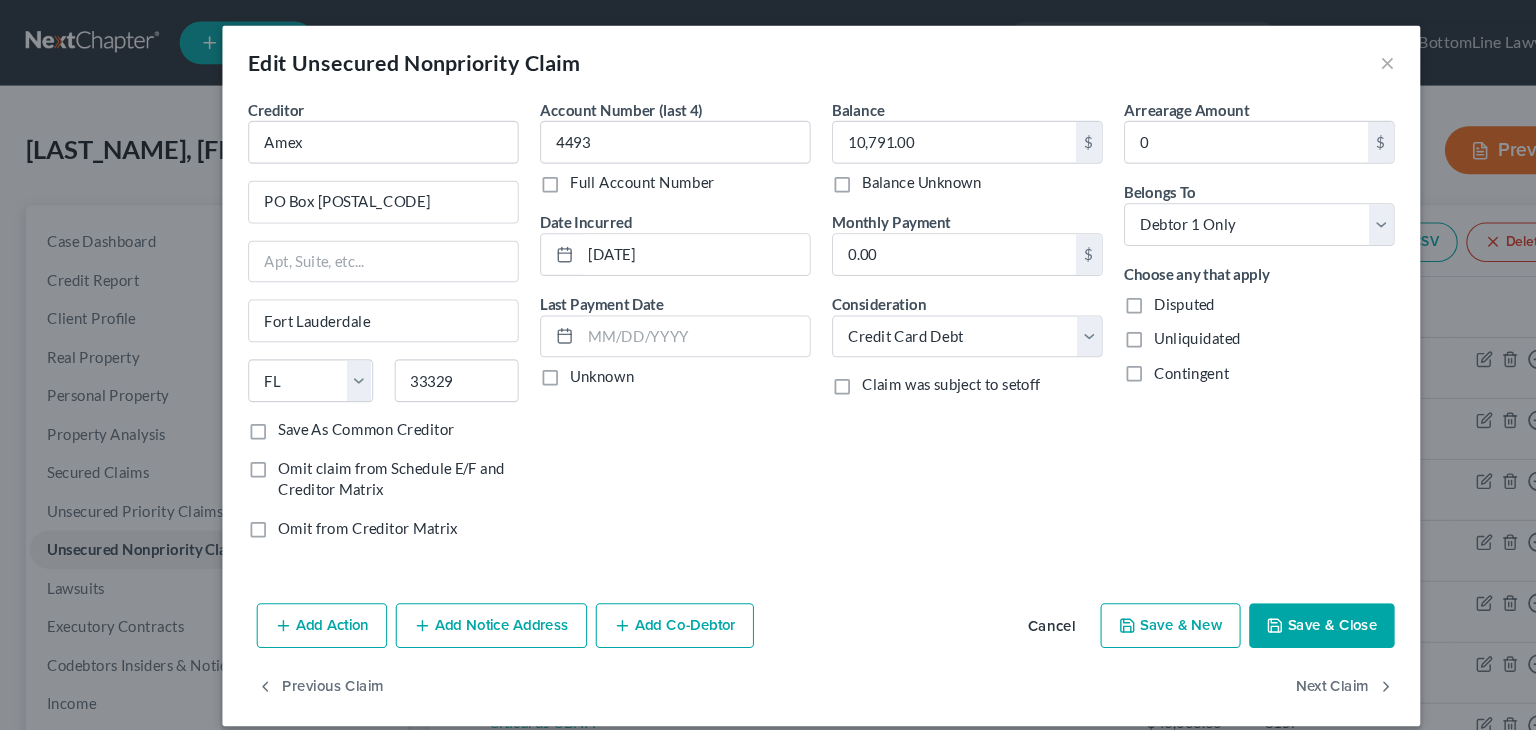 click on "Previous Claim Next Claim" at bounding box center (768, 651) 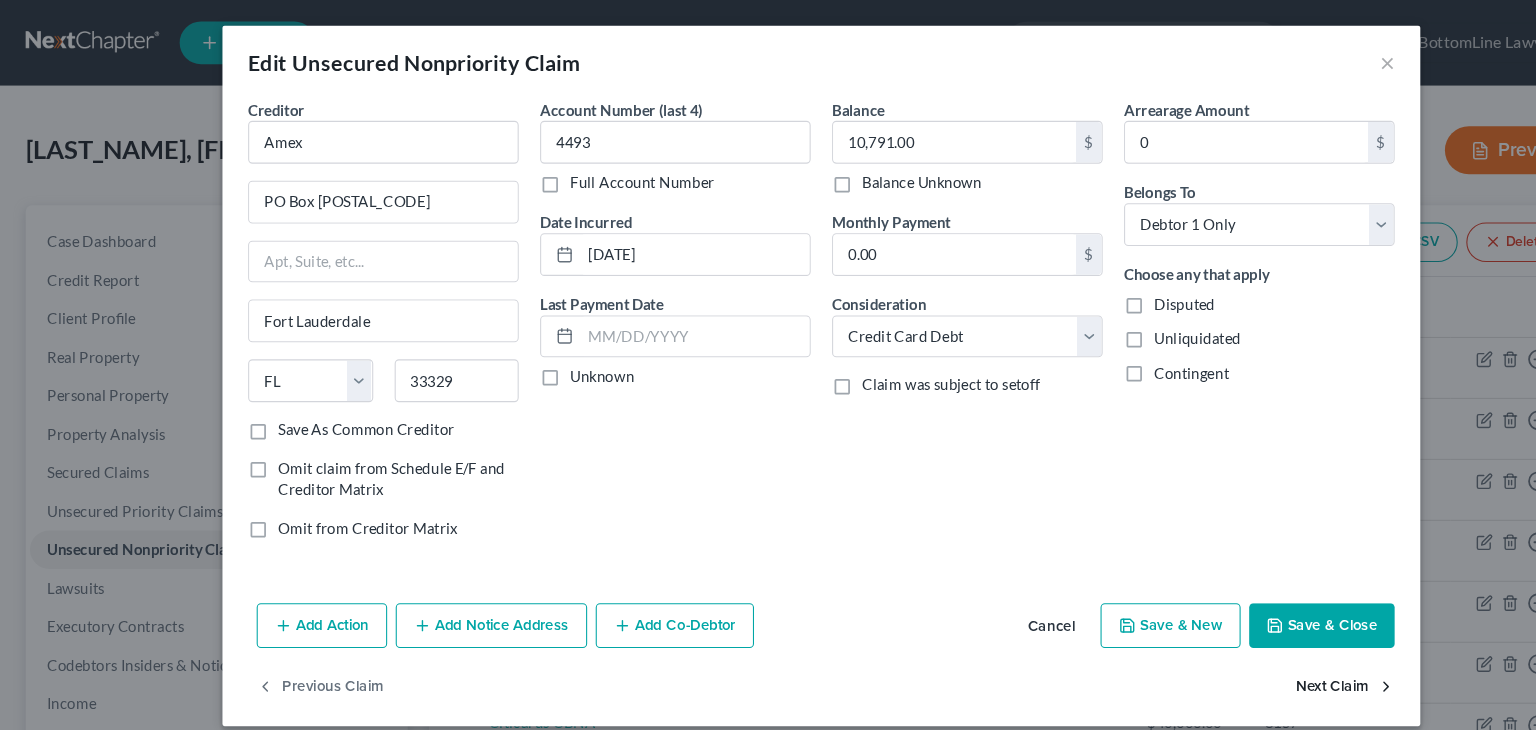click on "Next Claim" at bounding box center (1258, 643) 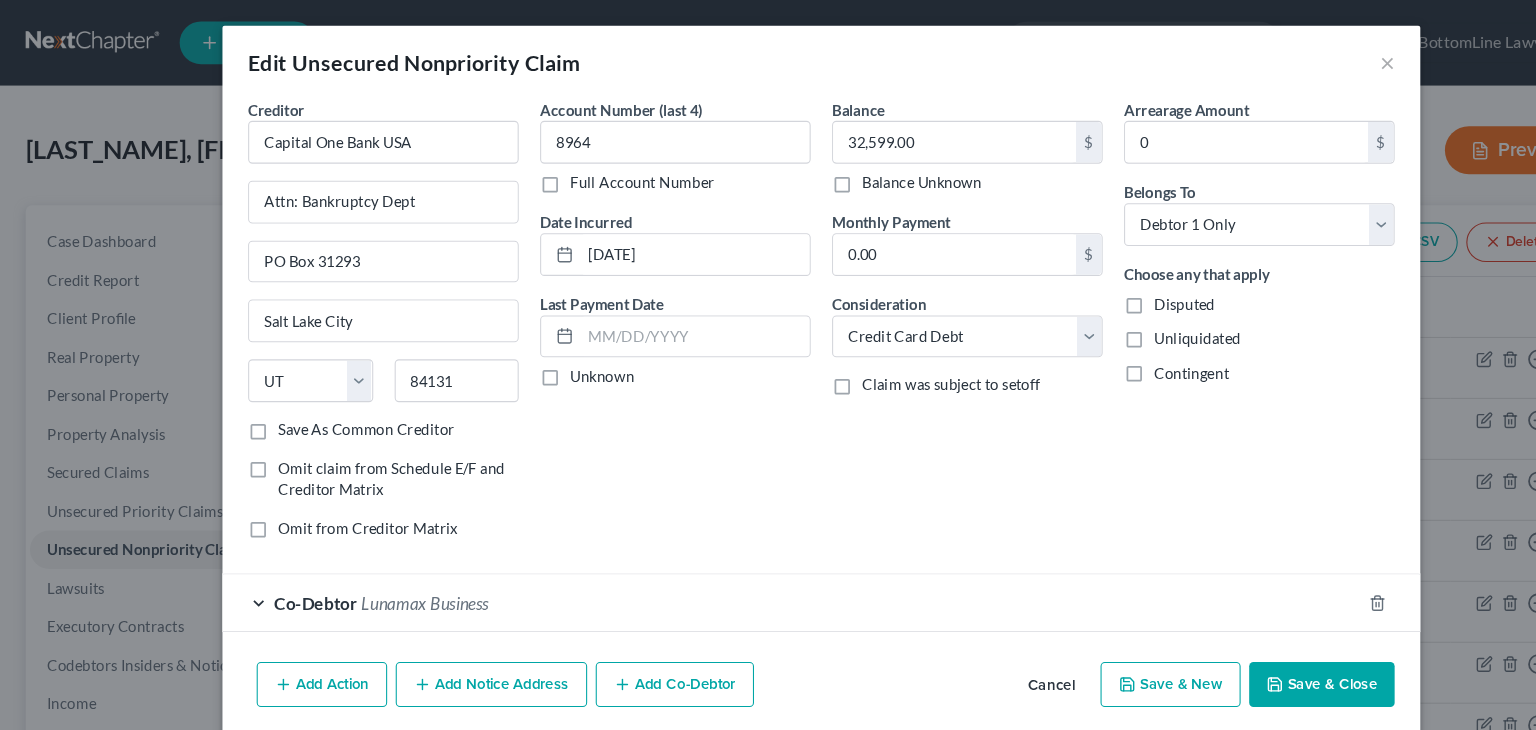 scroll, scrollTop: 26, scrollLeft: 0, axis: vertical 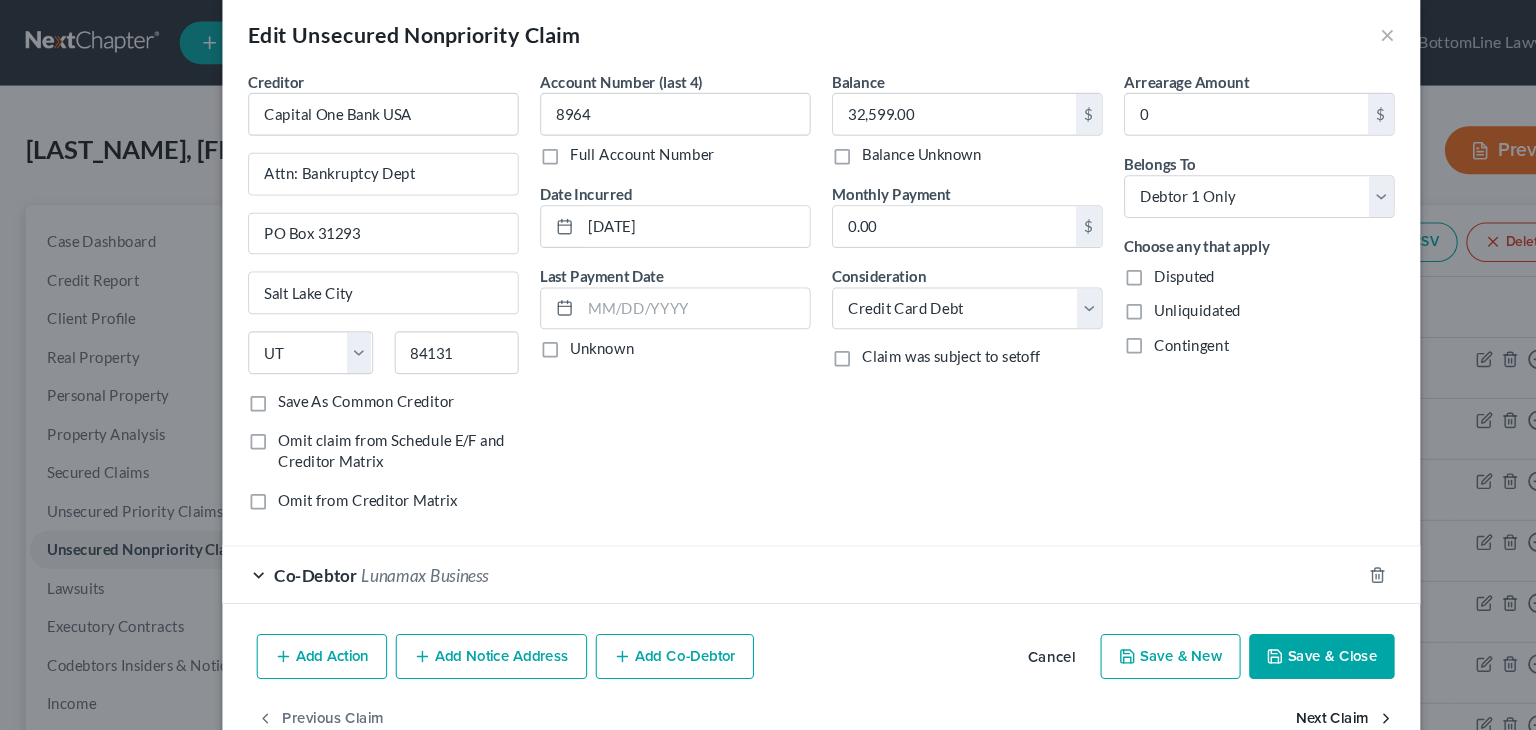 click on "Next Claim" at bounding box center [1258, 672] 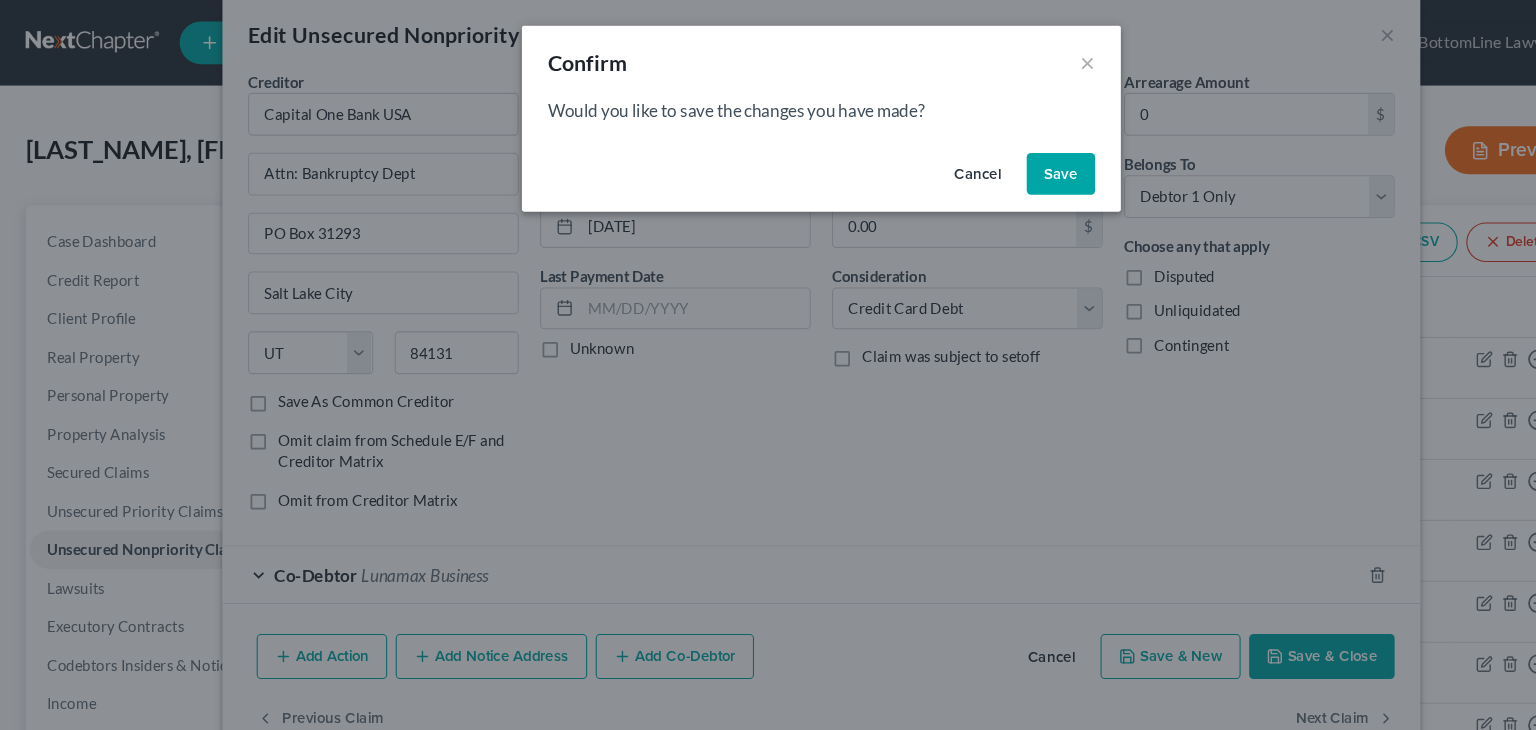 click on "Save" at bounding box center (992, 163) 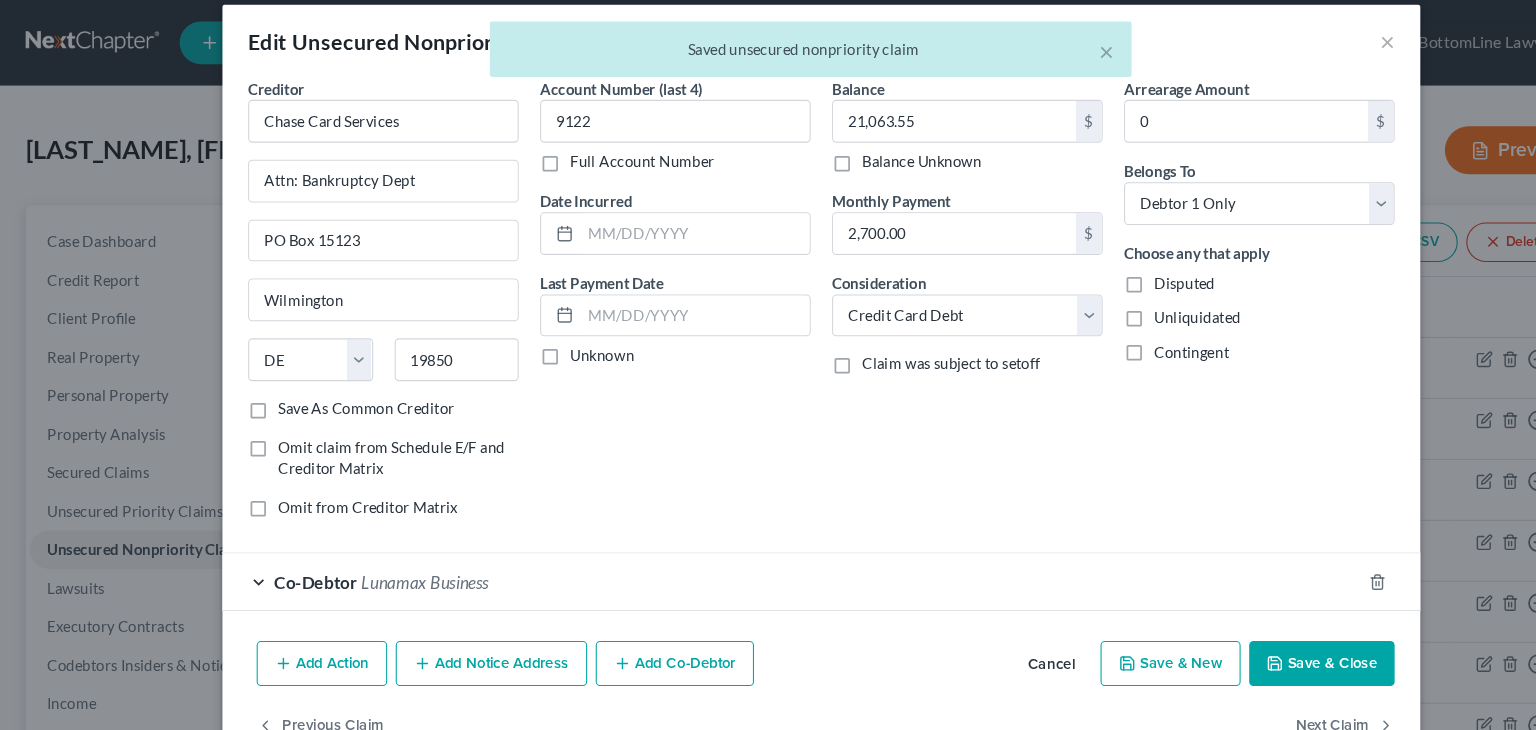 scroll, scrollTop: 26, scrollLeft: 0, axis: vertical 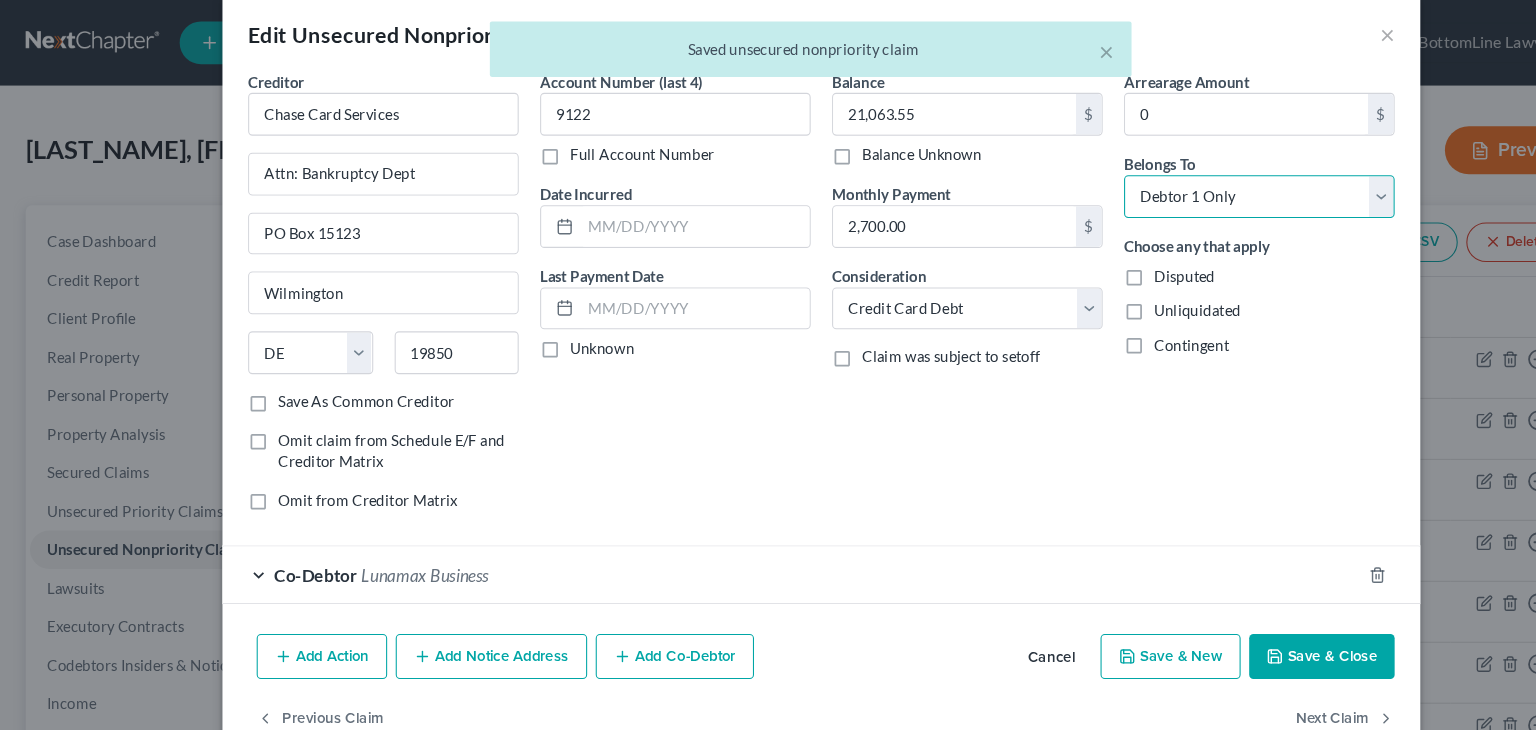 click on "Select Debtor 1 Only Debtor 2 Only Debtor 1 And Debtor 2 Only At Least One Of The Debtors And Another Community Property" at bounding box center [1177, 184] 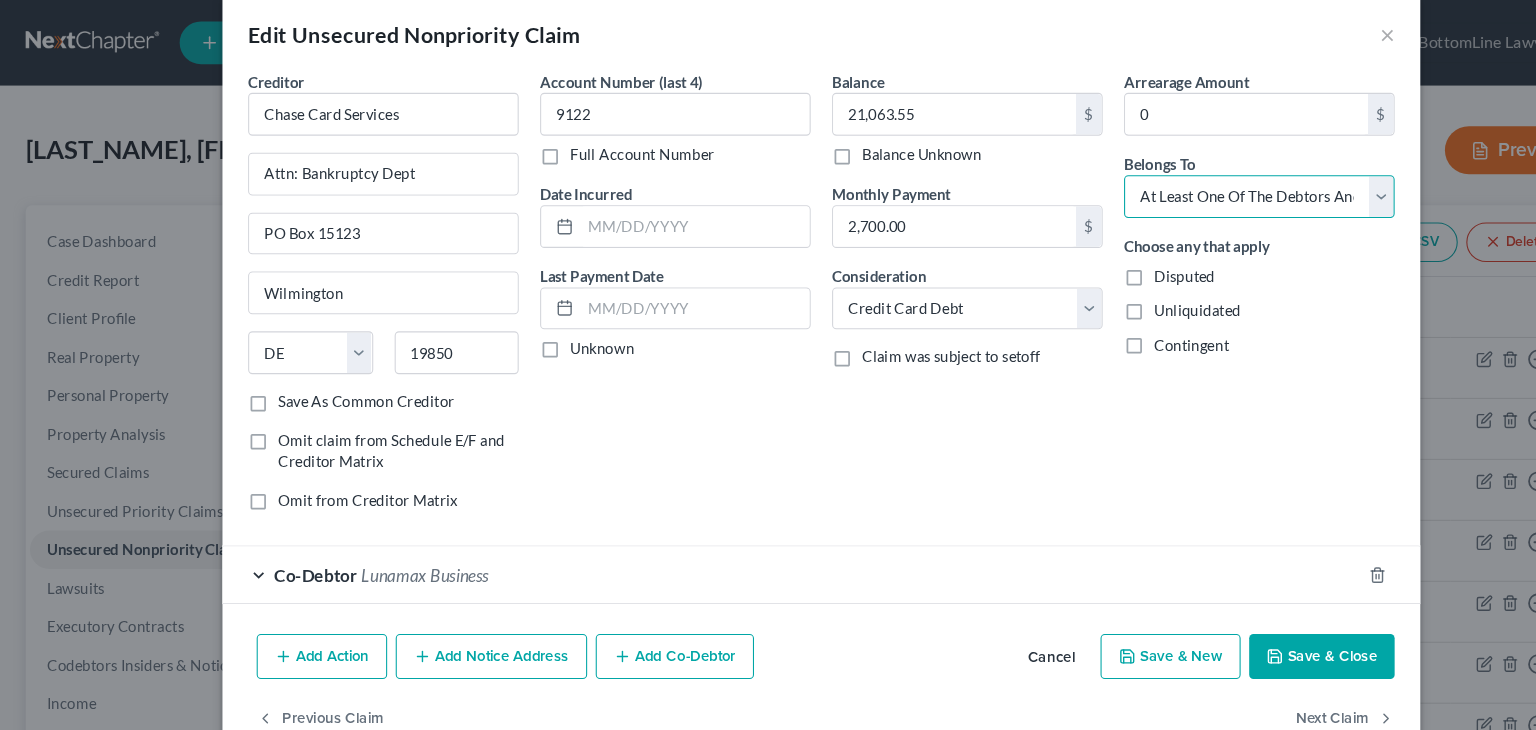 click on "Select Debtor 1 Only Debtor 2 Only Debtor 1 And Debtor 2 Only At Least One Of The Debtors And Another Community Property" at bounding box center [1177, 184] 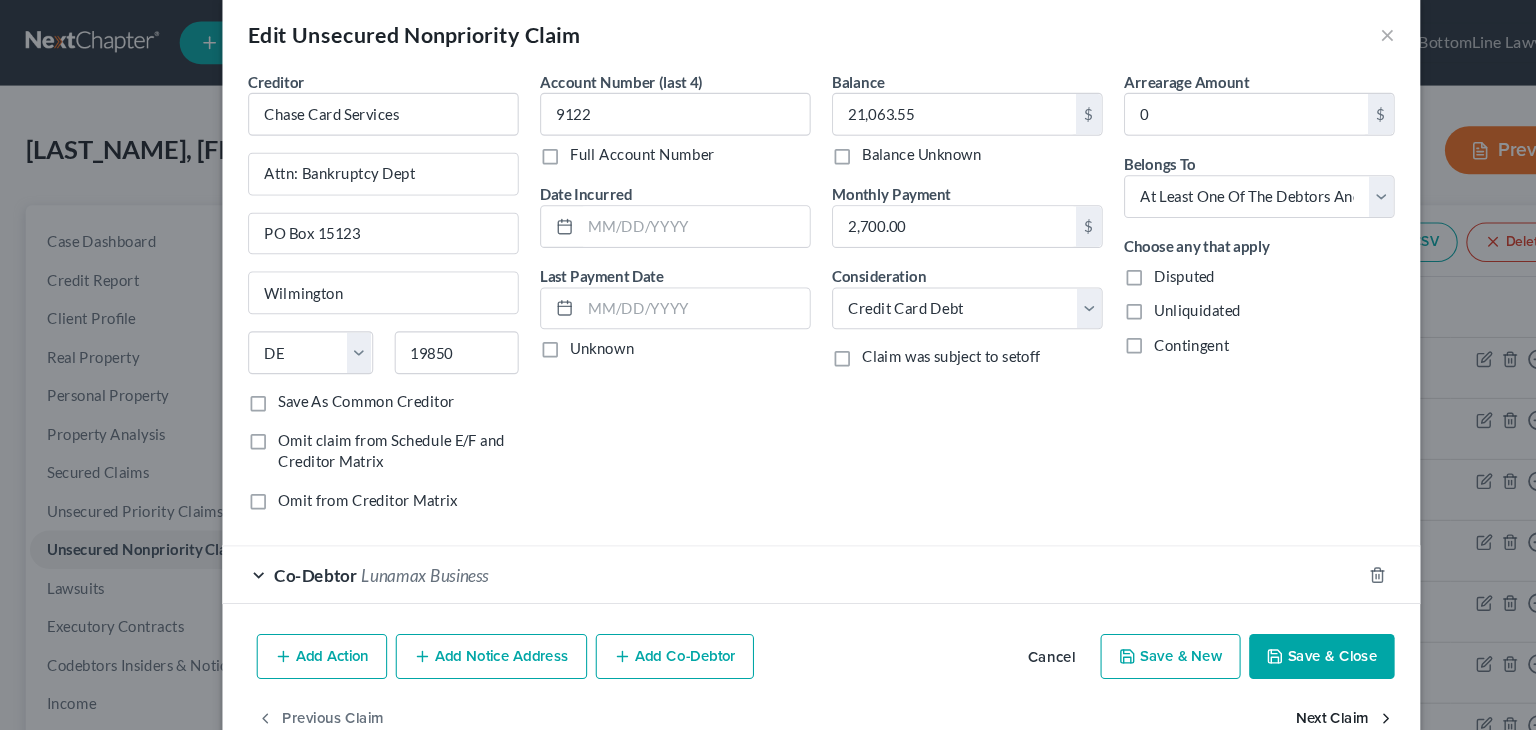 click on "Next Claim" at bounding box center (1258, 672) 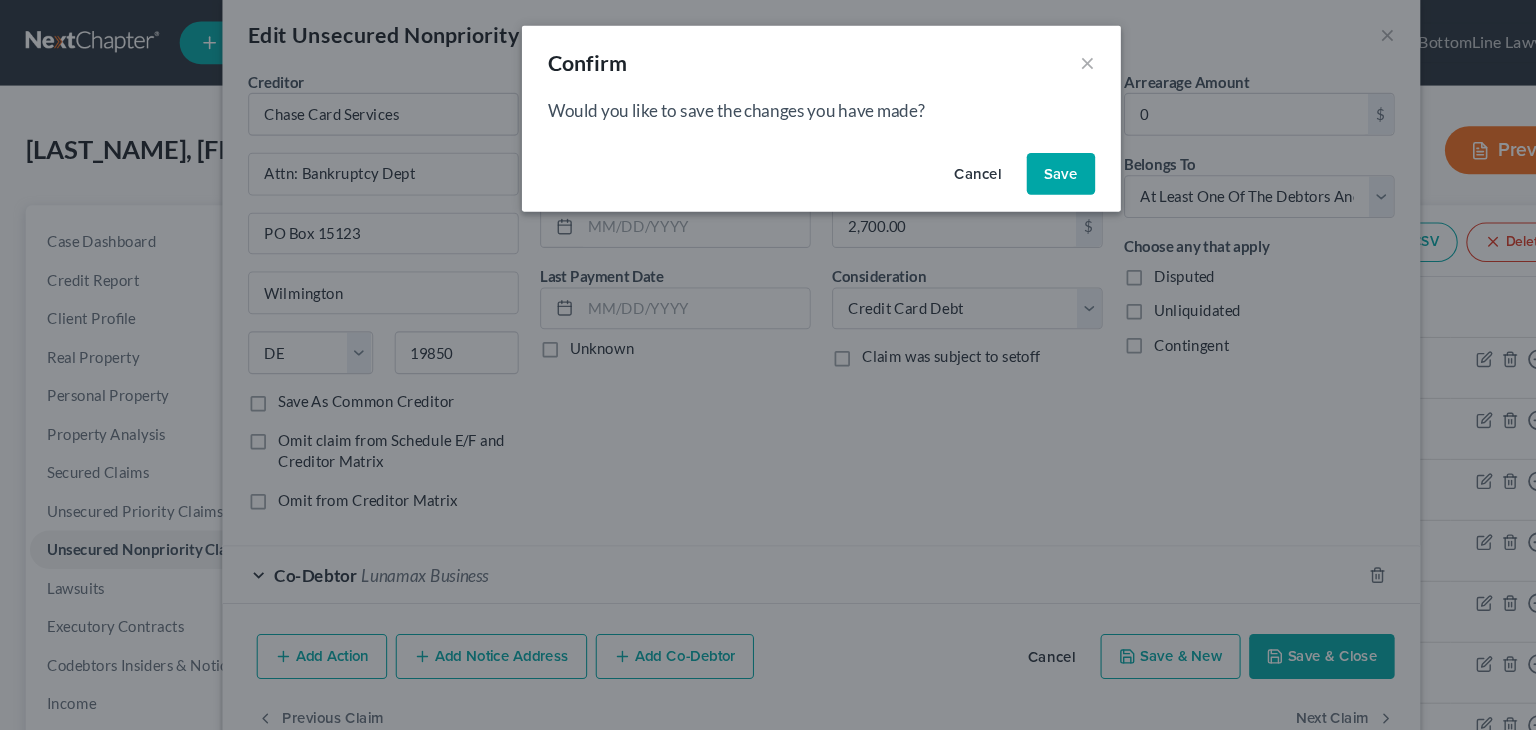 click on "Save" at bounding box center (992, 163) 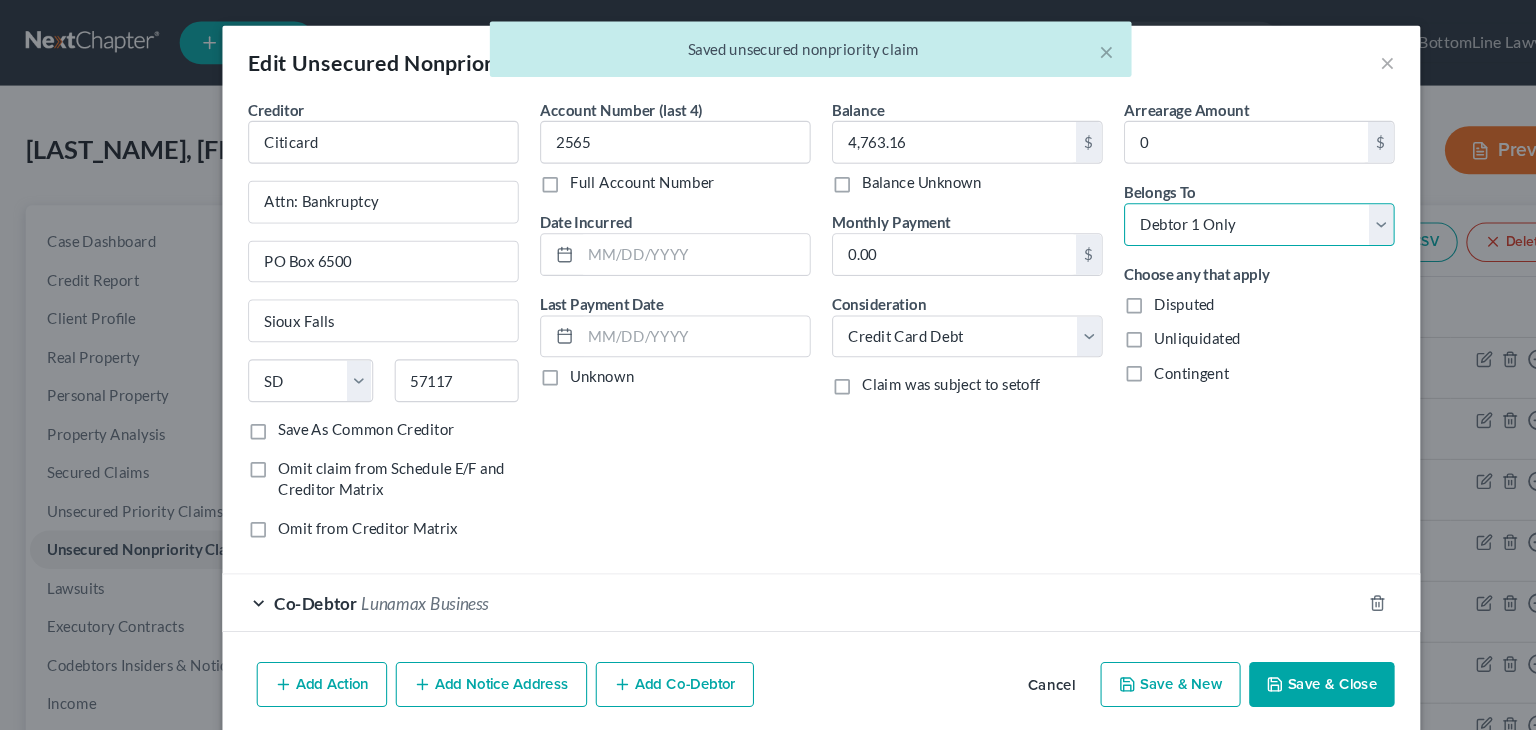 click on "Select Debtor 1 Only Debtor 2 Only Debtor 1 And Debtor 2 Only At Least One Of The Debtors And Another Community Property" at bounding box center [1177, 210] 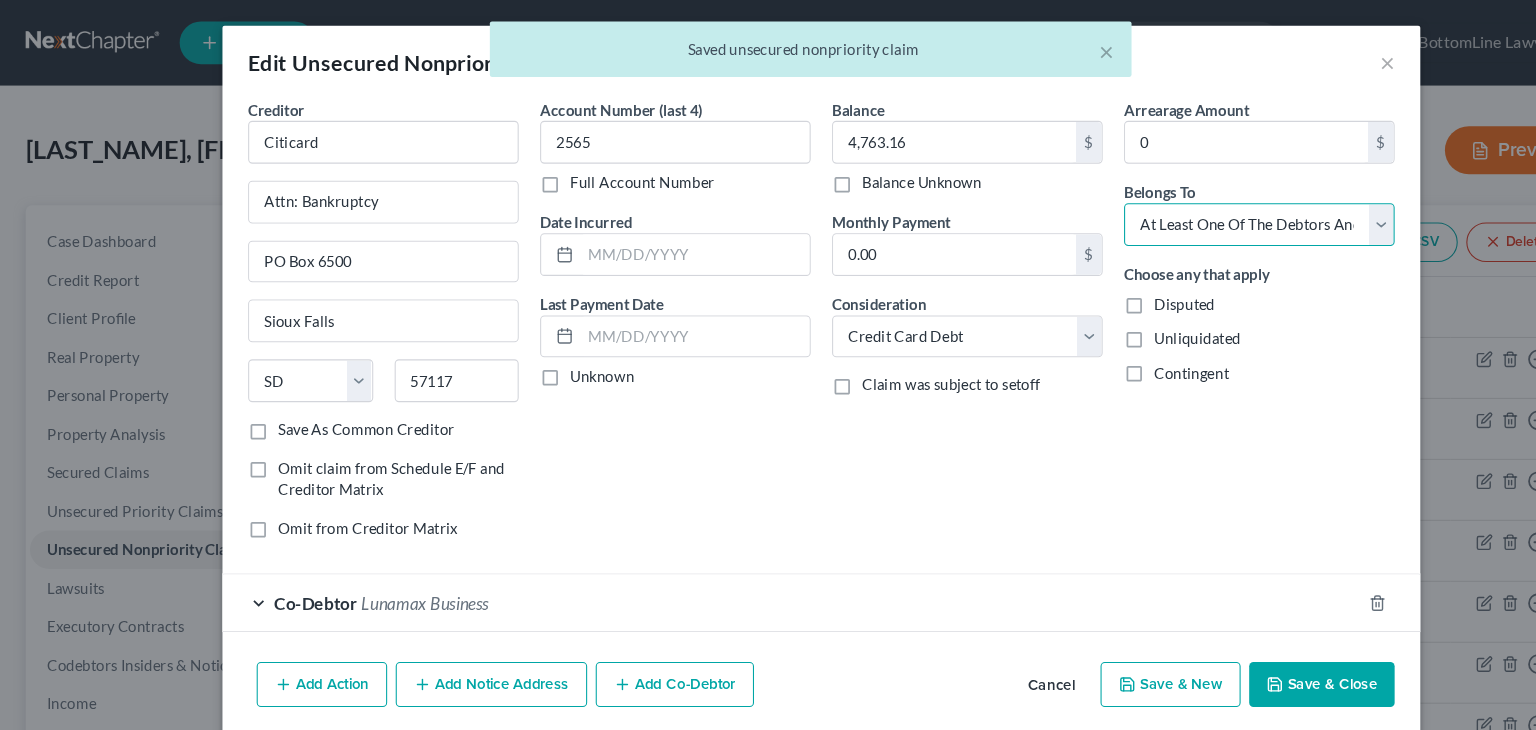 click on "Select Debtor 1 Only Debtor 2 Only Debtor 1 And Debtor 2 Only At Least One Of The Debtors And Another Community Property" at bounding box center [1177, 210] 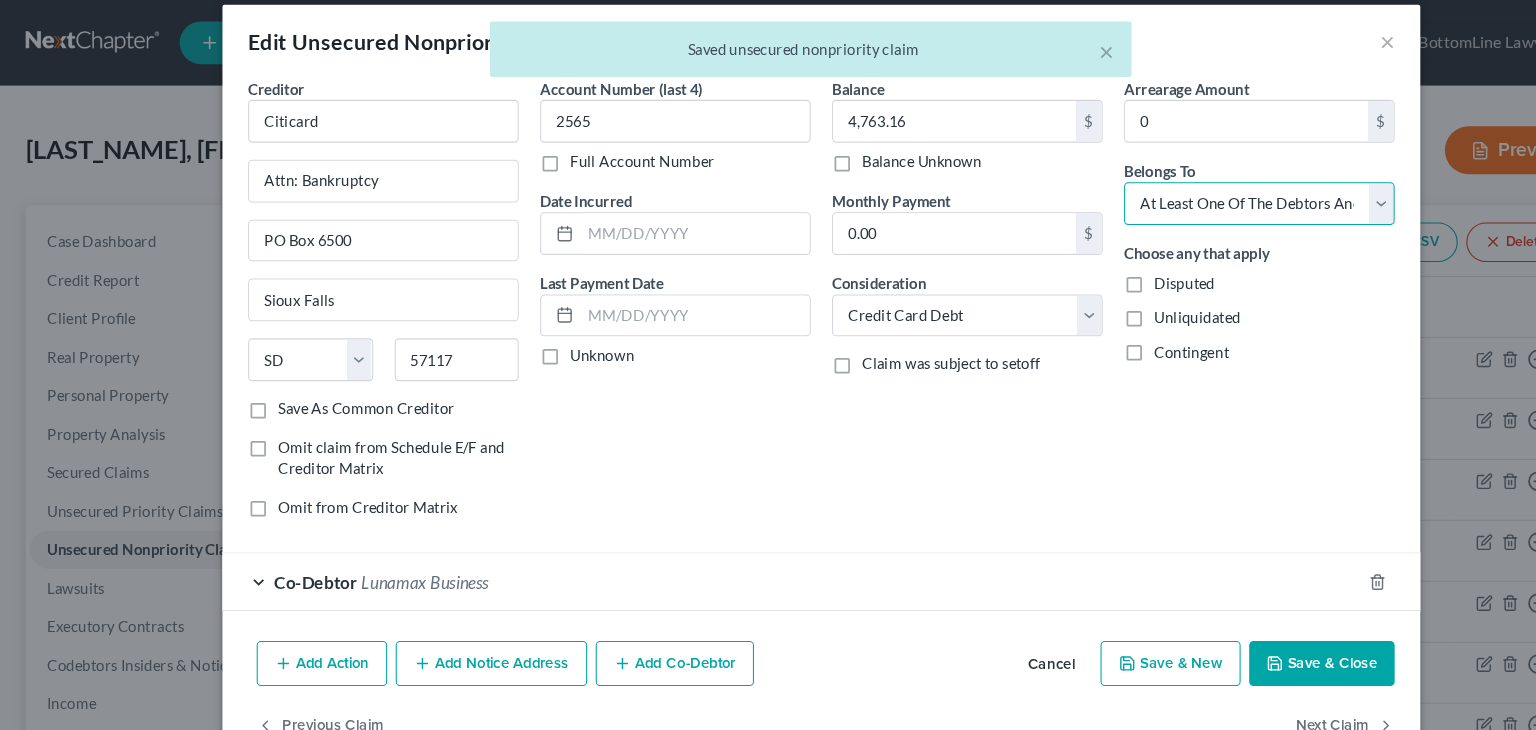 scroll, scrollTop: 26, scrollLeft: 0, axis: vertical 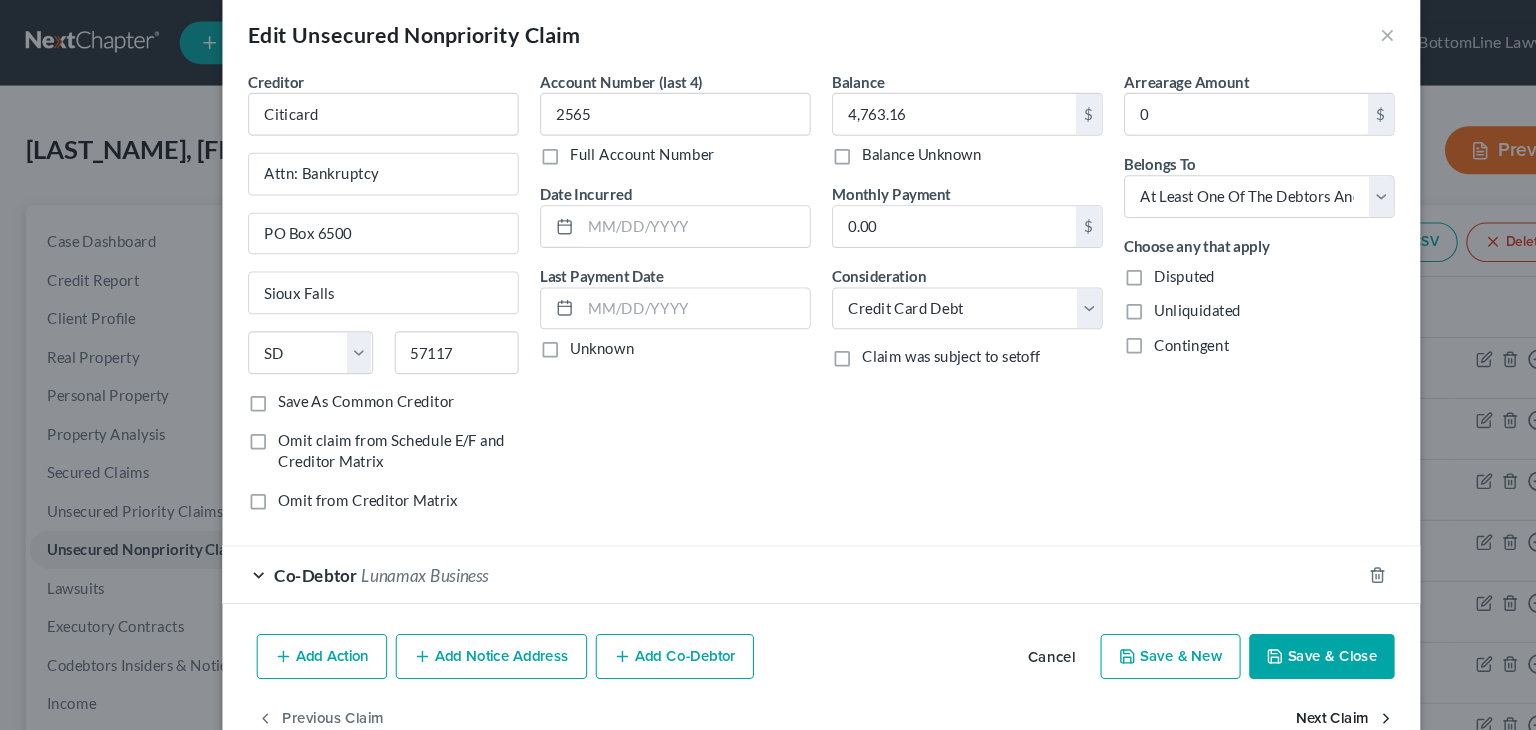 click on "Next Claim" at bounding box center [1258, 672] 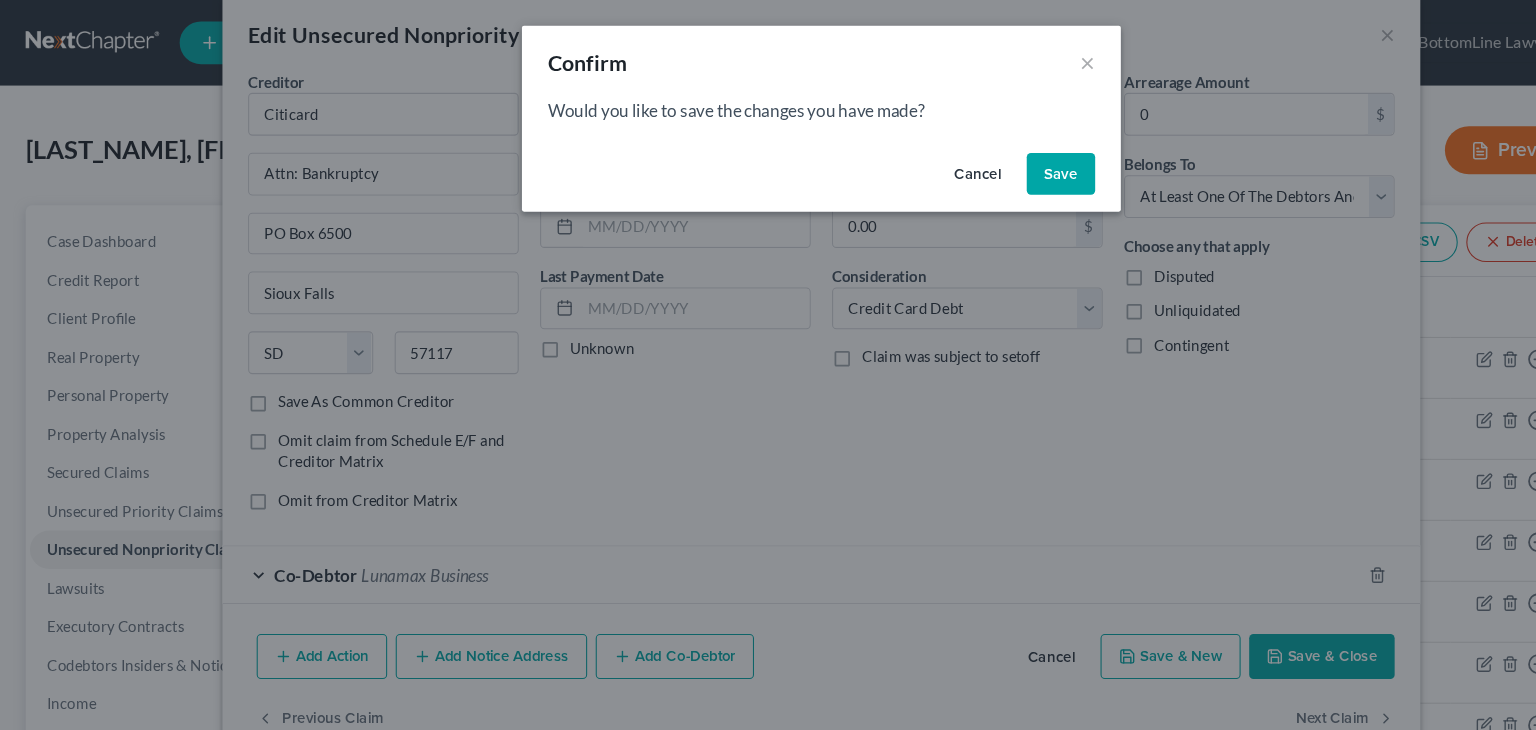 click on "Save" at bounding box center (992, 163) 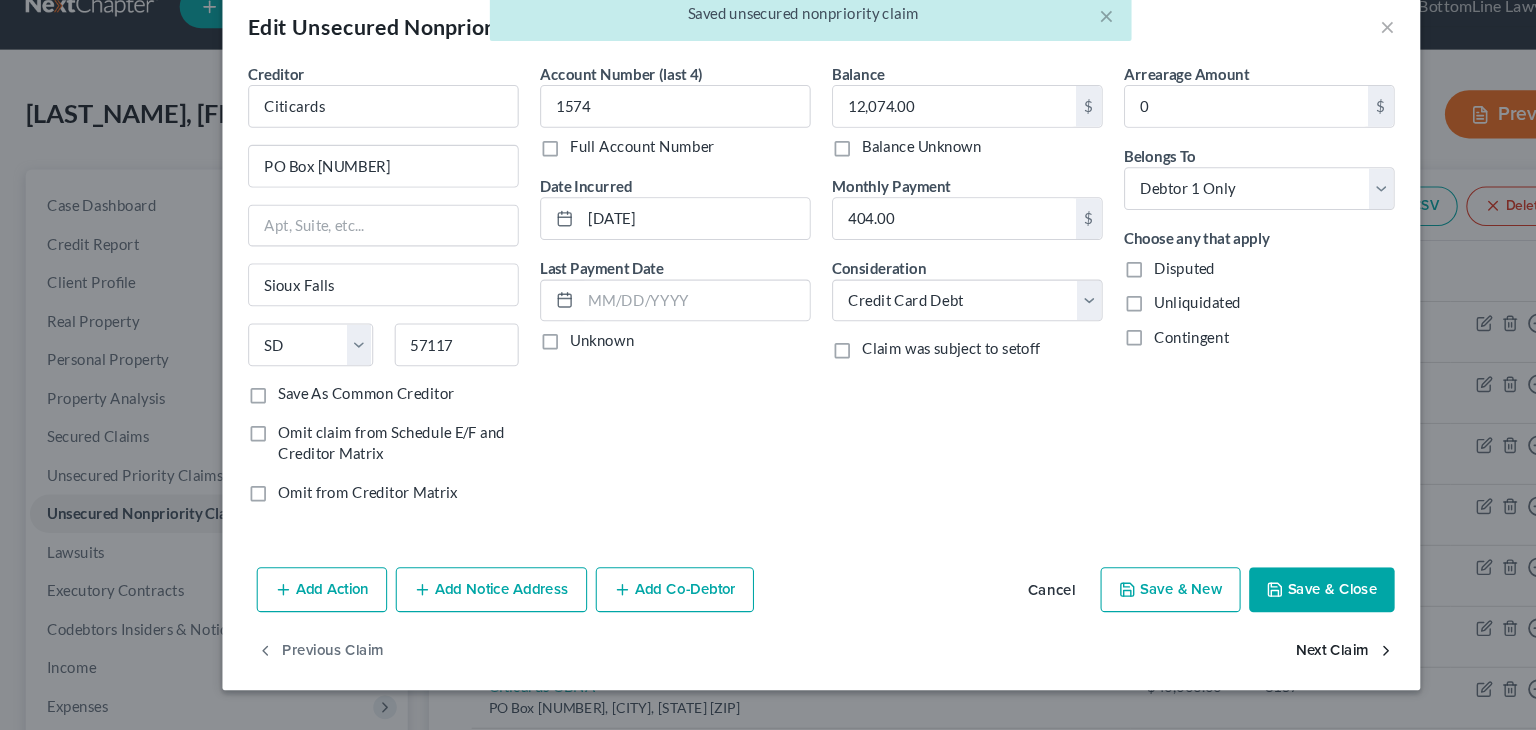 scroll, scrollTop: 0, scrollLeft: 0, axis: both 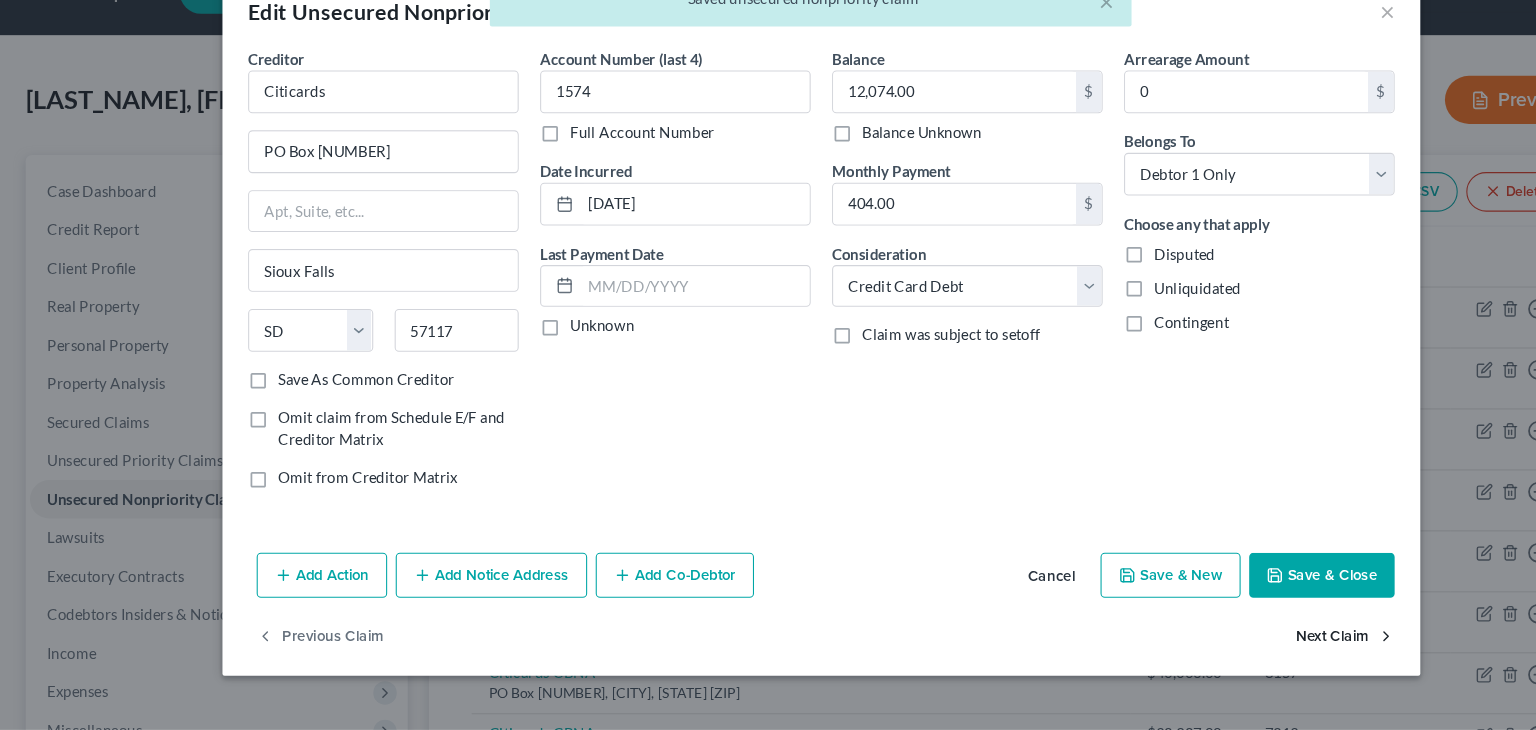 click on "Next Claim" at bounding box center [1258, 643] 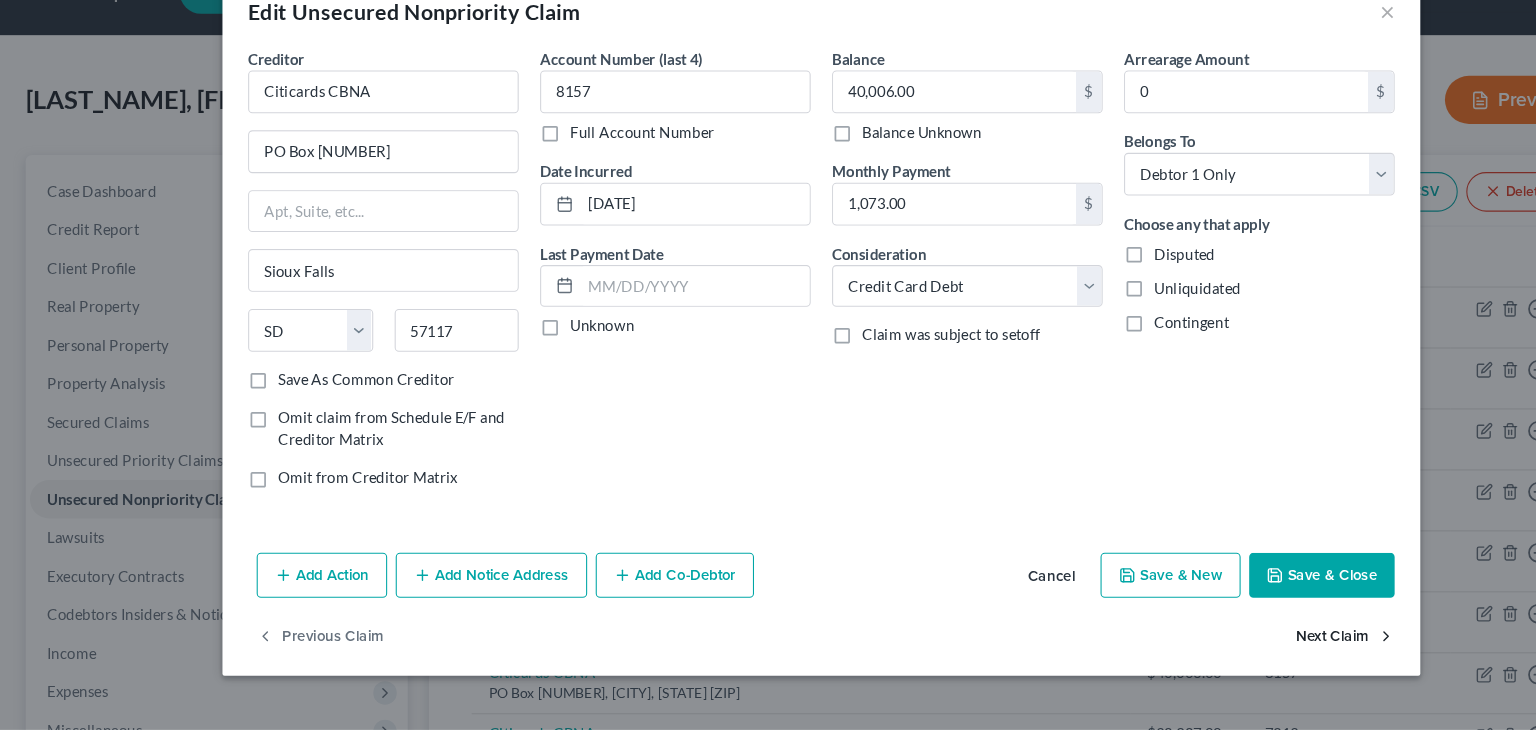 click on "Next Claim" at bounding box center (1258, 643) 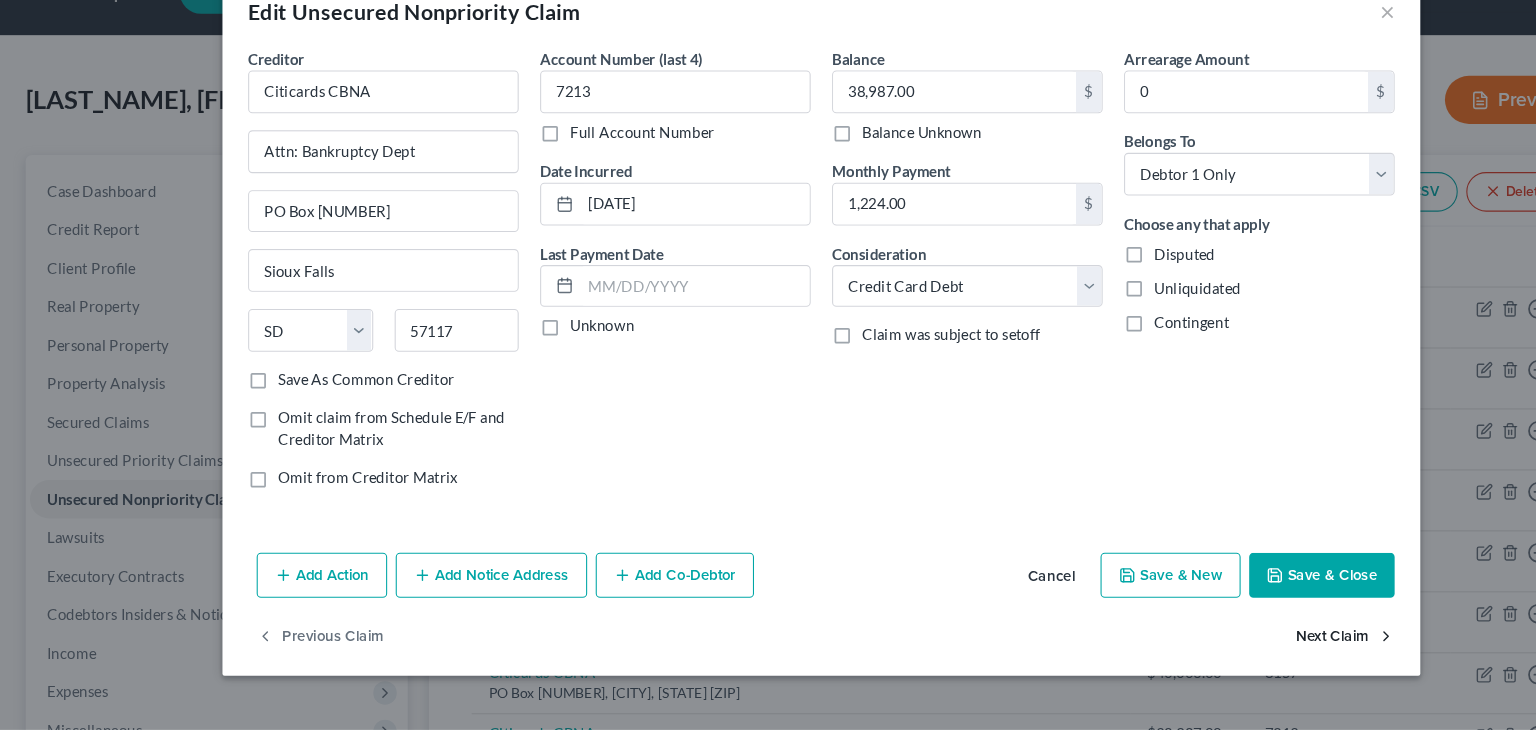 click on "Next Claim" at bounding box center (1258, 643) 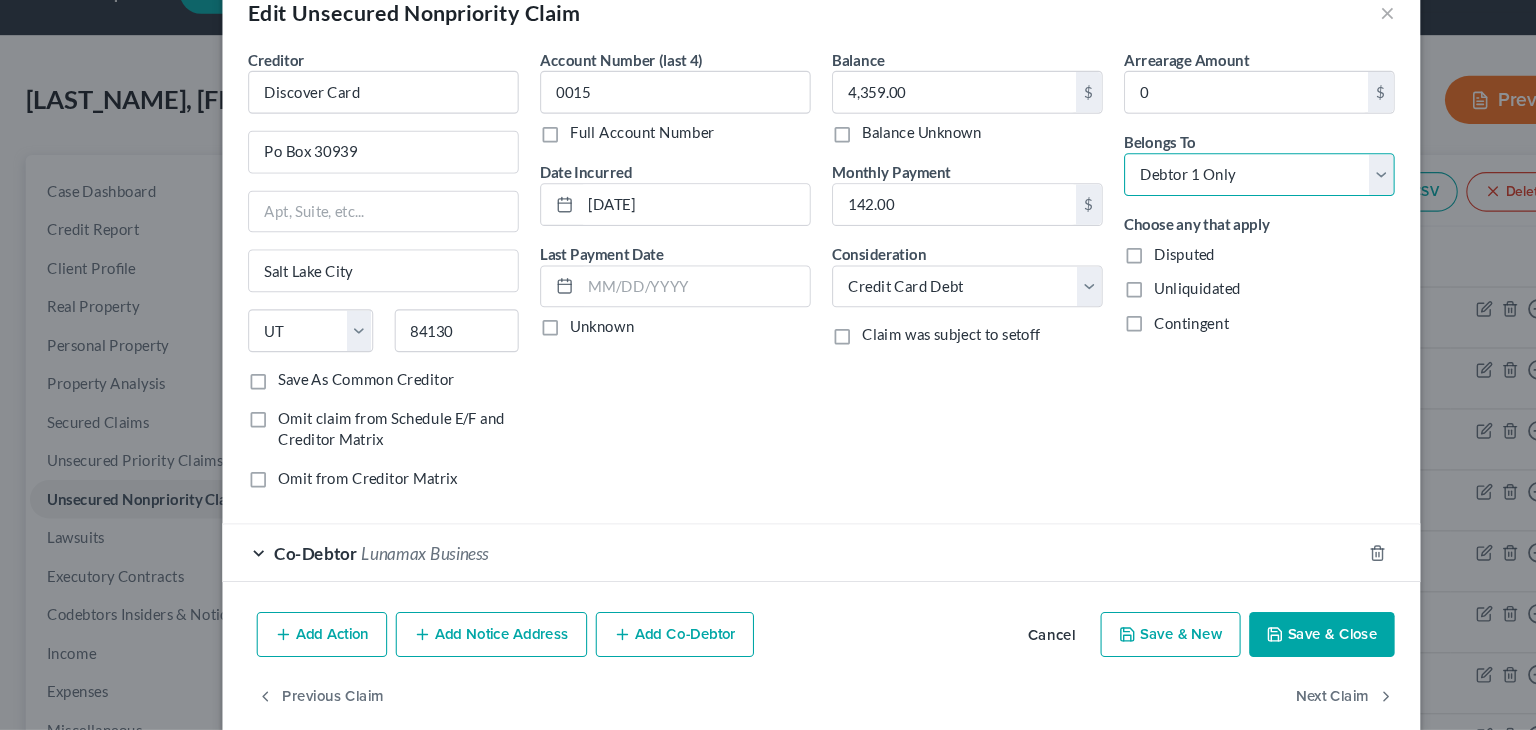 click on "Select Debtor 1 Only Debtor 2 Only Debtor 1 And Debtor 2 Only At Least One Of The Debtors And Another Community Property" at bounding box center (1177, 210) 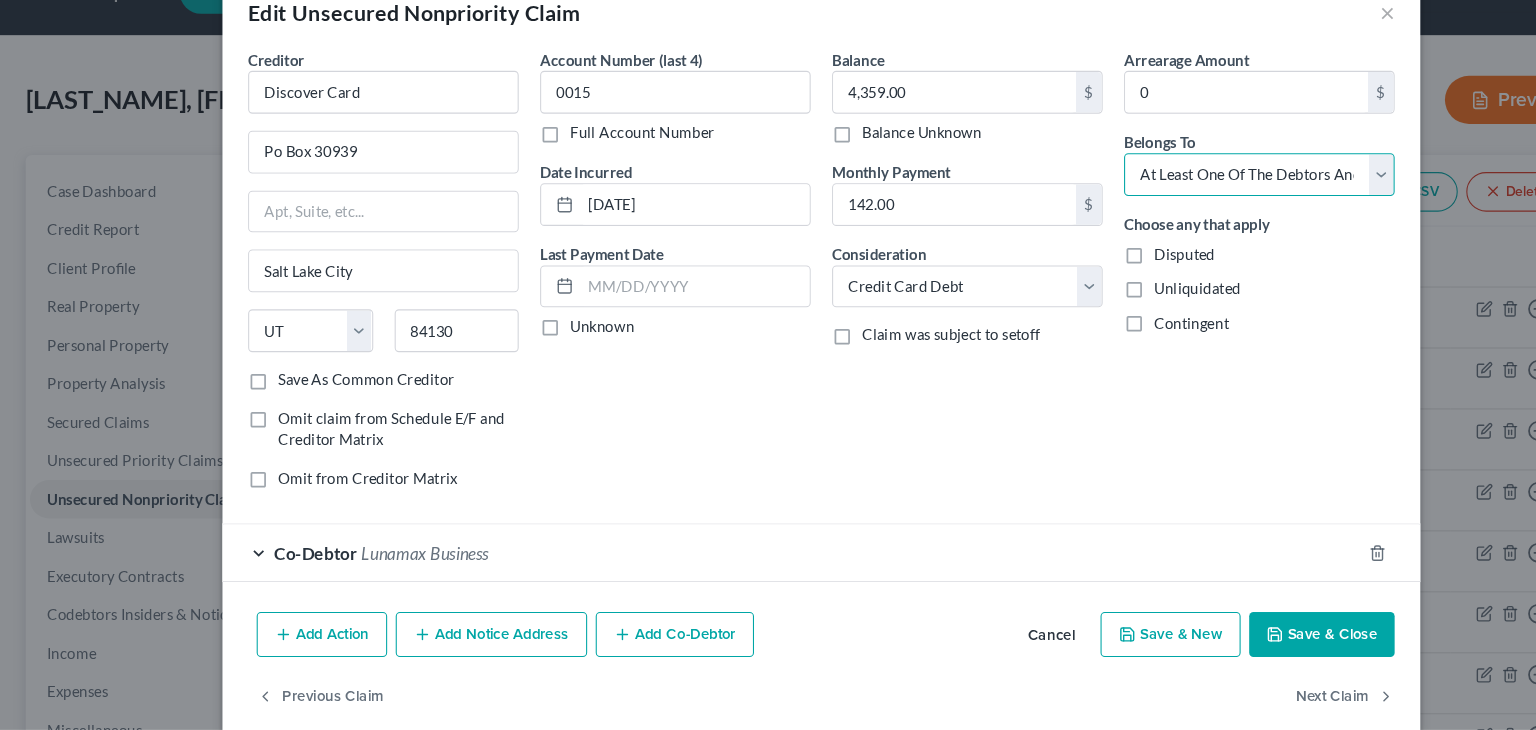 click on "Select Debtor 1 Only Debtor 2 Only Debtor 1 And Debtor 2 Only At Least One Of The Debtors And Another Community Property" at bounding box center [1177, 210] 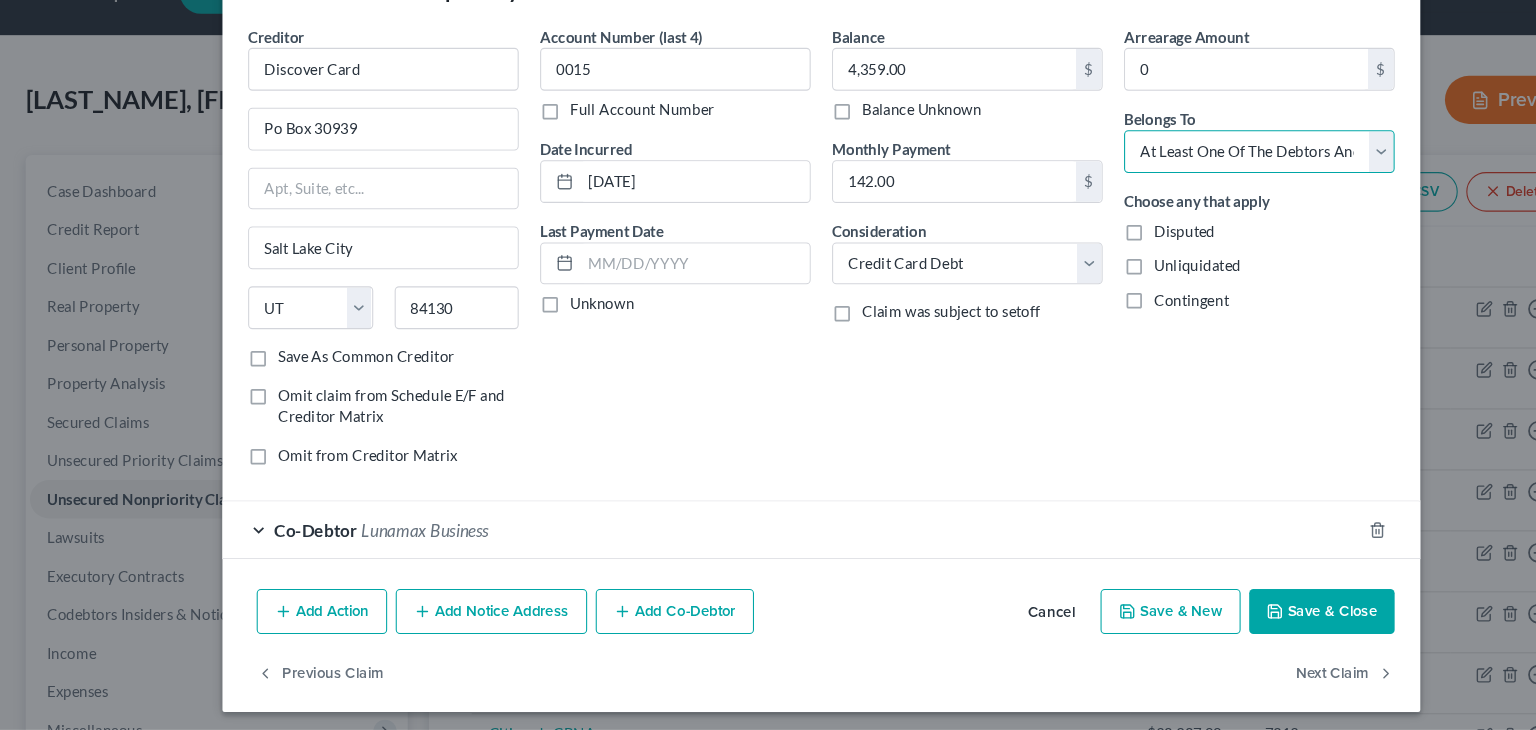 scroll, scrollTop: 26, scrollLeft: 0, axis: vertical 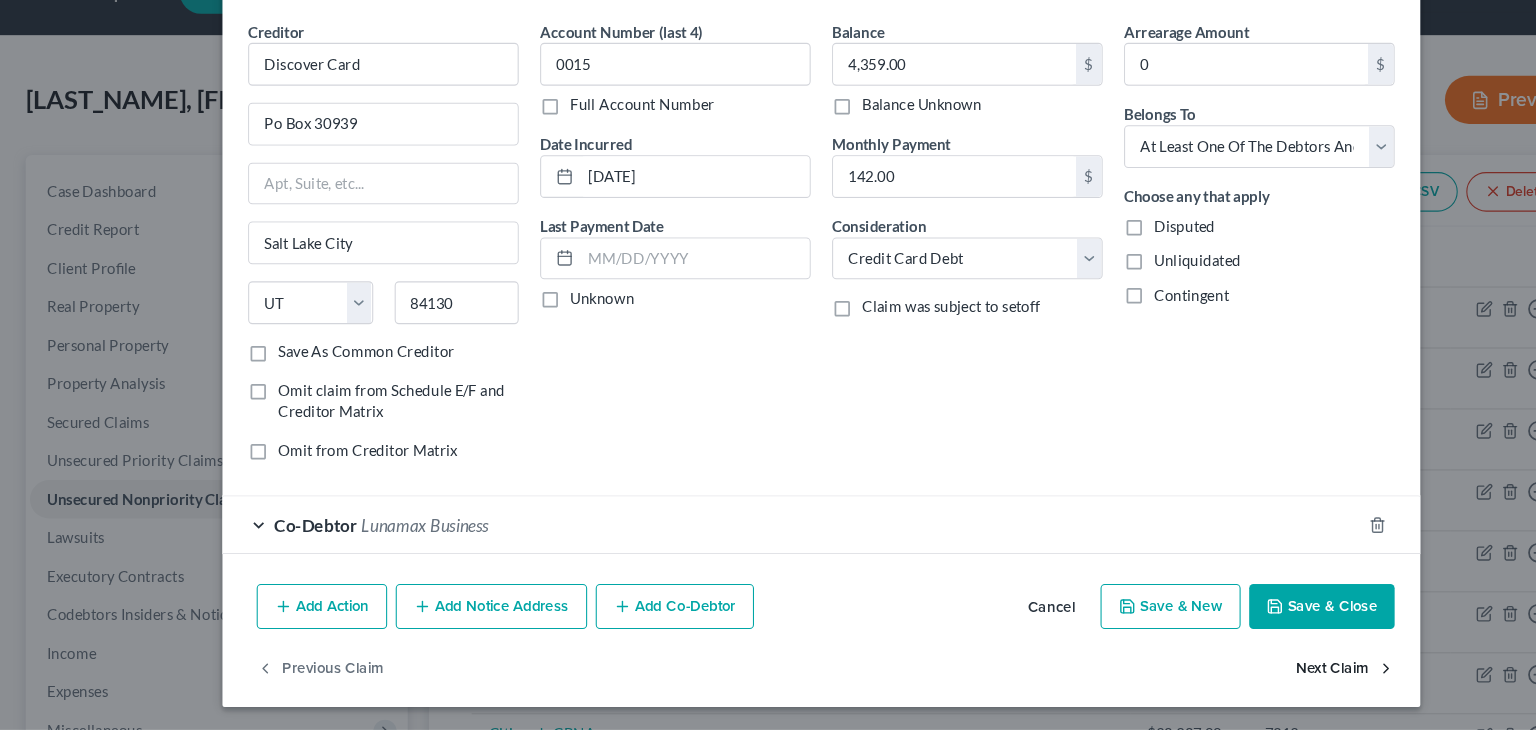 click on "Next Claim" at bounding box center (1258, 672) 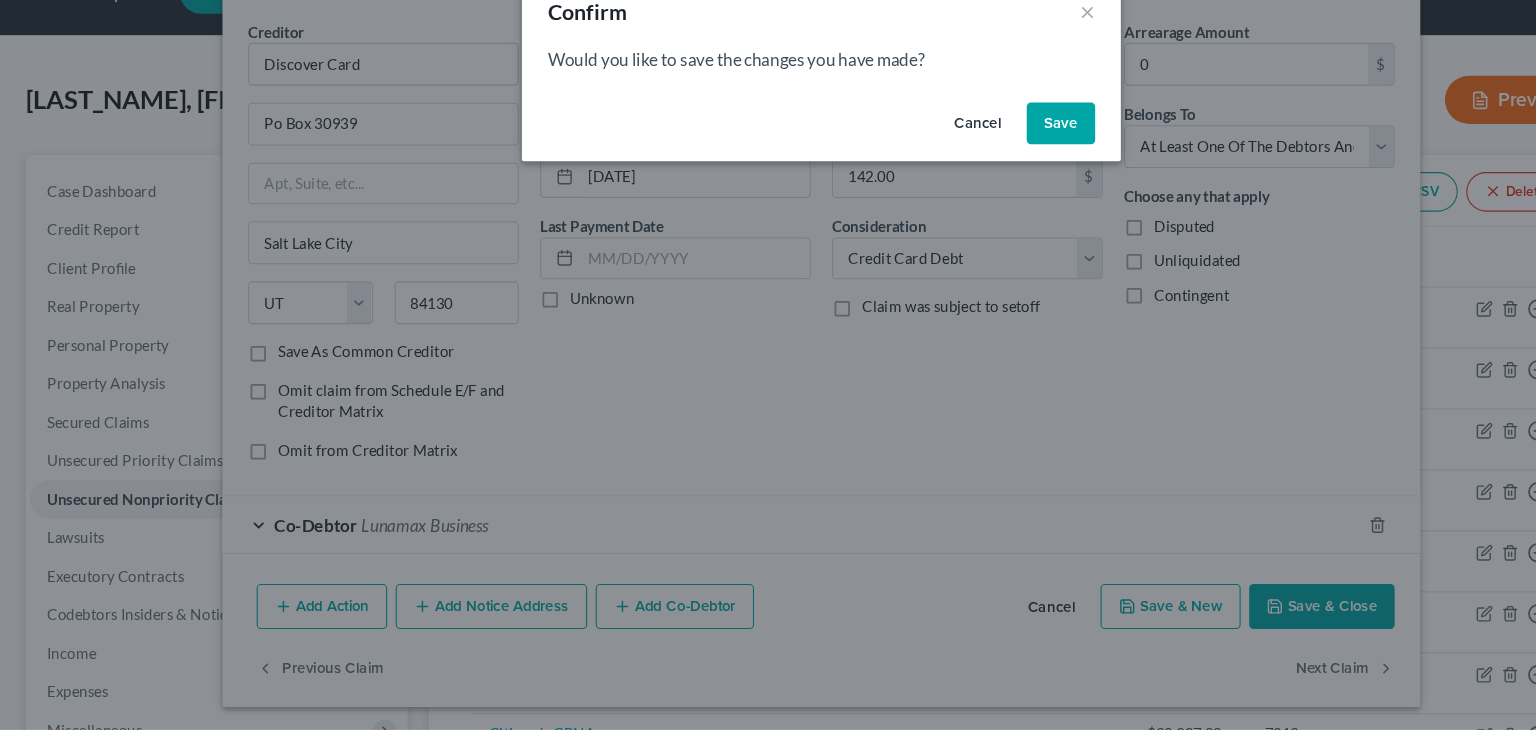 click on "Save" at bounding box center (992, 163) 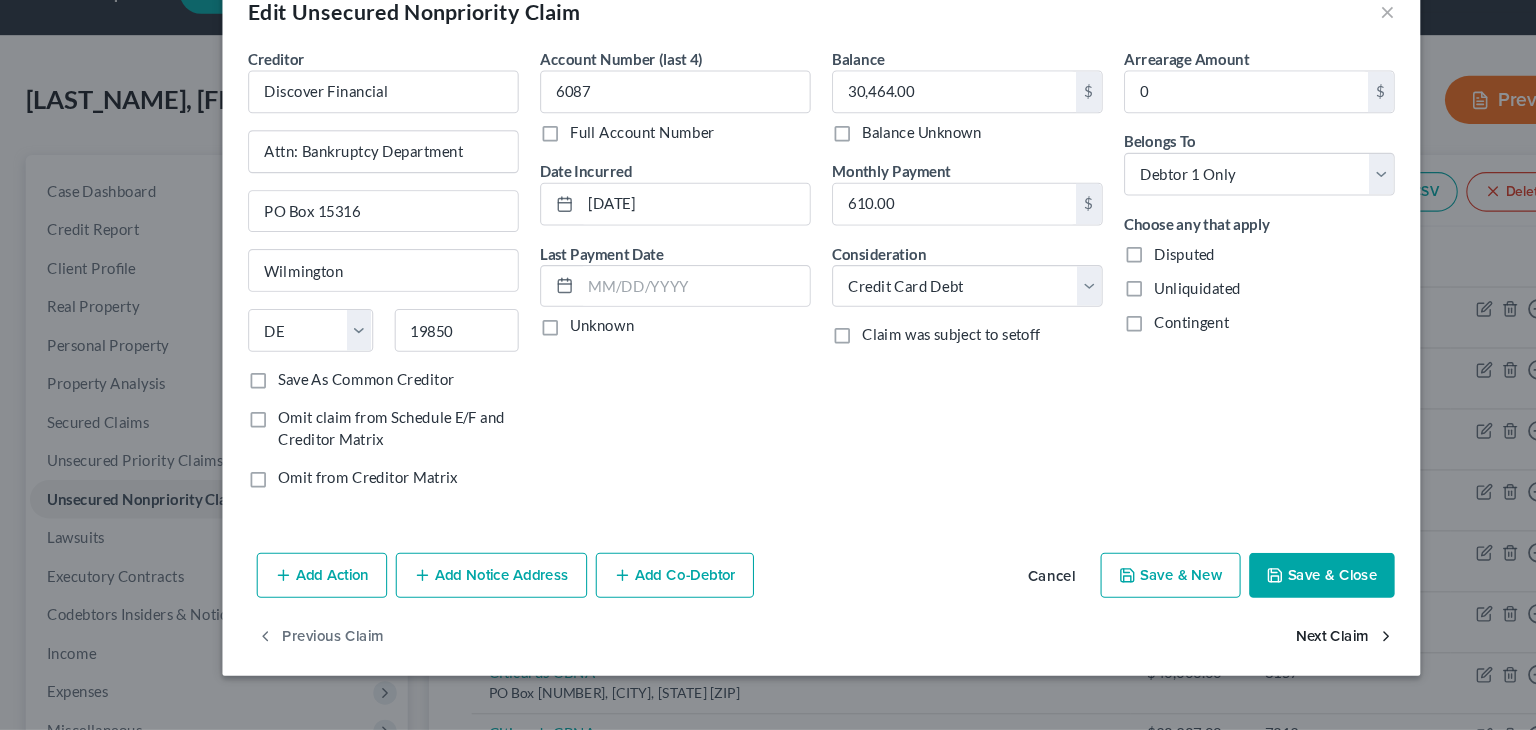 click on "Next Claim" at bounding box center [1258, 643] 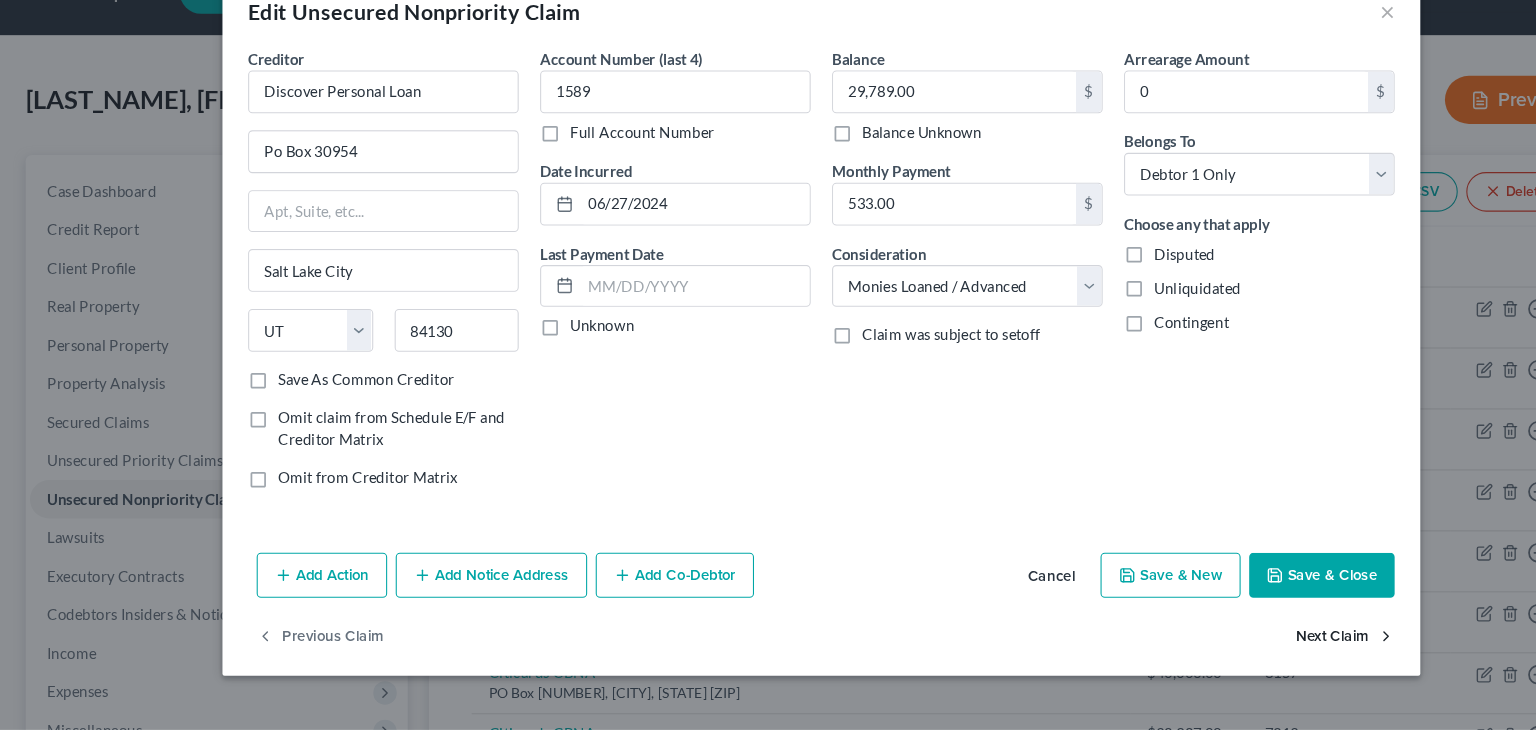 click on "Next Claim" at bounding box center (1258, 643) 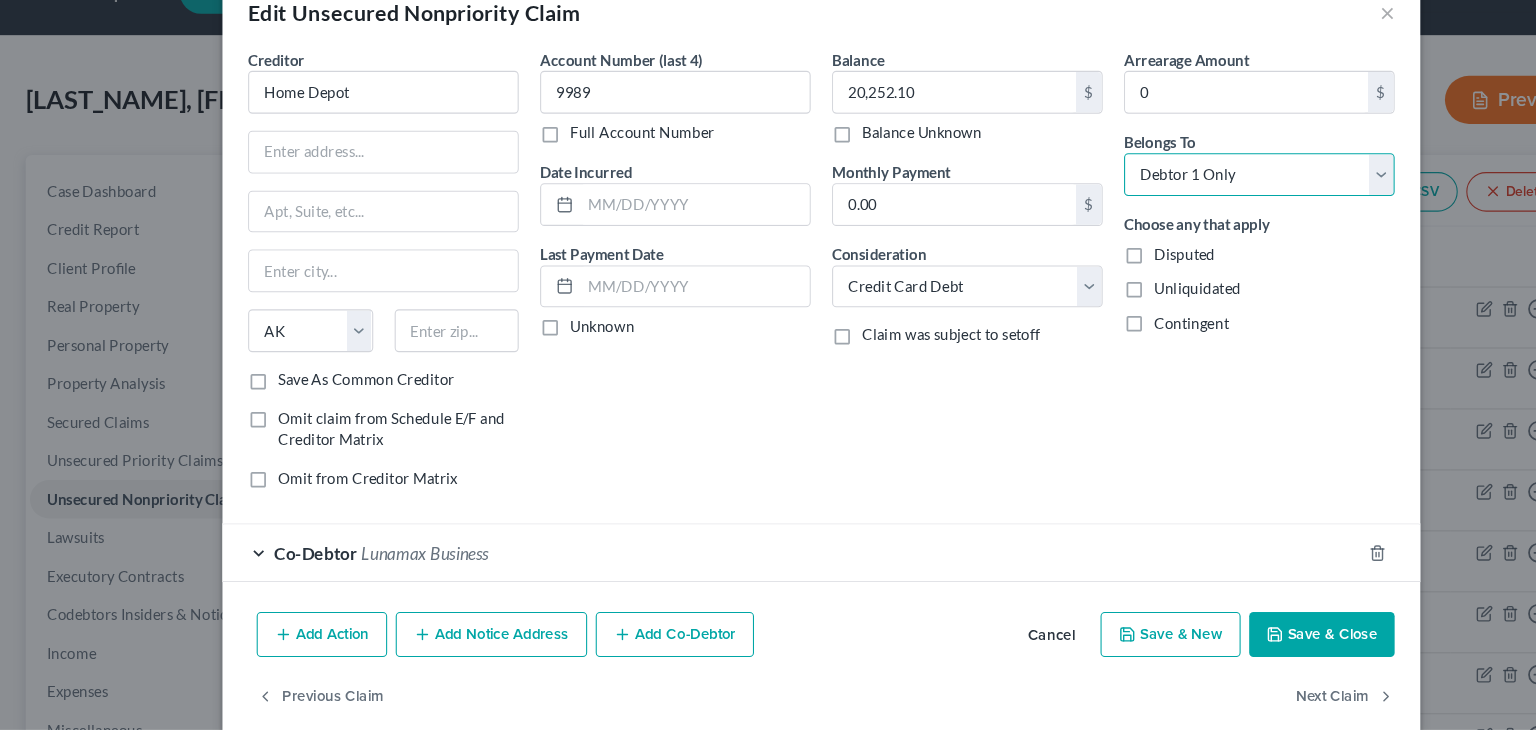 click on "Select Debtor 1 Only Debtor 2 Only Debtor 1 And Debtor 2 Only At Least One Of The Debtors And Another Community Property" at bounding box center [1177, 210] 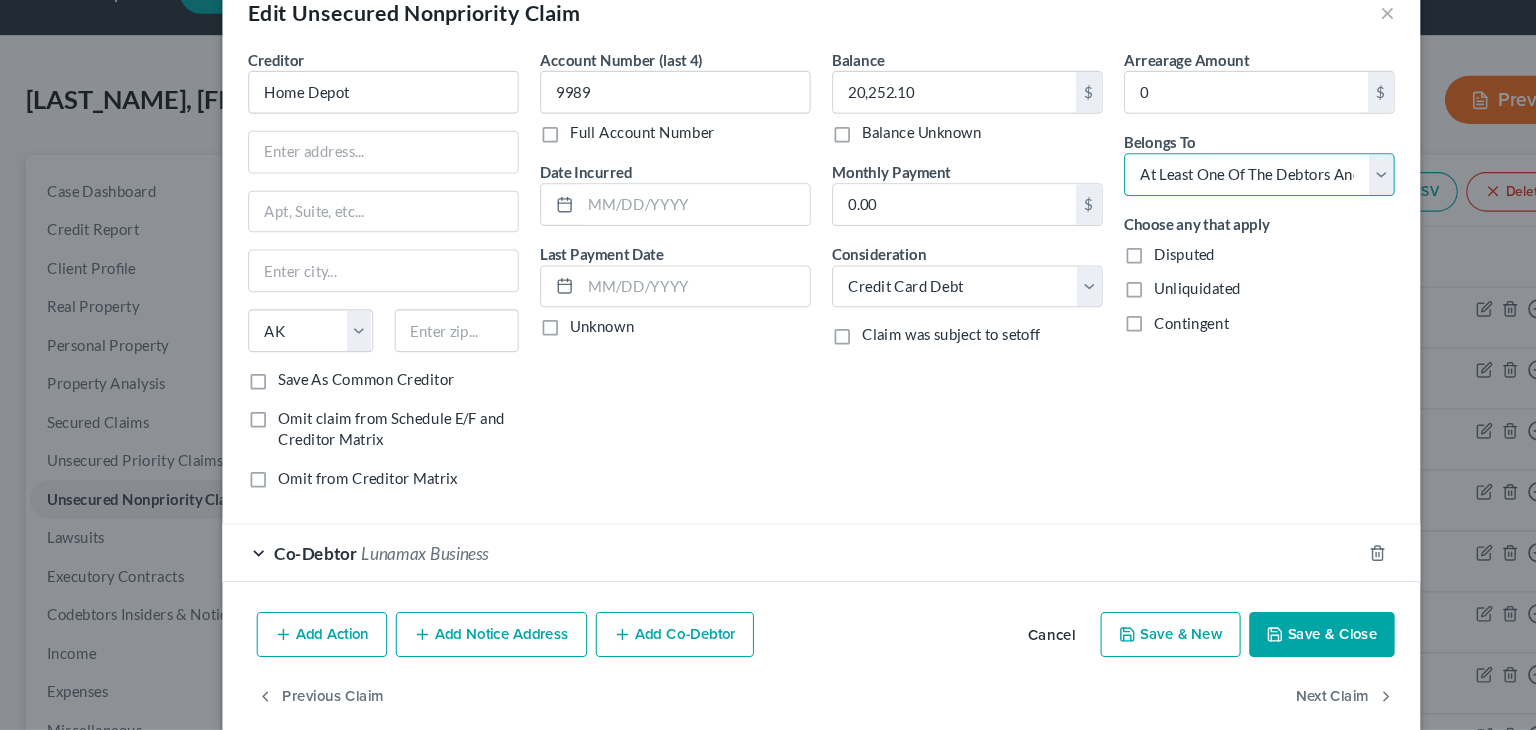 click on "Select Debtor 1 Only Debtor 2 Only Debtor 1 And Debtor 2 Only At Least One Of The Debtors And Another Community Property" at bounding box center [1177, 210] 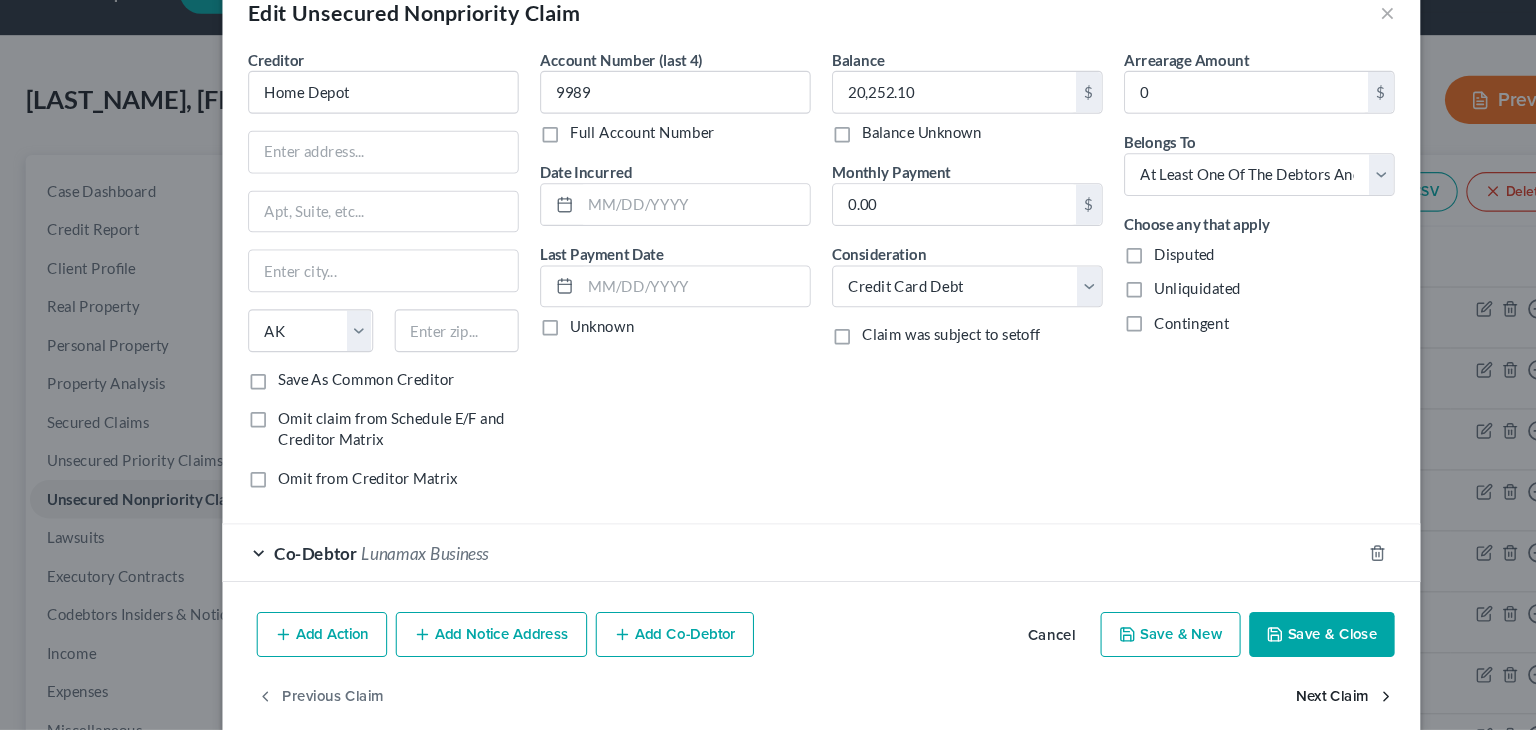 click on "Next Claim" at bounding box center (1258, 698) 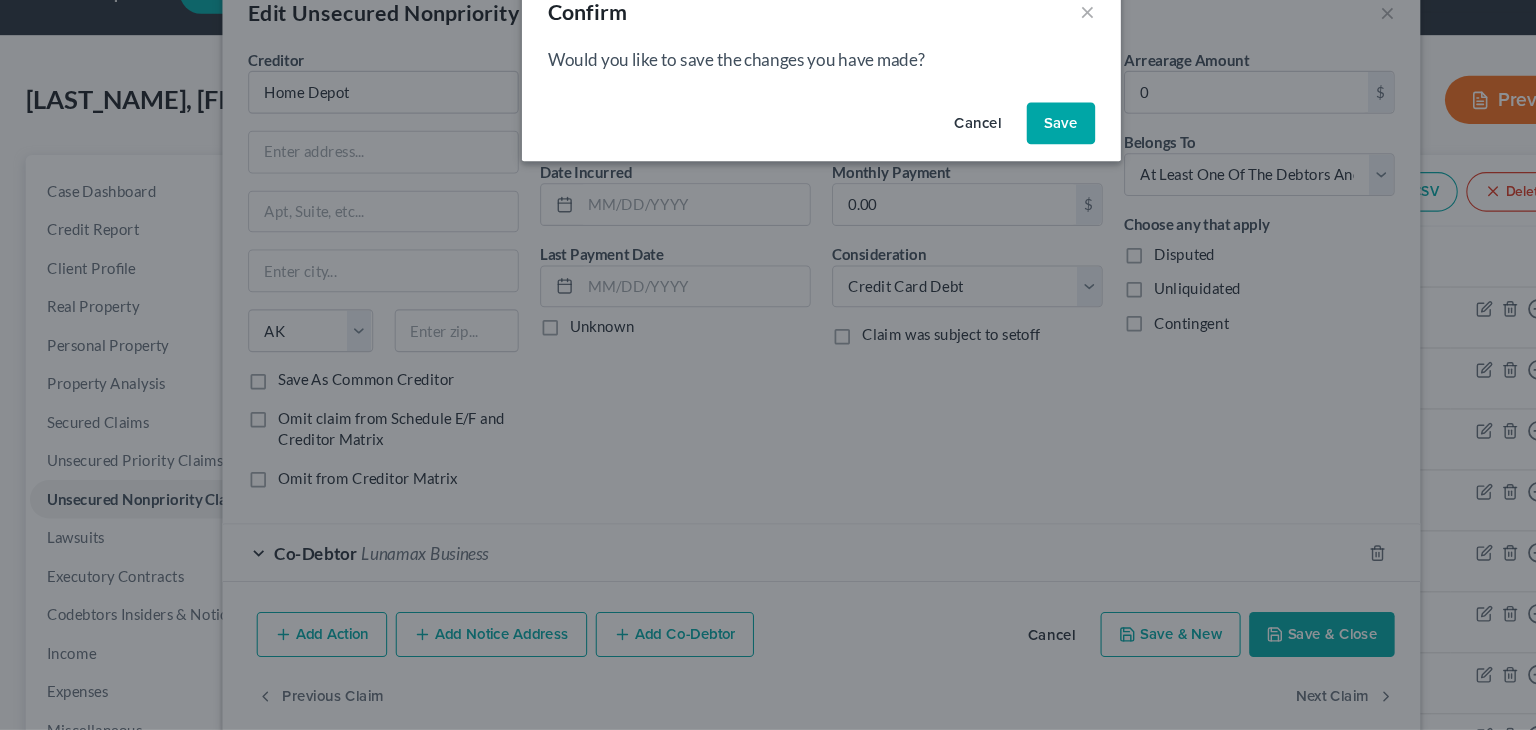 click on "Save" at bounding box center [992, 163] 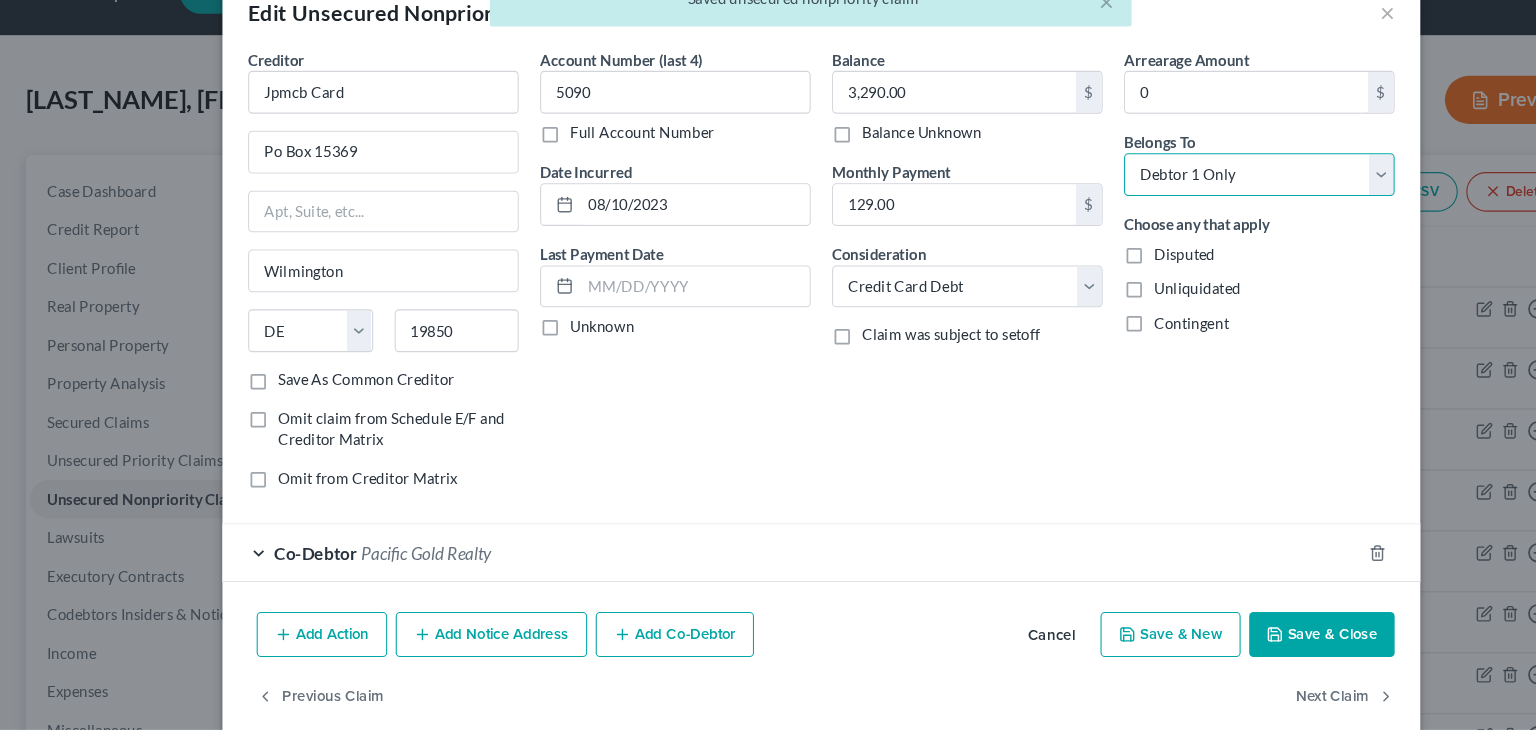click on "Select Debtor 1 Only Debtor 2 Only Debtor 1 And Debtor 2 Only At Least One Of The Debtors And Another Community Property" at bounding box center (1177, 210) 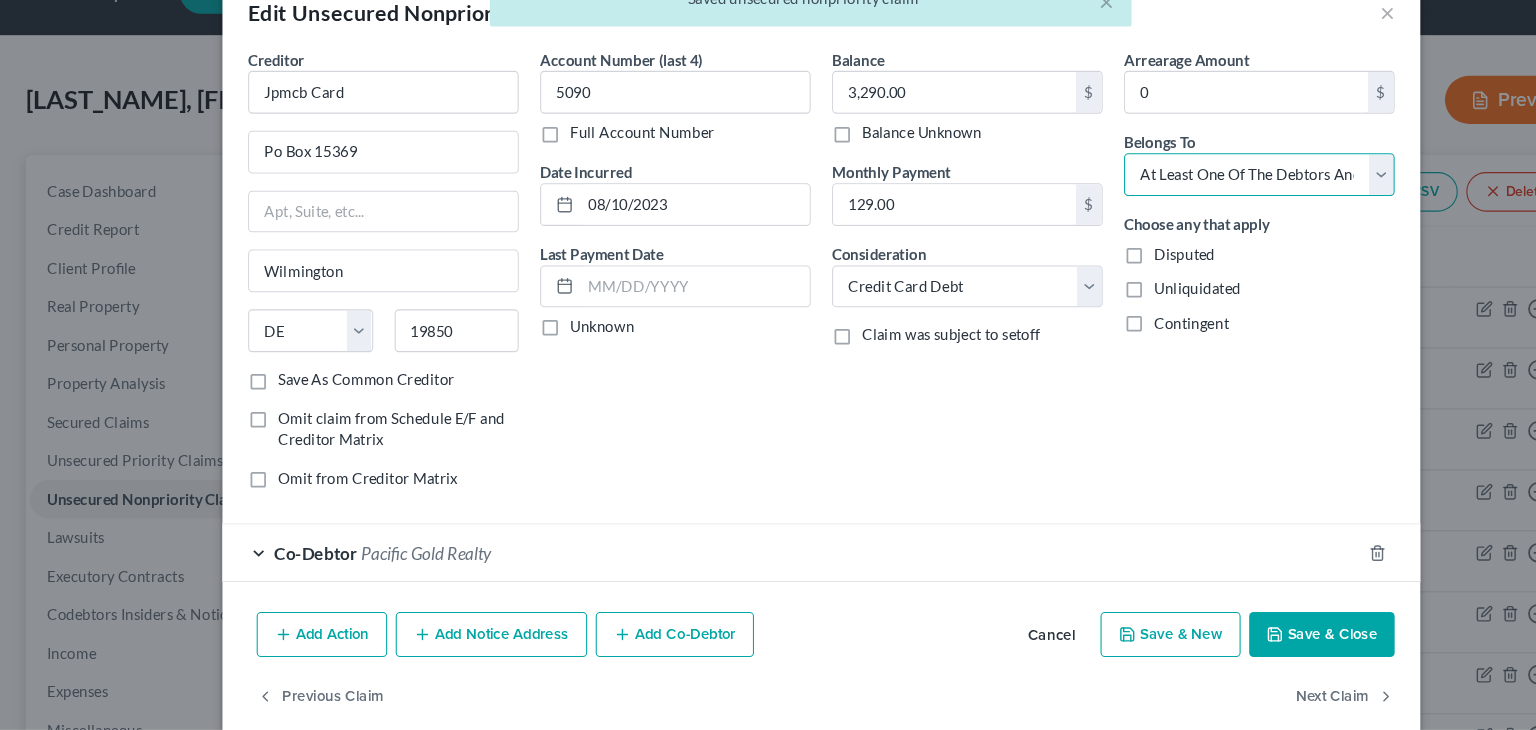 click on "Select Debtor 1 Only Debtor 2 Only Debtor 1 And Debtor 2 Only At Least One Of The Debtors And Another Community Property" at bounding box center (1177, 210) 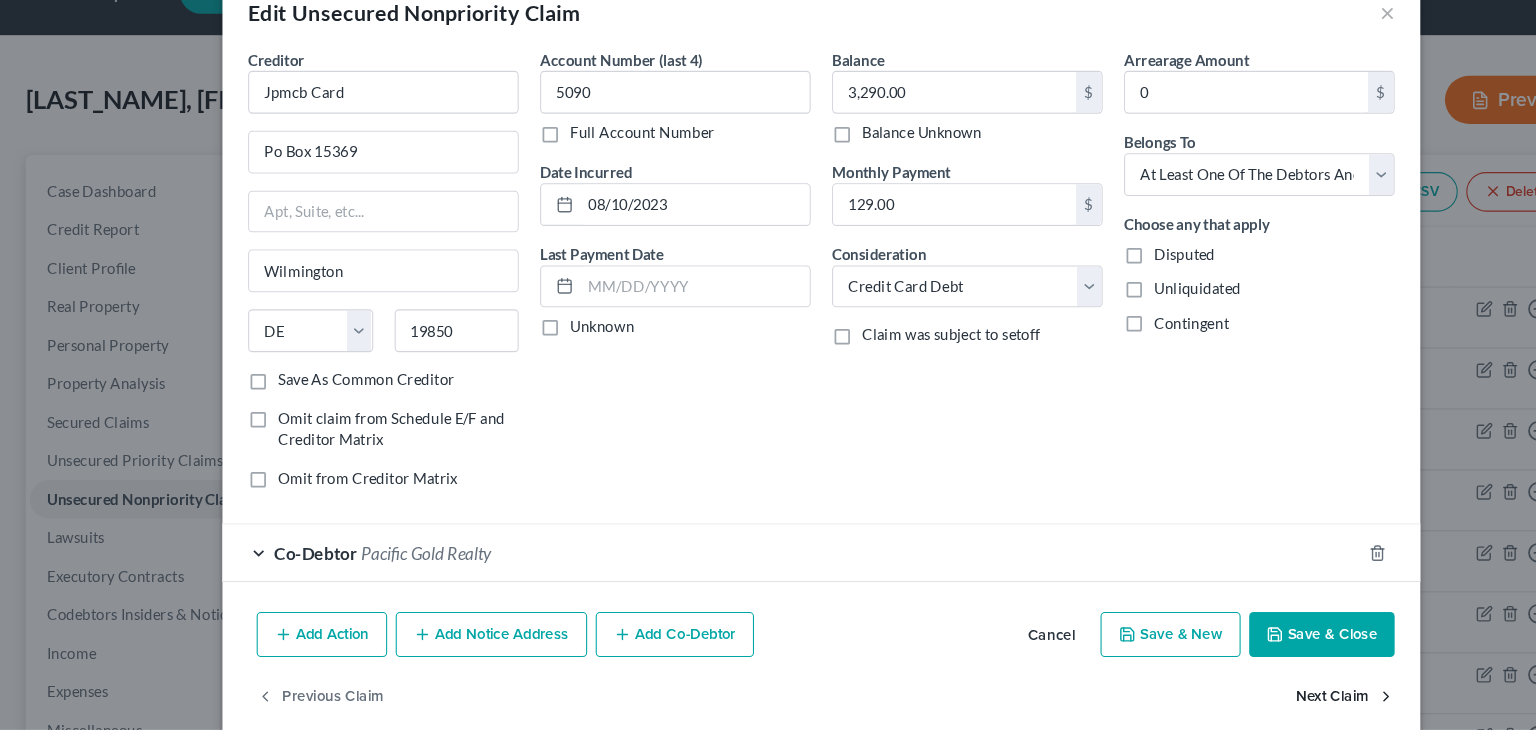 click on "Next Claim" at bounding box center [1258, 698] 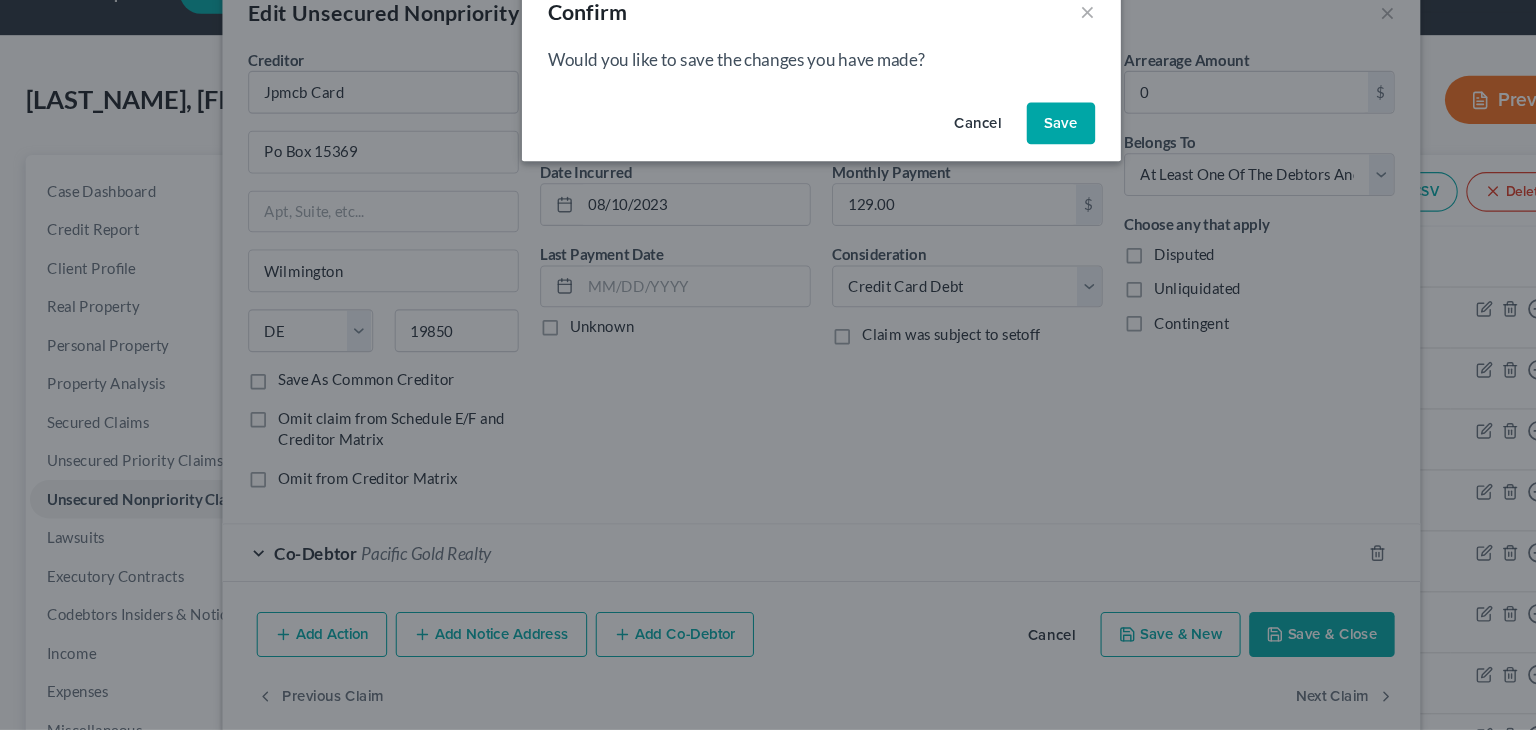 click on "Save" at bounding box center (992, 163) 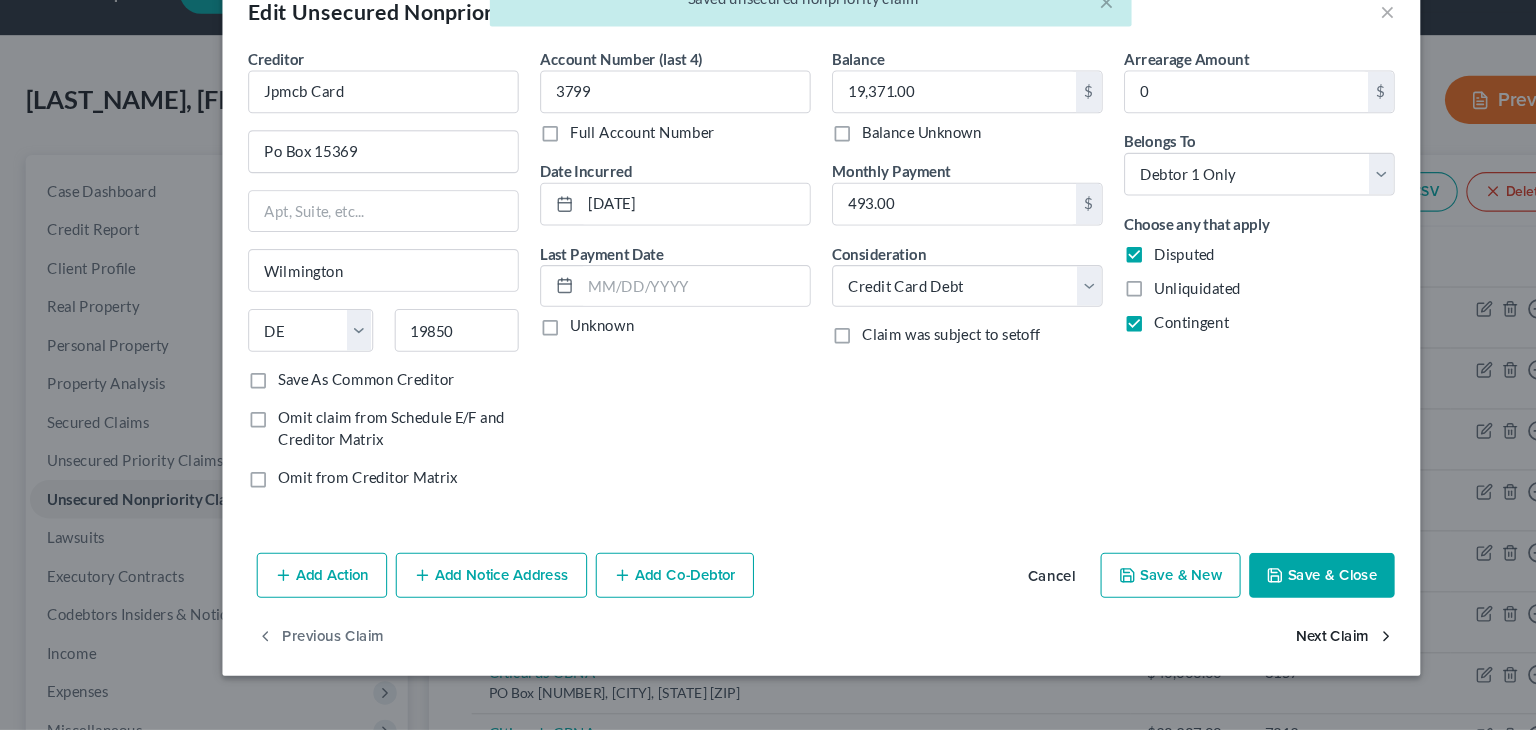 click on "Next Claim" at bounding box center (1258, 643) 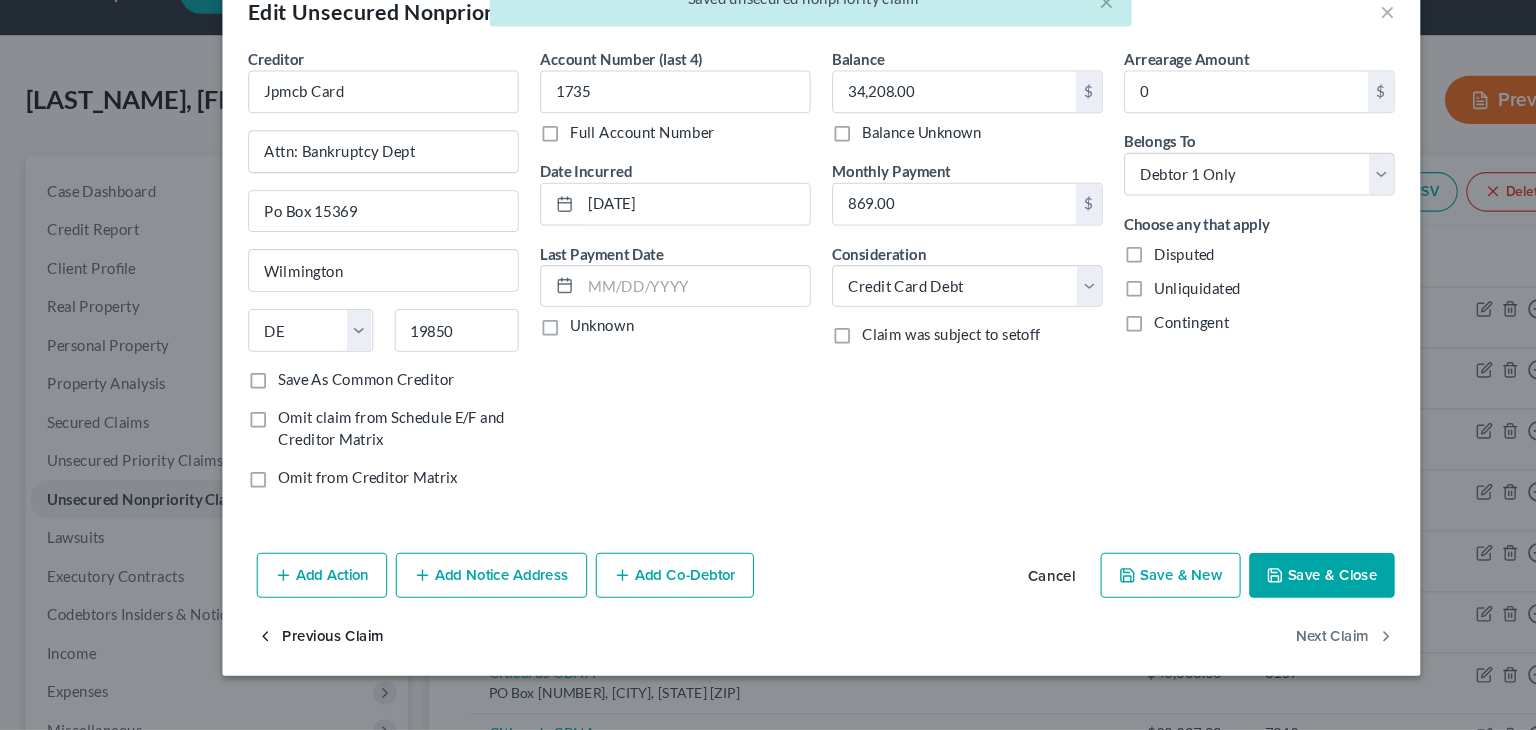 click on "Previous Claim" at bounding box center (299, 643) 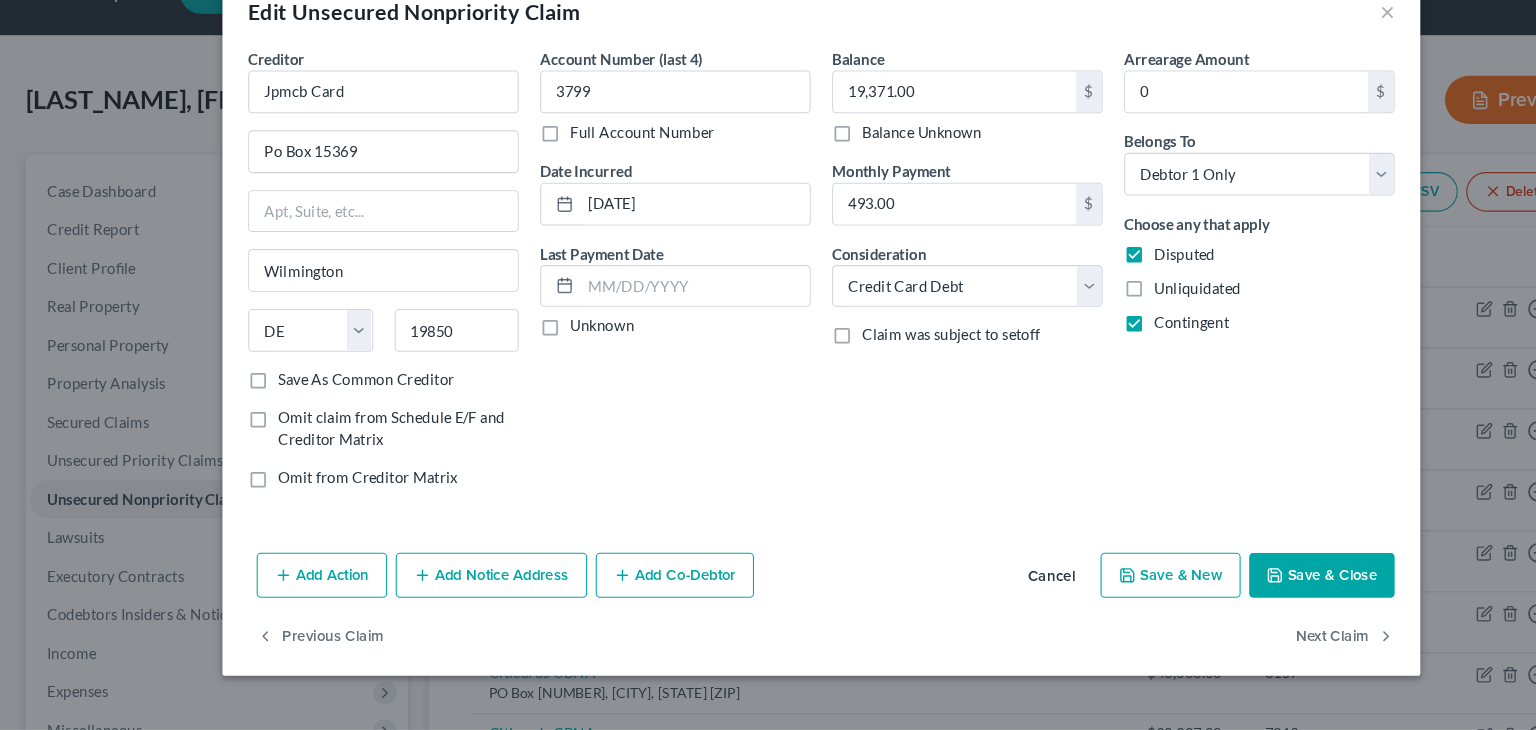 click on "Disputed" at bounding box center [1107, 284] 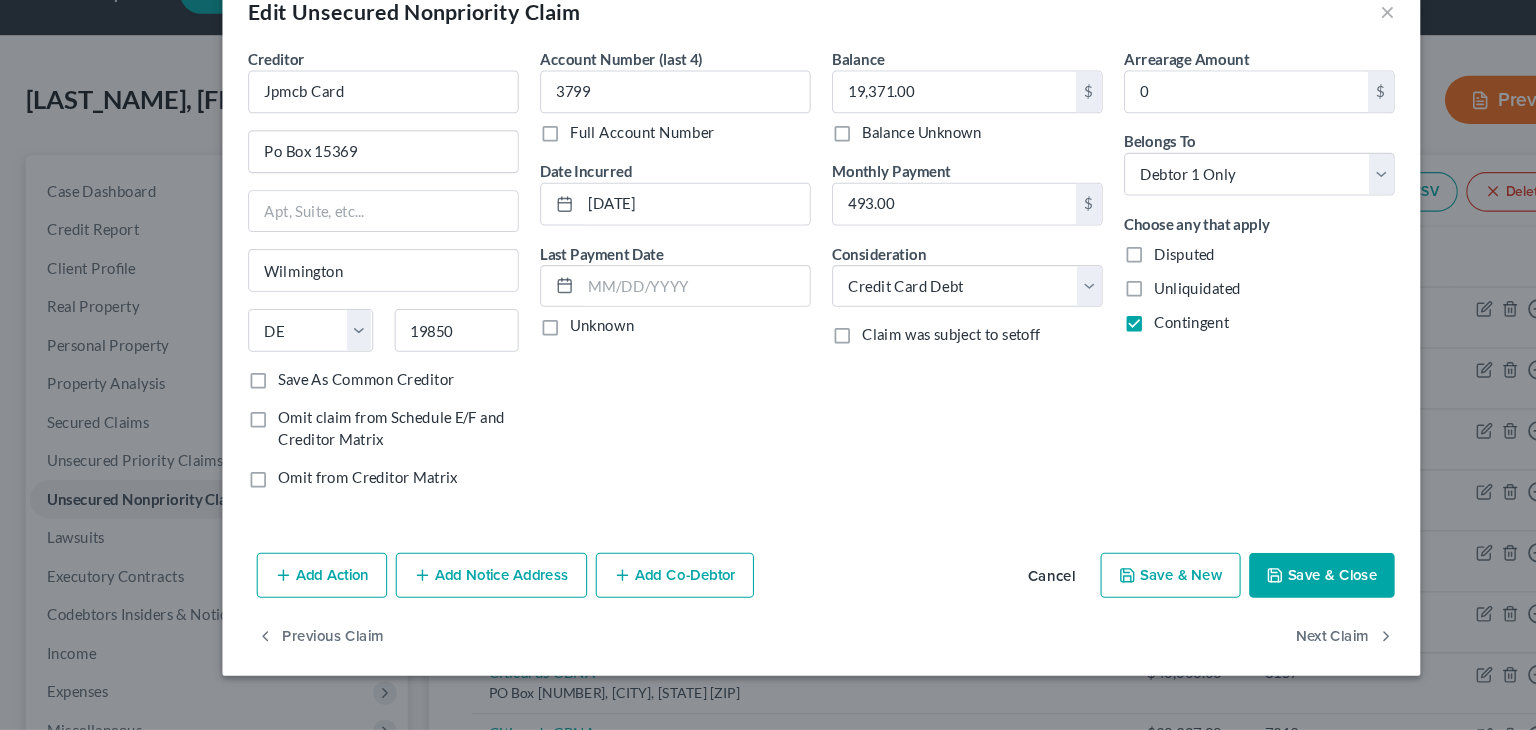 click on "Contingent" at bounding box center [1114, 348] 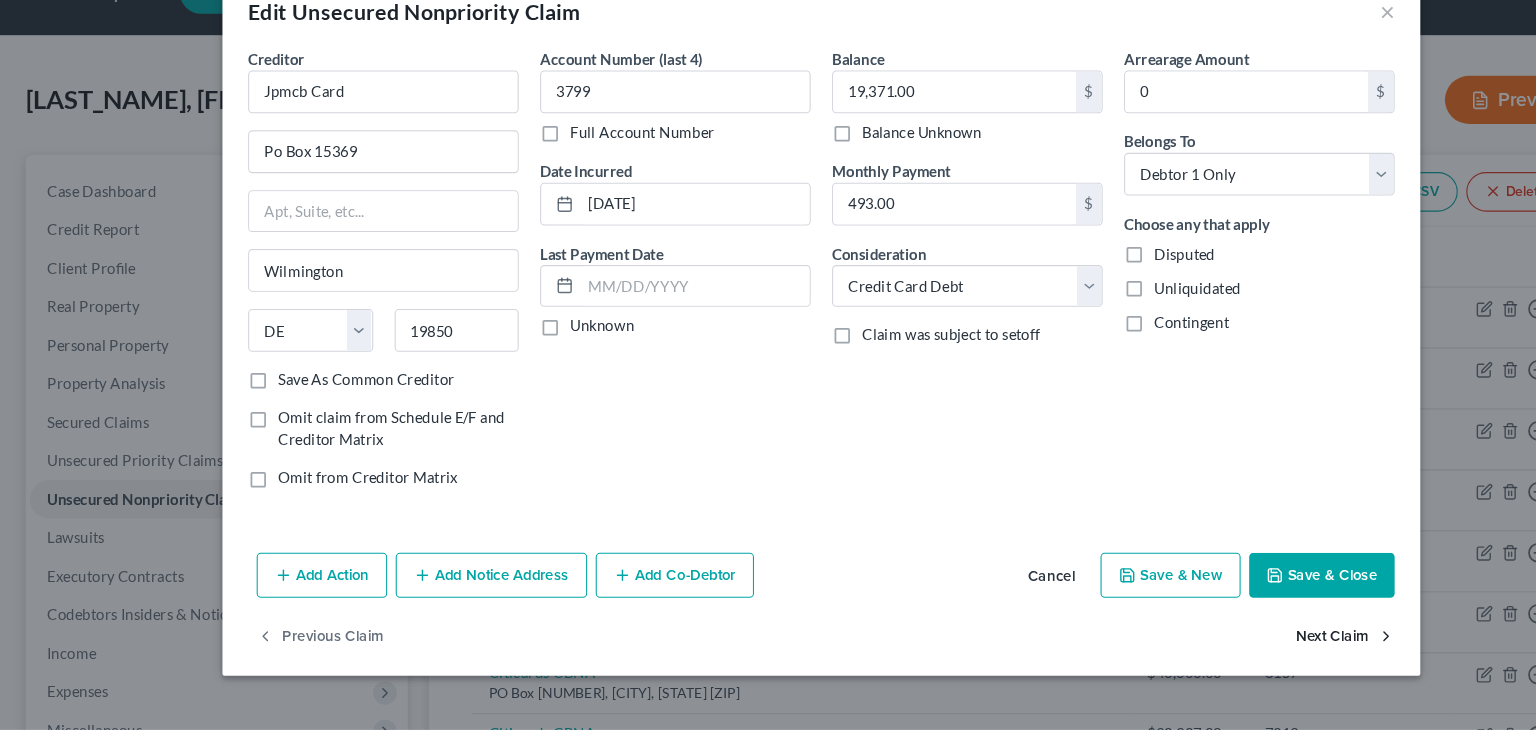 click on "Next Claim" at bounding box center [1258, 643] 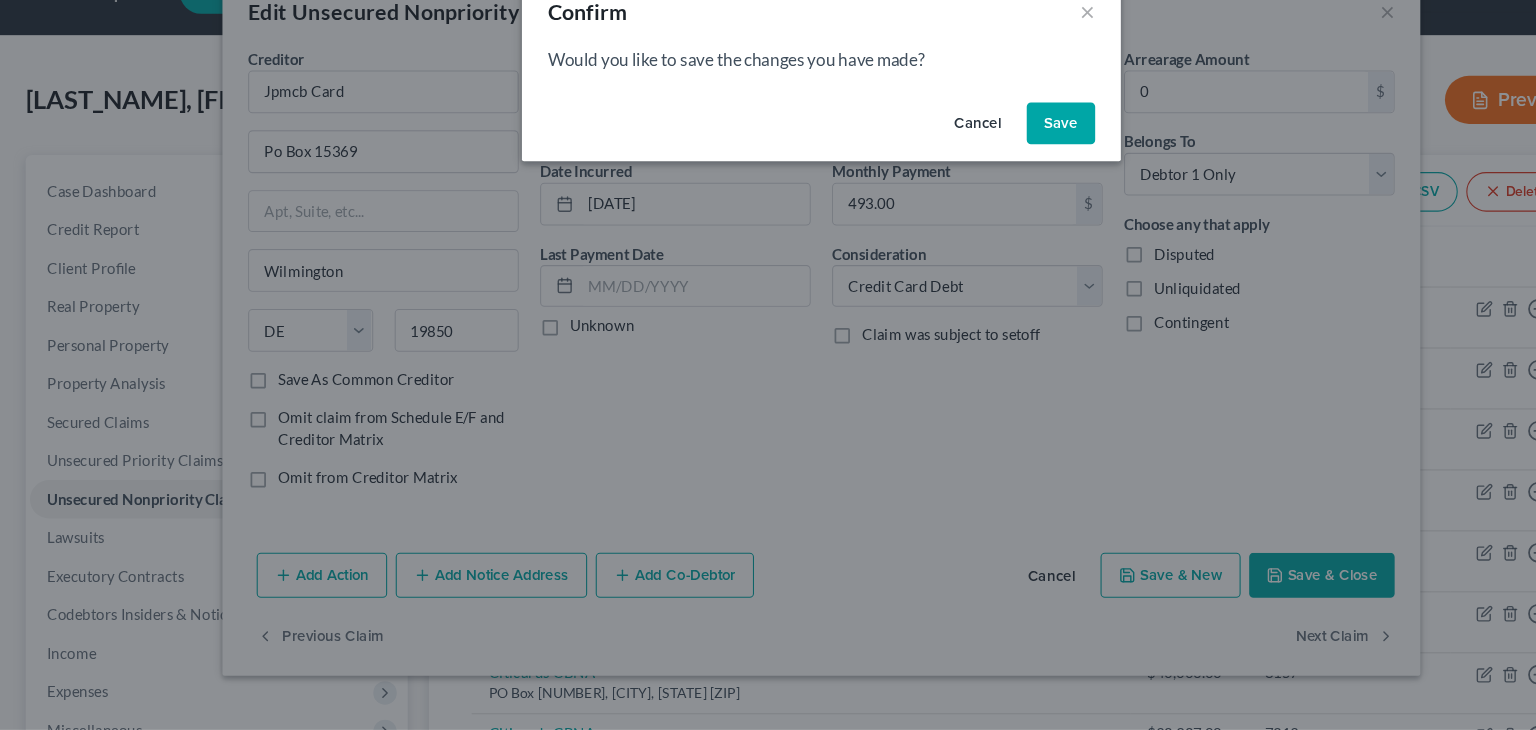 click on "Save" at bounding box center [992, 163] 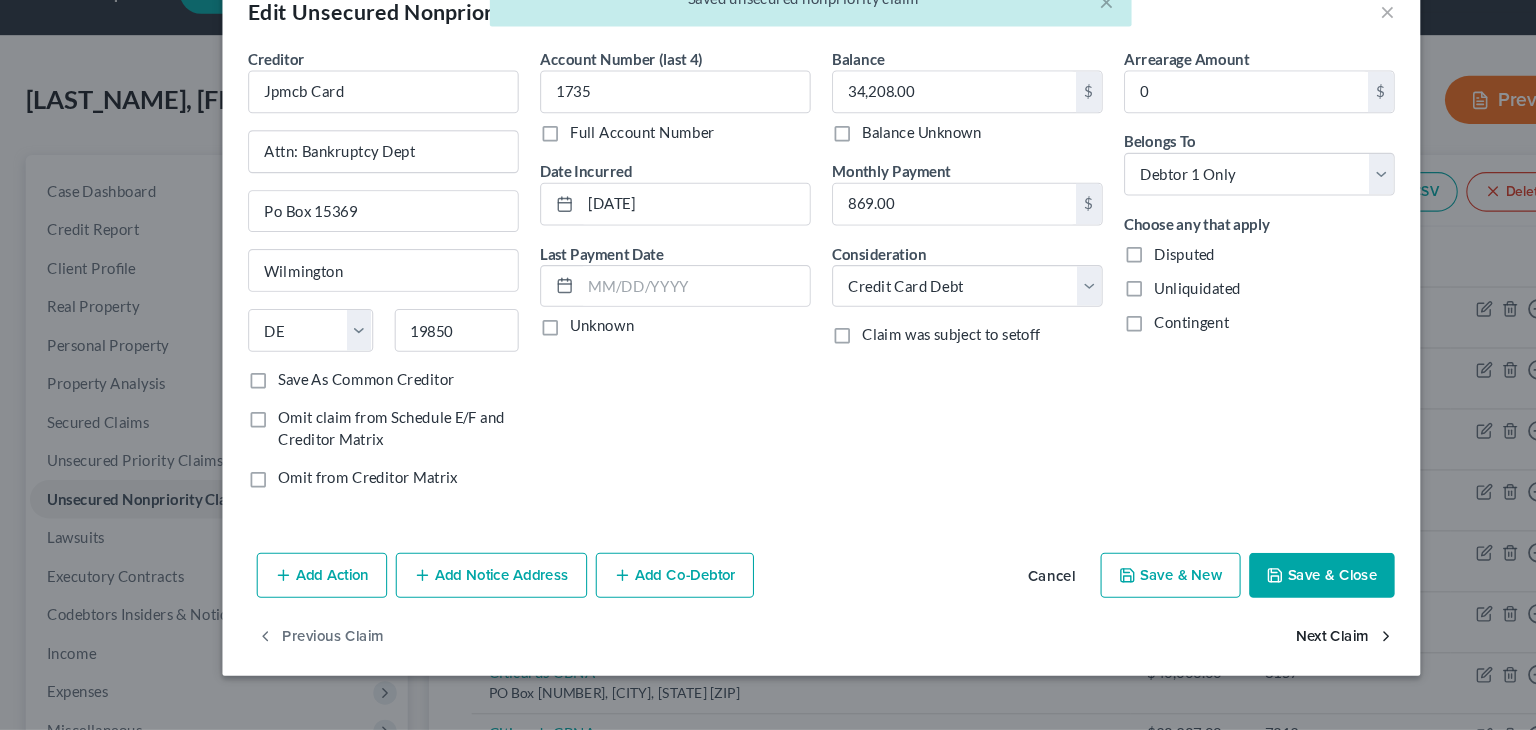 click on "Next Claim" at bounding box center [1258, 643] 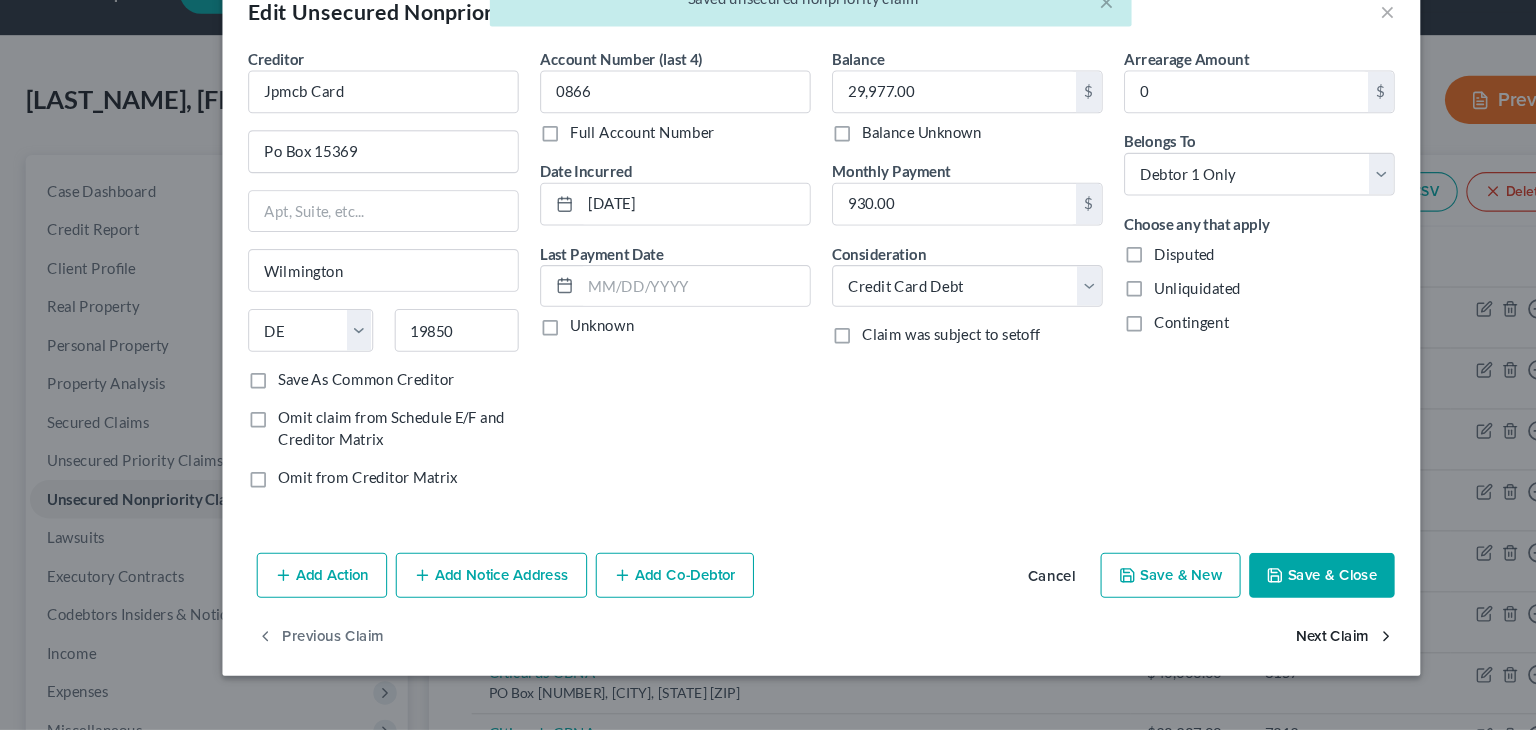 click on "Next Claim" at bounding box center [1258, 643] 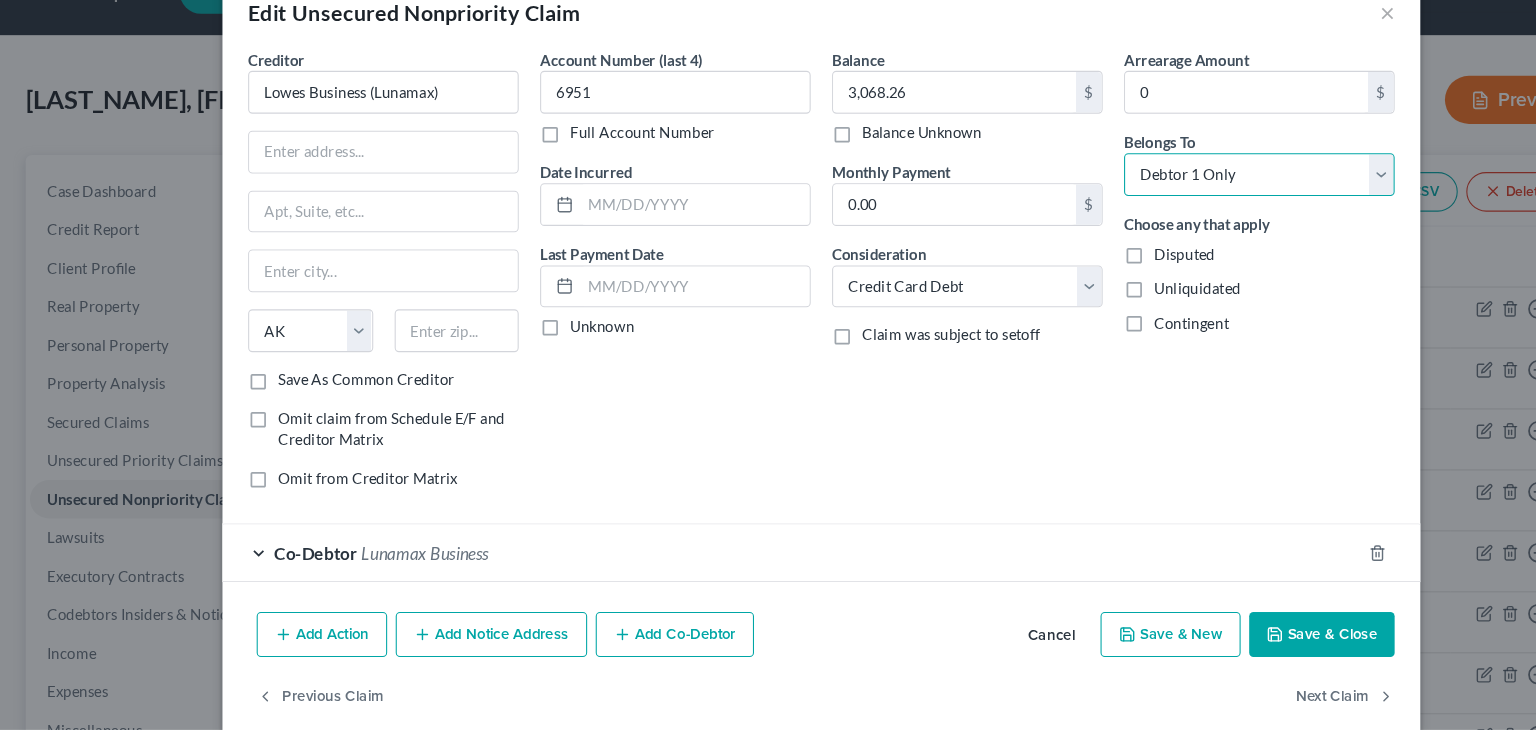 click on "Select Debtor 1 Only Debtor 2 Only Debtor 1 And Debtor 2 Only At Least One Of The Debtors And Another Community Property" at bounding box center [1177, 210] 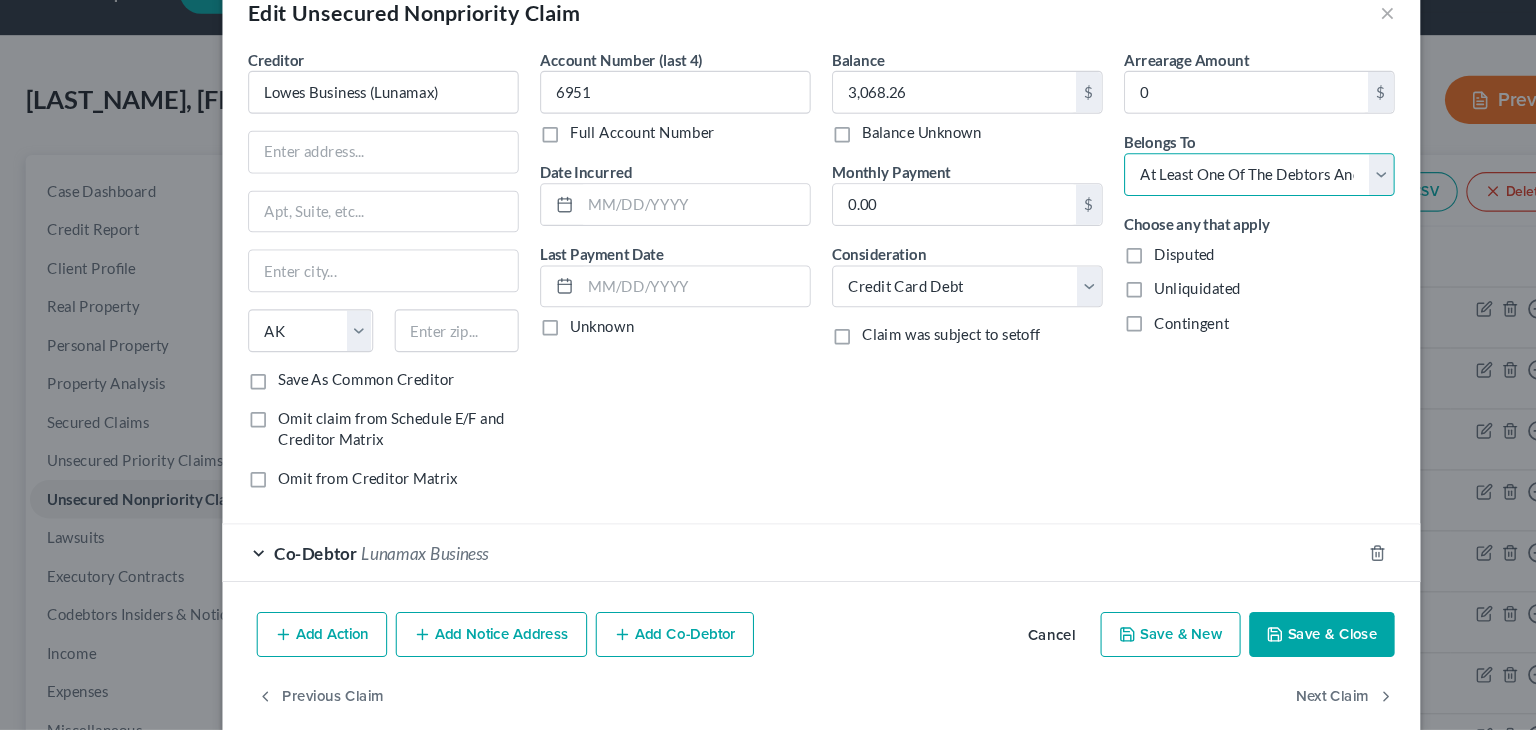 click on "Select Debtor 1 Only Debtor 2 Only Debtor 1 And Debtor 2 Only At Least One Of The Debtors And Another Community Property" at bounding box center (1177, 210) 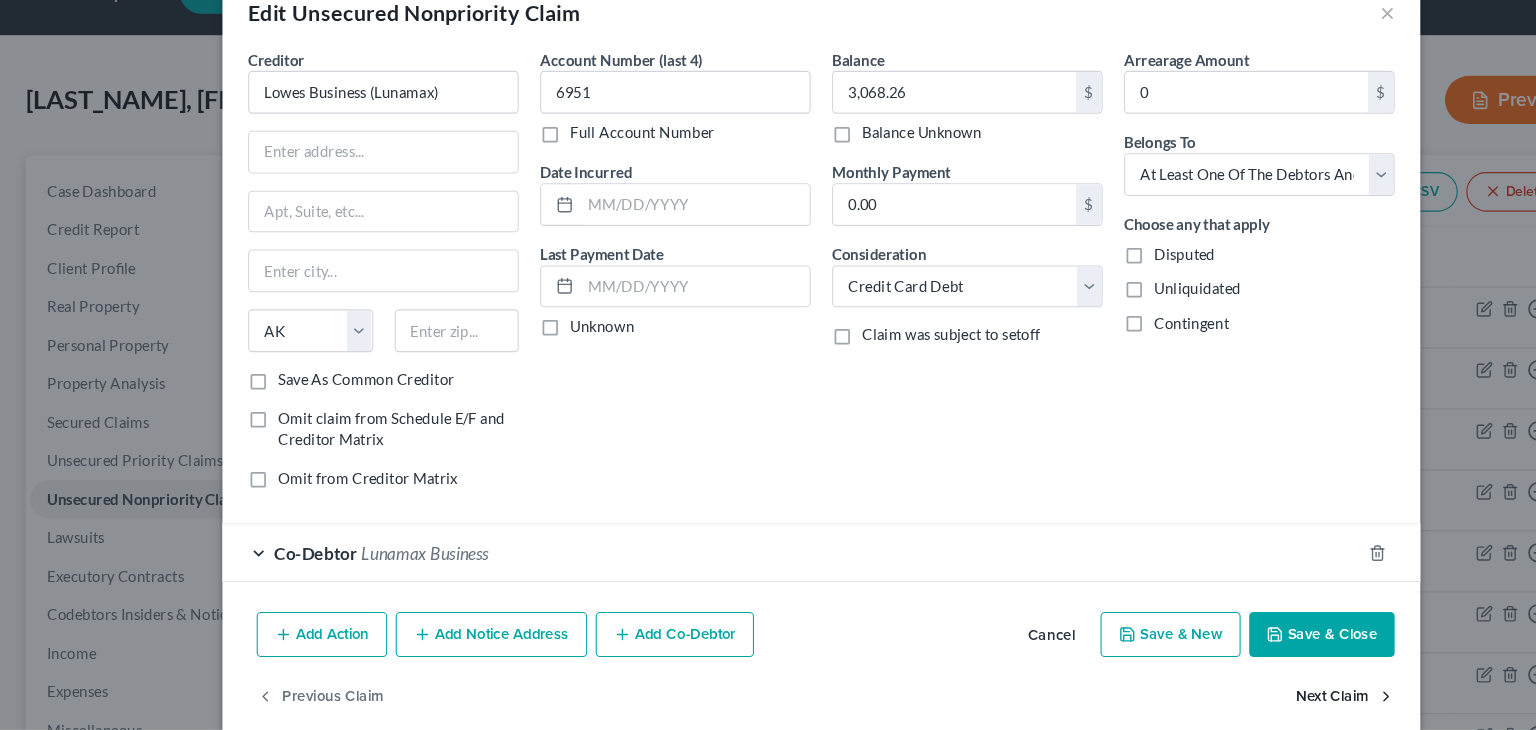 click on "Next Claim" at bounding box center [1258, 698] 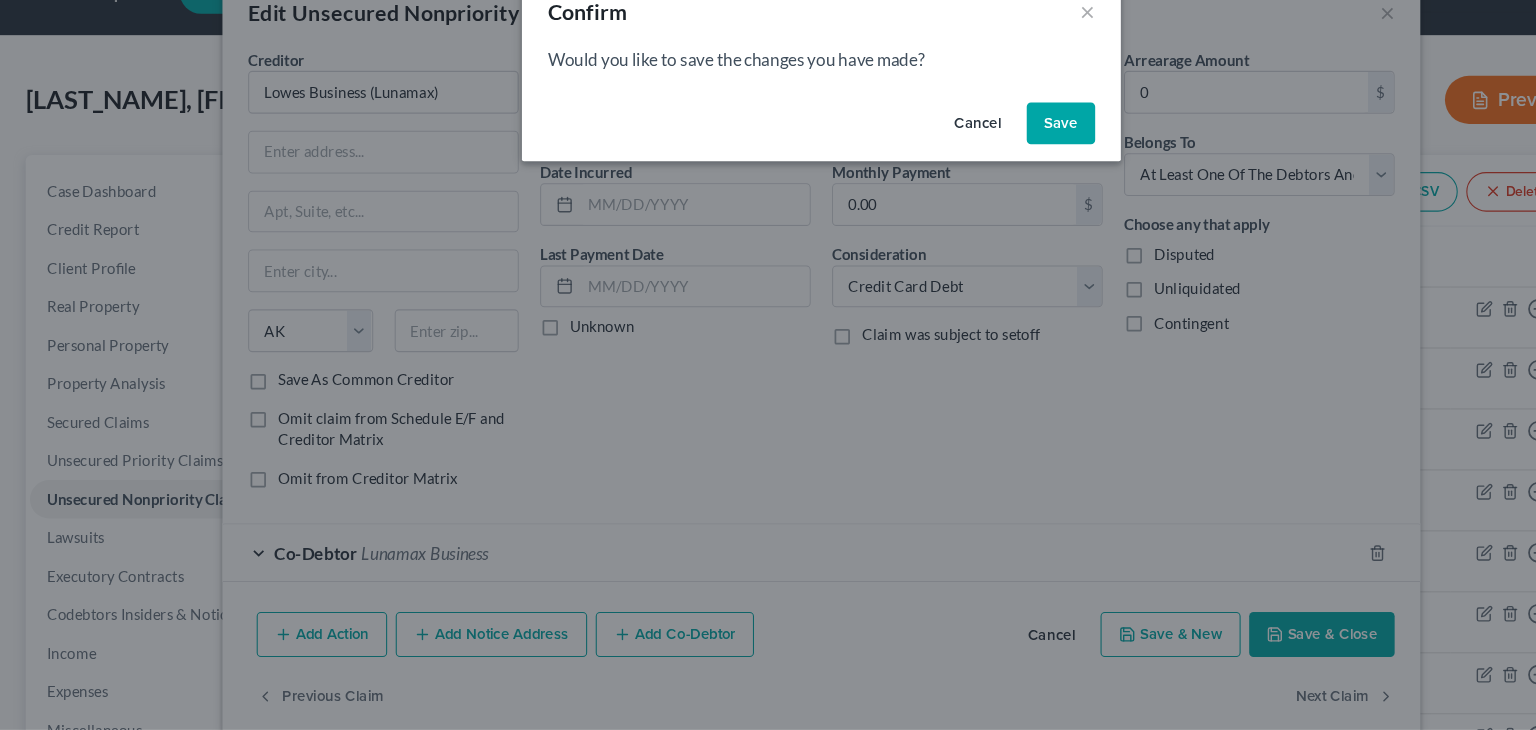 scroll, scrollTop: 0, scrollLeft: 0, axis: both 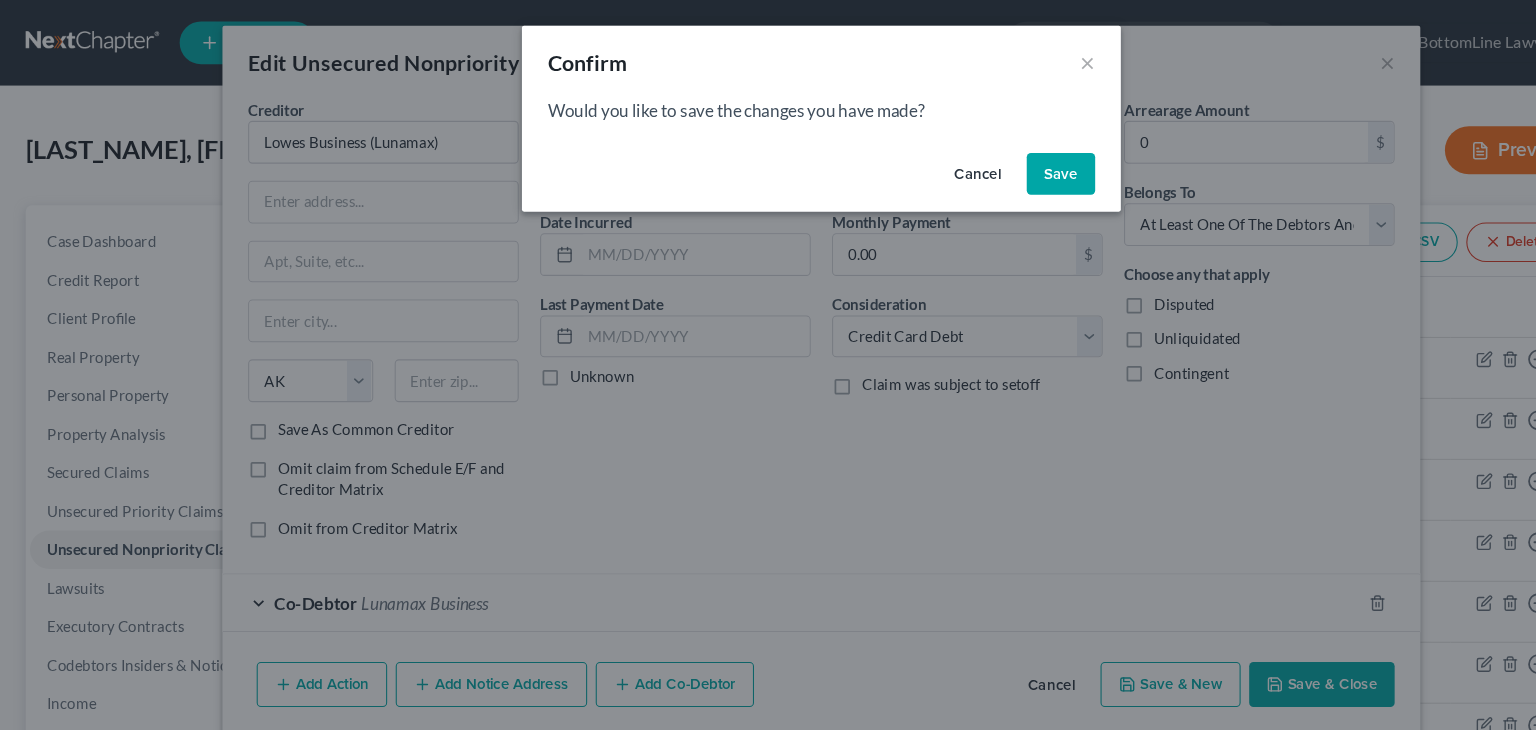 click on "Save" at bounding box center (992, 163) 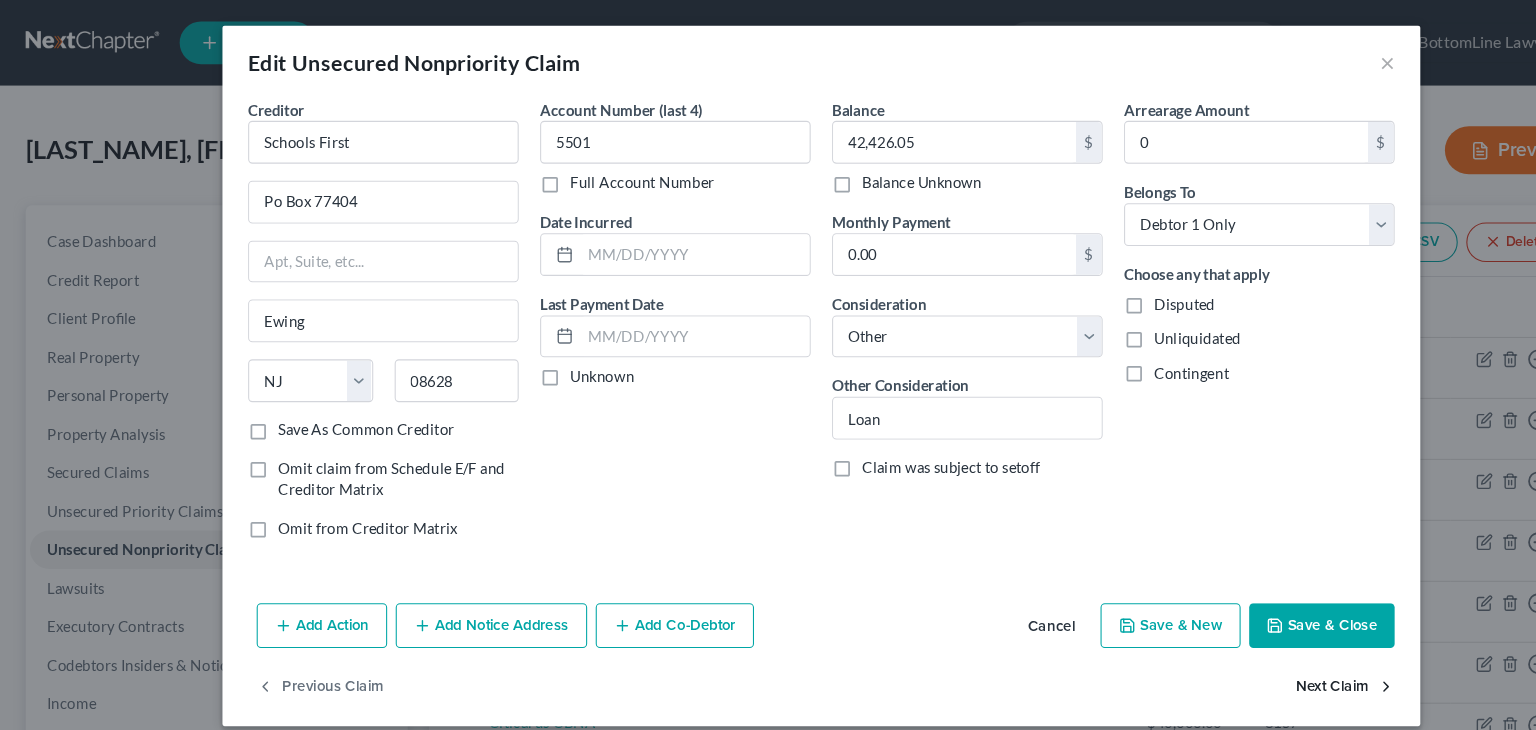 click on "Next Claim" at bounding box center (1258, 643) 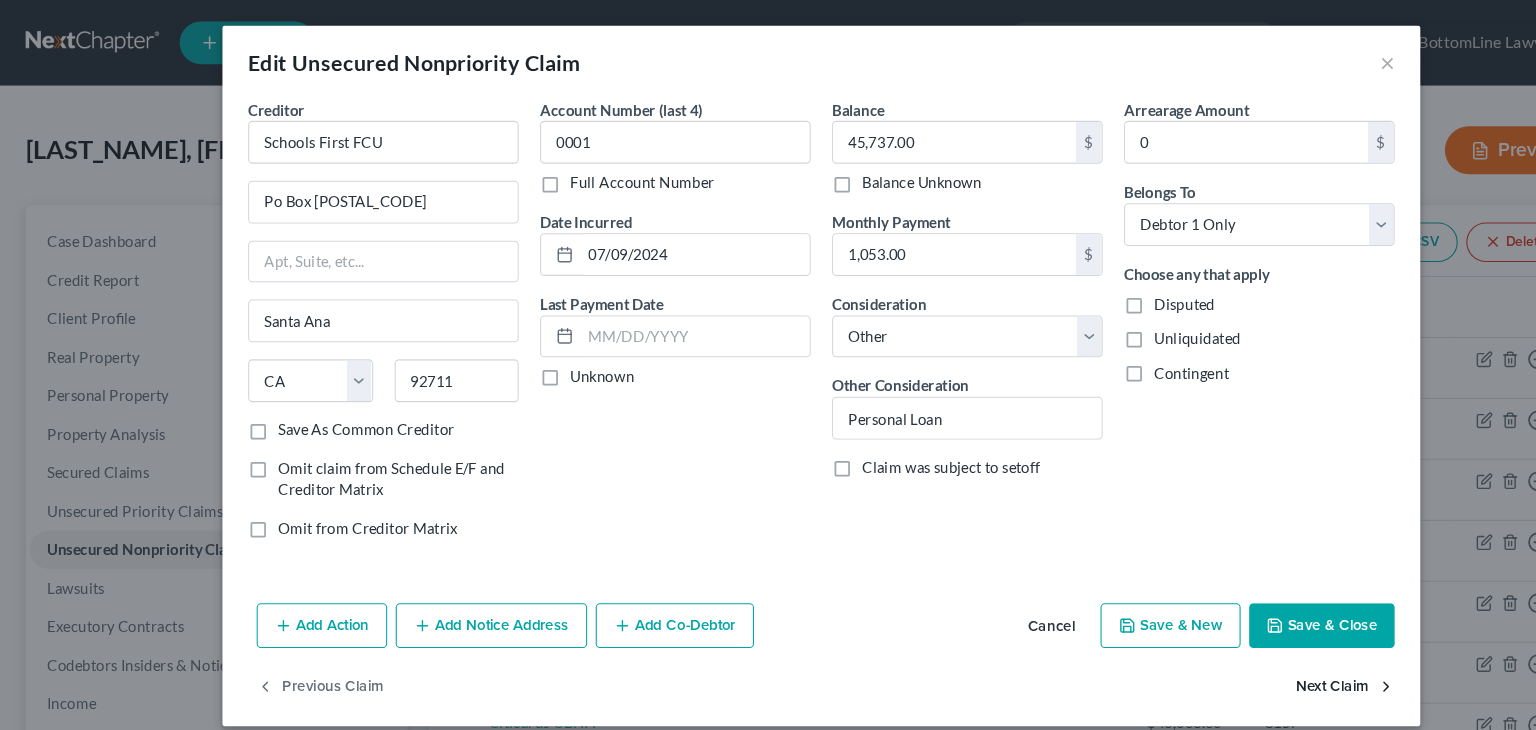 click on "Next Claim" at bounding box center (1258, 643) 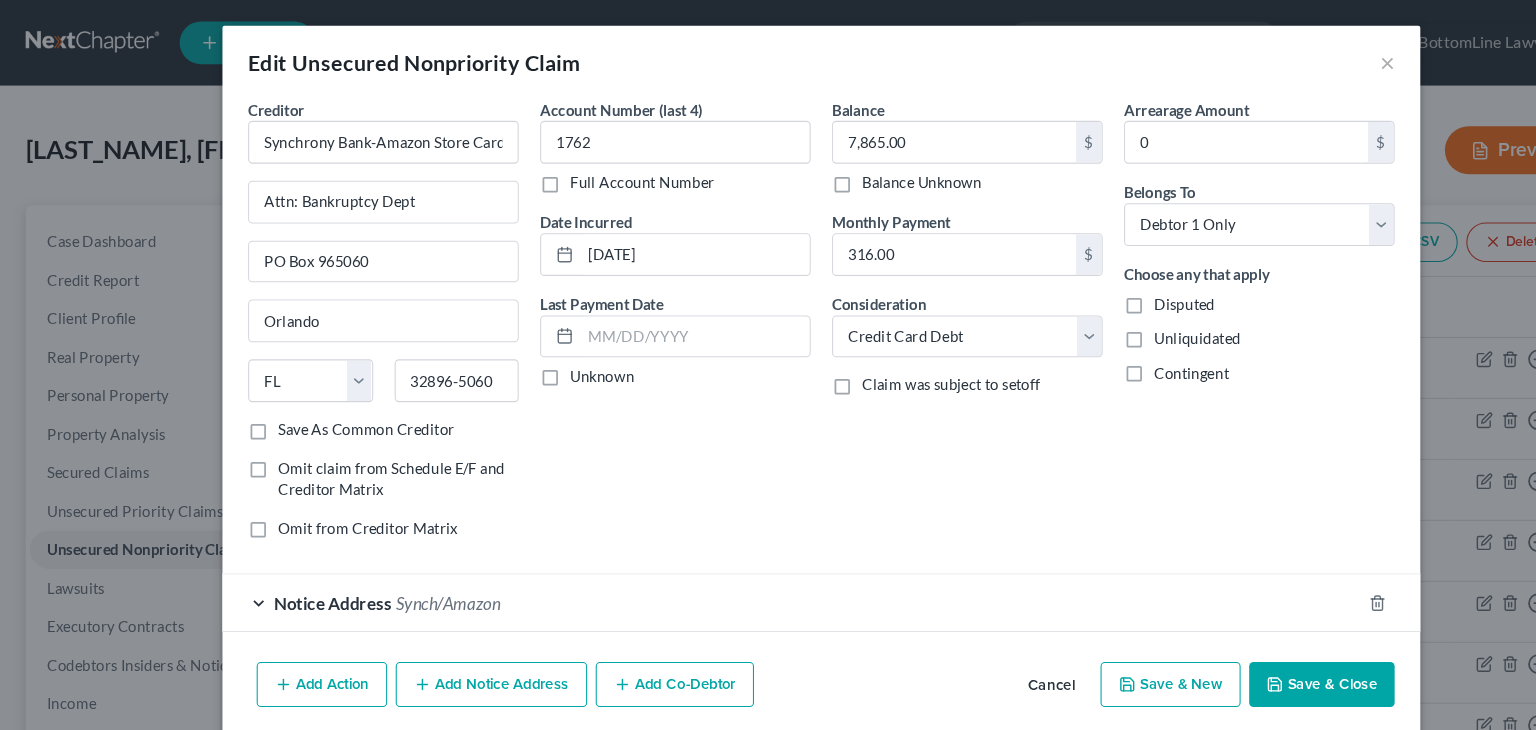 scroll, scrollTop: 26, scrollLeft: 0, axis: vertical 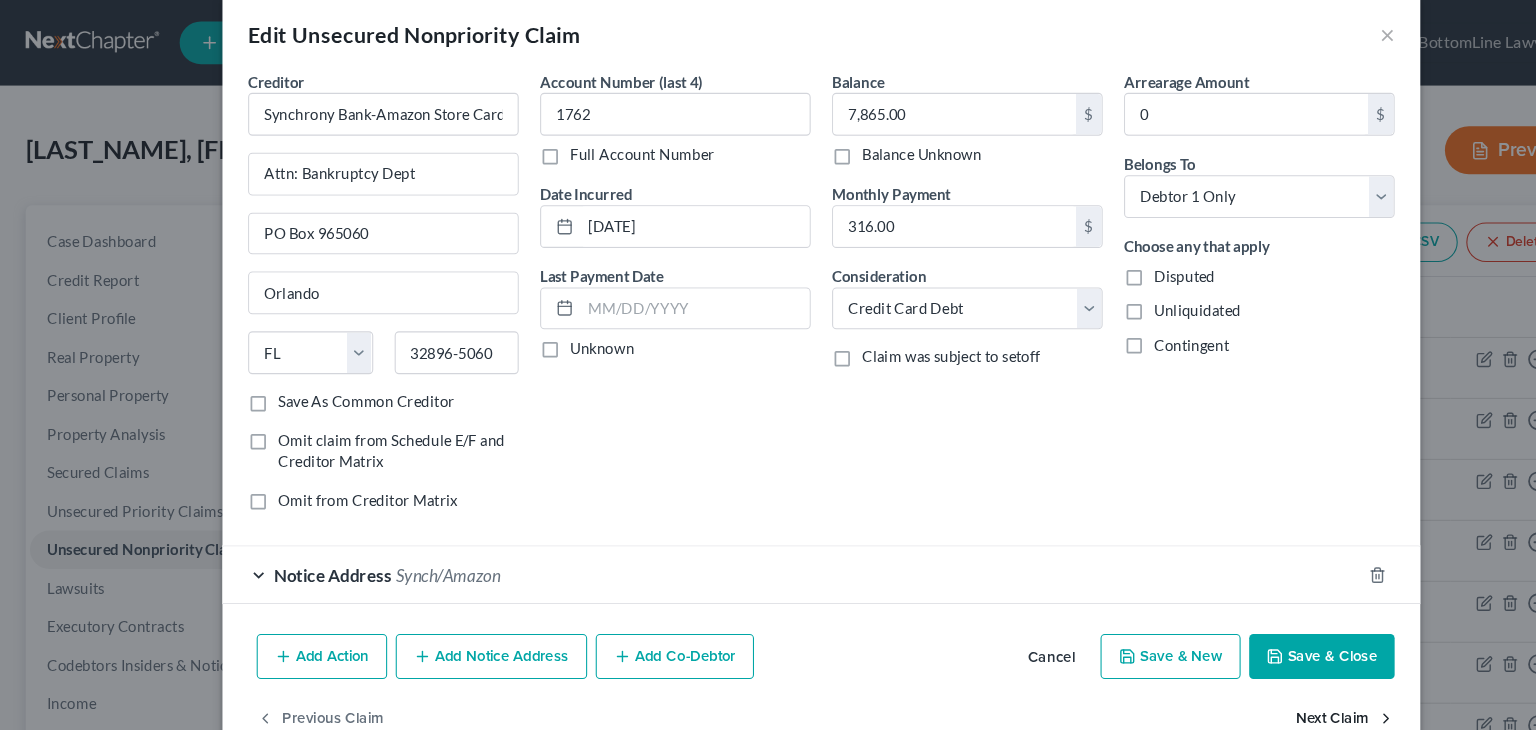 click on "Next Claim" at bounding box center [1258, 672] 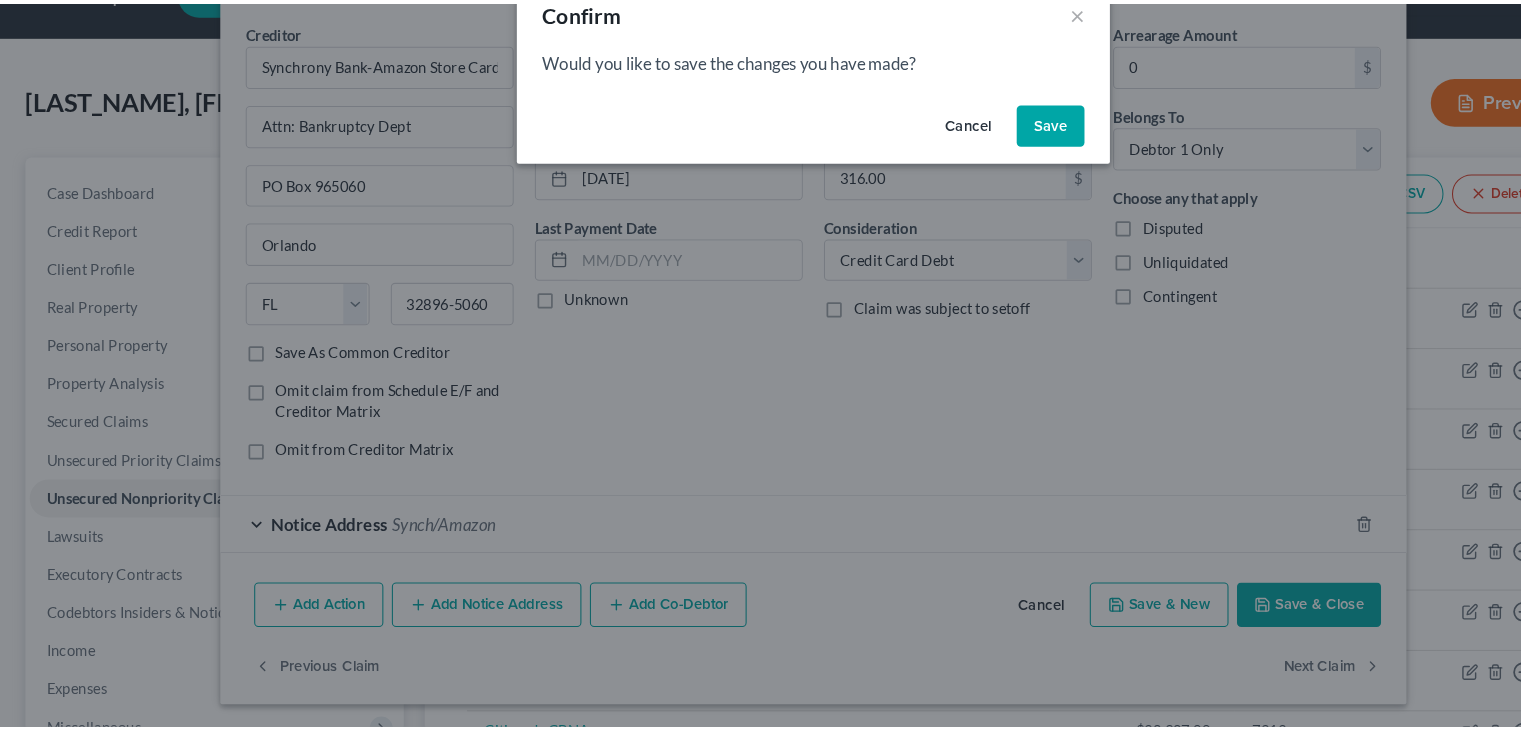 scroll, scrollTop: 0, scrollLeft: 0, axis: both 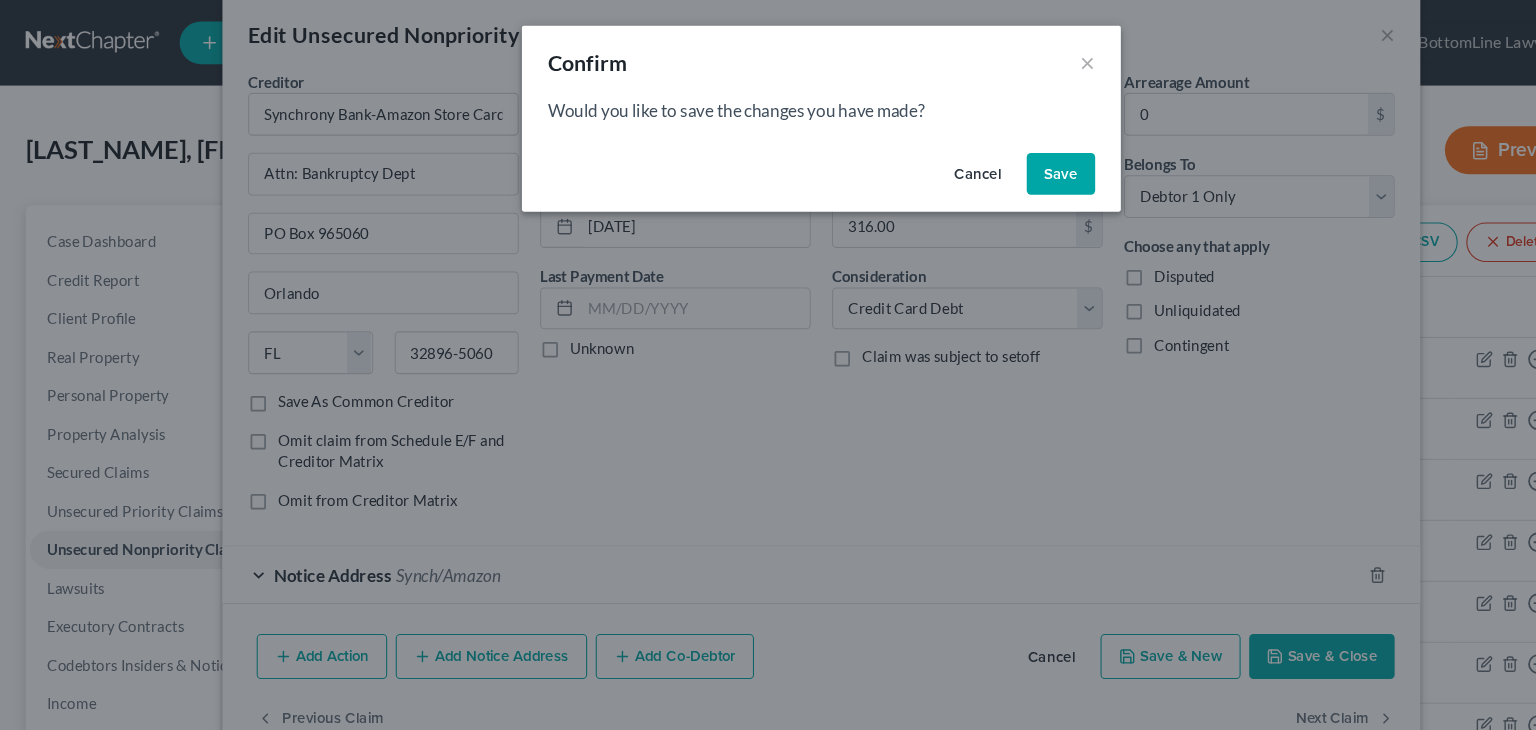 click on "Save" at bounding box center (992, 163) 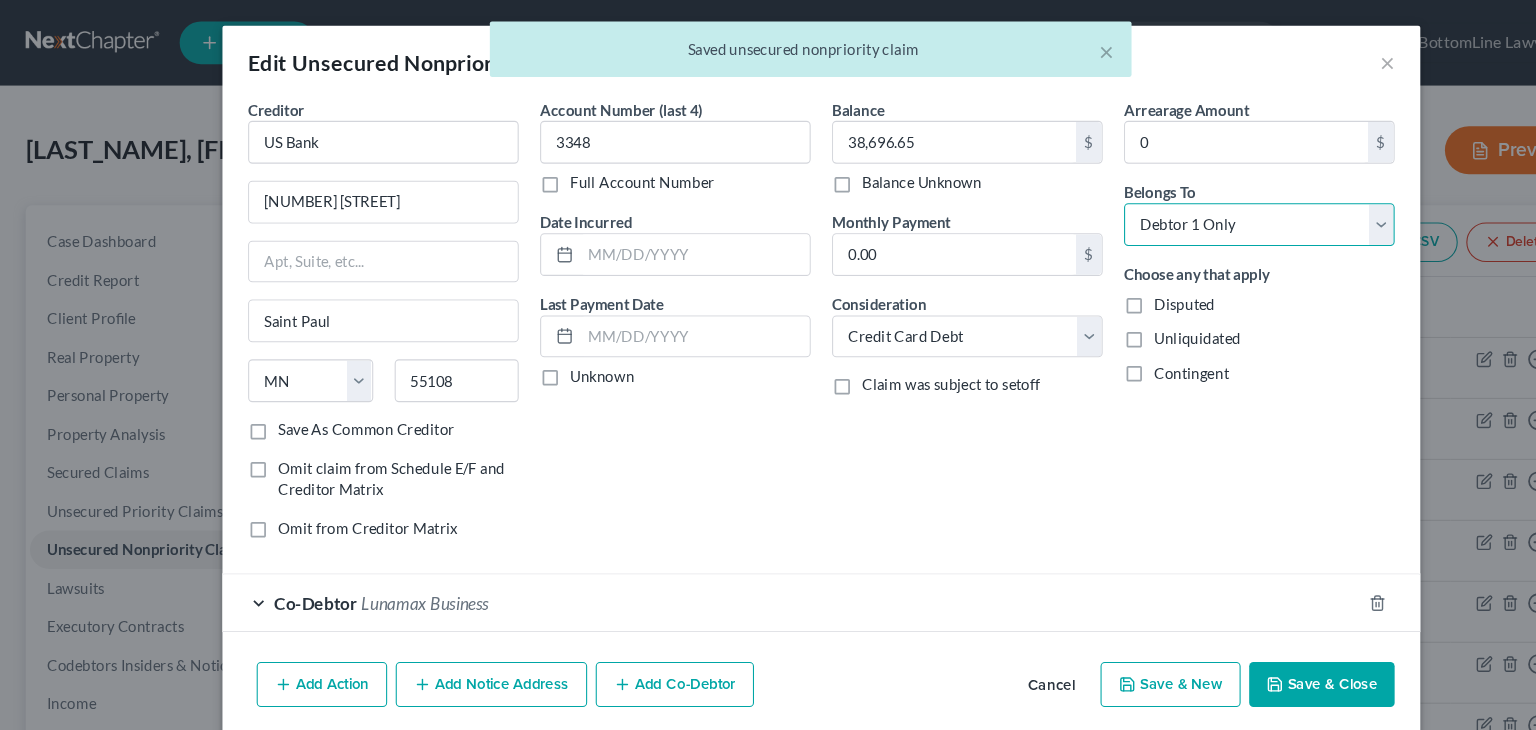 click on "Select Debtor 1 Only Debtor 2 Only Debtor 1 And Debtor 2 Only At Least One Of The Debtors And Another Community Property" at bounding box center (1177, 210) 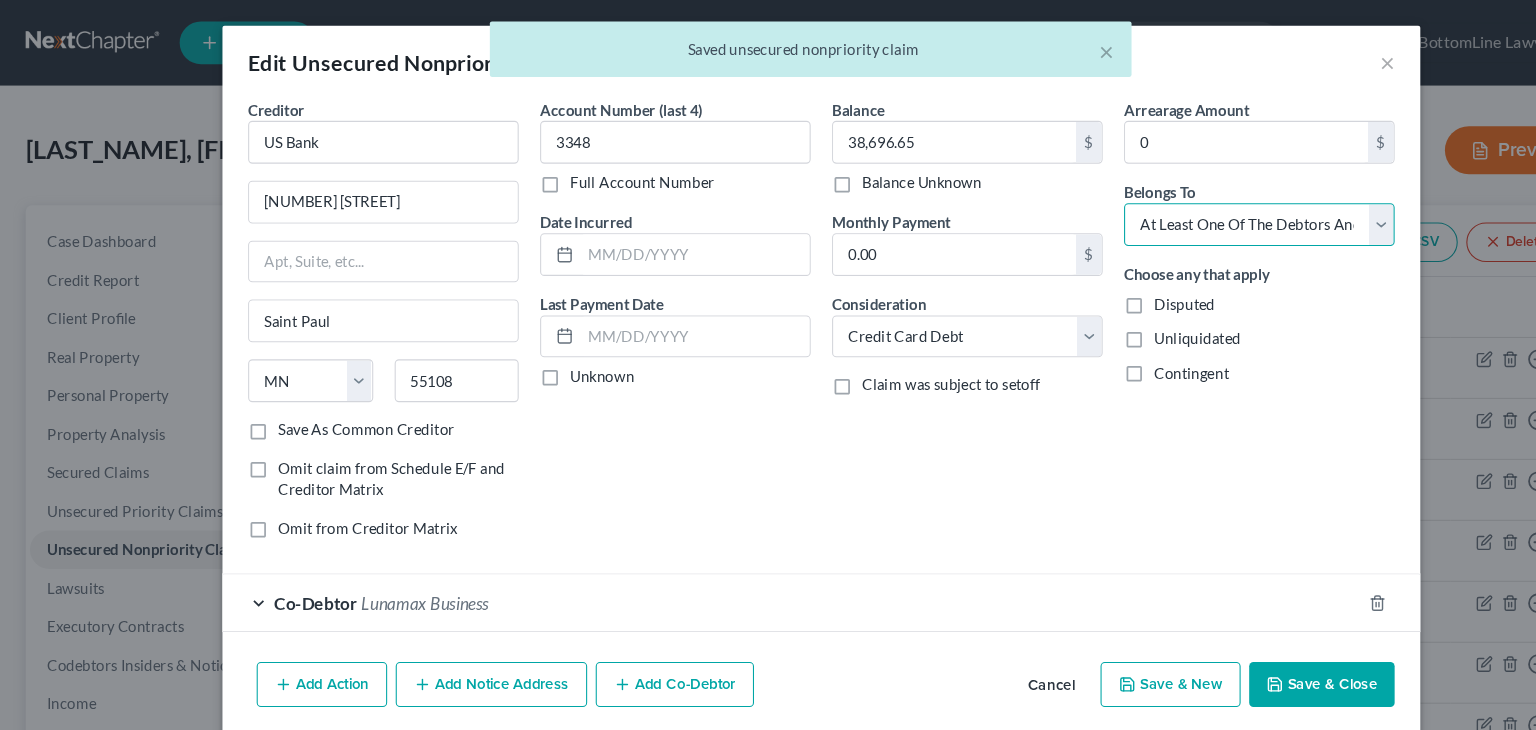 click on "Select Debtor 1 Only Debtor 2 Only Debtor 1 And Debtor 2 Only At Least One Of The Debtors And Another Community Property" at bounding box center [1177, 210] 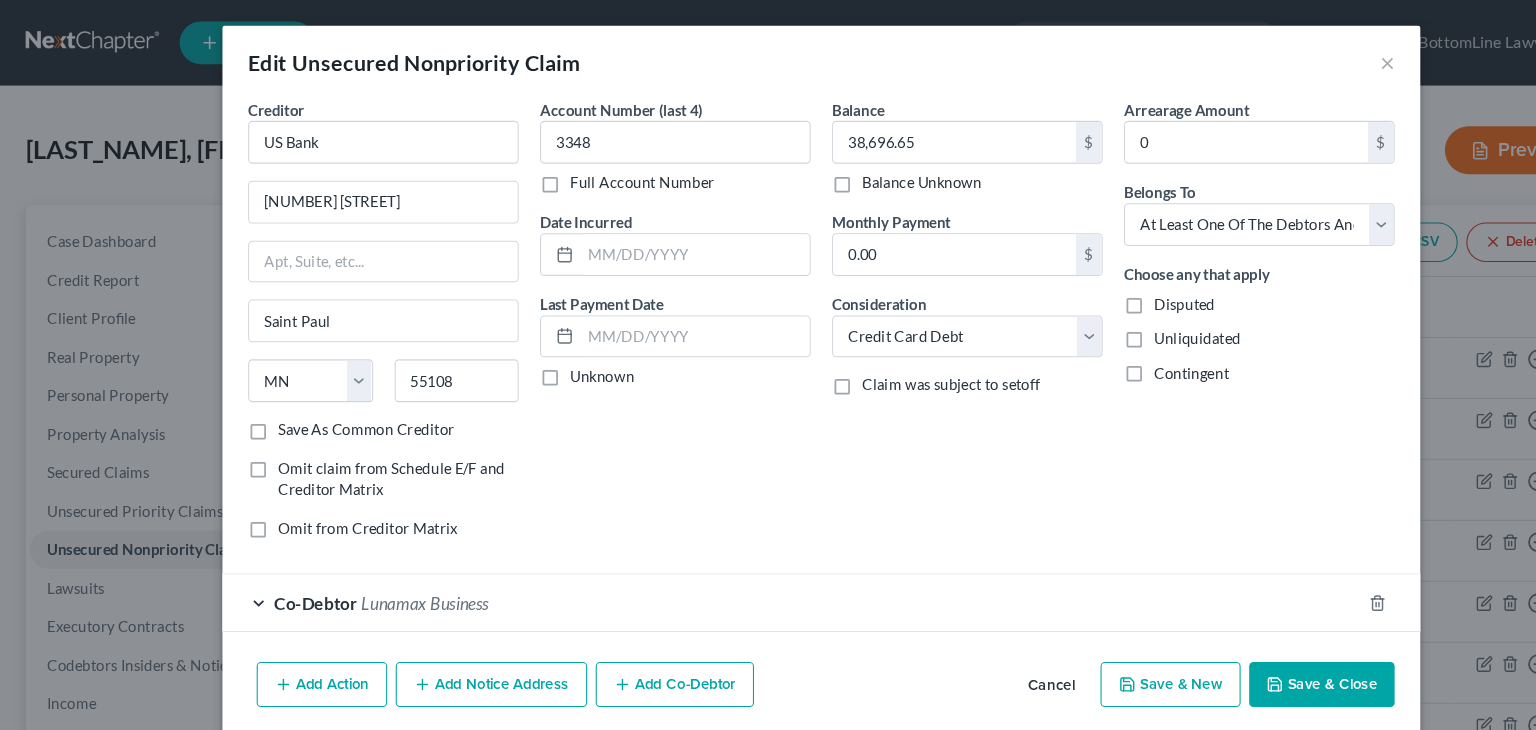 click on "Save & Close" at bounding box center (1236, 640) 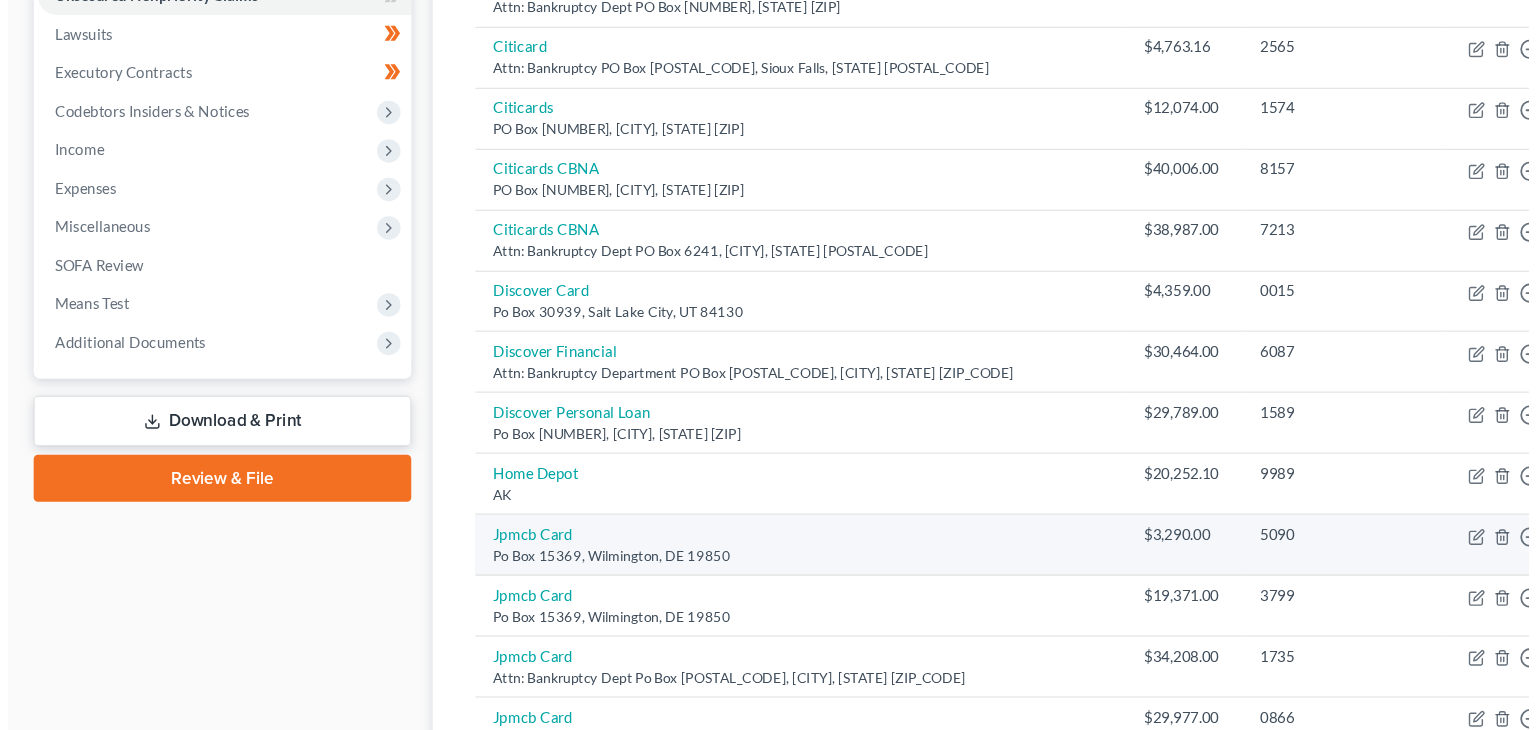 scroll, scrollTop: 513, scrollLeft: 0, axis: vertical 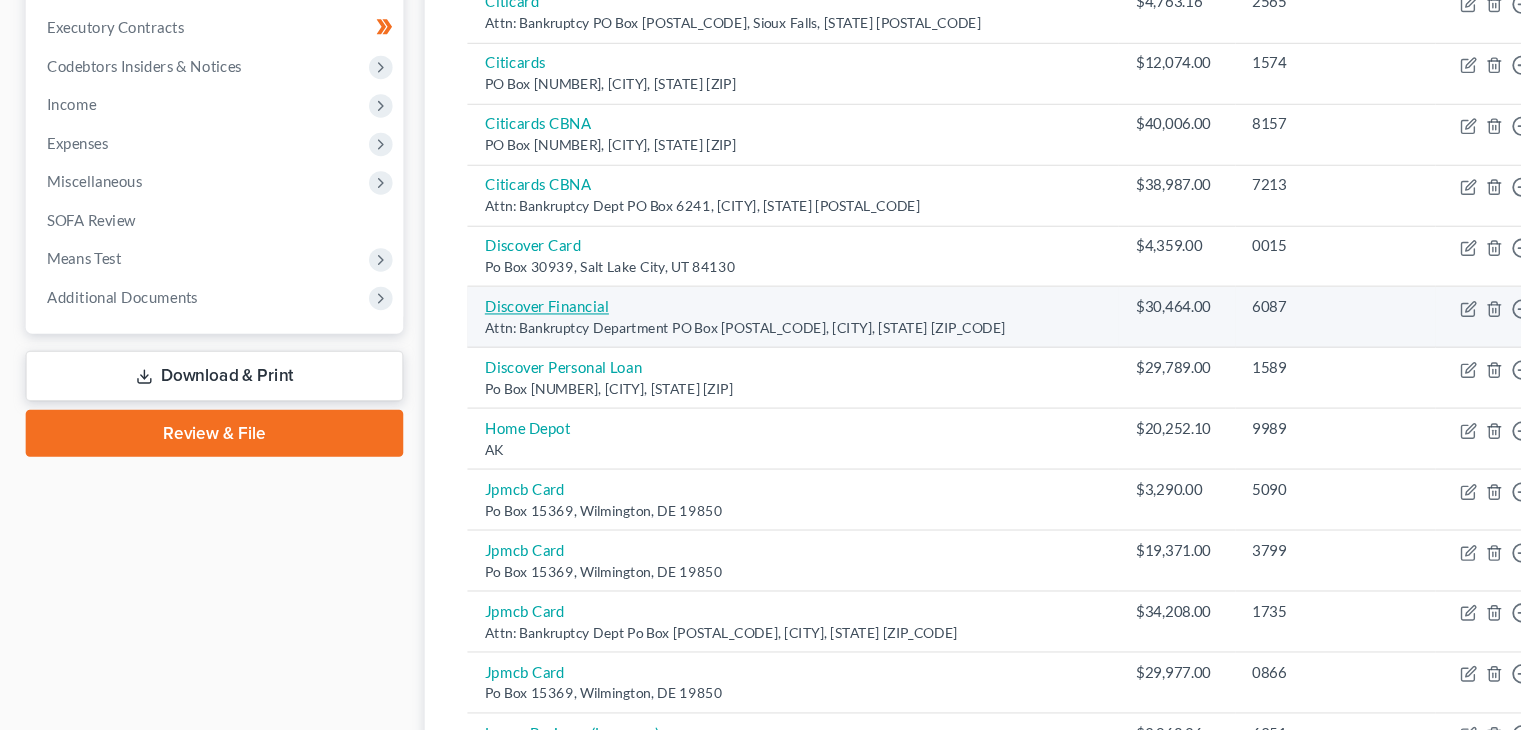 click on "Discover Financial" at bounding box center [511, 333] 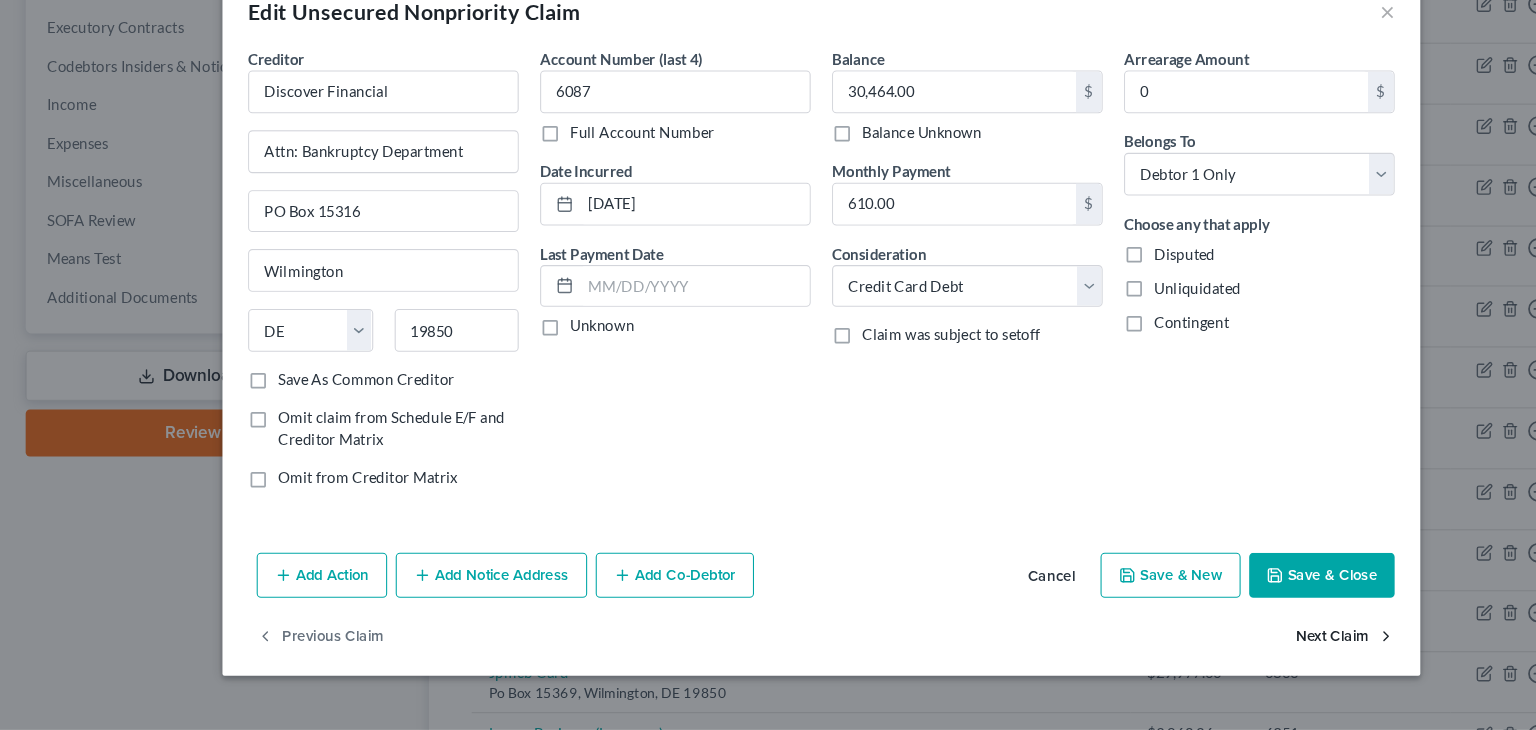 click on "Next Claim" at bounding box center [1258, 643] 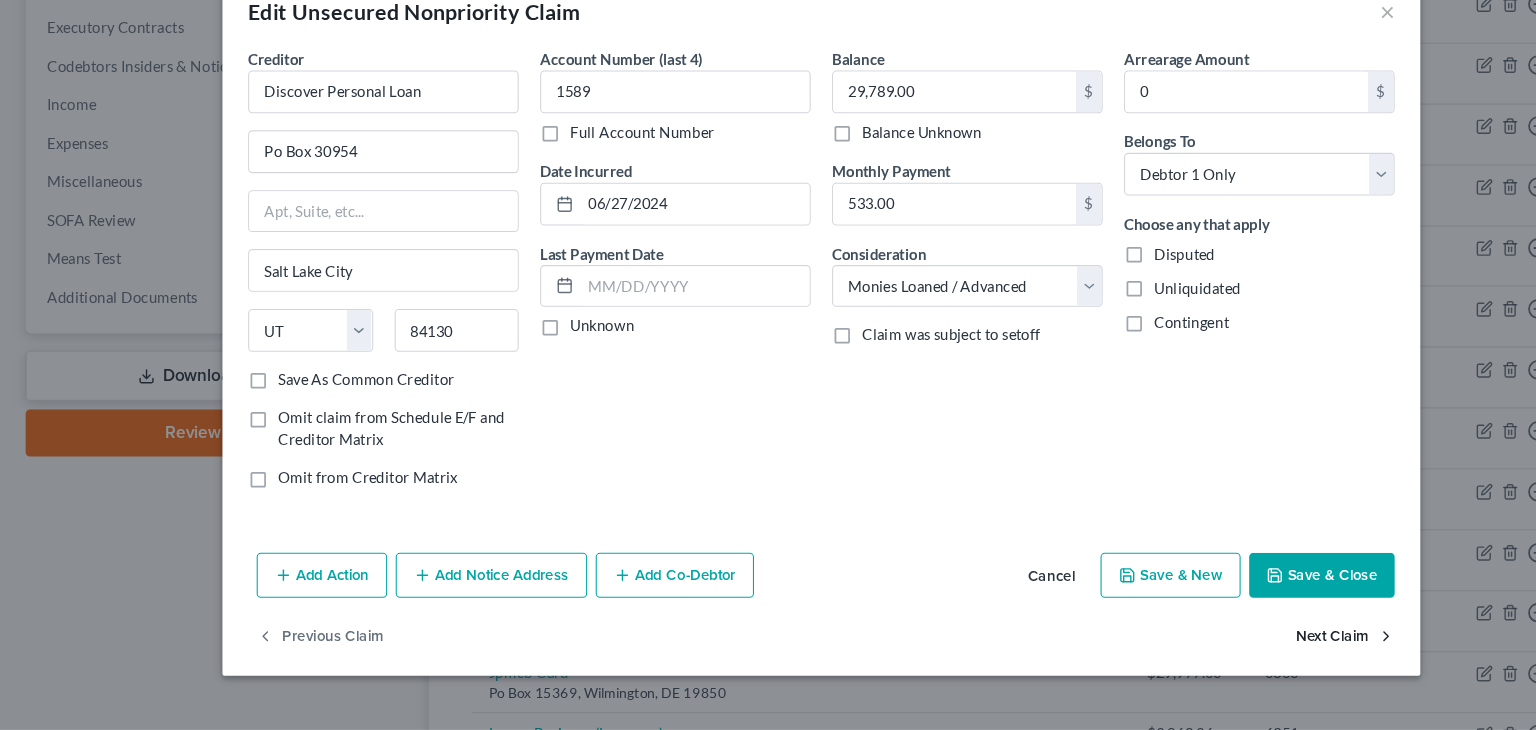 click on "Next Claim" at bounding box center [1258, 643] 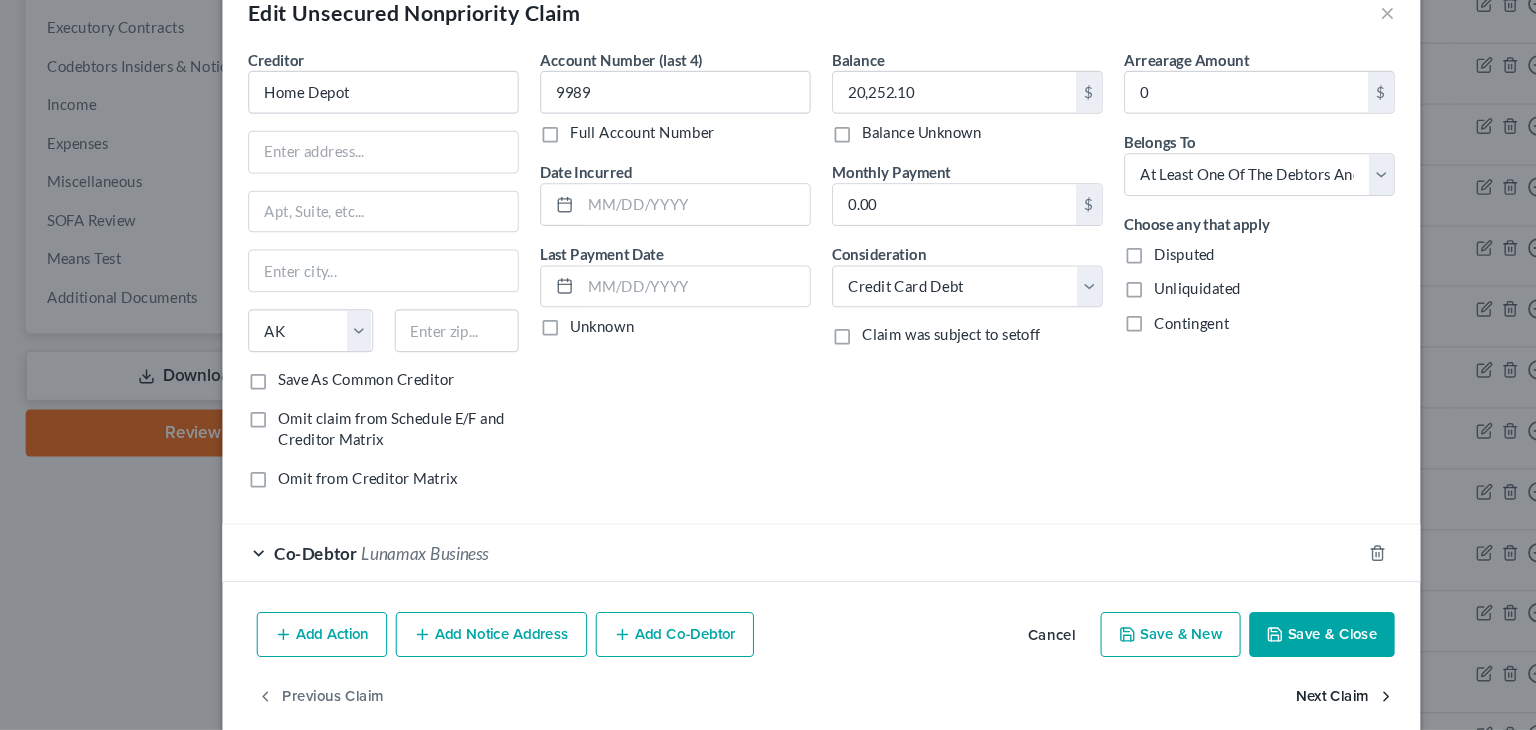 click on "Next Claim" at bounding box center [1258, 698] 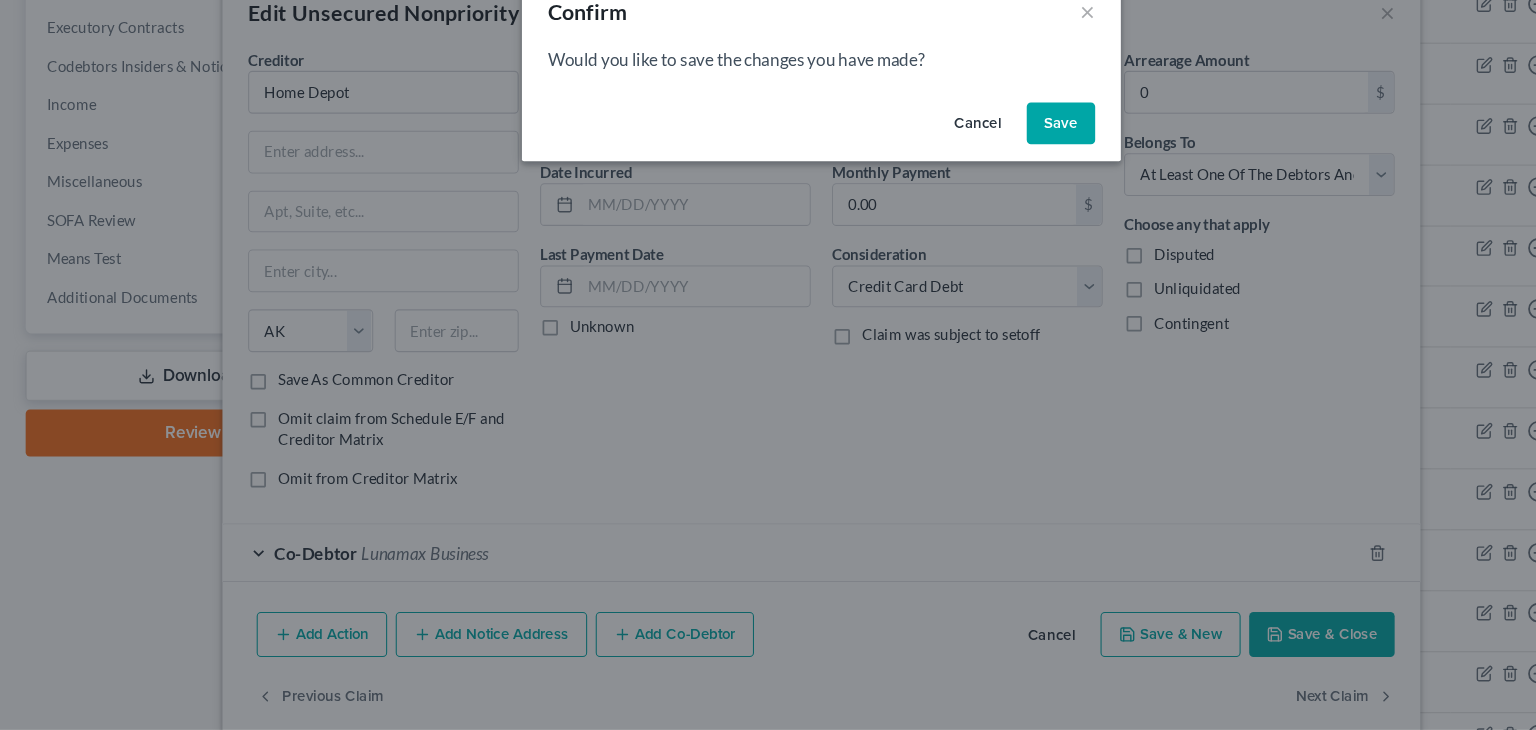 click on "Save" at bounding box center [992, 163] 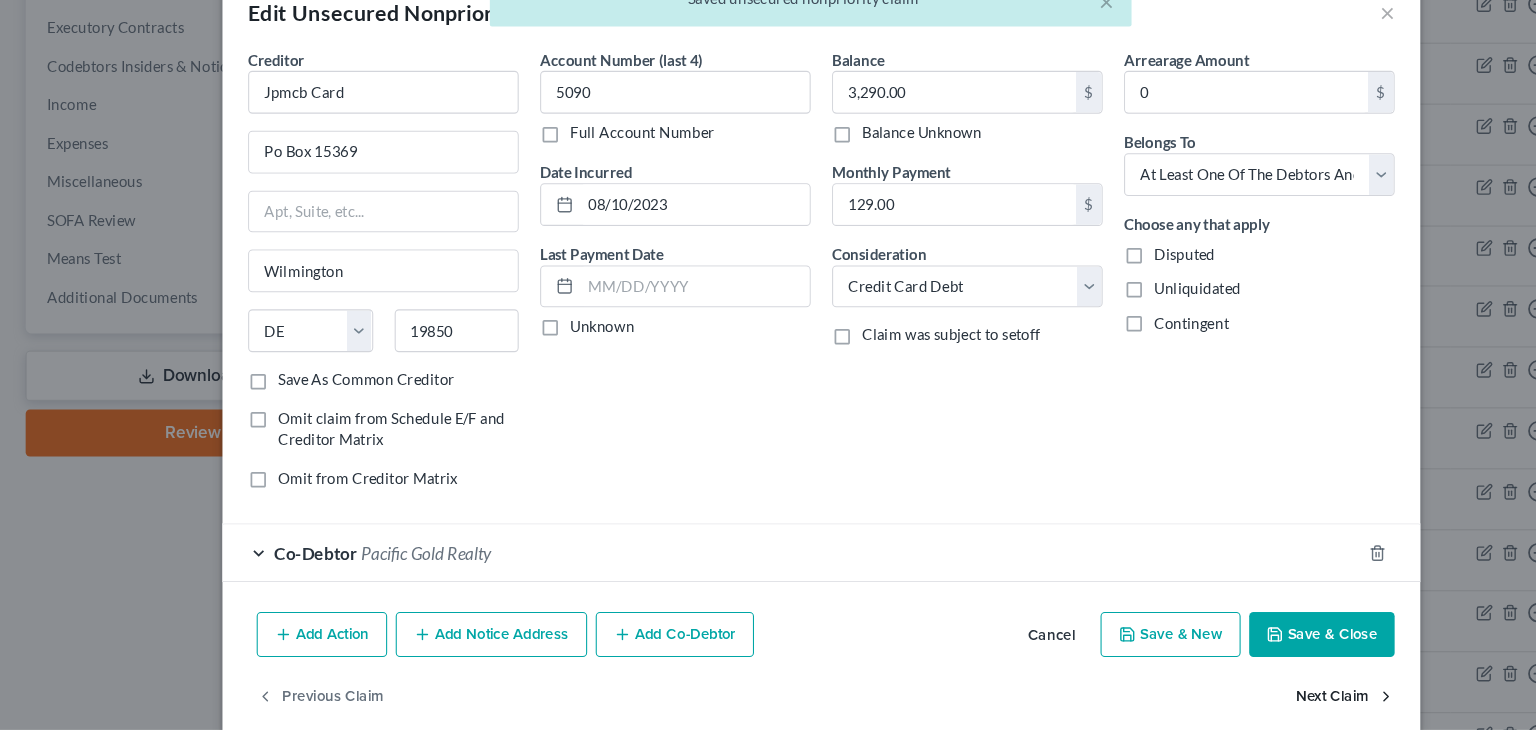 click on "Next Claim" at bounding box center (1258, 698) 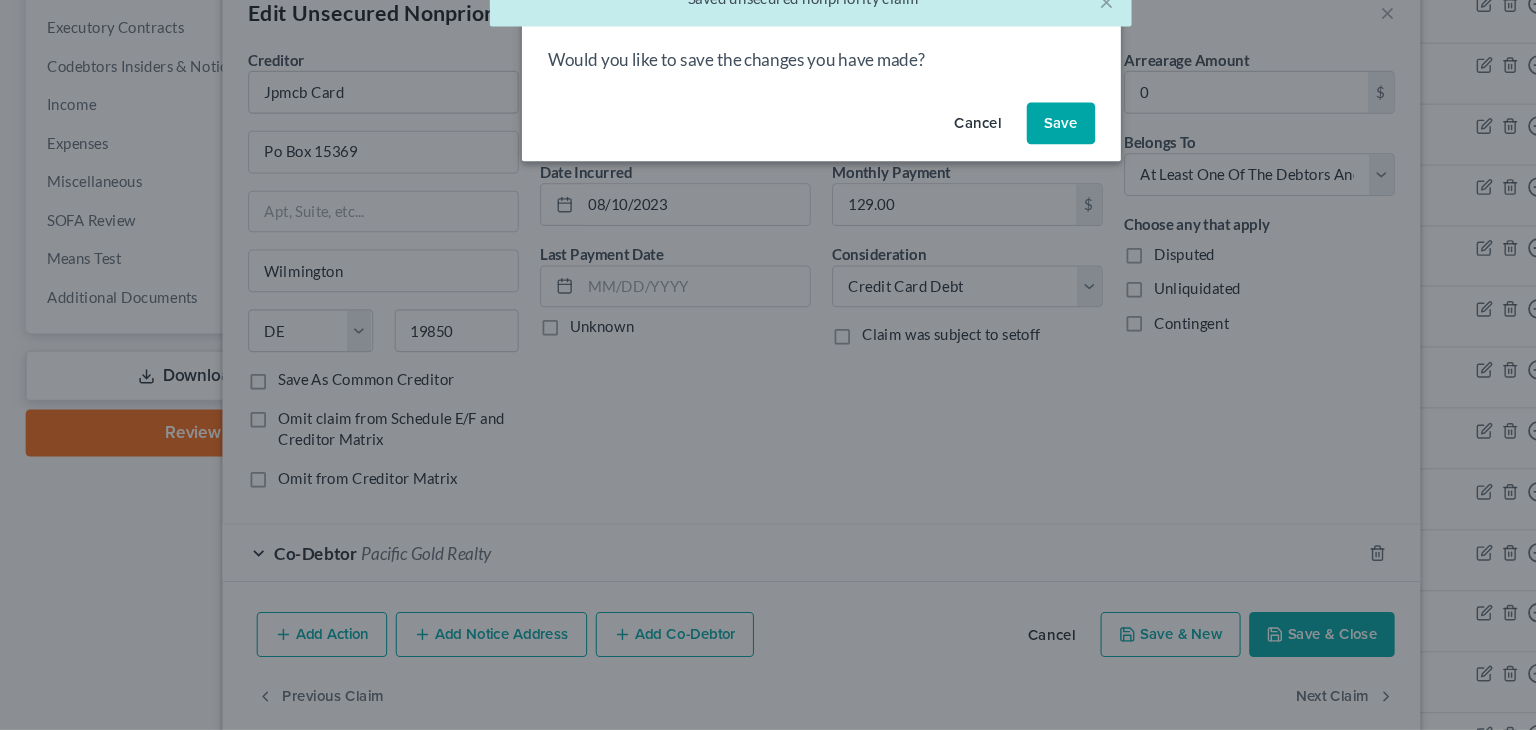 click on "Save" at bounding box center [992, 163] 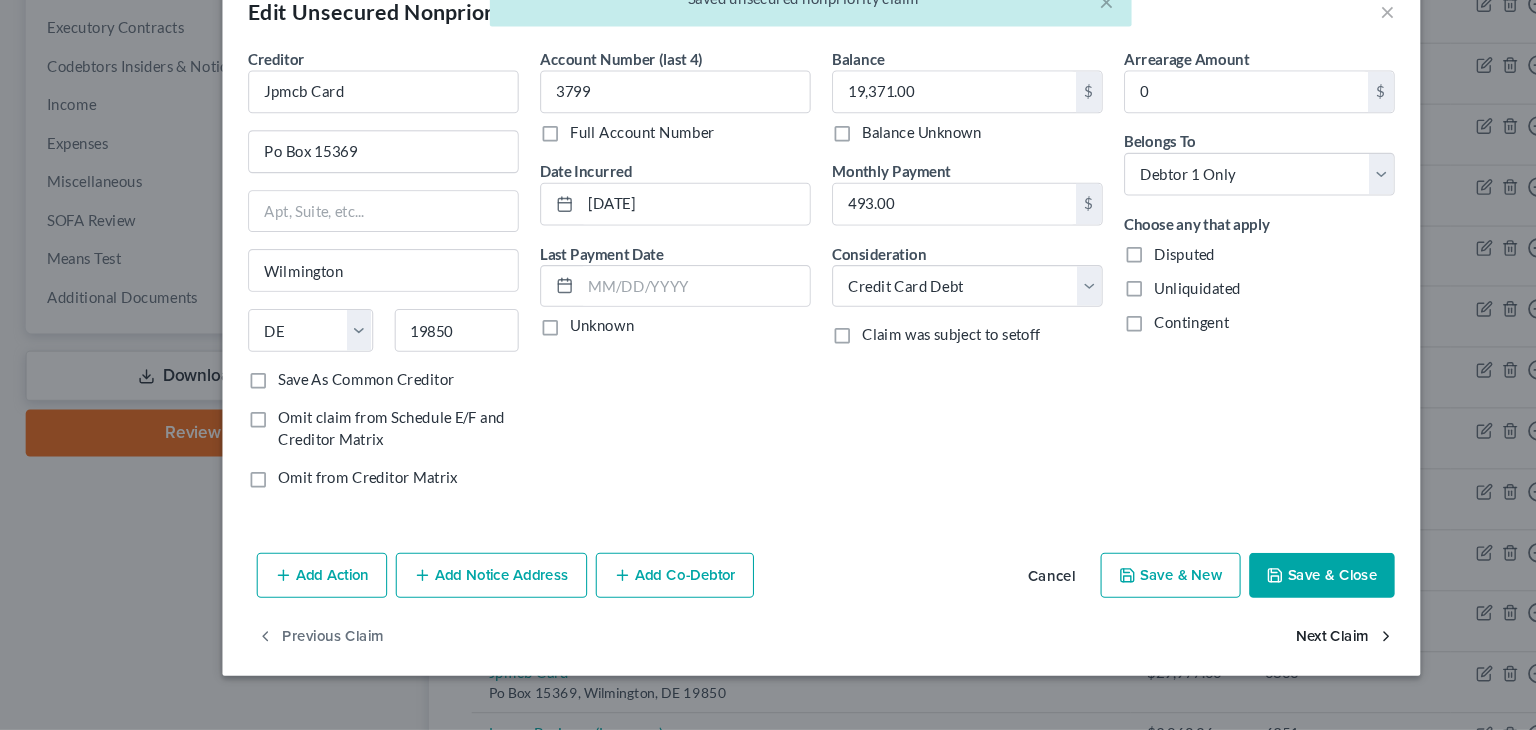 click on "Next Claim" at bounding box center (1258, 643) 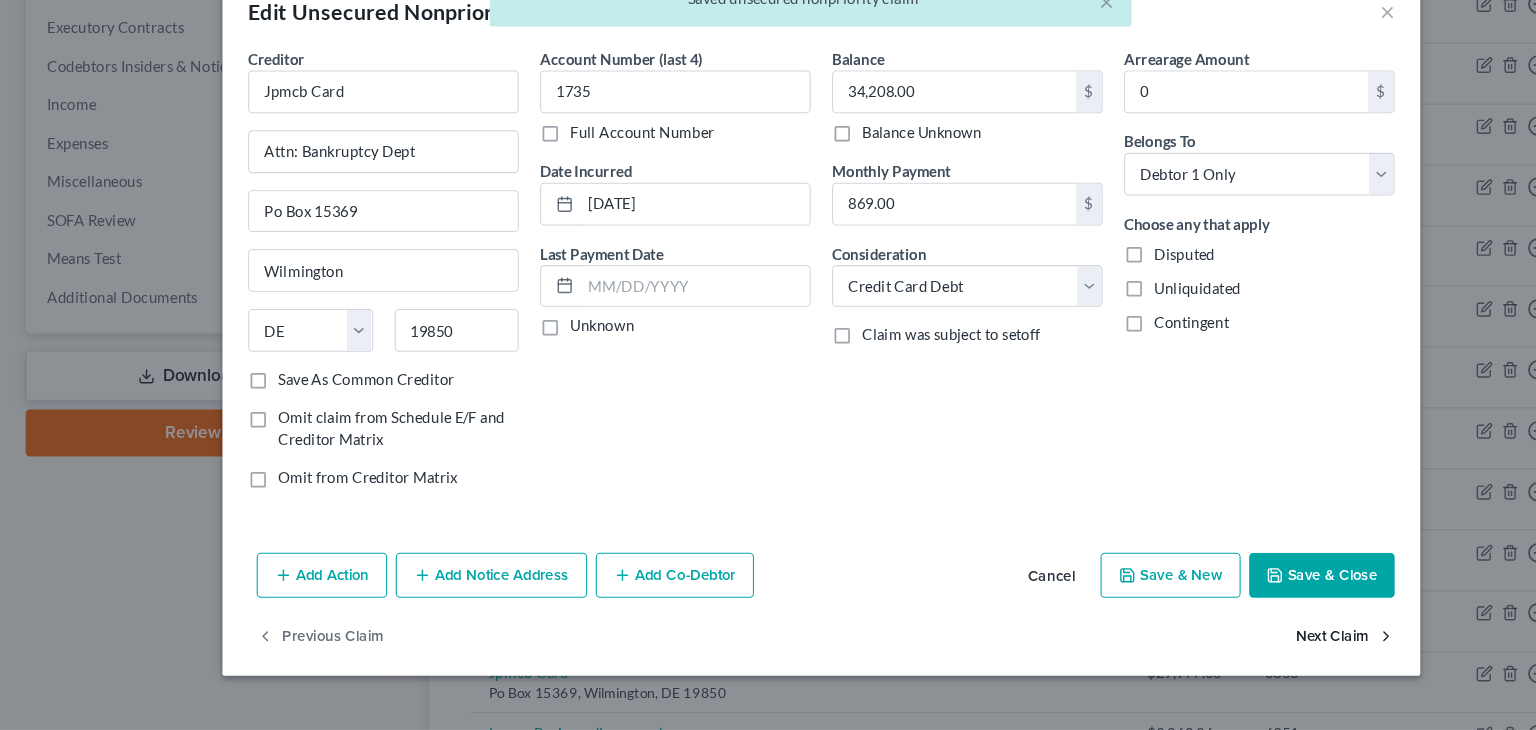 click on "Next Claim" at bounding box center [1258, 643] 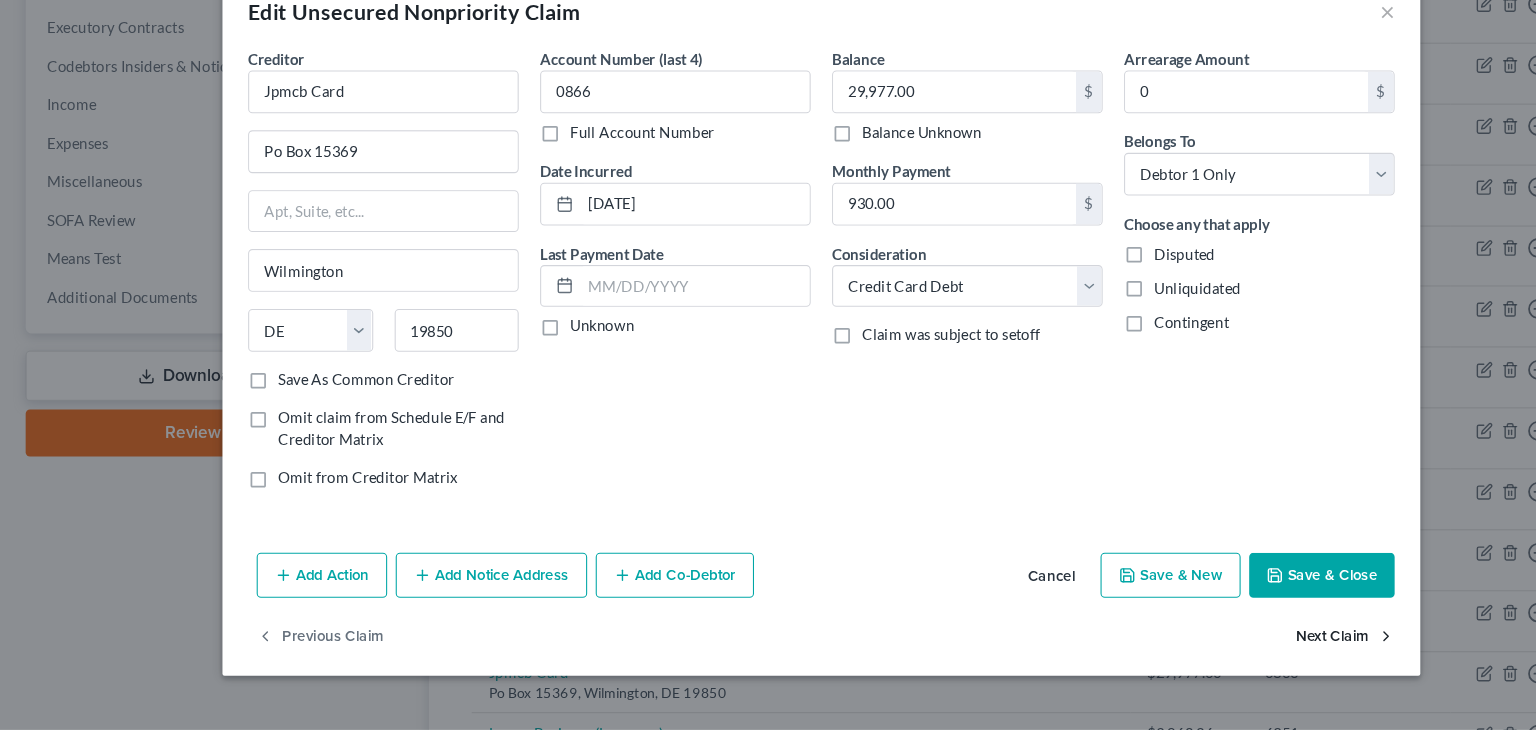 click on "Next Claim" at bounding box center (1258, 643) 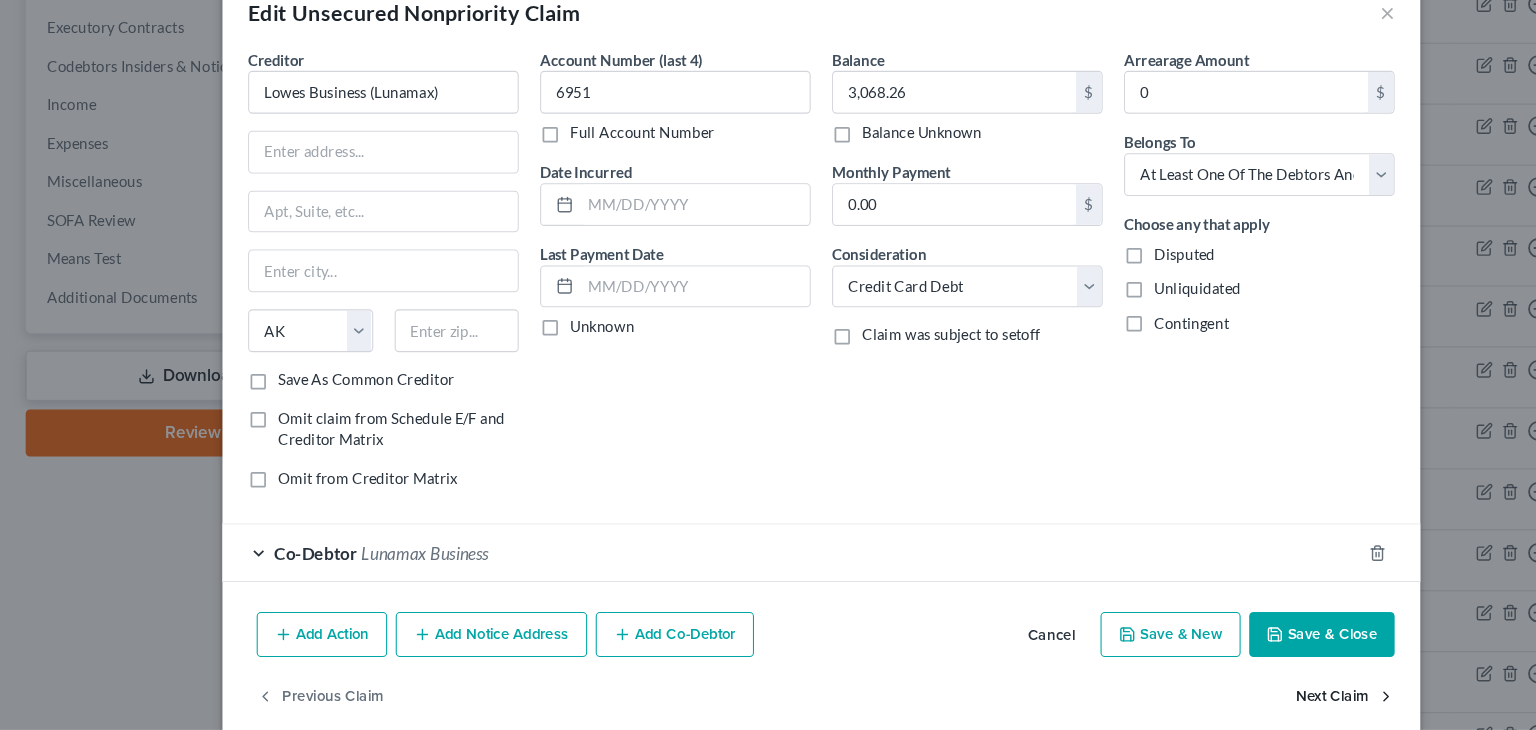 click on "Next Claim" at bounding box center [1258, 698] 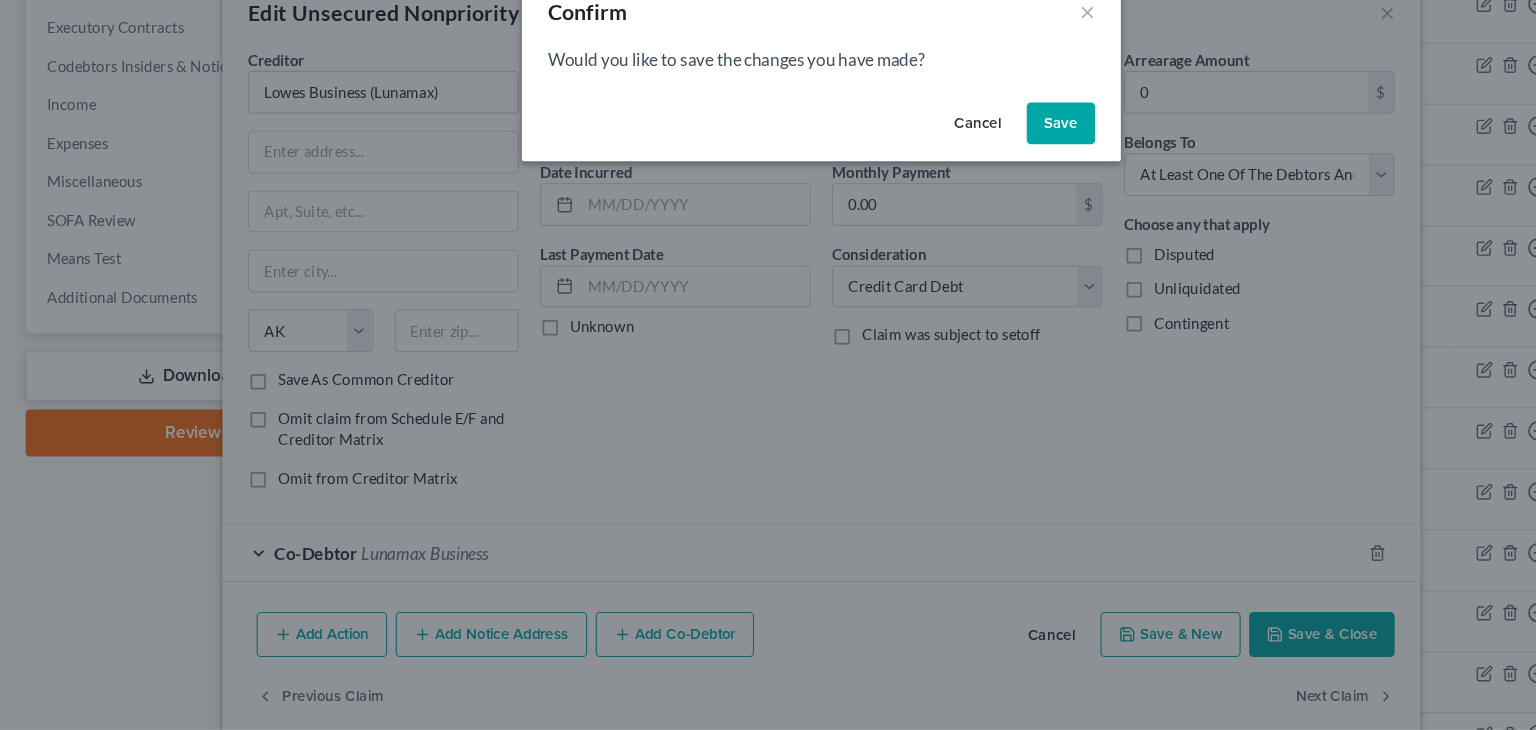 click on "Cancel
Save" at bounding box center (768, 167) 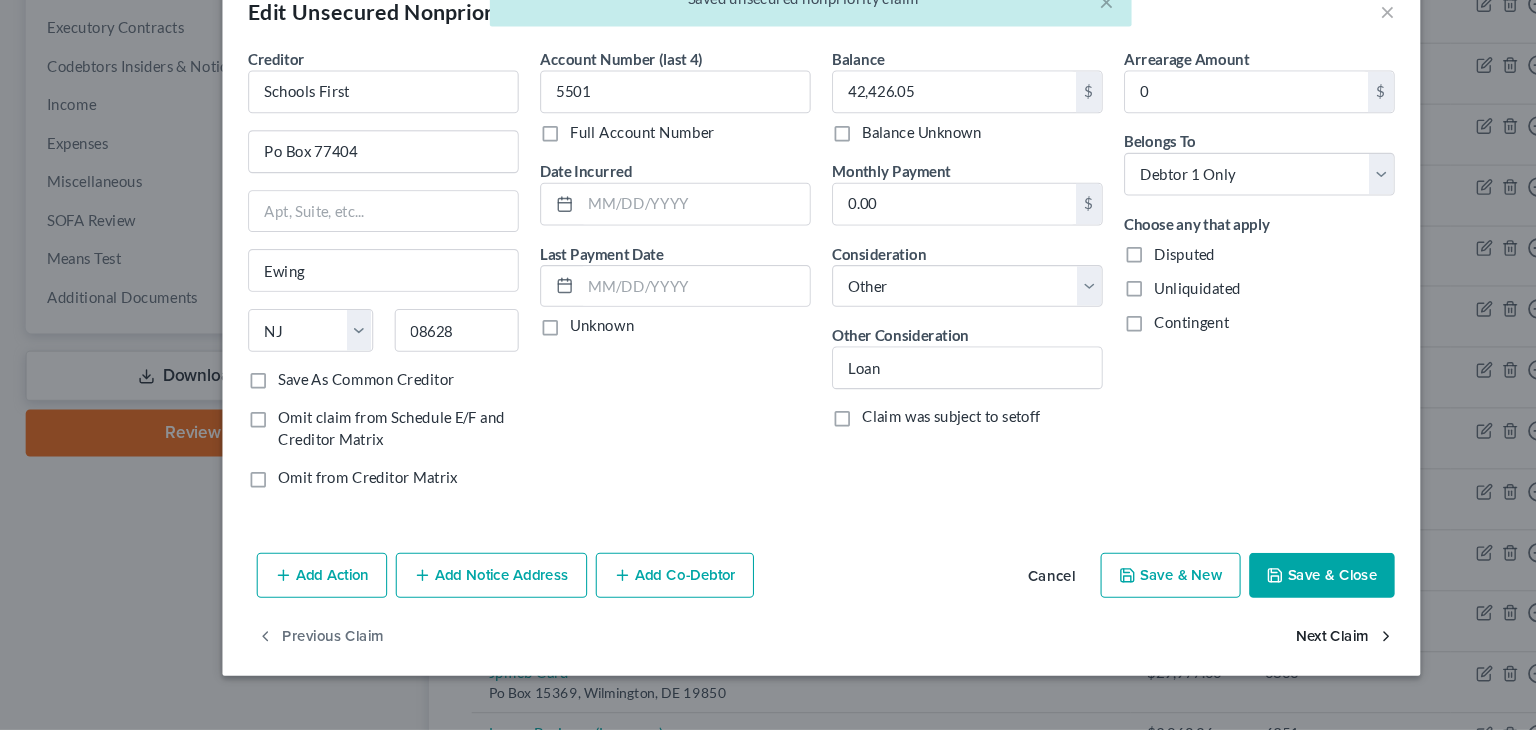 click on "Next Claim" at bounding box center [1258, 643] 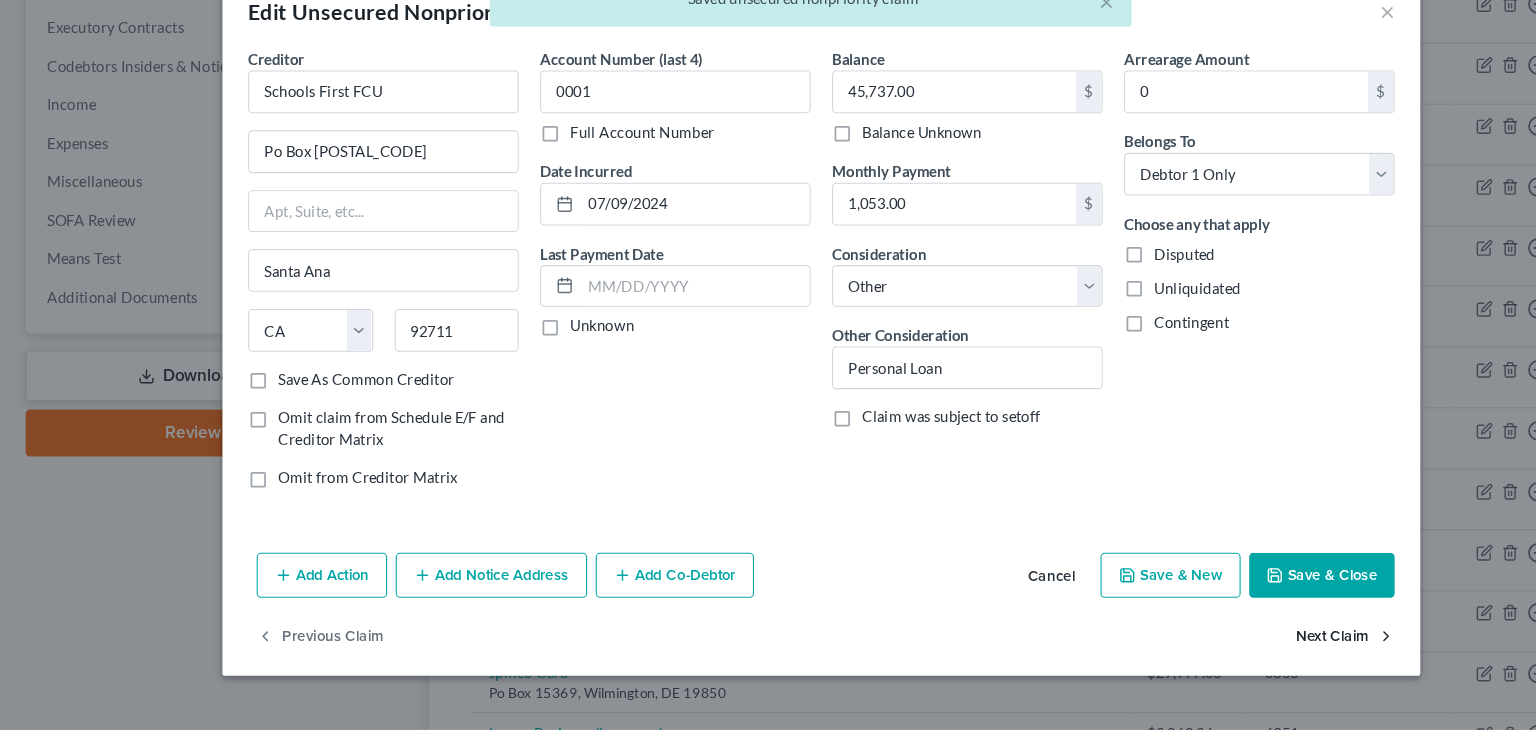 click on "Next Claim" at bounding box center [1258, 643] 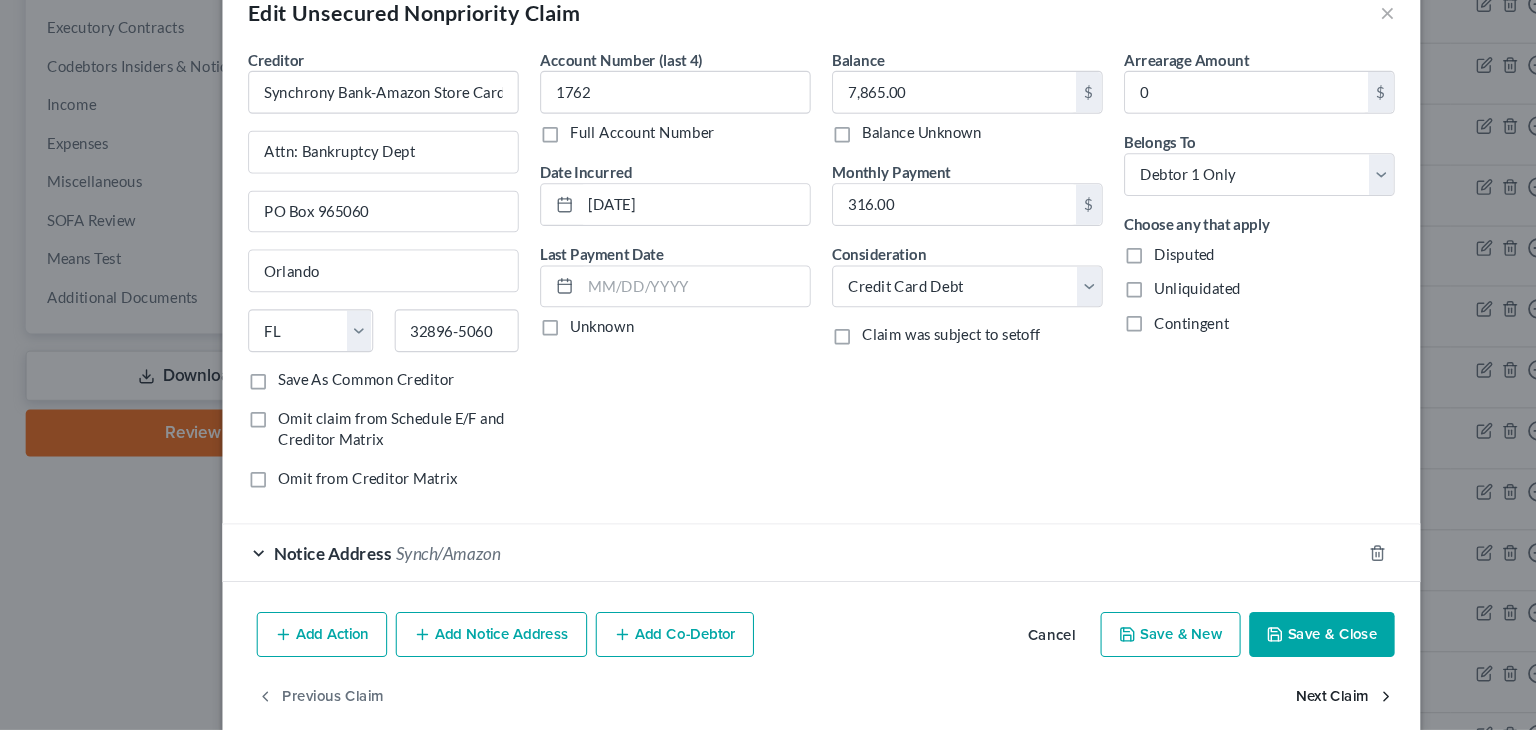 click on "Next Claim" at bounding box center (1258, 698) 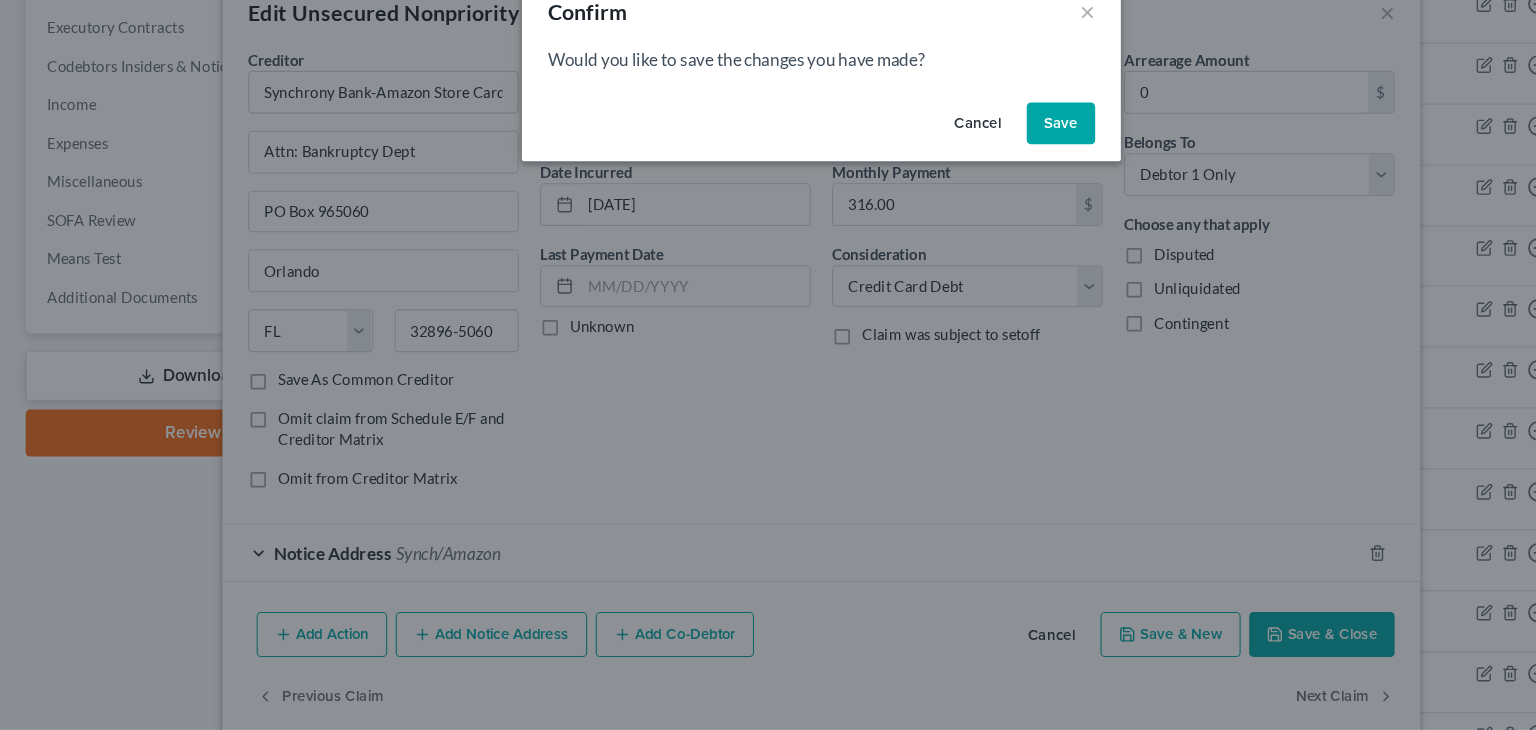 click on "Save" at bounding box center [992, 163] 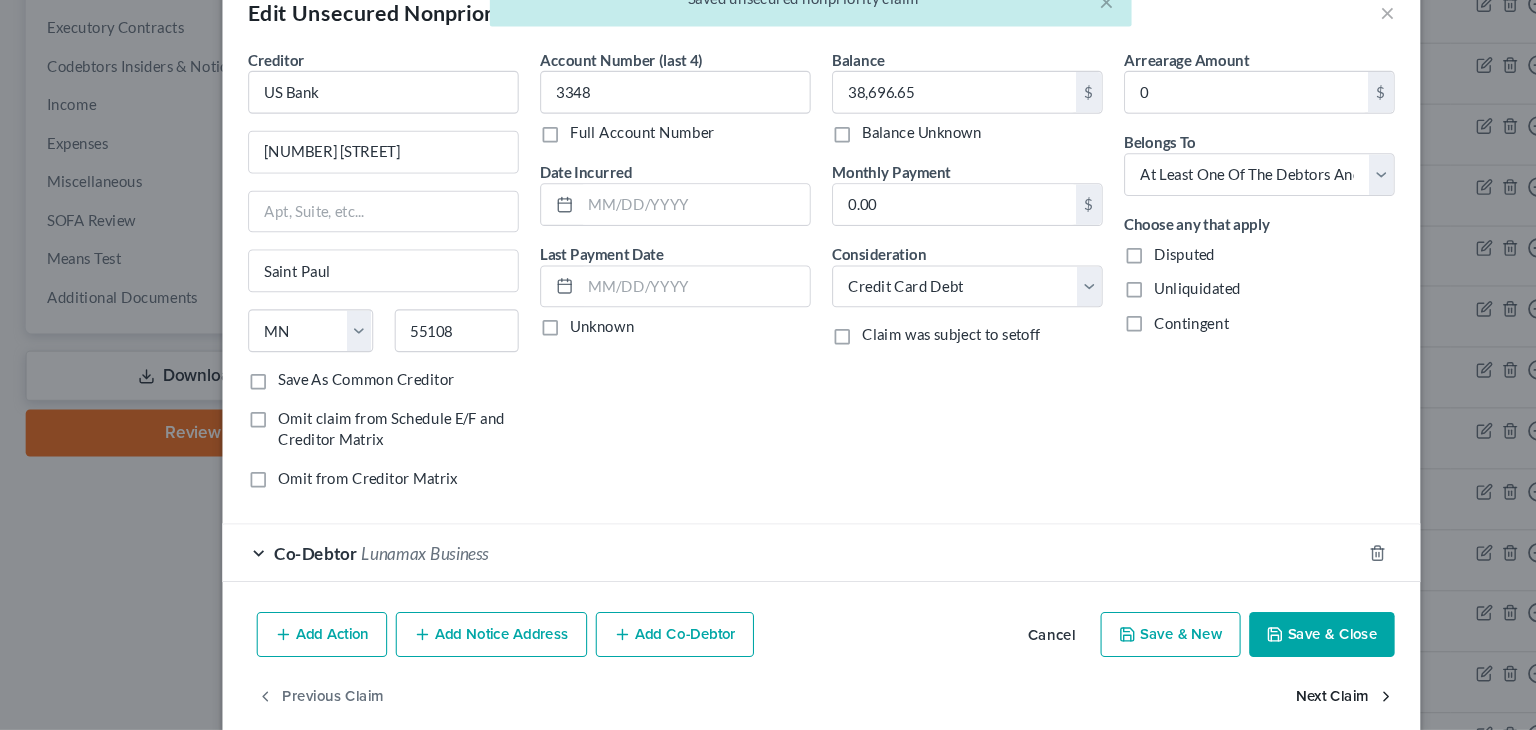 click on "Next Claim" at bounding box center (1258, 698) 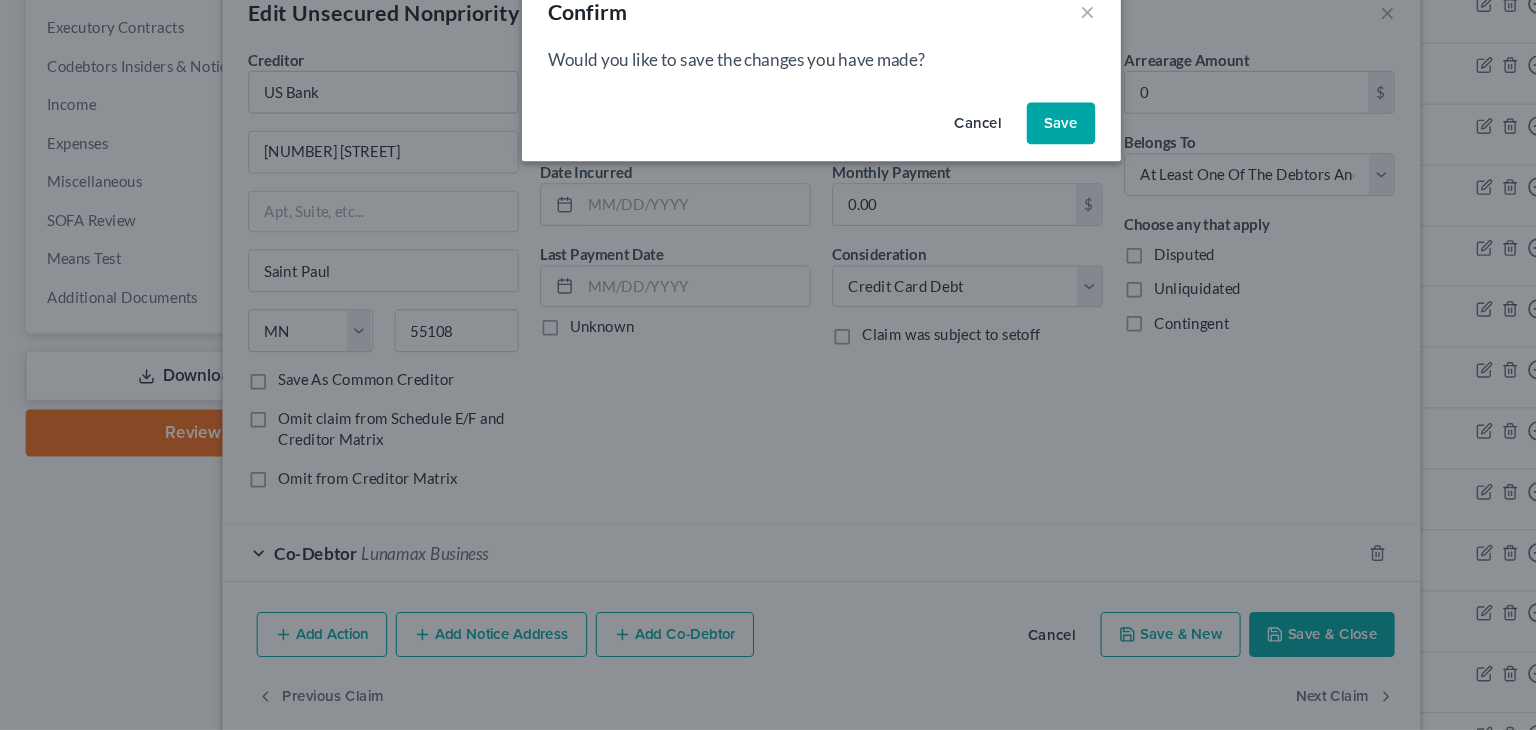 click on "Save" at bounding box center (992, 163) 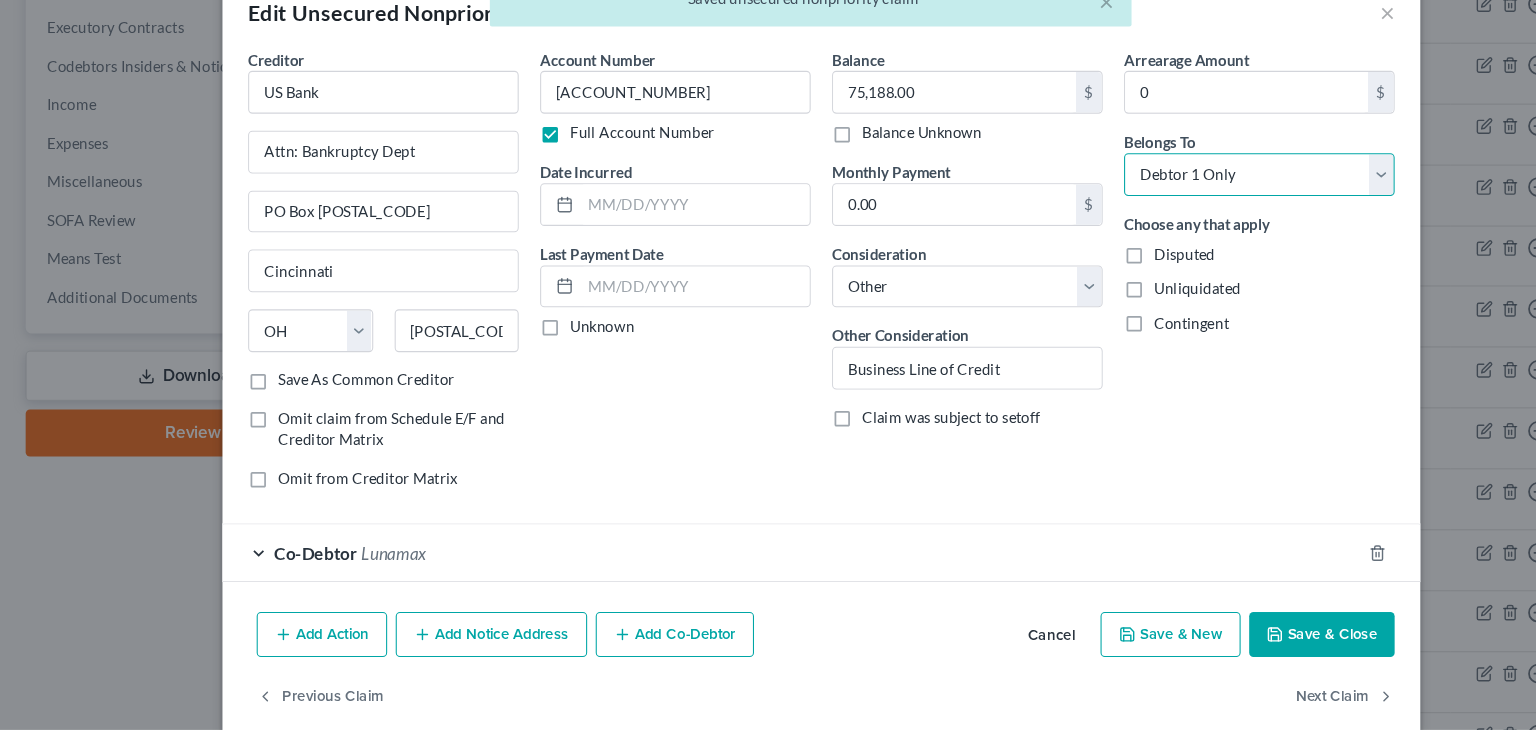 click on "Select Debtor 1 Only Debtor 2 Only Debtor 1 And Debtor 2 Only At Least One Of The Debtors And Another Community Property" at bounding box center [1177, 210] 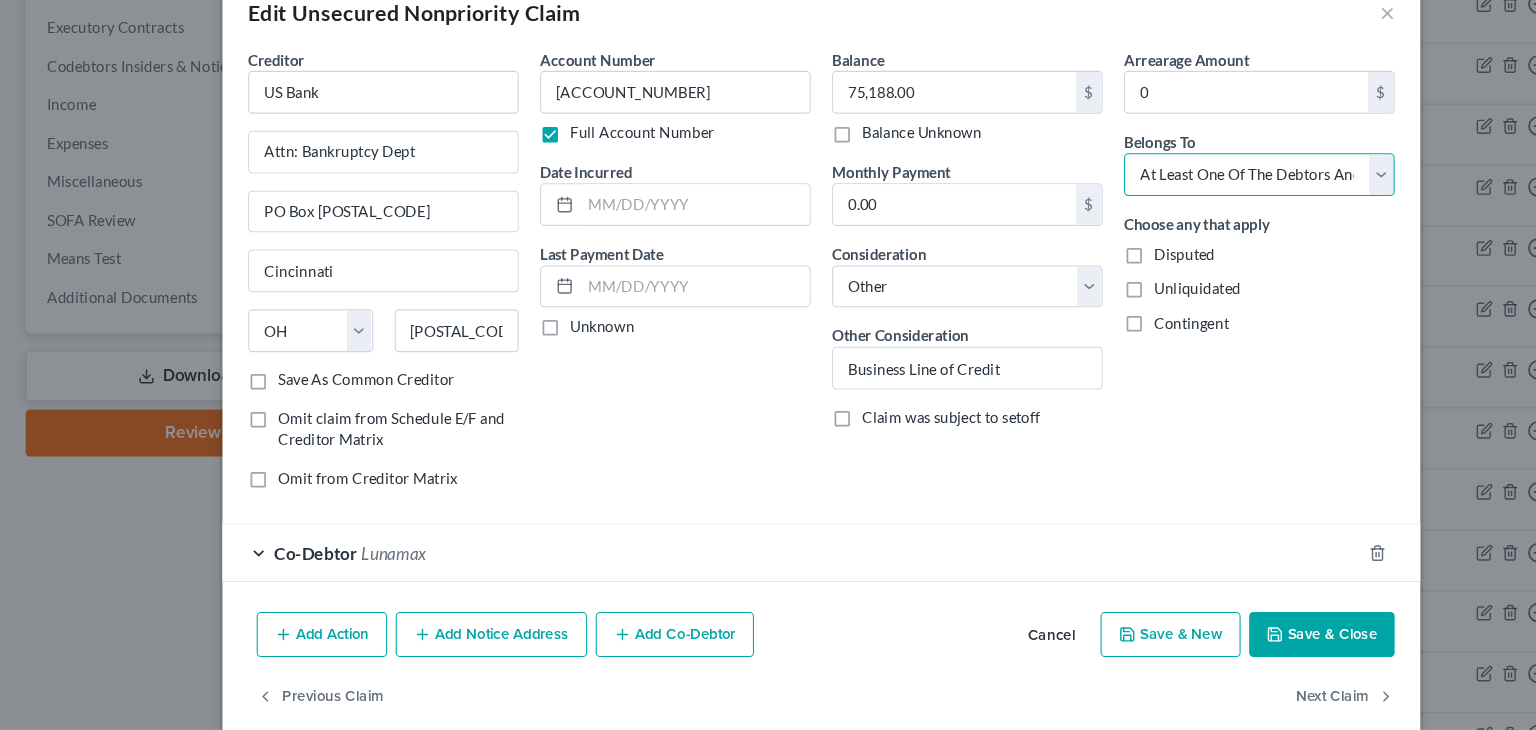 click on "Select Debtor 1 Only Debtor 2 Only Debtor 1 And Debtor 2 Only At Least One Of The Debtors And Another Community Property" at bounding box center [1177, 210] 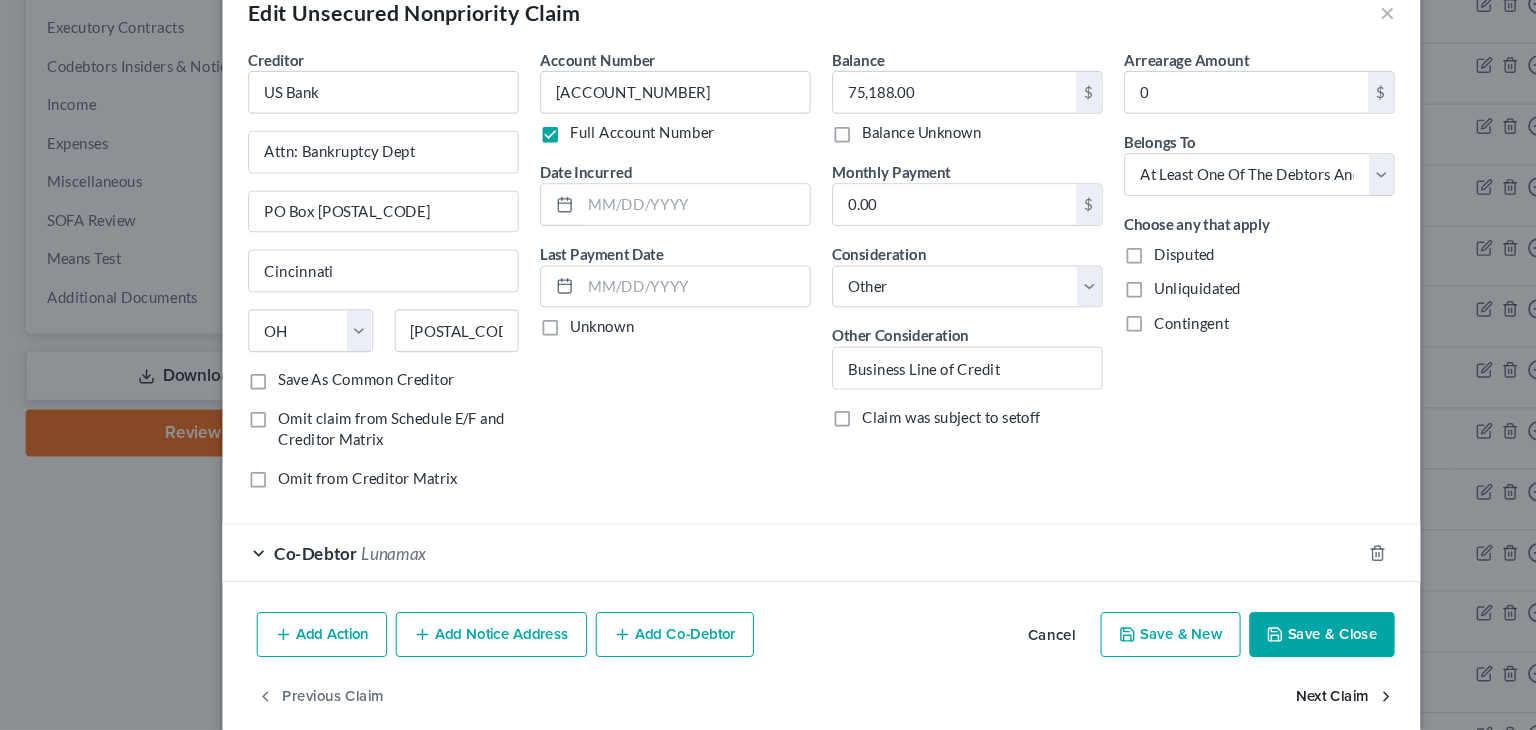 click on "Next Claim" at bounding box center (1258, 698) 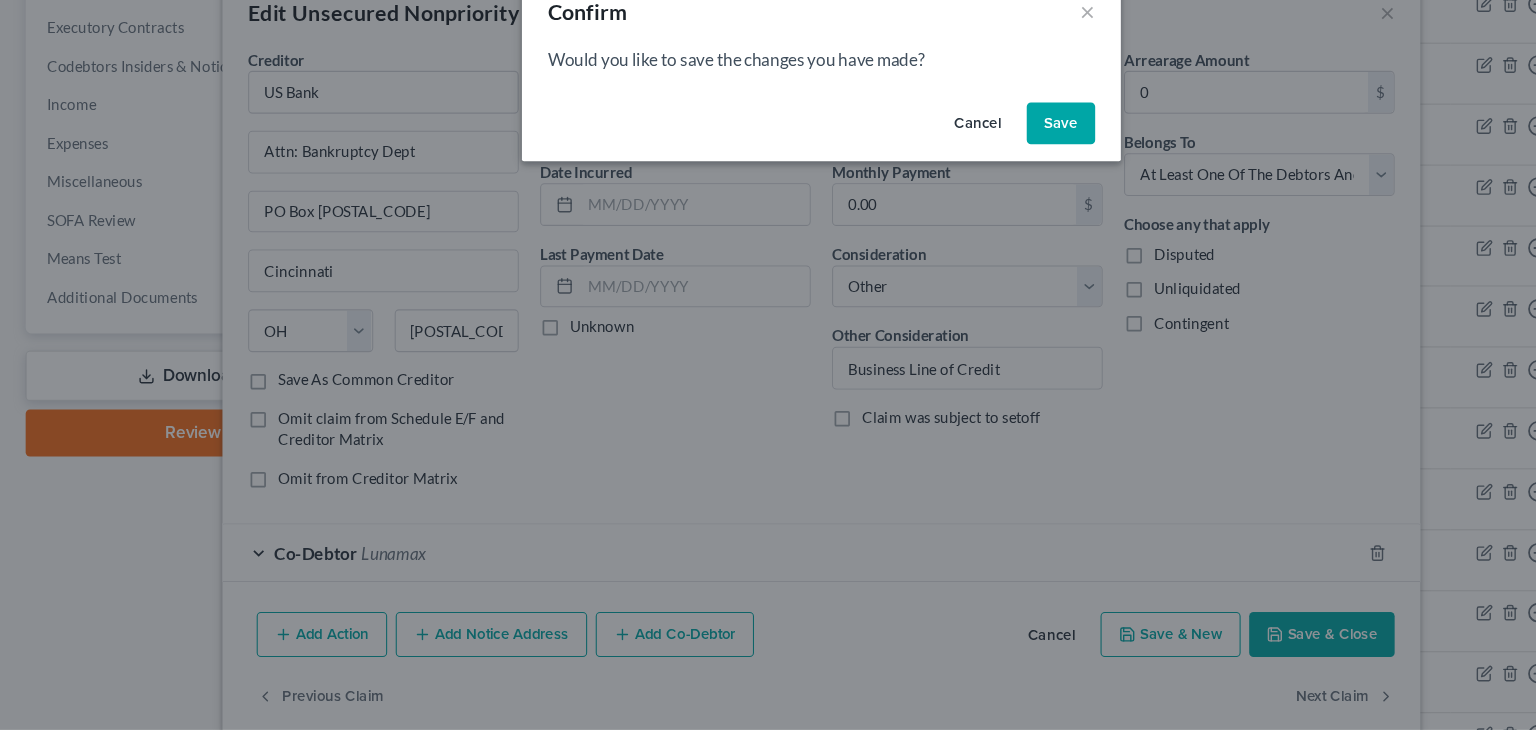 click on "Save" at bounding box center [992, 163] 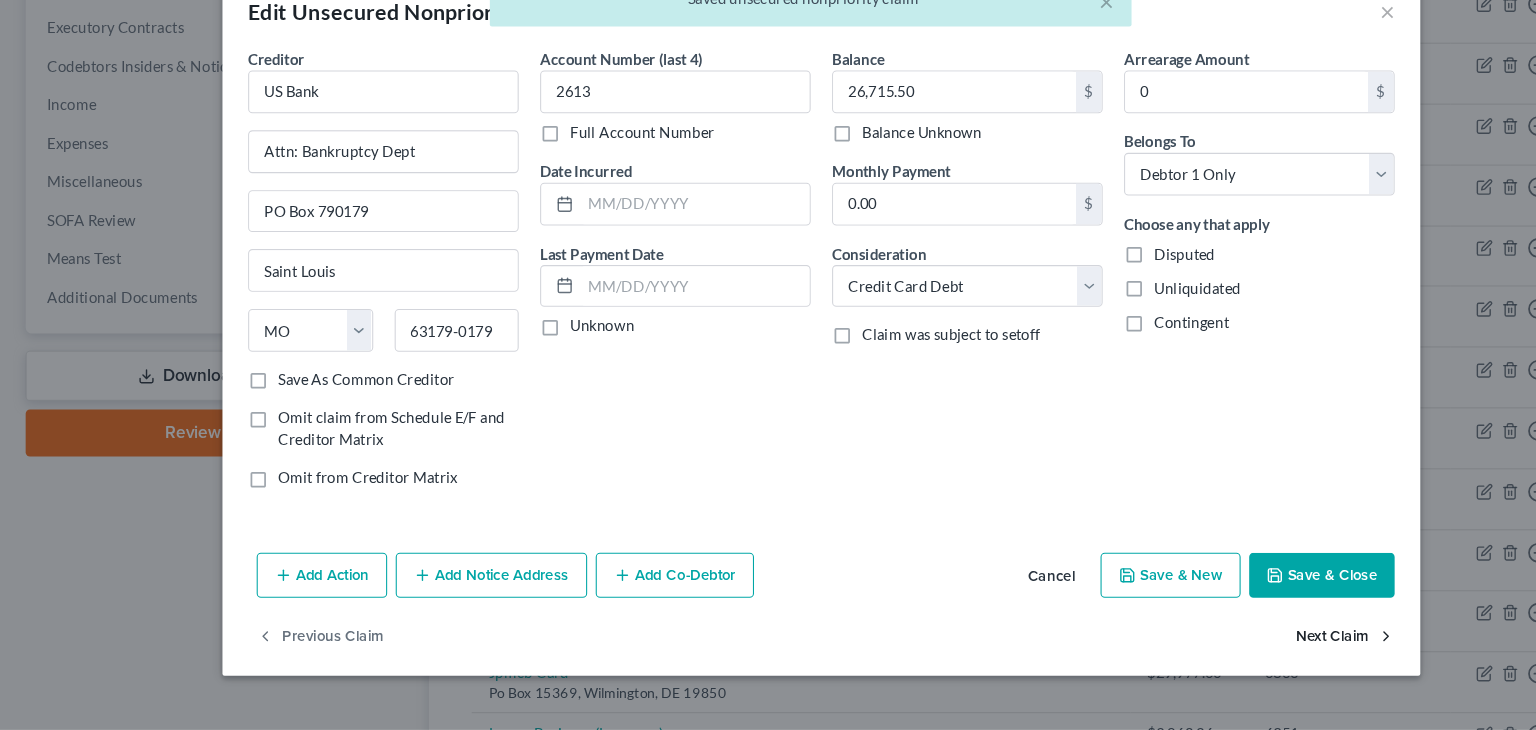 click on "Next Claim" at bounding box center (1258, 643) 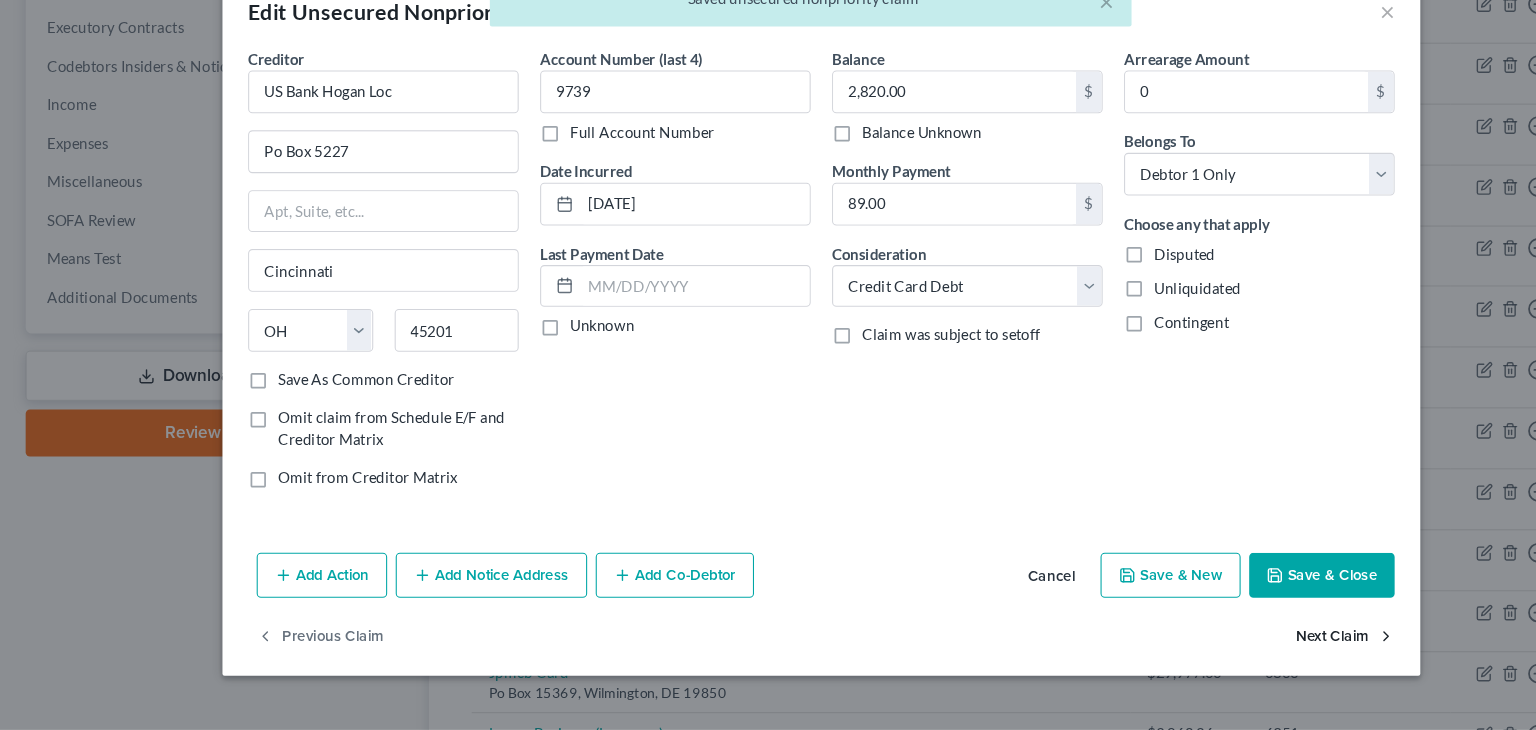 click on "Next Claim" at bounding box center (1258, 643) 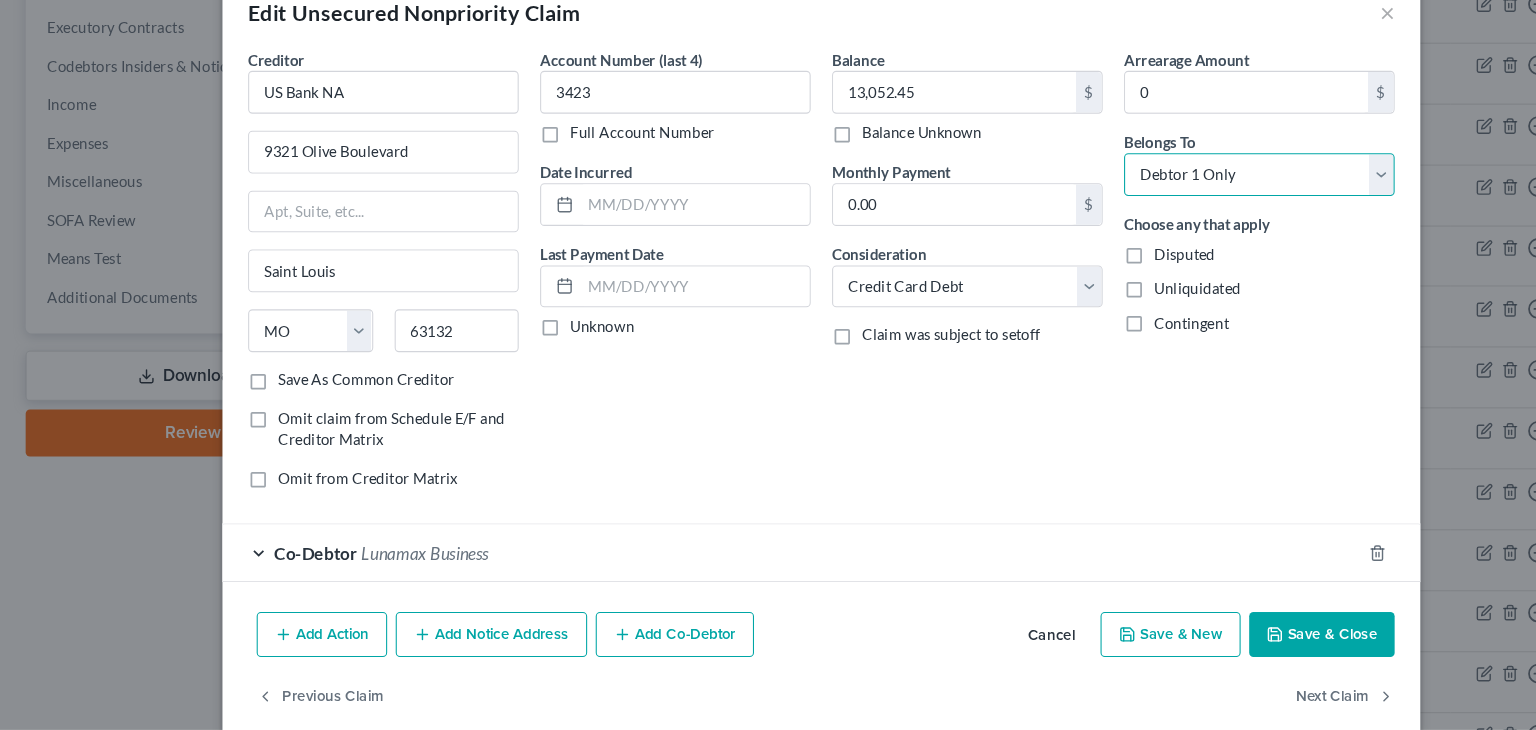 click on "Select Debtor 1 Only Debtor 2 Only Debtor 1 And Debtor 2 Only At Least One Of The Debtors And Another Community Property" at bounding box center (1177, 210) 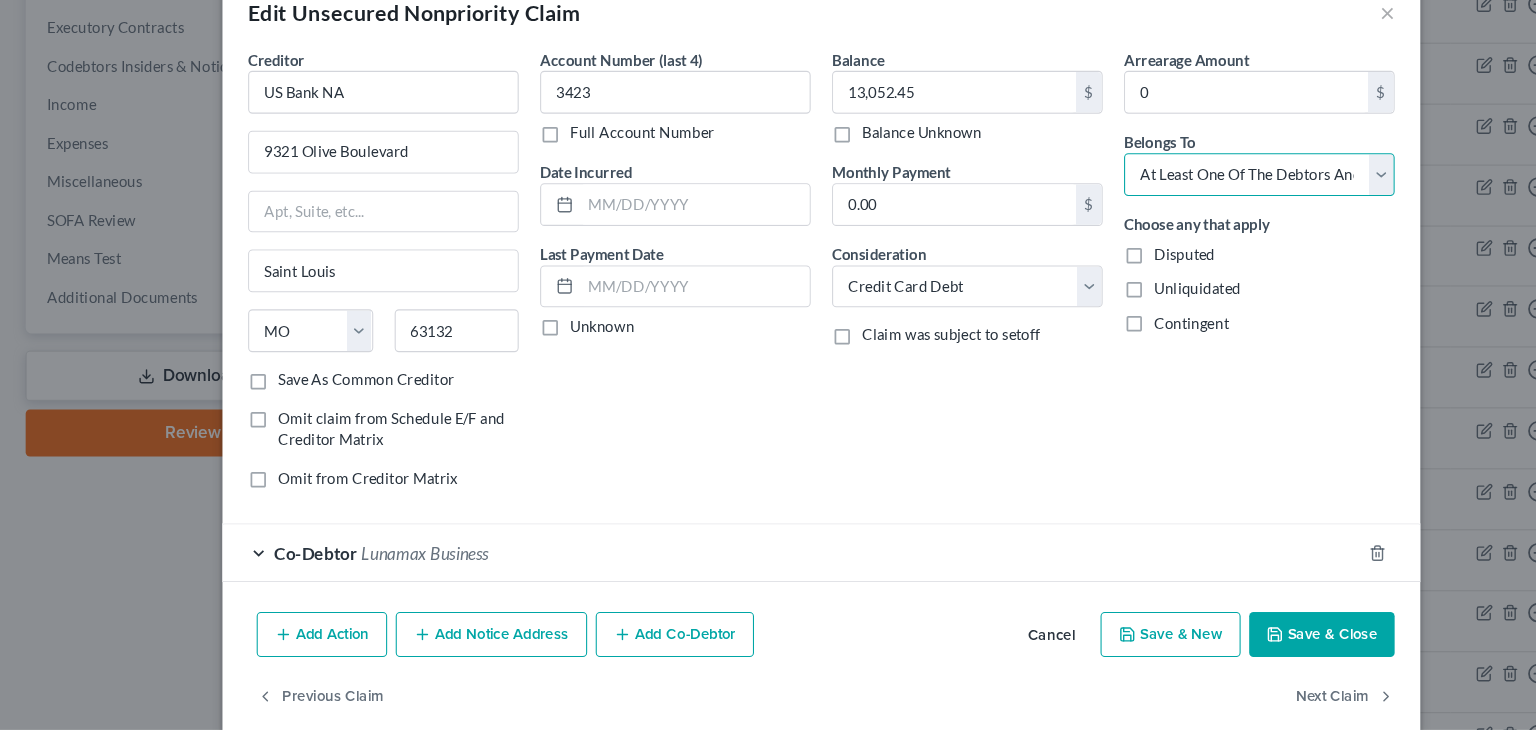 click on "Select Debtor 1 Only Debtor 2 Only Debtor 1 And Debtor 2 Only At Least One Of The Debtors And Another Community Property" at bounding box center [1177, 210] 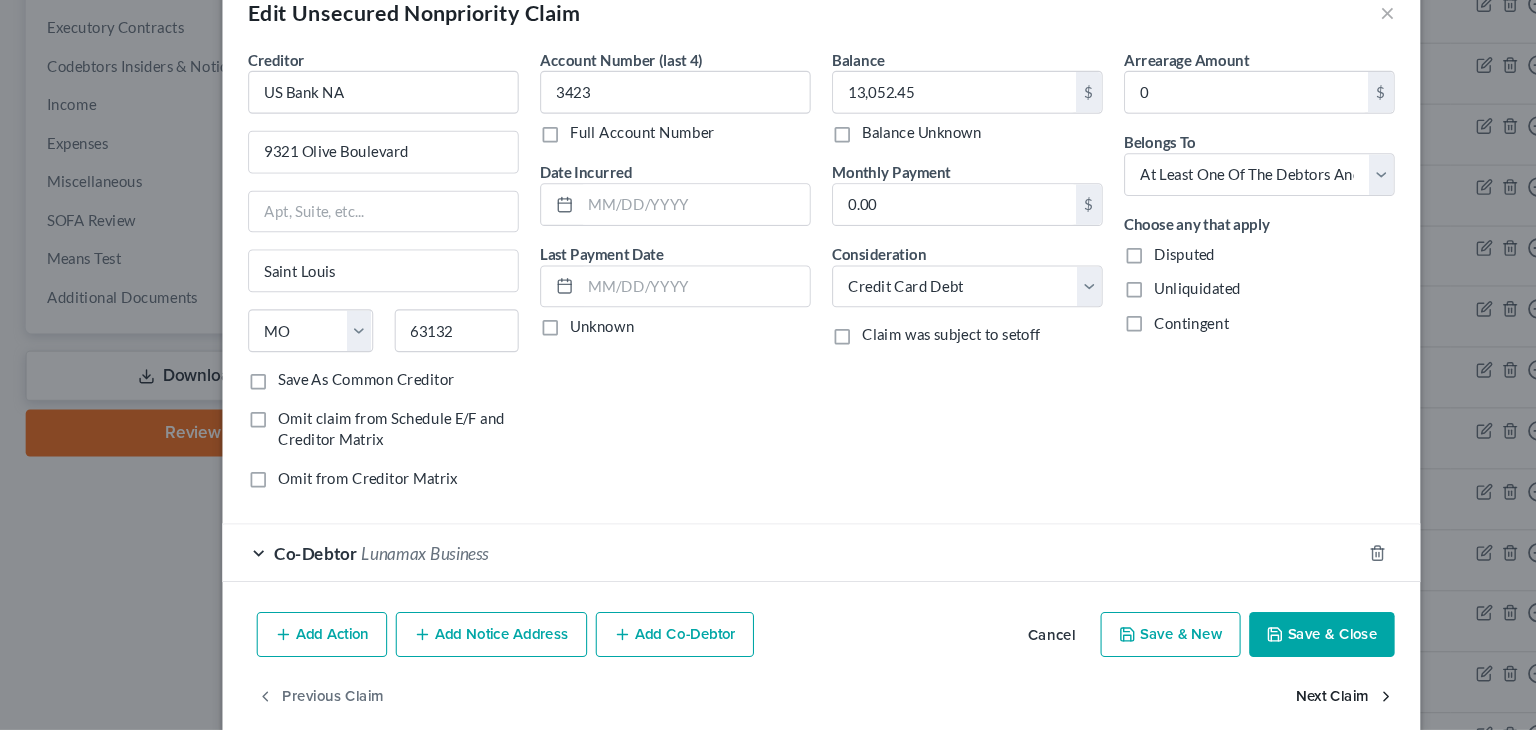 click on "Next Claim" at bounding box center (1258, 698) 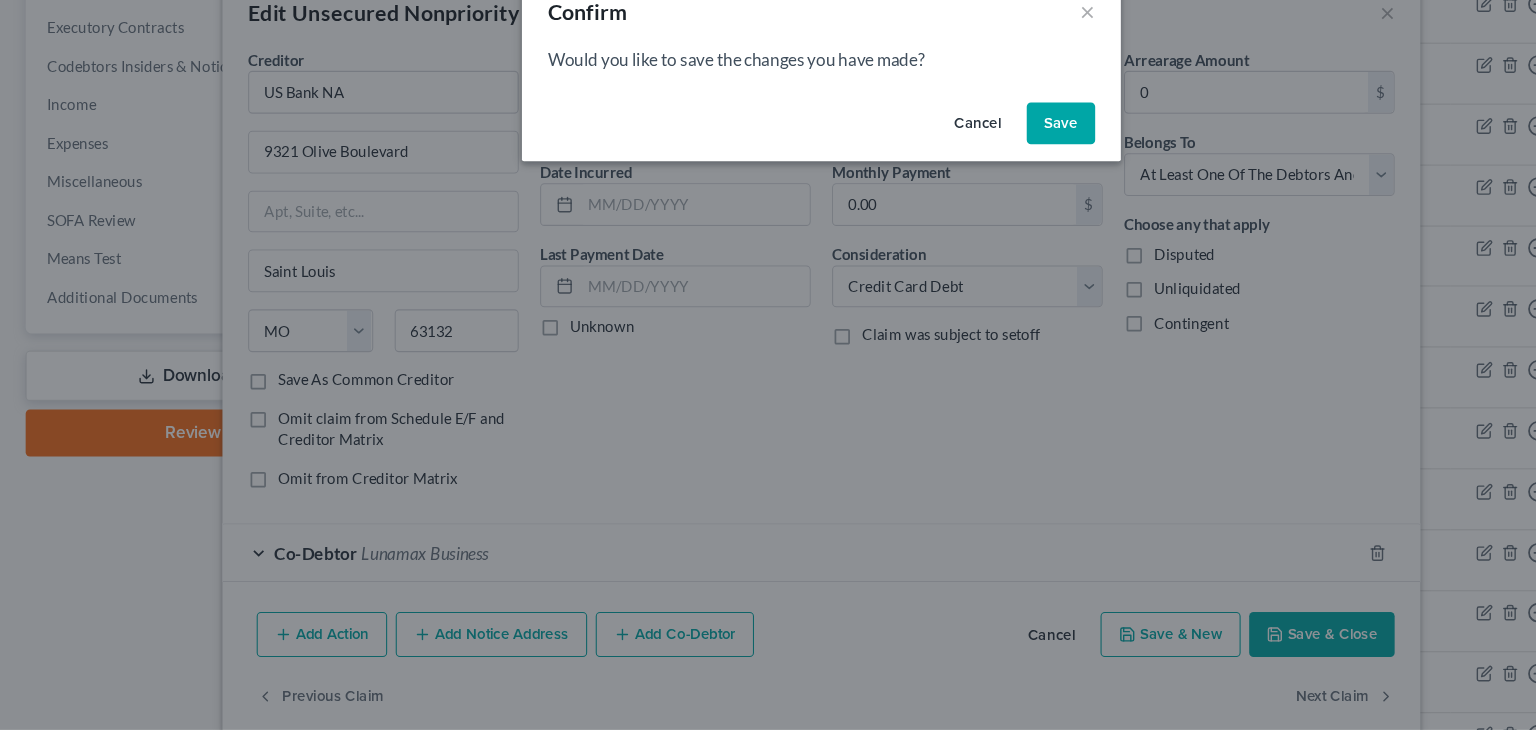 drag, startPoint x: 993, startPoint y: 157, endPoint x: 1004, endPoint y: 181, distance: 26.400757 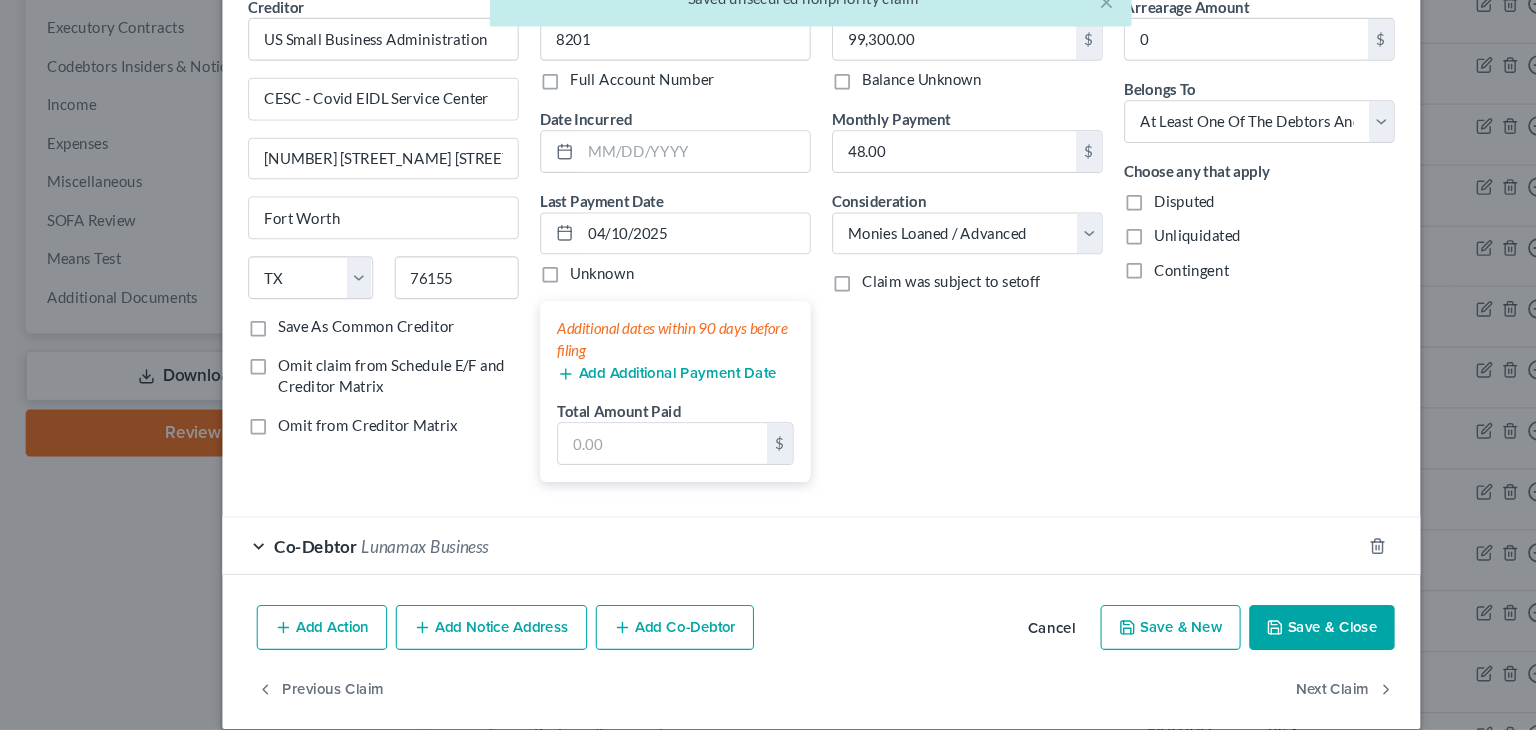 scroll, scrollTop: 70, scrollLeft: 0, axis: vertical 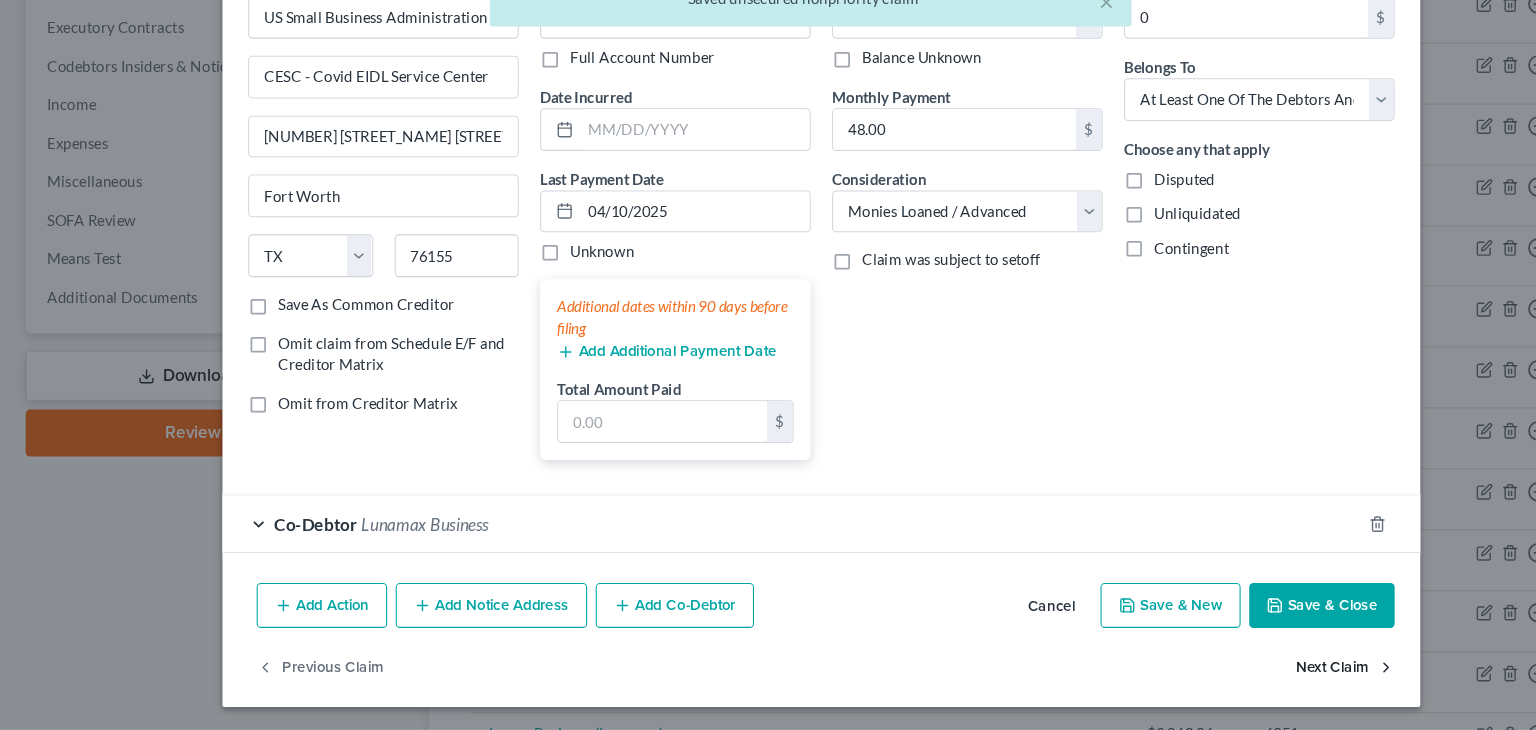 click on "Next Claim" at bounding box center (1258, 671) 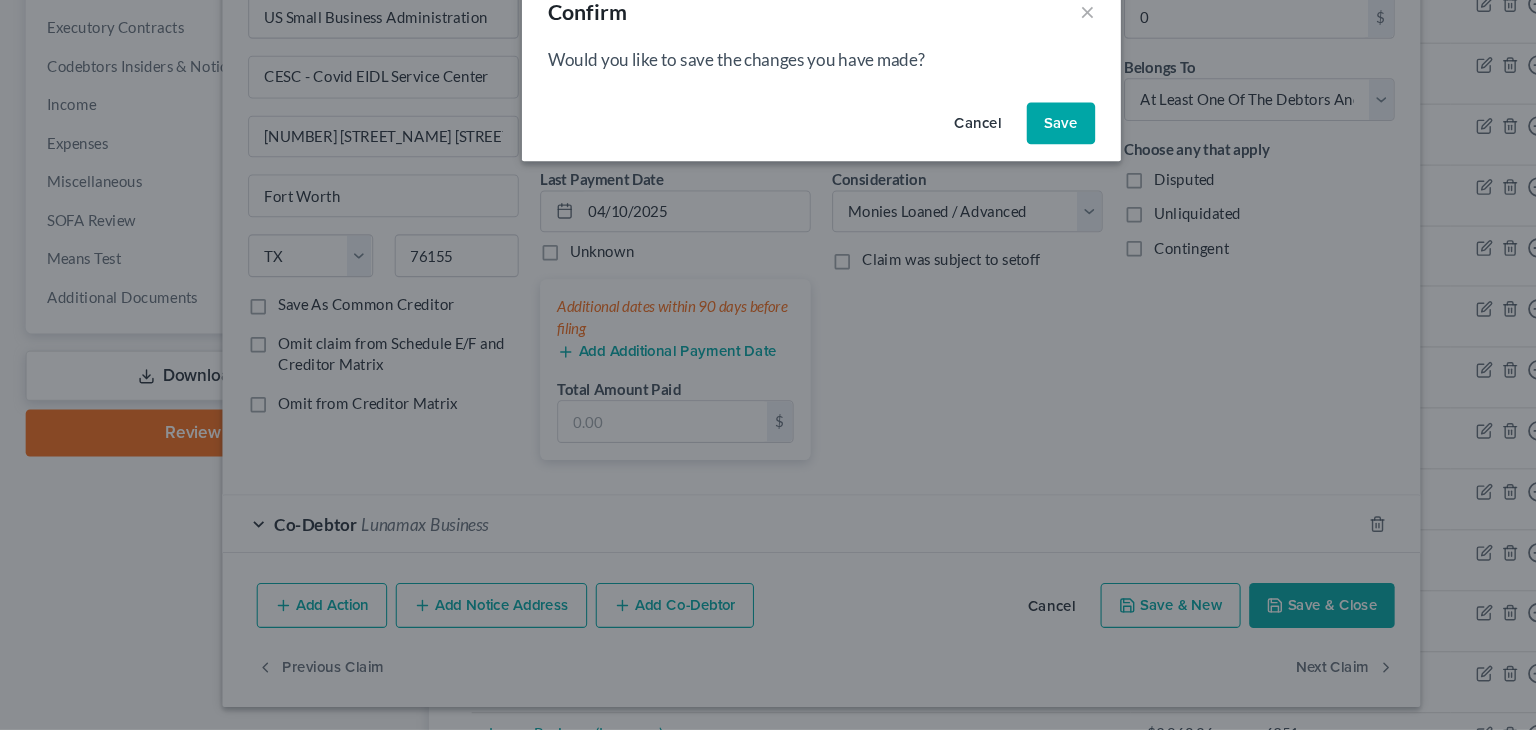 click on "Save" at bounding box center (992, 163) 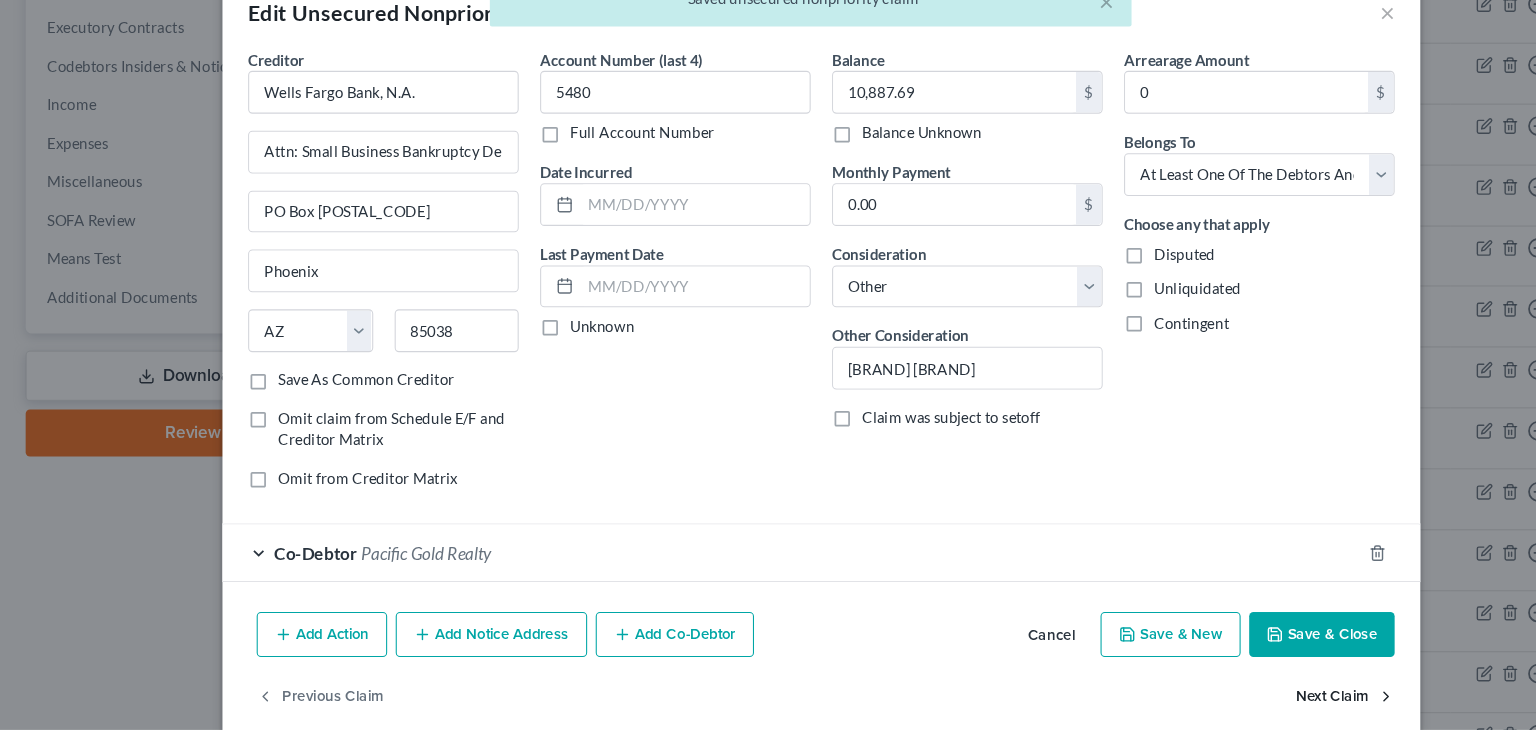 click on "Next Claim" at bounding box center [1258, 698] 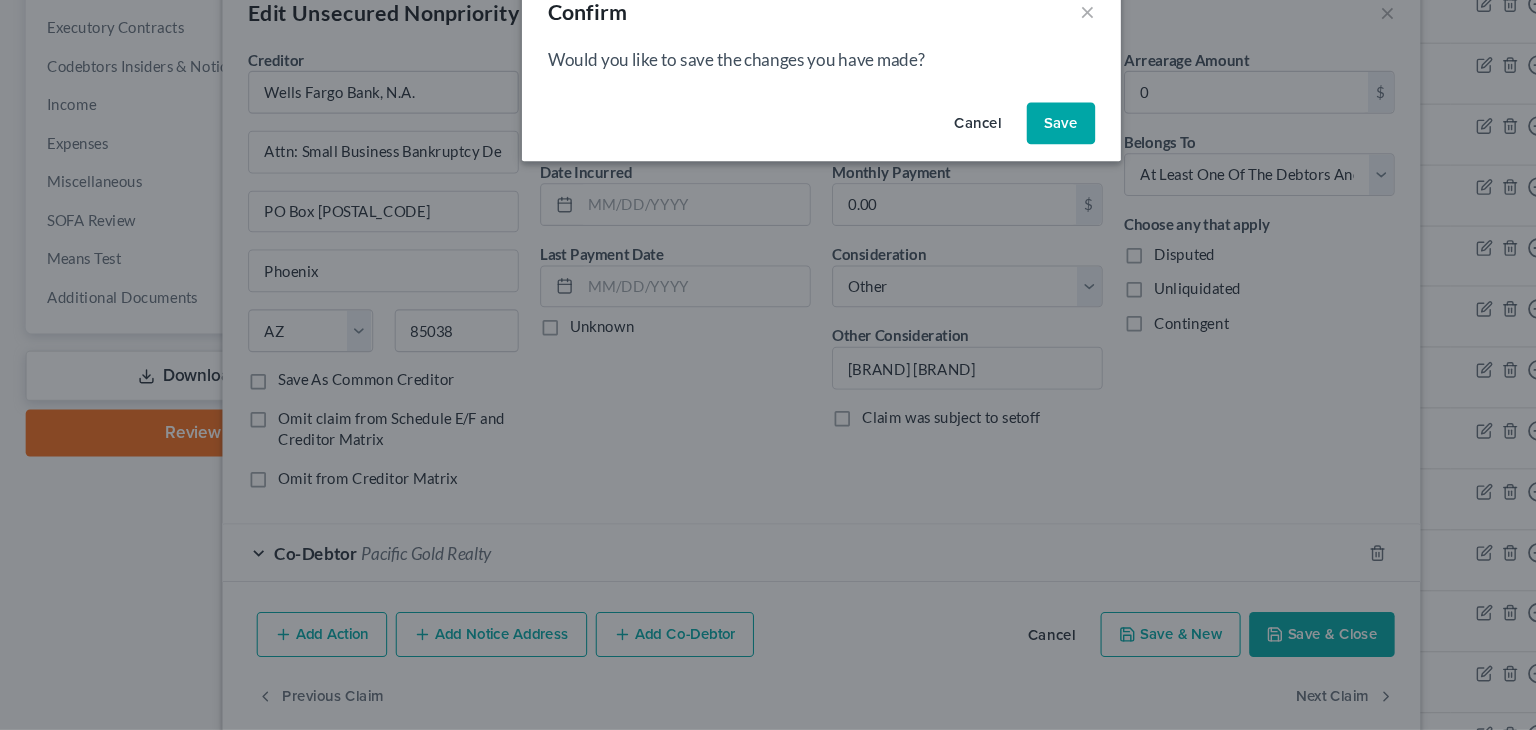 click on "Save" at bounding box center (992, 163) 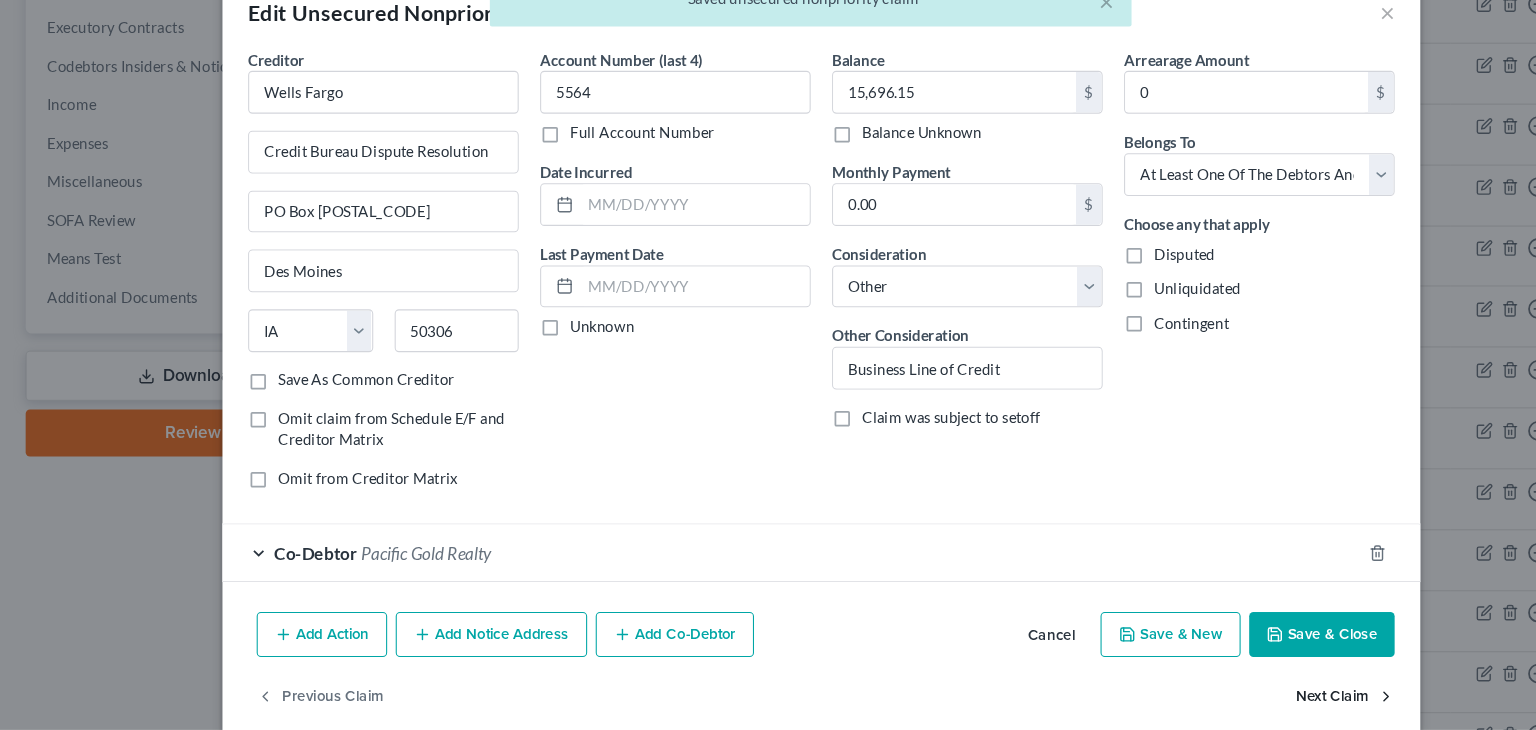 click on "Next Claim" at bounding box center [1258, 698] 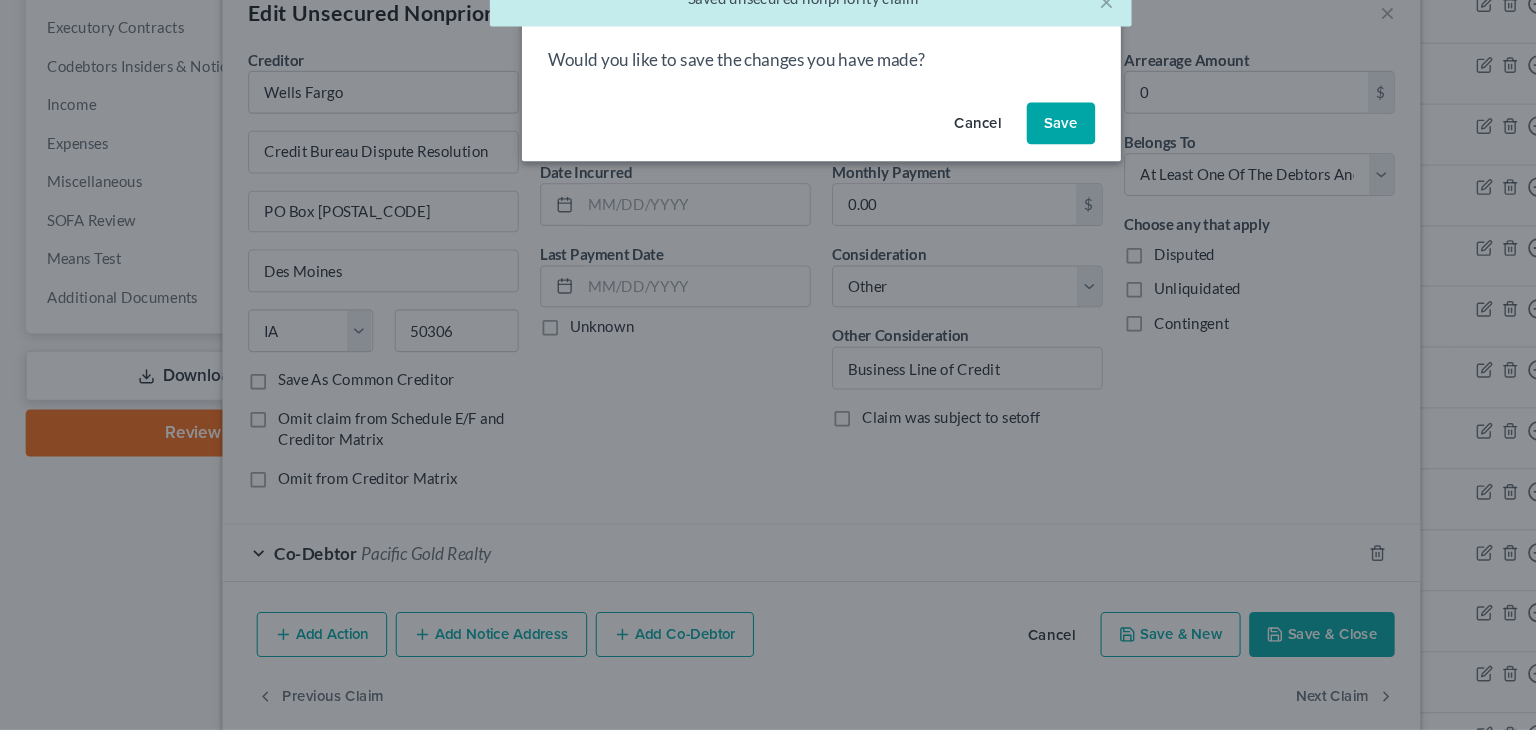 click on "Save" at bounding box center [992, 163] 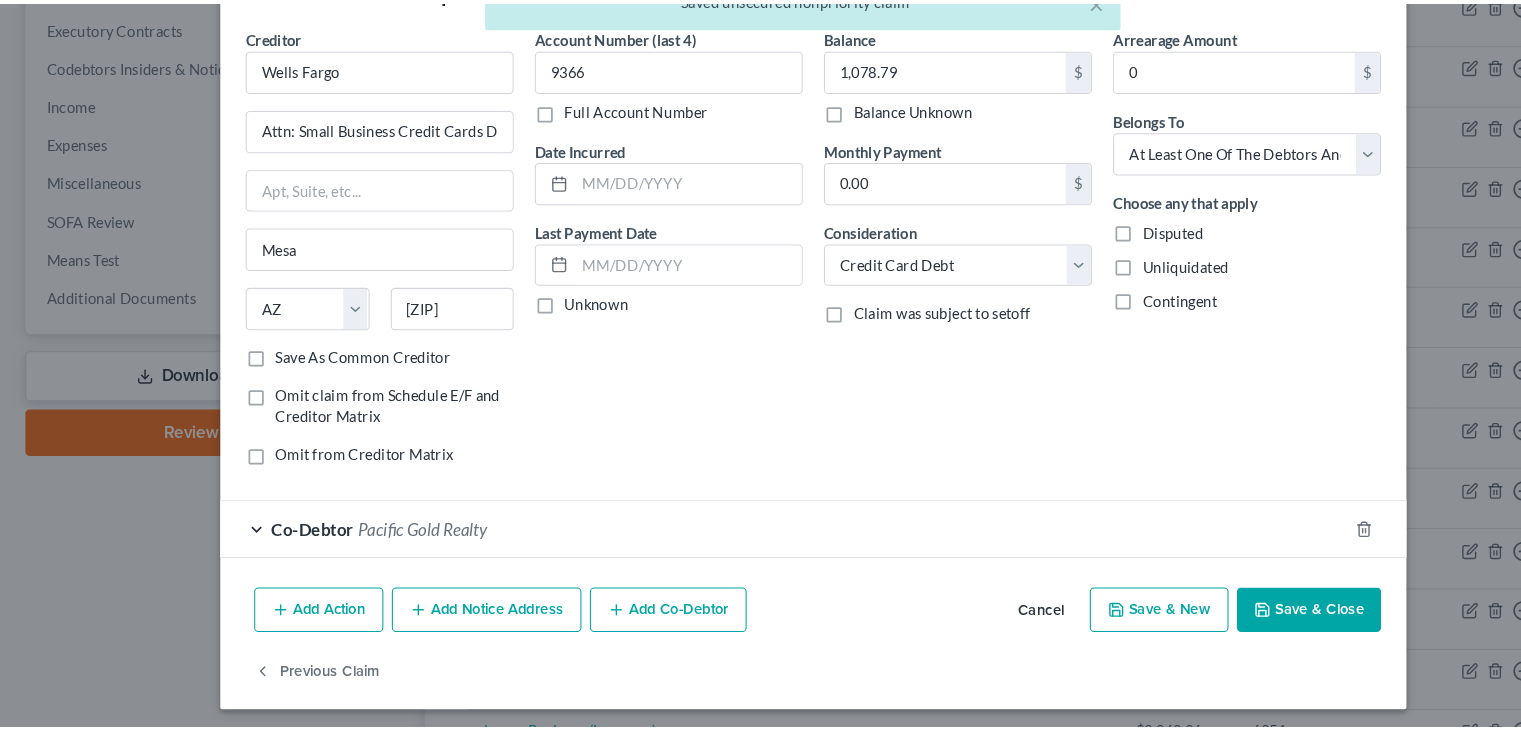 scroll, scrollTop: 26, scrollLeft: 0, axis: vertical 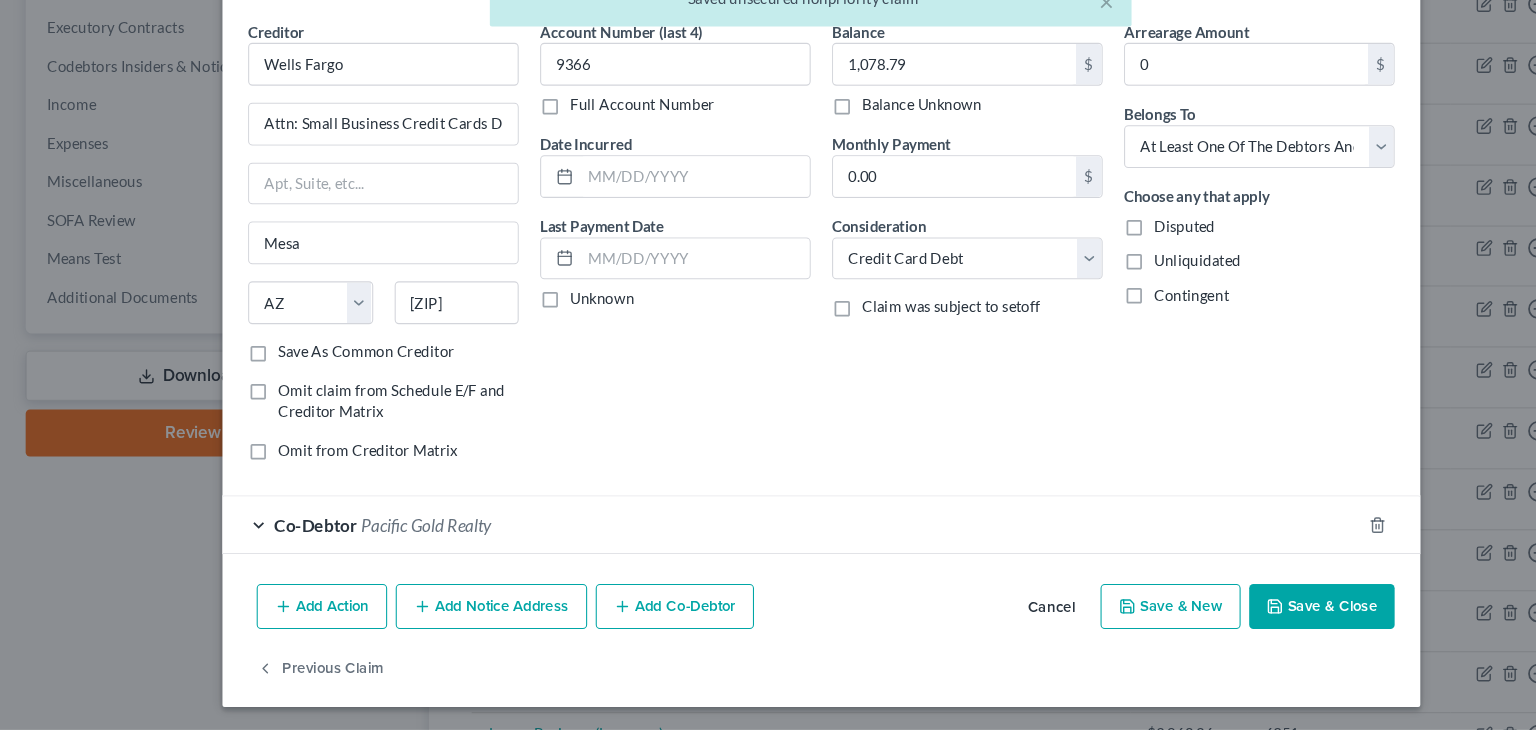click on "Save & Close" at bounding box center [1236, 614] 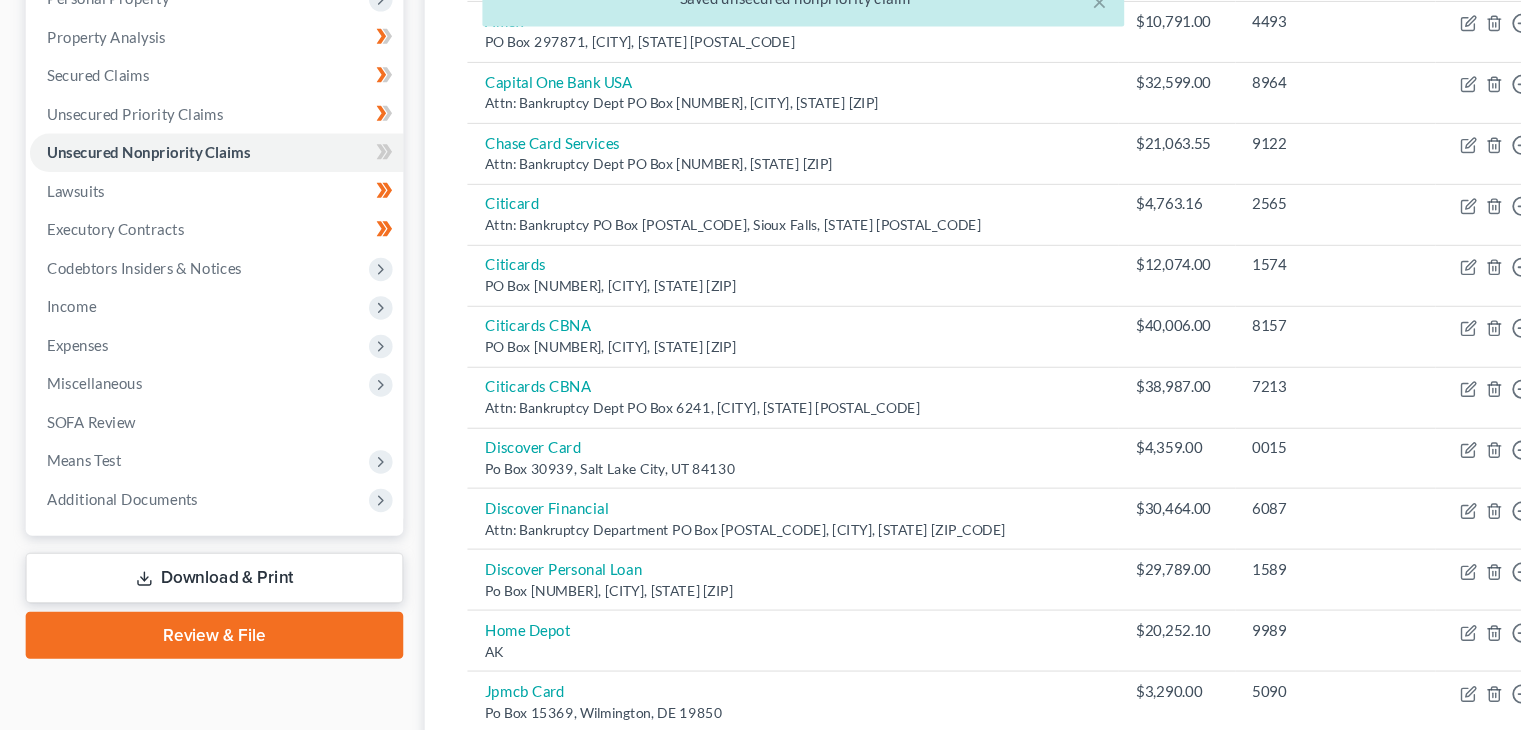 scroll, scrollTop: 277, scrollLeft: 0, axis: vertical 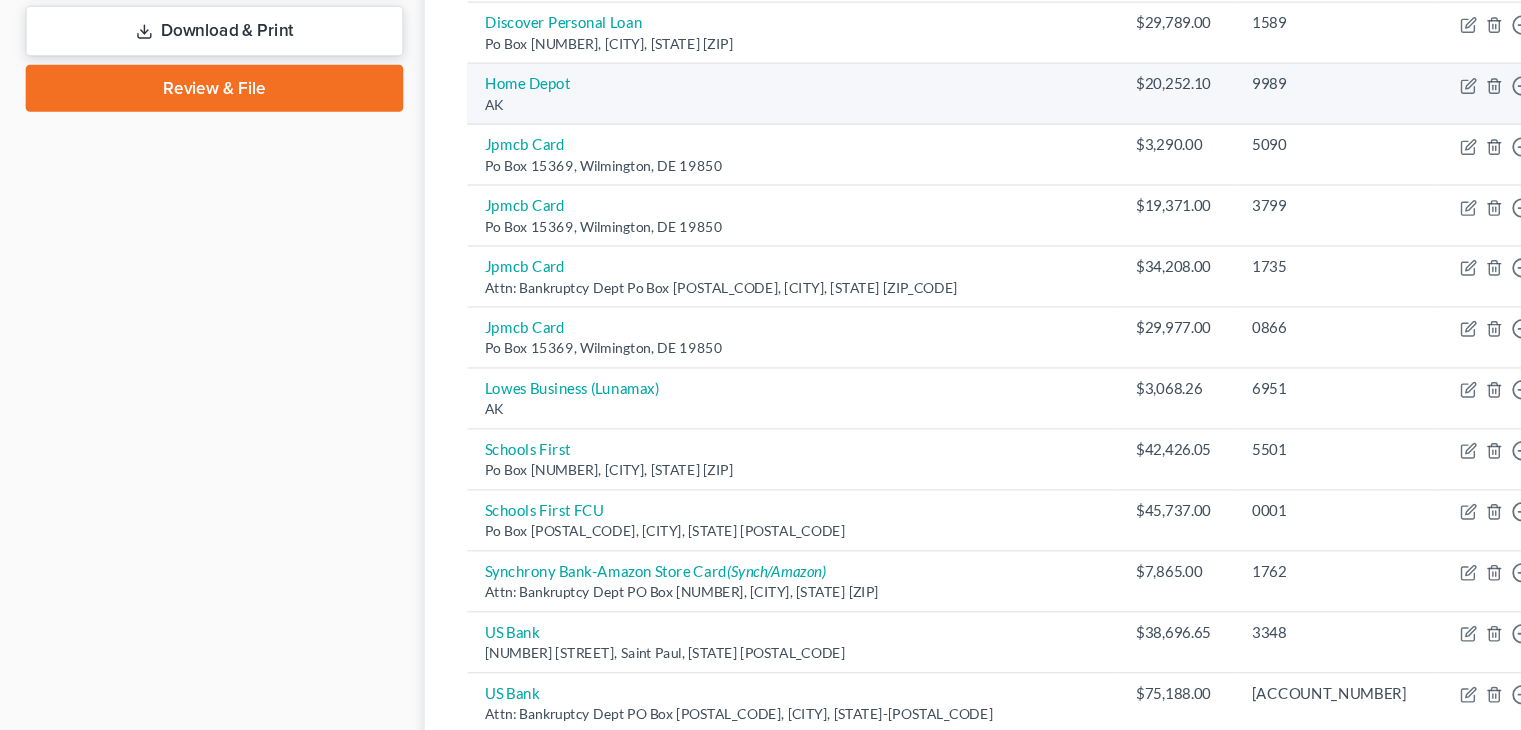 click on "Home Depot AK" at bounding box center [741, 135] 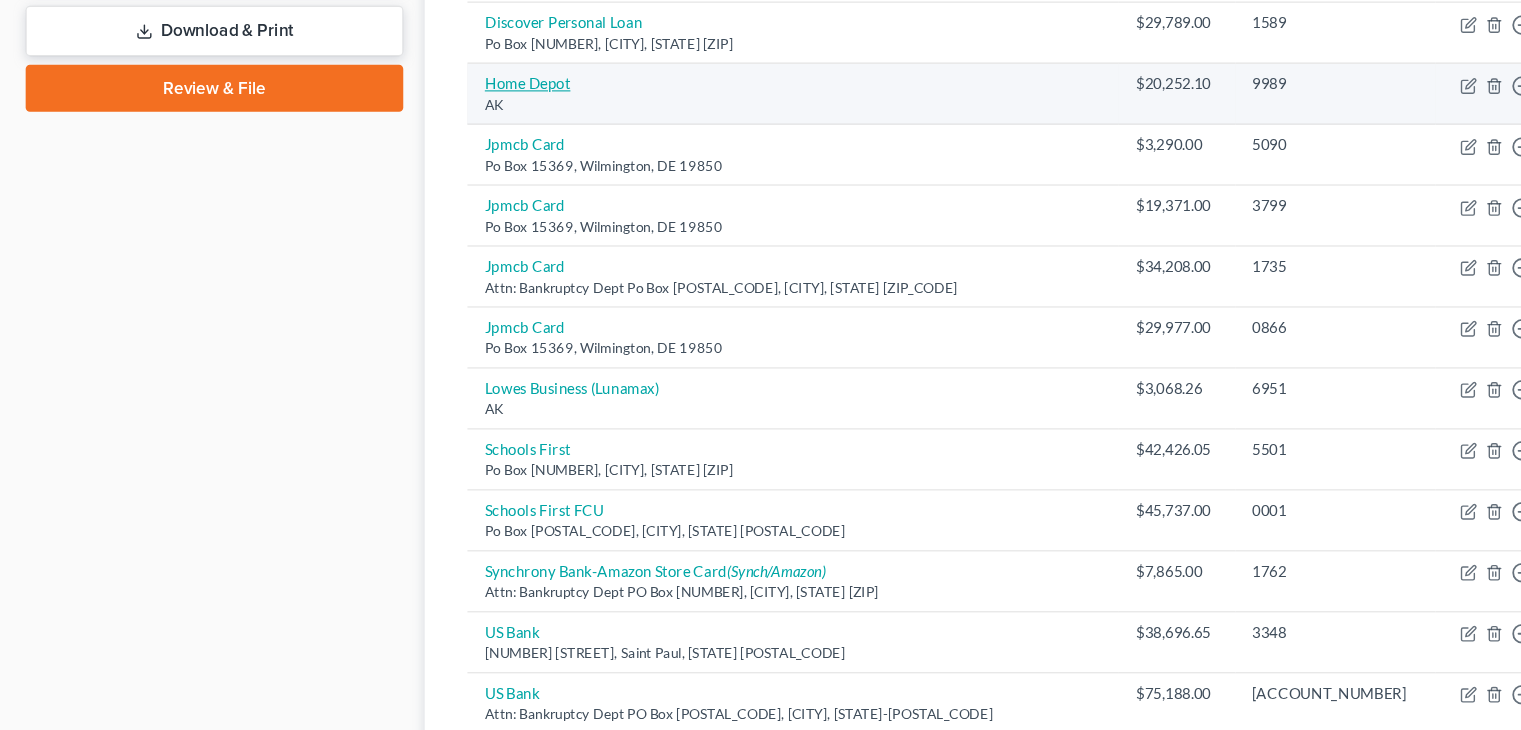 click on "Home Depot" at bounding box center (493, 125) 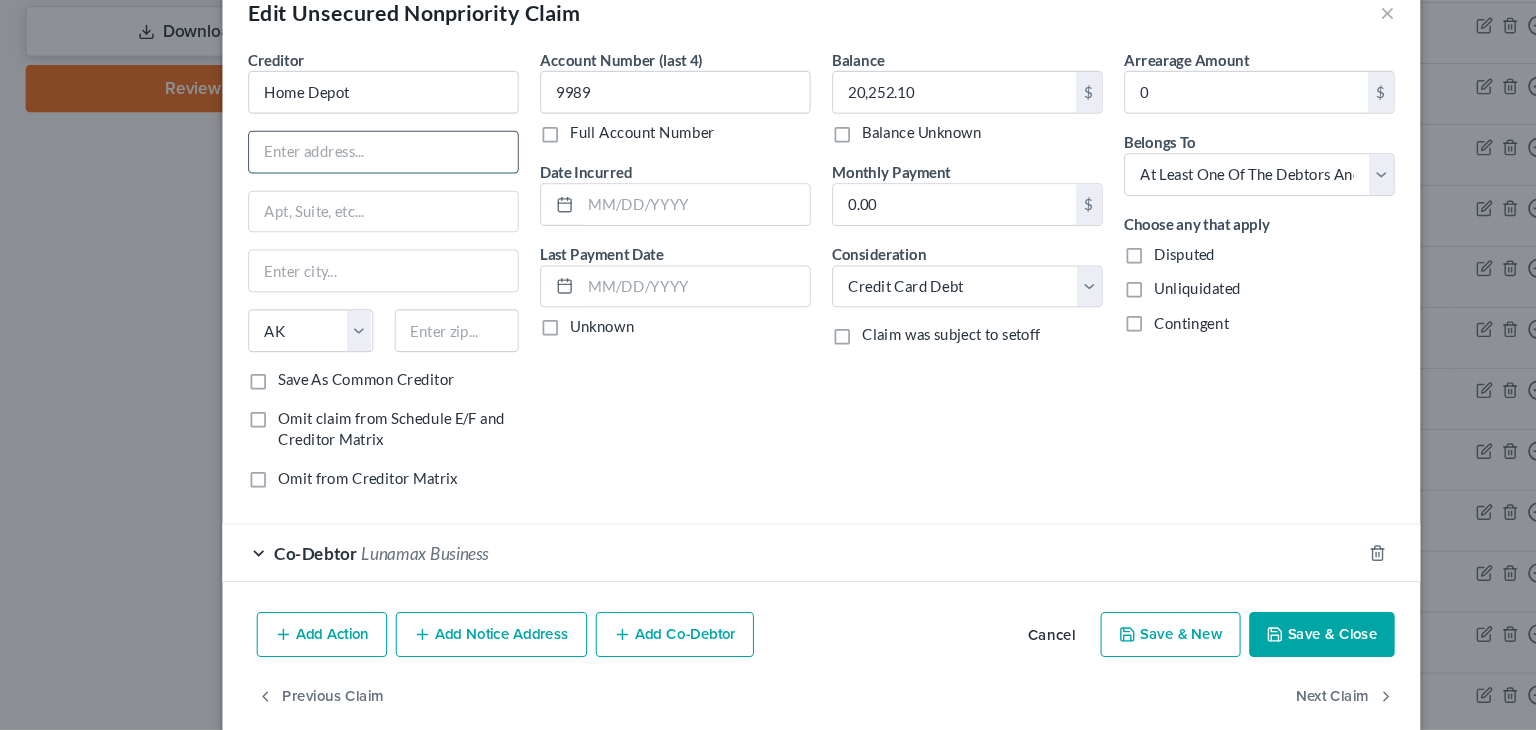 click at bounding box center (358, 189) 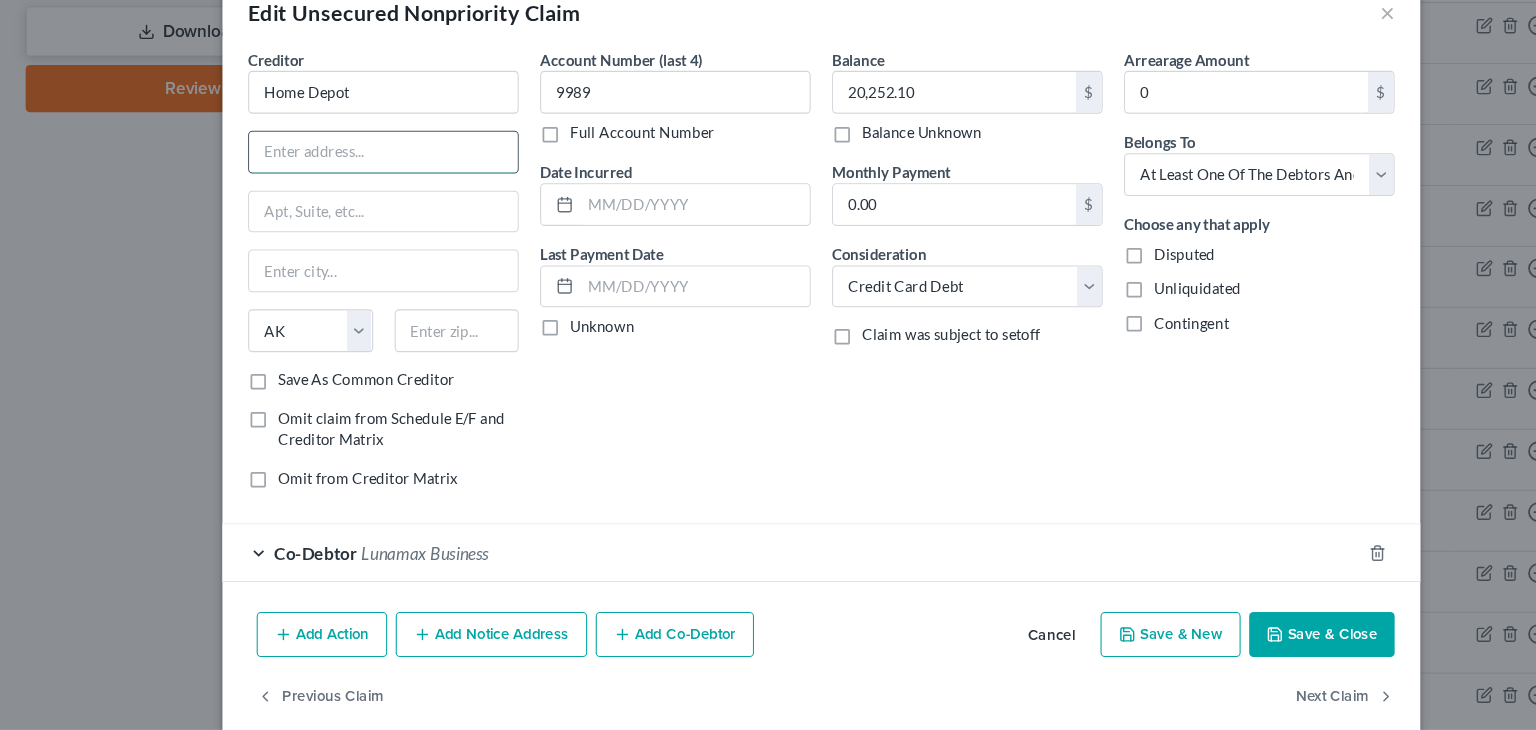 paste on "Home Depot/Citibank Attn: Bankruptcy Dept. P.O. Box 6497 Sioux Falls, SD 57117" 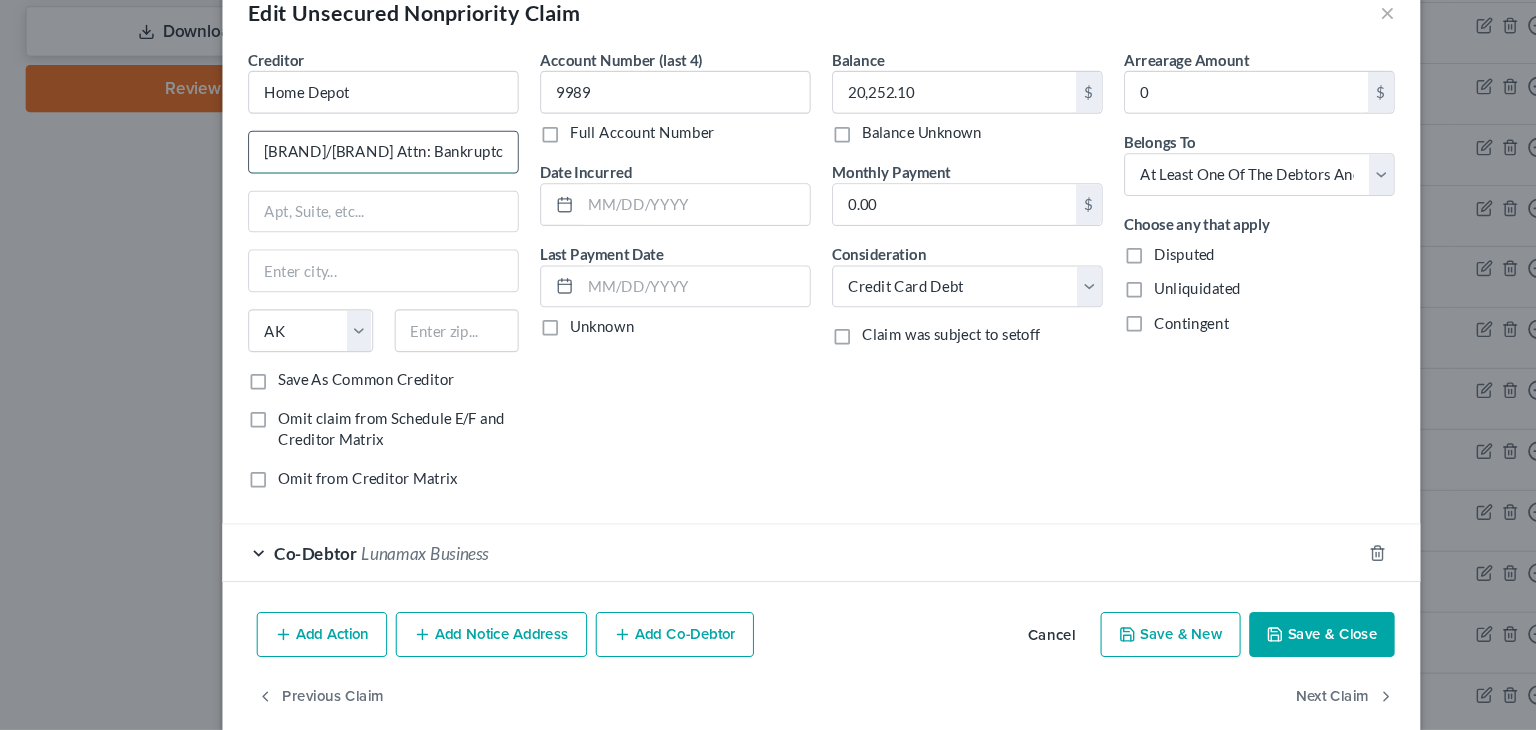 scroll, scrollTop: 0, scrollLeft: 278, axis: horizontal 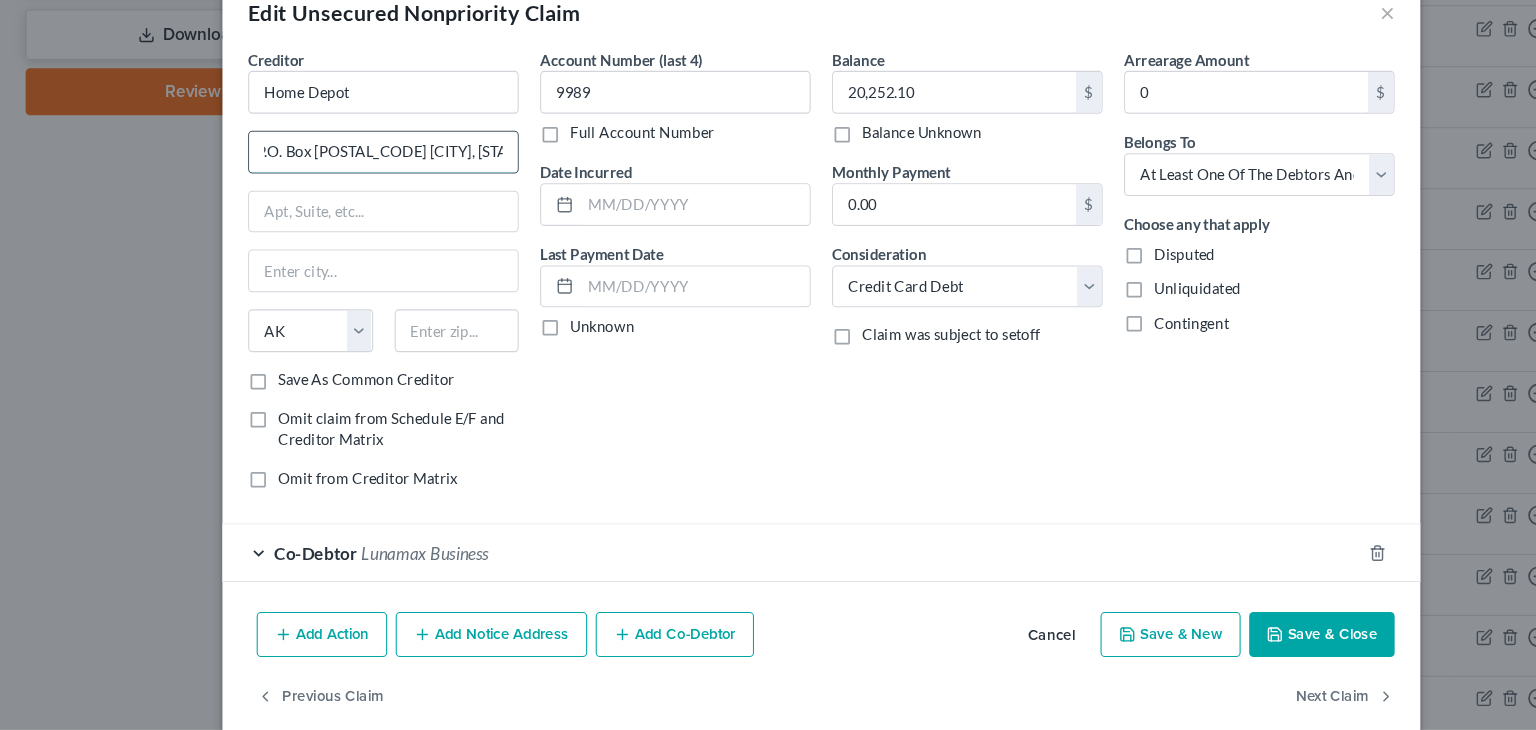 drag, startPoint x: 420, startPoint y: 190, endPoint x: 460, endPoint y: 193, distance: 40.112343 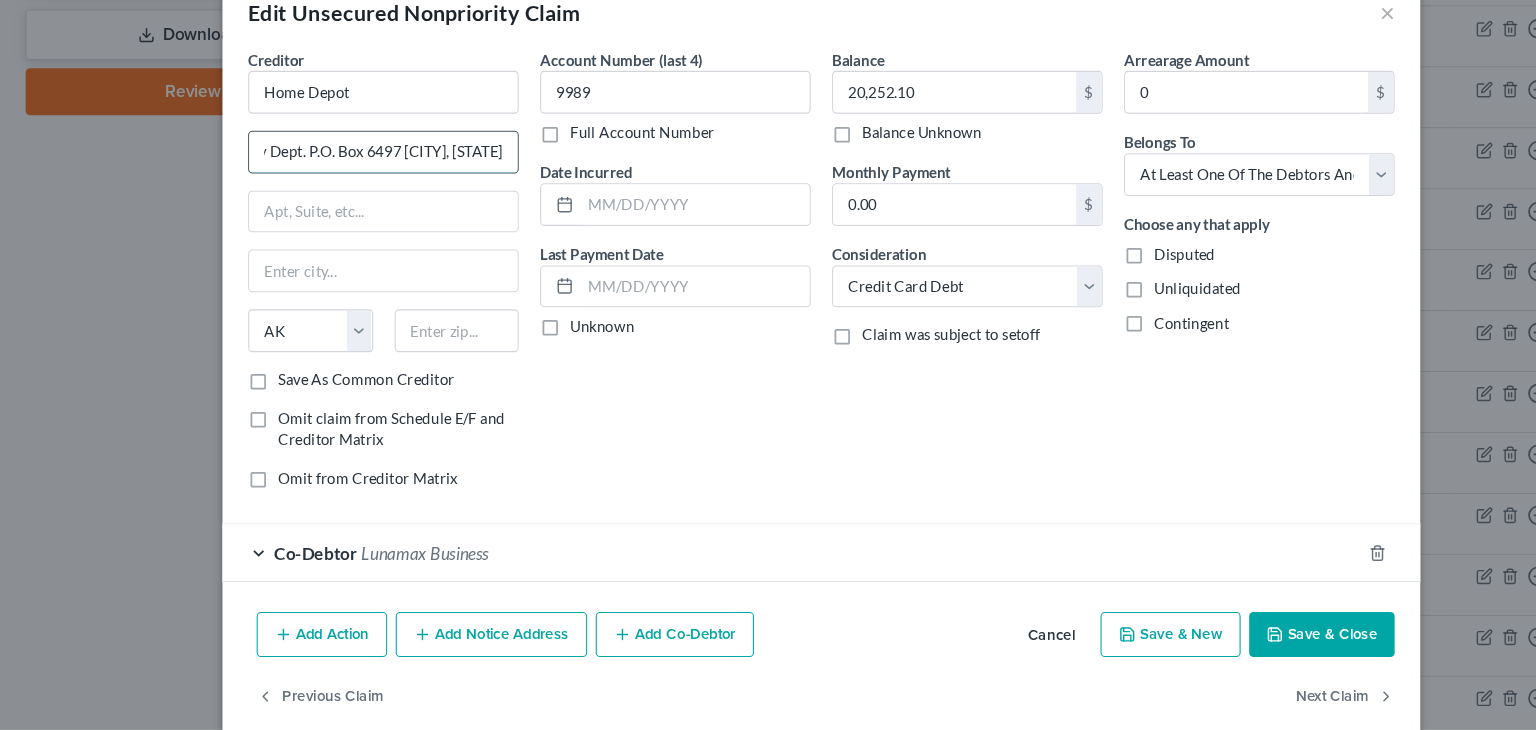 scroll, scrollTop: 0, scrollLeft: 237, axis: horizontal 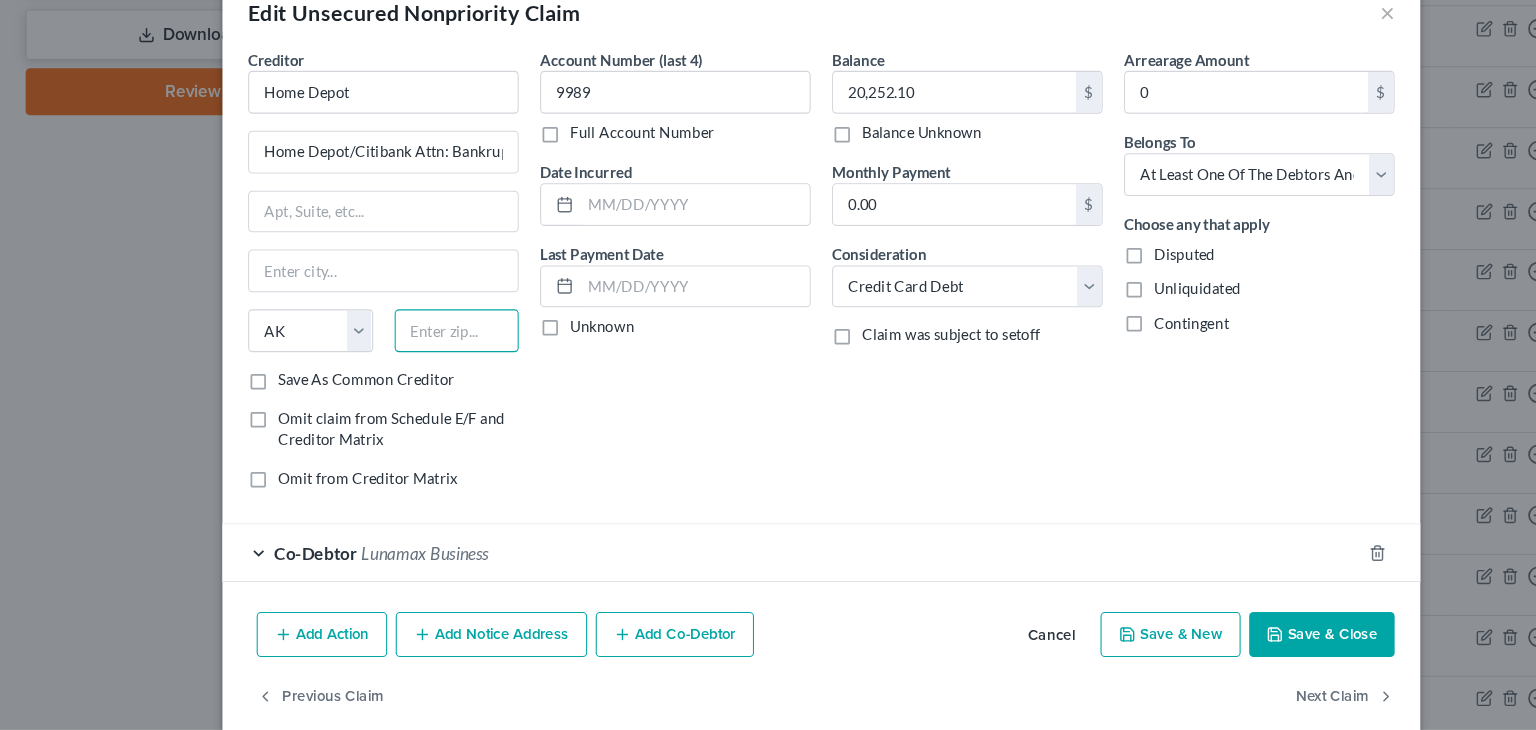 click at bounding box center (427, 356) 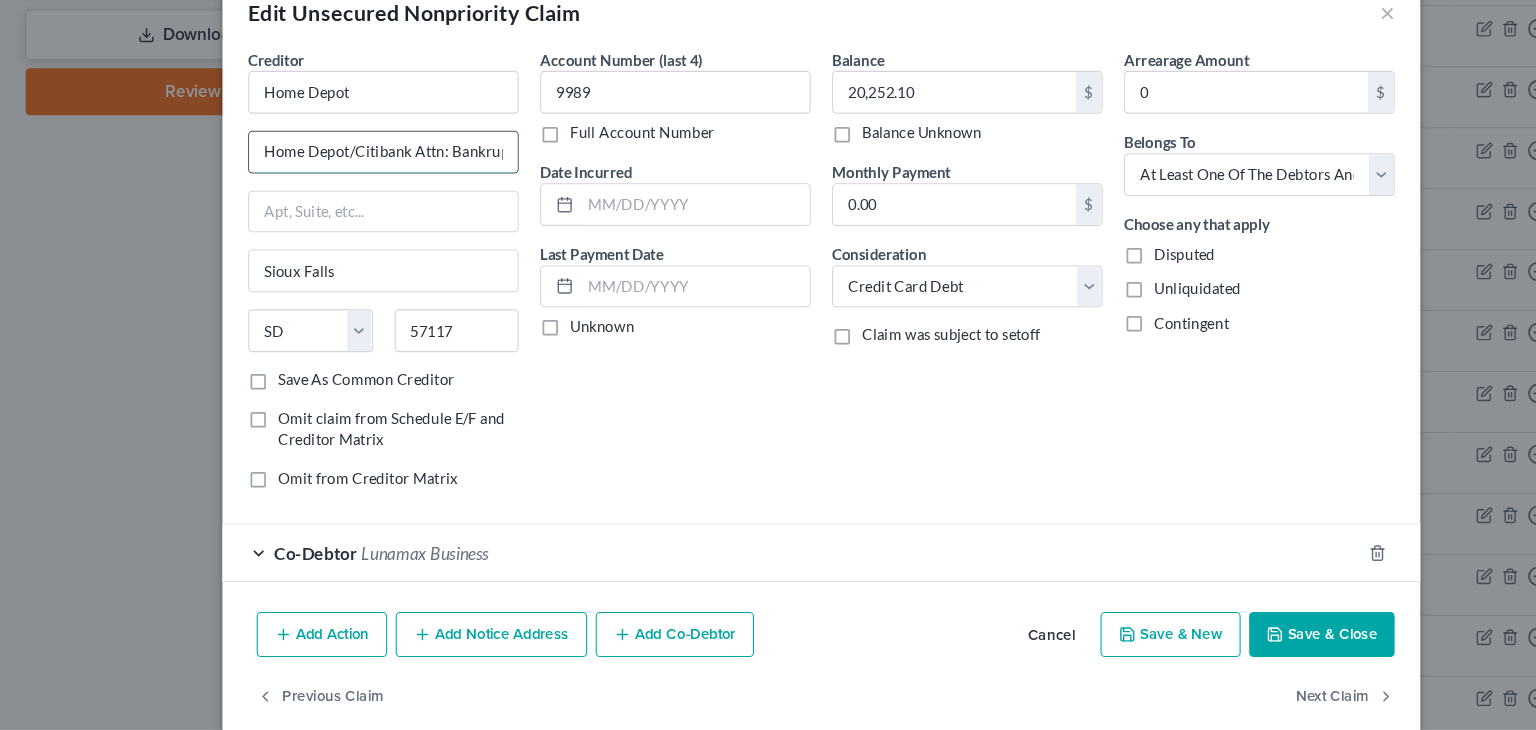 drag, startPoint x: 325, startPoint y: 184, endPoint x: 233, endPoint y: 174, distance: 92.541885 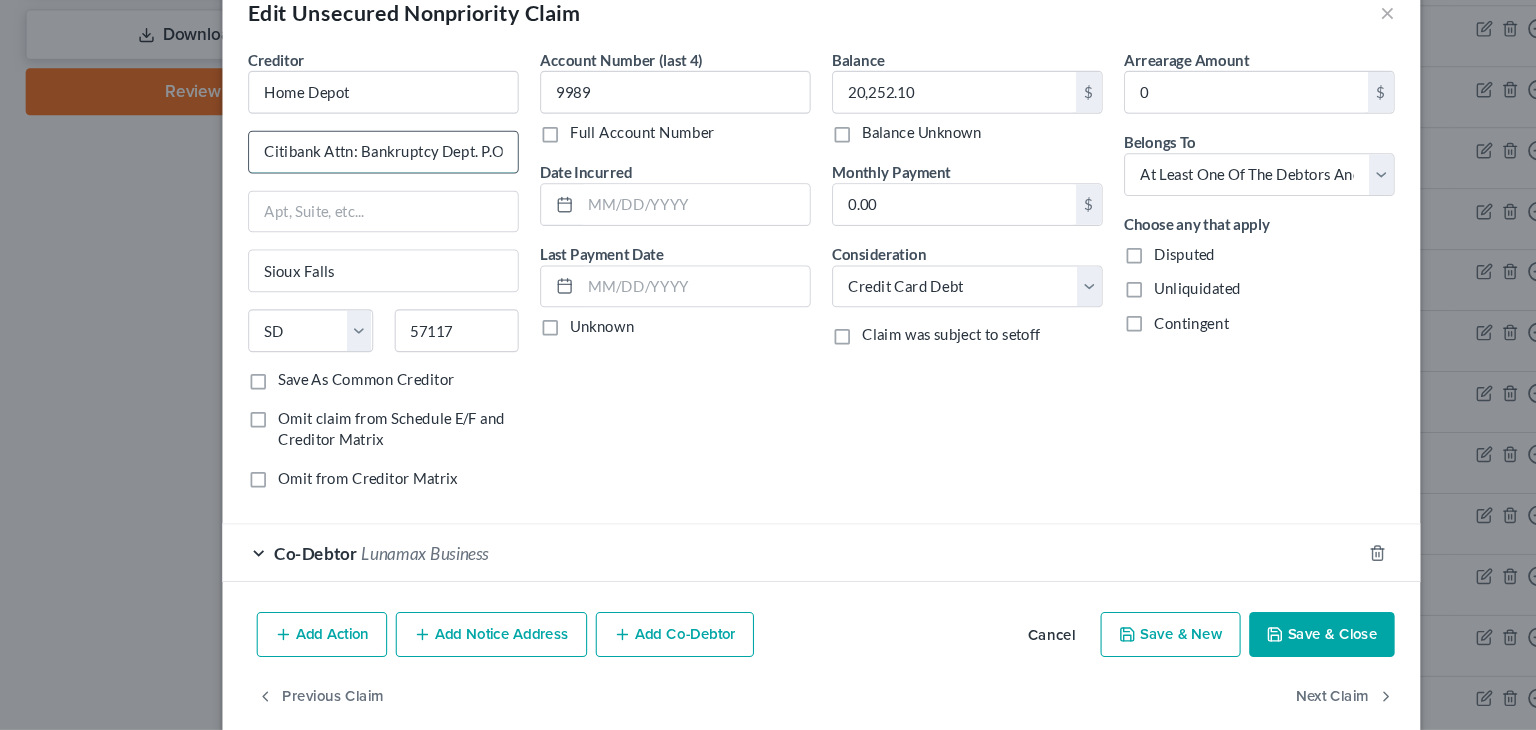 click on "Citibank Attn: Bankruptcy Dept. P.O. Box 6497 Sioux Falls, SD" at bounding box center [358, 189] 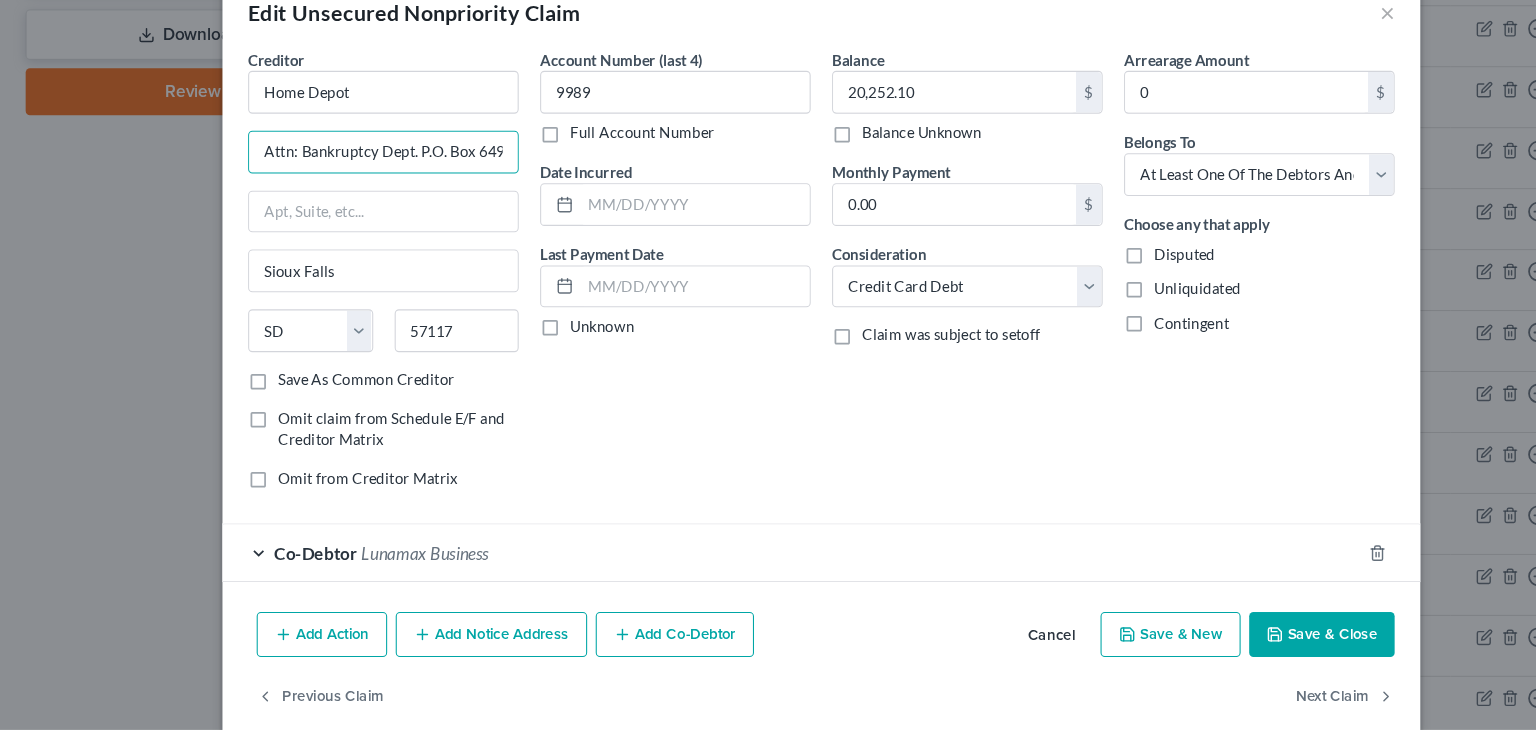 scroll, scrollTop: 0, scrollLeft: 99, axis: horizontal 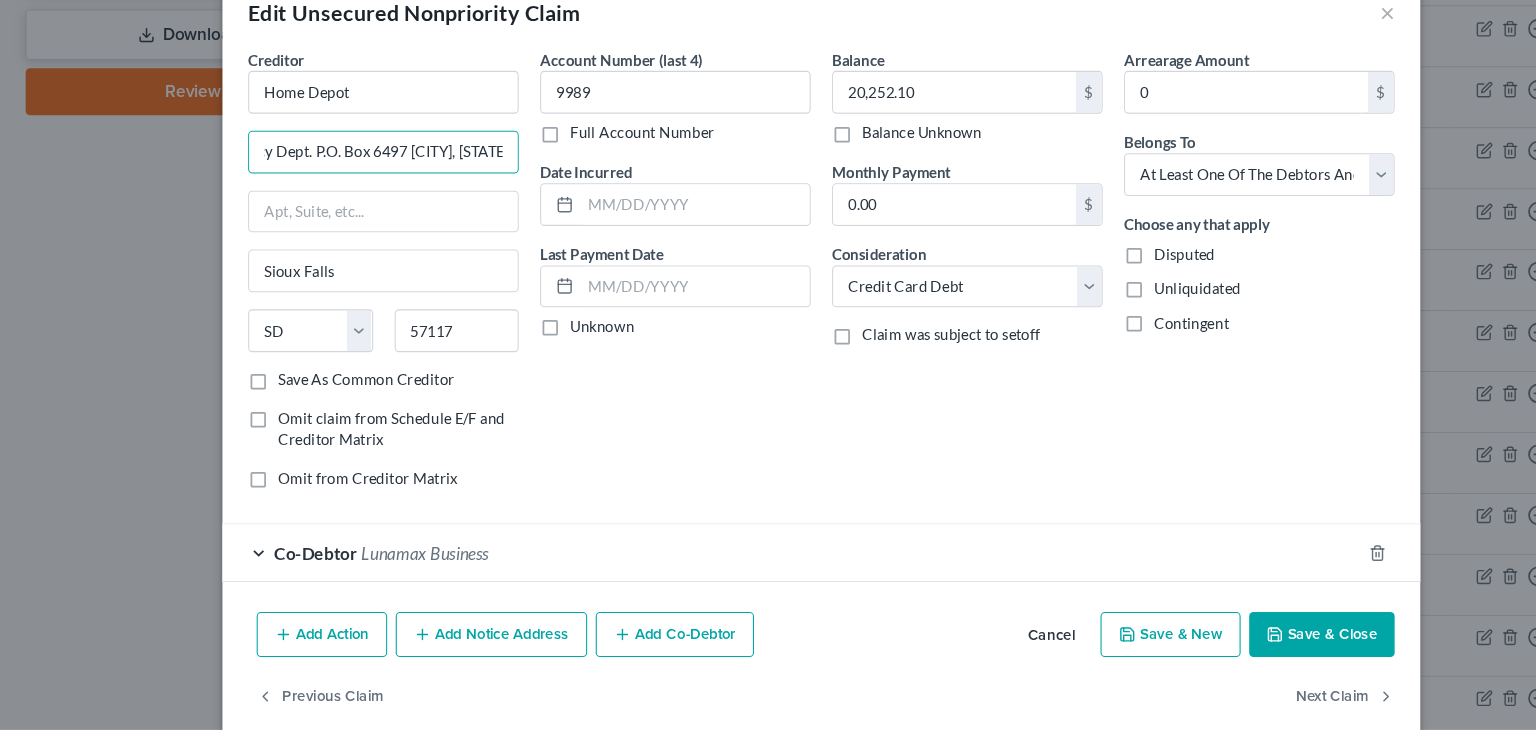 drag, startPoint x: 387, startPoint y: 189, endPoint x: 489, endPoint y: 184, distance: 102.122475 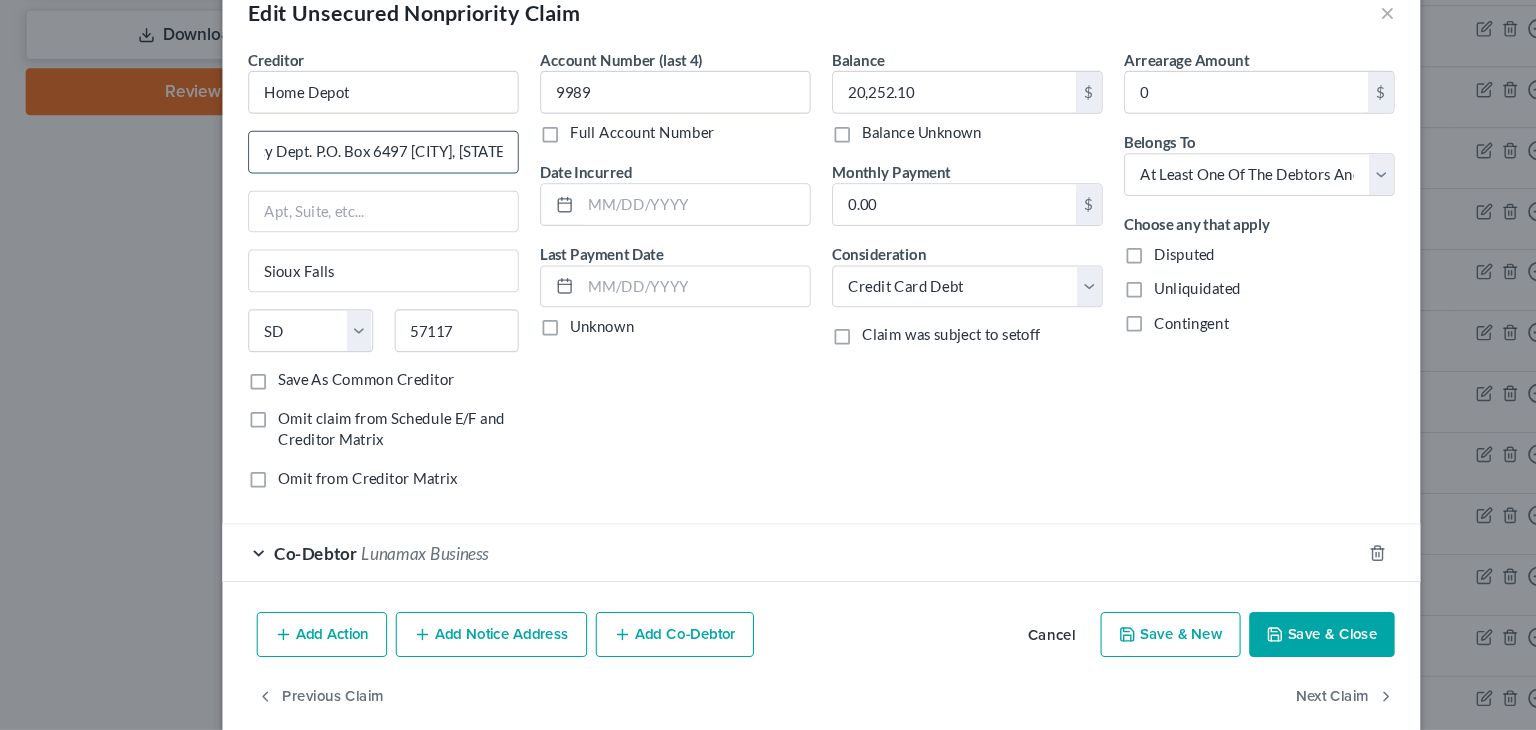 click on "Attn: Bankruptcy Dept. P.O. Box 6497 Sioux Falls, SD" at bounding box center [358, 189] 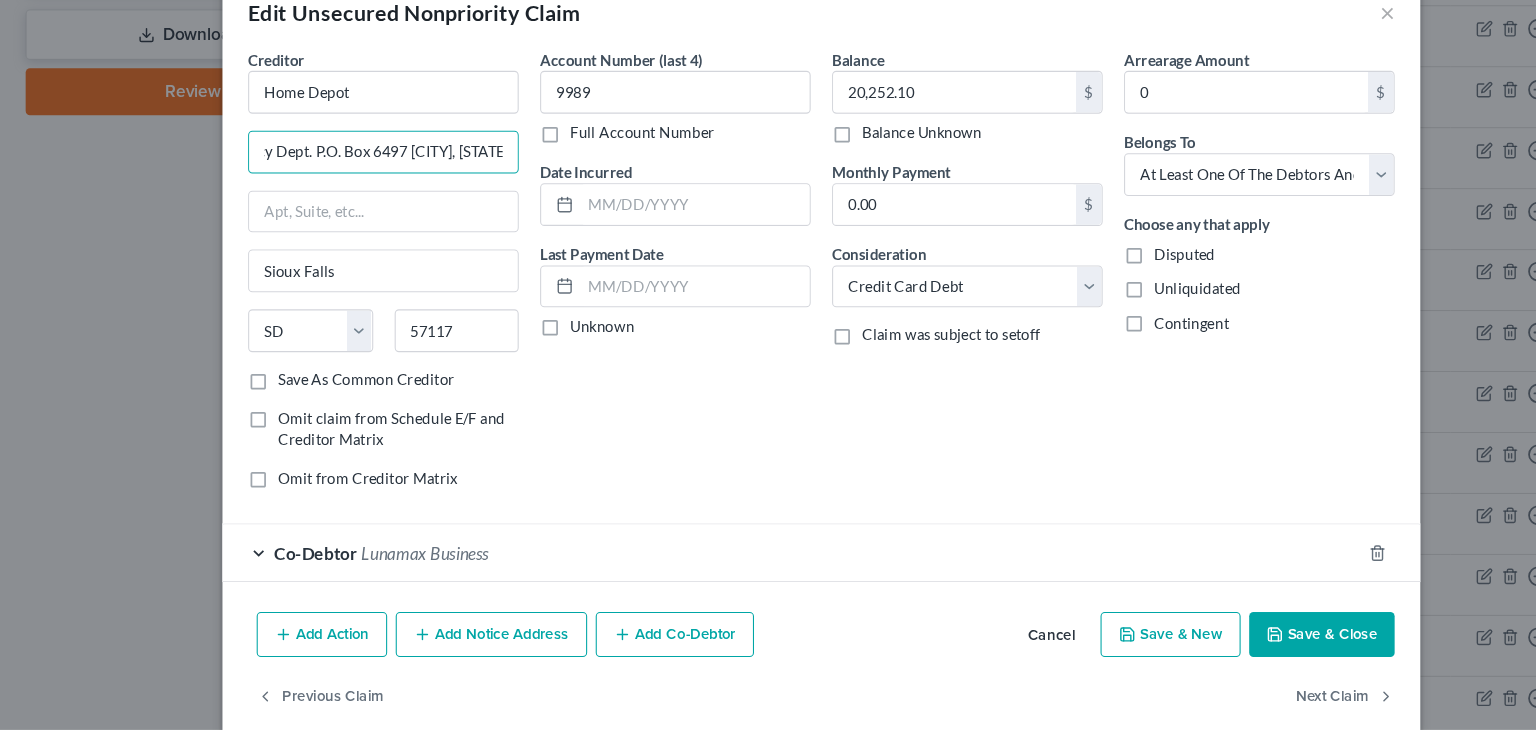 drag, startPoint x: 284, startPoint y: 182, endPoint x: 549, endPoint y: 172, distance: 265.1886 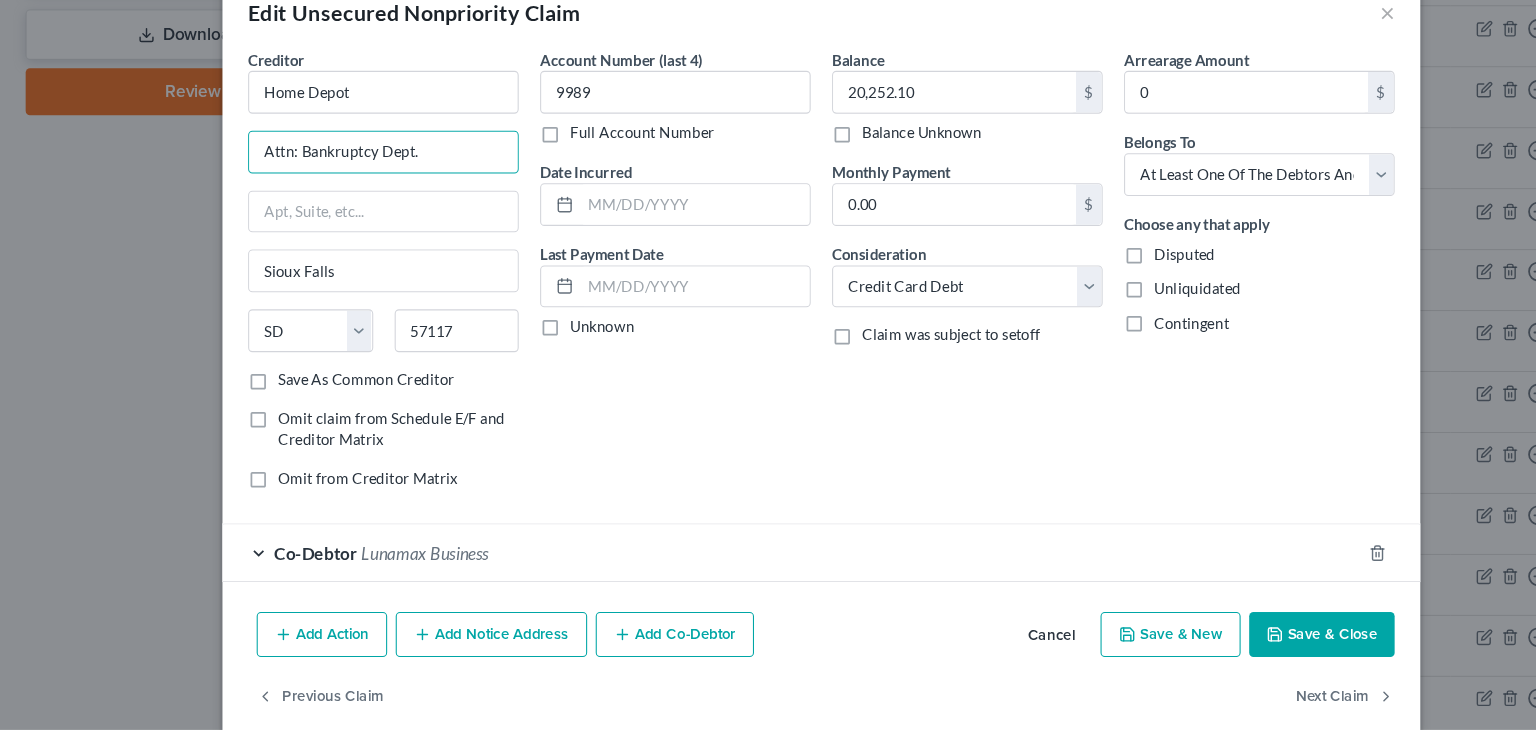 scroll, scrollTop: 0, scrollLeft: 0, axis: both 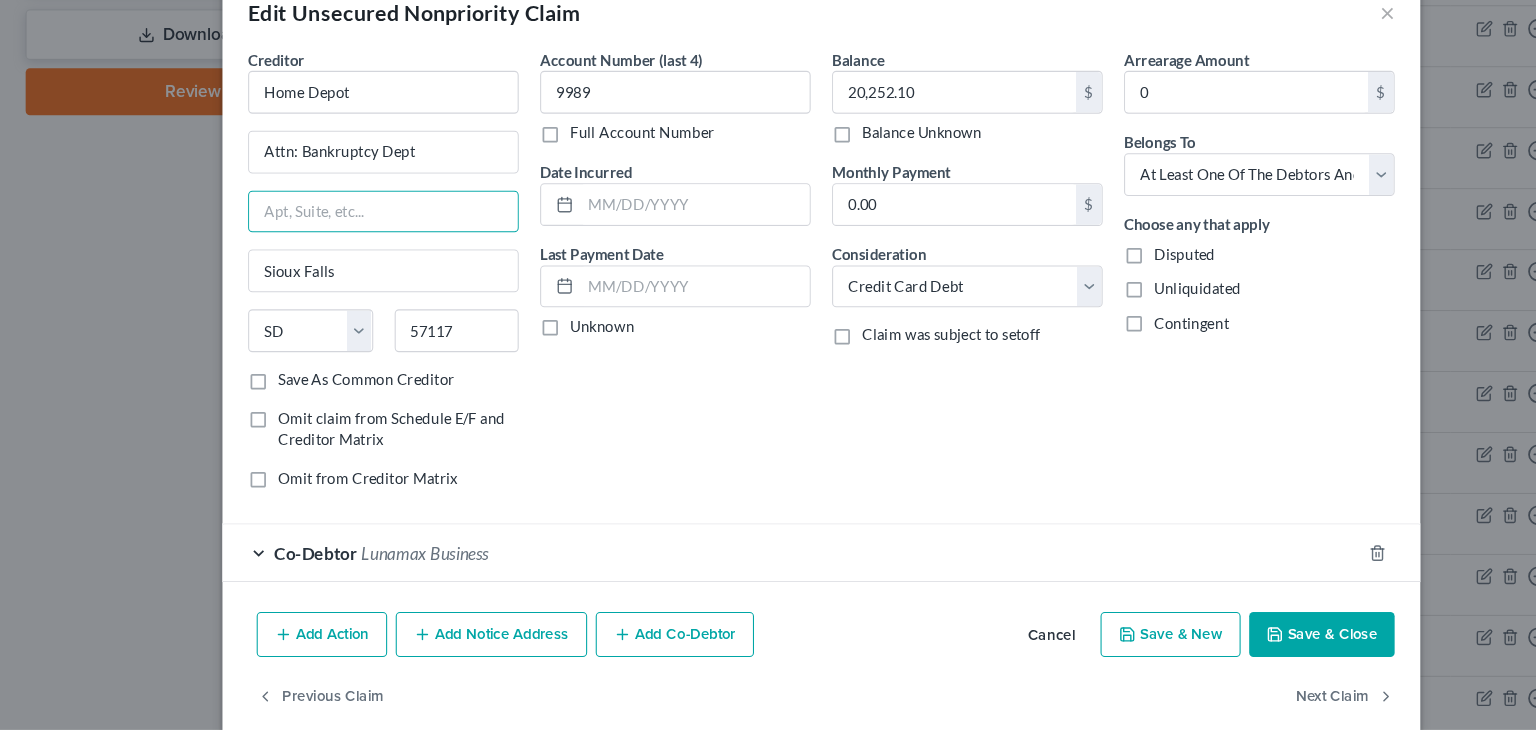 paste on "P.O. Box 6497 Sioux Falls, SD" 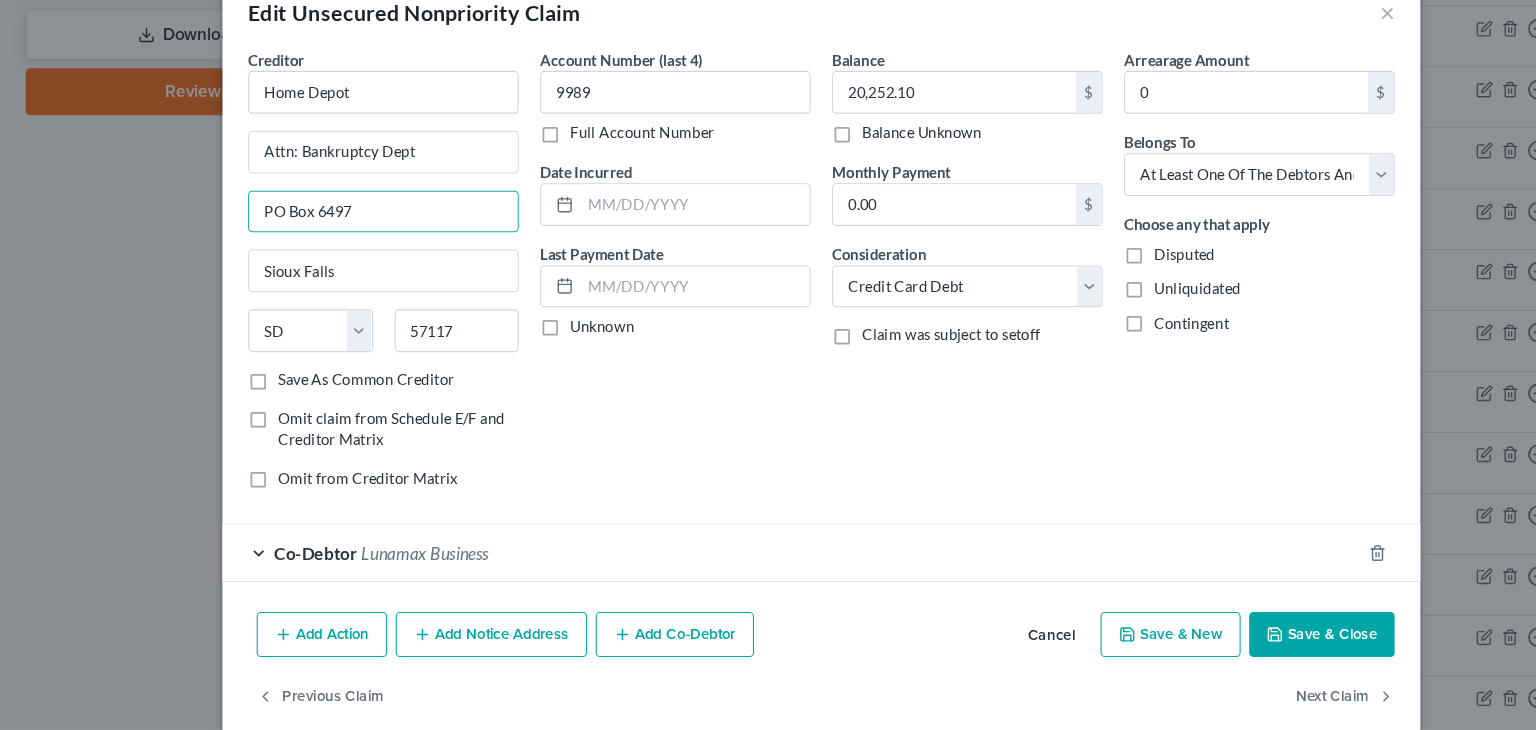 click on "Save & Close" at bounding box center (1236, 640) 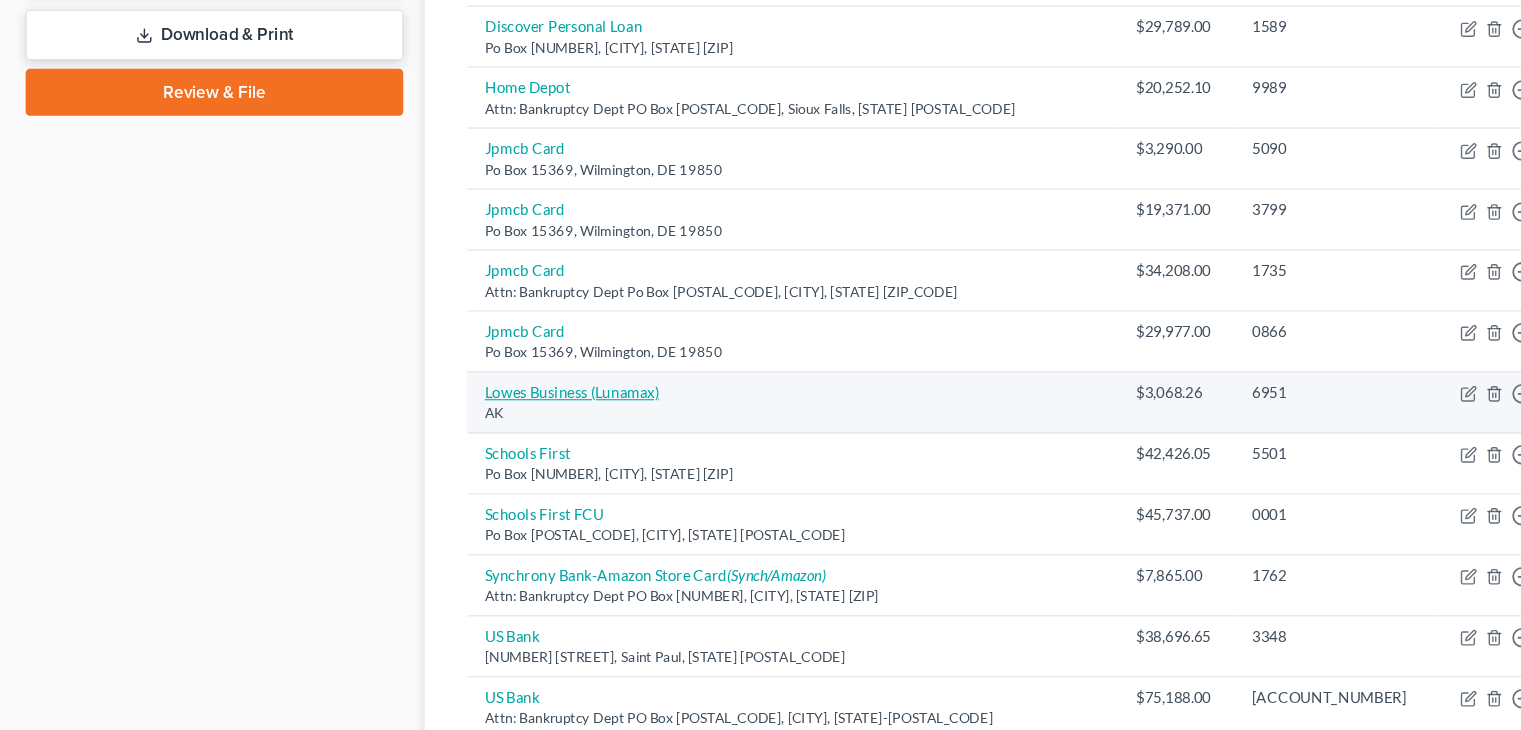 click on "Lowes Business (Lunamax)" at bounding box center (534, 413) 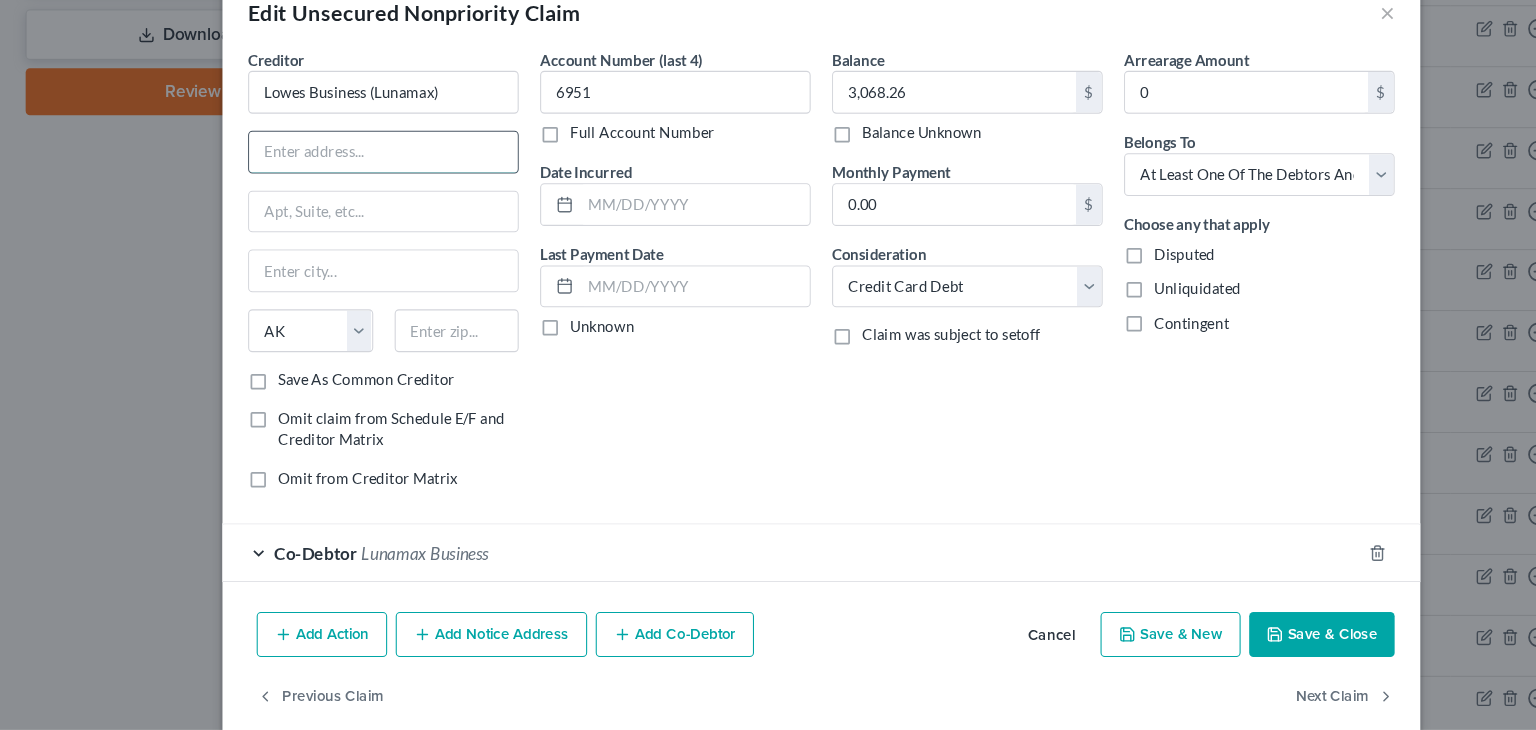 click at bounding box center [358, 189] 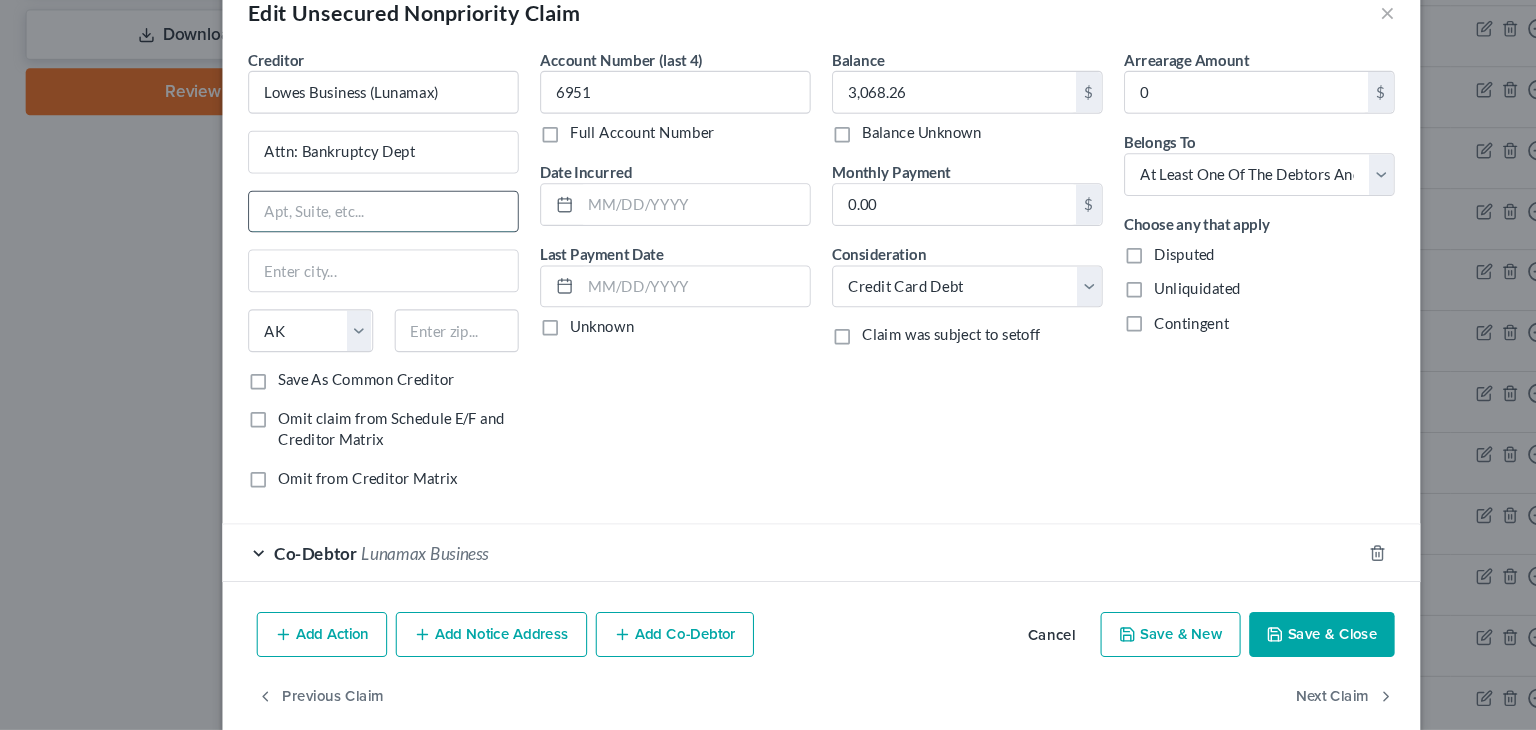 click at bounding box center (358, 245) 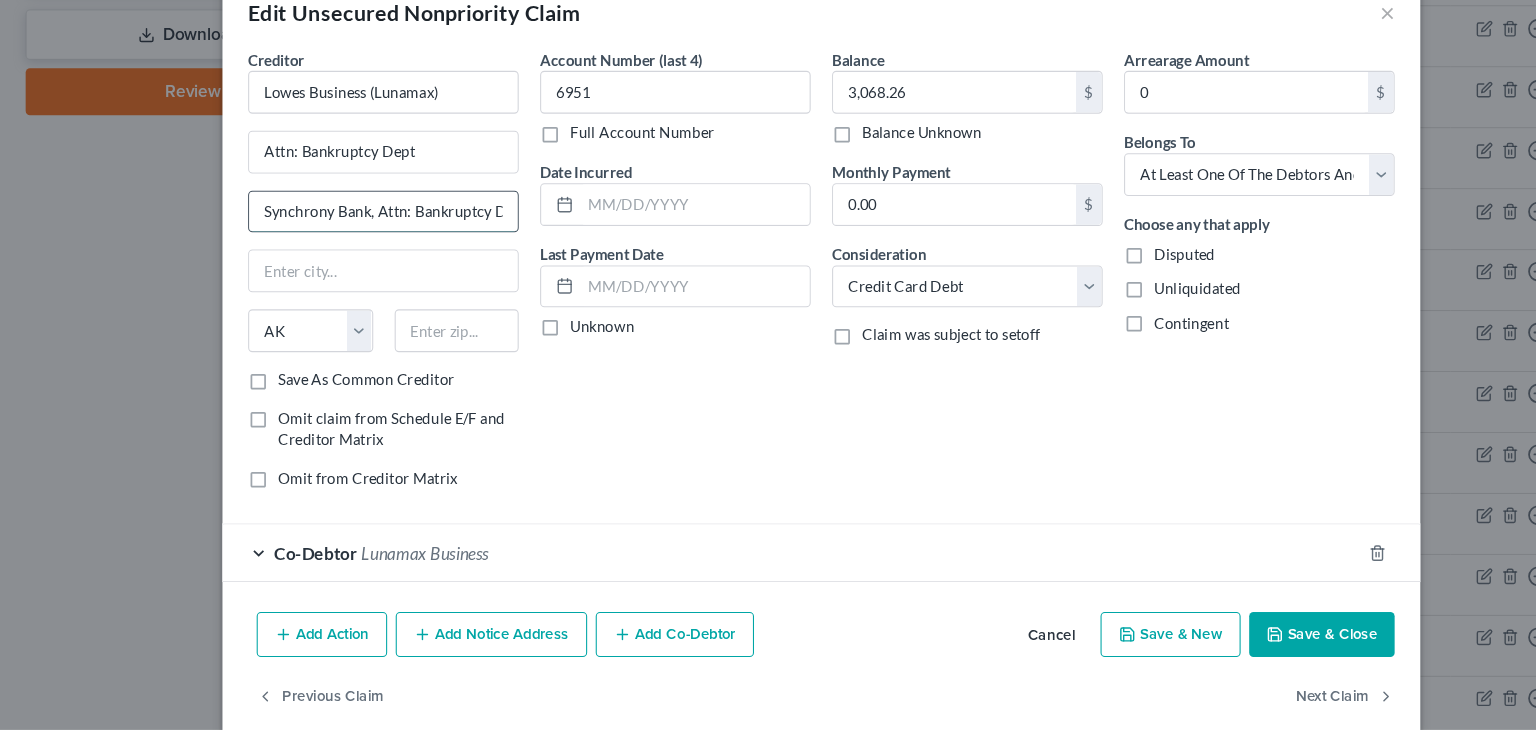 scroll, scrollTop: 0, scrollLeft: 293, axis: horizontal 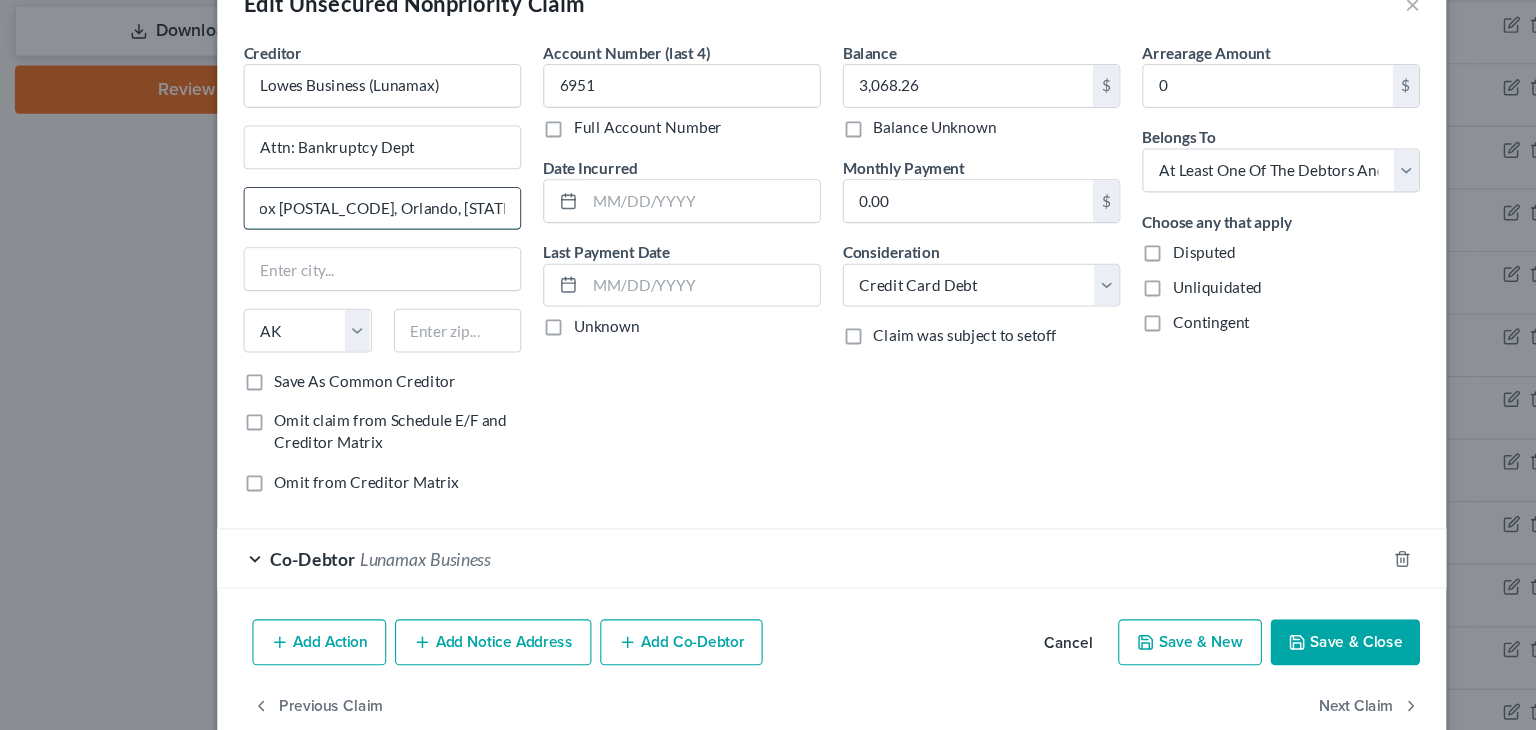 click on "Synchrony Bank, Attn: Bankruptcy Dept., P.O. Box 965061, Orlando, FL 32896-5061." at bounding box center (358, 245) 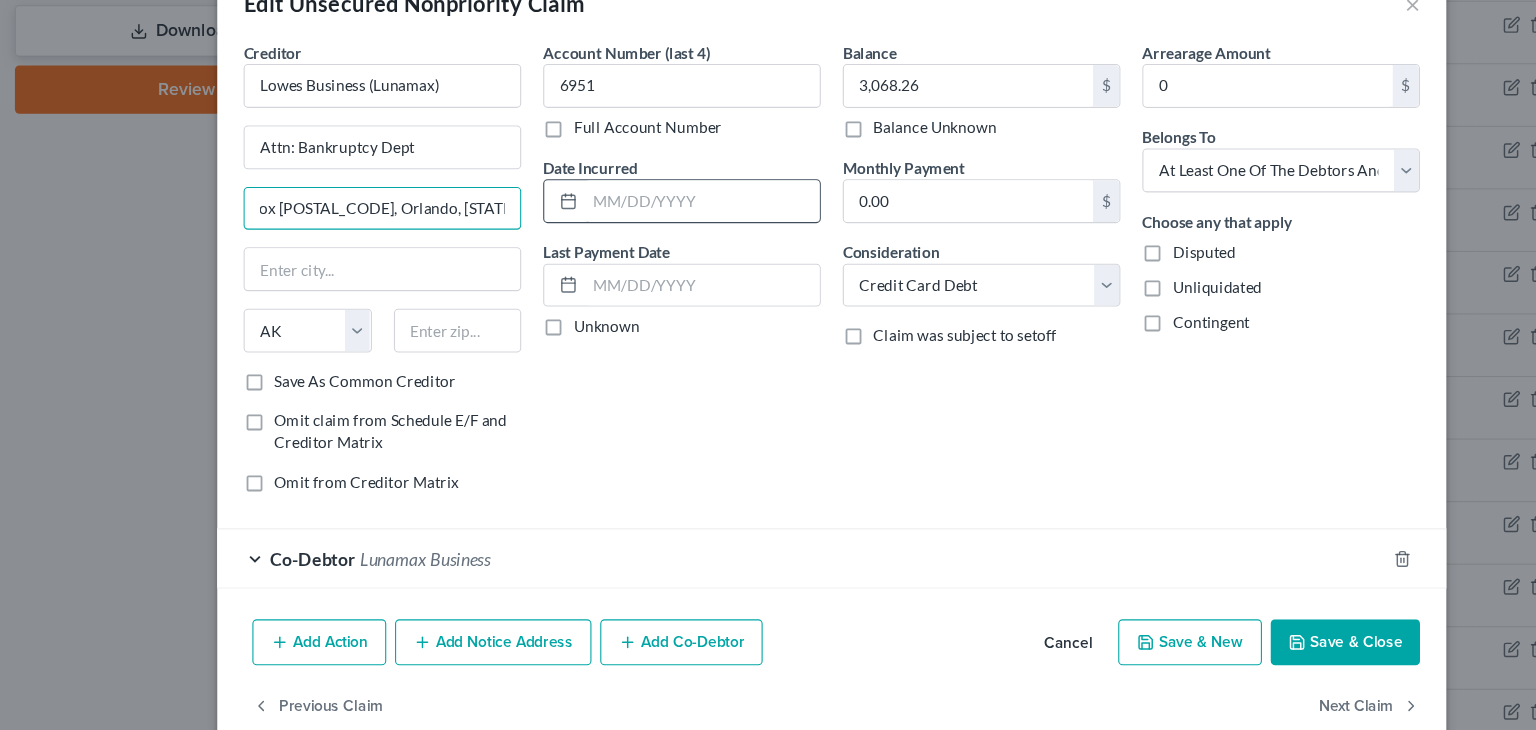 drag, startPoint x: 376, startPoint y: 244, endPoint x: 584, endPoint y: 252, distance: 208.1538 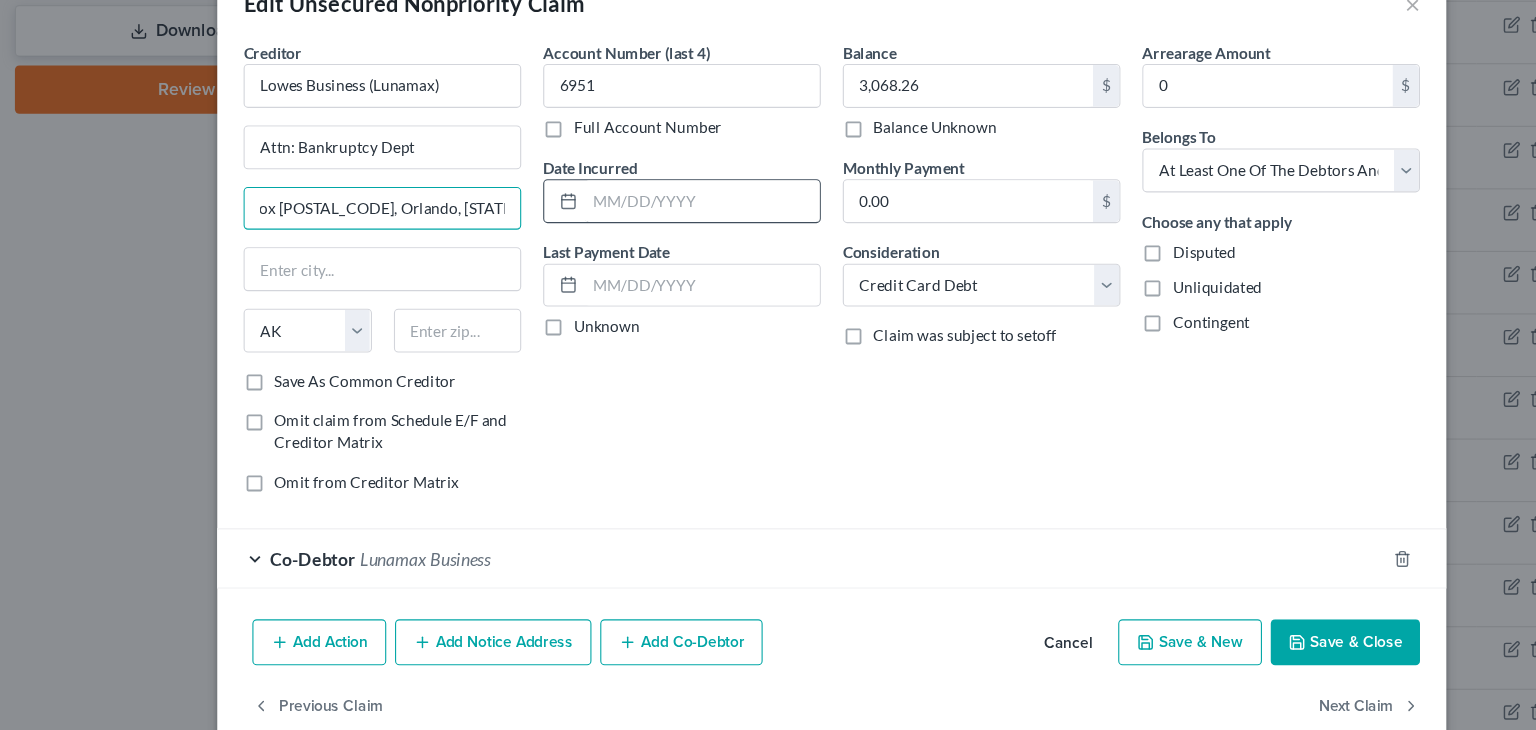 click on "Creditor *    Lowes Business (Lunamax)                      Attn: Bankruptcy Dept Synchrony Bank, Attn: Bankruptcy Dept., P.O. Box 965061, Orlando, FL 32896-5061. State AL AK AR AZ CA CO CT DE DC FL GA GU HI ID IL IN IA KS KY LA ME MD MA MI MN MS MO MT NC ND NE NV NH NJ NM NY OH OK OR PA PR RI SC SD TN TX UT VI VA VT WA WV WI WY Save As Common Creditor Omit claim from Schedule E/F and Creditor Matrix Omit from Creditor Matrix
Account Number (last 4)
6951
Full Account Number
Date Incurred         Last Payment Date         Unknown Balance
3,068.26 $
Balance Unknown
Balance Undetermined
3,068.26 $
Balance Unknown
Monthly Payment 0.00 $ Consideration Select Cable / Satellite Services Collection Agency Credit Card Debt Debt Counseling / Attorneys Deficiency Balance Domestic Support Obligations Home / Car Repairs Income Taxes Judgment Liens Medical Services Mortgage Other" at bounding box center (768, 306) 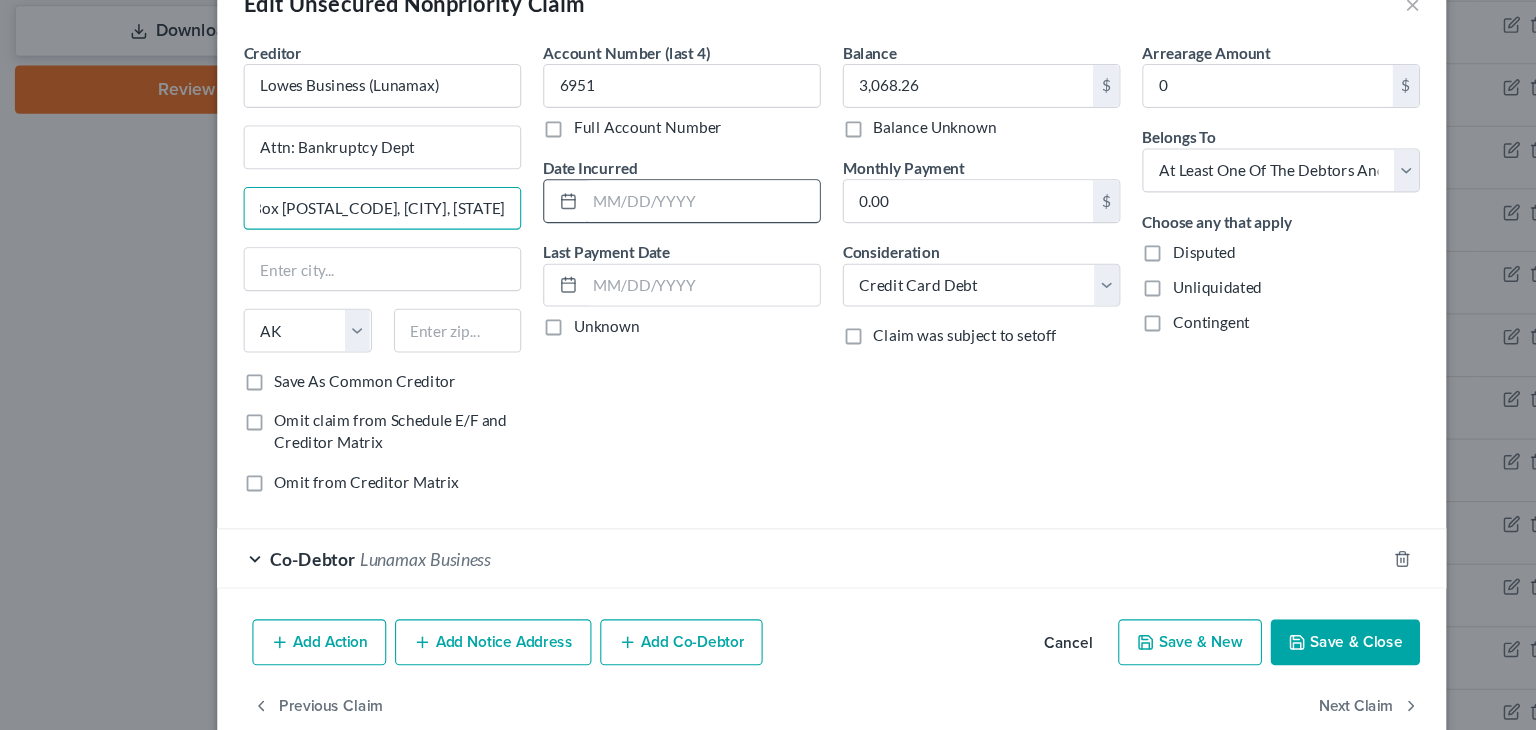 scroll, scrollTop: 0, scrollLeft: 207, axis: horizontal 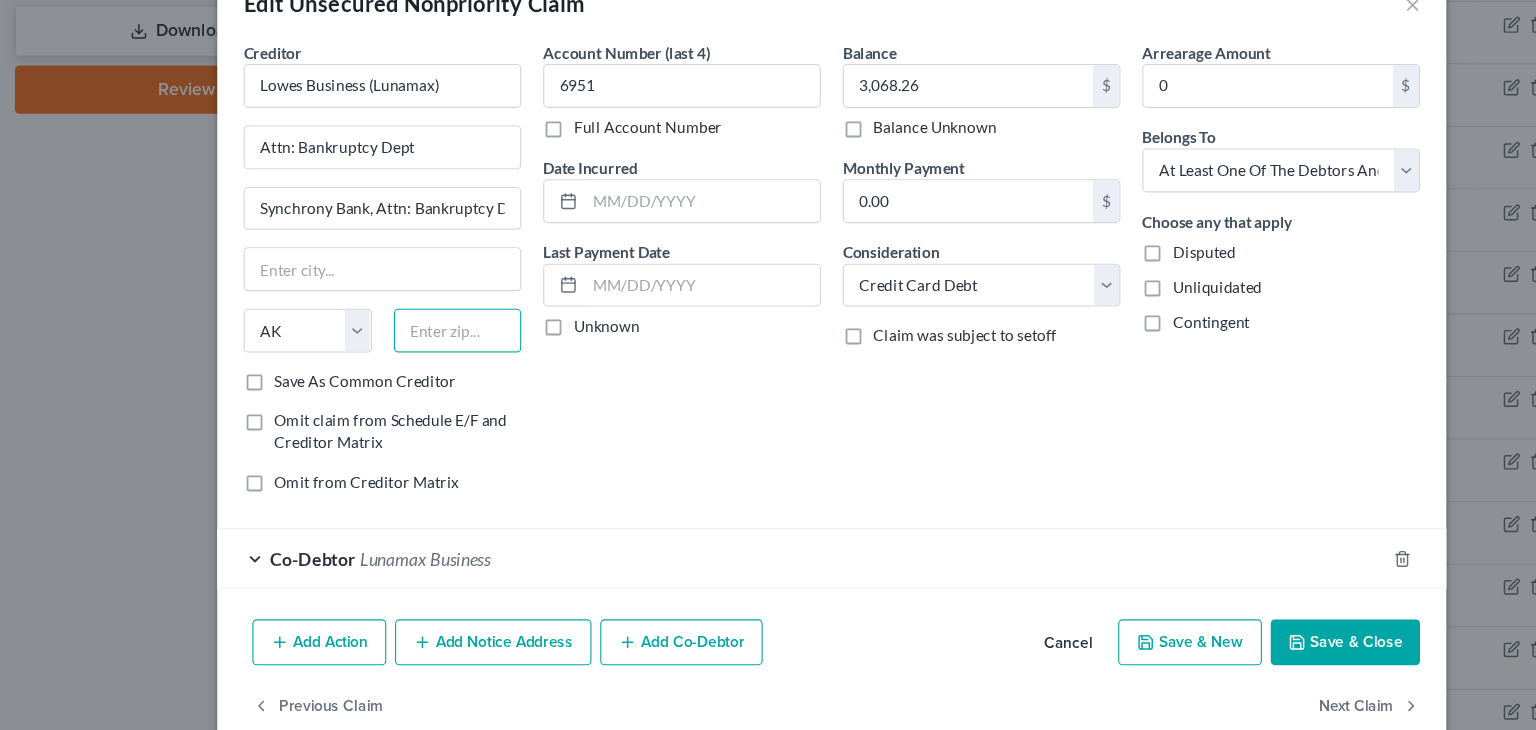 click at bounding box center [427, 356] 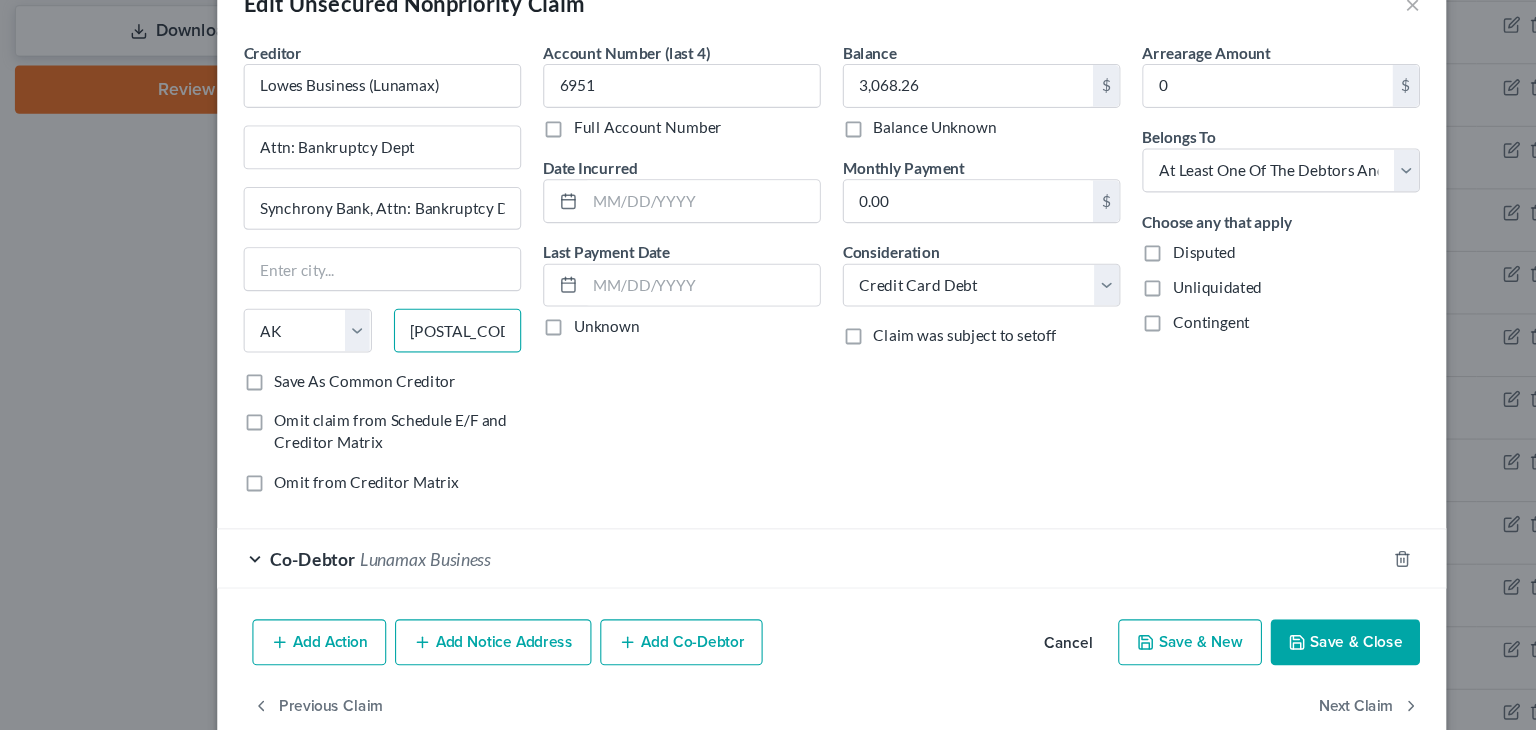drag, startPoint x: 418, startPoint y: 352, endPoint x: 562, endPoint y: 350, distance: 144.01389 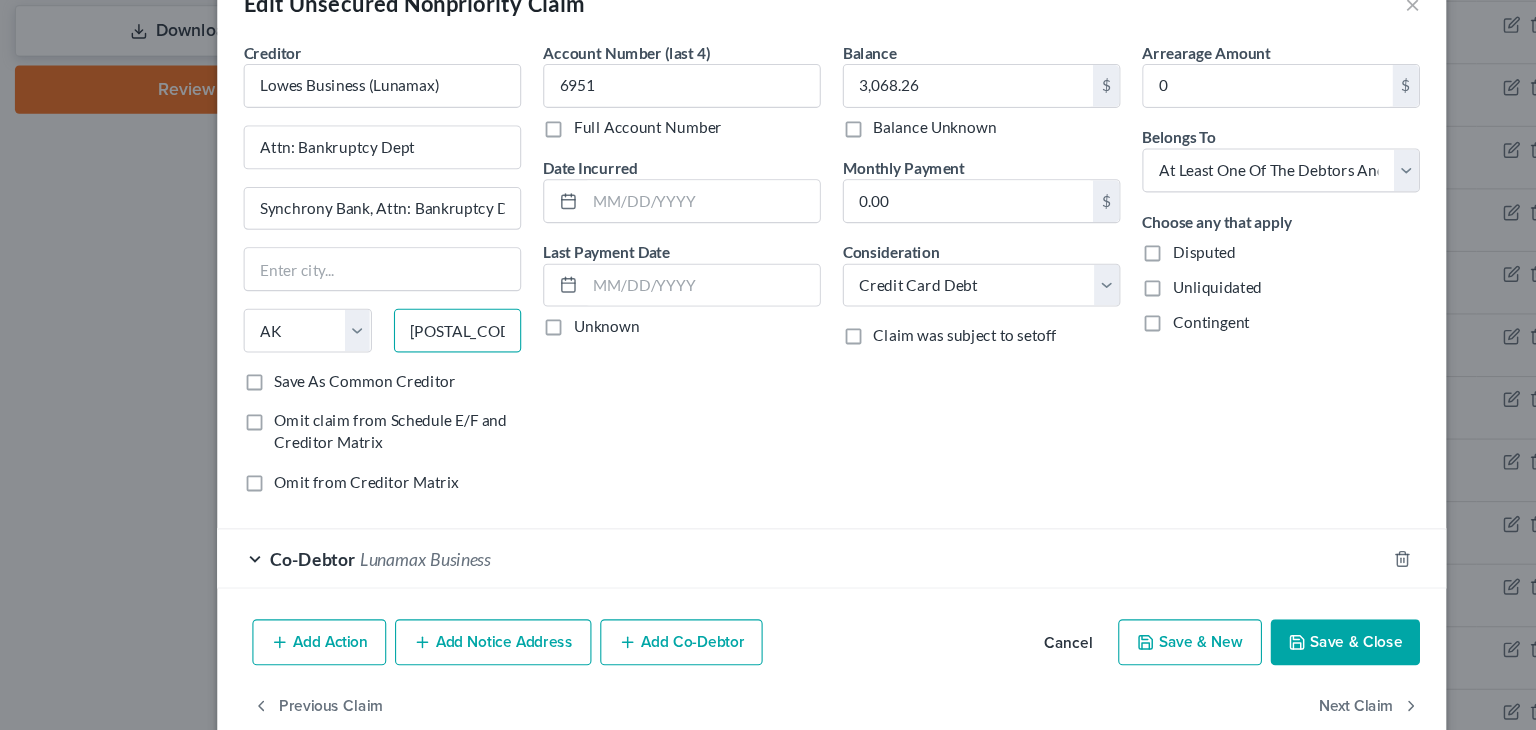 click on "Creditor *    Lowes Business (Lunamax)                      Attn: Bankruptcy Dept Synchrony Bank, Attn: Bankruptcy Dept., P.O. Box 965061, Orlando, FL State AL AK AR AZ CA CO CT DE DC FL GA GU HI ID IL IN IA KS KY LA ME MD MA MI MN MS MO MT NC ND NE NV NH NJ NM NY OH OK OR PA PR RI SC SD TN TX UT VI VA VT WA WV WI WY 32896-5061 Save As Common Creditor Omit claim from Schedule E/F and Creditor Matrix Omit from Creditor Matrix
Account Number (last 4)
6951
Full Account Number
Date Incurred         Last Payment Date         Unknown Balance
3,068.26 $
Balance Unknown
Balance Undetermined
3,068.26 $
Balance Unknown
Monthly Payment 0.00 $ Consideration Select Cable / Satellite Services Collection Agency Credit Card Debt Debt Counseling / Attorneys Deficiency Balance Domestic Support Obligations Home / Car Repairs Income Taxes Judgment Liens Medical Services Mortgage Other" at bounding box center [768, 306] 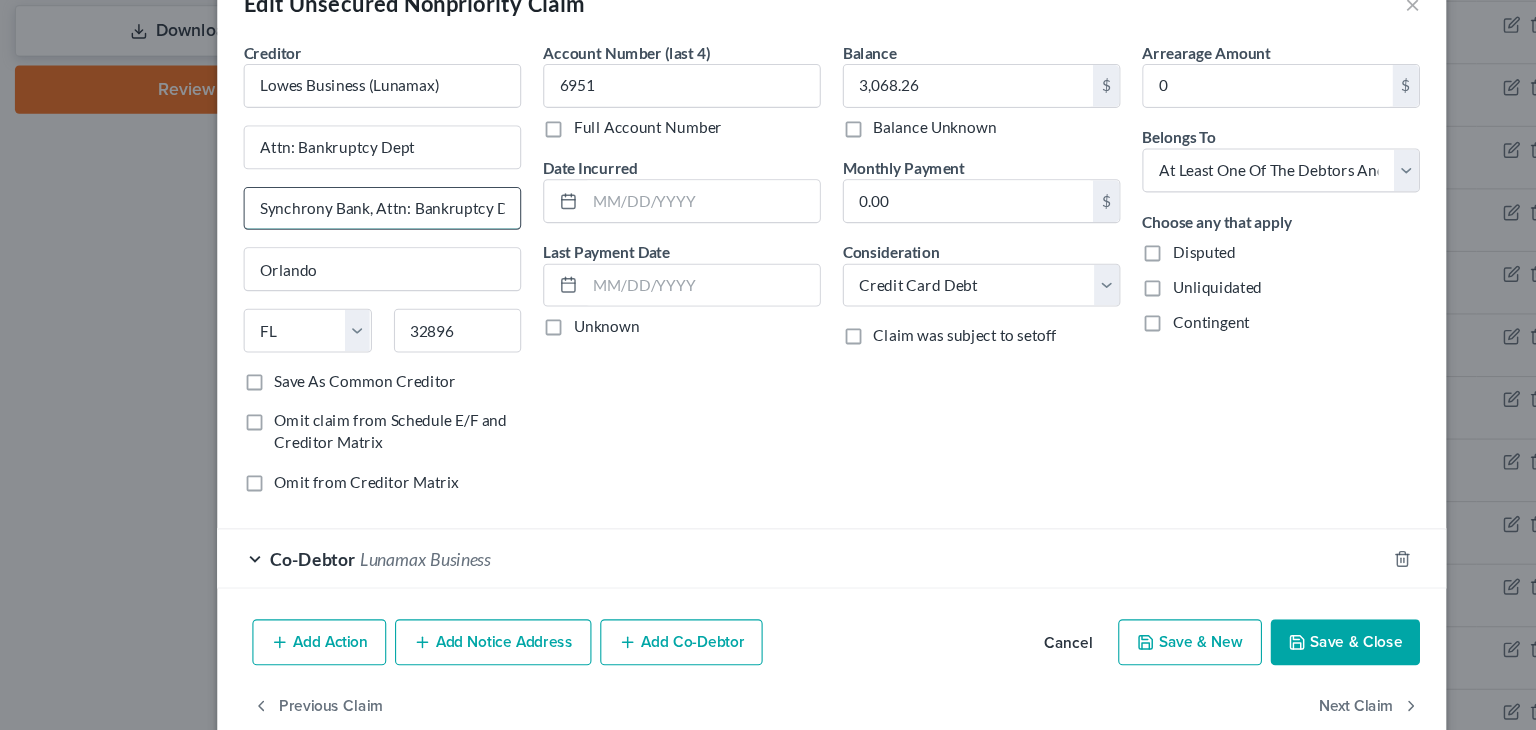 drag, startPoint x: 348, startPoint y: 236, endPoint x: 402, endPoint y: 242, distance: 54.33231 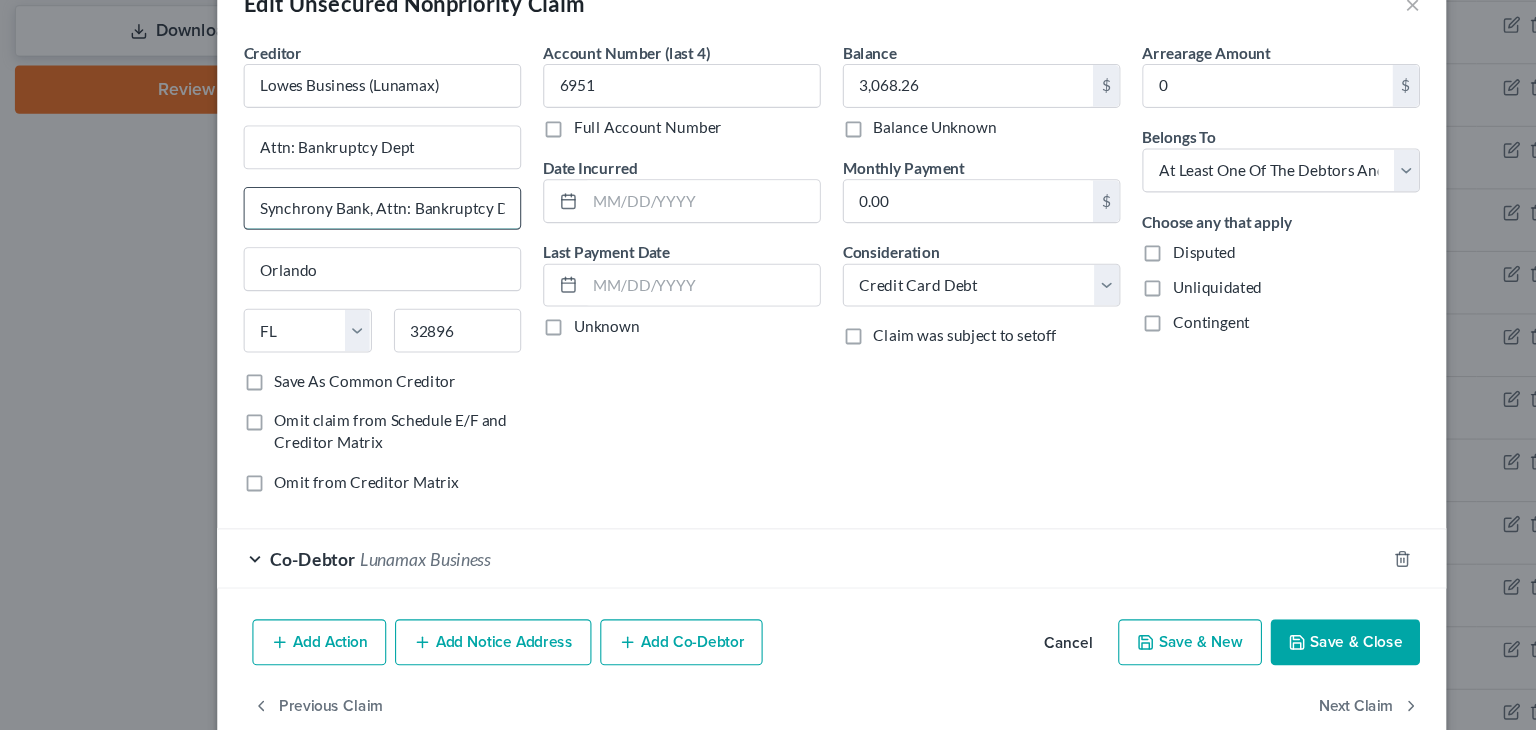 click on "Synchrony Bank, Attn: Bankruptcy Dept., P.O. Box 965061, Orlando, FL" at bounding box center [358, 245] 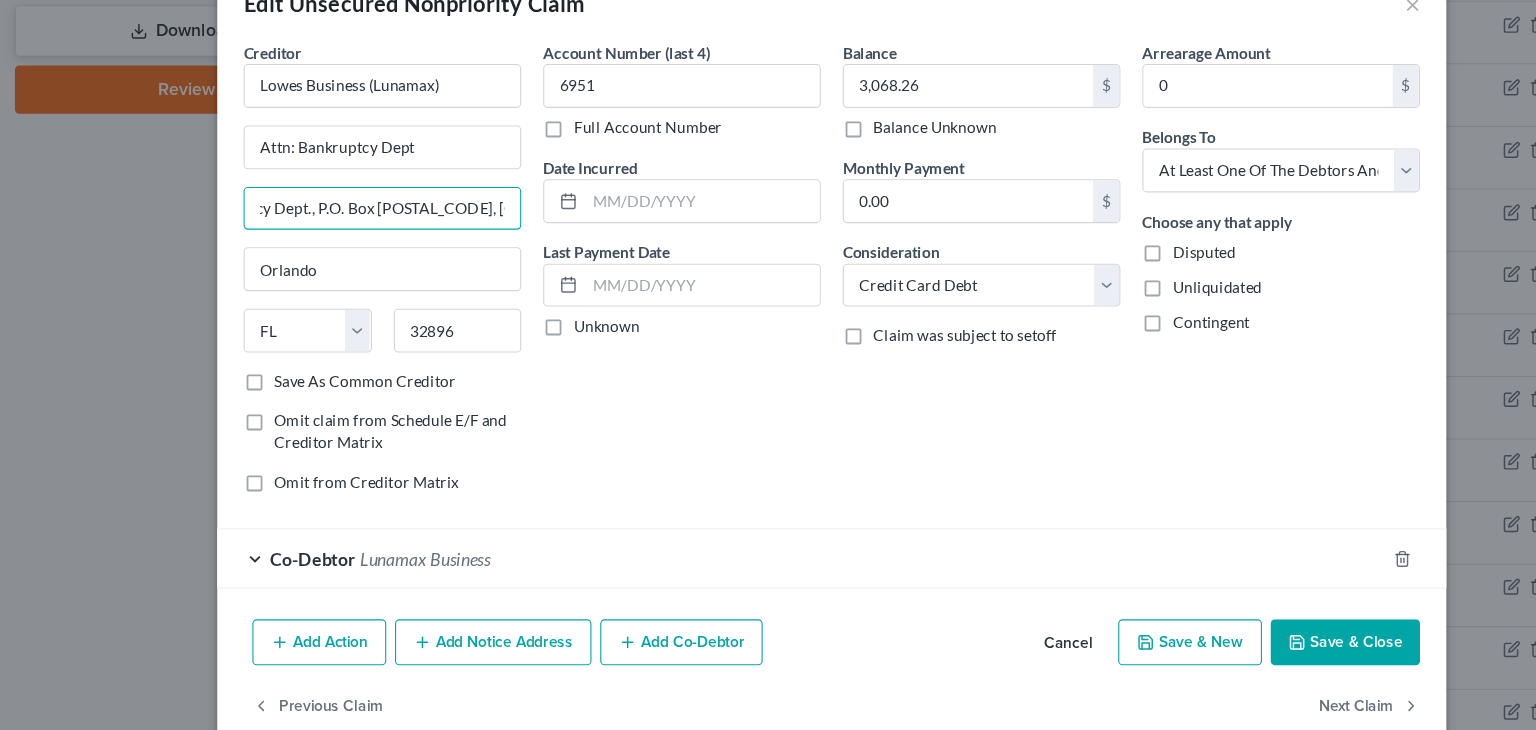 scroll, scrollTop: 0, scrollLeft: 207, axis: horizontal 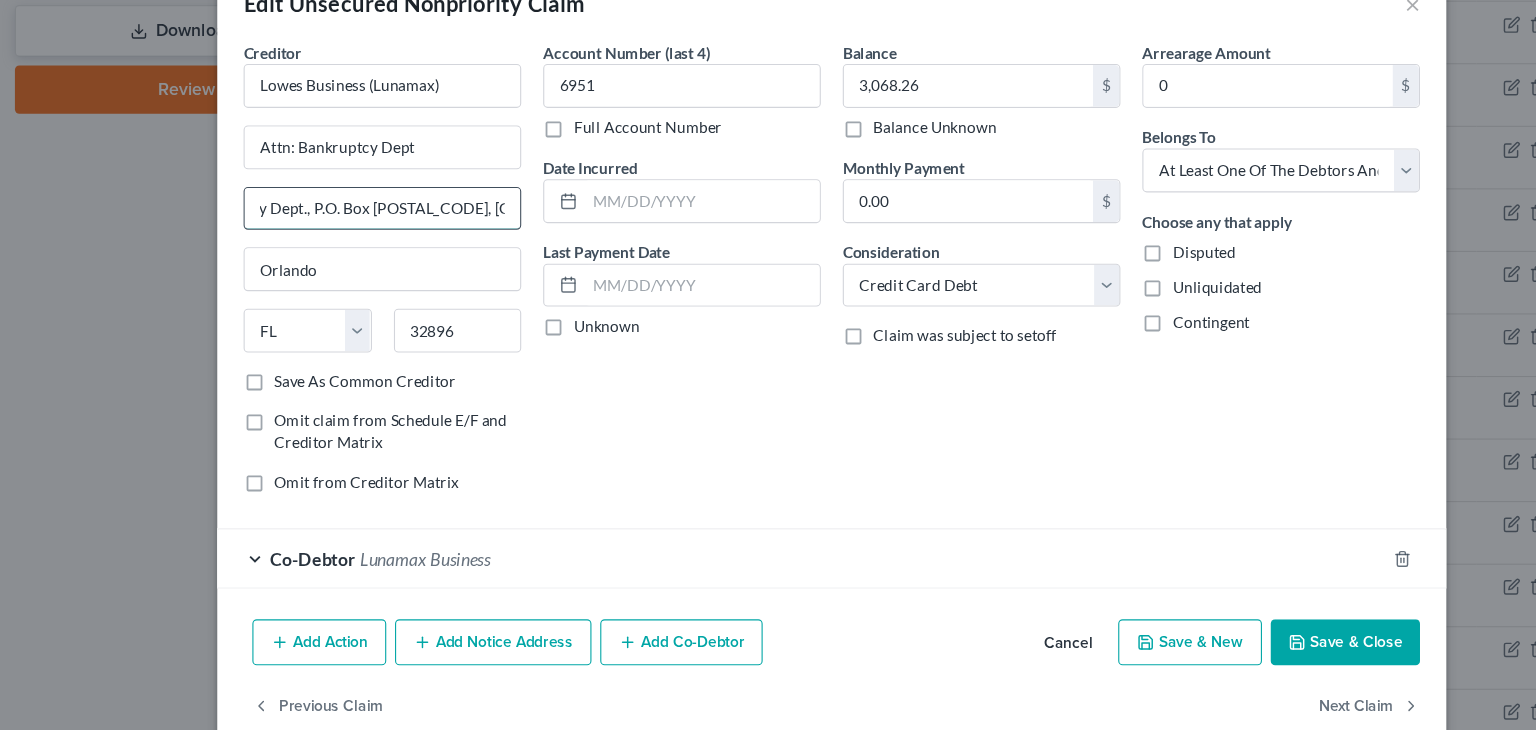 drag, startPoint x: 339, startPoint y: 243, endPoint x: 281, endPoint y: 255, distance: 59.22837 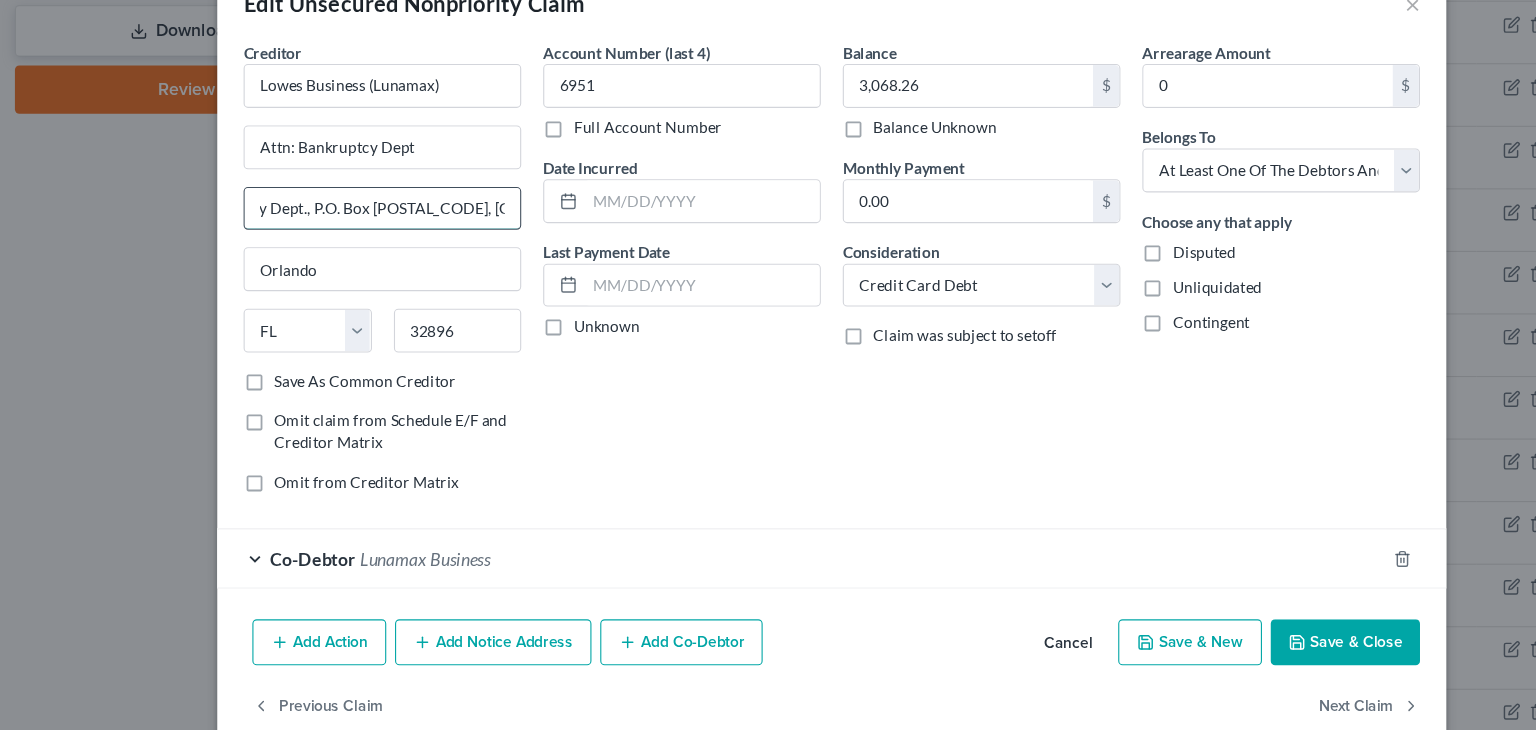 click on "Synchrony Bank, Attn: Bankruptcy Dept., P.O. Box 965061, Orlando, FL" at bounding box center (358, 245) 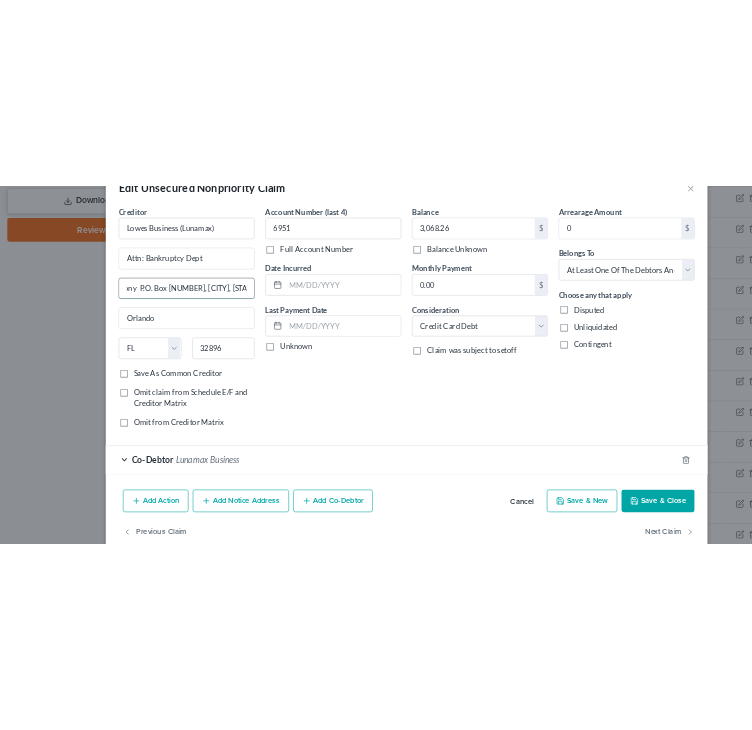 scroll, scrollTop: 0, scrollLeft: 0, axis: both 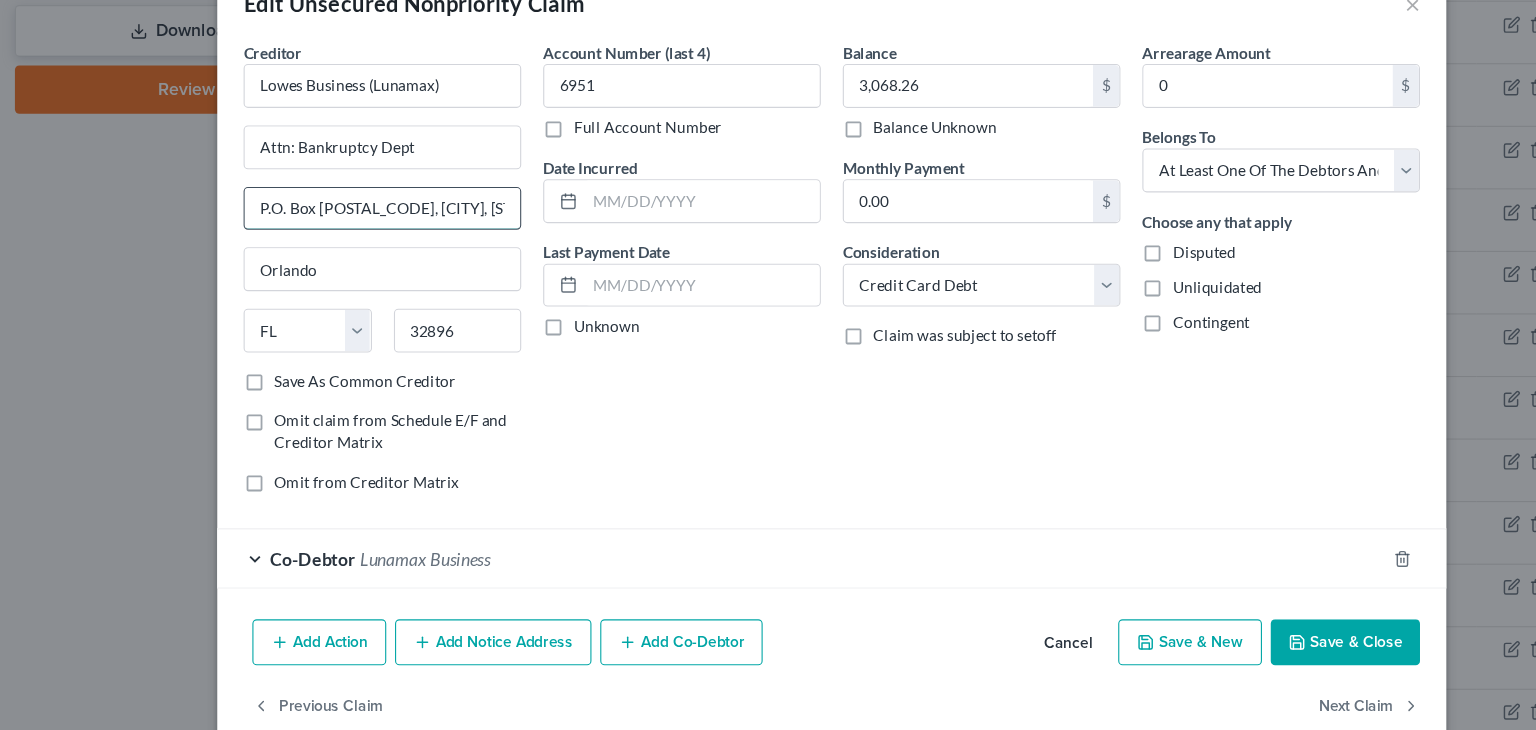 click on "P.O. Box 965061, Orlando, FL" at bounding box center [358, 245] 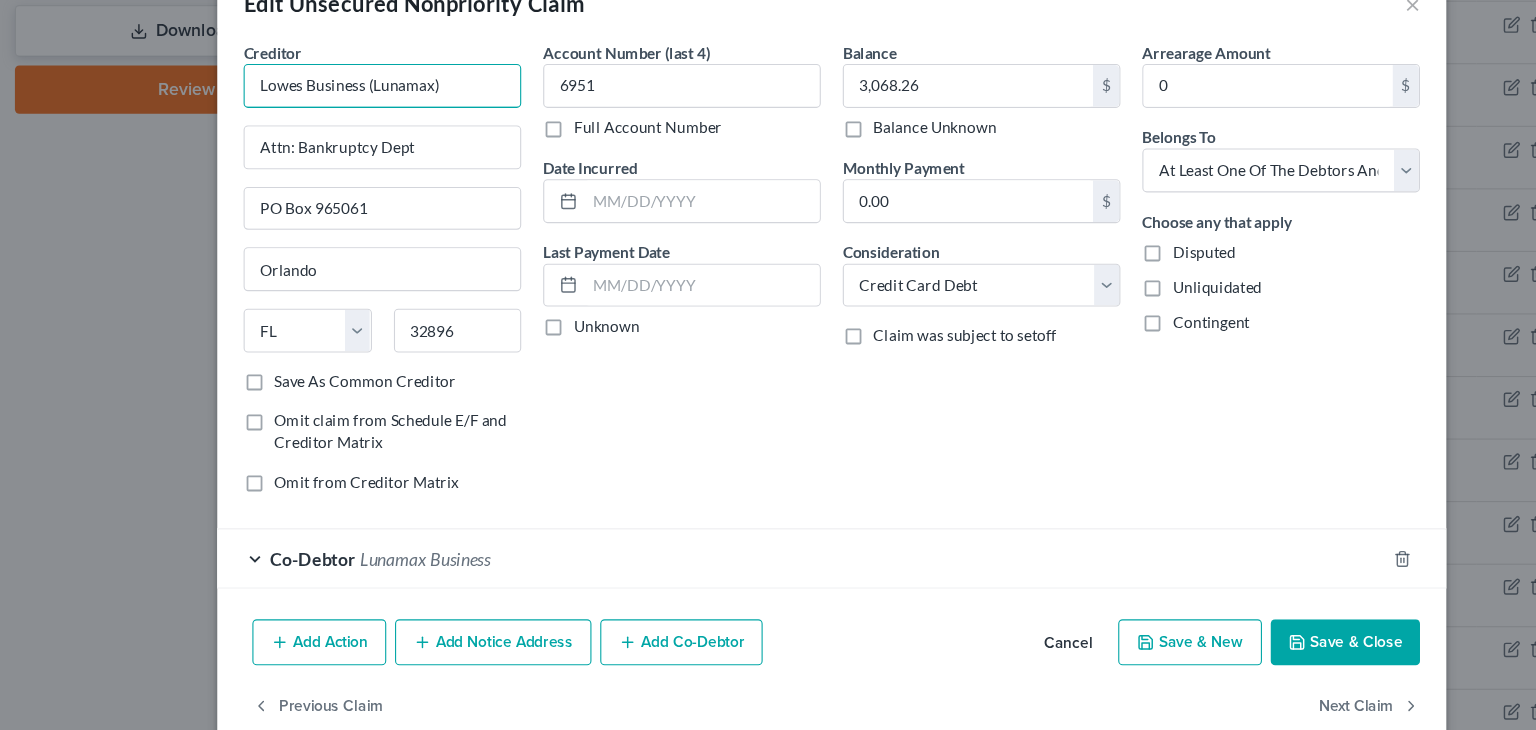 click on "Lowes Business (Lunamax)" at bounding box center (358, 133) 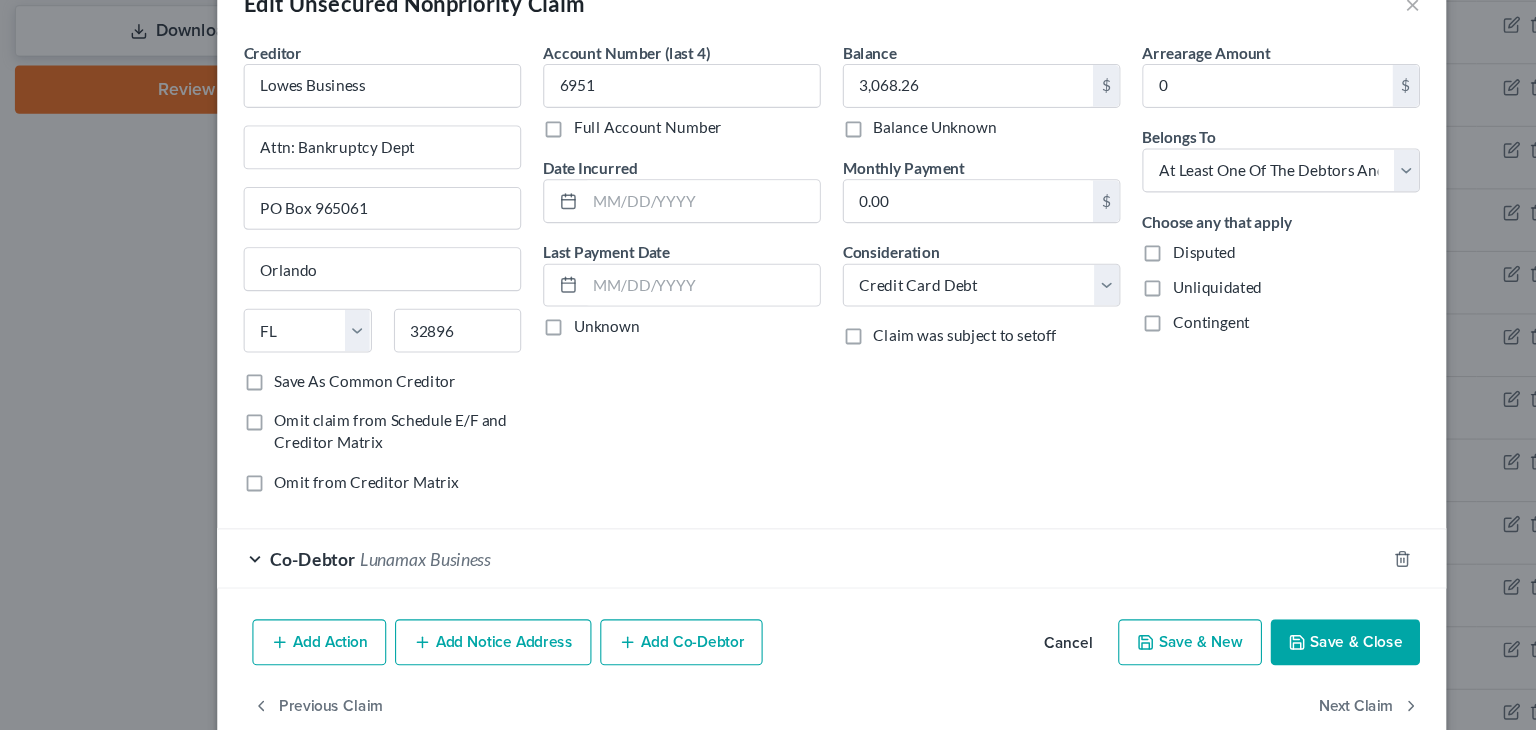 click on "Save & Close" at bounding box center (1236, 640) 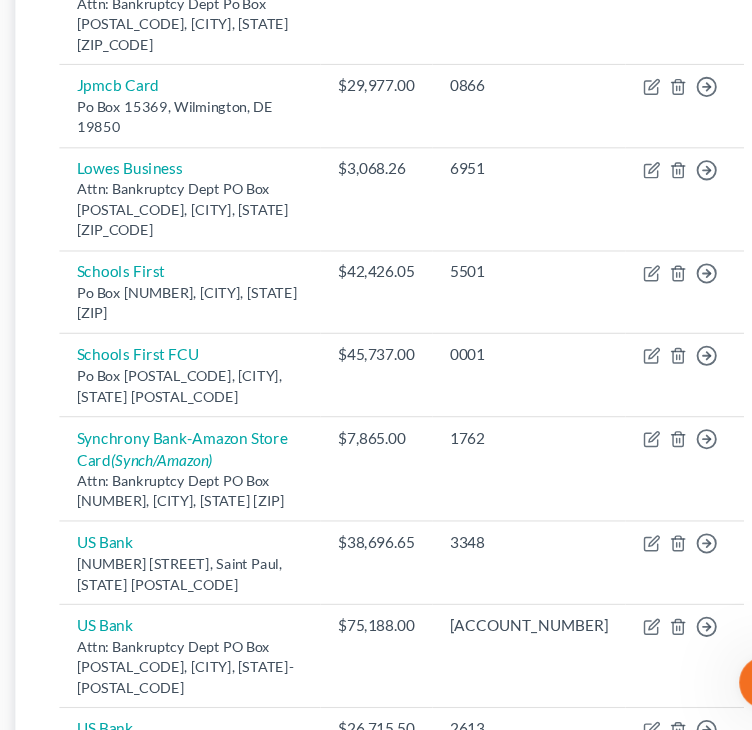 scroll, scrollTop: 1869, scrollLeft: 0, axis: vertical 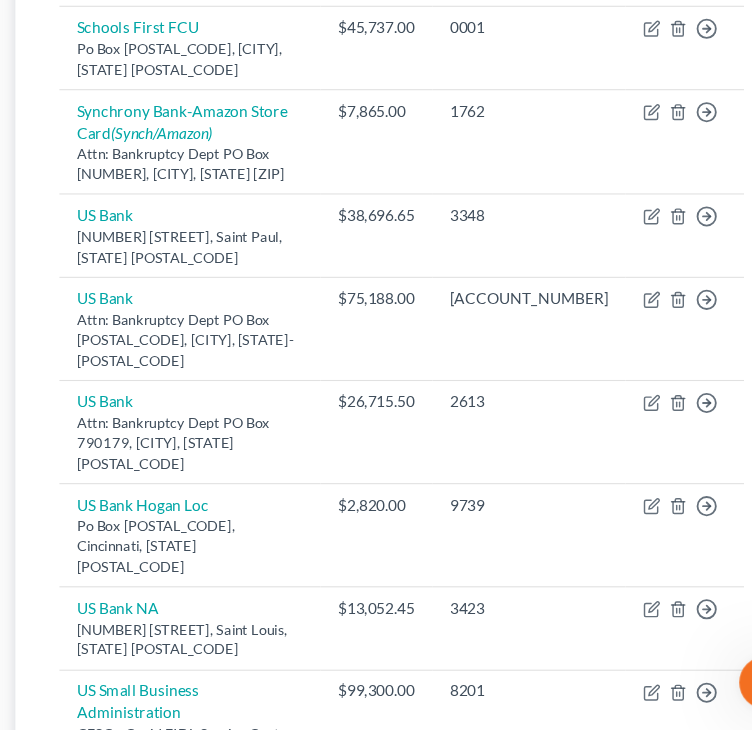 click on "Lawsuits" at bounding box center [680, 1179] 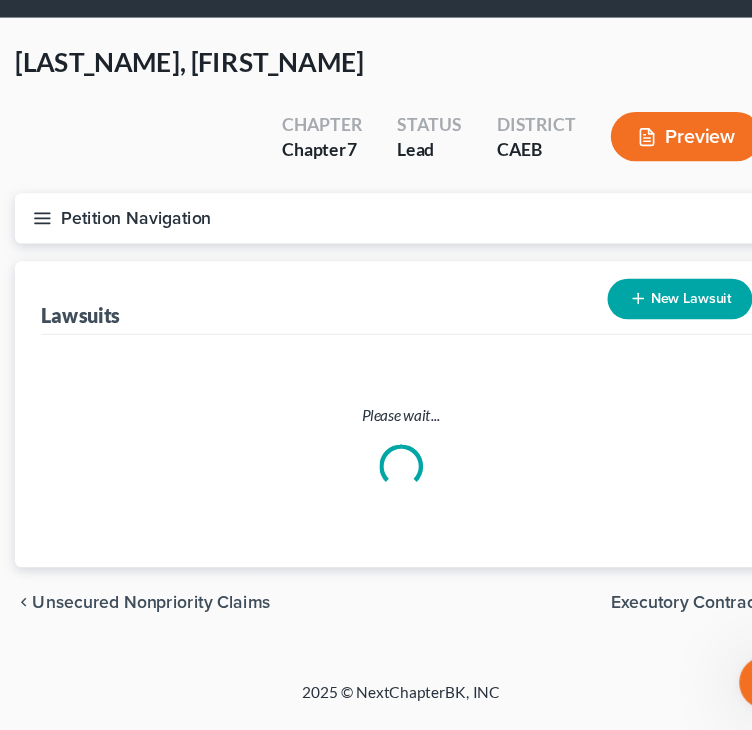 scroll, scrollTop: 0, scrollLeft: 0, axis: both 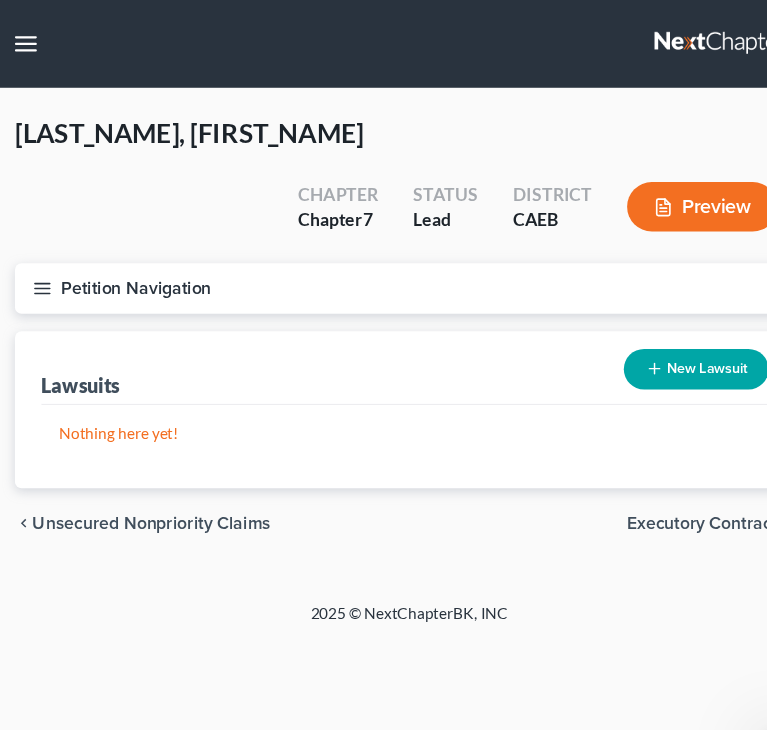 click 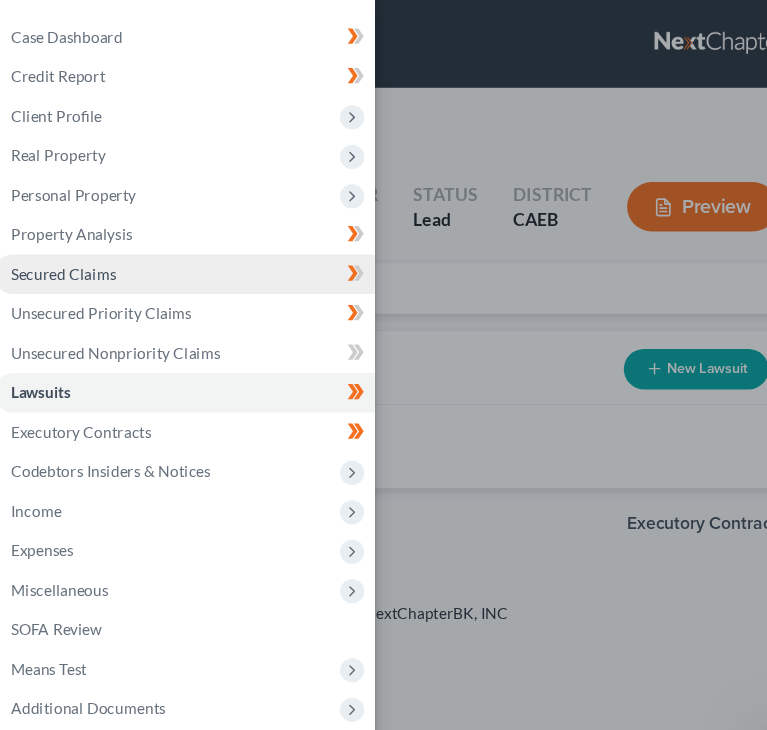 click on "Secured Claims" at bounding box center [68, 249] 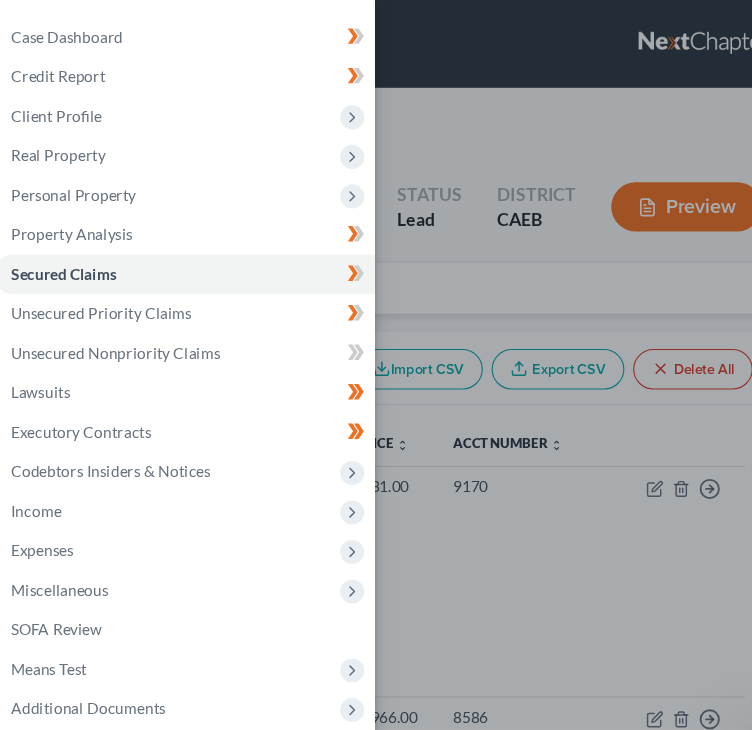 click on "Case Dashboard
Payments
Invoices
Payments
Payments
Credit Report
Client Profile" at bounding box center (376, 365) 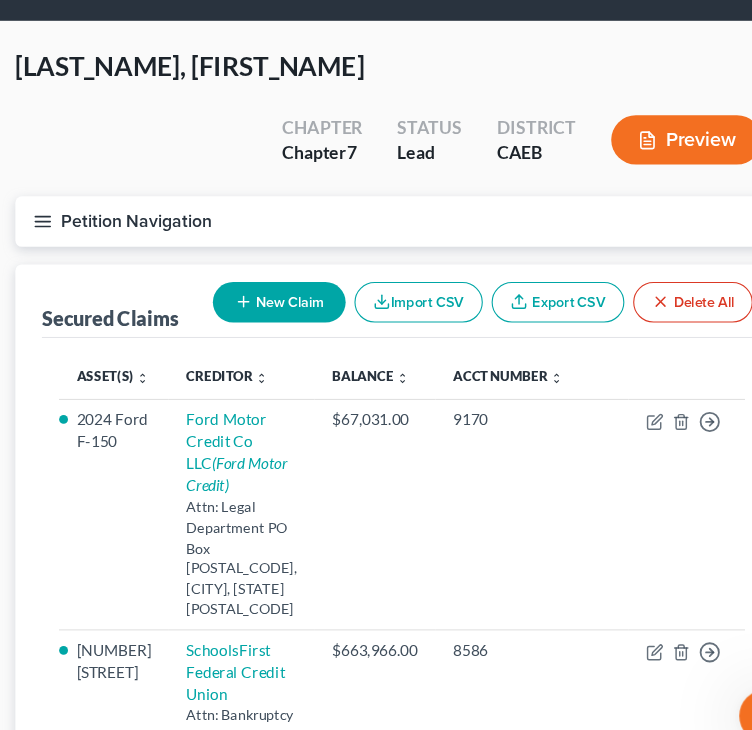 scroll, scrollTop: 27, scrollLeft: 0, axis: vertical 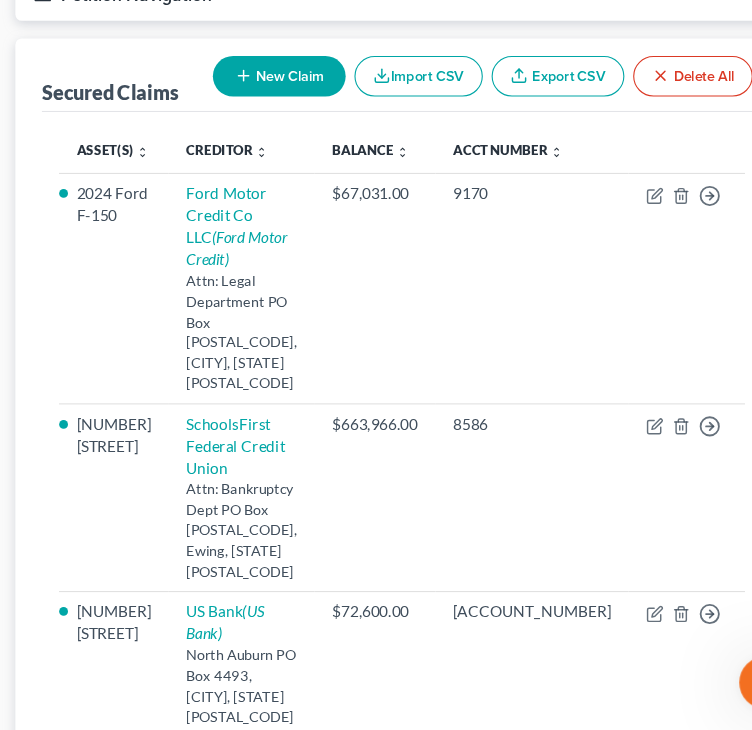click on "Unsecured Priority Claims" at bounding box center [618, 844] 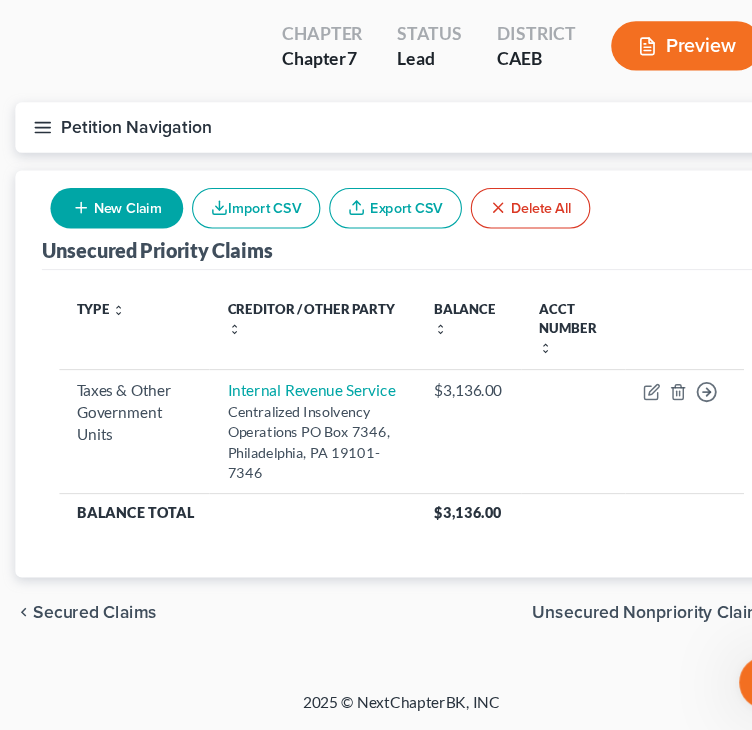 scroll, scrollTop: 33, scrollLeft: 0, axis: vertical 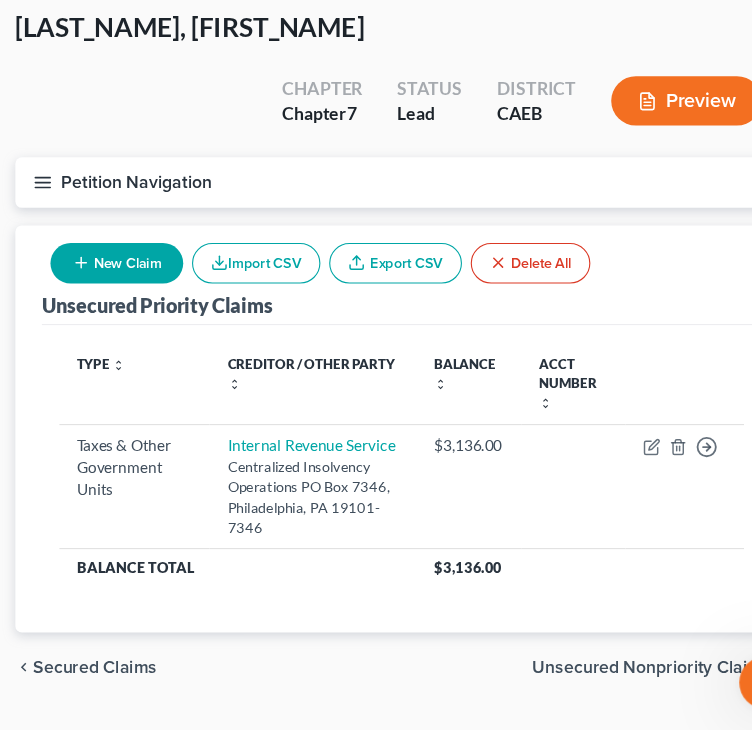 click on "New Claim" at bounding box center [116, 303] 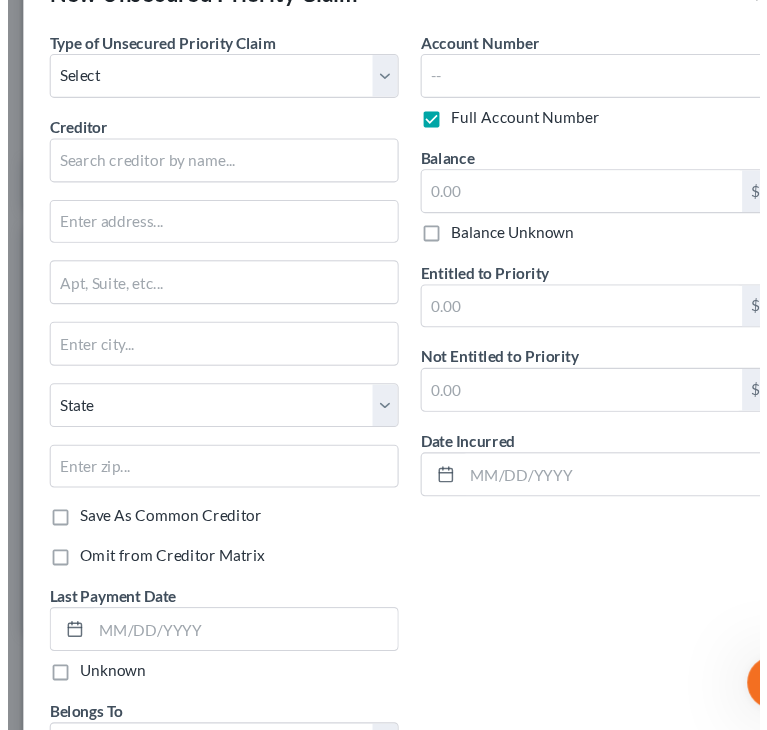 scroll, scrollTop: 15, scrollLeft: 0, axis: vertical 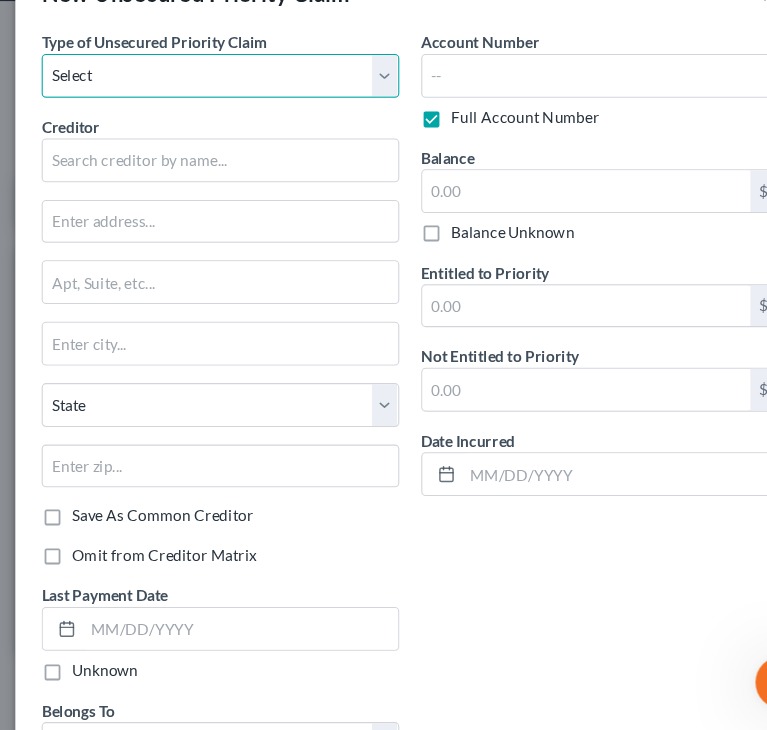 click on "Select Taxes & Other Government Units Domestic Support Obligations Extensions of credit in an involuntary case Wages, Salaries, Commissions Contributions to employee benefits Certain farmers and fisherman Deposits by individuals Commitments to maintain capitals Claims for death or injury while intoxicated Other" at bounding box center (211, 133) 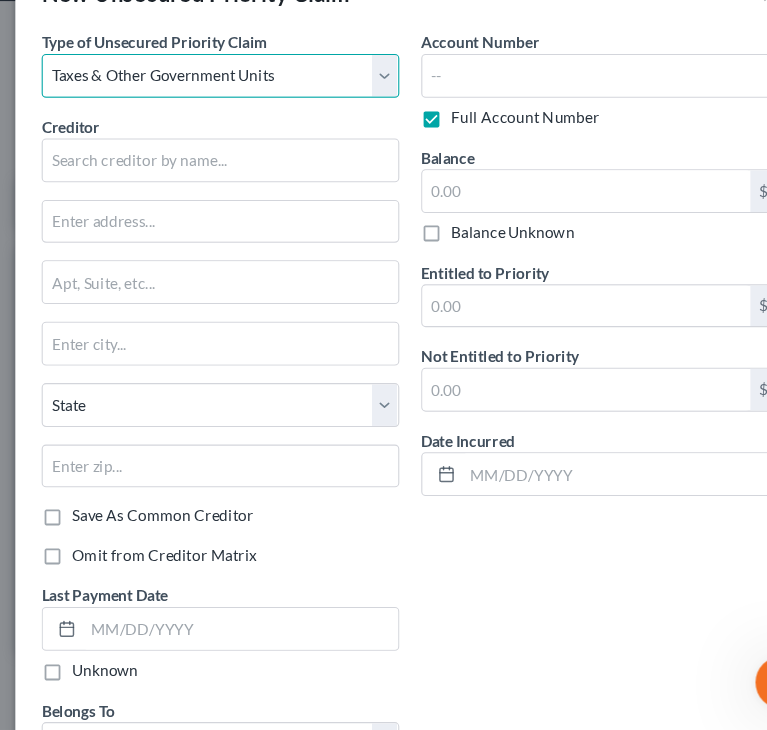 click on "Select Taxes & Other Government Units Domestic Support Obligations Extensions of credit in an involuntary case Wages, Salaries, Commissions Contributions to employee benefits Certain farmers and fisherman Deposits by individuals Commitments to maintain capitals Claims for death or injury while intoxicated Other" at bounding box center [211, 133] 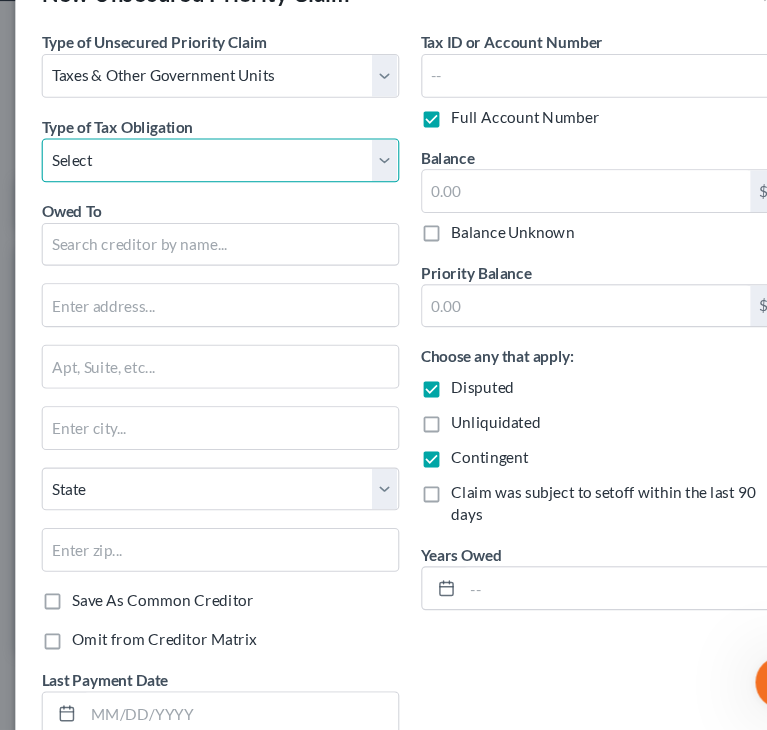 click on "Select Federal City State Franchise Tax Board Other" at bounding box center (211, 210) 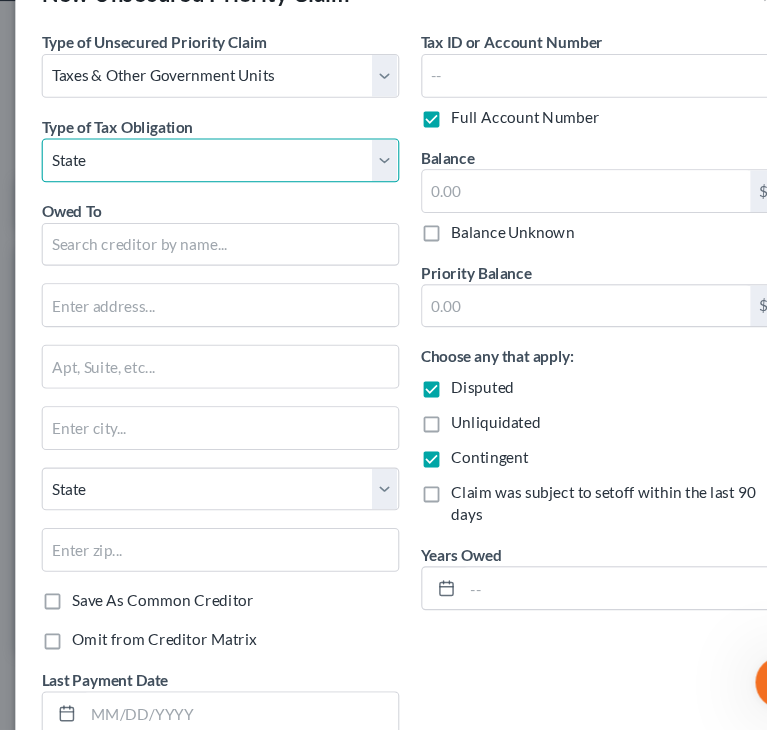 click on "Select Federal City State Franchise Tax Board Other" at bounding box center [211, 210] 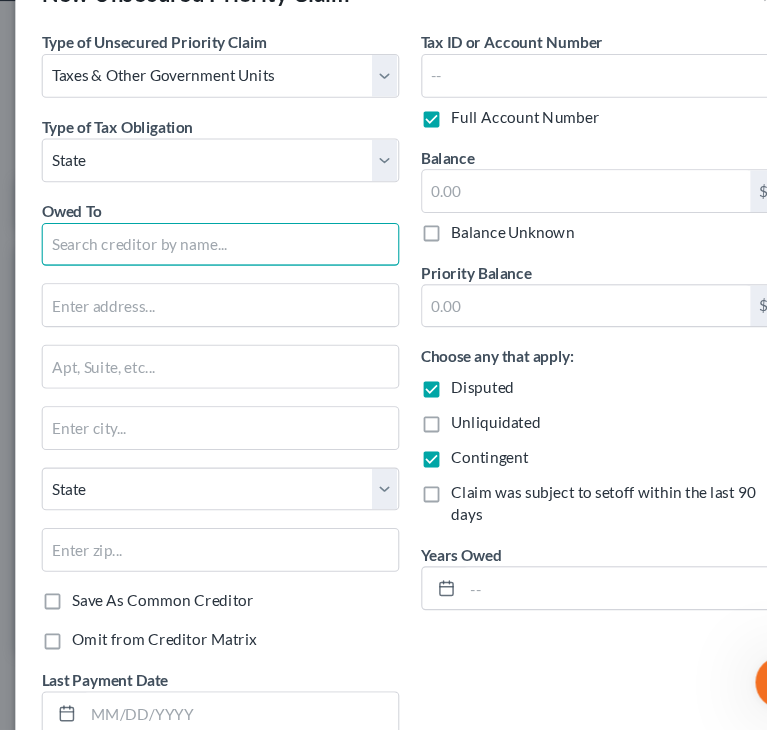 click at bounding box center [211, 287] 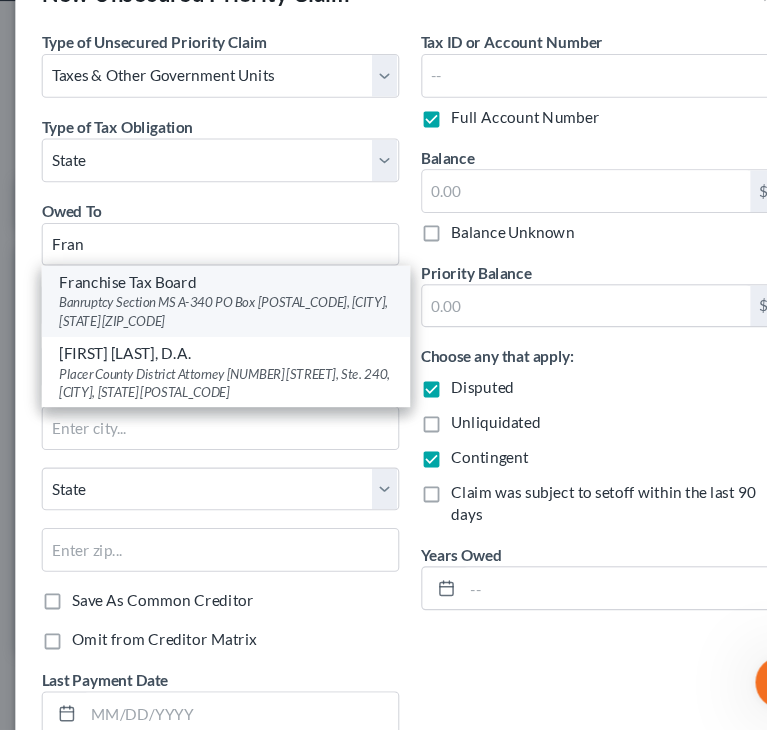 click on "Banruptcy Section MS A-340 PO Box 2952, Sacramento, CA 95812" at bounding box center (216, 348) 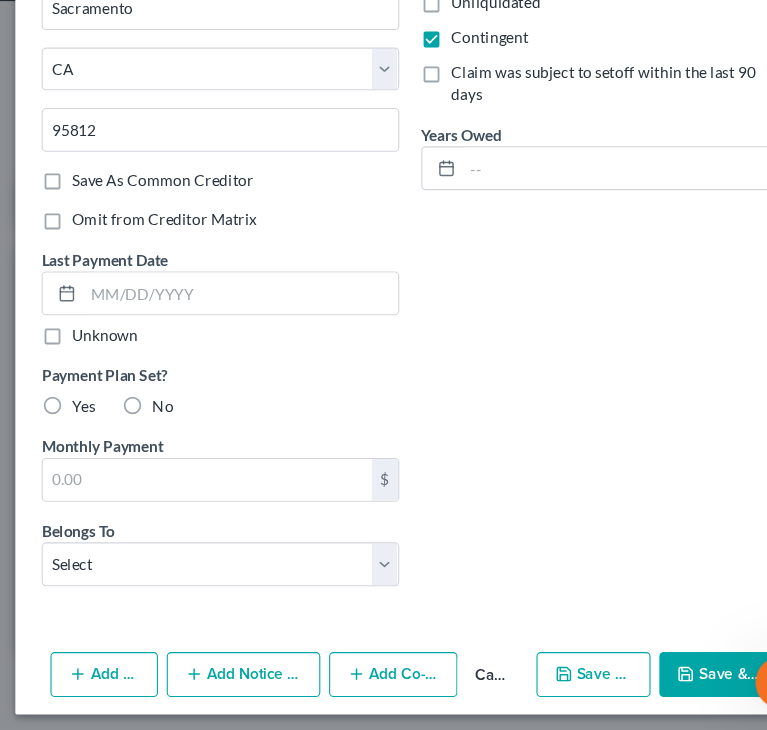 scroll, scrollTop: 388, scrollLeft: 0, axis: vertical 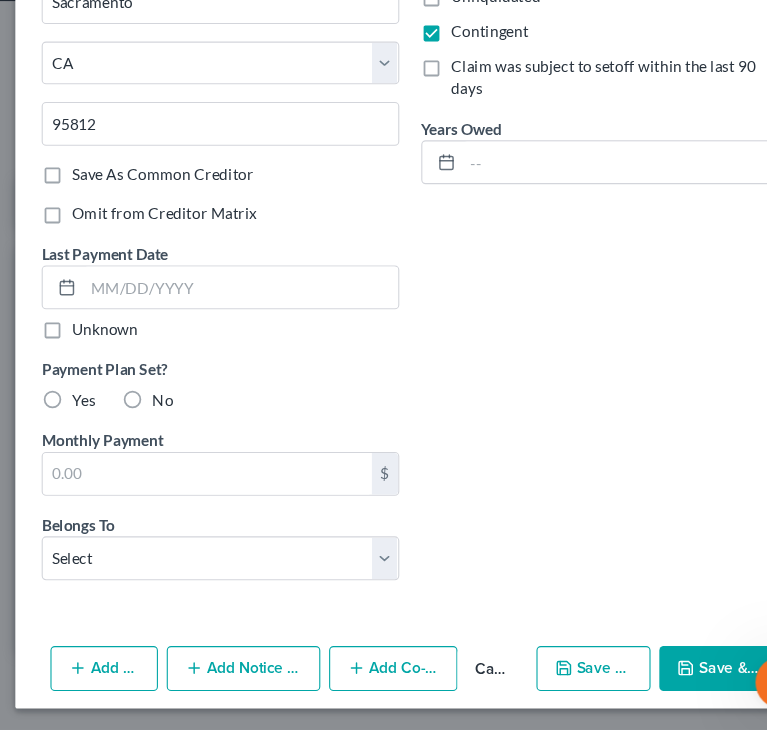 click 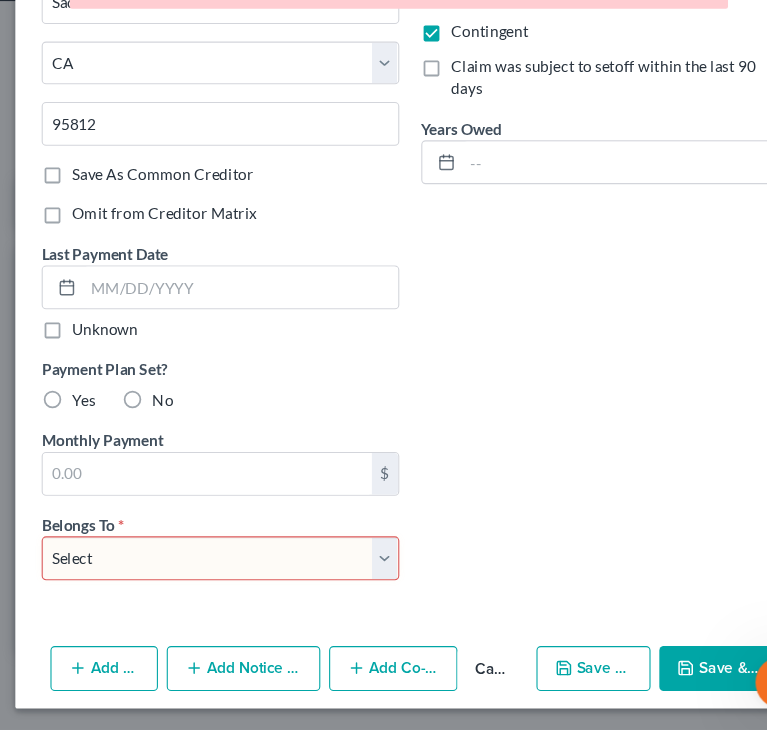 click on "Select Debtor 1 Only Debtor 2 Only Debtor 1 And Debtor 2 Only At Least One Of The Debtors And Another Community Property" at bounding box center [211, 573] 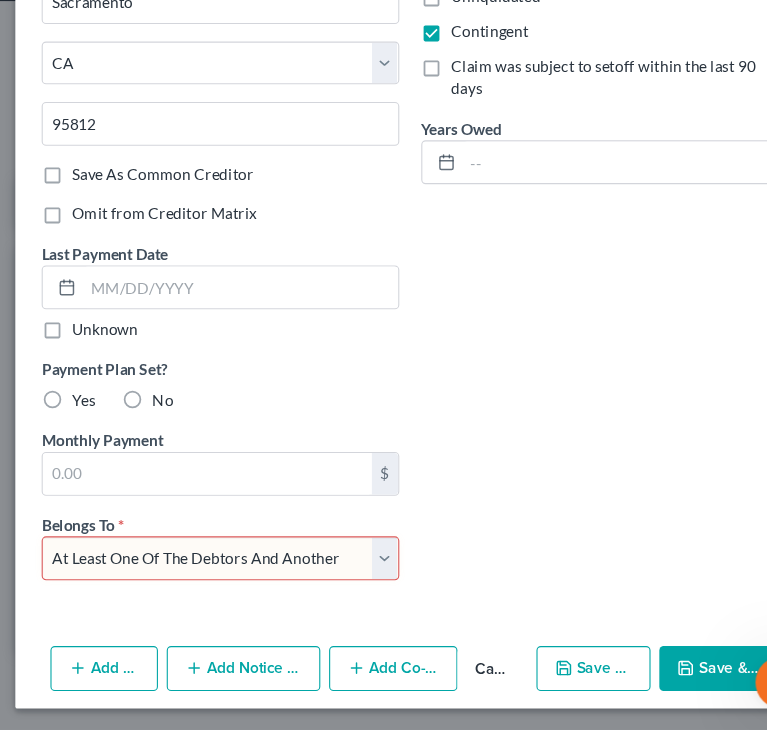 click on "Select Debtor 1 Only Debtor 2 Only Debtor 1 And Debtor 2 Only At Least One Of The Debtors And Another Community Property" at bounding box center [211, 573] 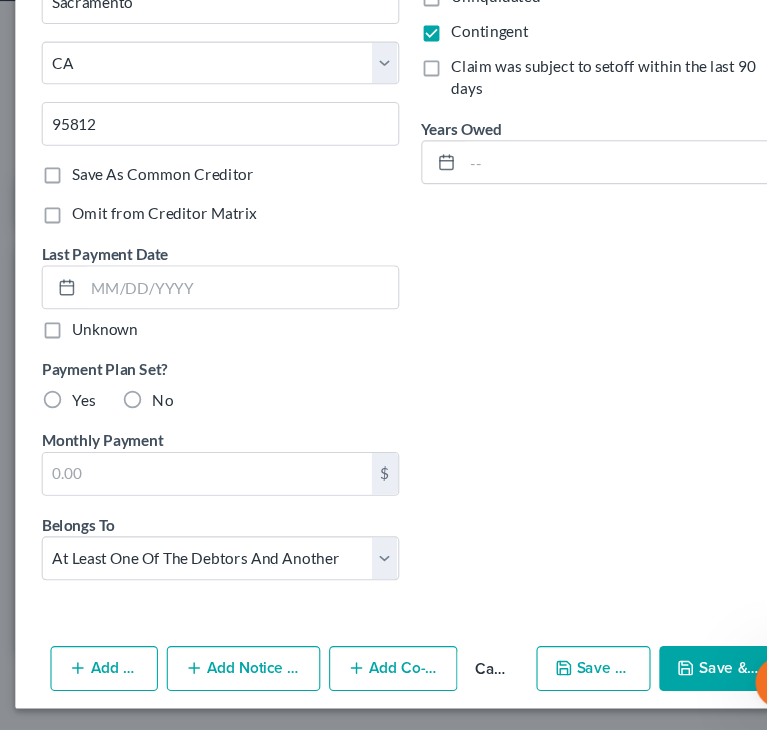 click on "Type of Unsecured Priority Claim
*
Select Taxes & Other Government Units Domestic Support Obligations Extensions of credit in an involuntary case Wages, Salaries, Commissions Contributions to employee benefits Certain farmers and fisherman Deposits by individuals Commitments to maintain capitals Claims for death or injury while intoxicated Other
Type of Tax Obligation
*
Select Federal City State Franchise Tax Board Other Owed To *    Franchise Tax Board                      Banruptcy Section MS A-340 PO Box 2952 Sacramento State AL AK AR AZ CA CO CT DE DC FL GA GU HI ID IL IN IA KS KY LA ME MD MA MI MN MS MO MT NC ND NE NV NH NJ NM NY OH OK OR PA PR RI SC SD TN TX UT VI VA VT WA WV WI WY 95812 Save As Common Creditor Omit from Creditor Matrix
Tax ID or Account Number
Full Account Number
Balance
$
Balance Unknown
Balance Undetermined
$
Balance Unknown" at bounding box center [383, 156] 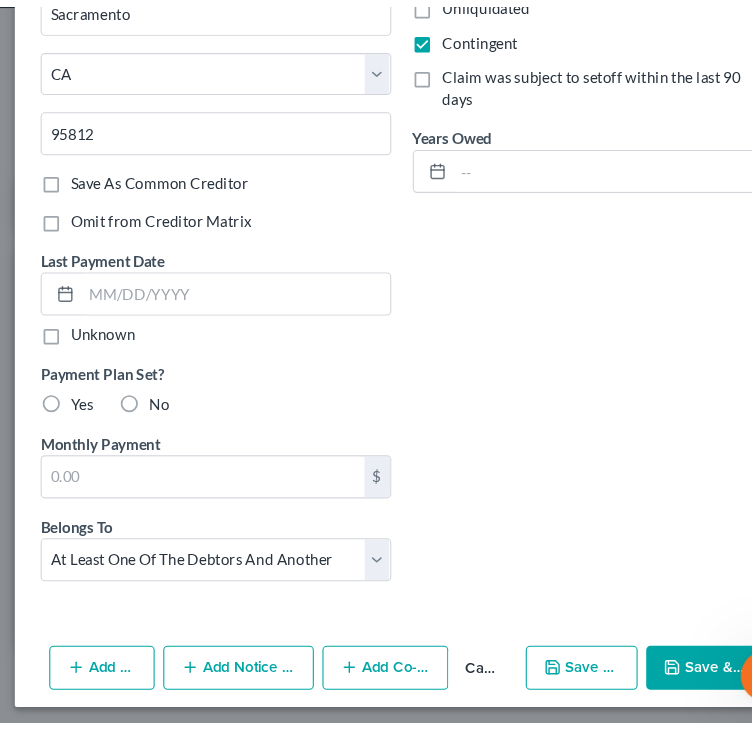 scroll, scrollTop: 388, scrollLeft: 0, axis: vertical 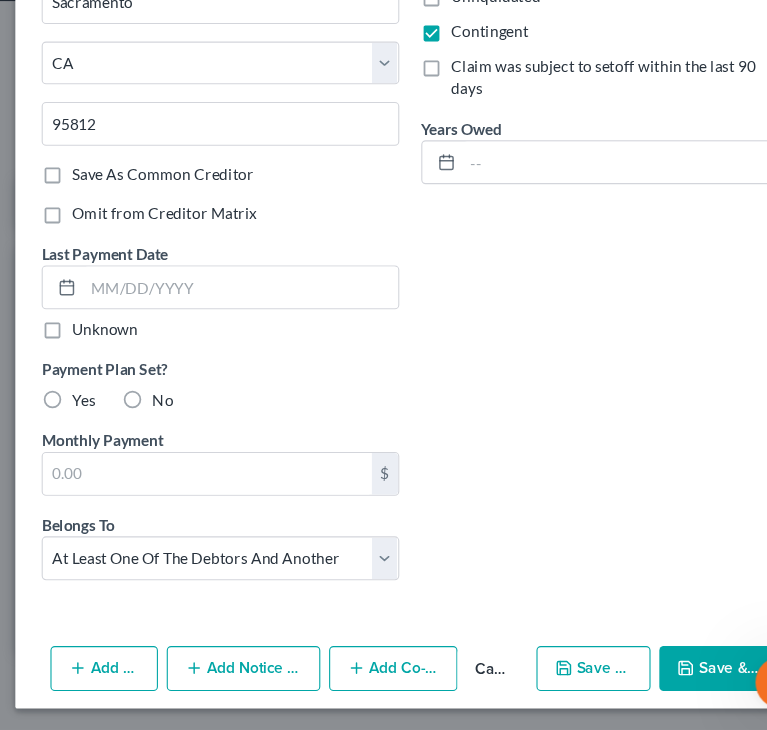 click on "Save & Close" at bounding box center (665, 674) 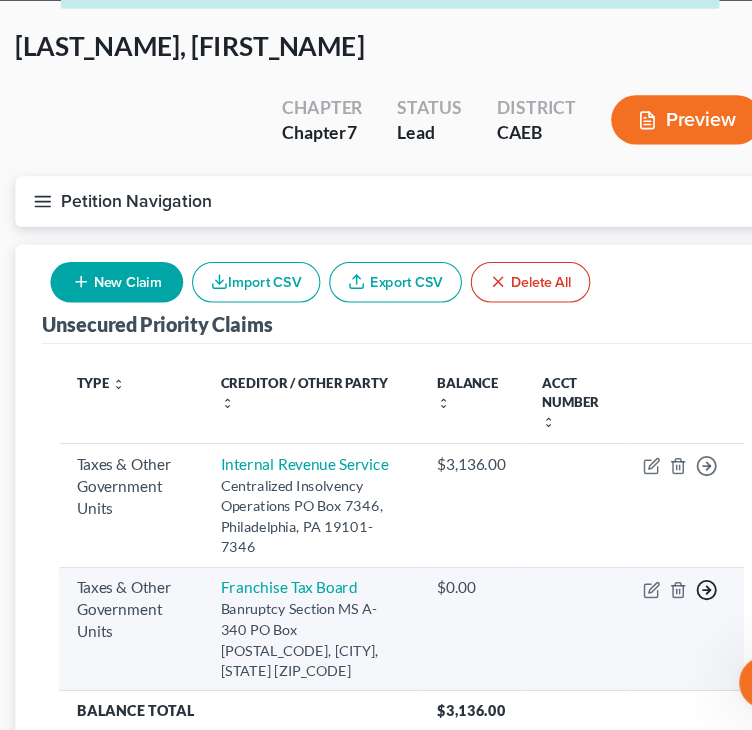 click 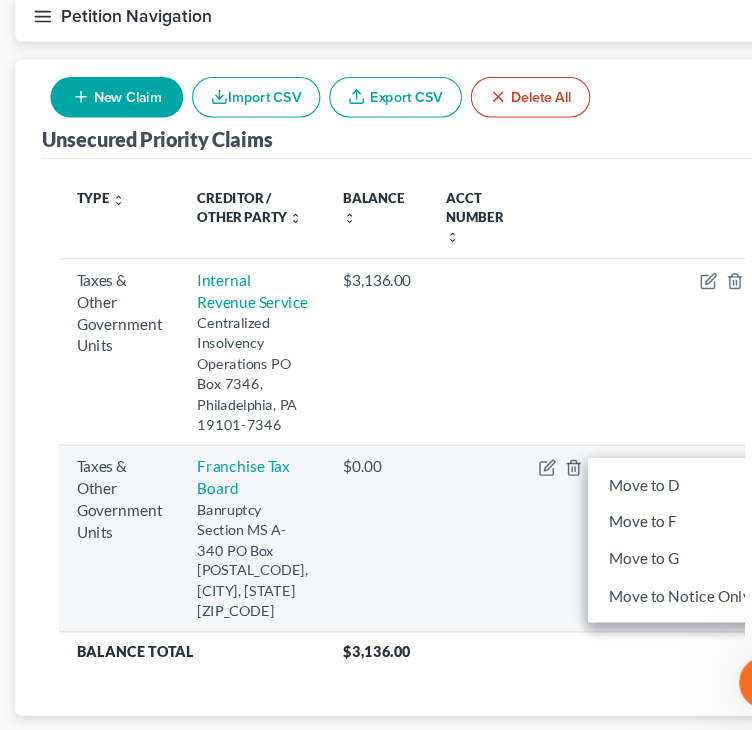 scroll, scrollTop: 197, scrollLeft: 0, axis: vertical 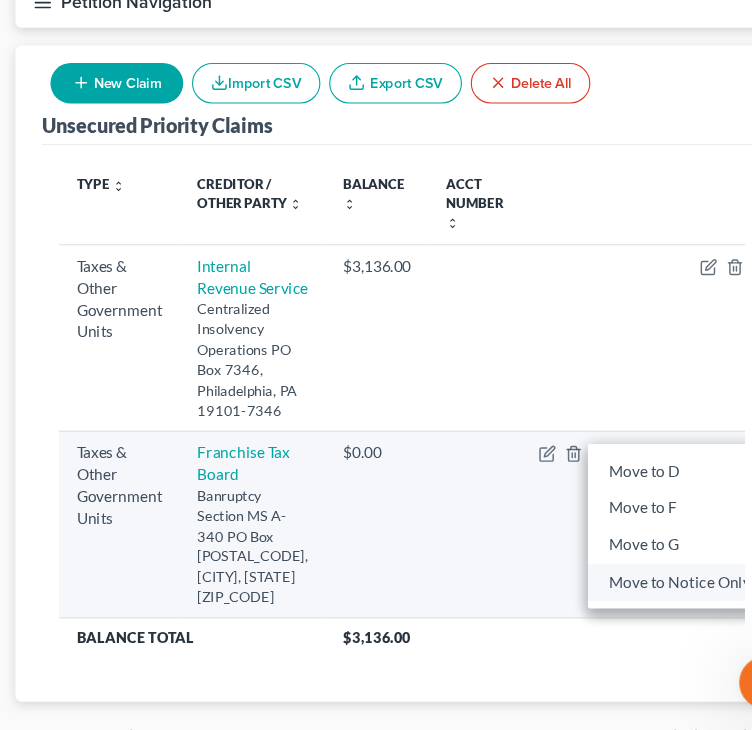 click on "Move to Notice Only" at bounding box center [629, 593] 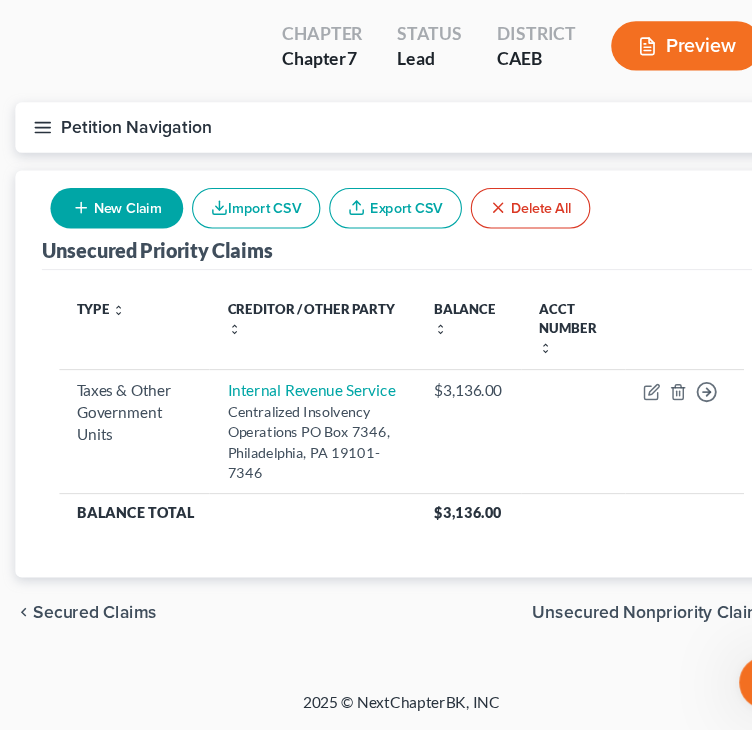 scroll, scrollTop: 33, scrollLeft: 0, axis: vertical 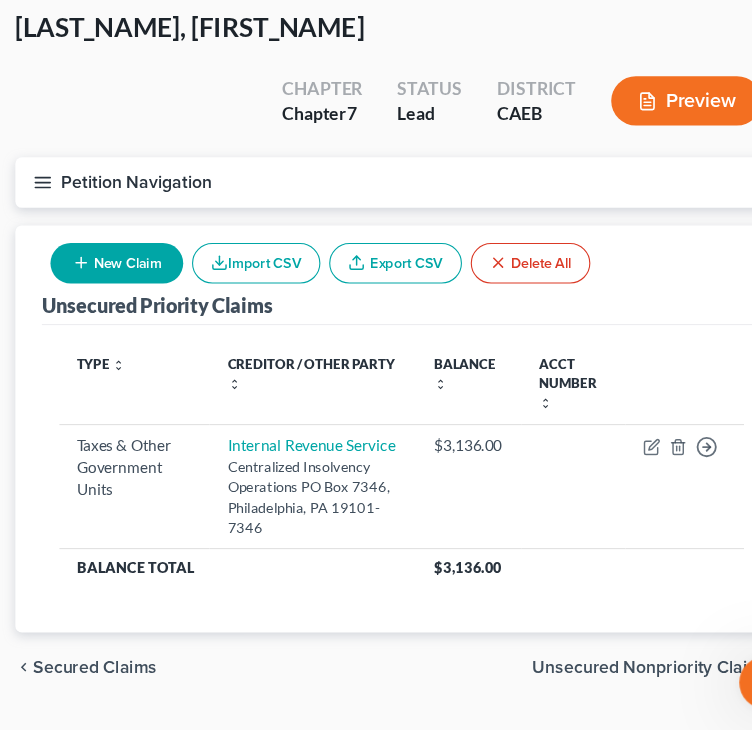 click on "Unsecured Nonpriority Claims" at bounding box center [603, 672] 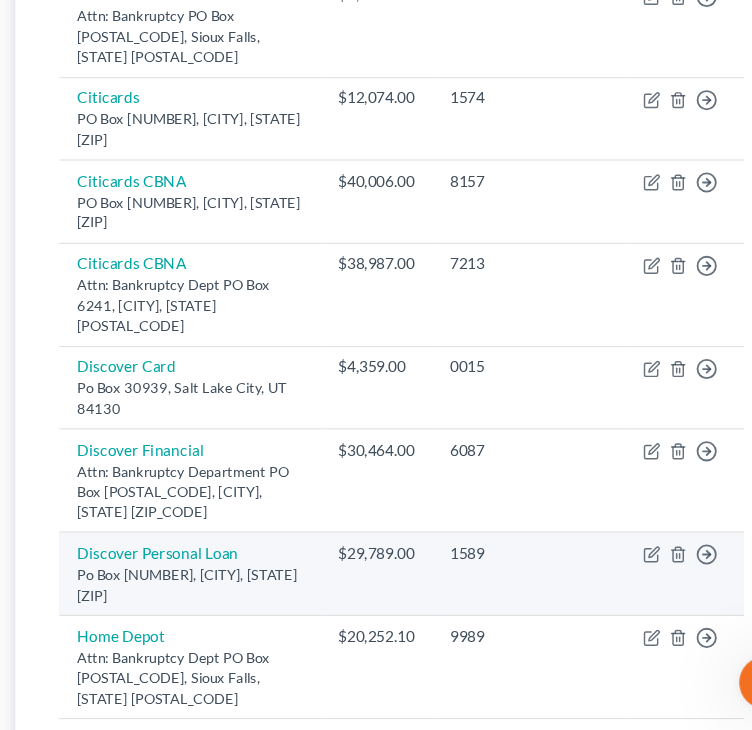 scroll, scrollTop: 762, scrollLeft: 0, axis: vertical 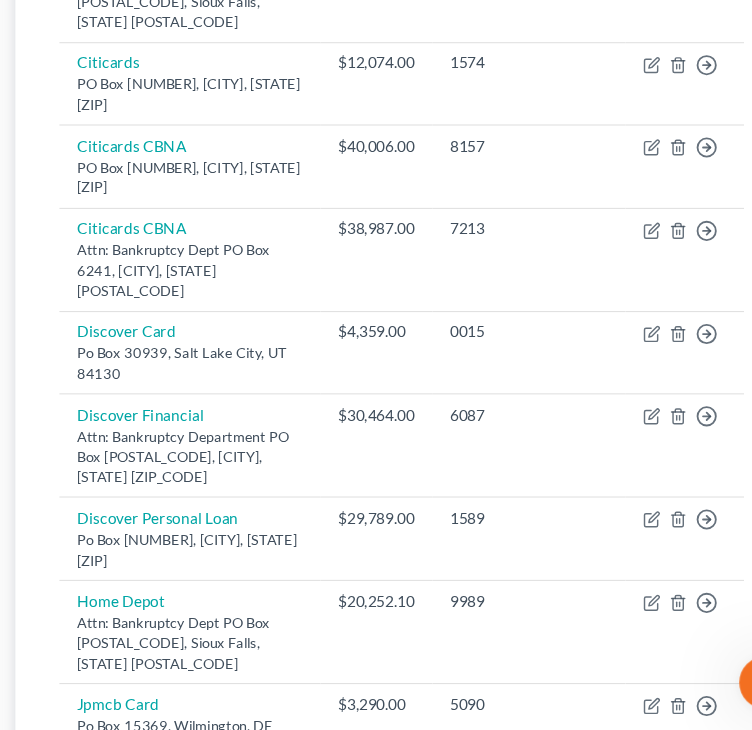 click on "Attn: Bankruptcy Dept Po Box 15369, Wilmington, DE 19850" at bounding box center (183, 895) 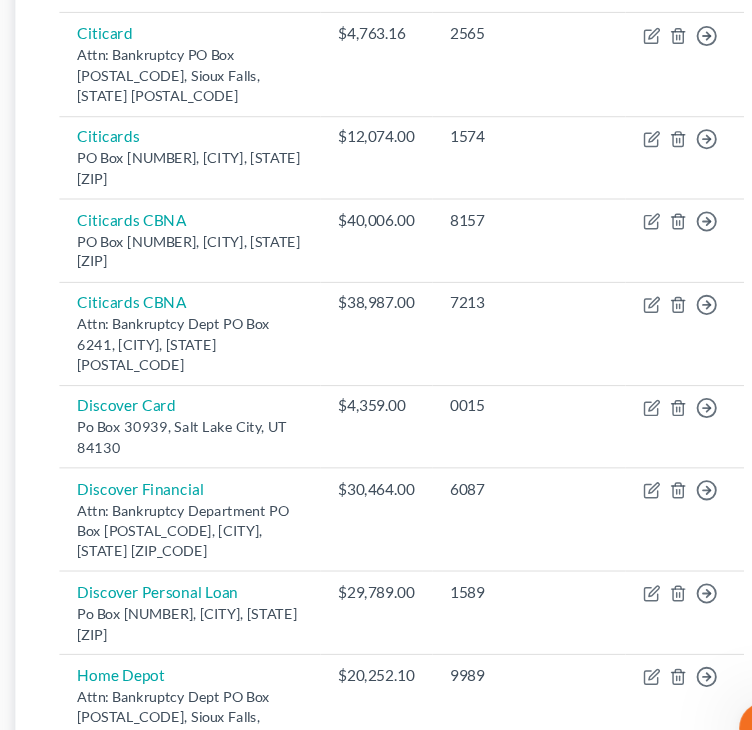 scroll, scrollTop: 736, scrollLeft: 0, axis: vertical 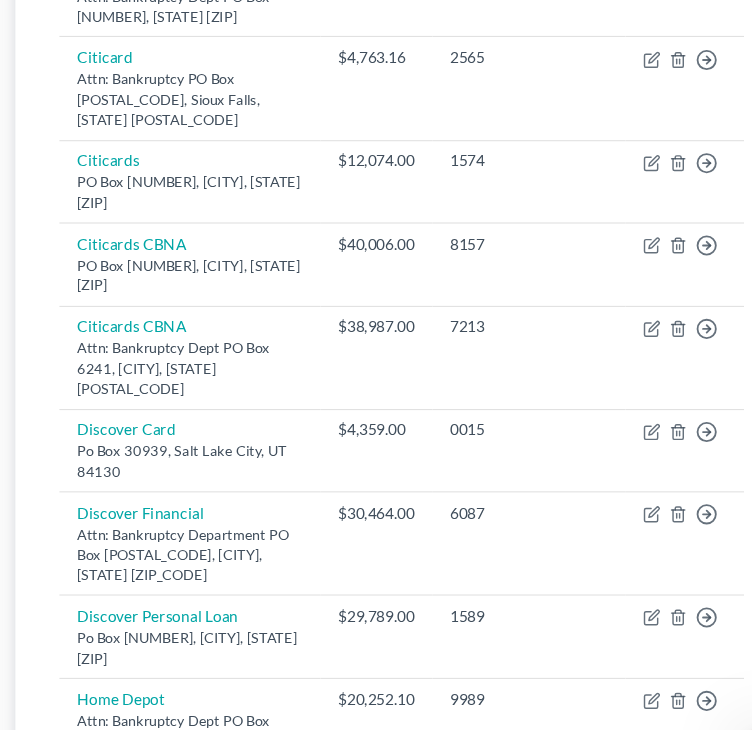 click on "3799" at bounding box center (492, 826) 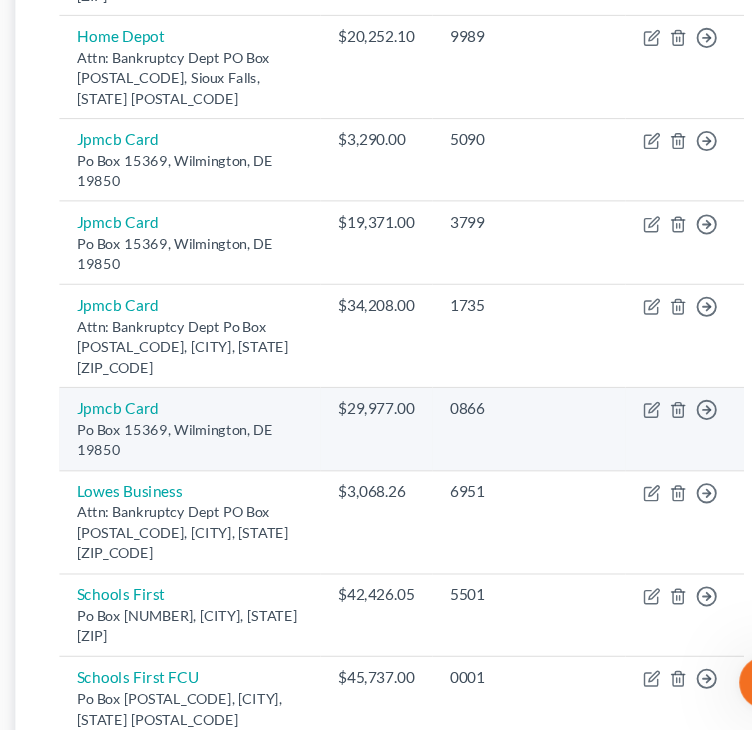 scroll, scrollTop: 1309, scrollLeft: 0, axis: vertical 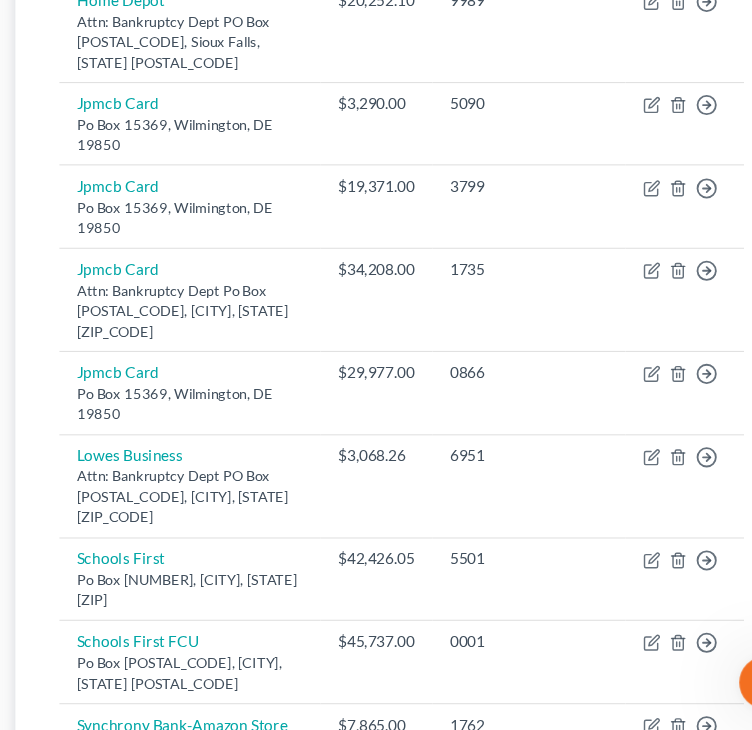 click on "Unsecured Nonpriority Claims New Claim
Import CSV
Export CSV Delete All
Creditor  expand_more   expand_less   unfold_more Balance  expand_more   expand_less   unfold_more Acct Number  expand_more   expand_less   unfold_more Amex Attn: Bankruptcy Dept PO Box 297871, Fort Lauderdale, FL 33329 $12,720.00 7473 Move to D Move to E Move to G Move to Notice Only Amex PO Box 297871, Fort Lauderdale, FL 33329 $10,791.00 4493 Move to D Move to E Move to G Move to Notice Only Capital One Bank USA Attn: Bankruptcy Dept PO Box 31293, Salt Lake City, UT 84131 $32,599.00 8964 Move to D Move to E Move to G Move to Notice Only Chase Card Services Attn: Bankruptcy Dept PO Box 15123, Wilmington, DE 19850 $21,063.55 9122 Move to D Move to E Move to G Move to Notice Only Citicard Attn: Bankruptcy PO Box 6500, Sioux Falls, SD 57117 $4,763.16 2565 Move to D Move to E Move to G Move to Notice Only Citicards PO Box 6241, Sioux Falls, SD 57117 $12,074.00 1574 Move to D Move to E Move to G Move to Notice Only $40,006.00" at bounding box center (376, 350) 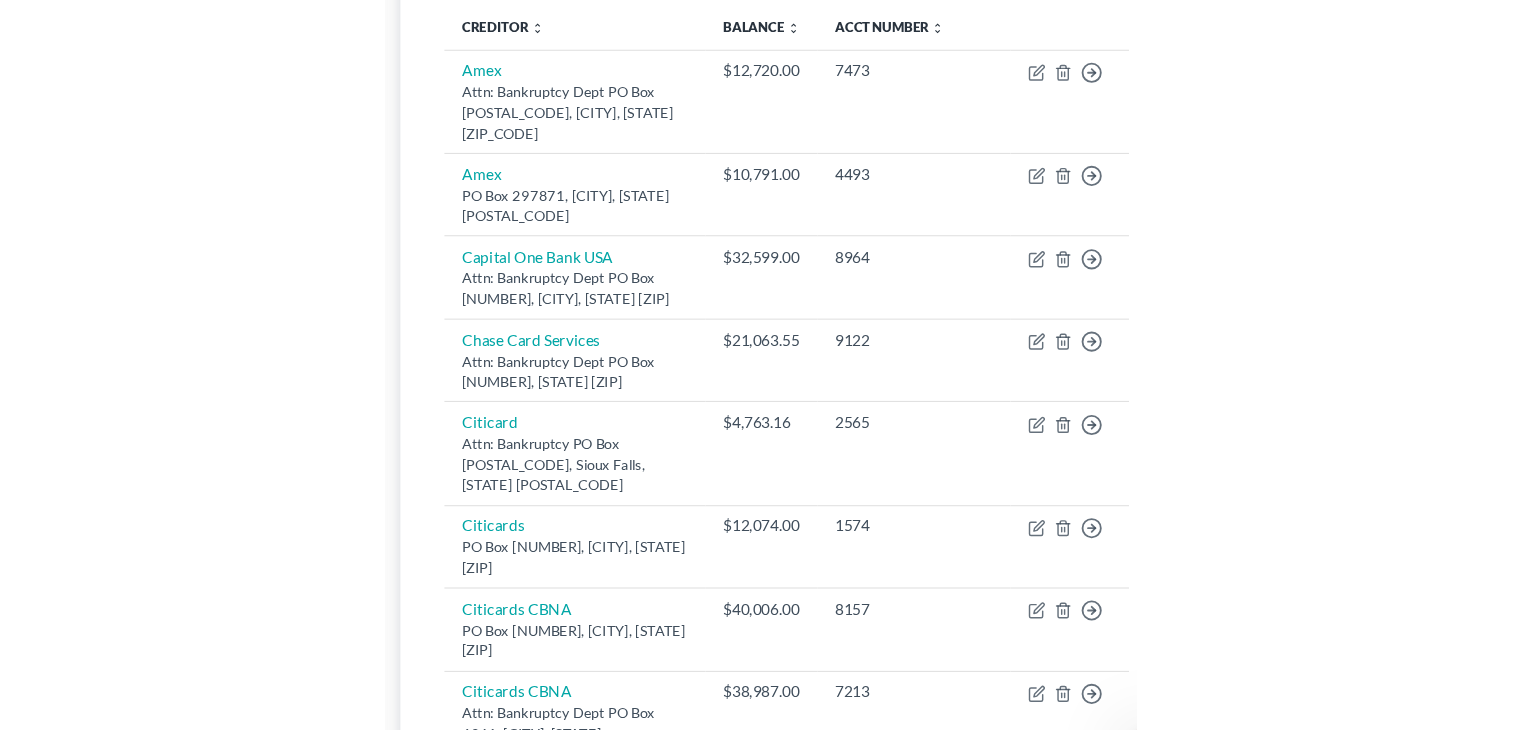 scroll, scrollTop: 371, scrollLeft: 0, axis: vertical 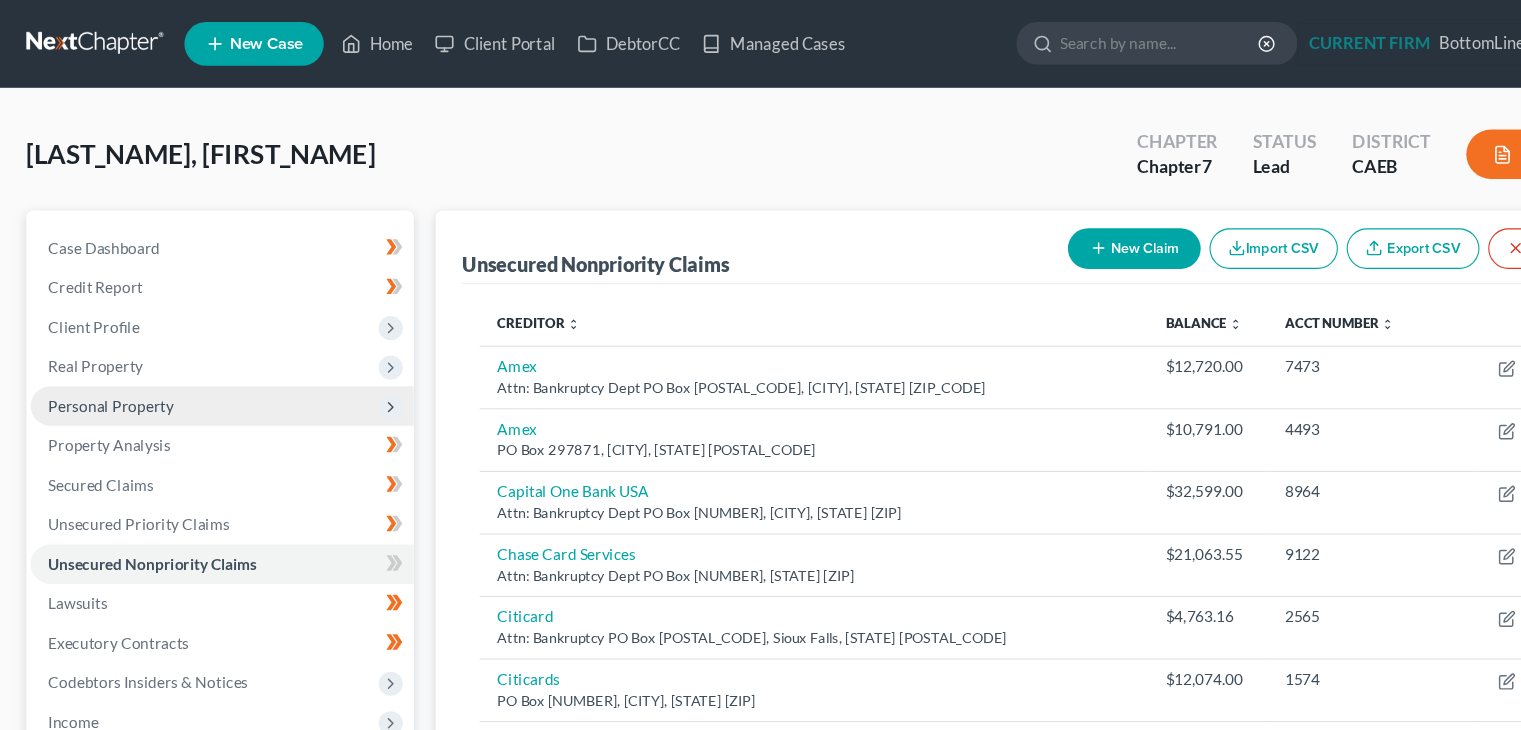 click on "Personal Property" at bounding box center [101, 369] 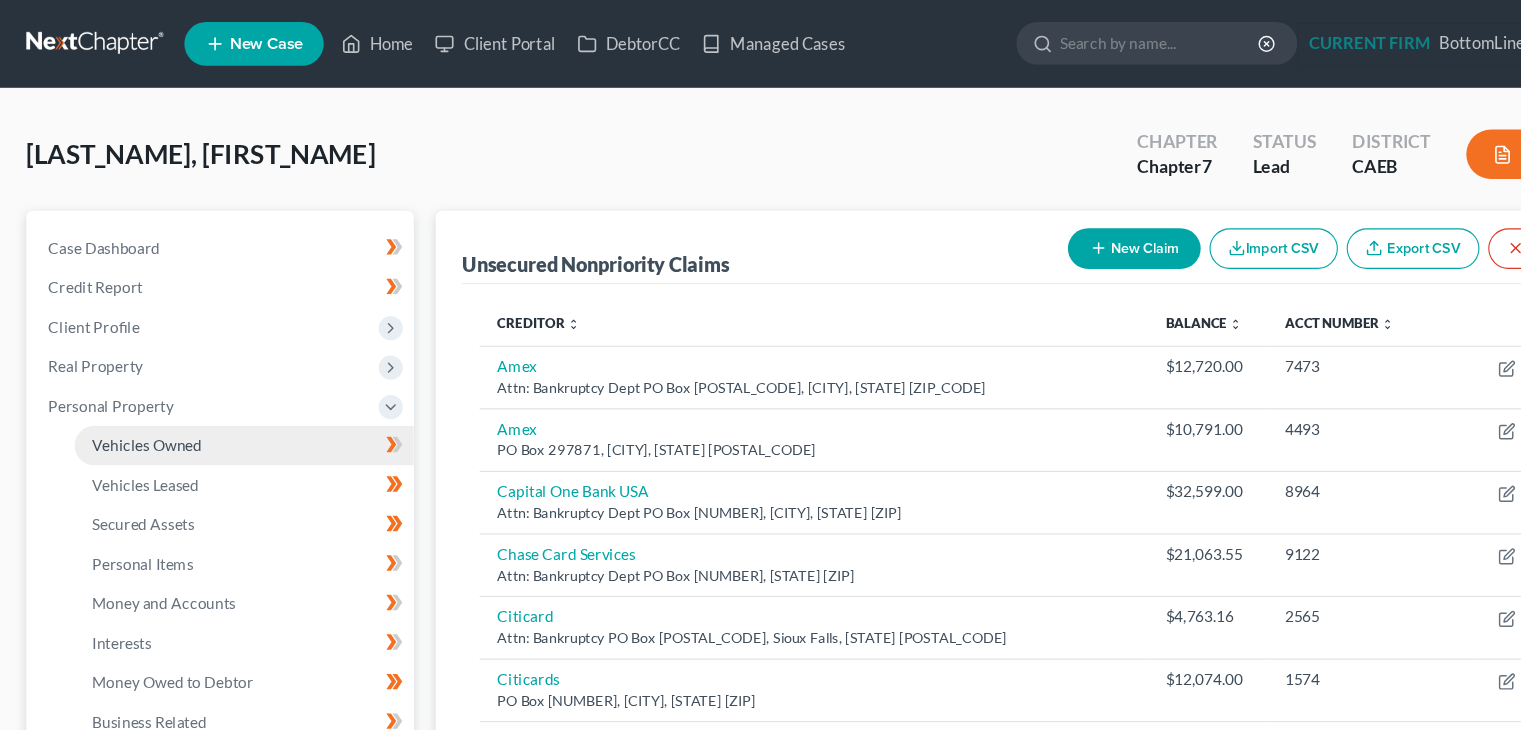 click on "Vehicles Owned" at bounding box center (134, 405) 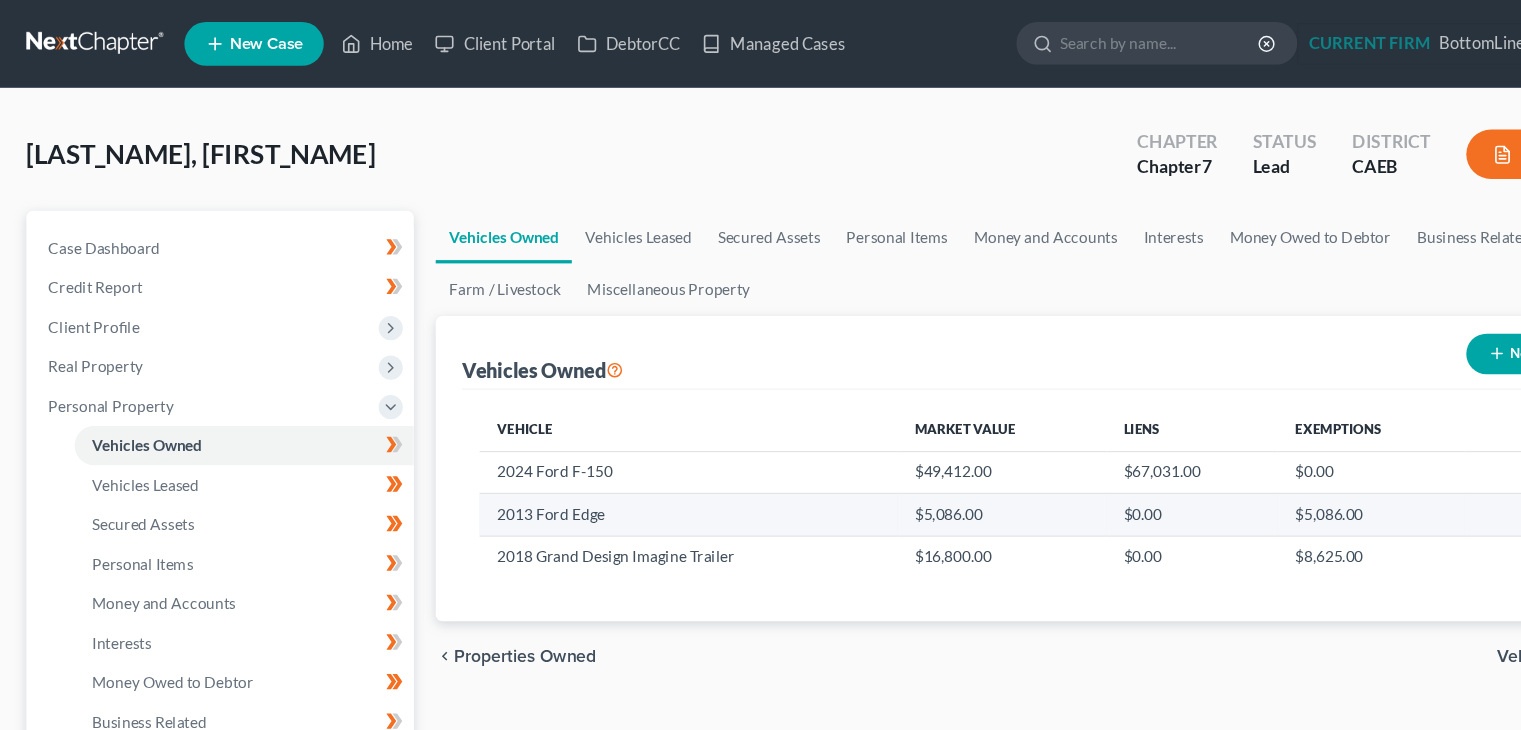 click on "2013 Ford  Edge" at bounding box center (627, 469) 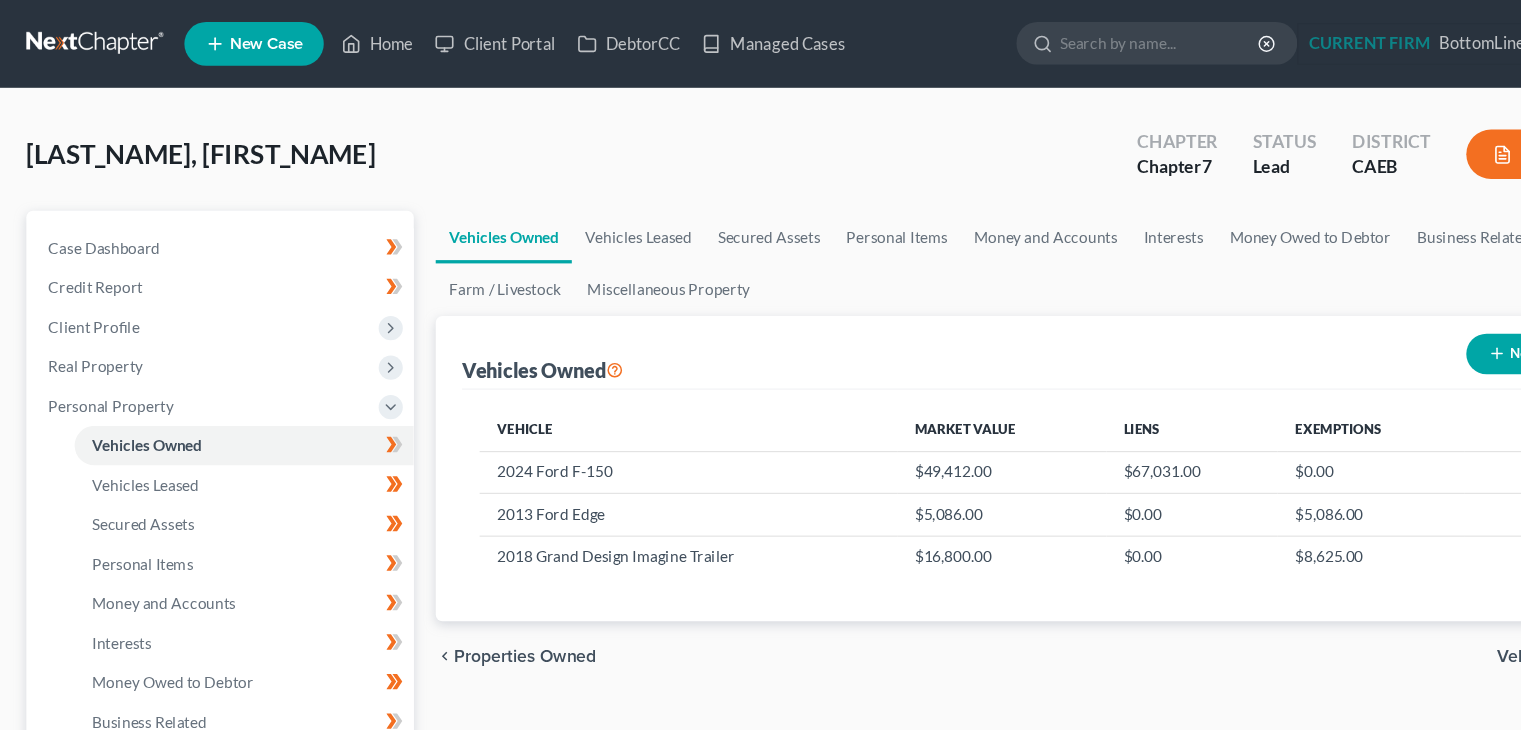 scroll, scrollTop: 465, scrollLeft: 0, axis: vertical 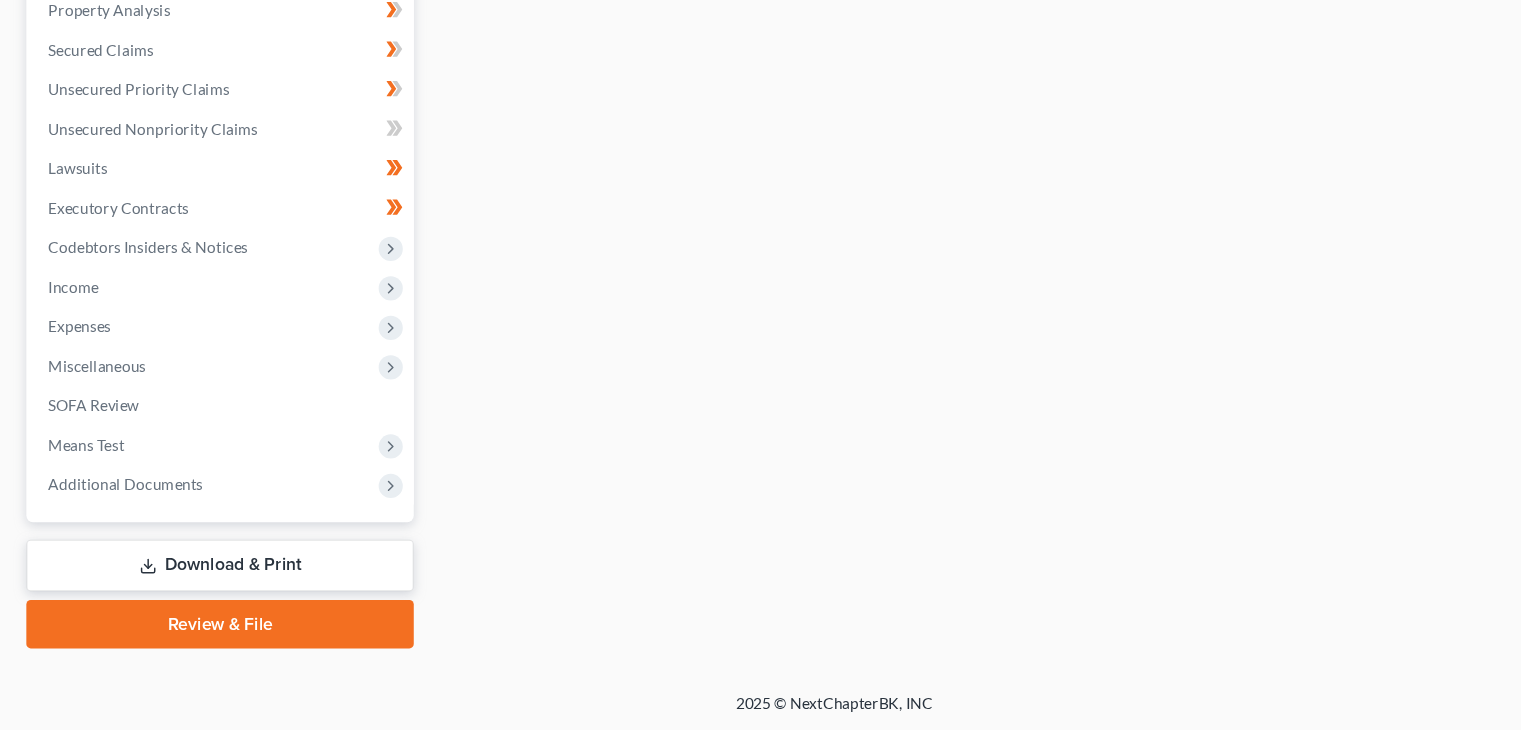 click on "Vehicles Owned
Vehicles Leased
Secured Assets
Personal Items
Money and Accounts
Interests
Money Owed to Debtor
Business Related
Farm / Livestock
Miscellaneous Property
Vehicles Owned  New Vehicle
Vehicle Market Value Liens Exemptions 2024 Ford F-150 $49,412.00 $67,031.00 $0.00 2013 Ford  Edge $5,086.00 $0.00 $5,086.00 2018 Grand Design  Imagine Trailer $16,800.00 $0.00 $8,625.00
chevron_left
Properties Owned
Vehicles Leased
chevron_right" at bounding box center (947, 77) 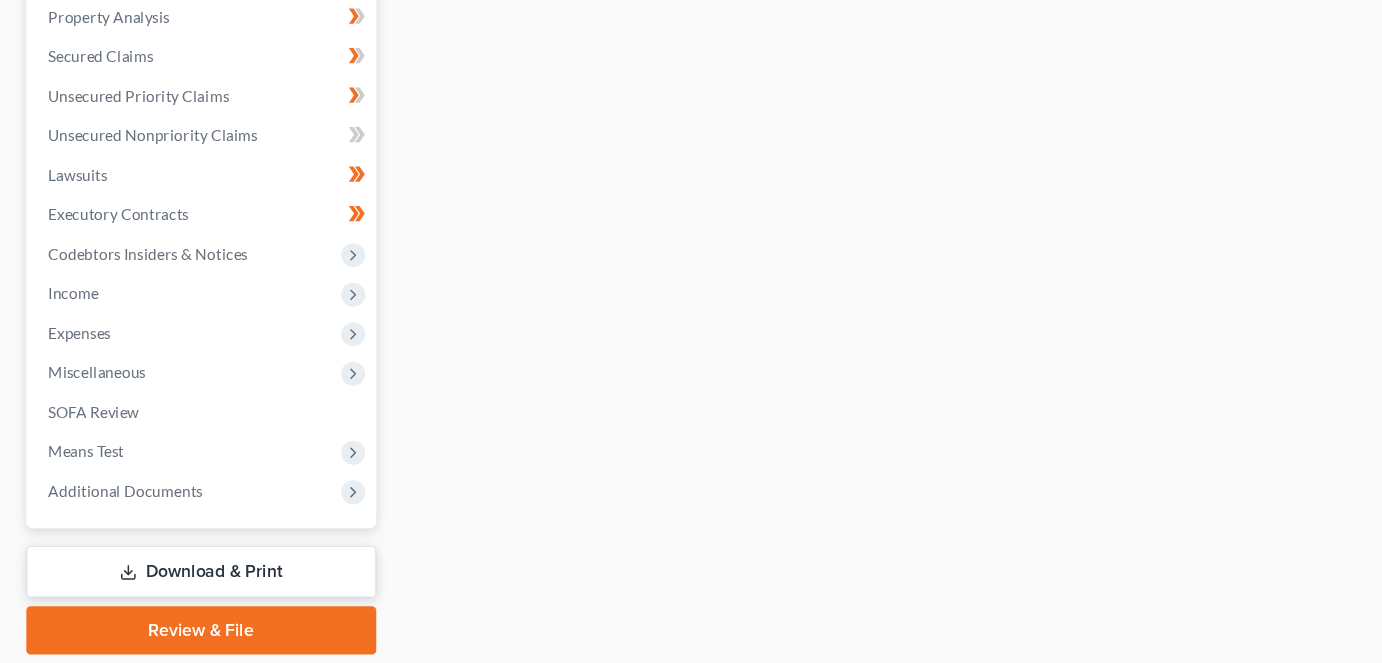 drag, startPoint x: 1277, startPoint y: 597, endPoint x: 1163, endPoint y: 543, distance: 126.14278 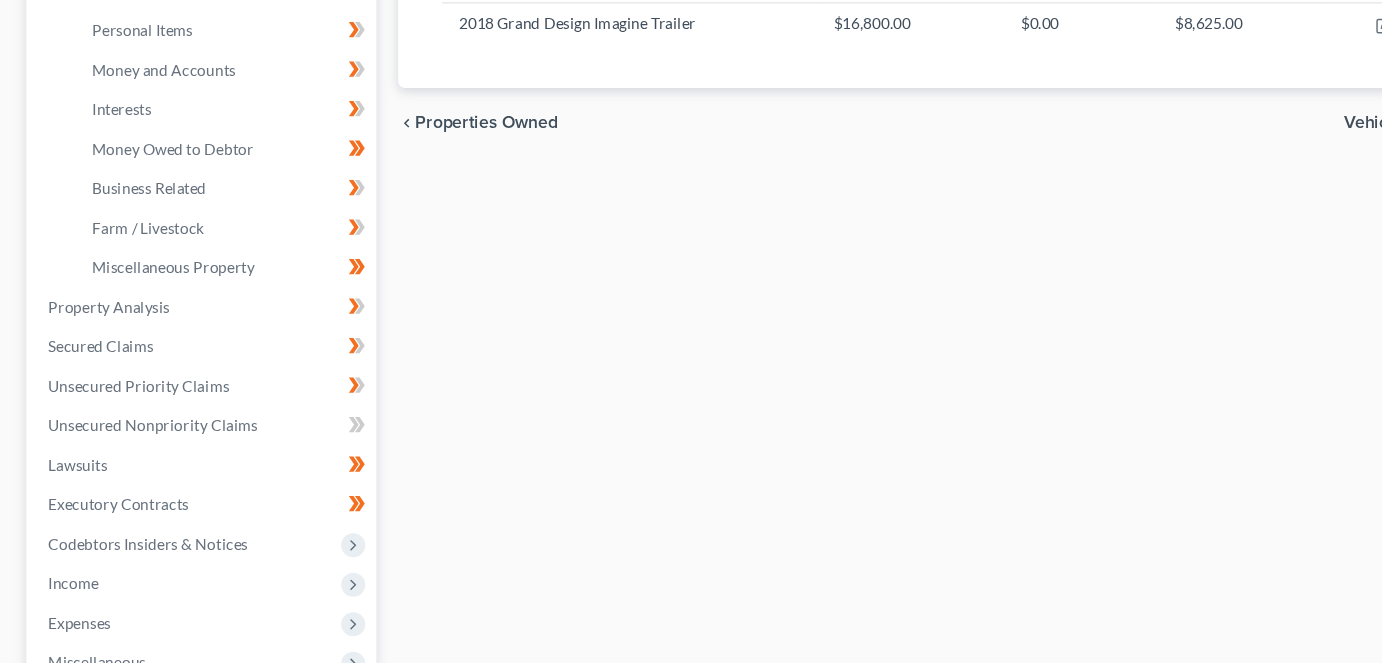 scroll, scrollTop: 485, scrollLeft: 0, axis: vertical 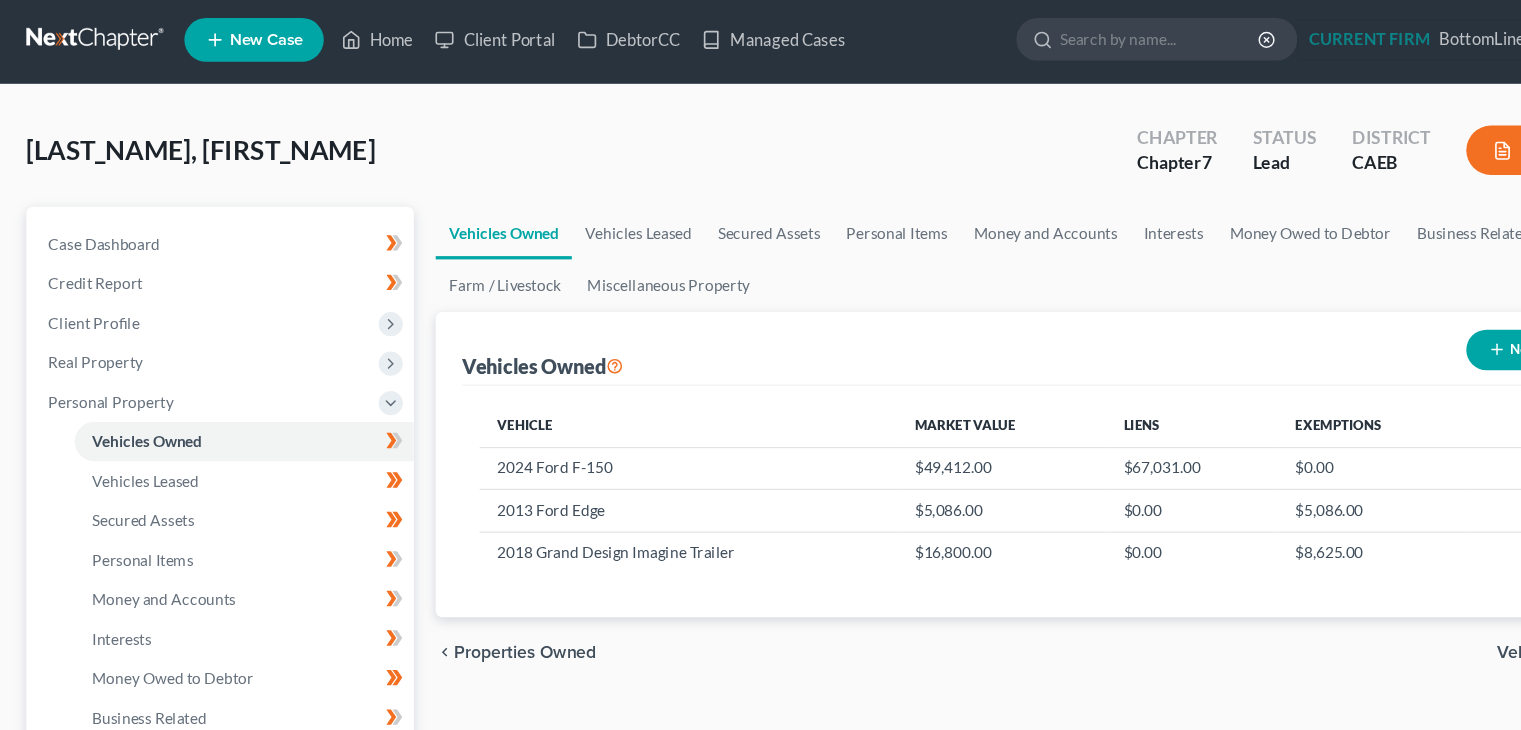 drag, startPoint x: 448, startPoint y: 18, endPoint x: 979, endPoint y: 403, distance: 655.8857 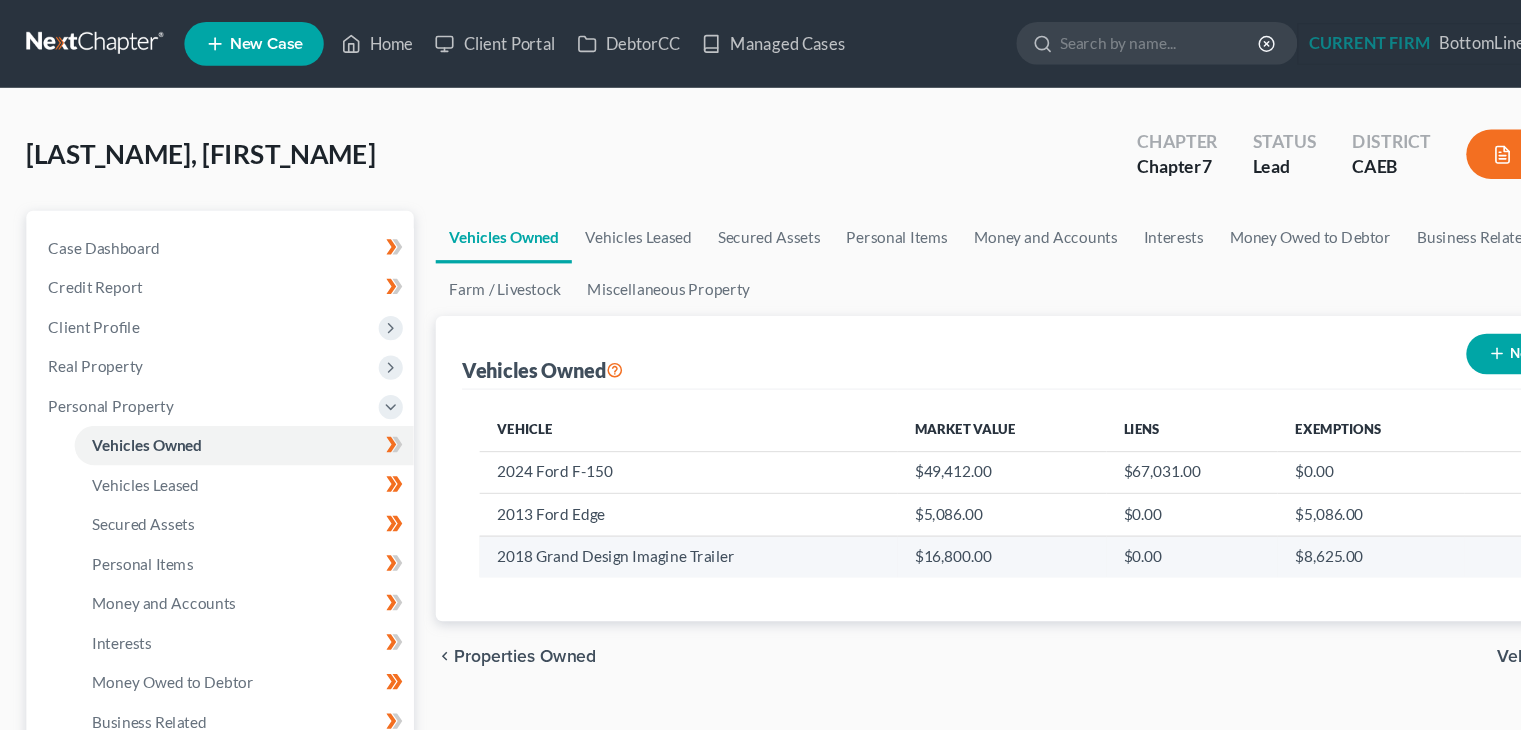 scroll, scrollTop: 0, scrollLeft: 0, axis: both 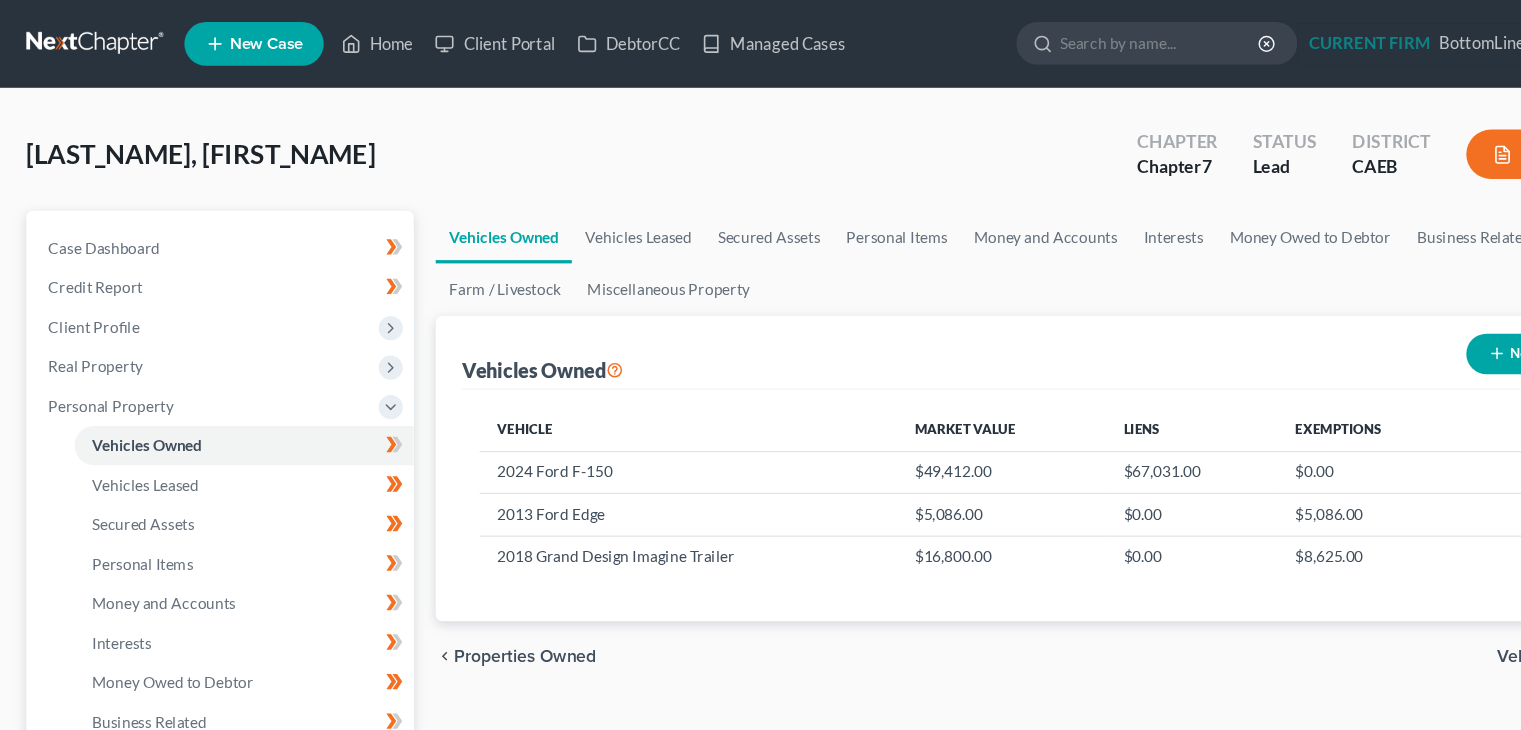 click on "Paris, Audrey Upgraded Chapter Chapter  7 Status Lead District CAEB Preview Petition Navigation
Case Dashboard
Payments
Invoices
Payments
Payments
Credit Report
Home" at bounding box center (760, 734) 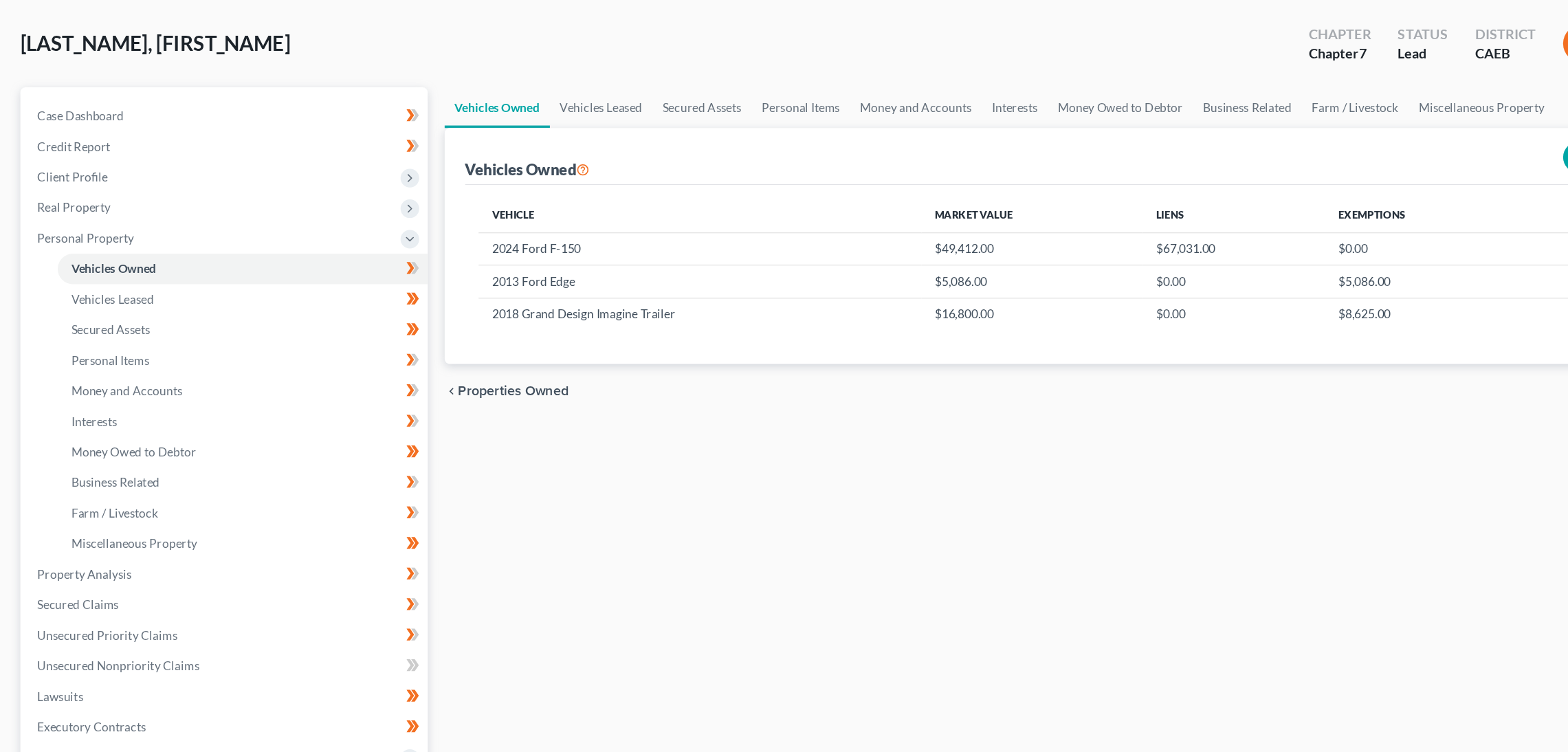 scroll, scrollTop: 3, scrollLeft: 0, axis: vertical 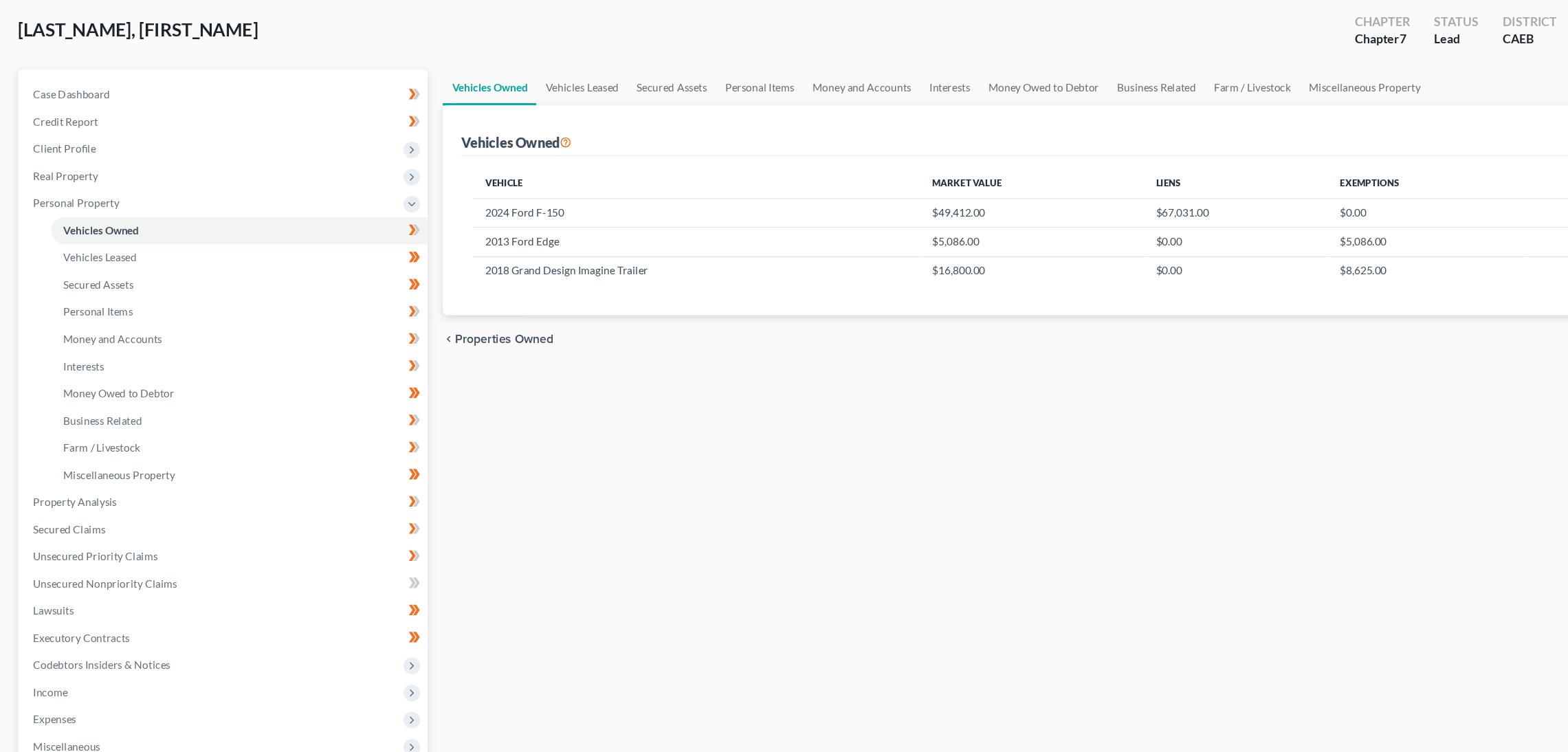 drag, startPoint x: 942, startPoint y: 44, endPoint x: 835, endPoint y: 457, distance: 426.6357 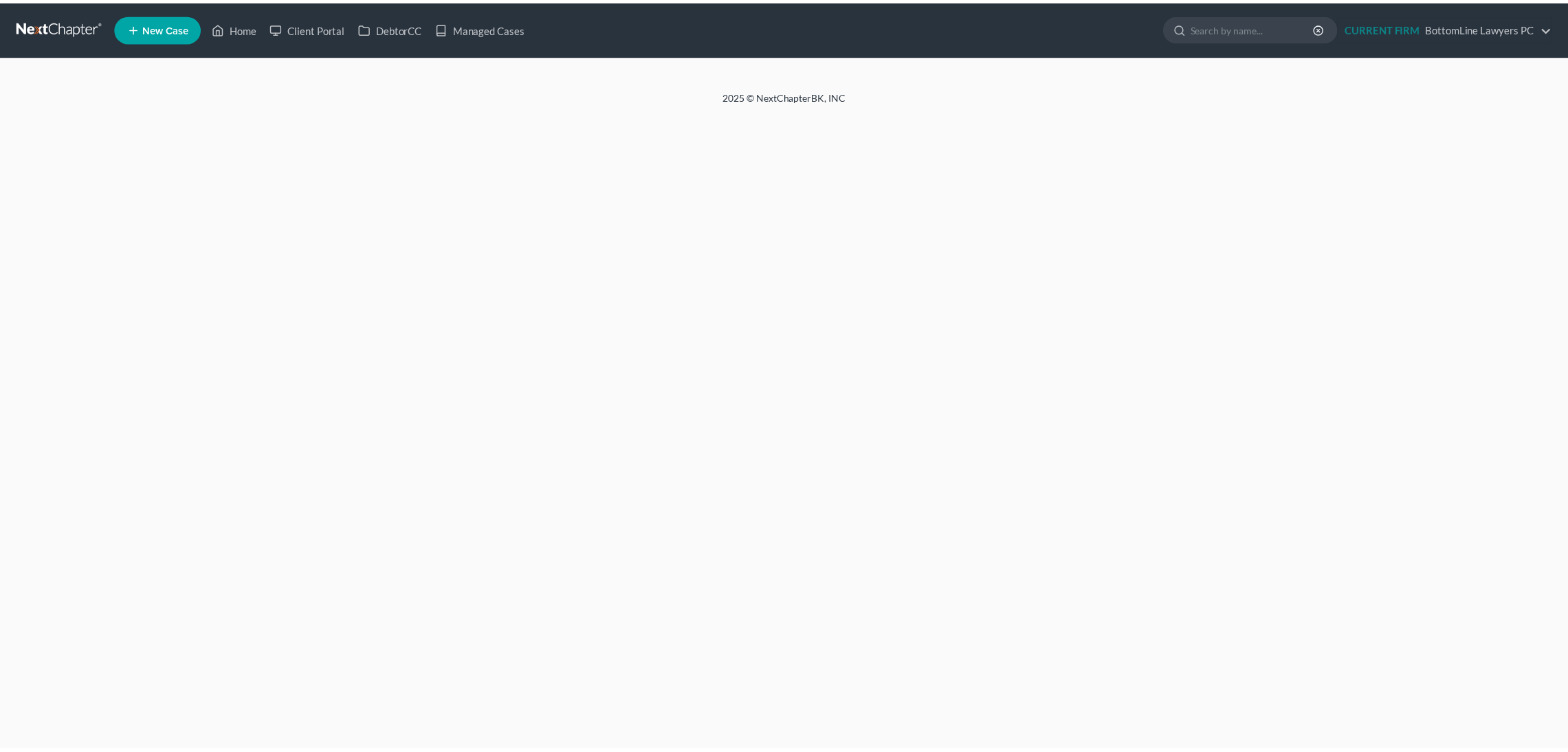 scroll, scrollTop: 0, scrollLeft: 0, axis: both 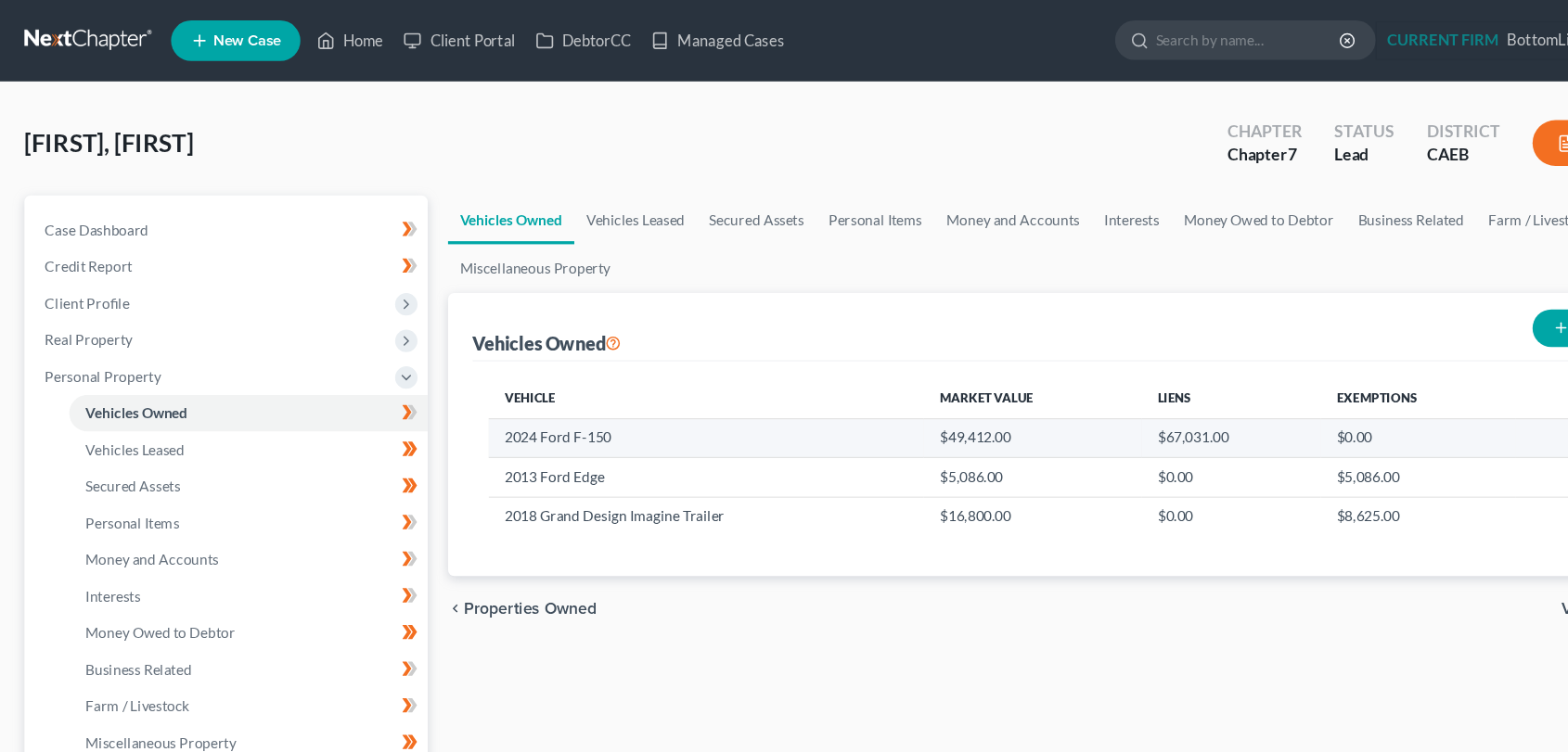 drag, startPoint x: 0, startPoint y: 0, endPoint x: 873, endPoint y: 387, distance: 954.934 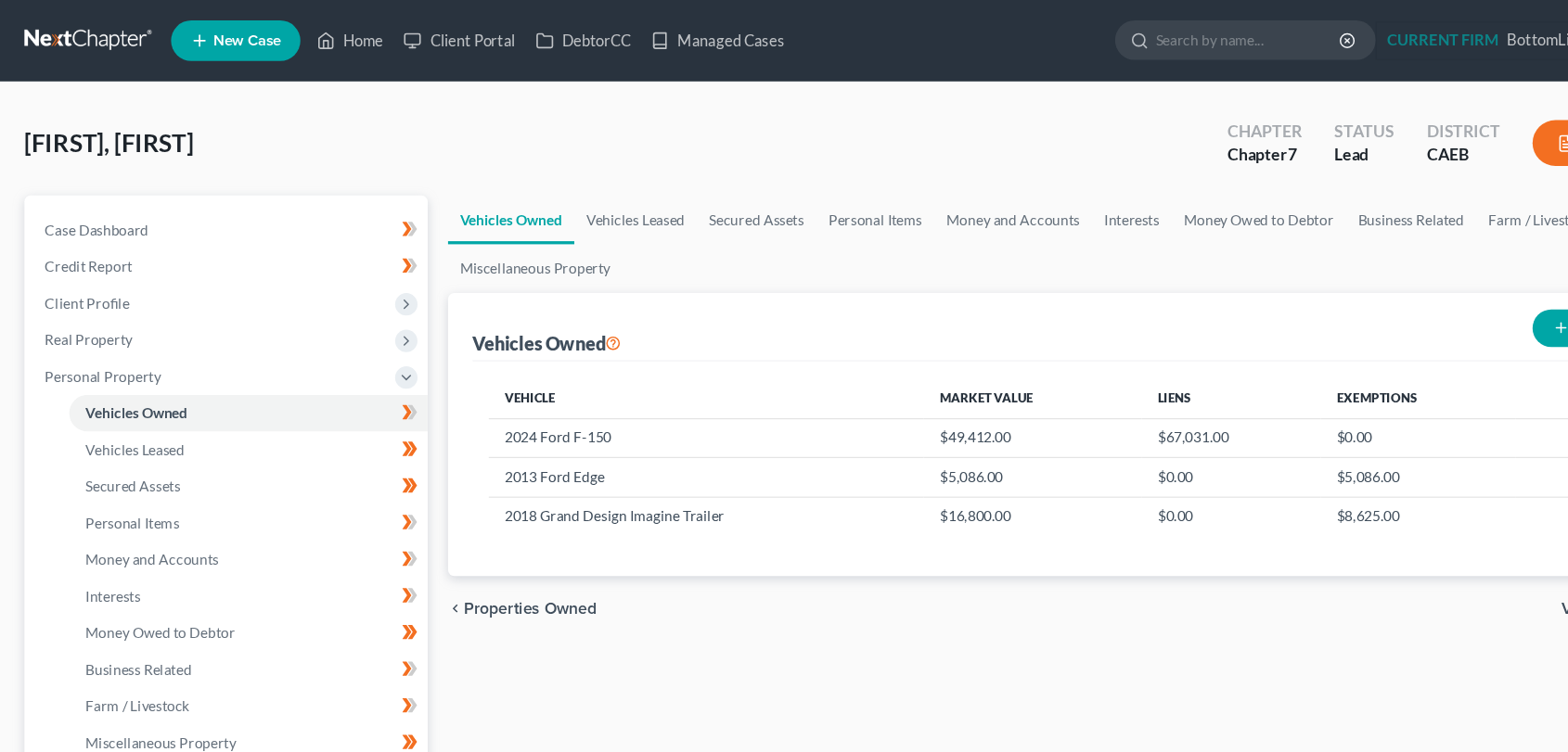 click on "Vehicles Owned
Vehicles Leased
Secured Assets
Personal Items
Money and Accounts
Interests
Money Owed to Debtor
Business Related
Farm / Livestock
Miscellaneous Property
Vehicles Owned  New Vehicle
Vehicle Market Value Liens Exemptions 2024 Ford F-150 $49,412.00 $67,031.00 $0.00 2013 Ford  Edge $5,086.00 $0.00 $5,086.00 2018 Grand Design  Imagine Trailer $16,800.00 $0.00 $8,625.00
chevron_left
Properties Owned
Vehicles Leased
chevron_right" at bounding box center (977, 713) 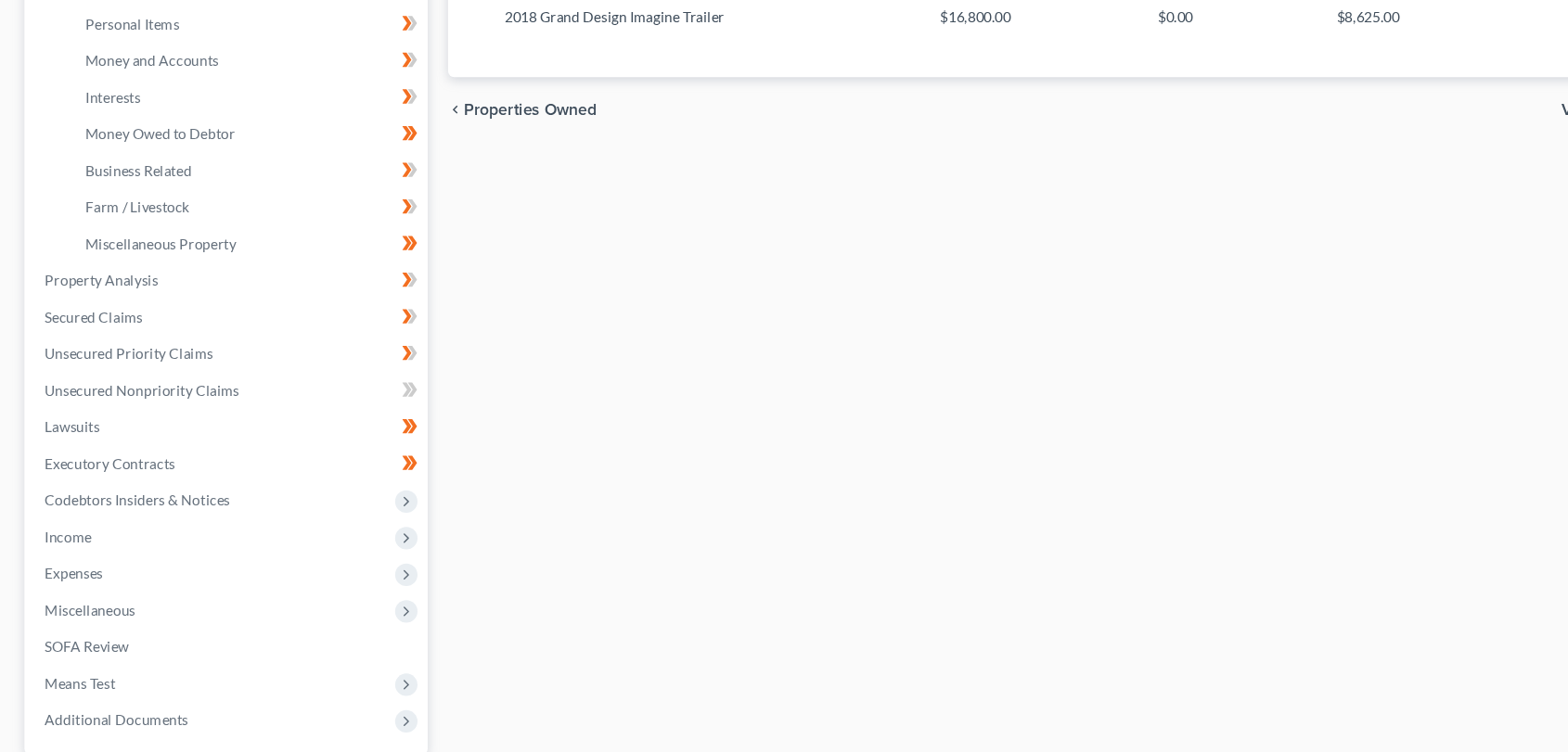 scroll, scrollTop: 567, scrollLeft: 0, axis: vertical 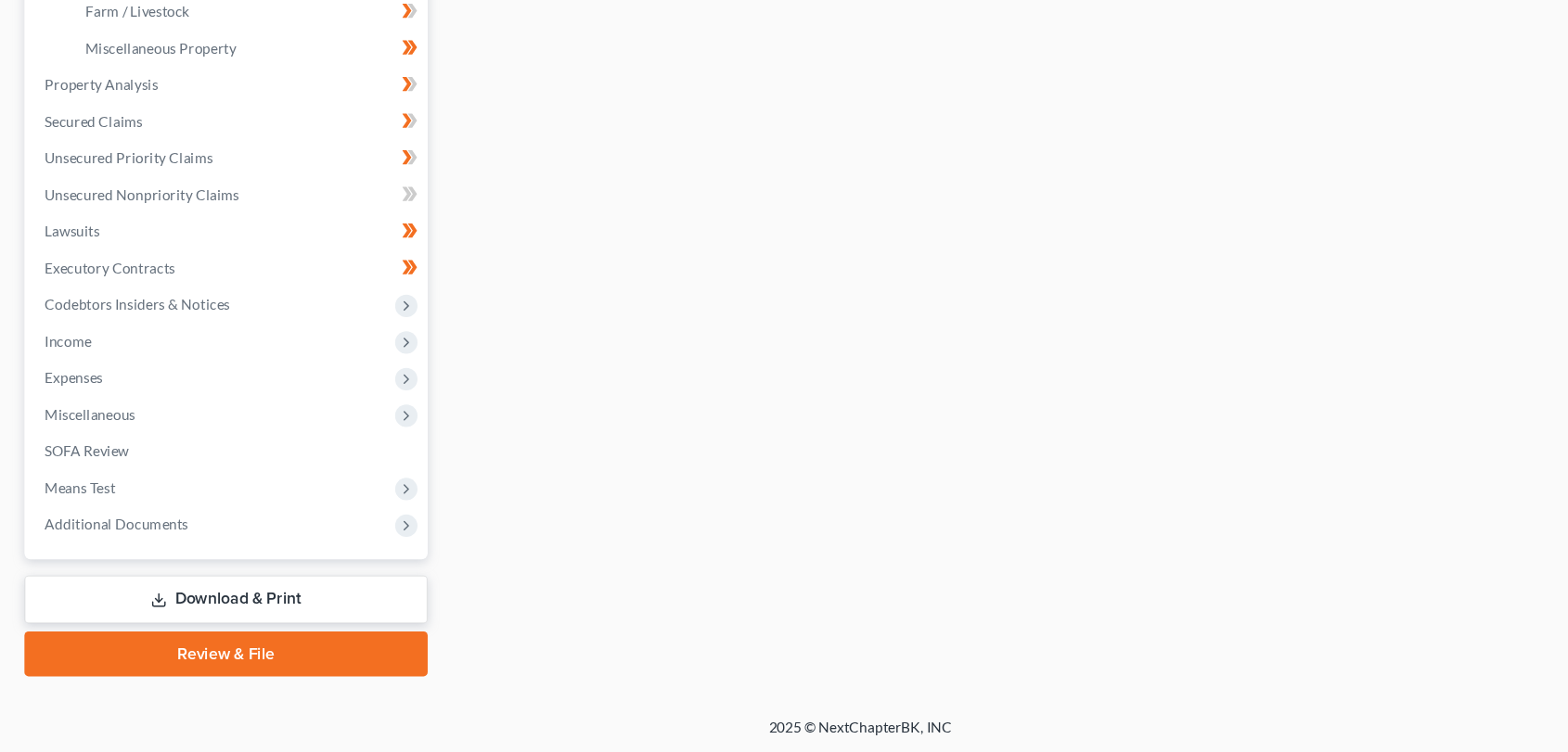 click on "Vehicles Owned
Vehicles Leased
Secured Assets
Personal Items
Money and Accounts
Interests
Money Owed to Debtor
Business Related
Farm / Livestock
Miscellaneous Property
Vehicles Owned  New Vehicle
Vehicle Market Value Liens Exemptions 2024 Ford F-150 $49,412.00 $67,031.00 $0.00 2013 Ford  Edge $5,086.00 $0.00 $5,086.00 2018 Grand Design  Imagine Trailer $16,800.00 $0.00 $8,625.00
chevron_left
Properties Owned
Vehicles Leased
chevron_right" at bounding box center (977, 147) 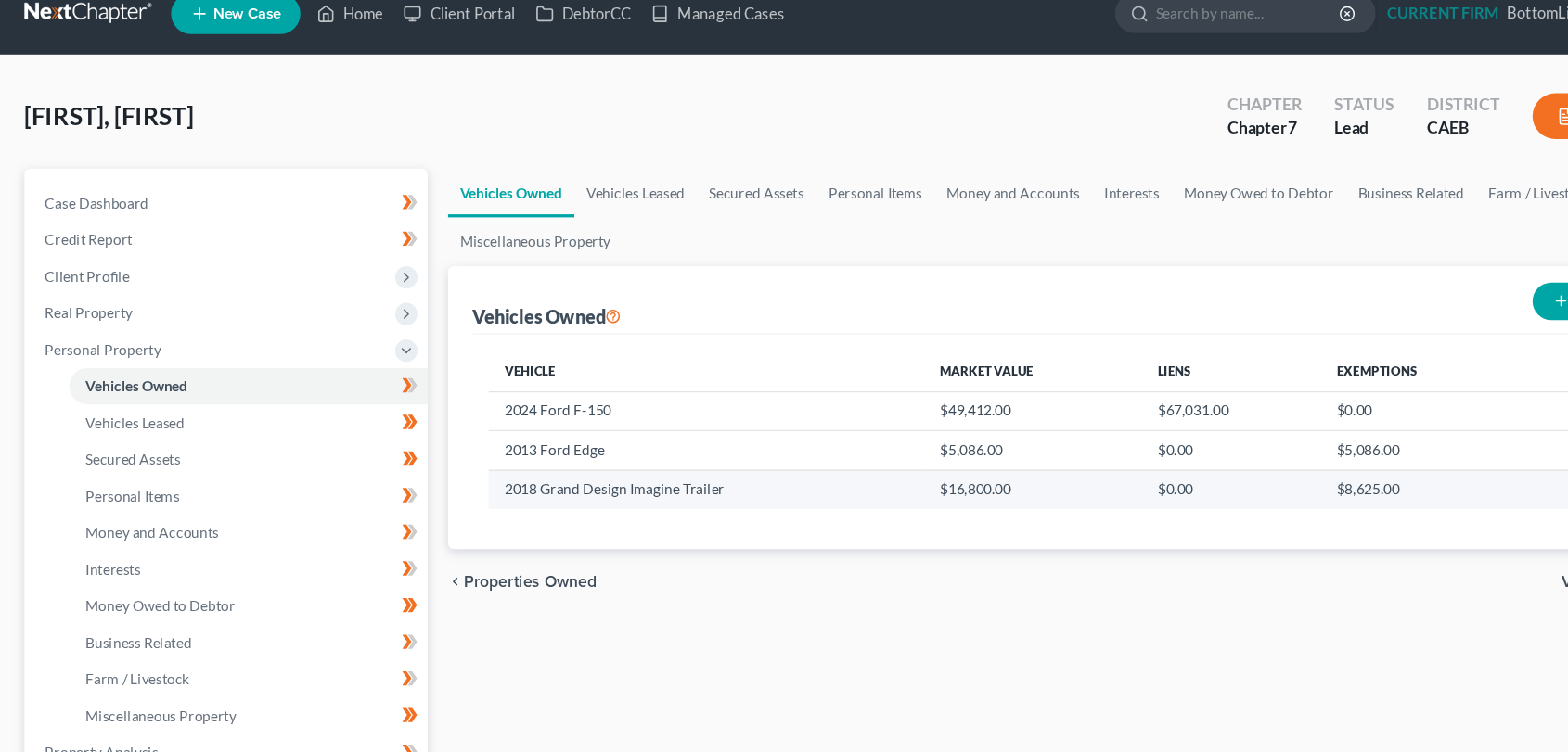 scroll, scrollTop: 0, scrollLeft: 0, axis: both 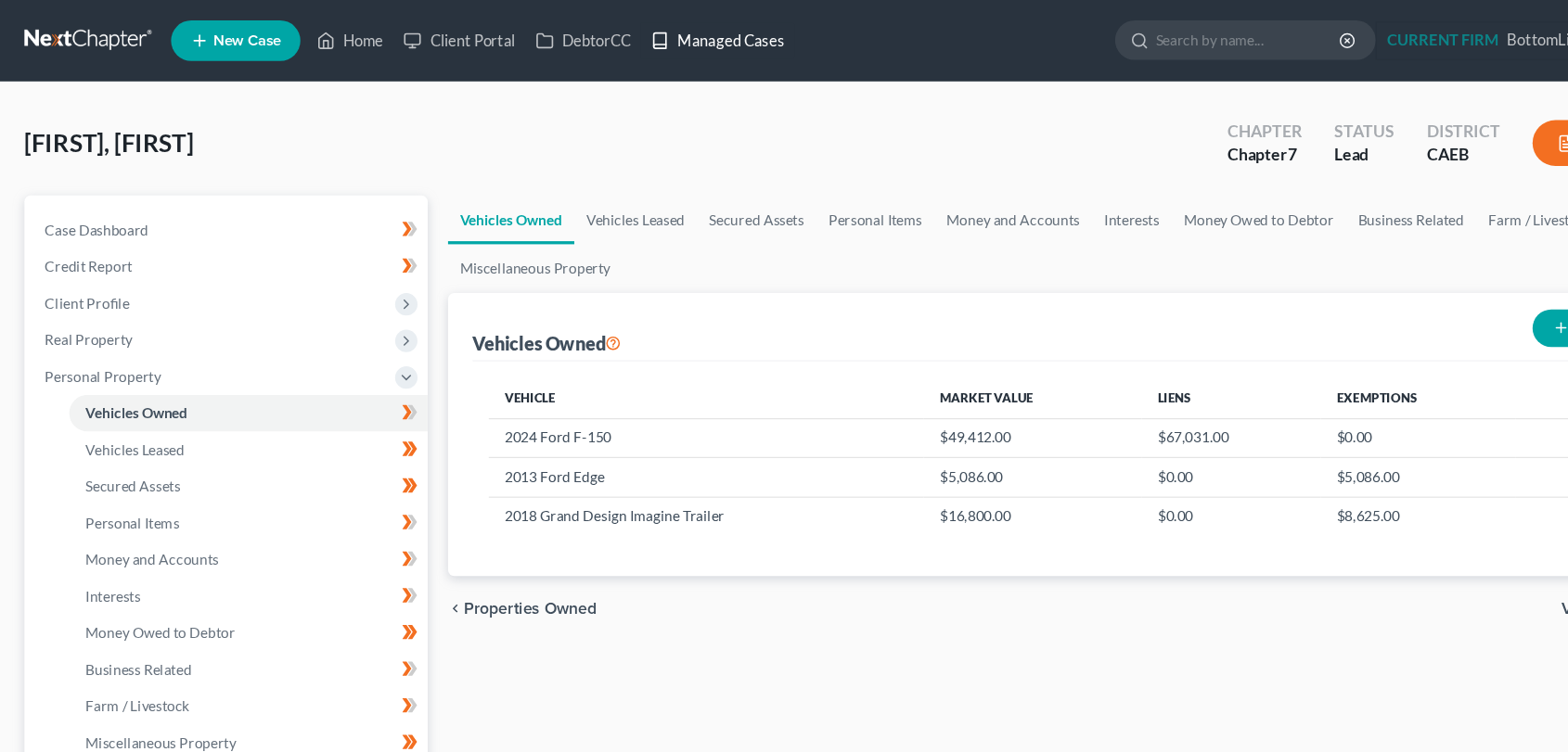 click on "Managed Cases" at bounding box center [653, 37] 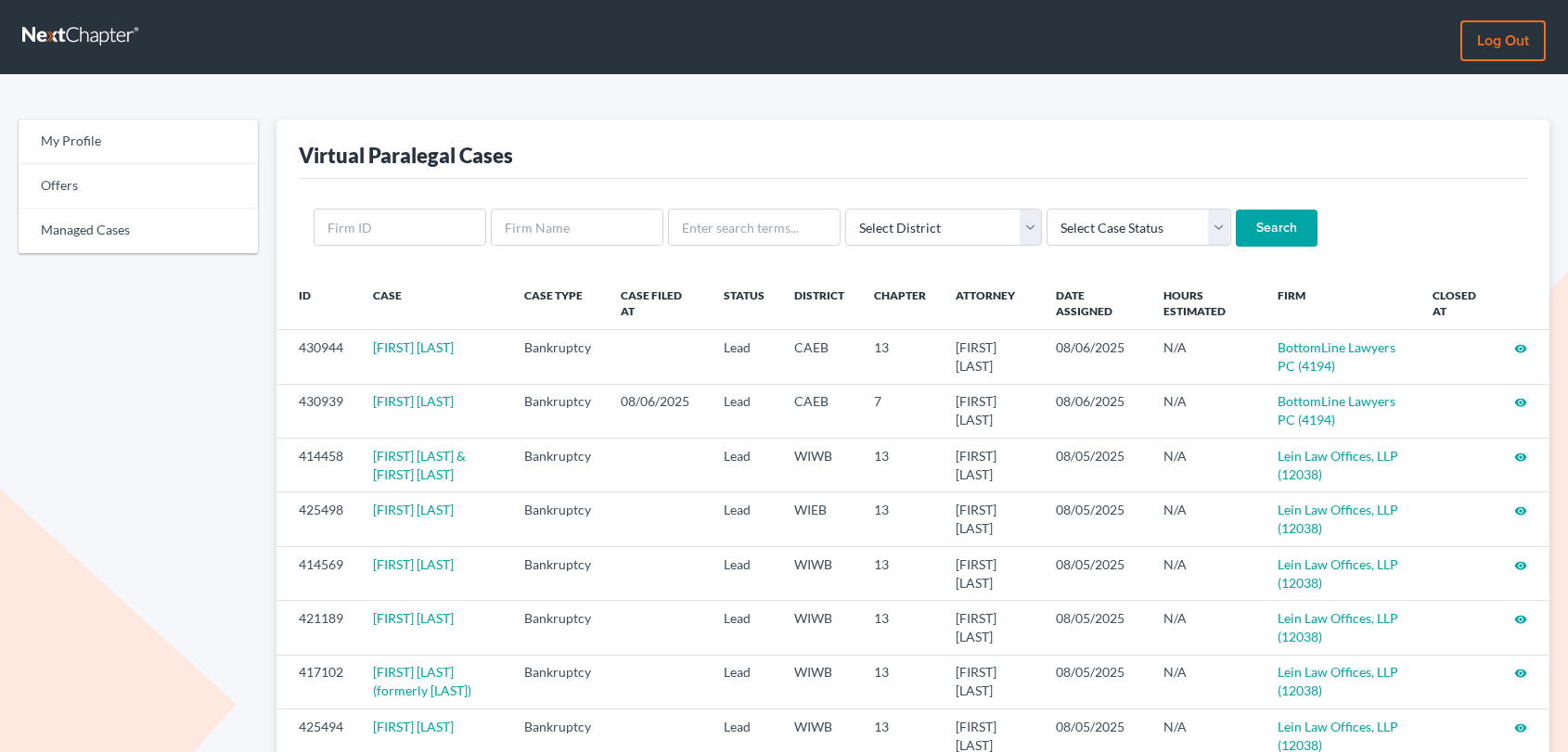 scroll, scrollTop: 0, scrollLeft: 0, axis: both 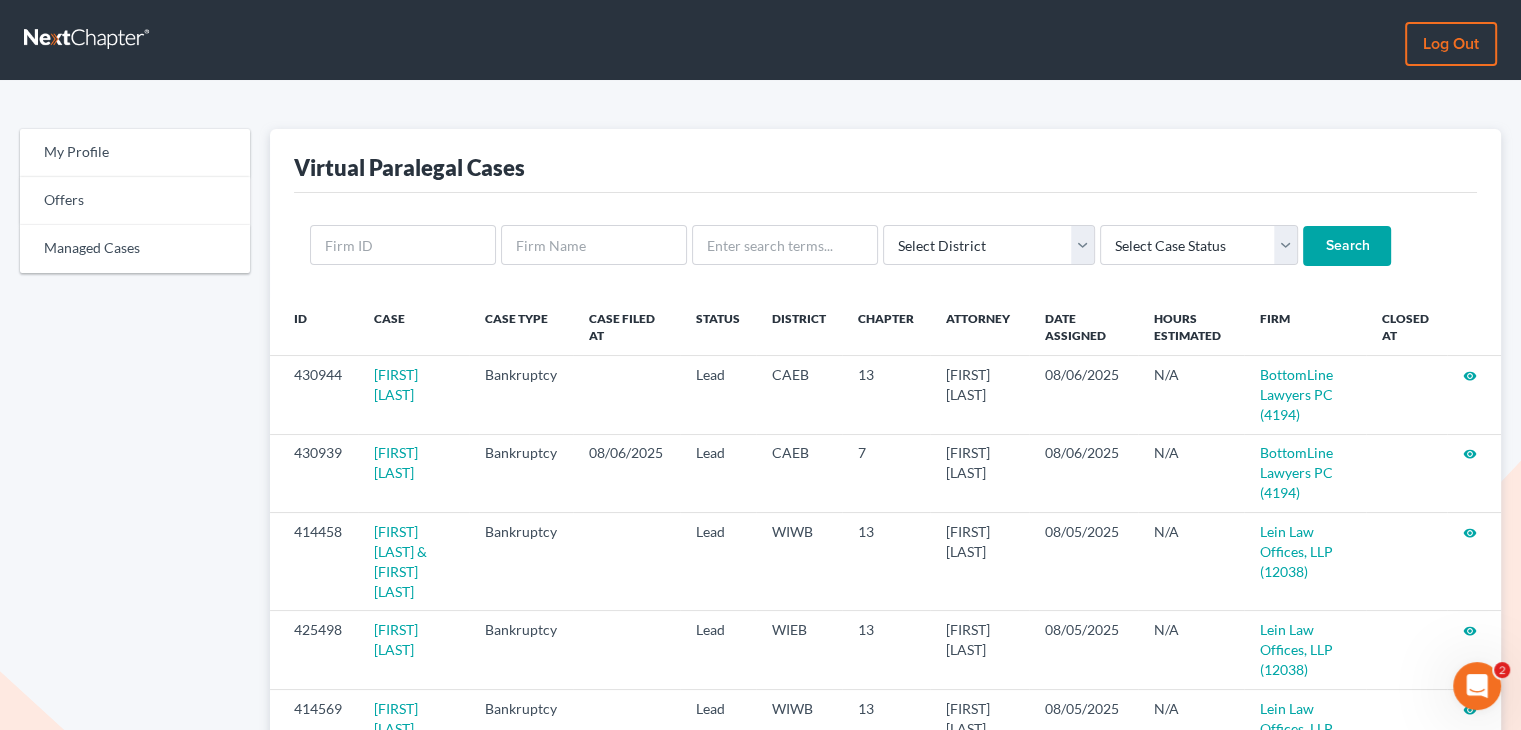 drag, startPoint x: 1617, startPoint y: 2, endPoint x: 724, endPoint y: 92, distance: 897.5238 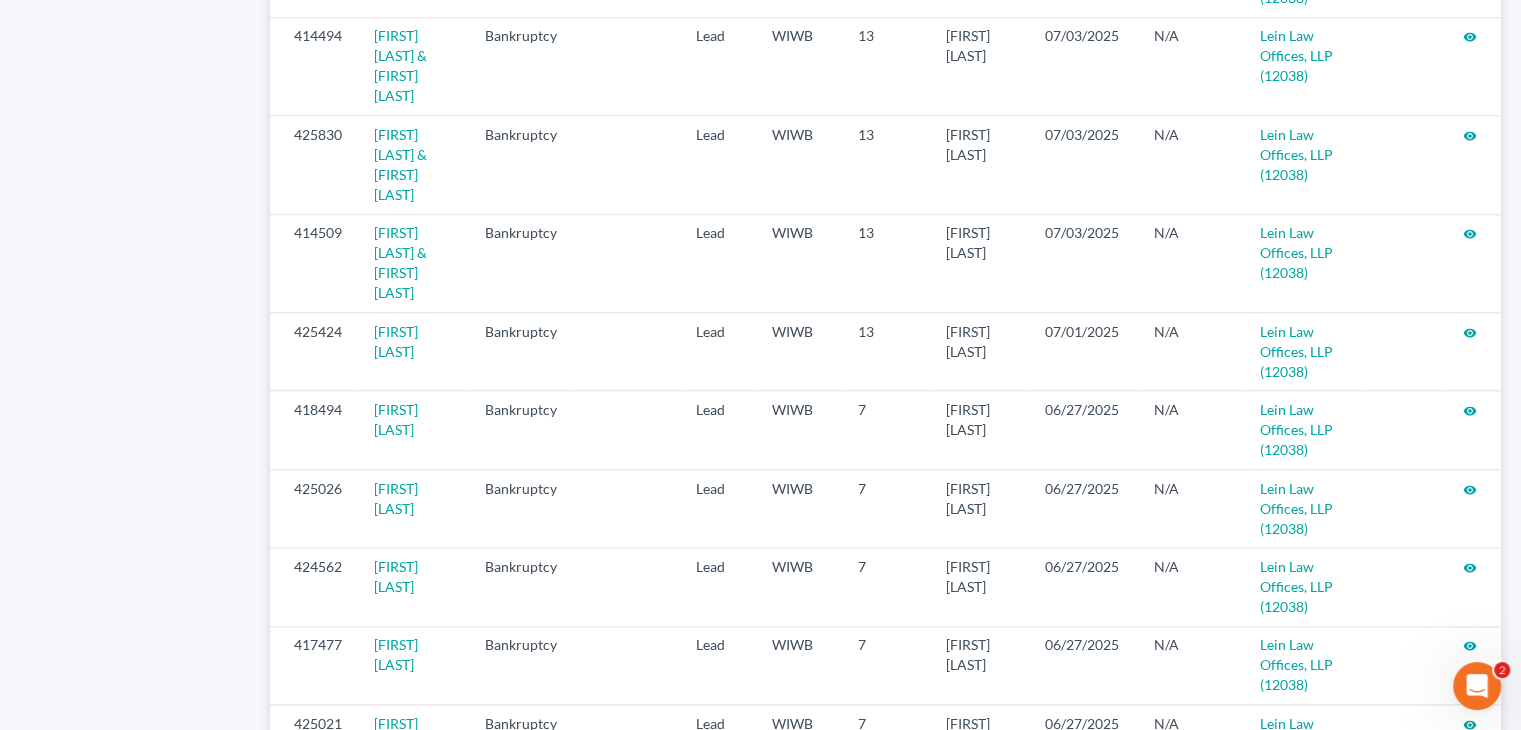 scroll, scrollTop: 2184, scrollLeft: 0, axis: vertical 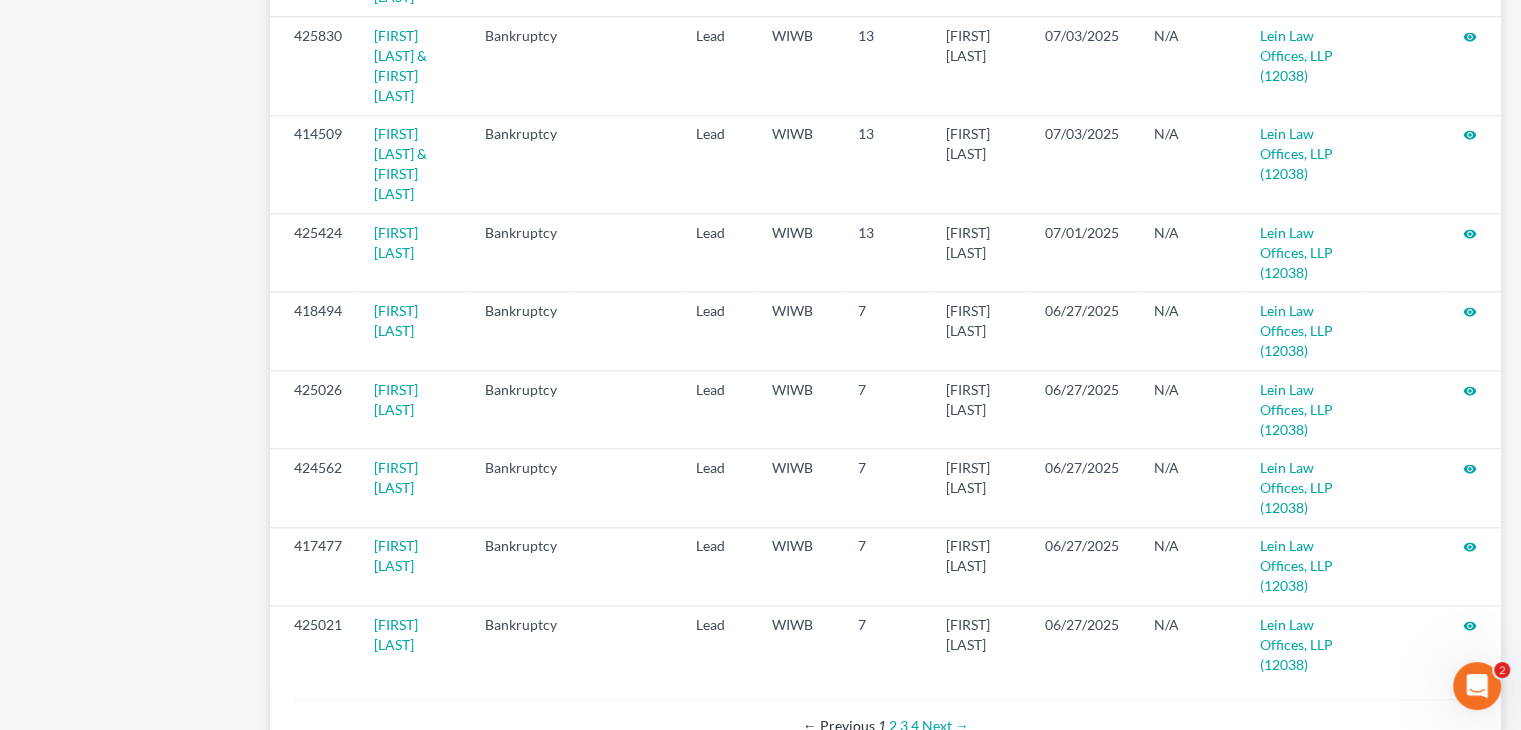 click on "2" at bounding box center [893, 725] 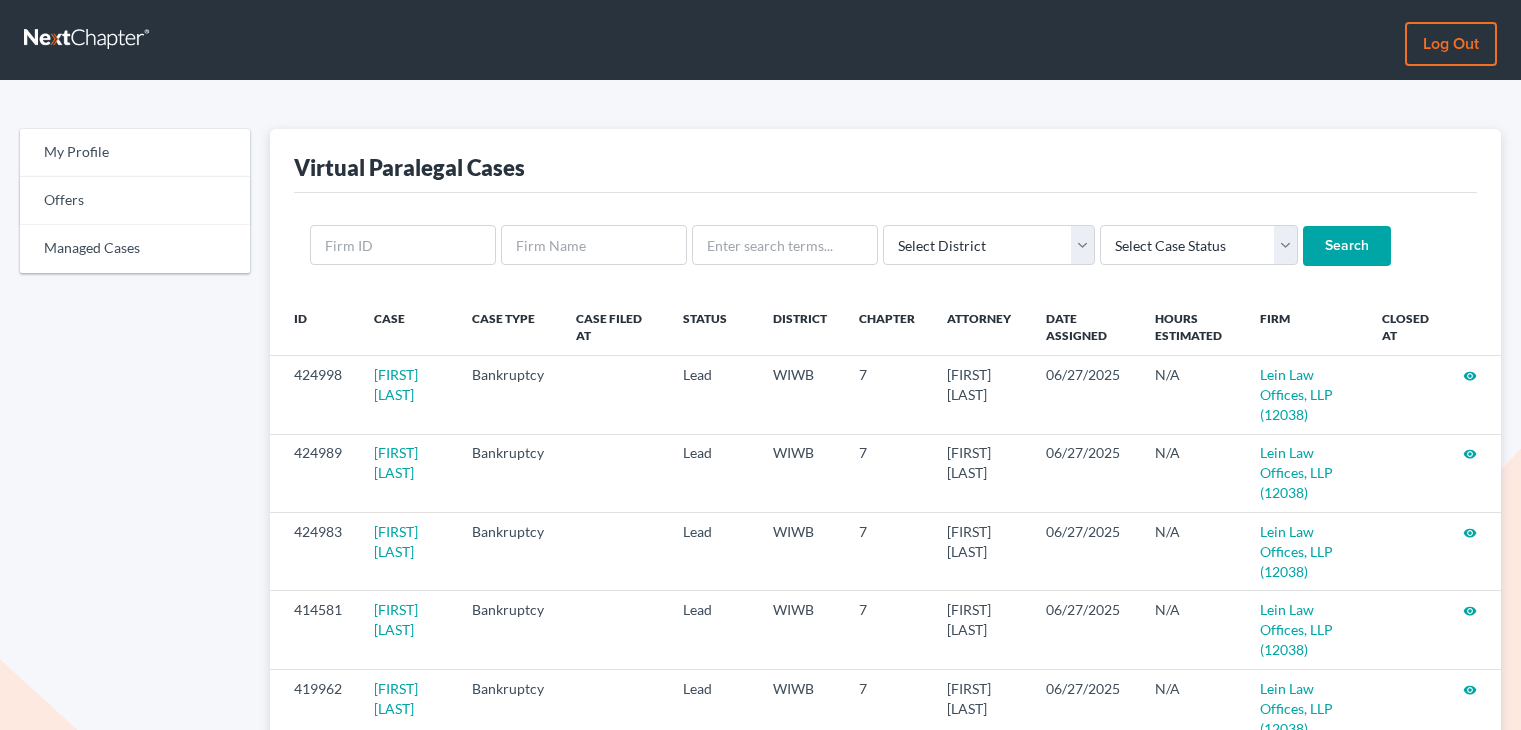 scroll, scrollTop: 0, scrollLeft: 0, axis: both 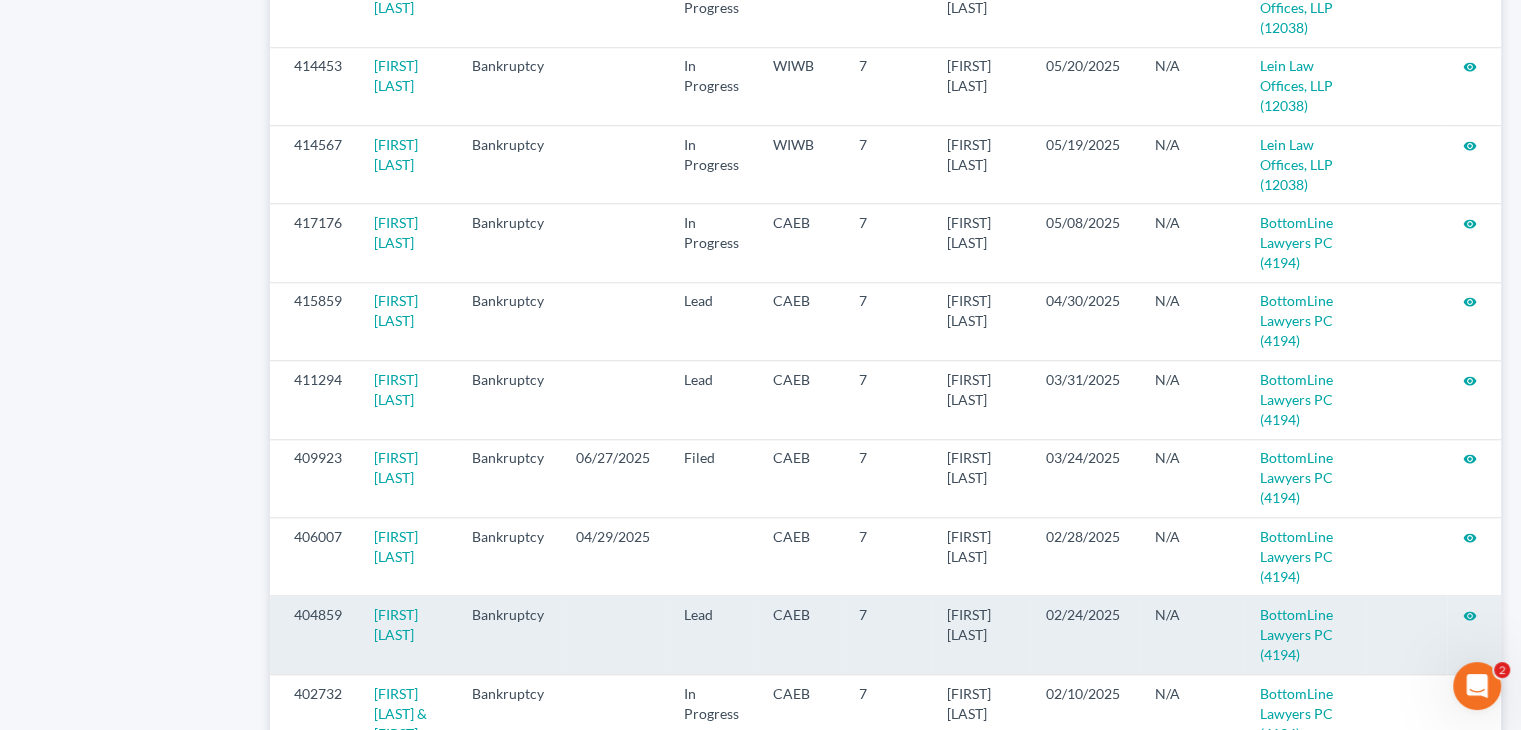 click on "visibility" at bounding box center (1470, 616) 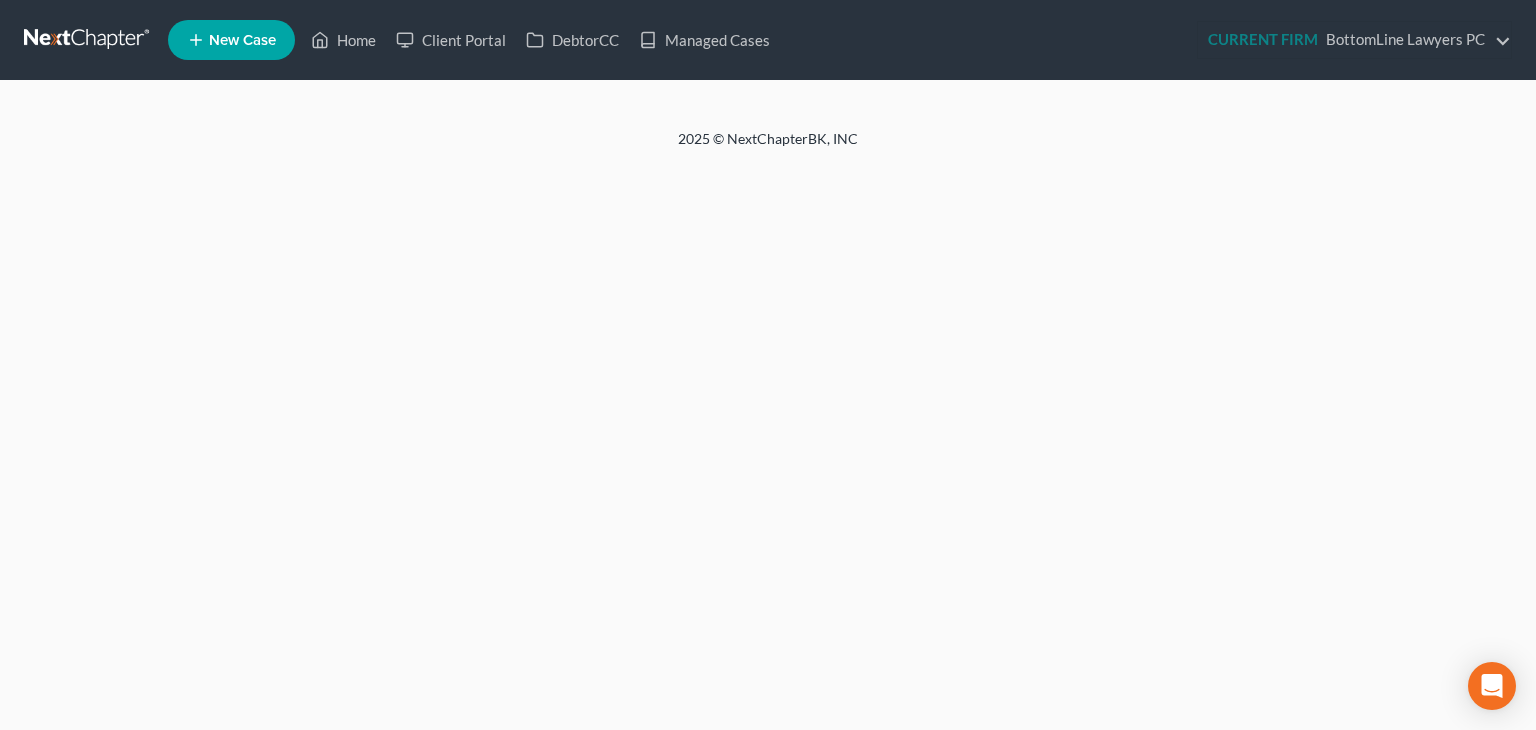 scroll, scrollTop: 0, scrollLeft: 0, axis: both 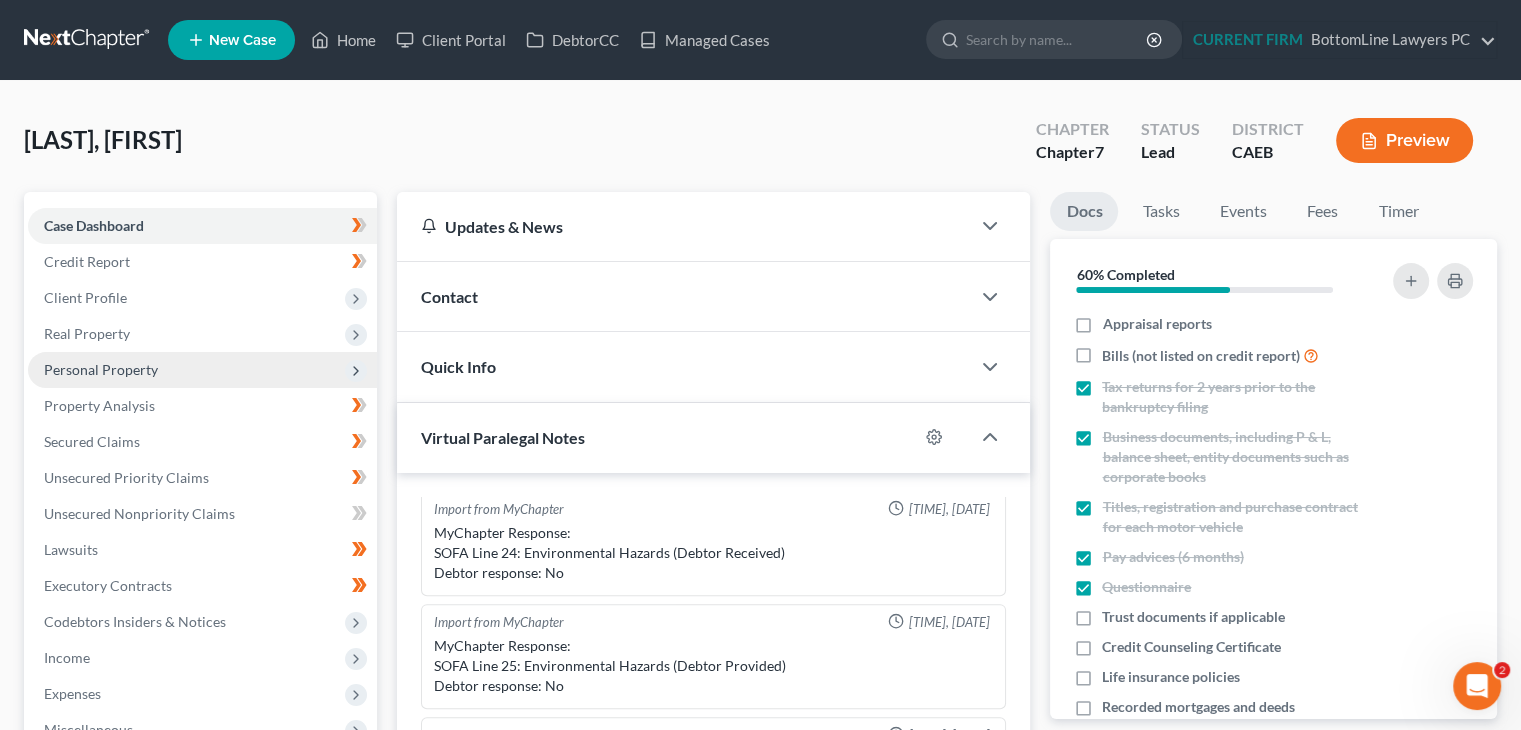 click on "Personal Property" at bounding box center [202, 370] 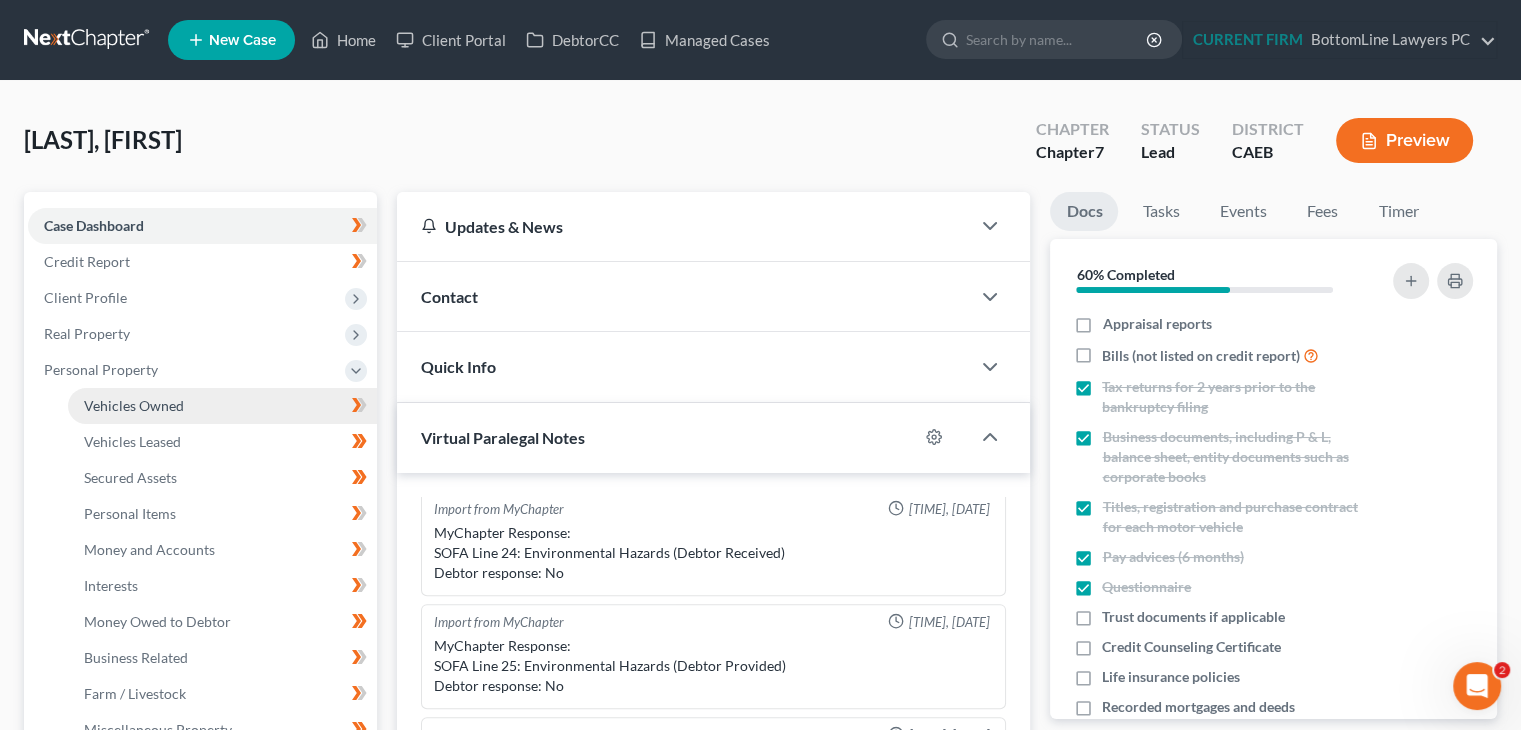 click on "Vehicles Owned" at bounding box center (134, 405) 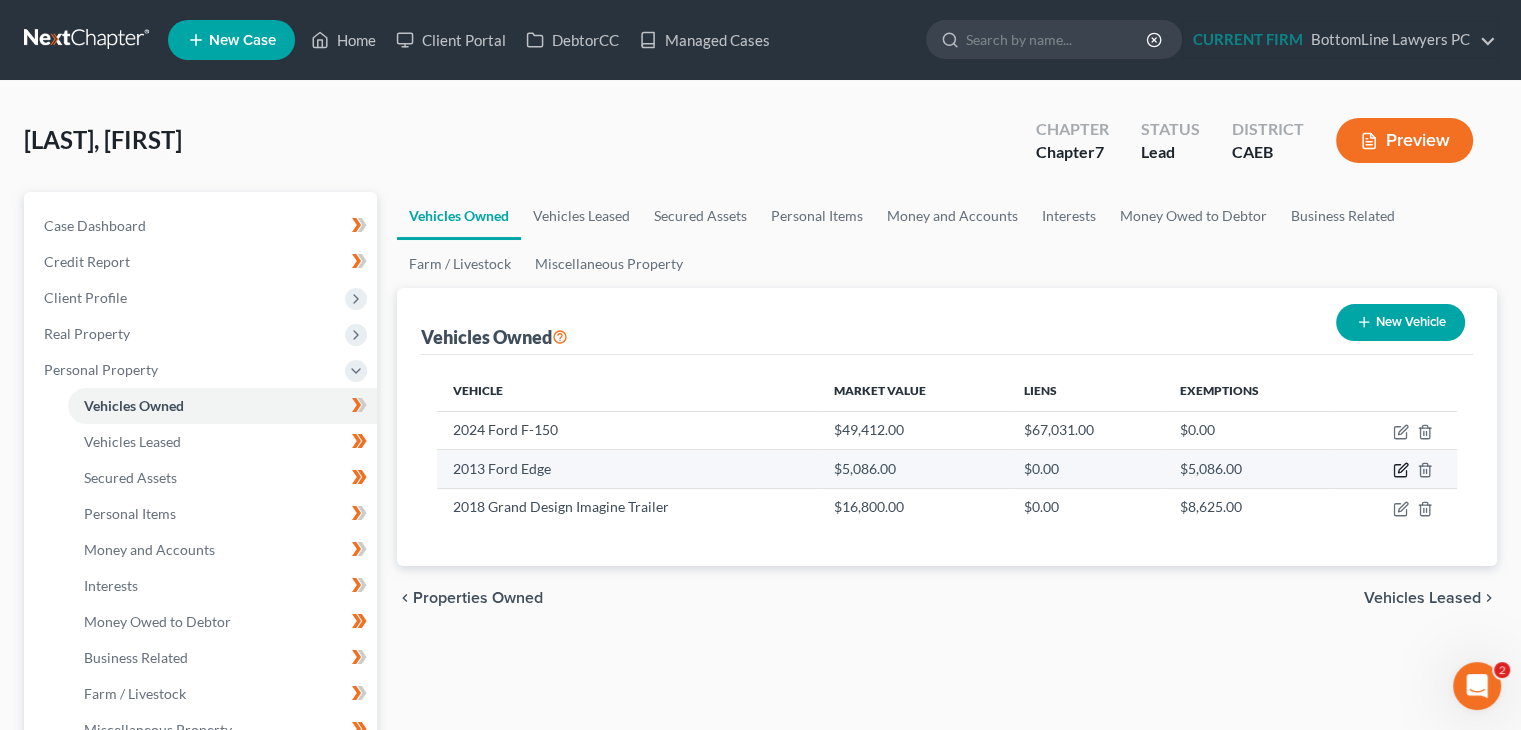 click 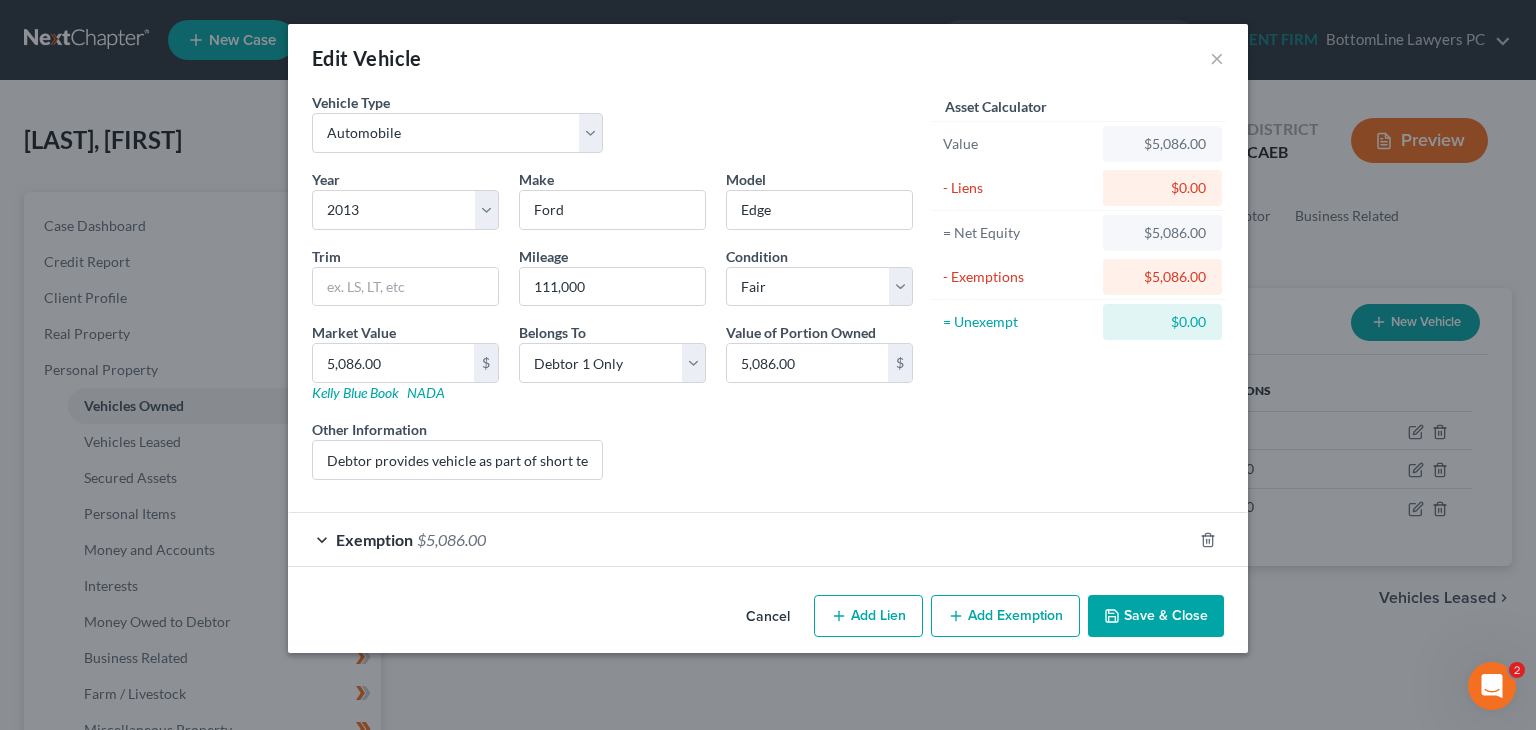 click on "Save & Close" at bounding box center [1156, 616] 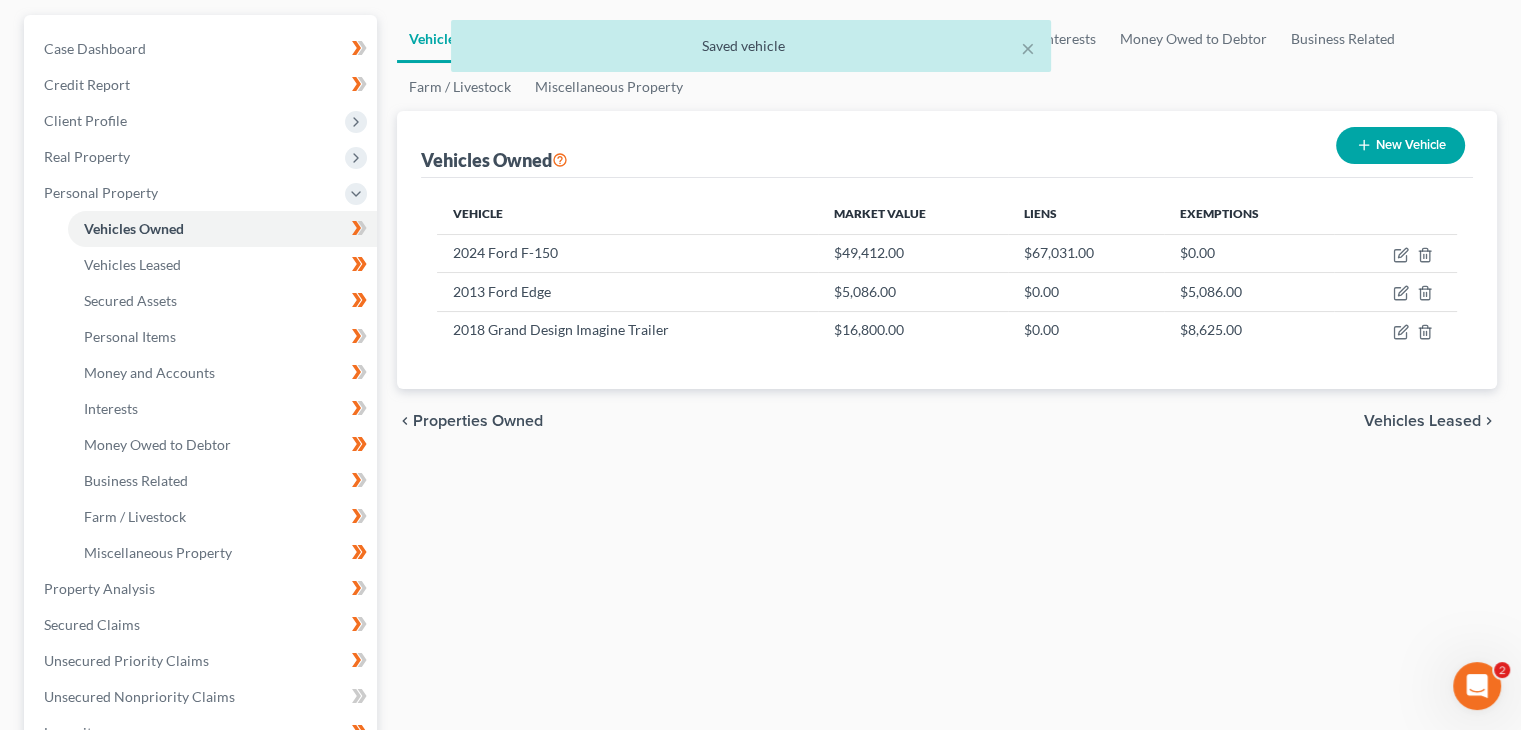 scroll, scrollTop: 200, scrollLeft: 0, axis: vertical 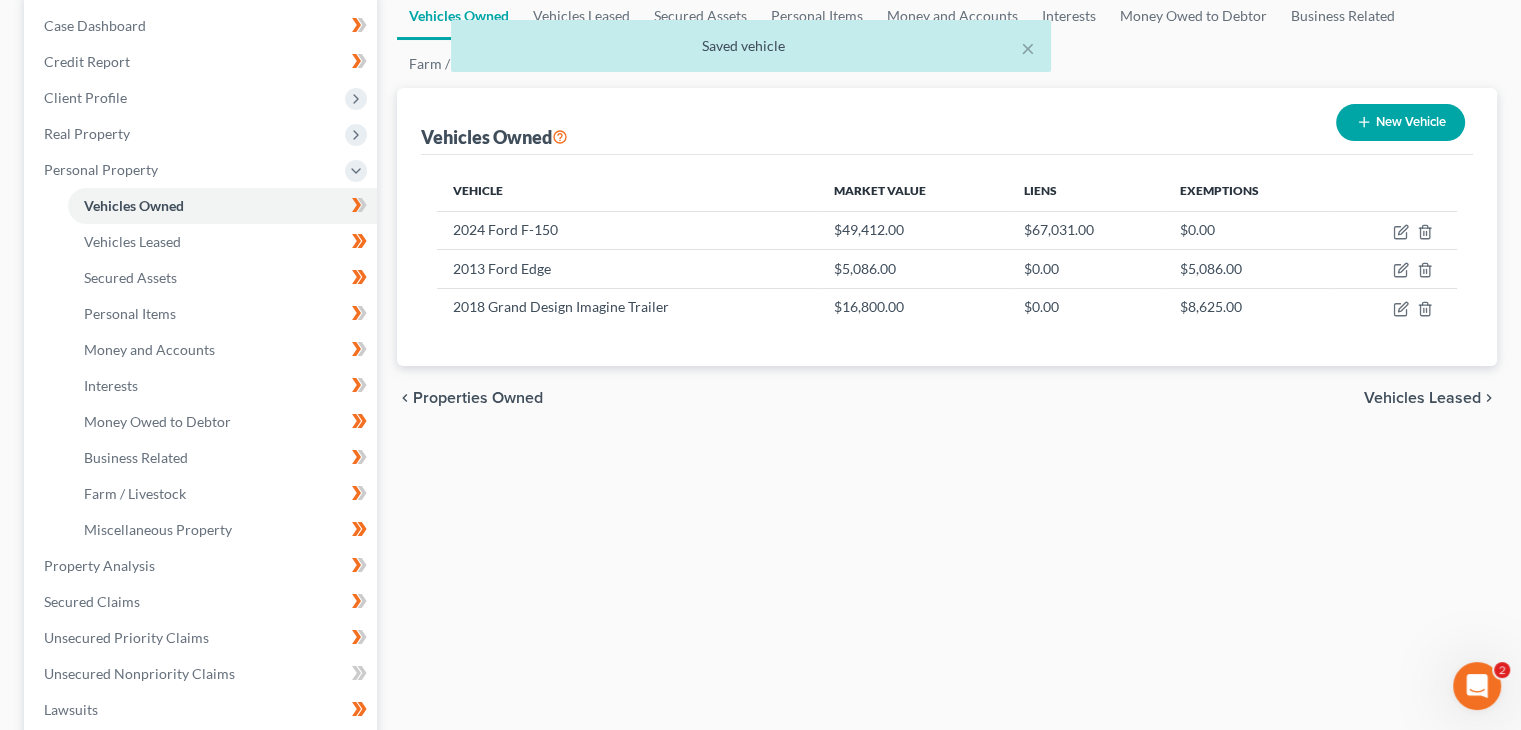 click on "Vehicles Leased" at bounding box center [1422, 398] 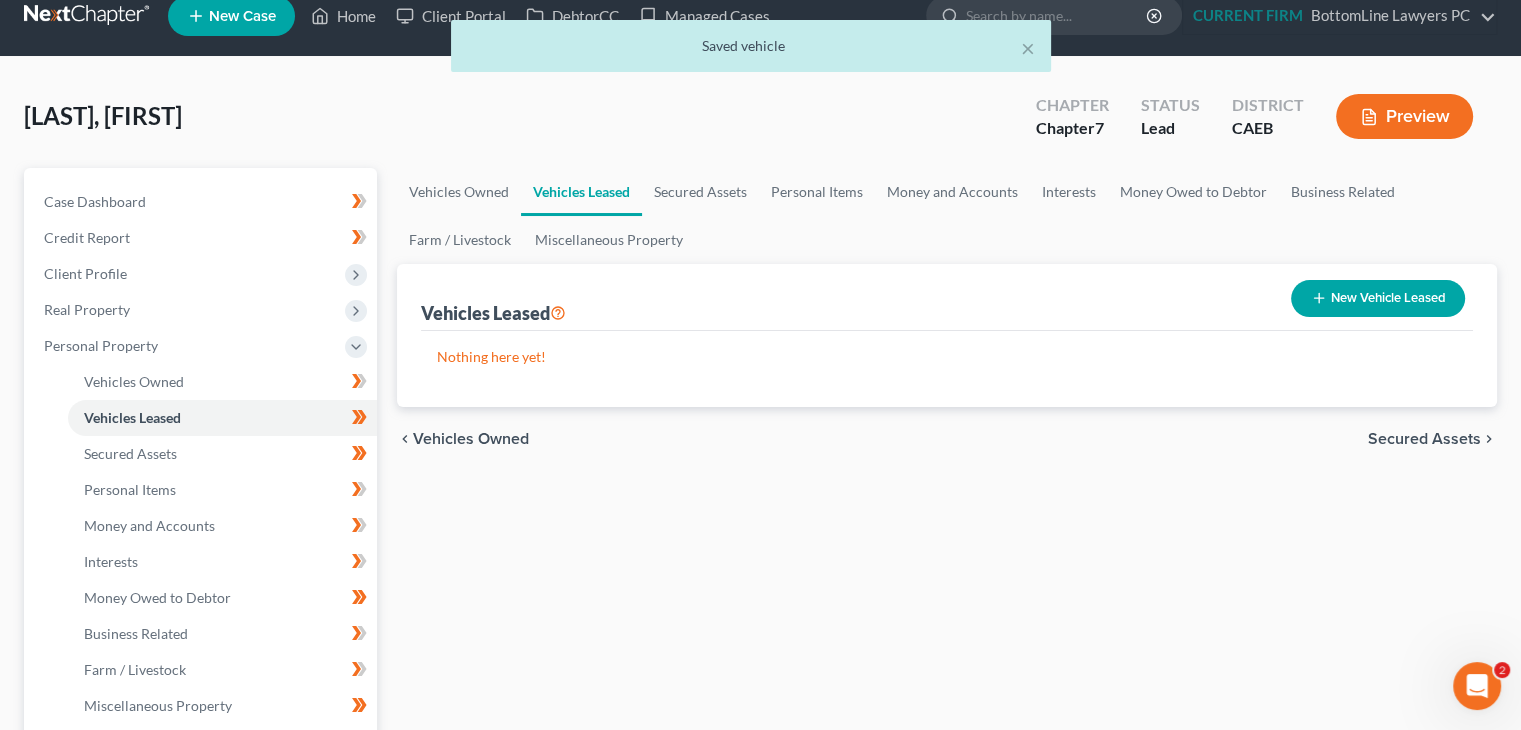 scroll, scrollTop: 0, scrollLeft: 0, axis: both 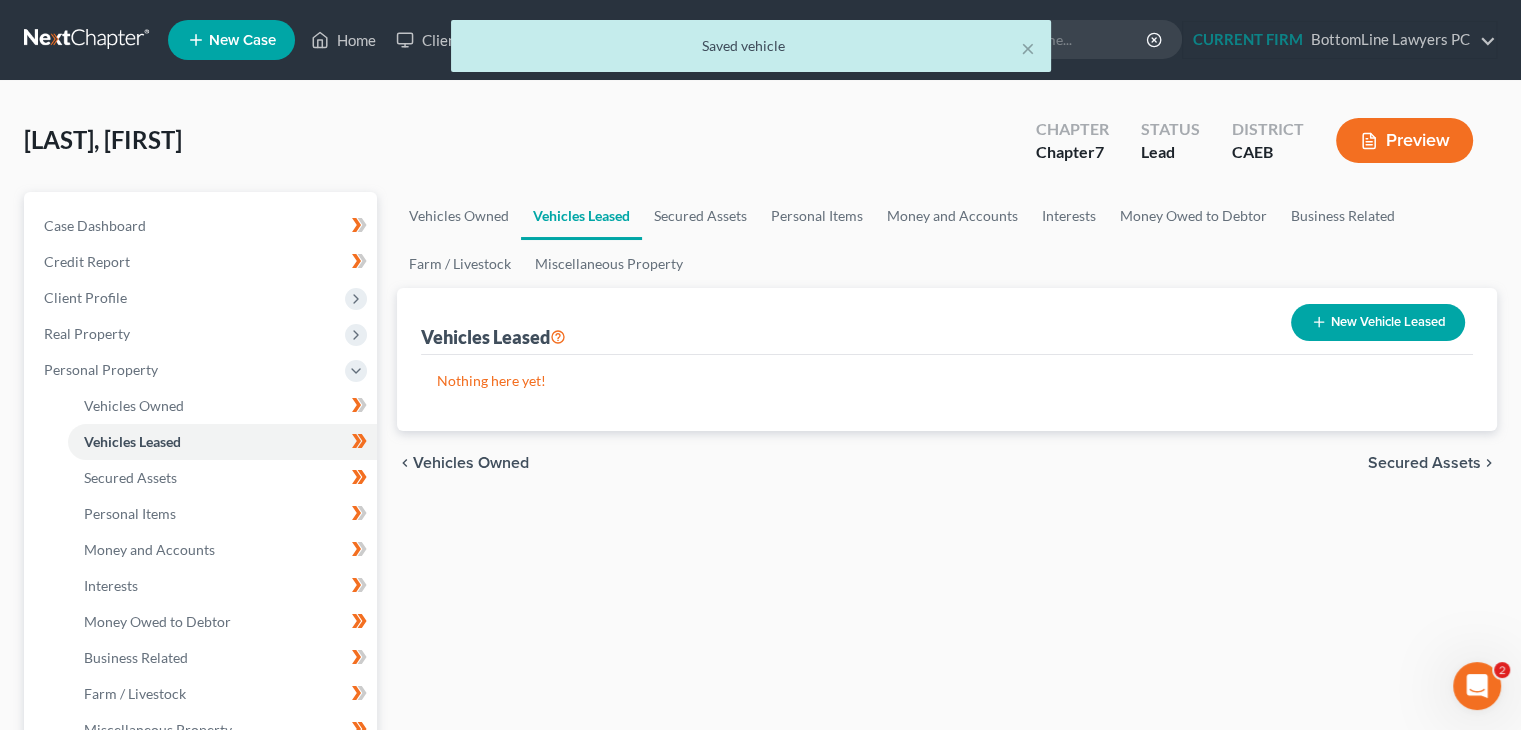 click on "Secured Assets" at bounding box center (1424, 463) 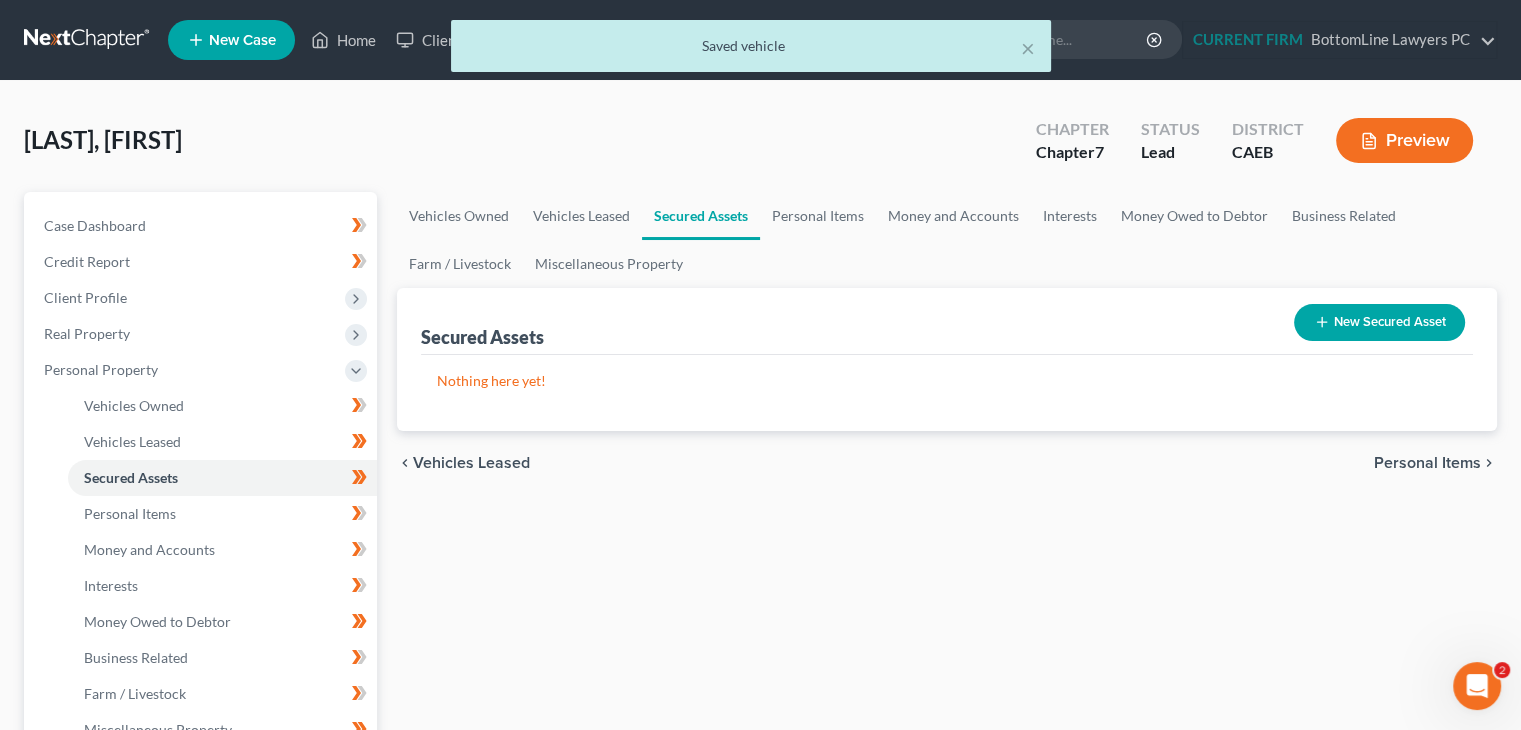 click on "Personal Items" at bounding box center [1427, 463] 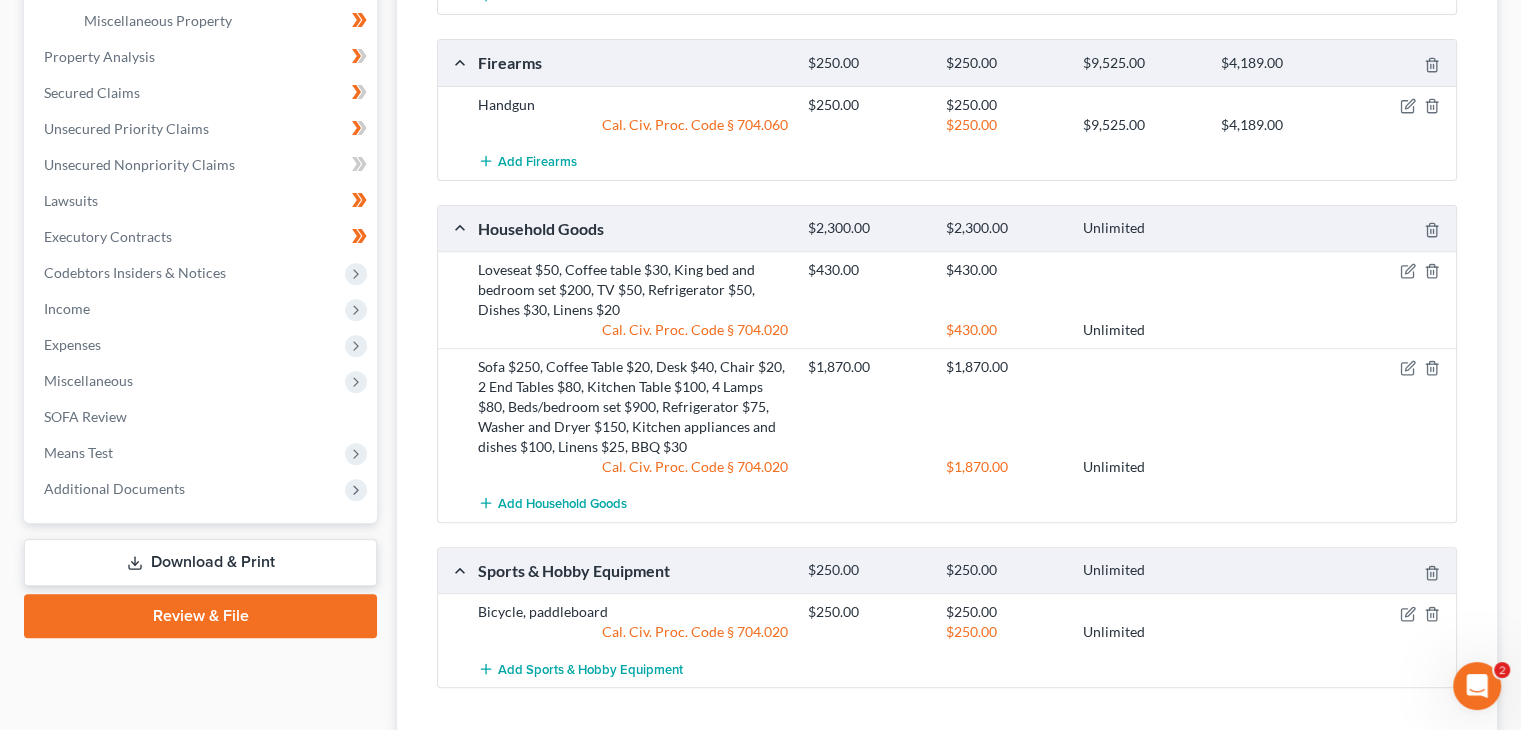 scroll, scrollTop: 851, scrollLeft: 0, axis: vertical 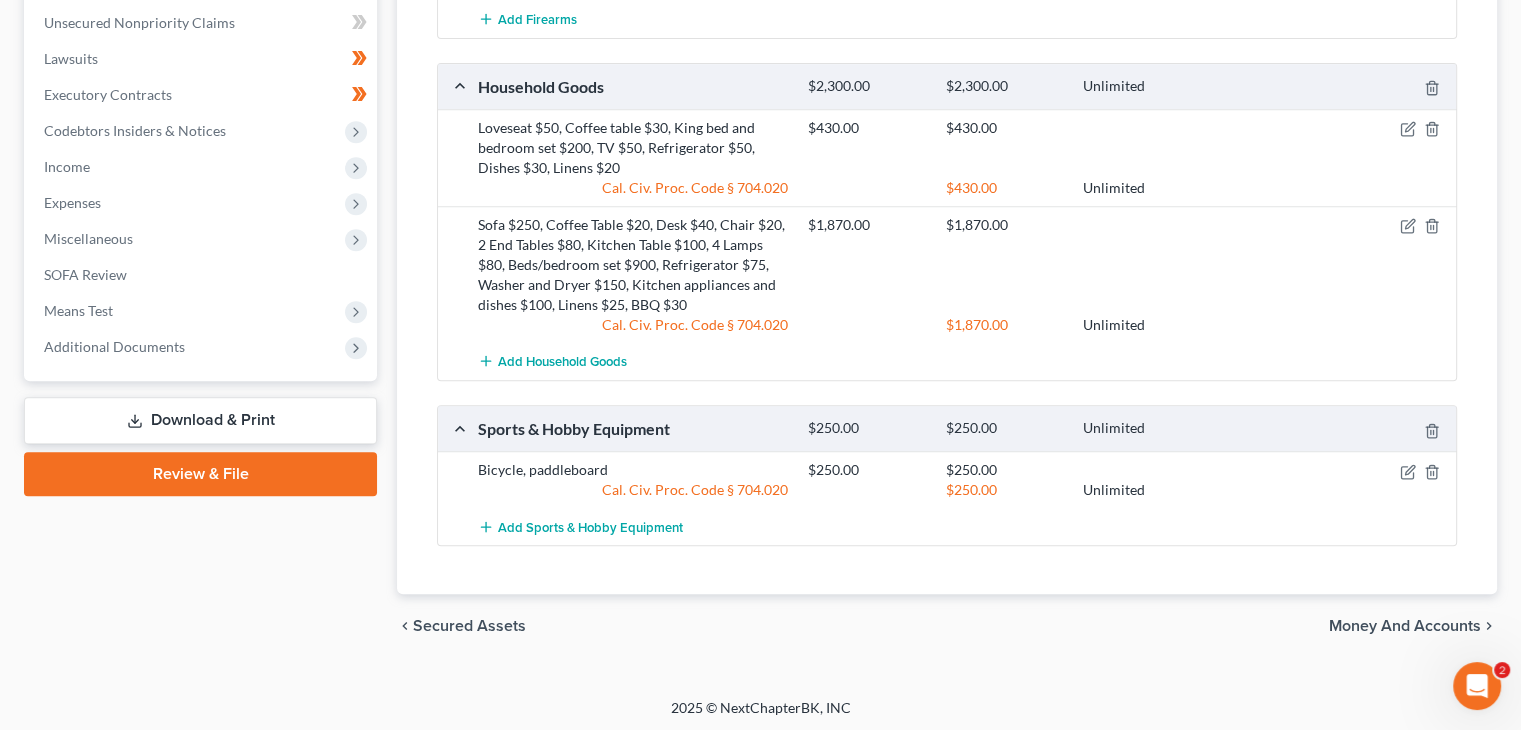 click on "Money and Accounts" at bounding box center [1405, 626] 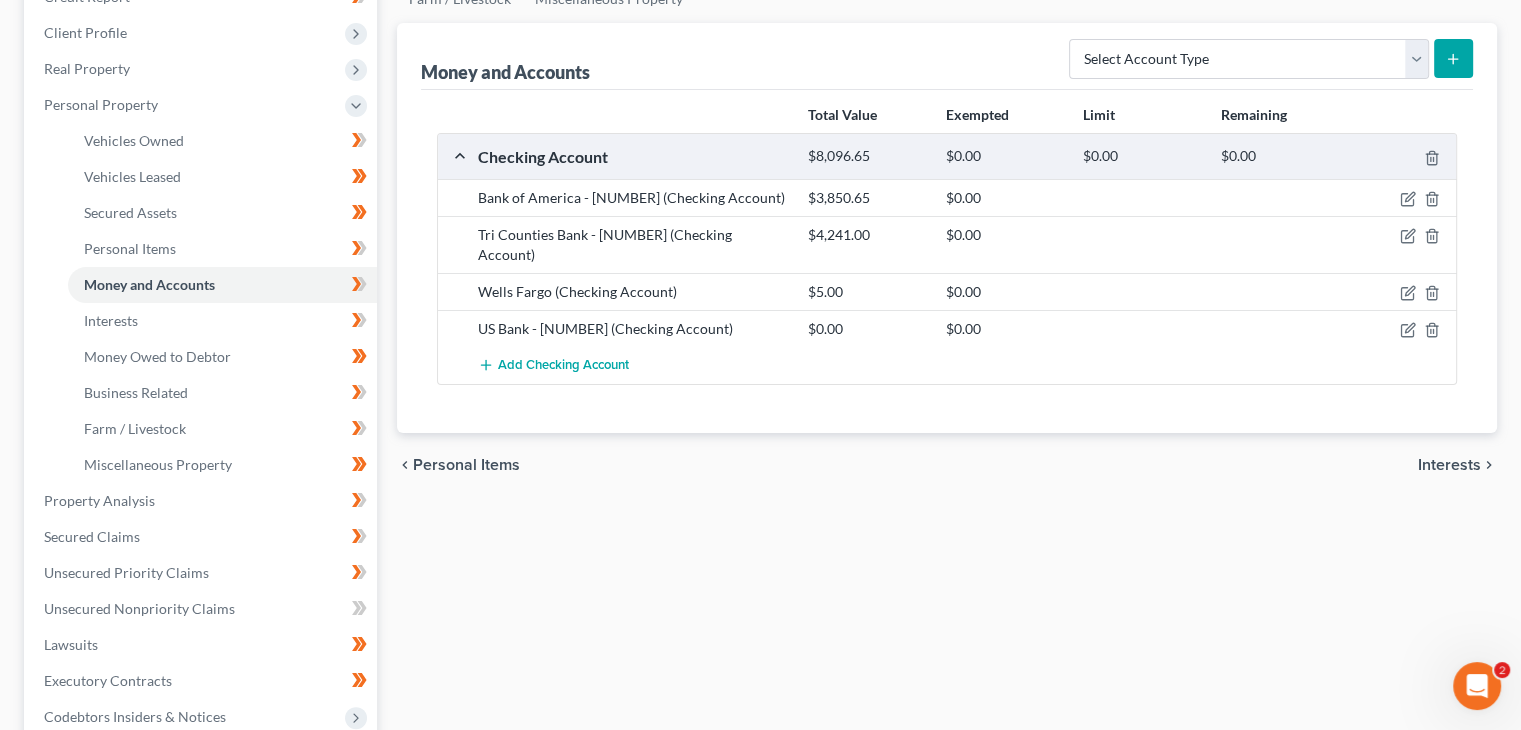 scroll, scrollTop: 300, scrollLeft: 0, axis: vertical 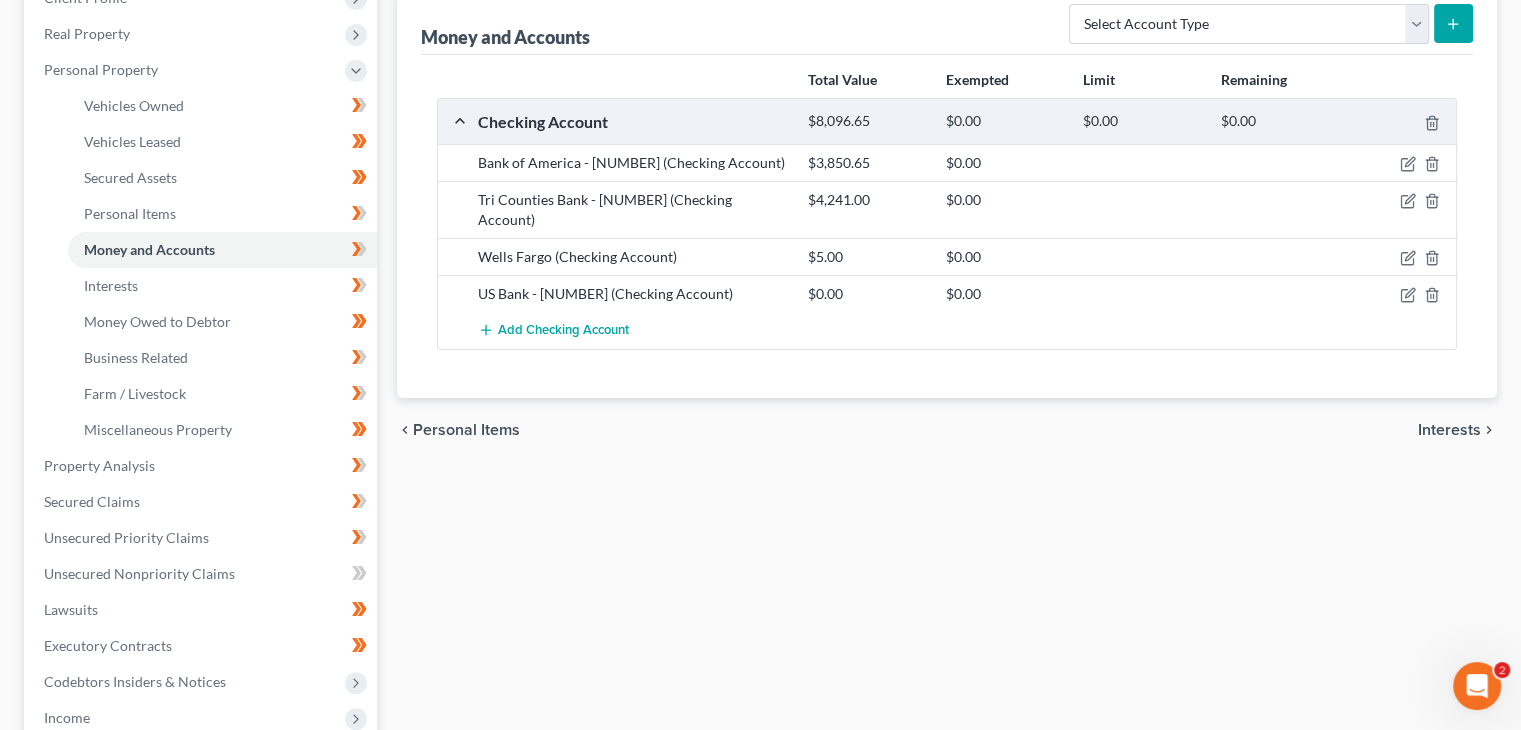 click on "Interests" at bounding box center (1449, 430) 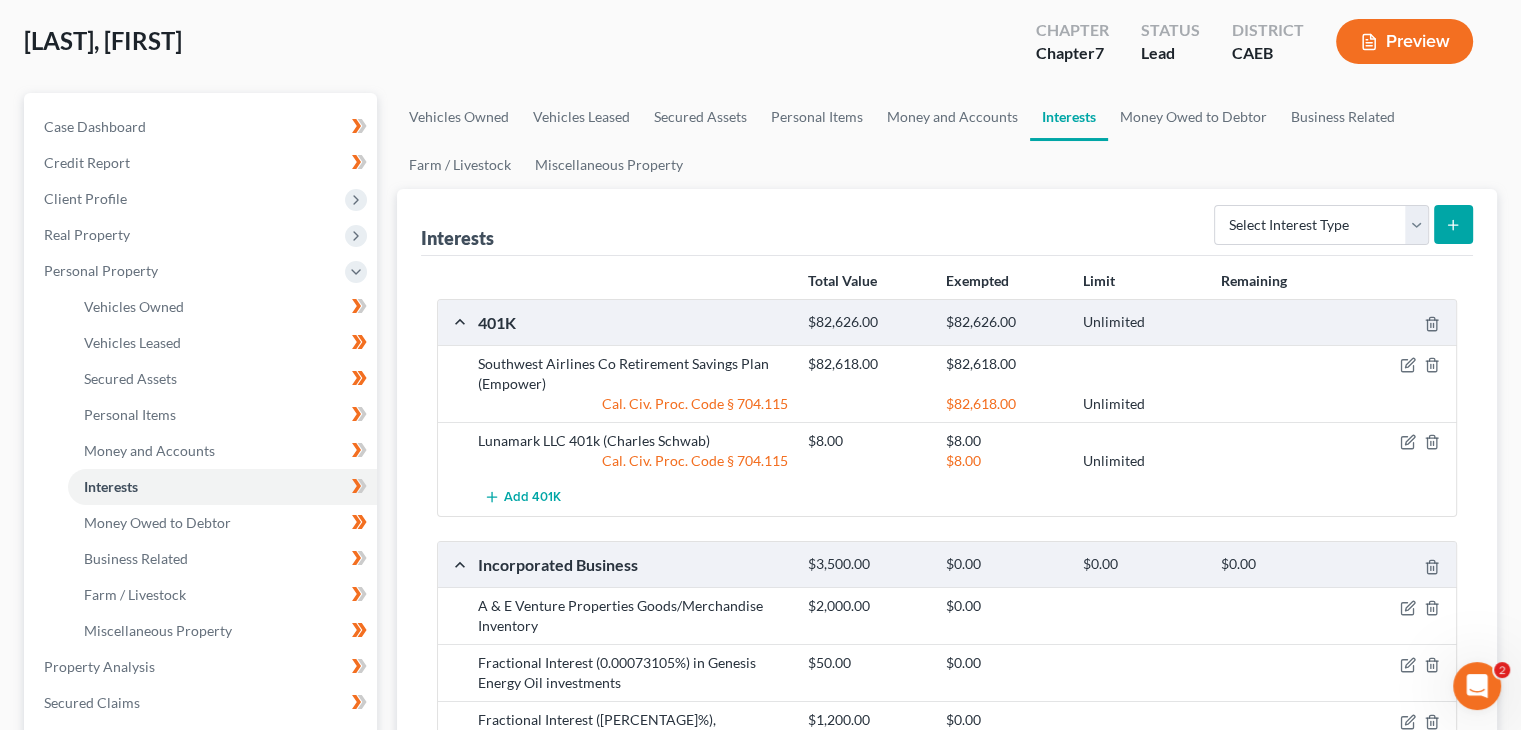 scroll, scrollTop: 100, scrollLeft: 0, axis: vertical 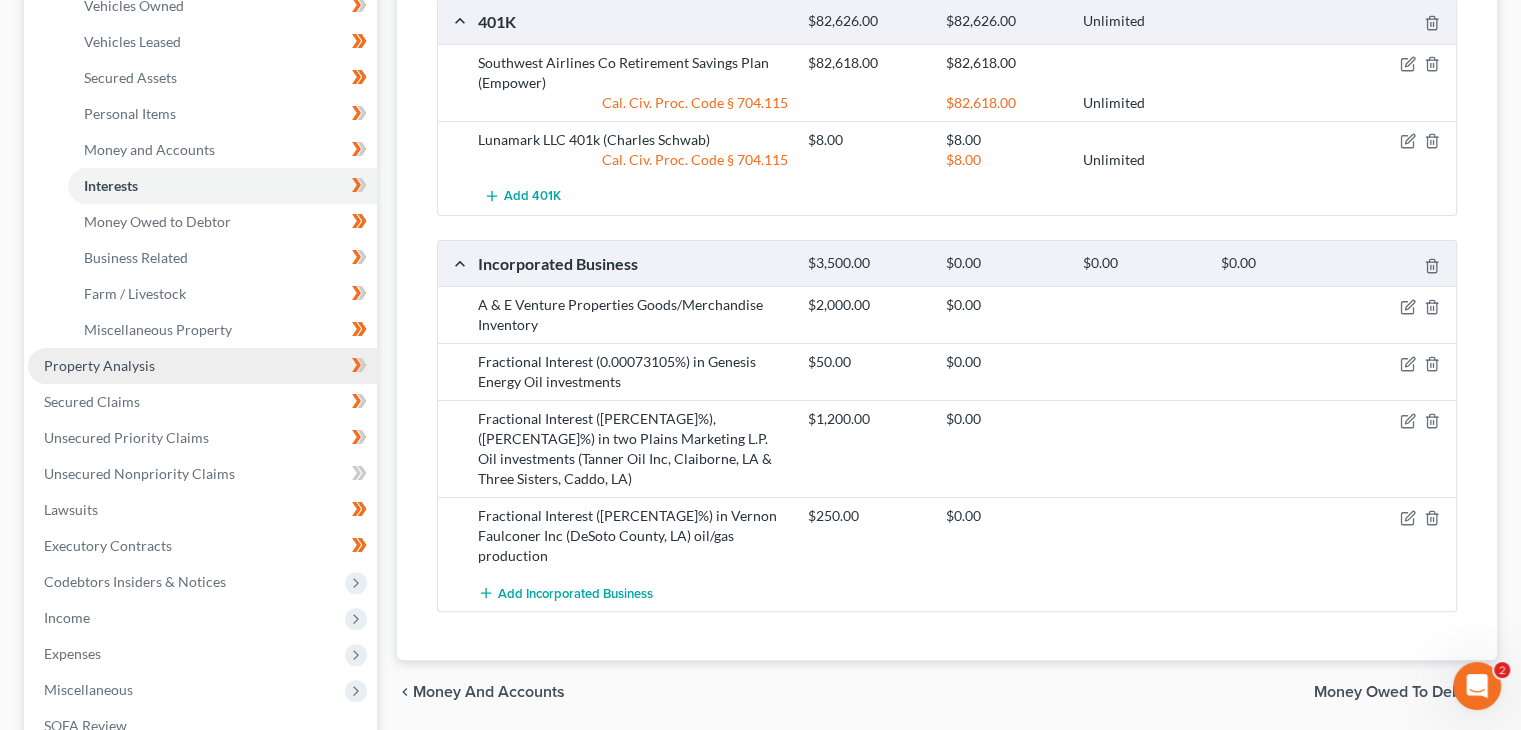 click on "Property Analysis" at bounding box center (202, 366) 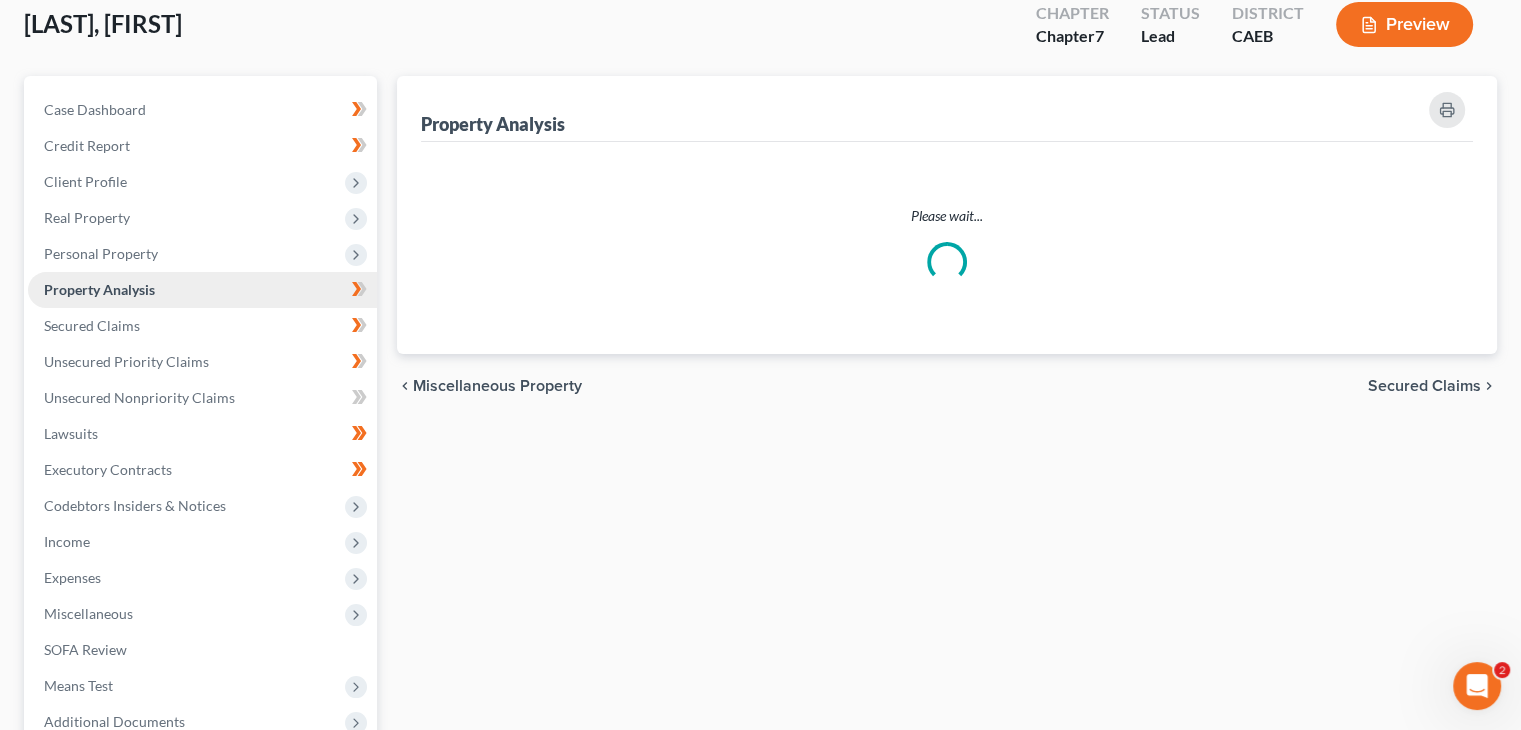scroll, scrollTop: 0, scrollLeft: 0, axis: both 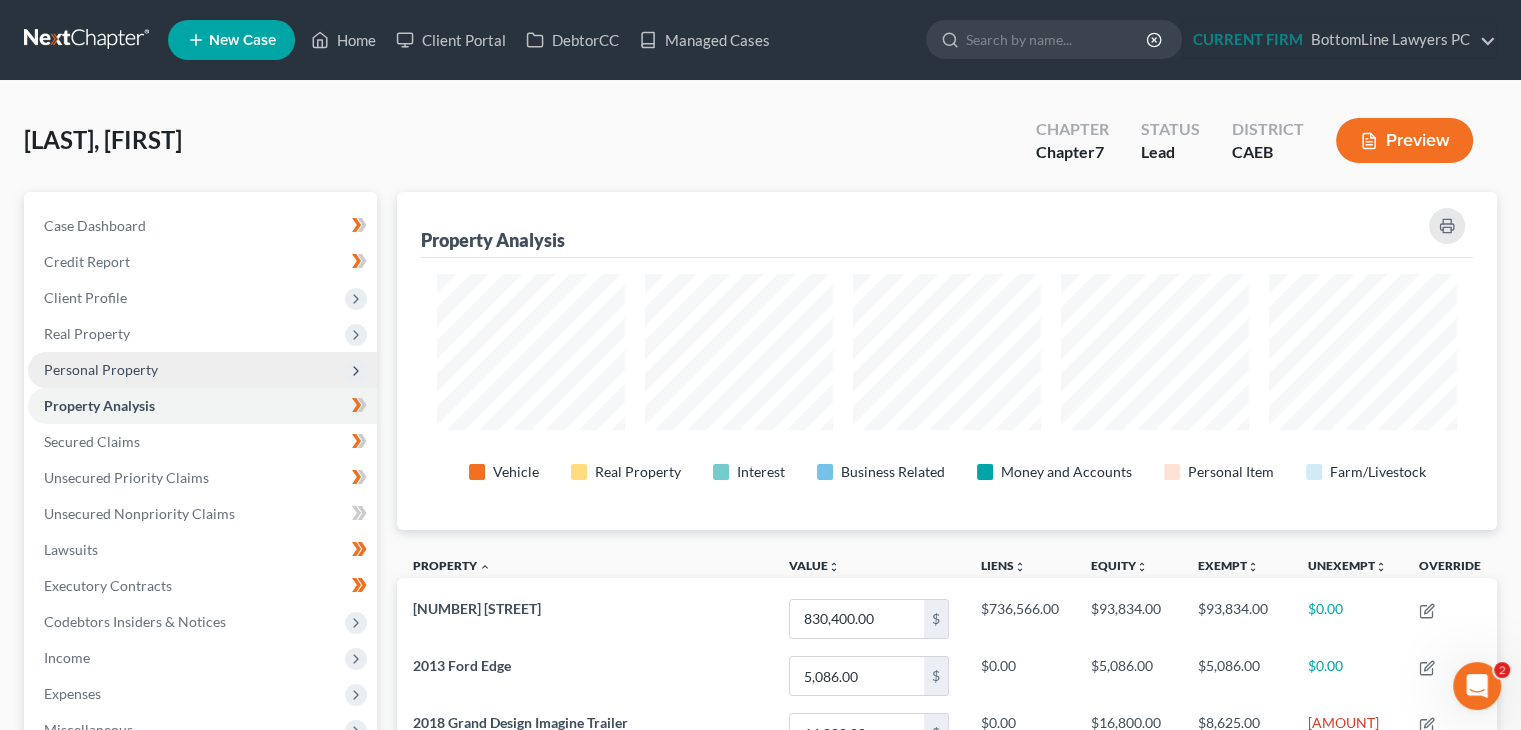 click on "Personal Property" at bounding box center [202, 370] 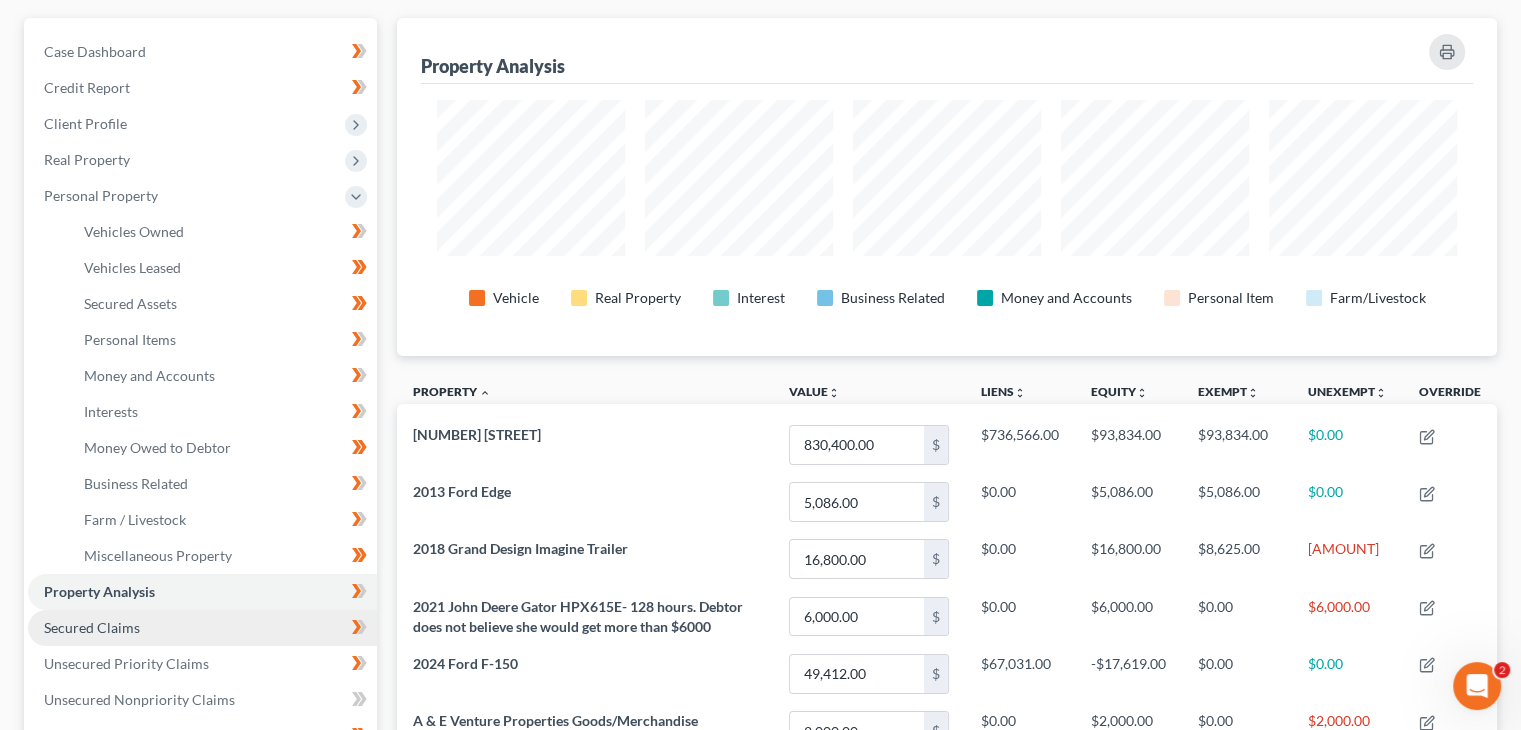scroll, scrollTop: 200, scrollLeft: 0, axis: vertical 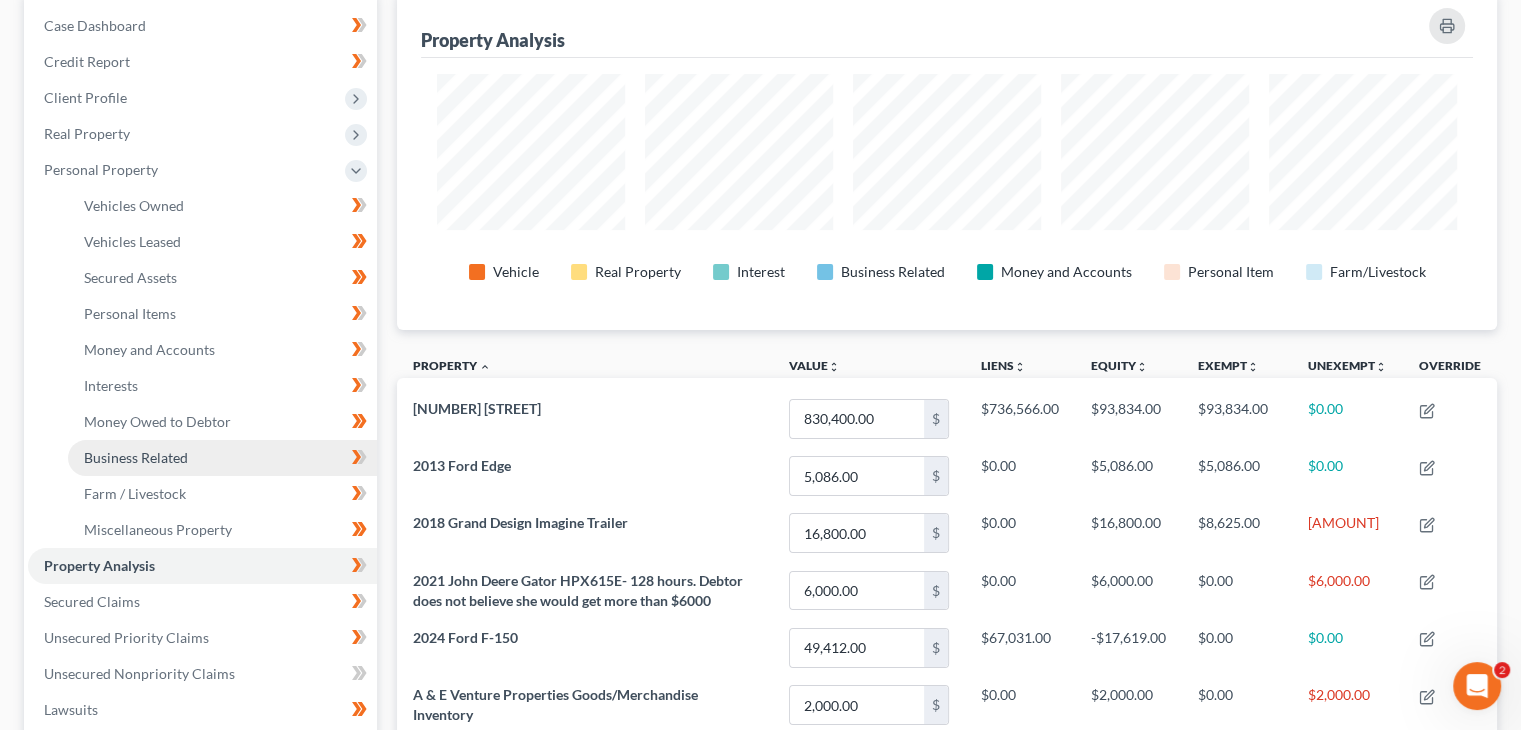 click on "Business Related" at bounding box center (136, 457) 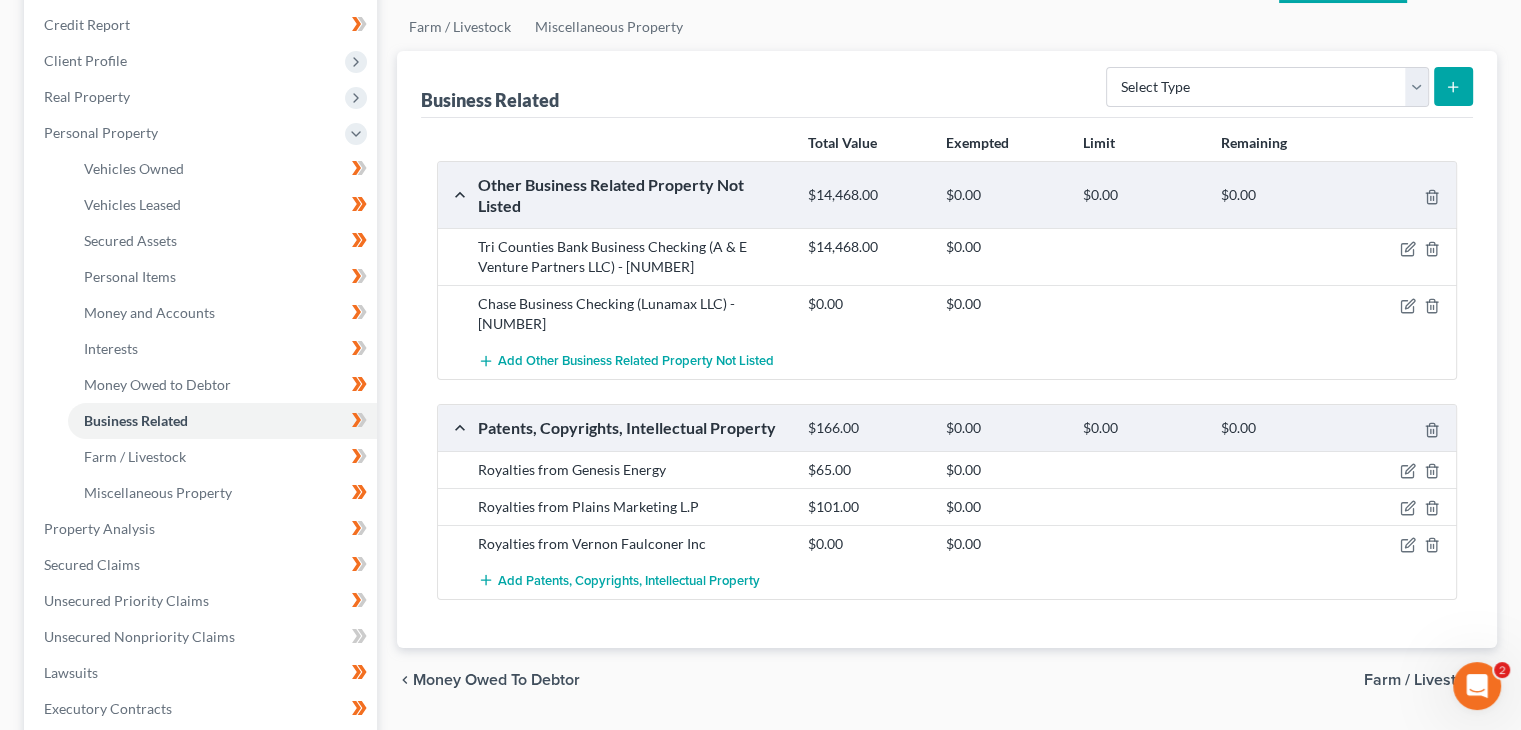 scroll, scrollTop: 300, scrollLeft: 0, axis: vertical 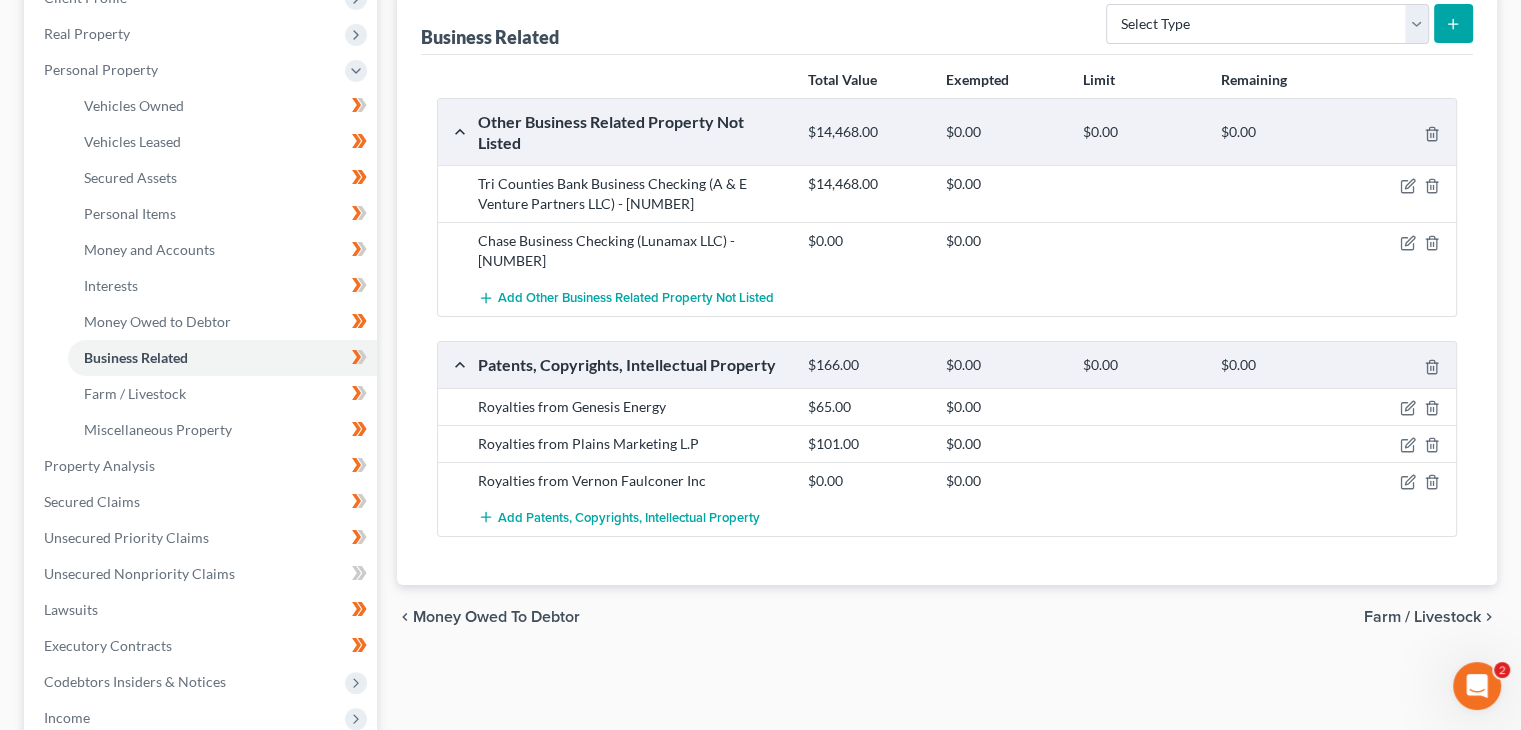 click on "Farm / Livestock" at bounding box center [1422, 617] 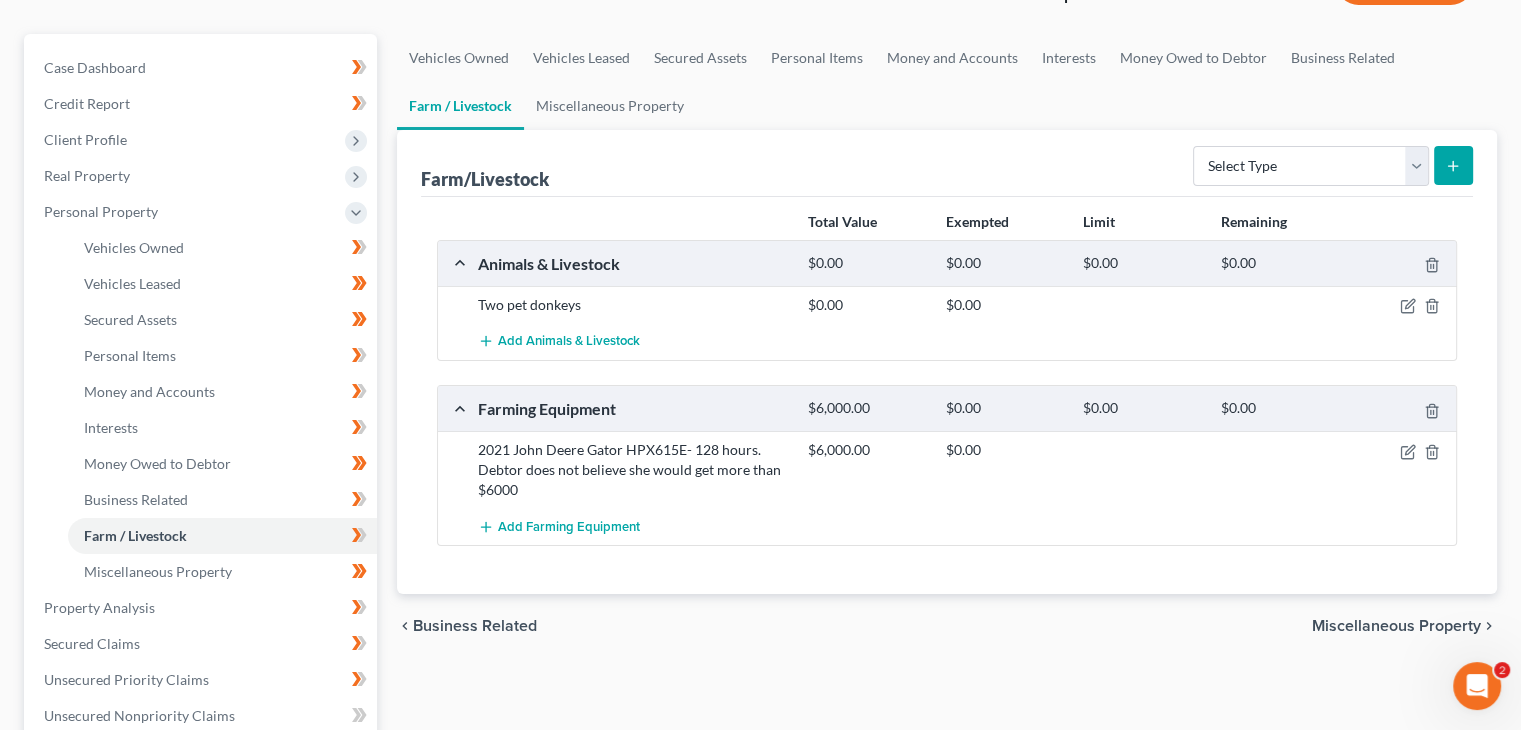 scroll, scrollTop: 200, scrollLeft: 0, axis: vertical 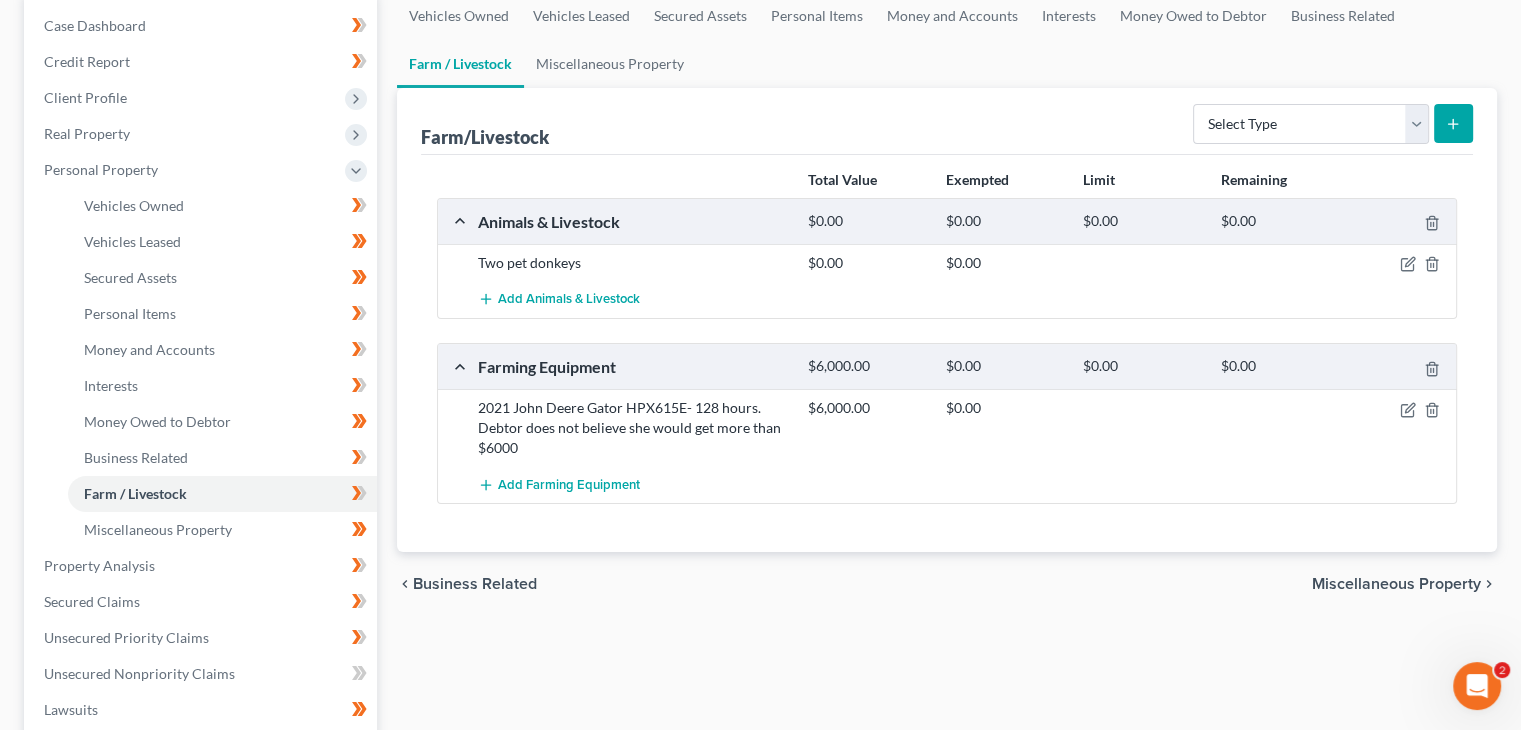 click on "Miscellaneous Property" at bounding box center [1396, 584] 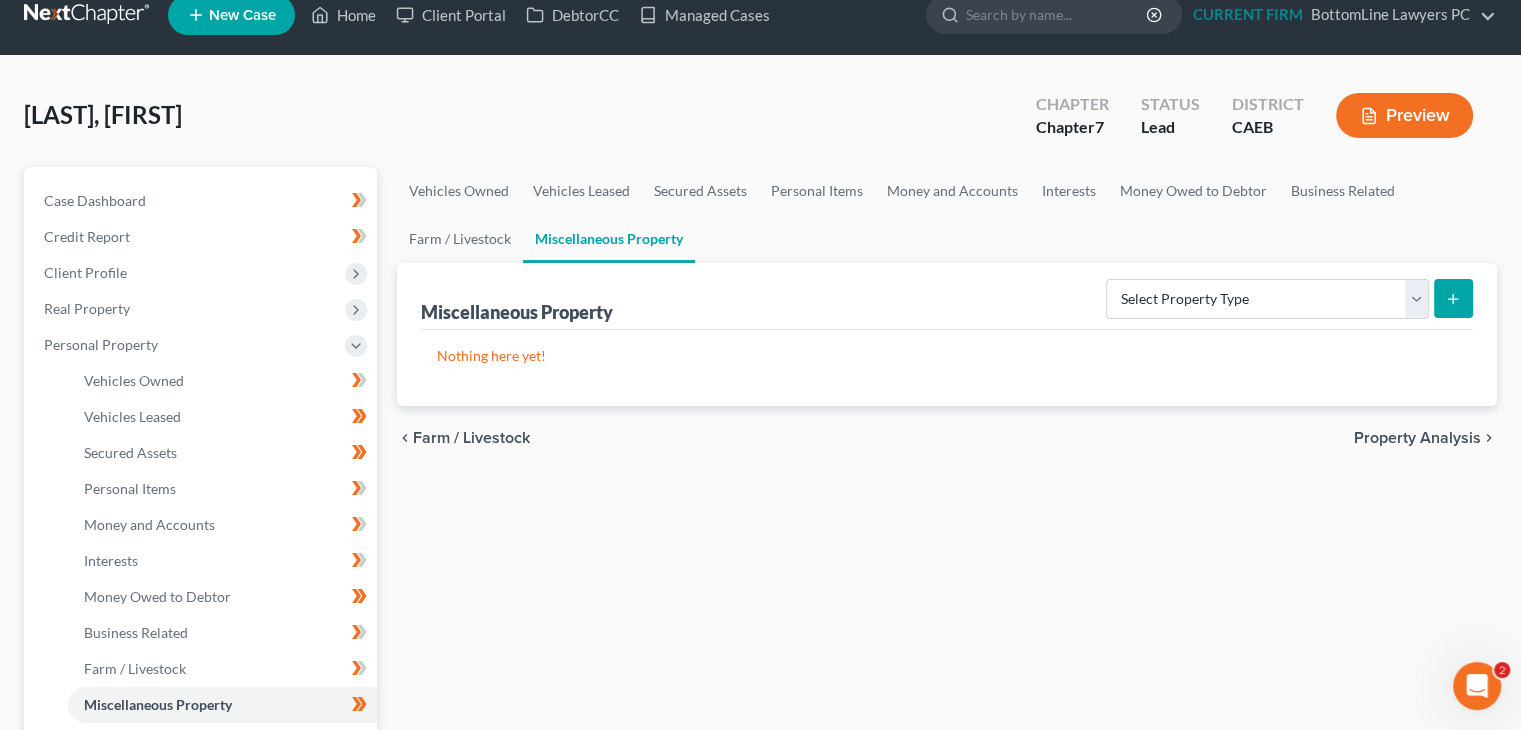 scroll, scrollTop: 100, scrollLeft: 0, axis: vertical 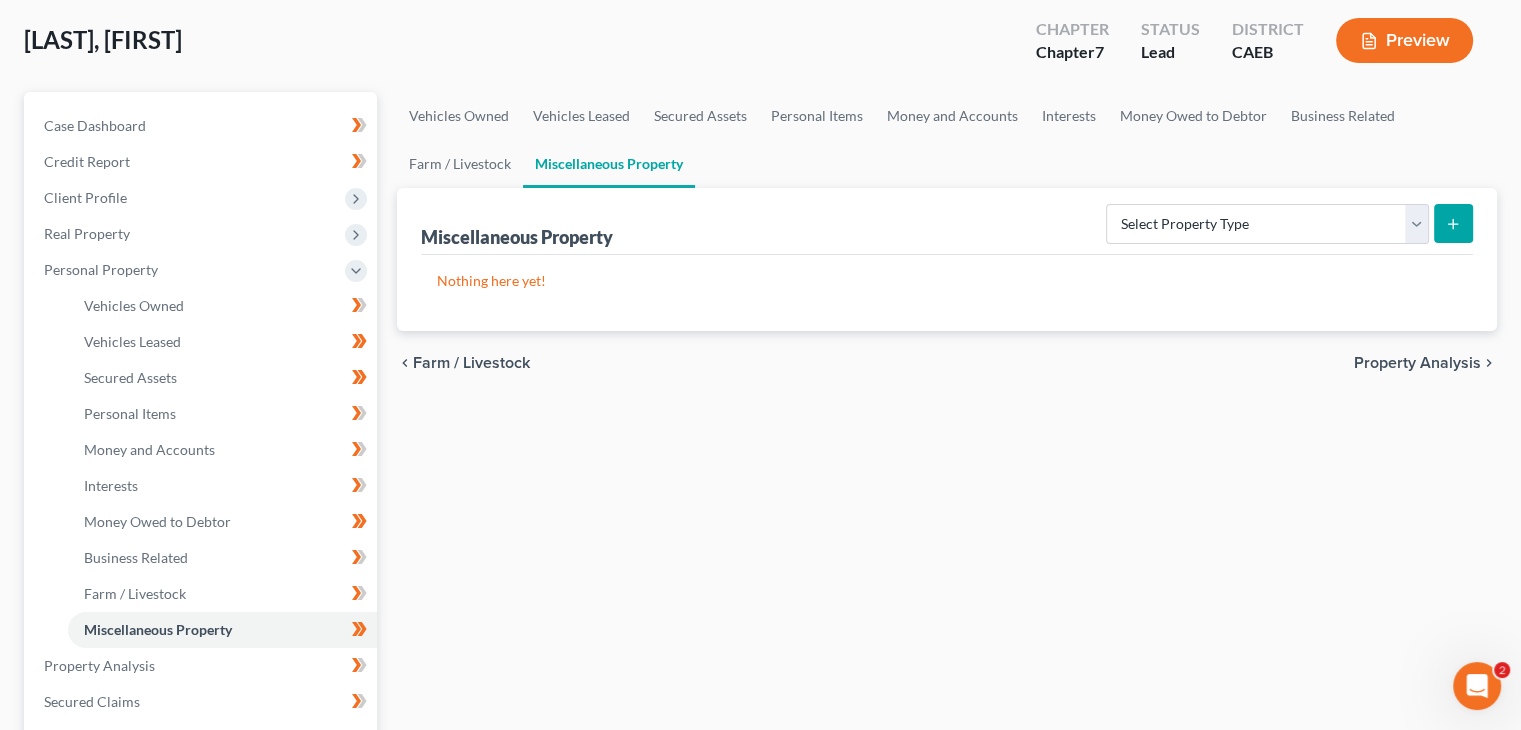 click on "Farm / Livestock" at bounding box center (471, 363) 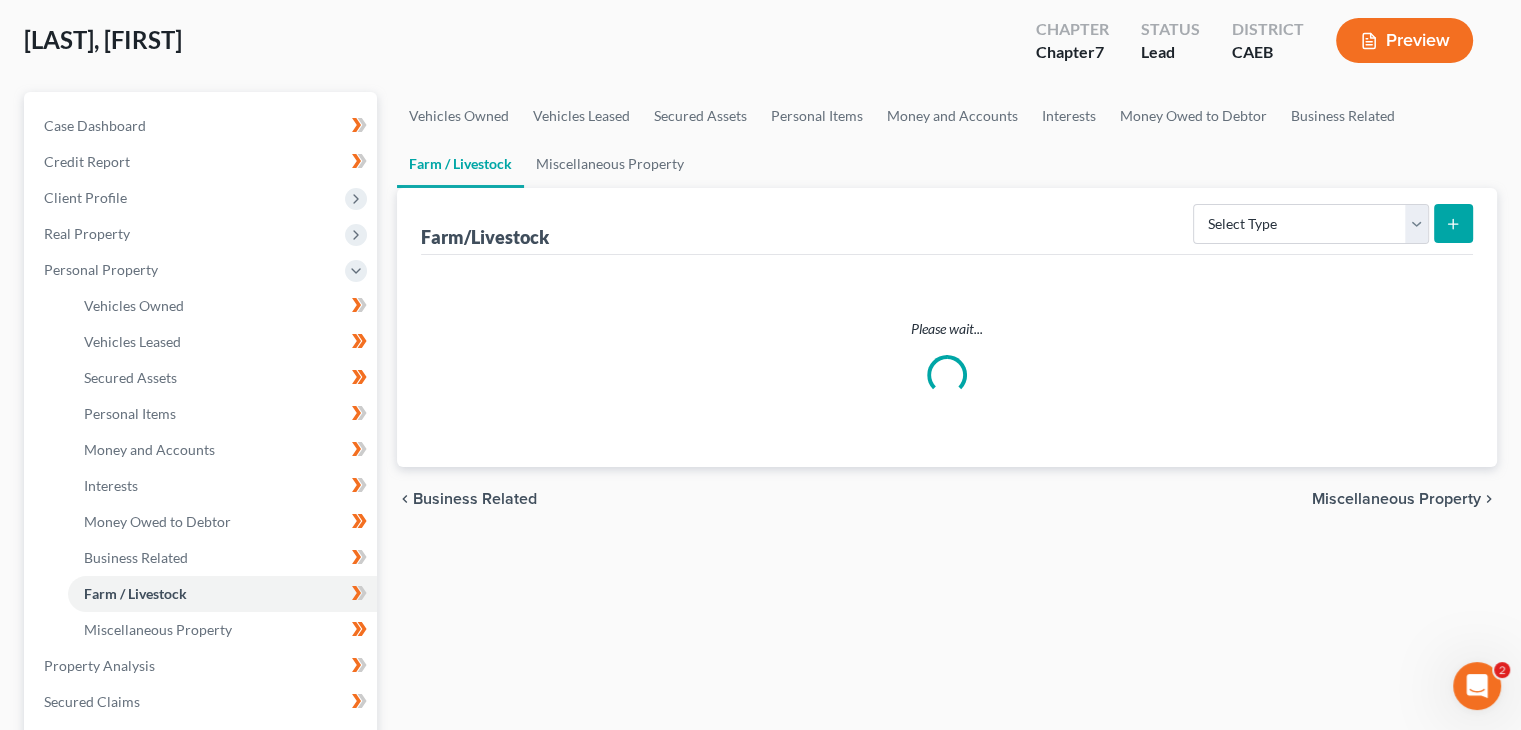 scroll, scrollTop: 28, scrollLeft: 0, axis: vertical 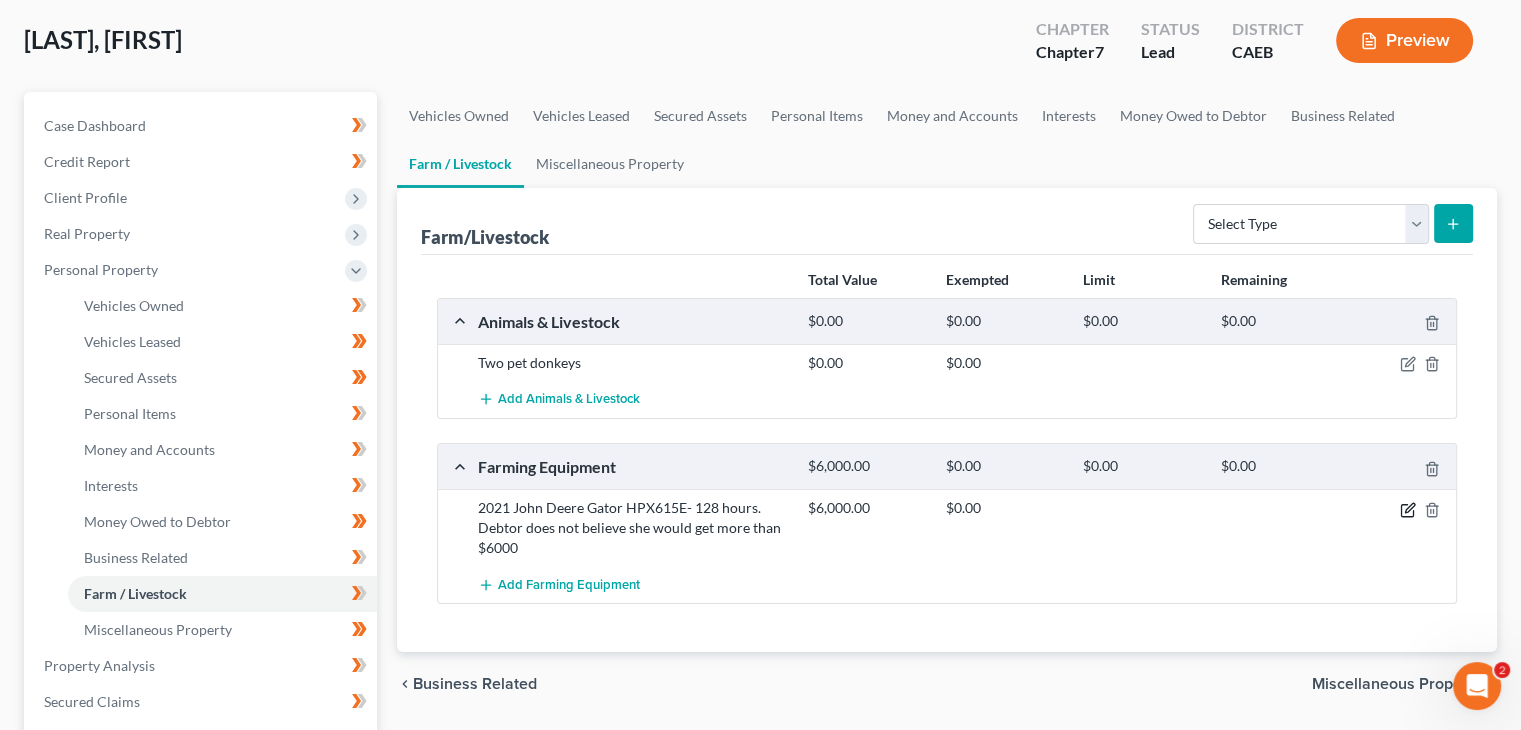click 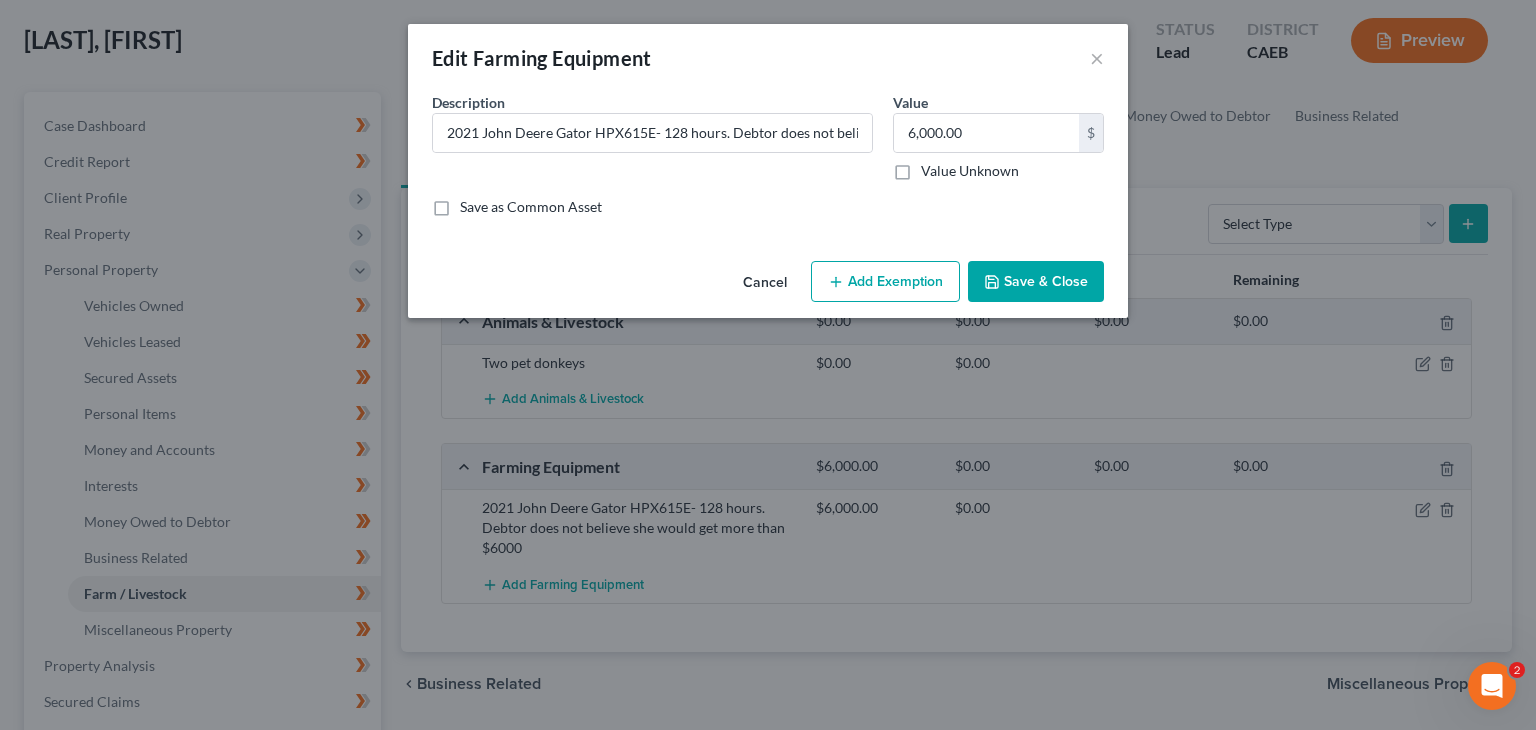 click on "Add Exemption" at bounding box center (885, 282) 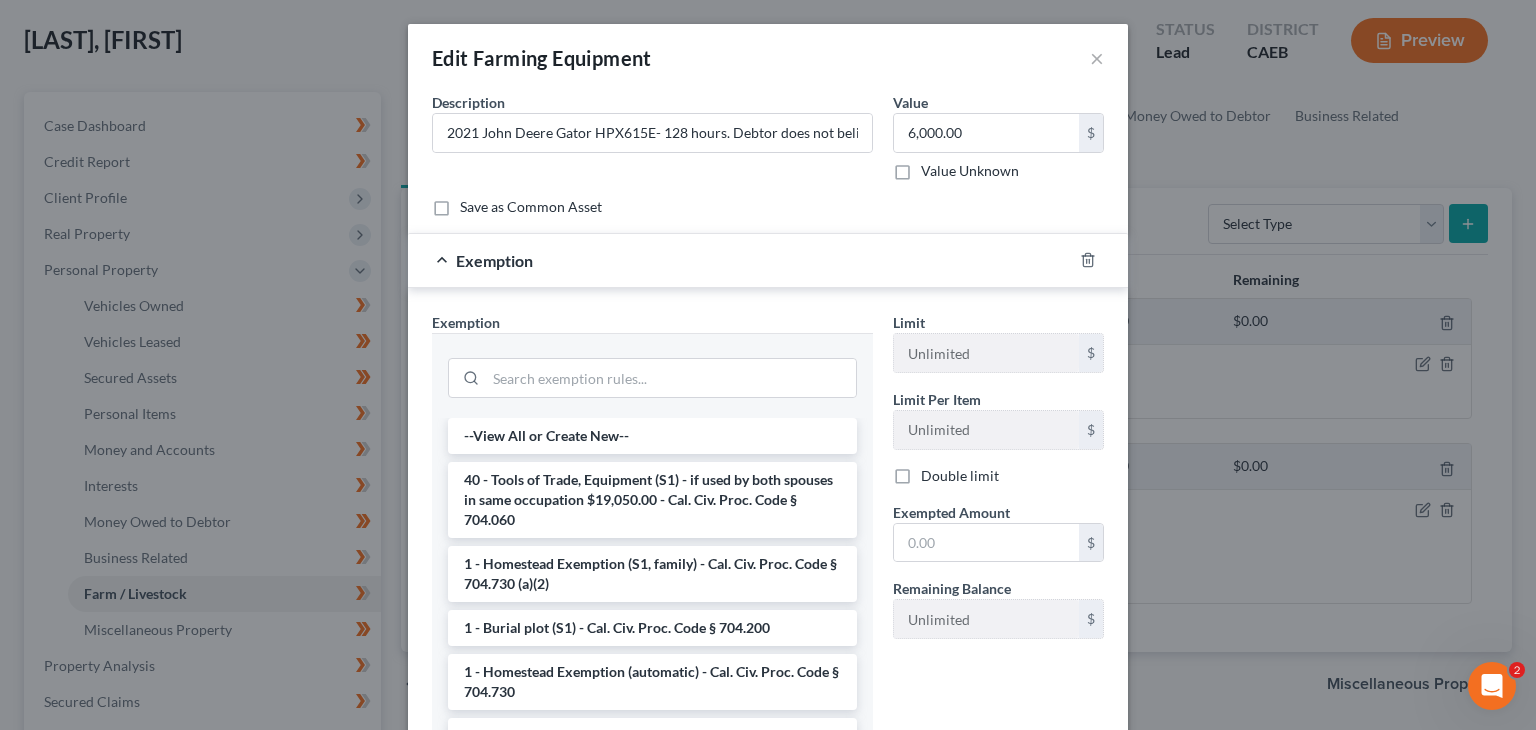 click on "40 - Tools of Trade, Equipment (S1) - if used by both spouses in same occupation $19,050.00 - Cal. Civ. Proc. Code § 704.060" at bounding box center (652, 500) 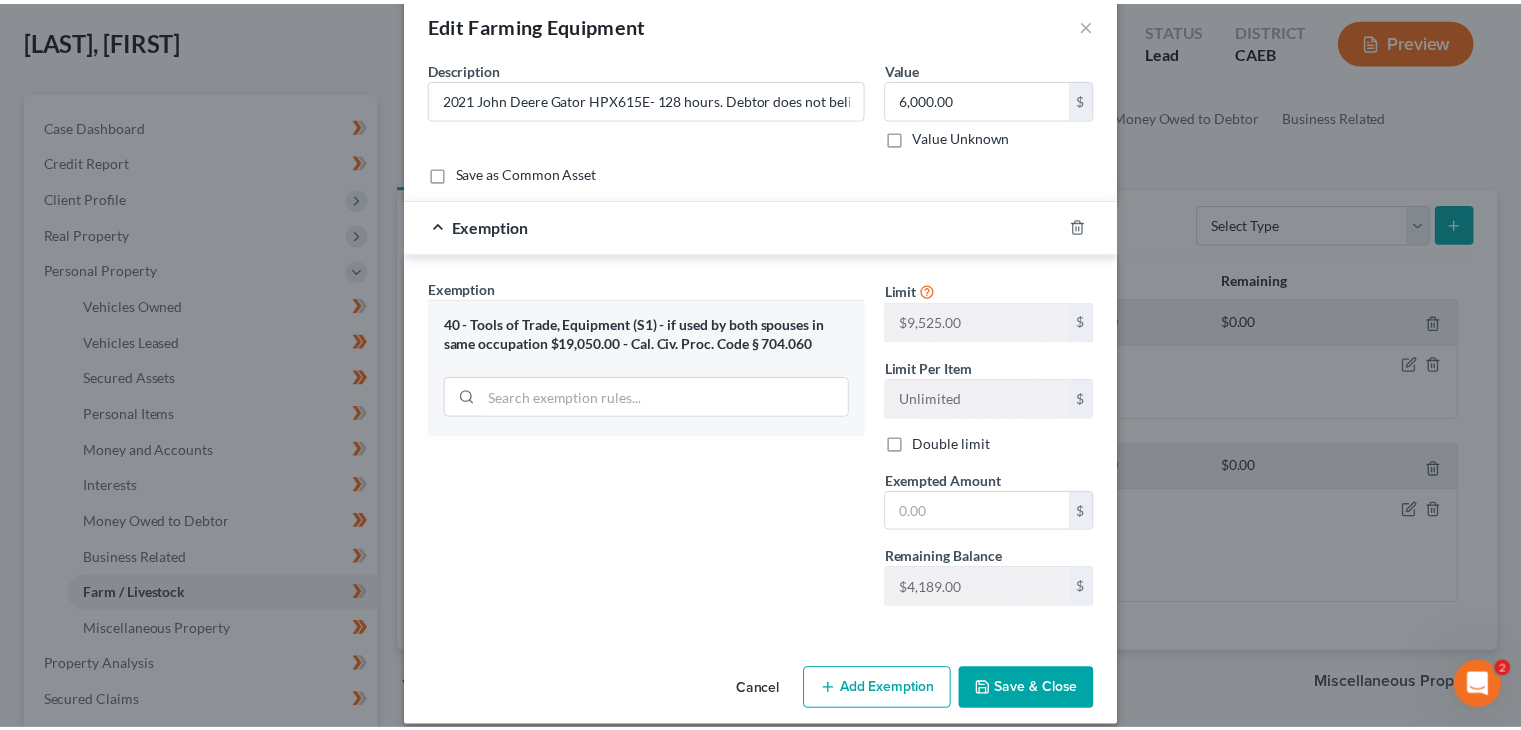 scroll, scrollTop: 52, scrollLeft: 0, axis: vertical 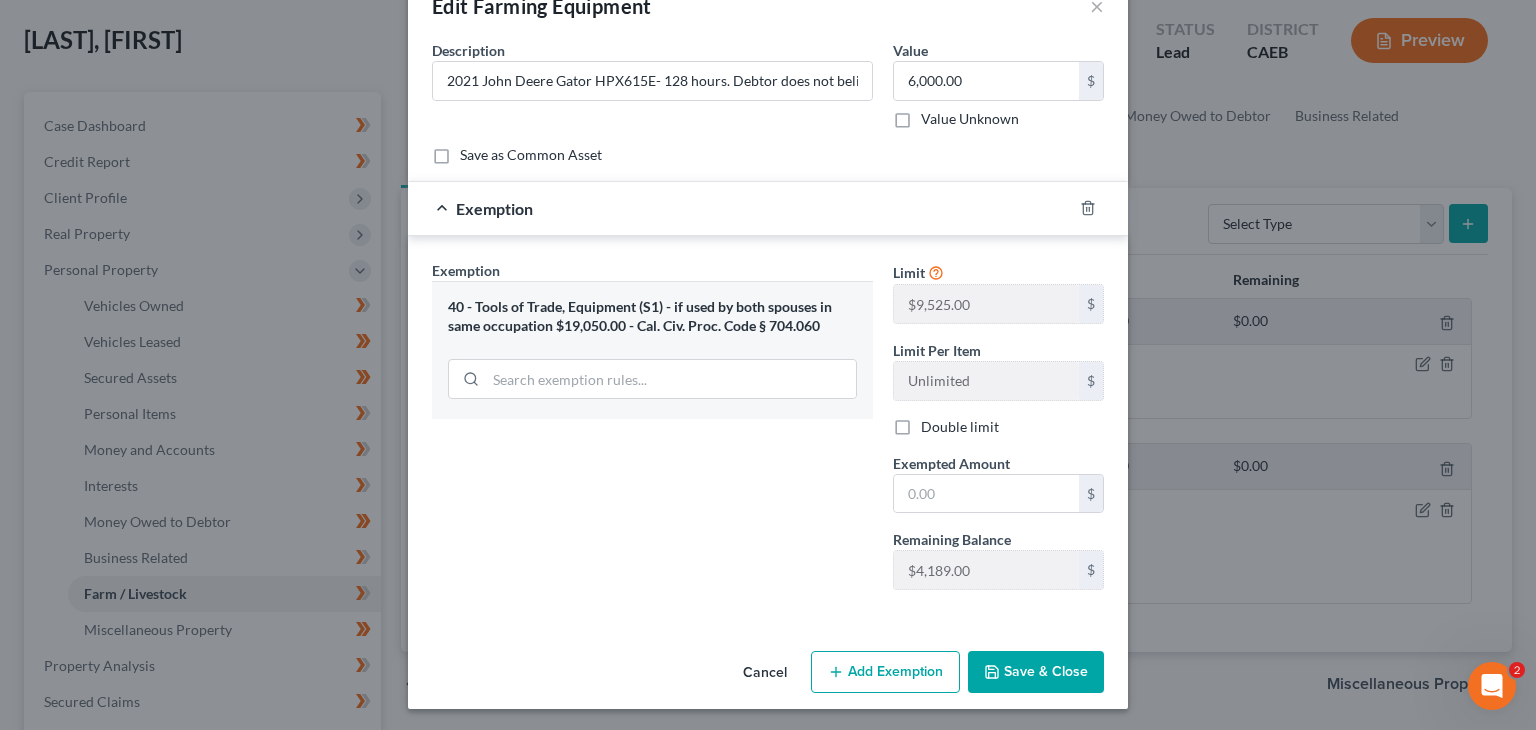 click on "Cancel" at bounding box center [765, 673] 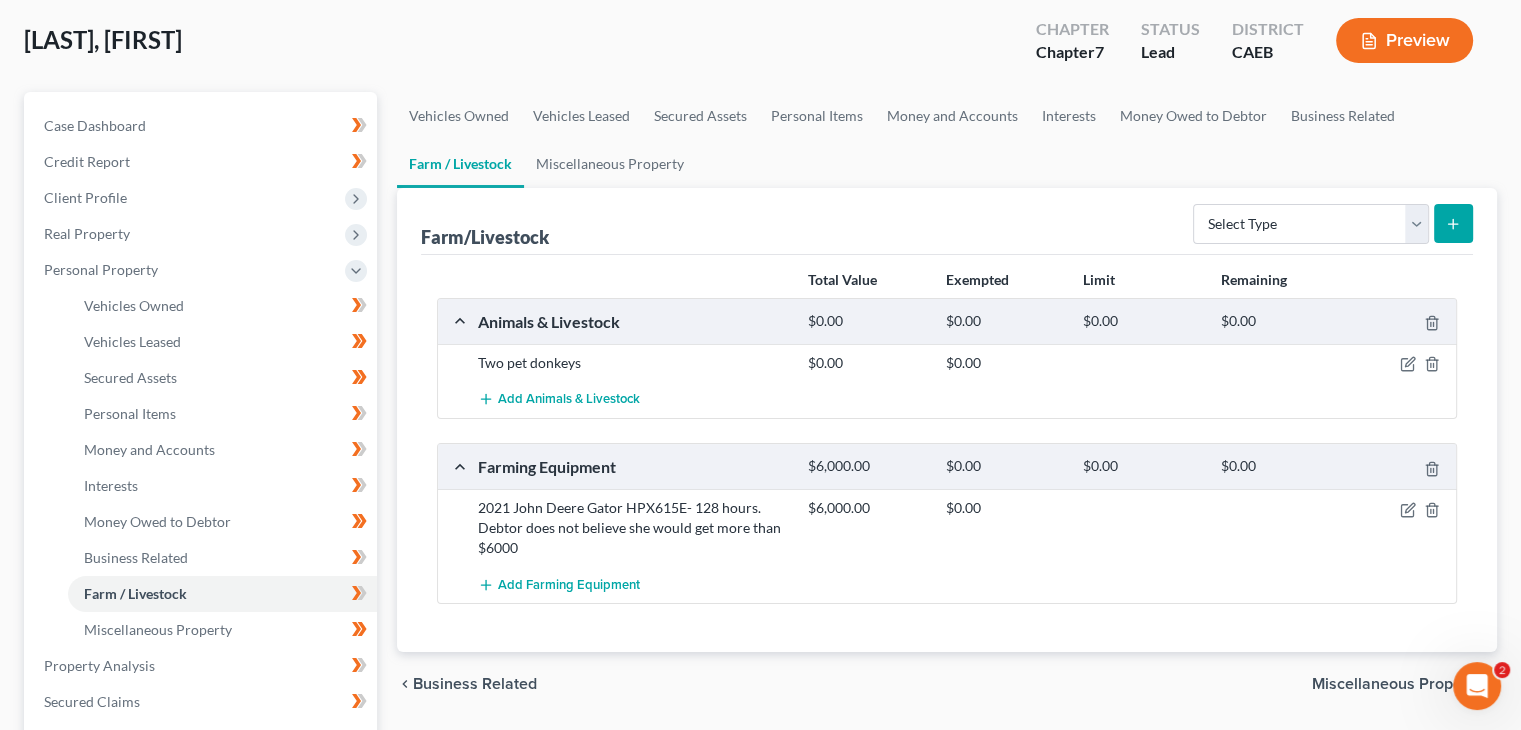 click on "Business Related" at bounding box center (475, 684) 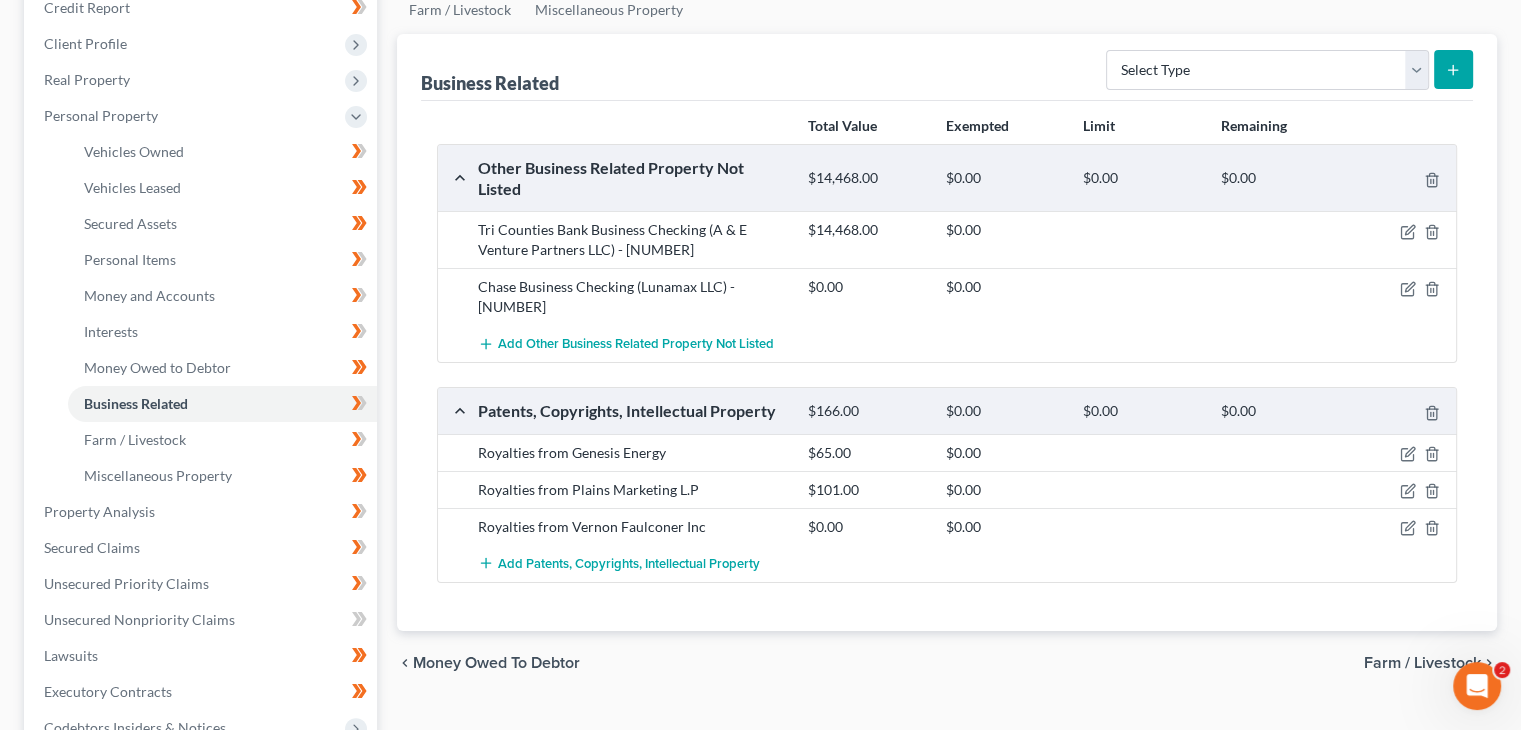 scroll, scrollTop: 300, scrollLeft: 0, axis: vertical 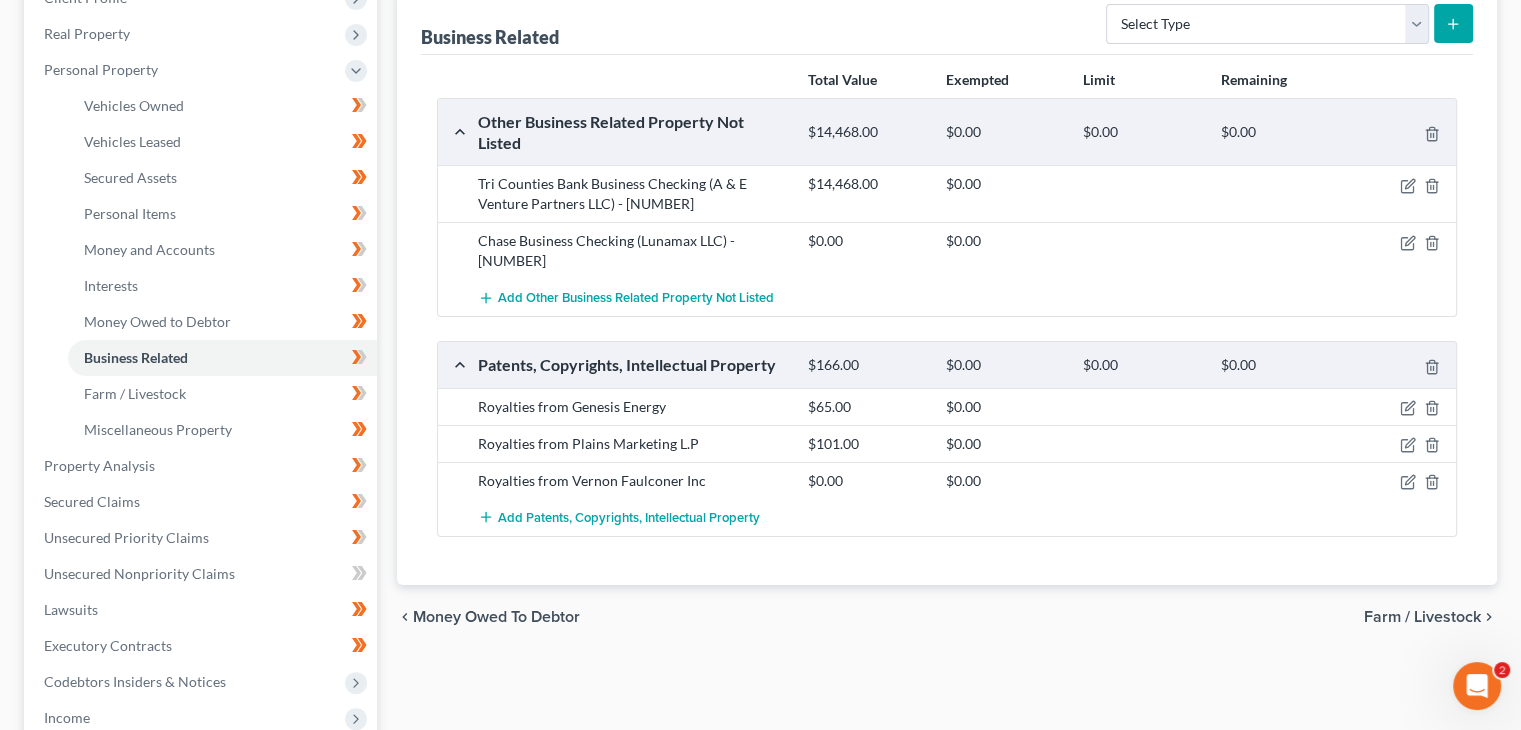 click on "Money Owed to Debtor" at bounding box center (496, 617) 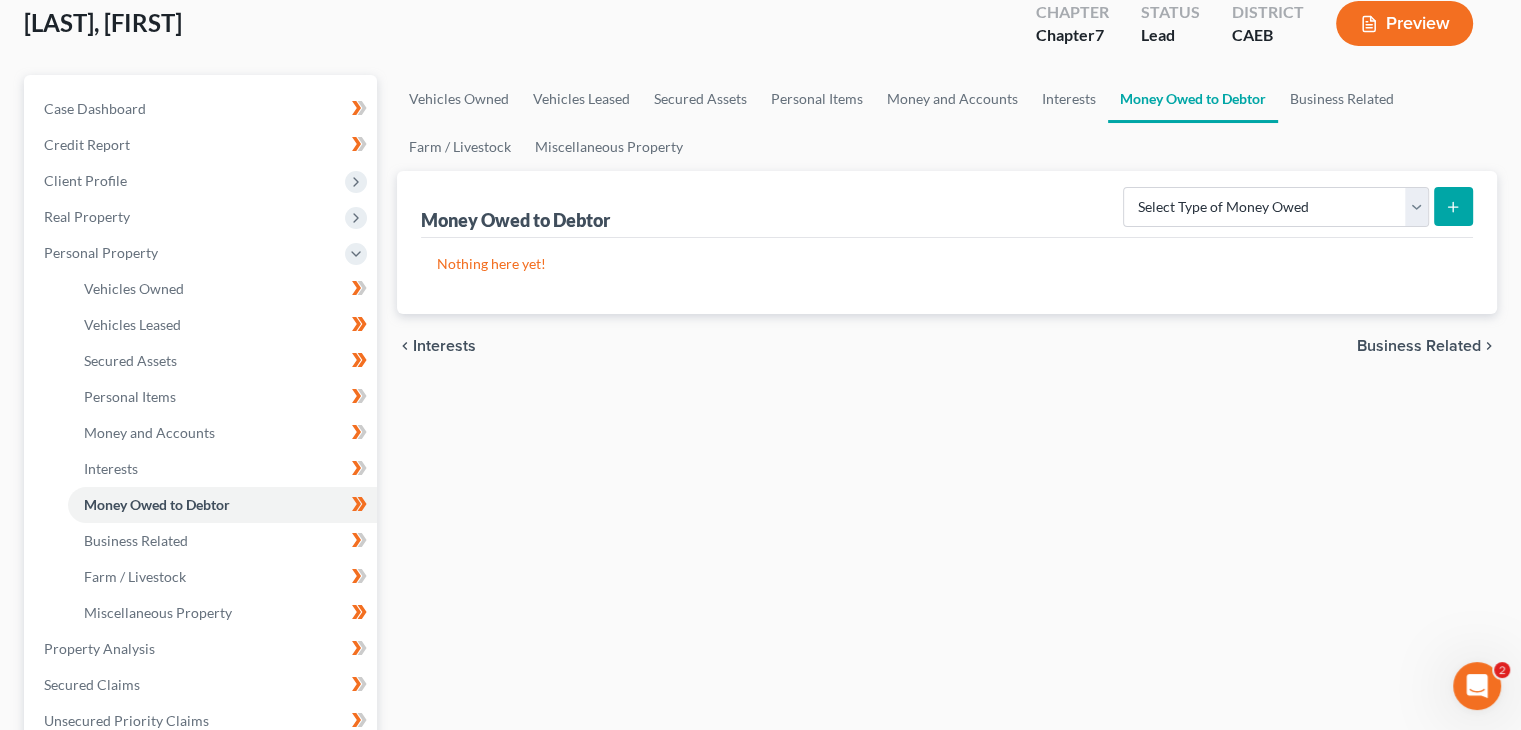 scroll, scrollTop: 0, scrollLeft: 0, axis: both 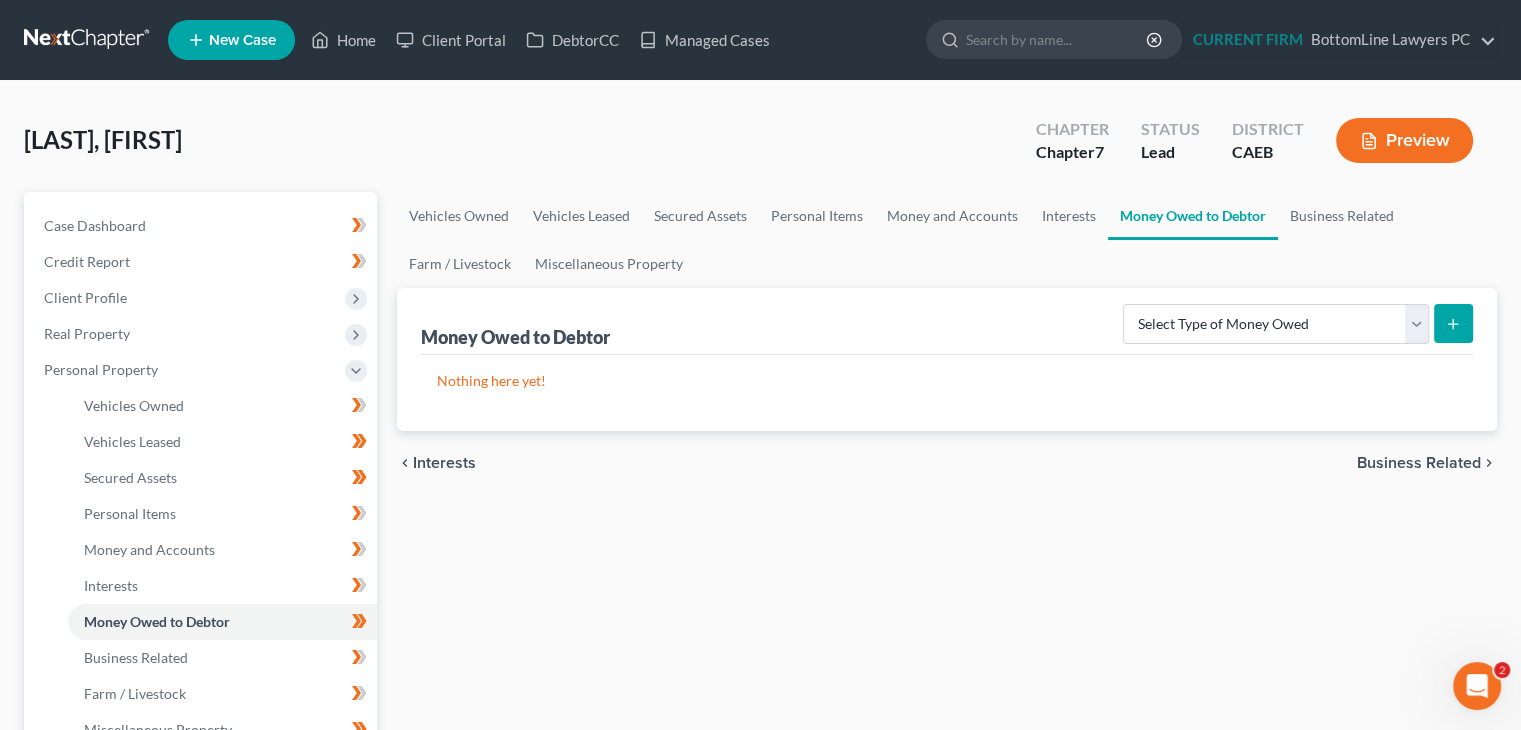 click on "Interests" at bounding box center (444, 463) 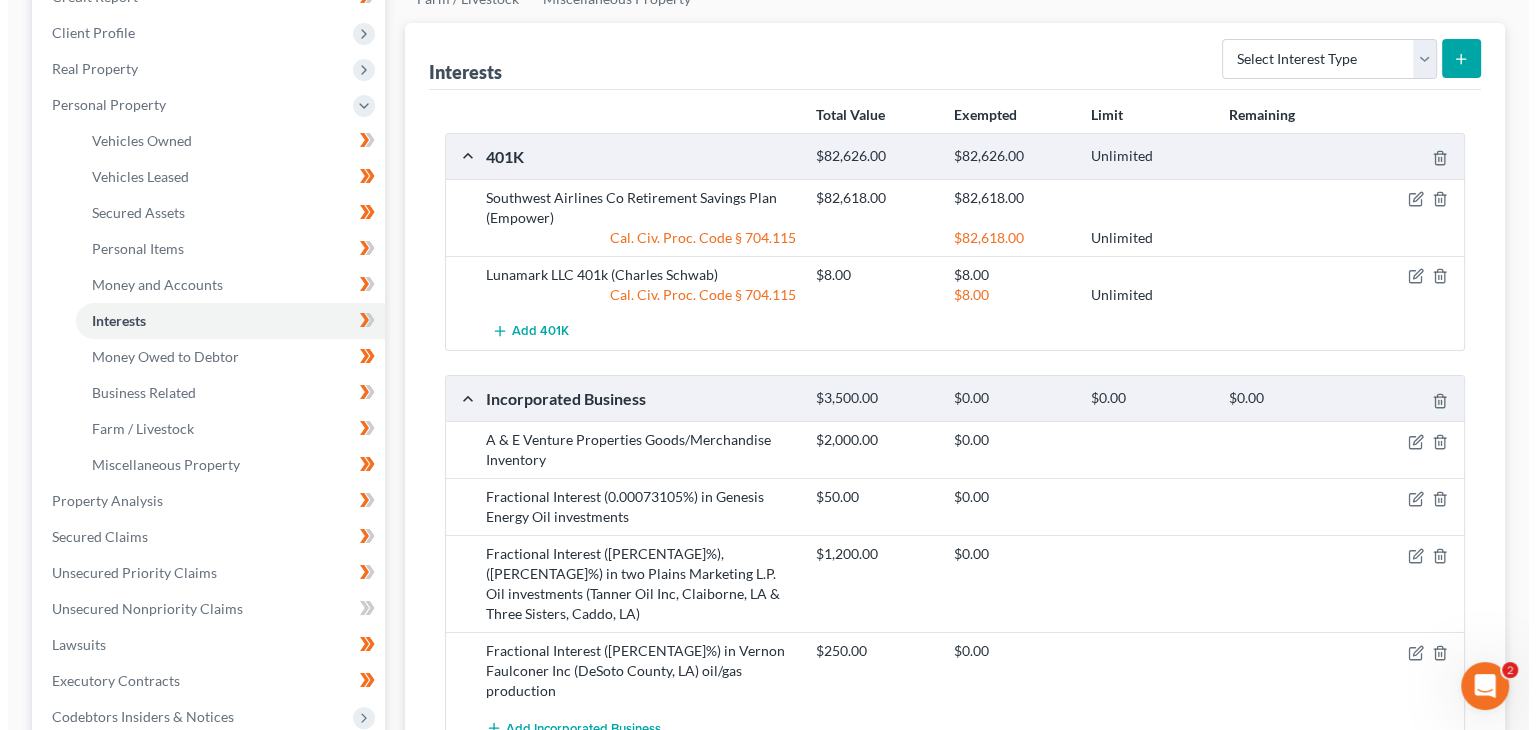 scroll, scrollTop: 300, scrollLeft: 0, axis: vertical 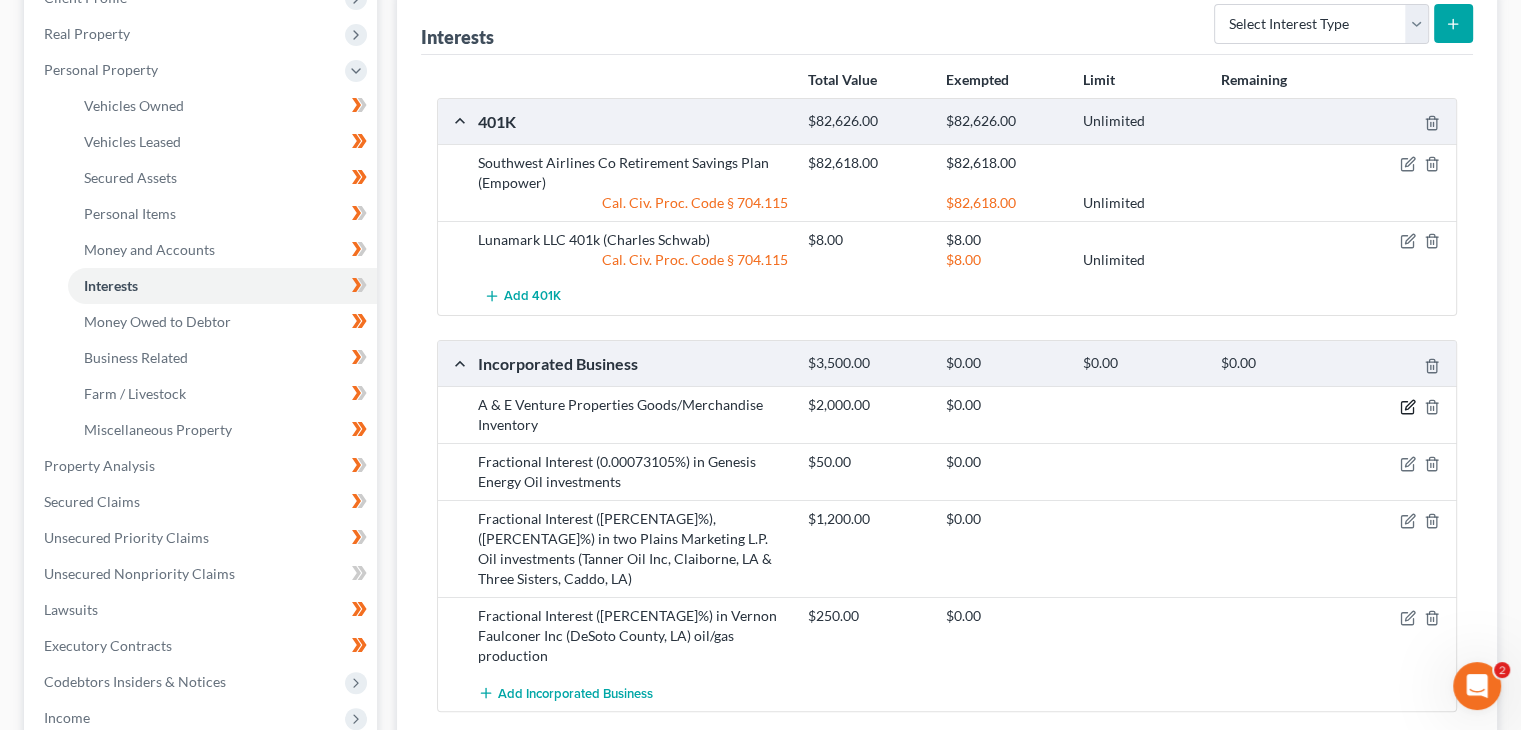 click 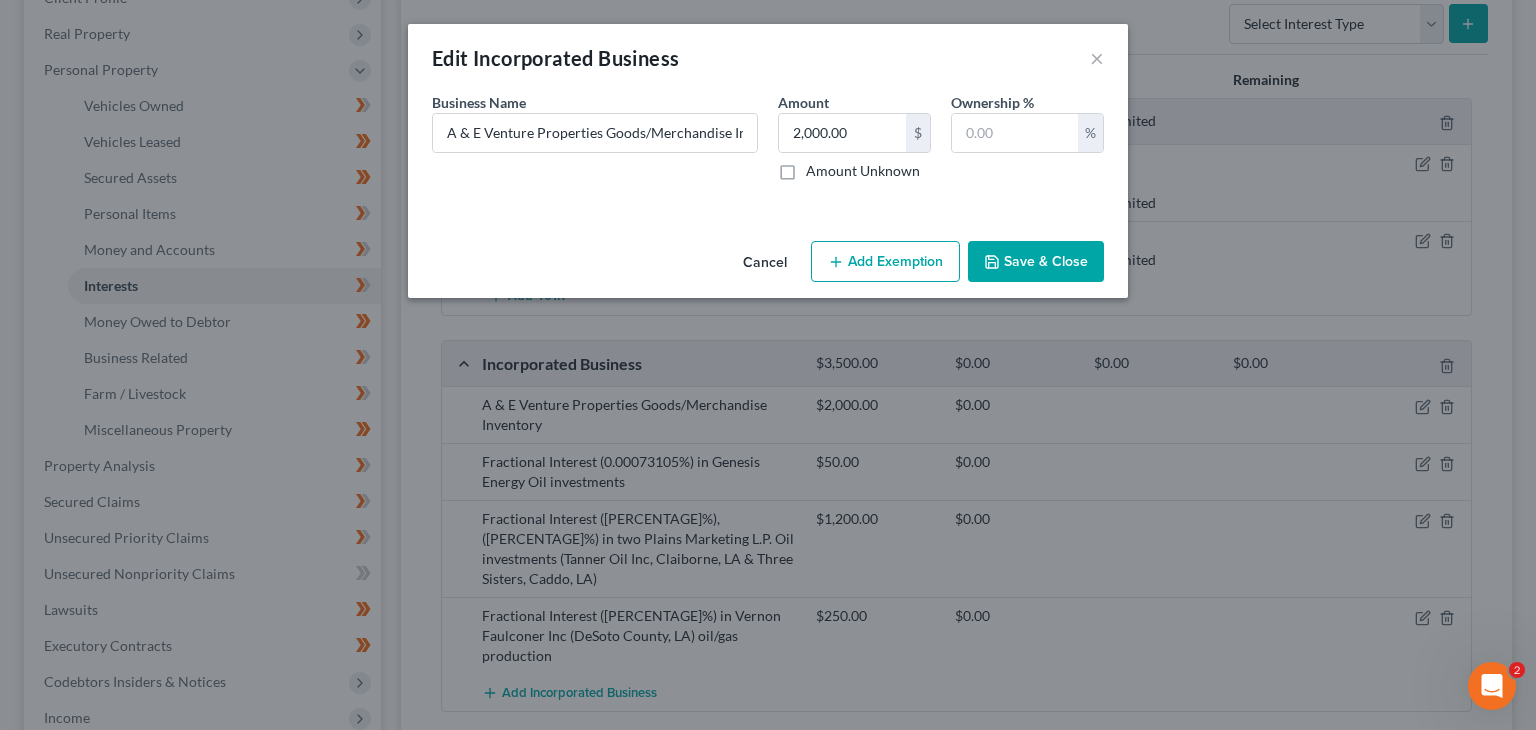 click on "Add Exemption" at bounding box center [885, 262] 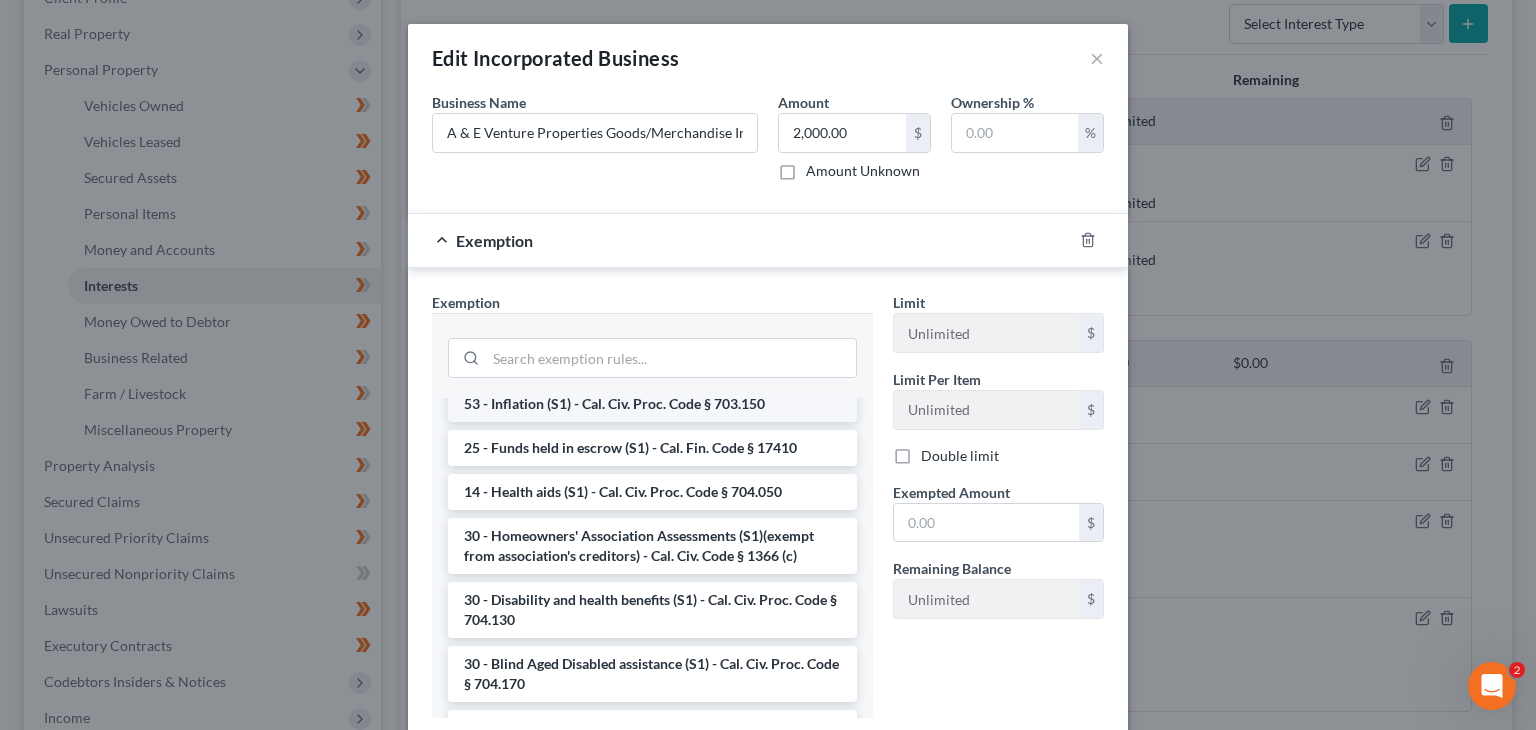 scroll, scrollTop: 1400, scrollLeft: 0, axis: vertical 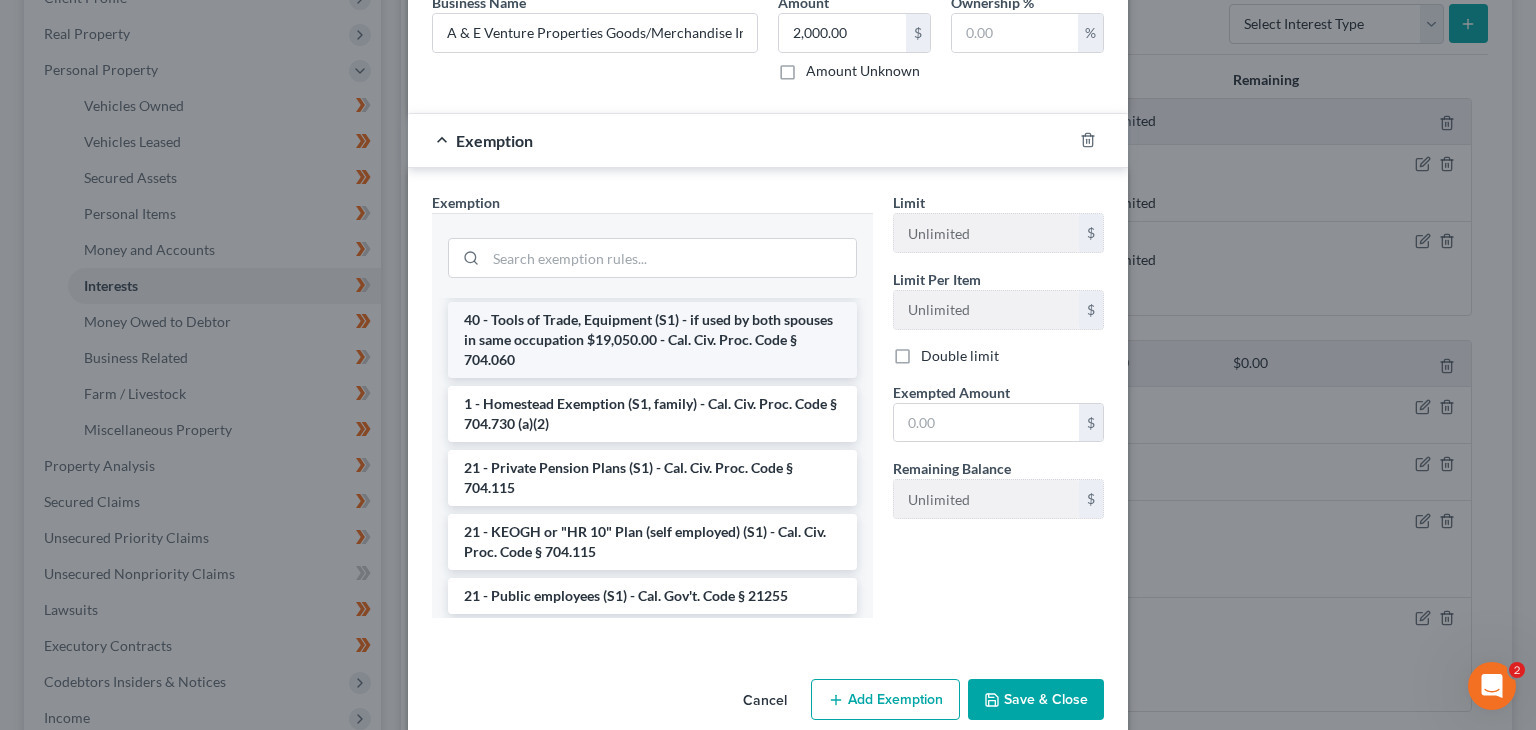 click on "40 - Tools of Trade, Equipment (S1) - if used by both spouses in same occupation $19,050.00 - Cal. Civ. Proc. Code § 704.060" at bounding box center (652, 340) 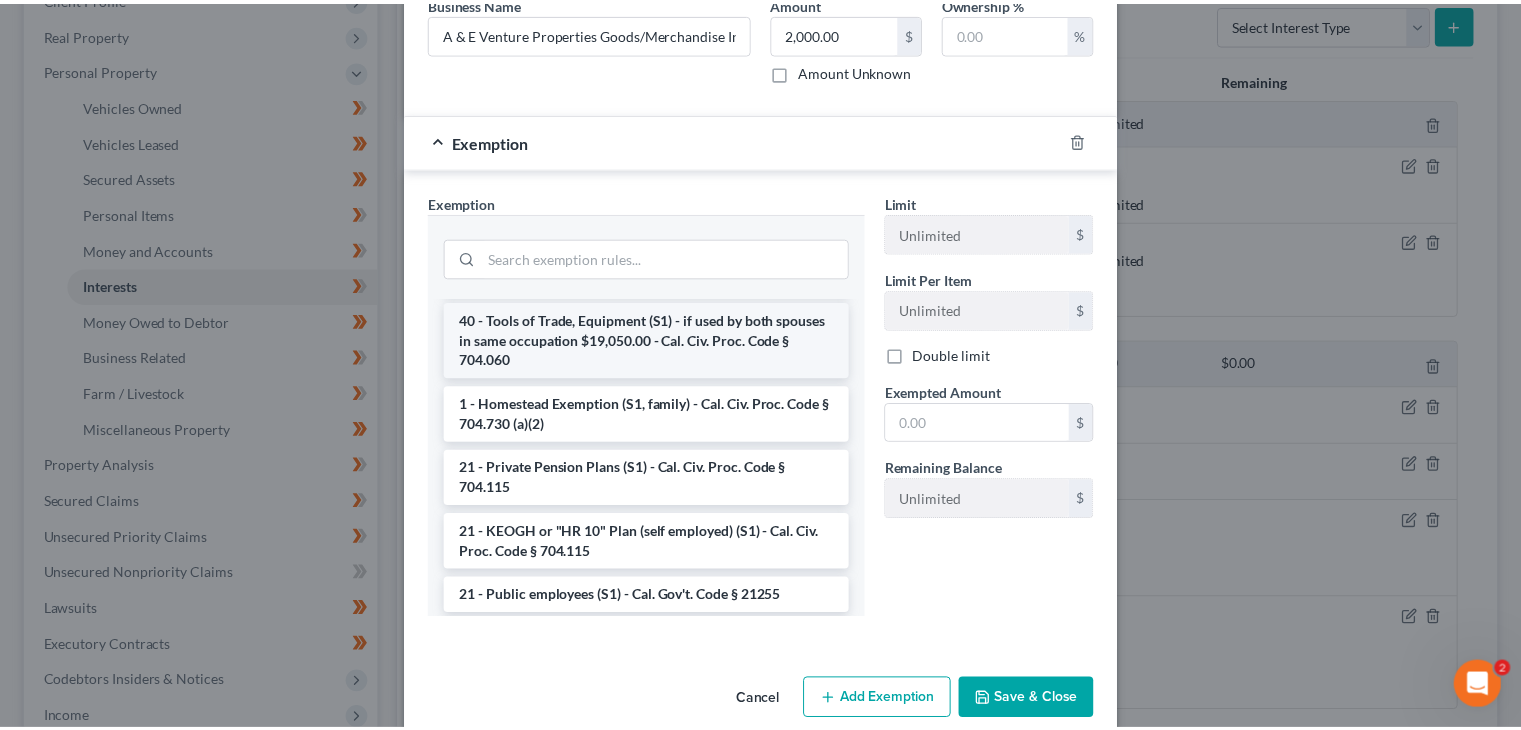 scroll, scrollTop: 32, scrollLeft: 0, axis: vertical 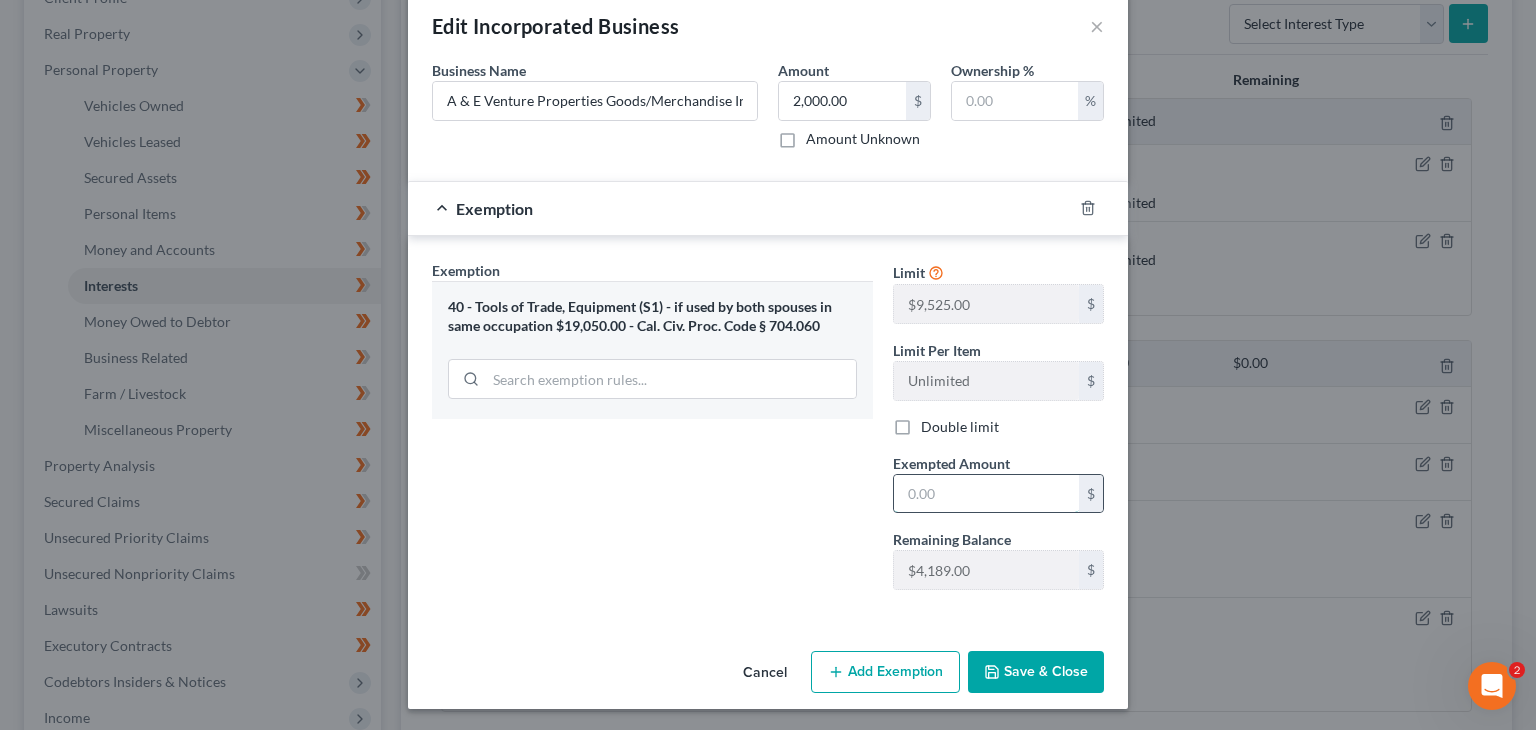 click at bounding box center [986, 494] 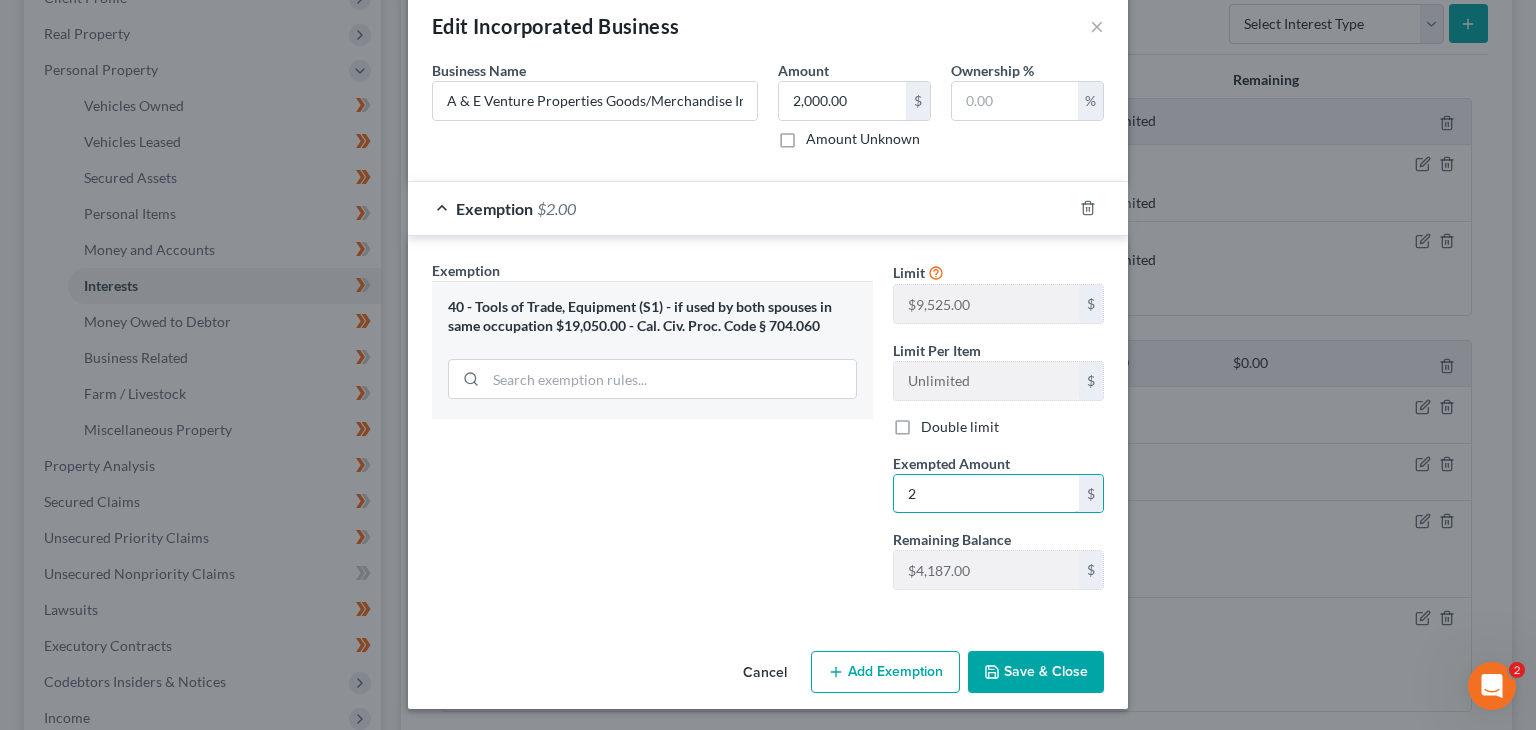 type on "2,000" 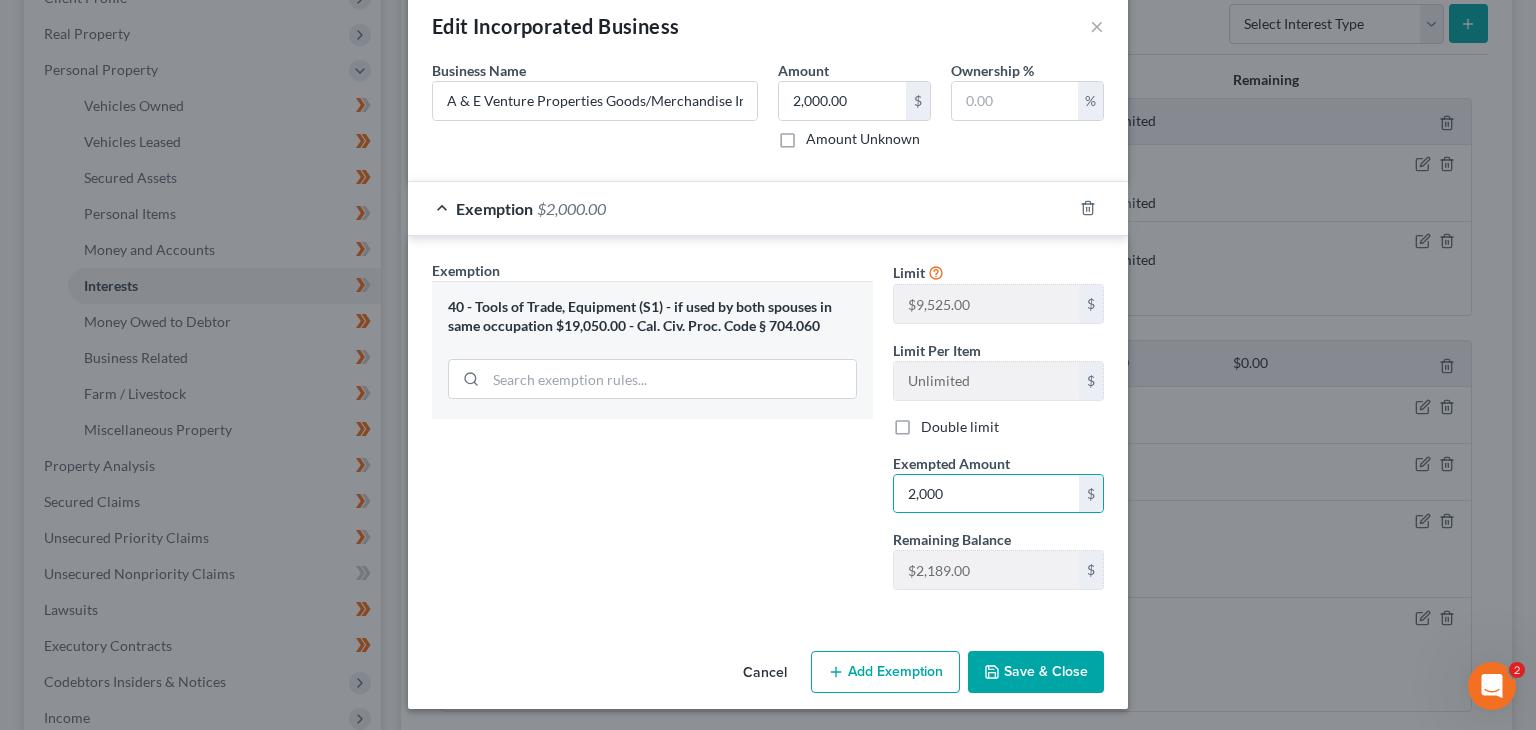 click on "Save & Close" at bounding box center [1036, 672] 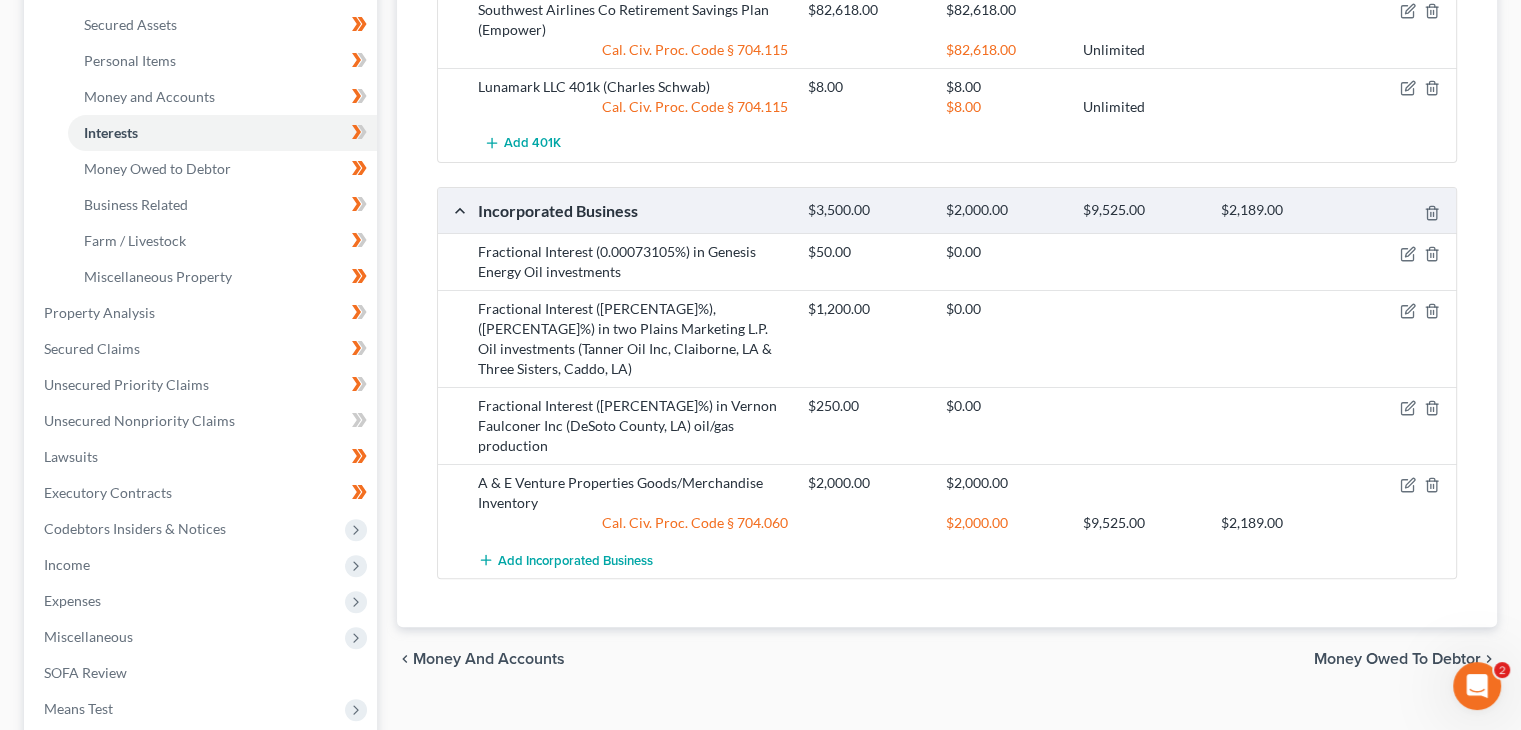 scroll, scrollTop: 500, scrollLeft: 0, axis: vertical 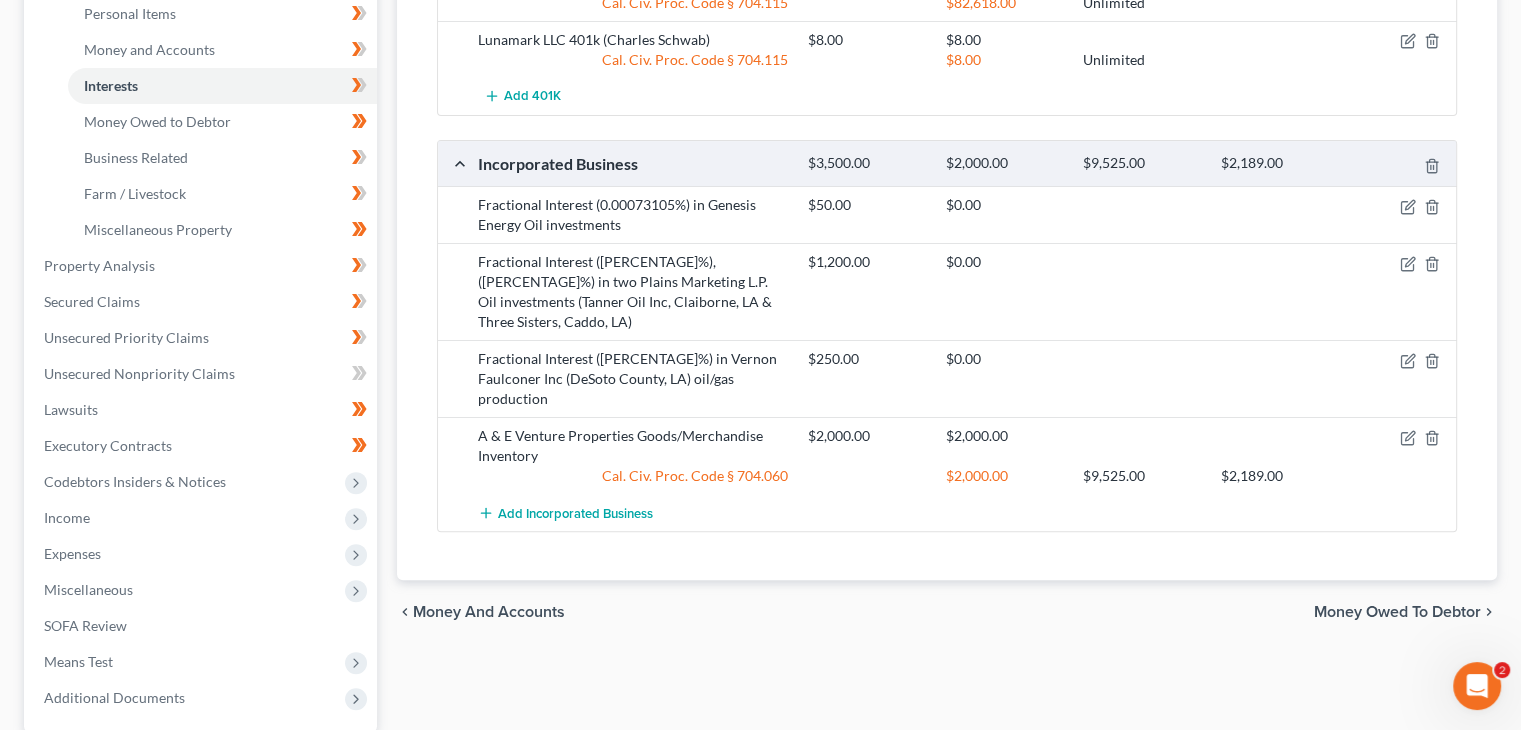 click on "Money and Accounts" at bounding box center [489, 612] 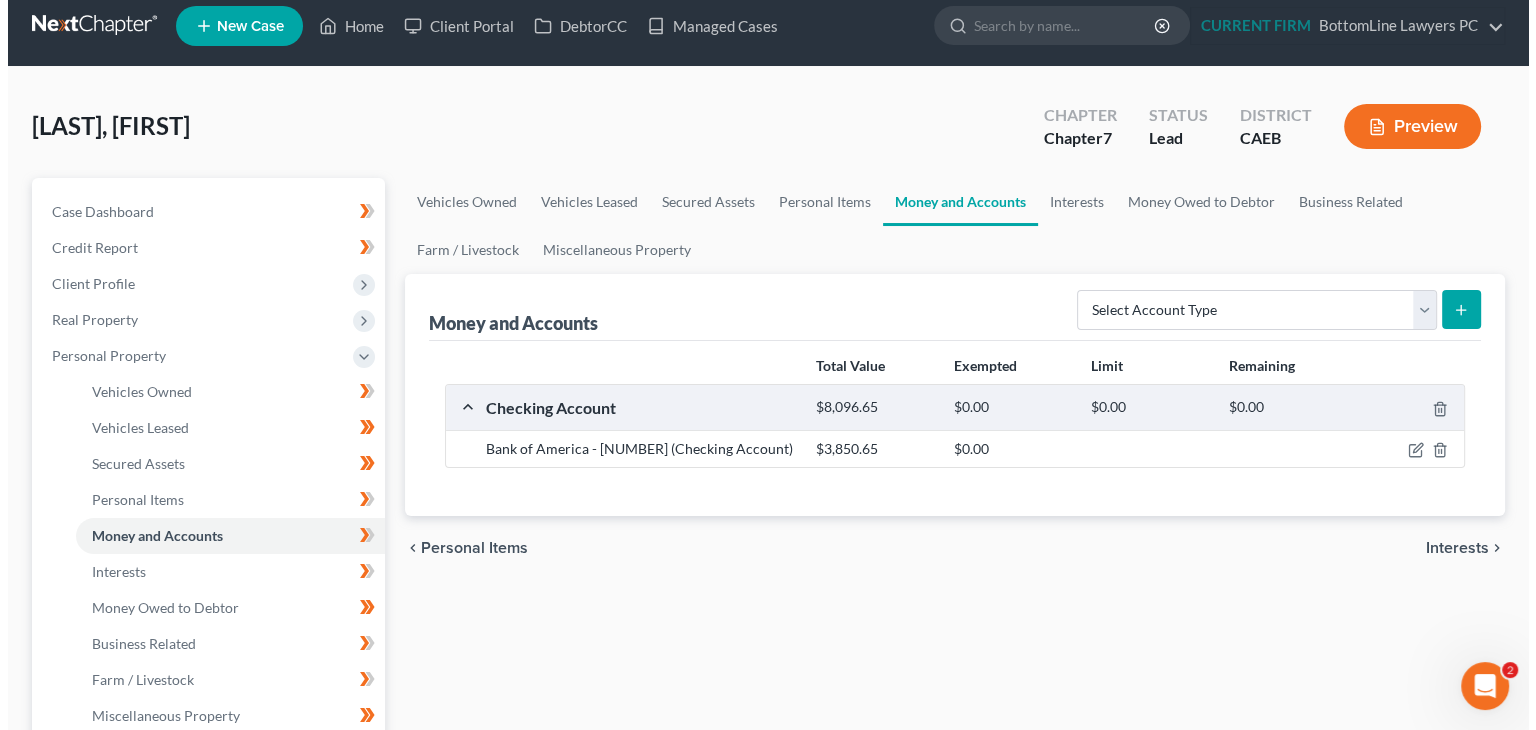 scroll, scrollTop: 0, scrollLeft: 0, axis: both 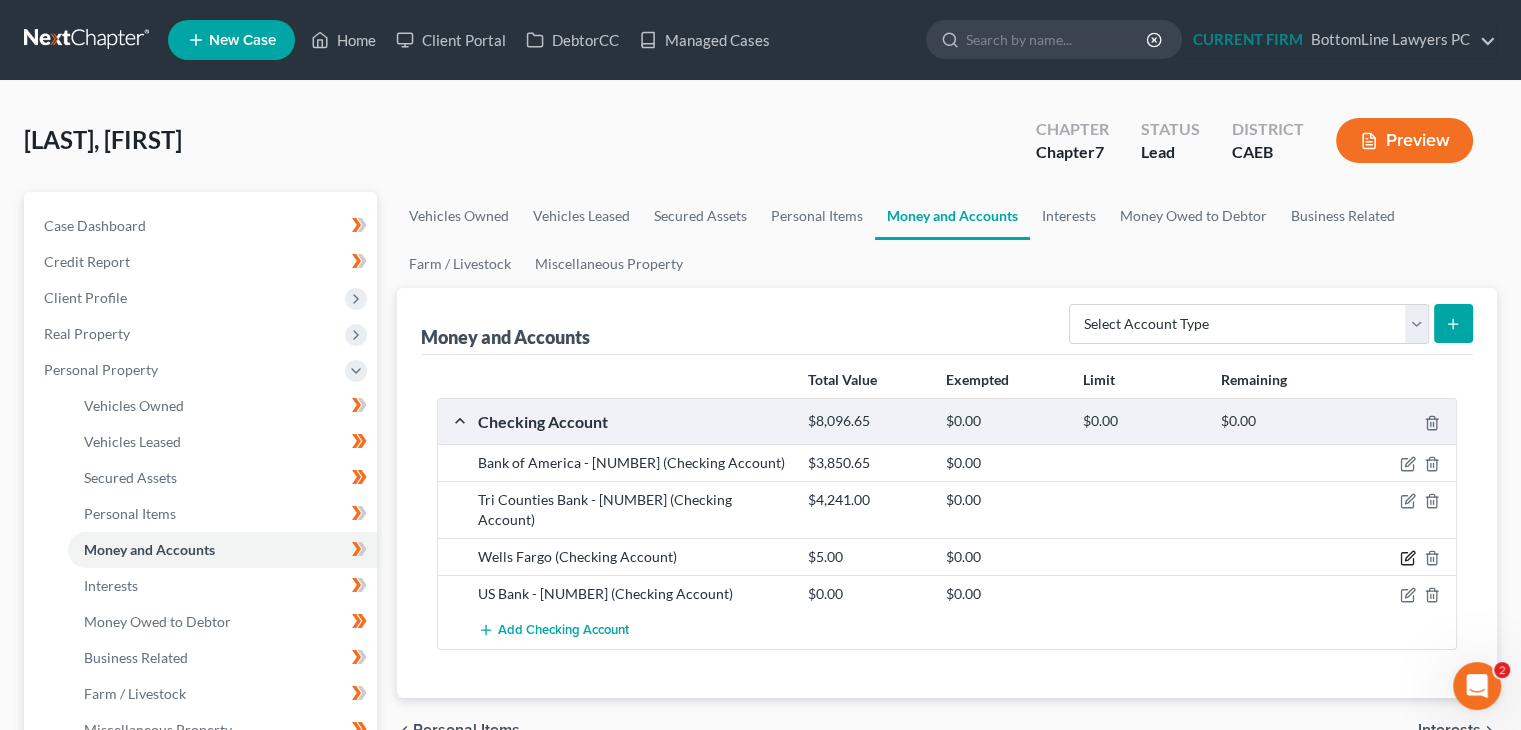 click 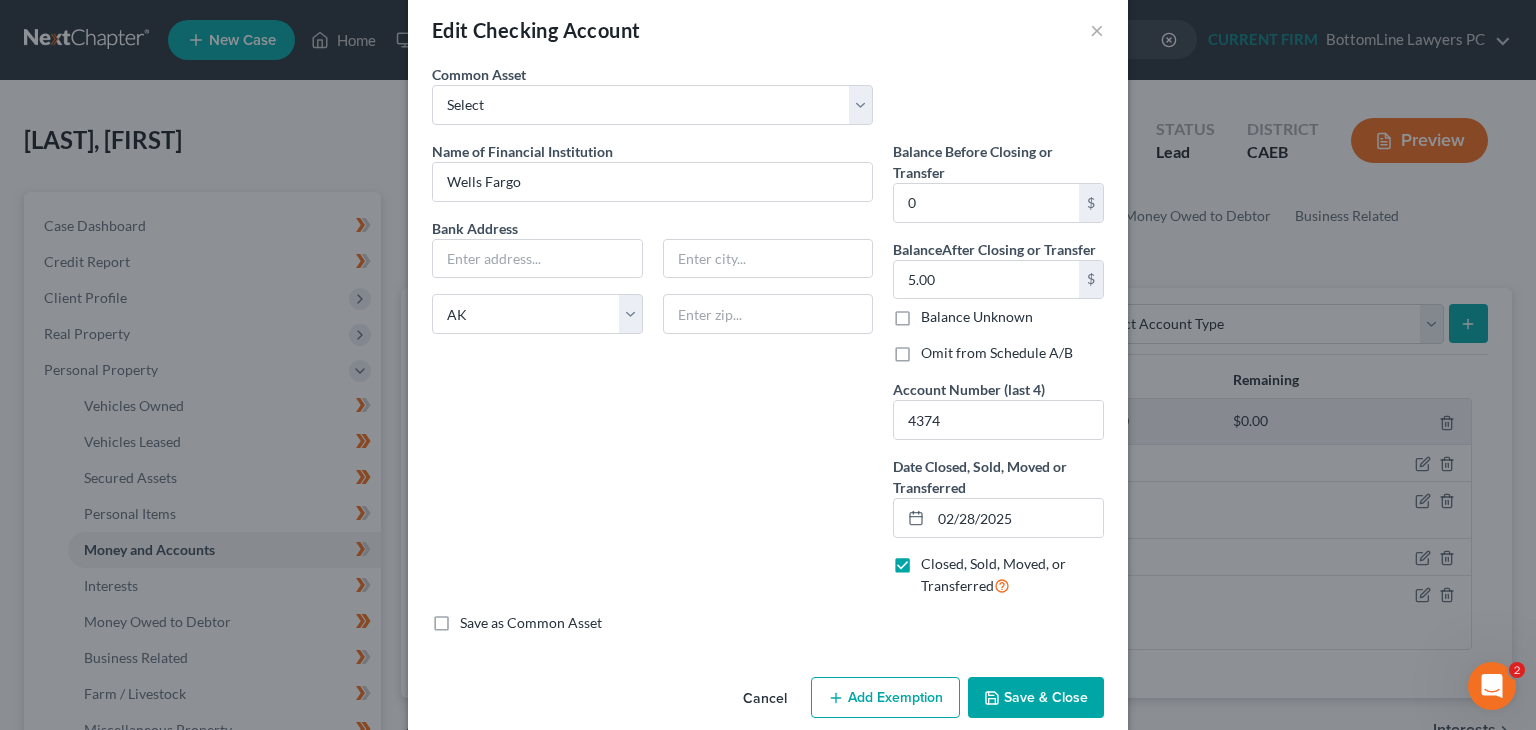 scroll, scrollTop: 55, scrollLeft: 0, axis: vertical 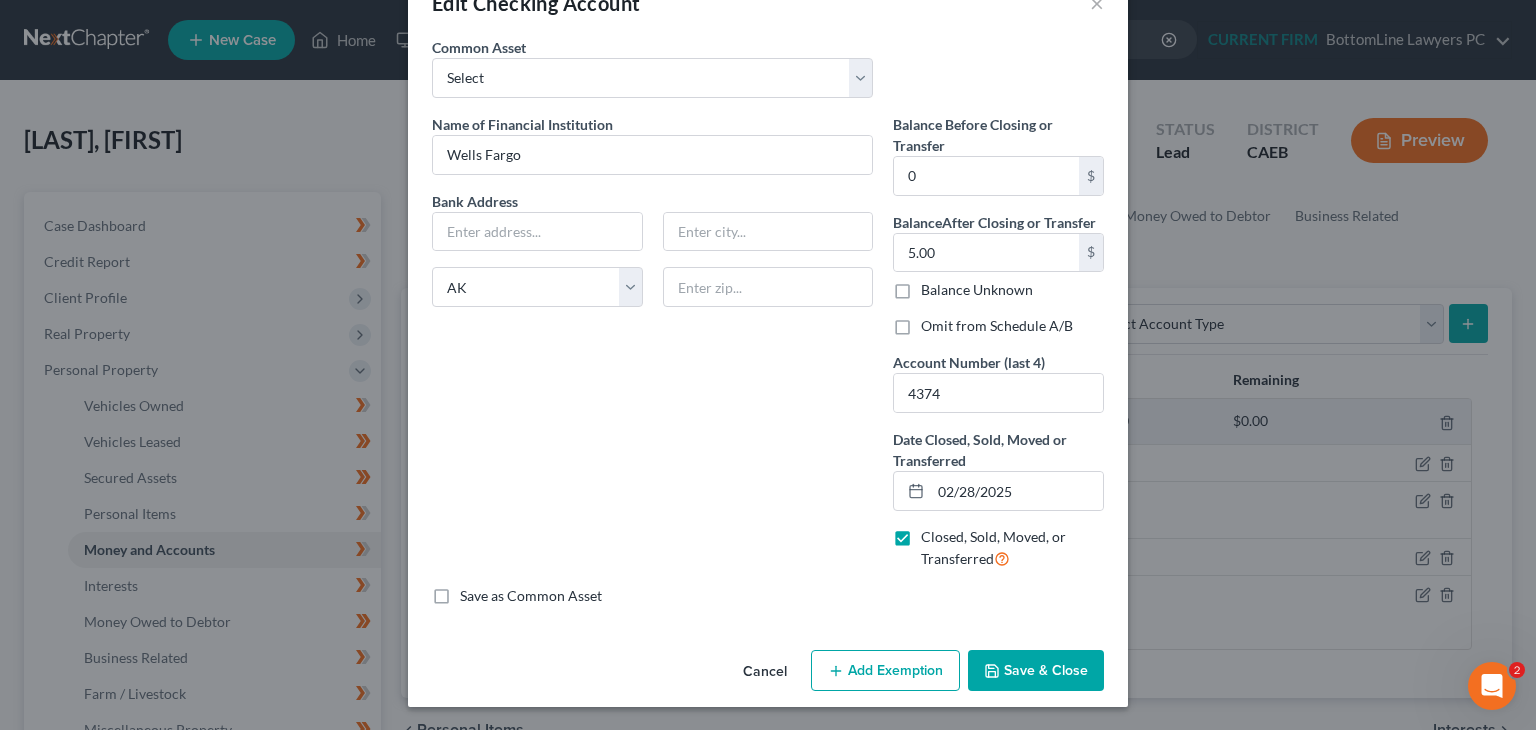 click on "Add Exemption" at bounding box center [885, 671] 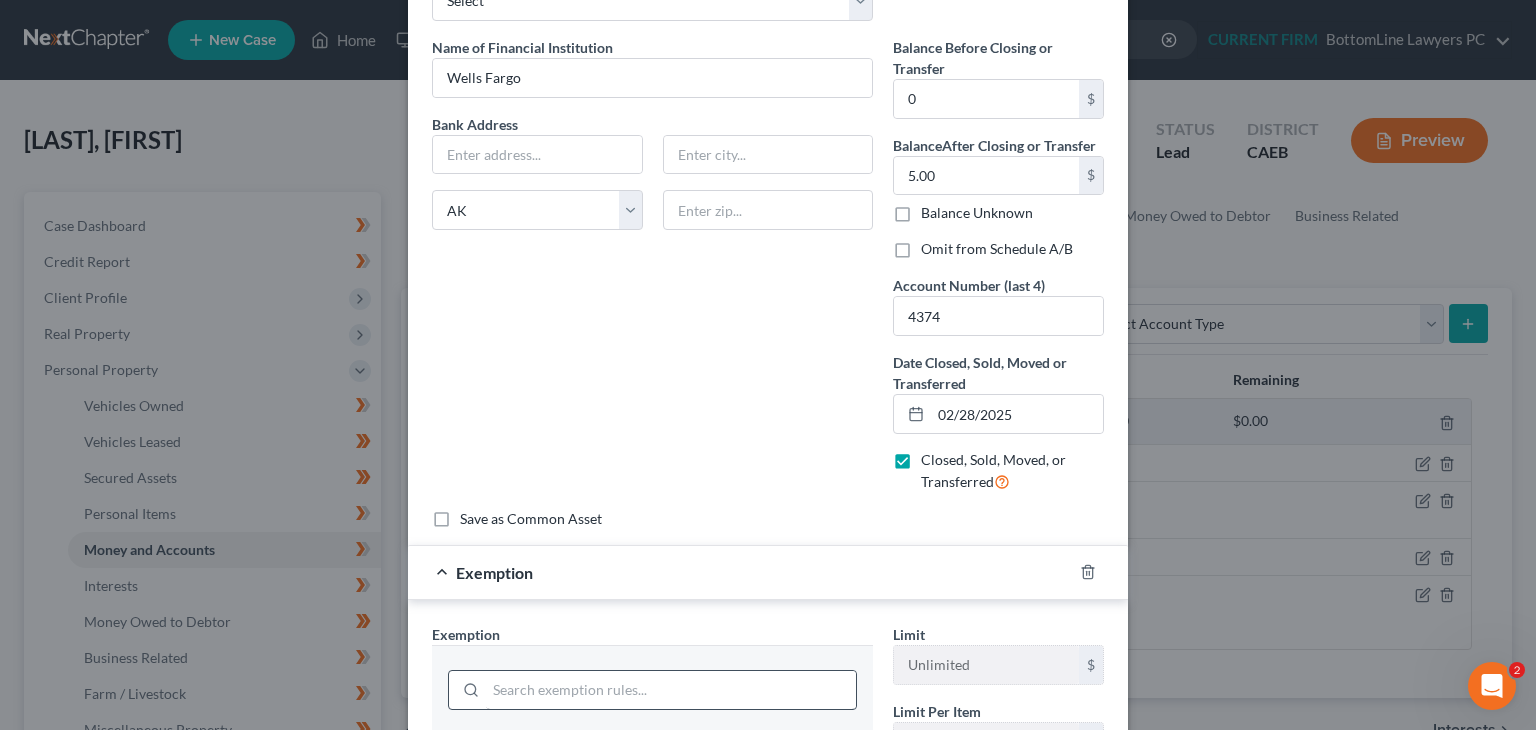 scroll, scrollTop: 255, scrollLeft: 0, axis: vertical 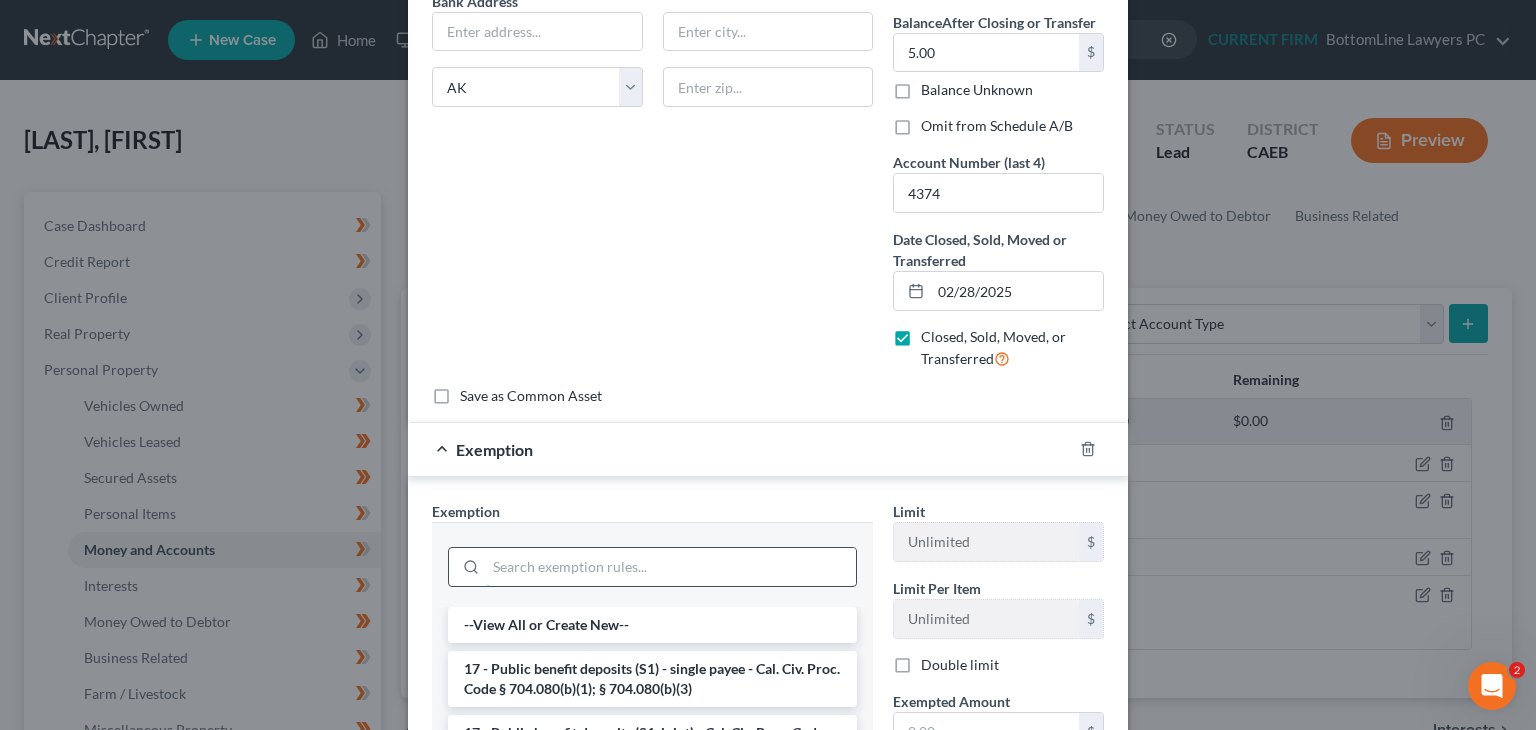 click at bounding box center (671, 567) 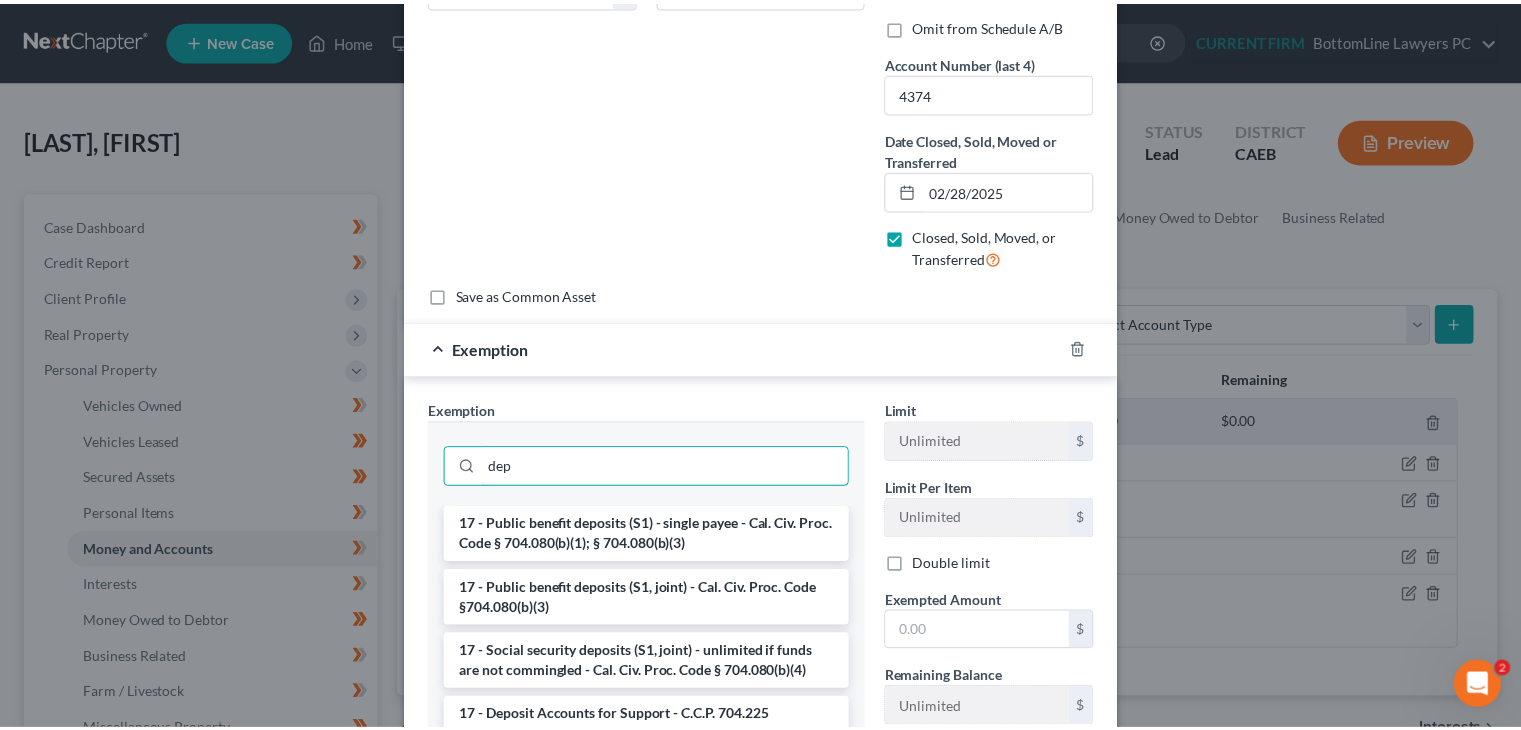scroll, scrollTop: 455, scrollLeft: 0, axis: vertical 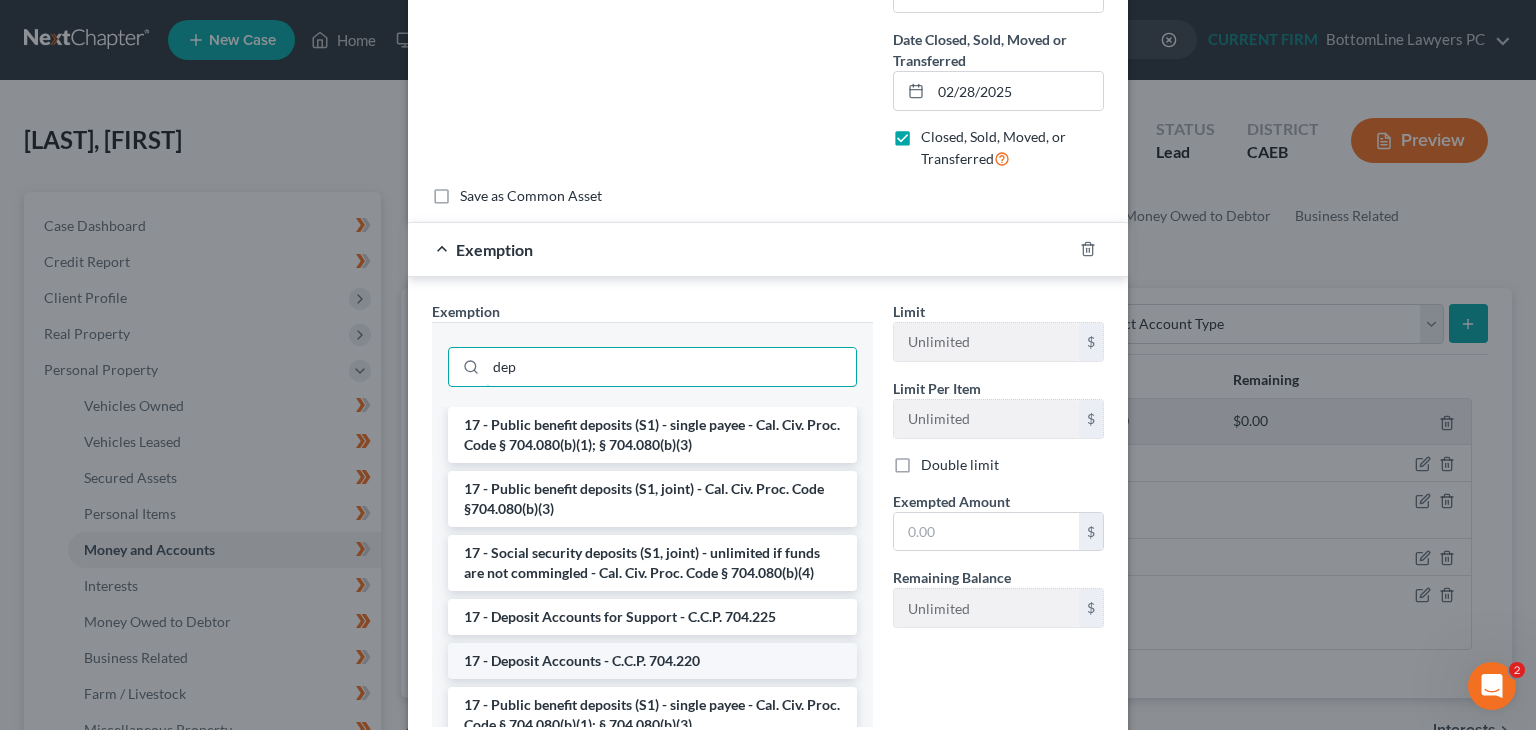 type on "dep" 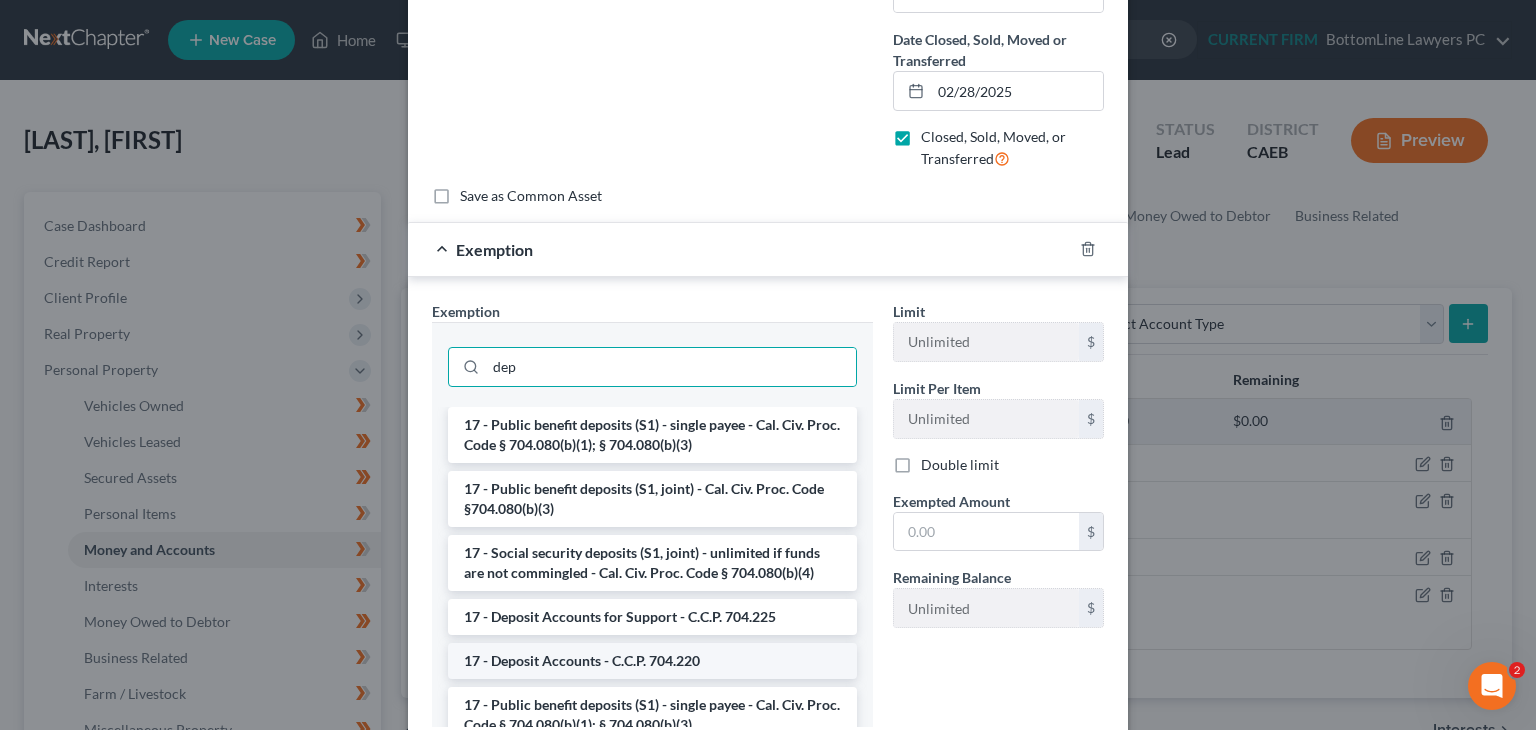 click on "17 - Deposit Accounts - C.C.P. 704.220" at bounding box center (652, 661) 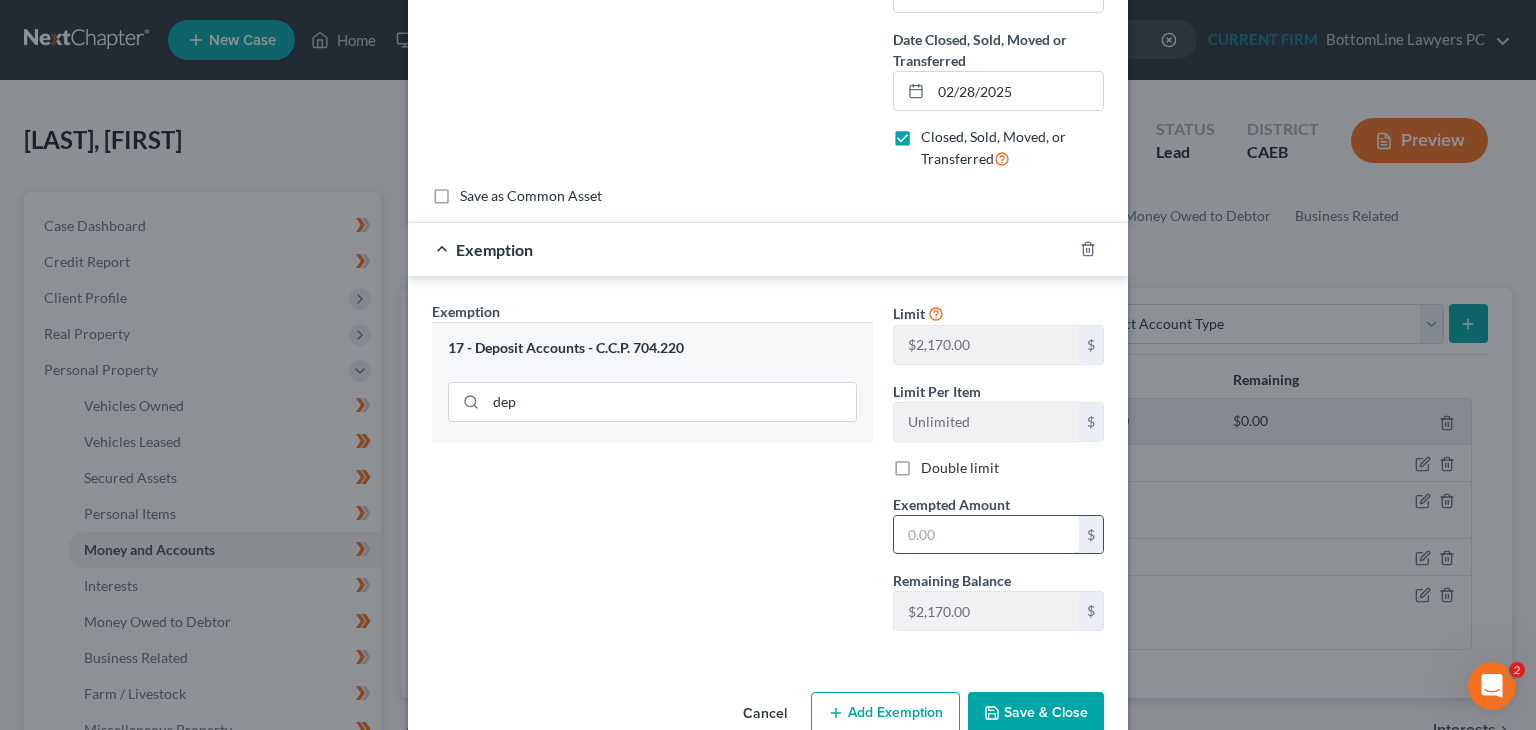 click at bounding box center (986, 535) 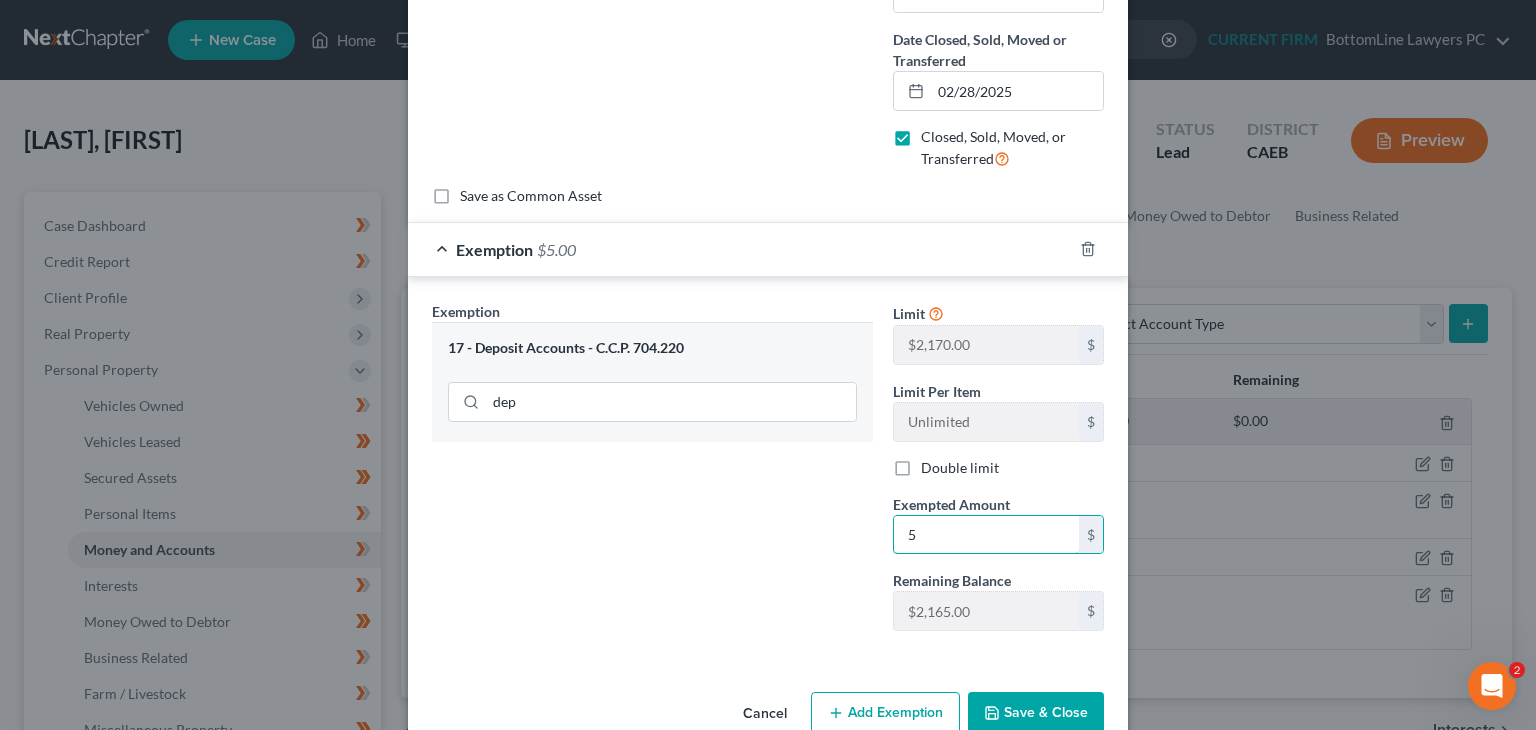 type on "5" 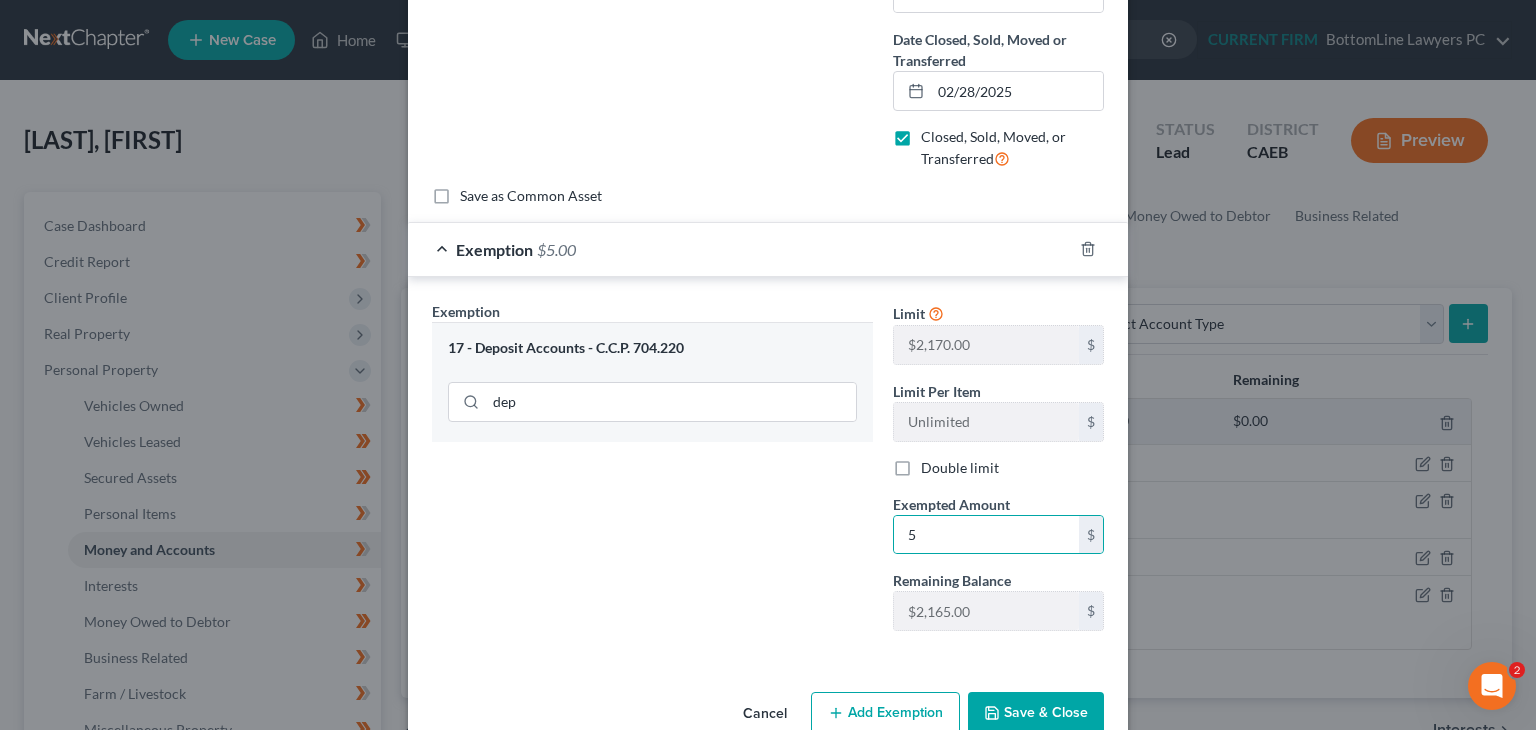 type 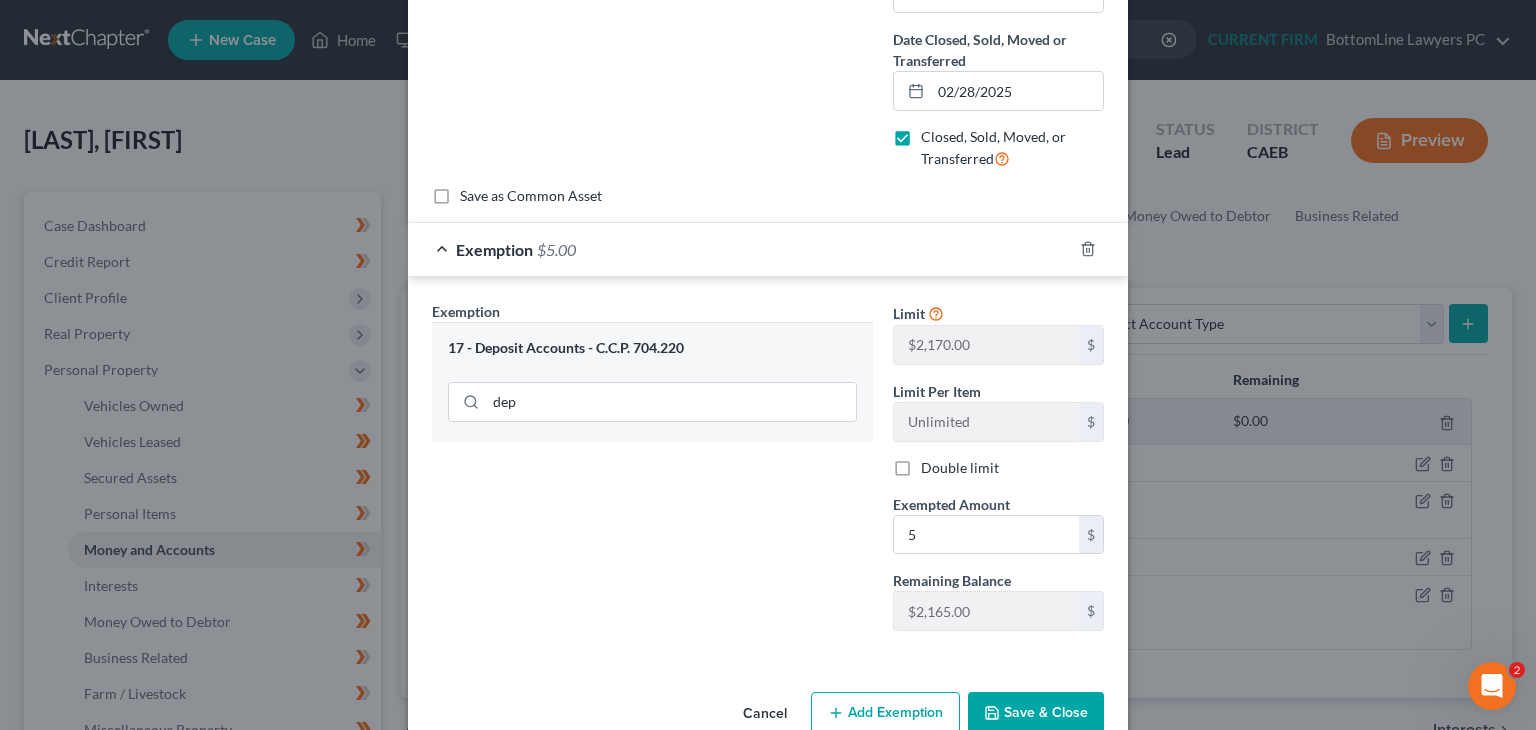 click on "Save & Close" at bounding box center (1036, 713) 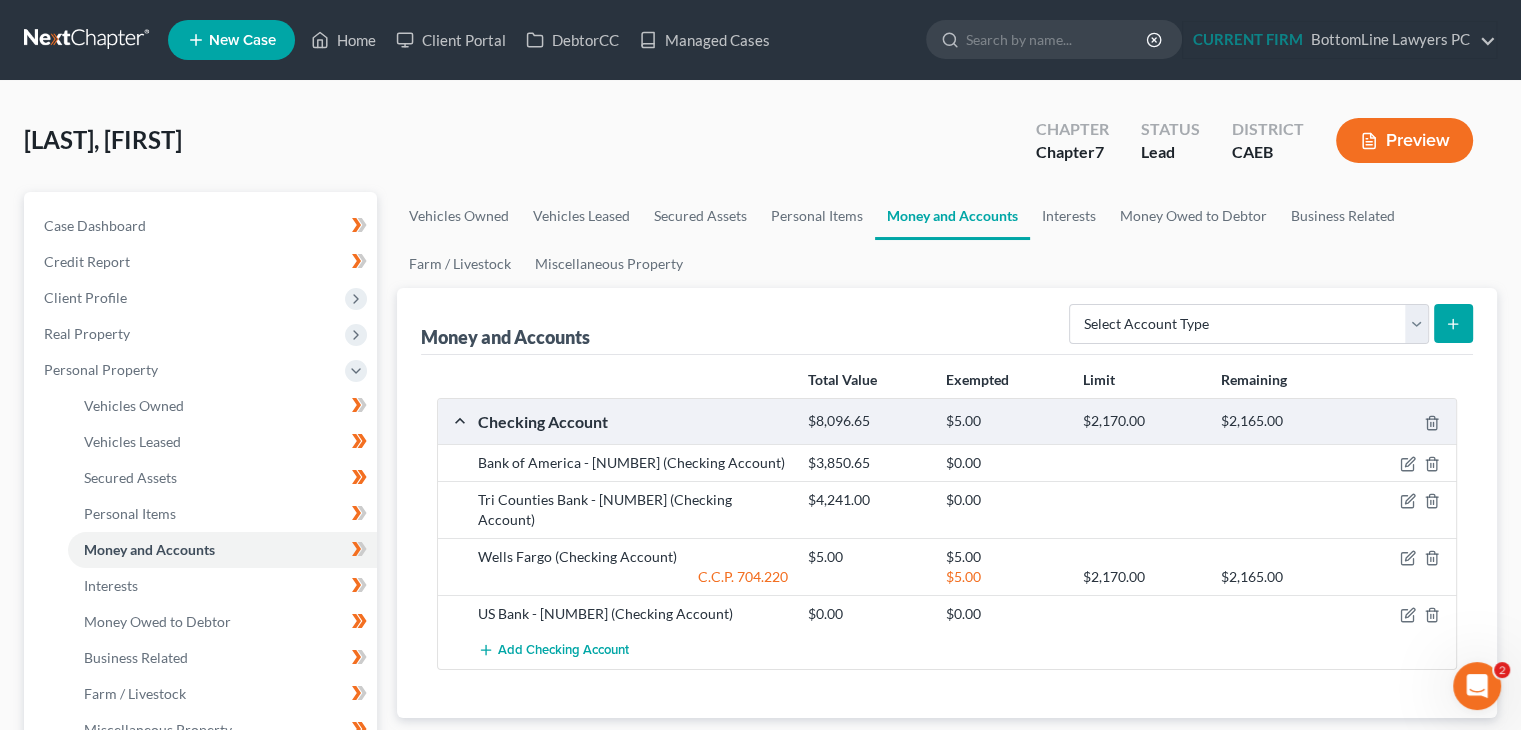scroll, scrollTop: 100, scrollLeft: 0, axis: vertical 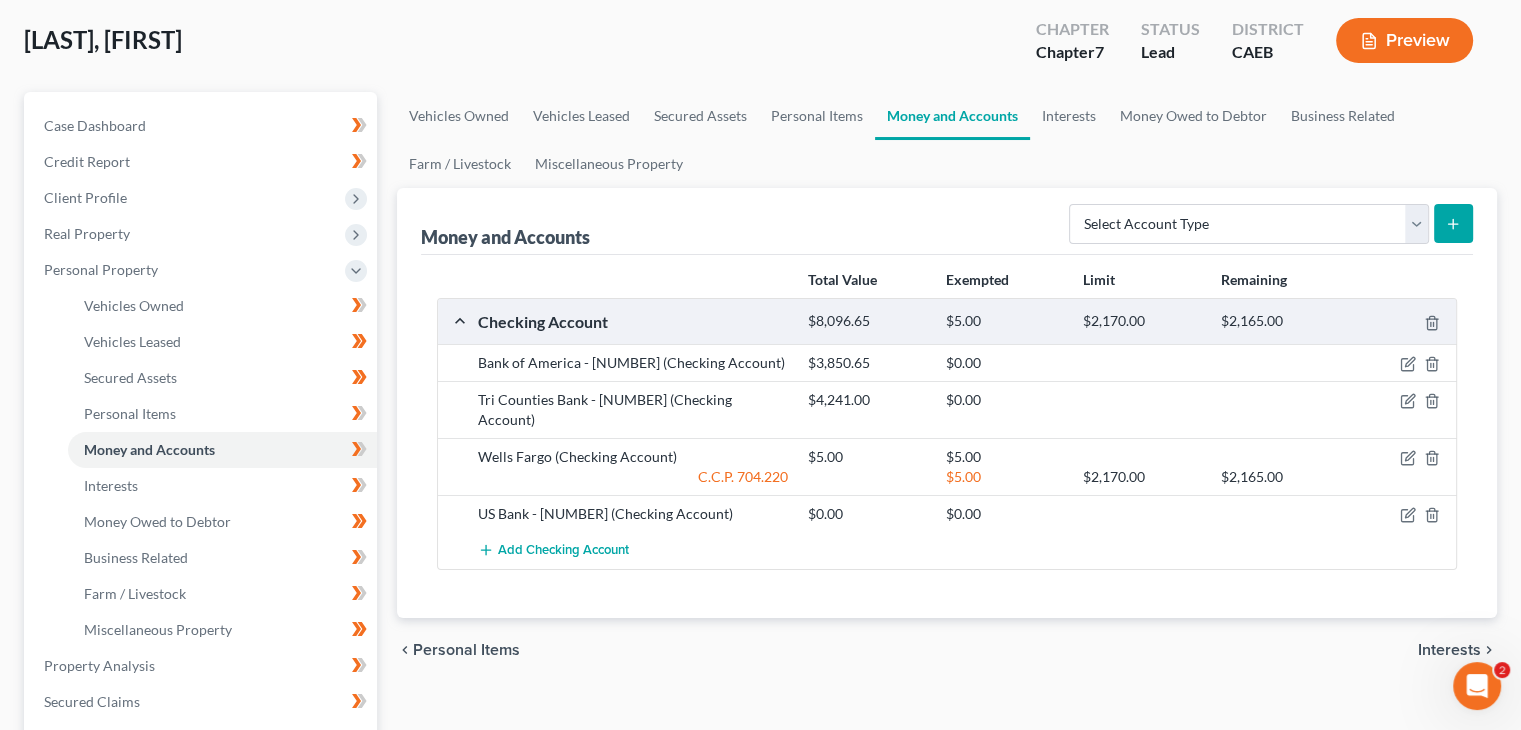 click on "Personal Items" at bounding box center (466, 650) 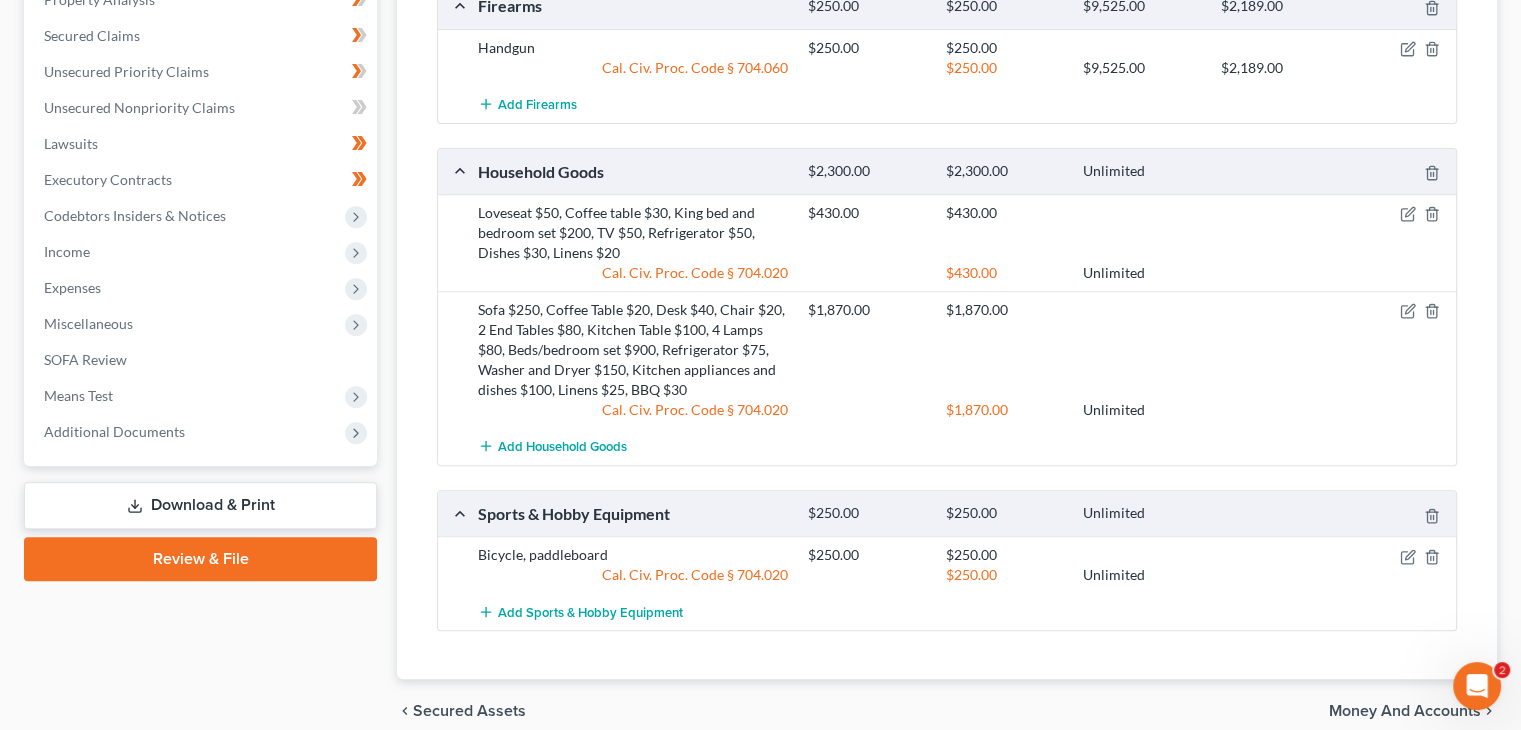 scroll, scrollTop: 800, scrollLeft: 0, axis: vertical 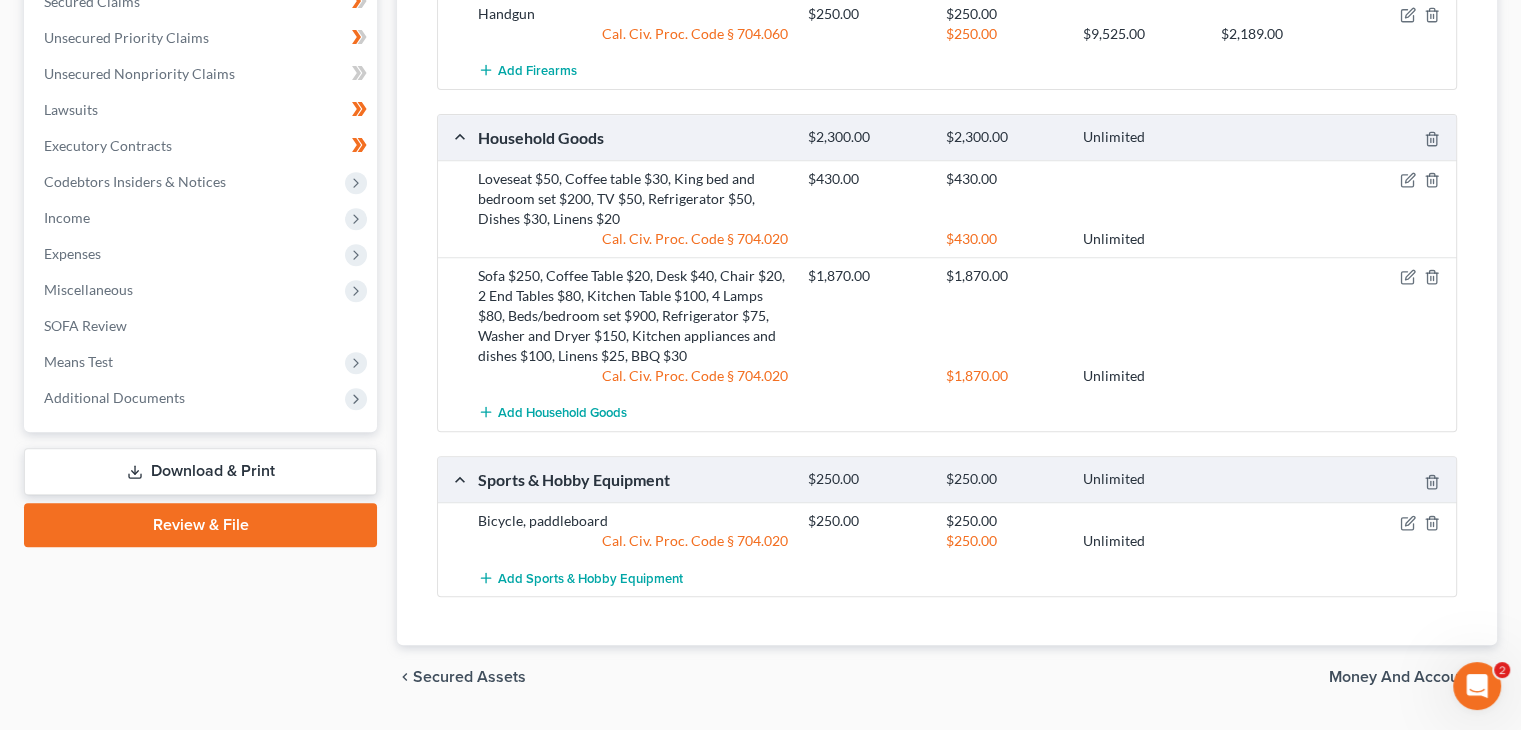 click on "Secured Assets" at bounding box center [469, 677] 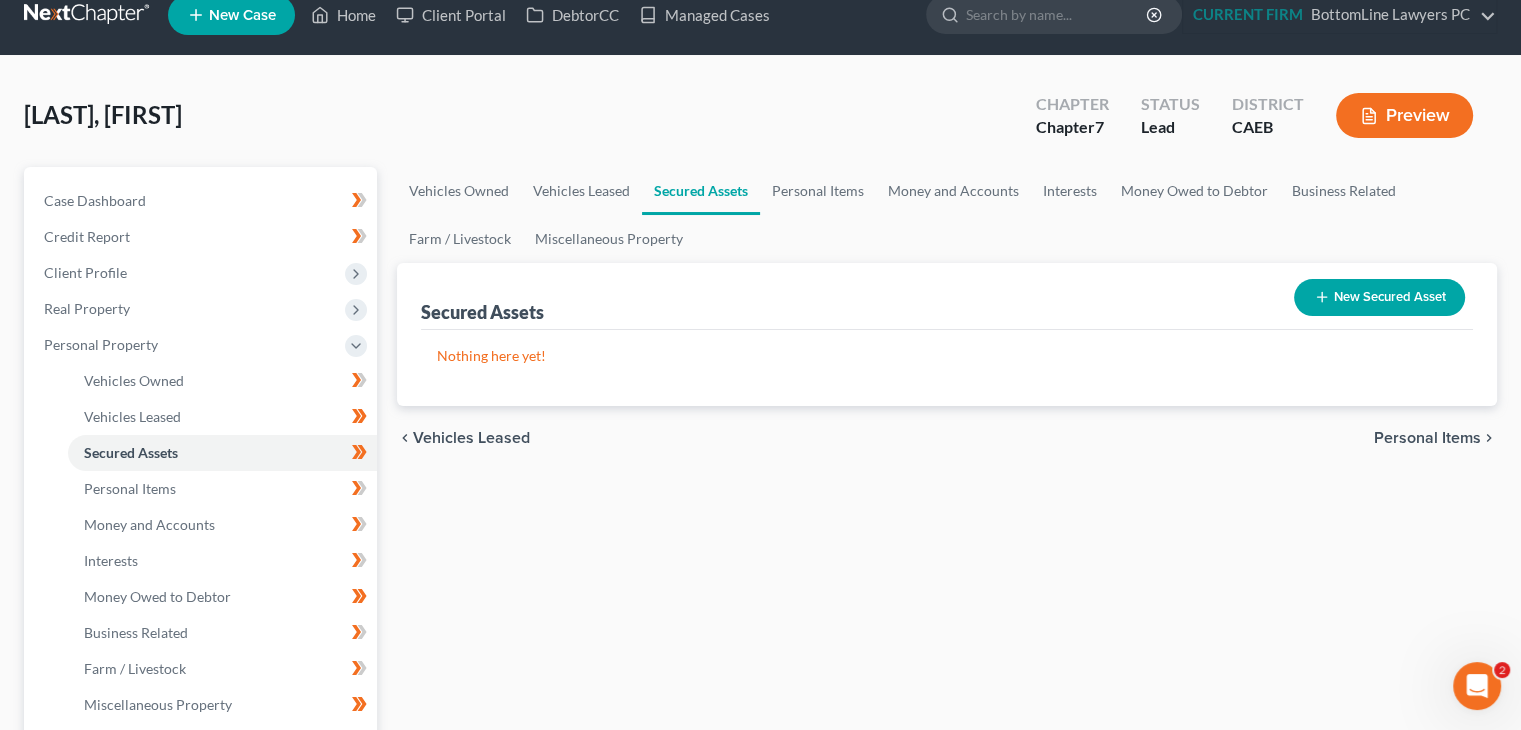 scroll, scrollTop: 0, scrollLeft: 0, axis: both 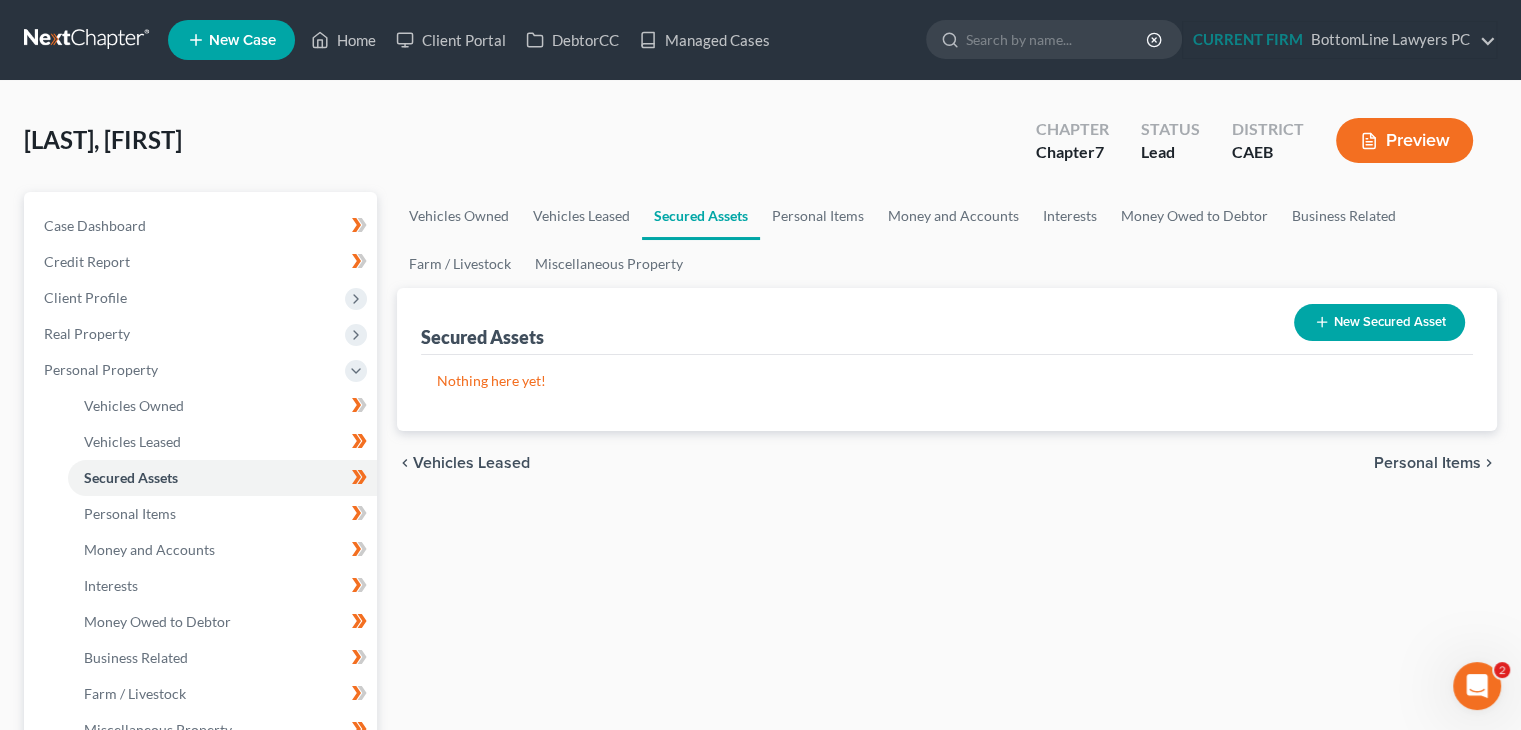 click on "Vehicles Leased" at bounding box center [471, 463] 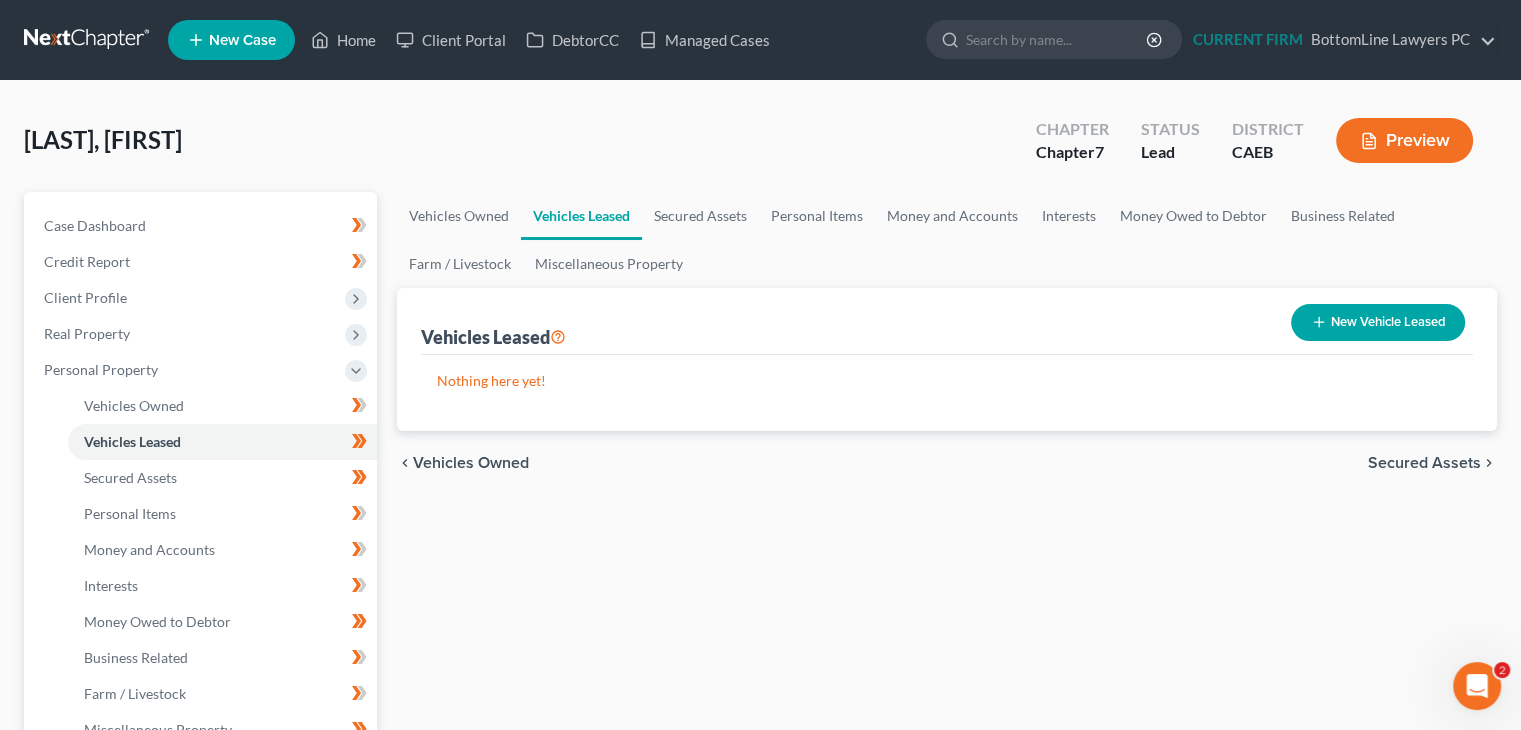 click on "Vehicles Owned" at bounding box center (471, 463) 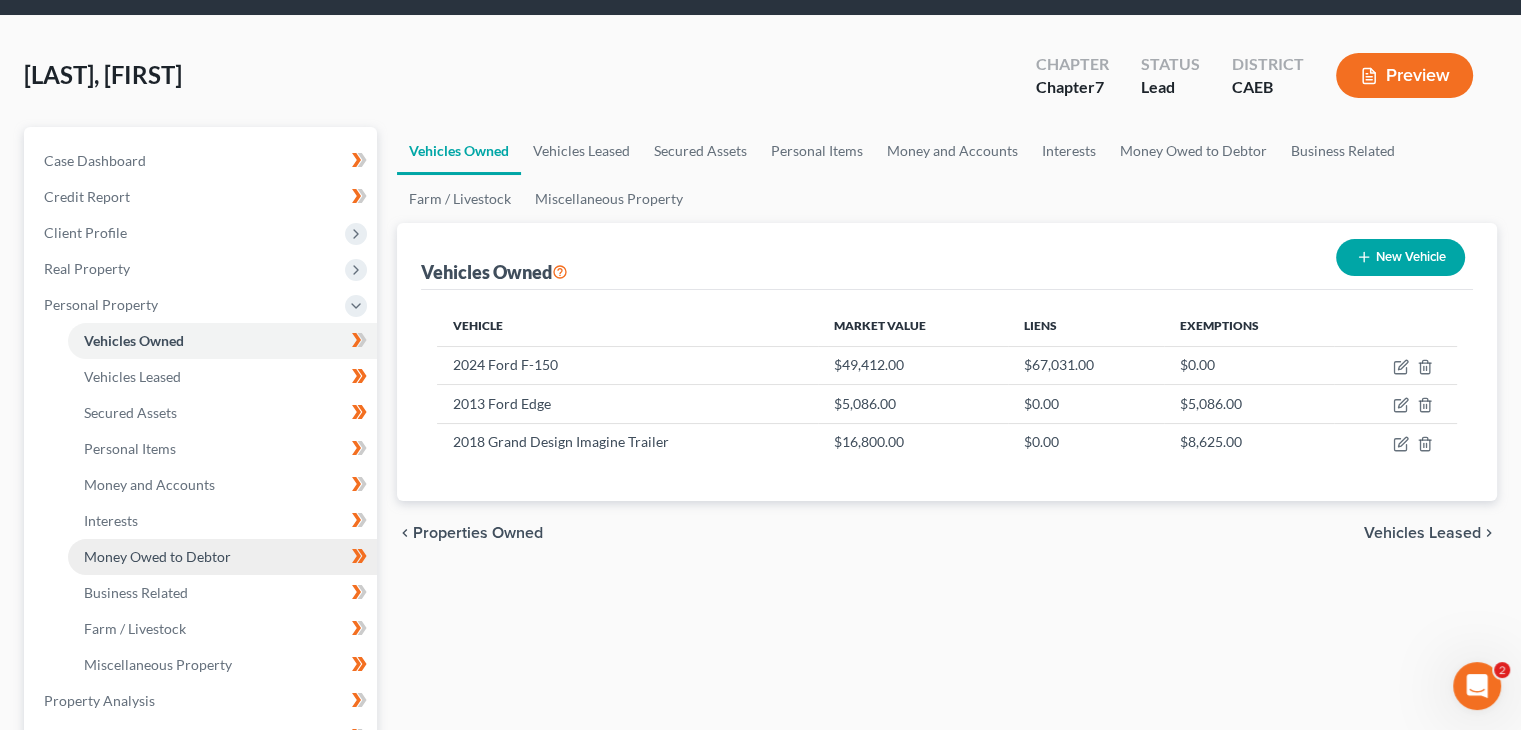 scroll, scrollTop: 100, scrollLeft: 0, axis: vertical 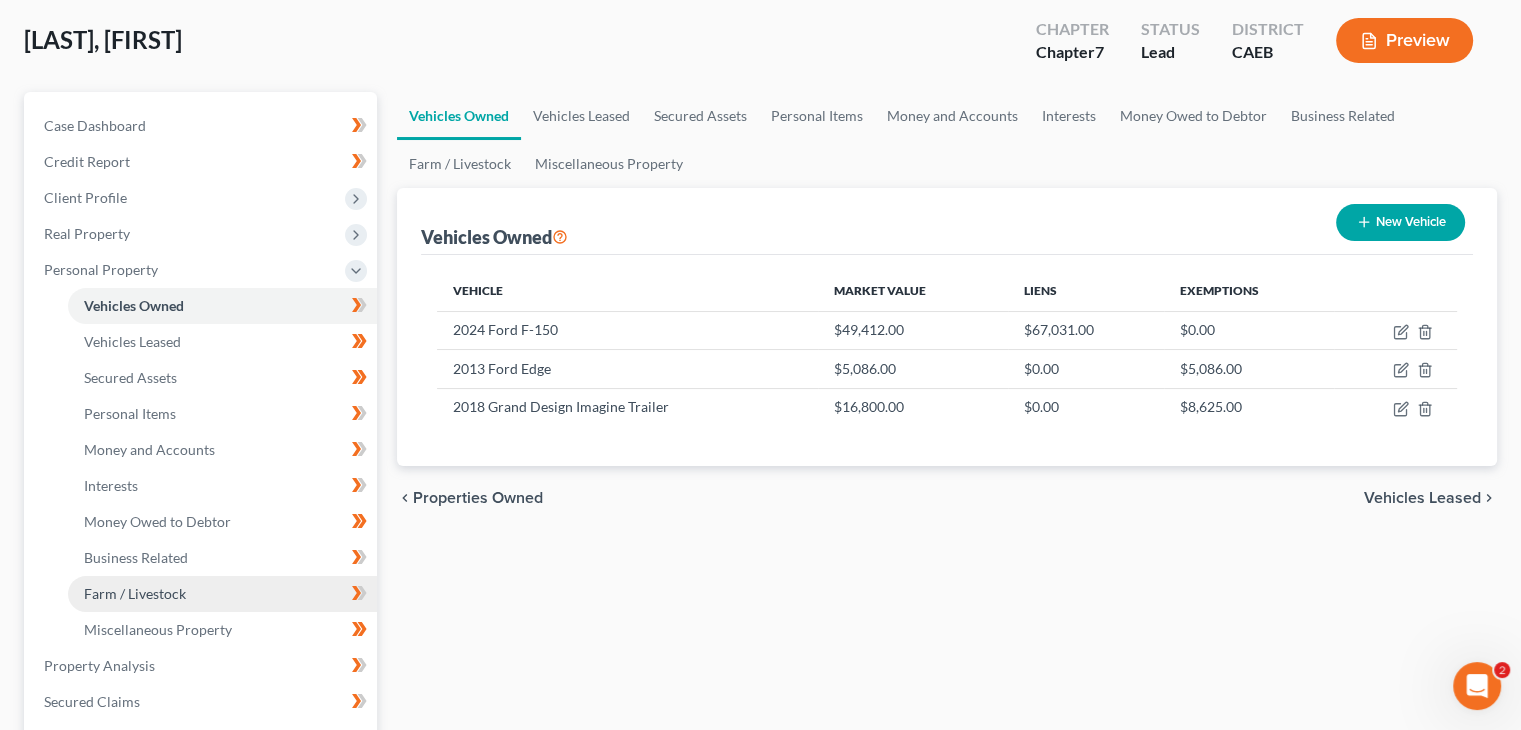 click on "Farm / Livestock" at bounding box center (135, 593) 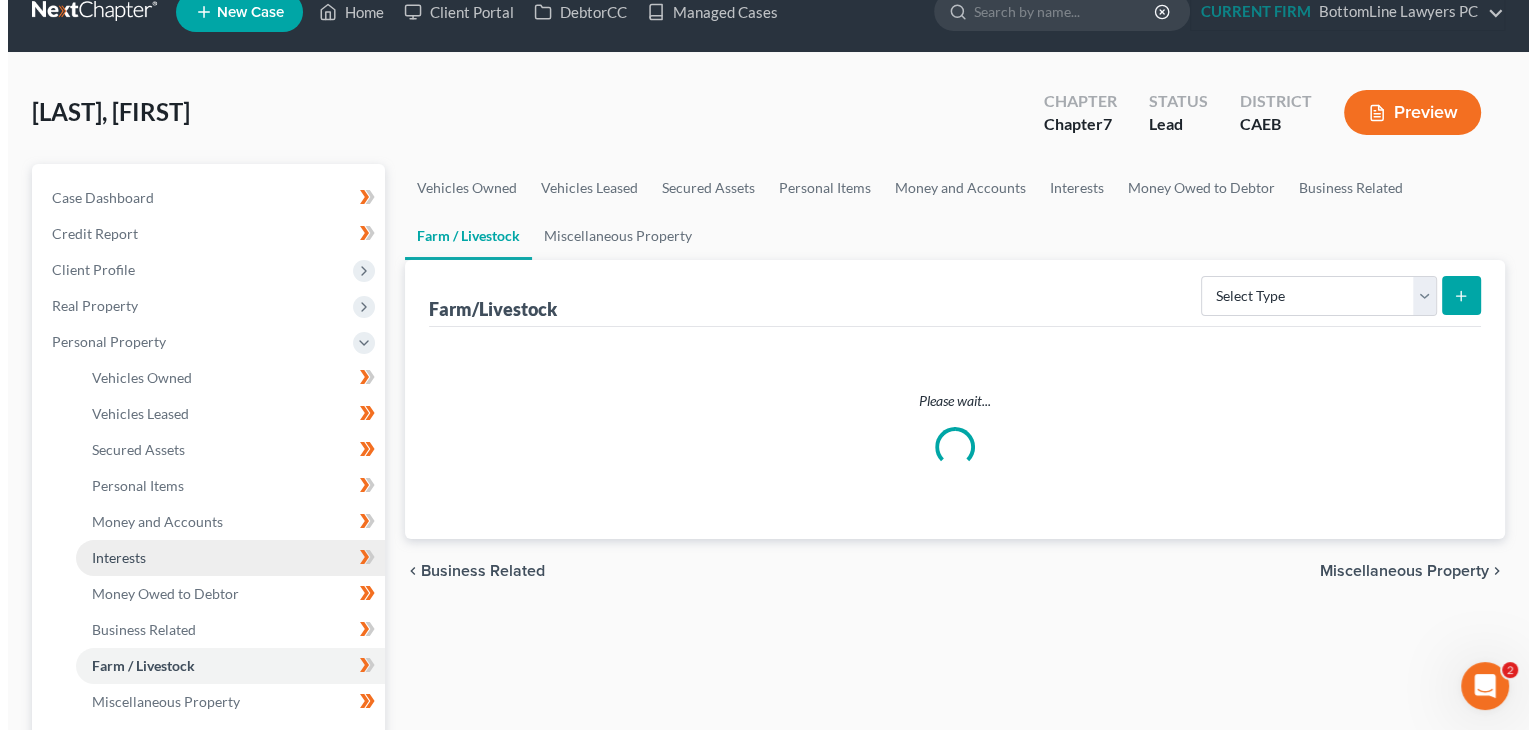 scroll, scrollTop: 0, scrollLeft: 0, axis: both 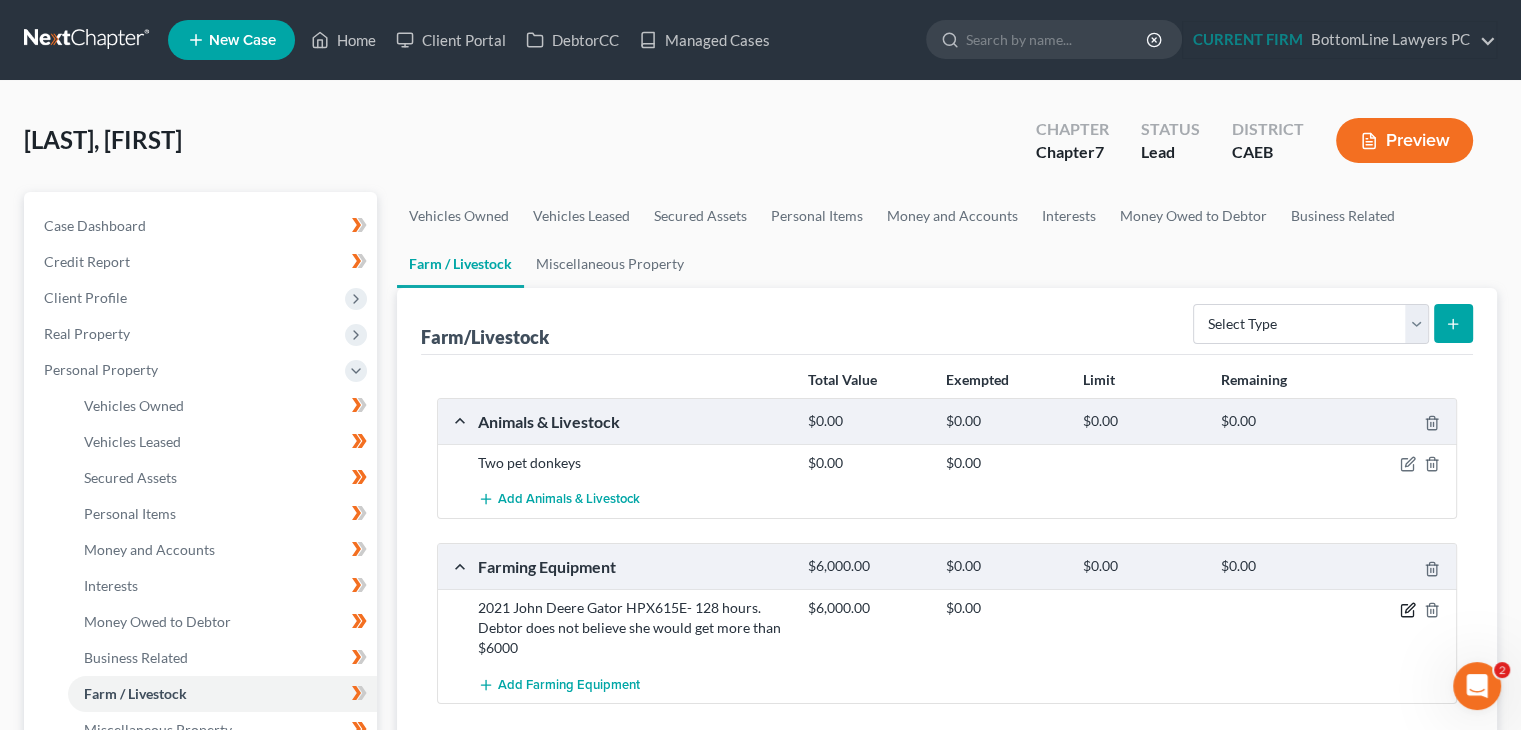 click 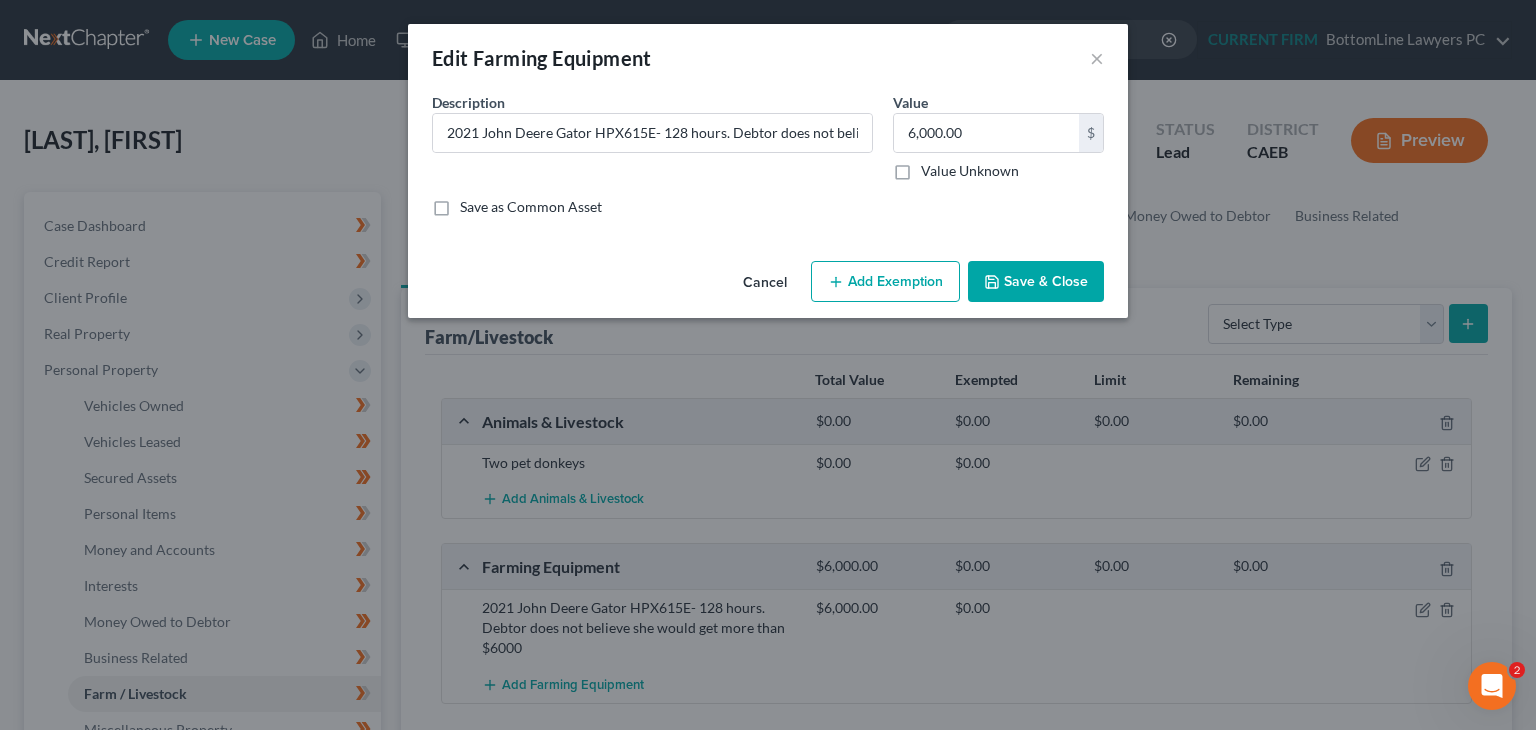 click on "Add Exemption" at bounding box center [885, 282] 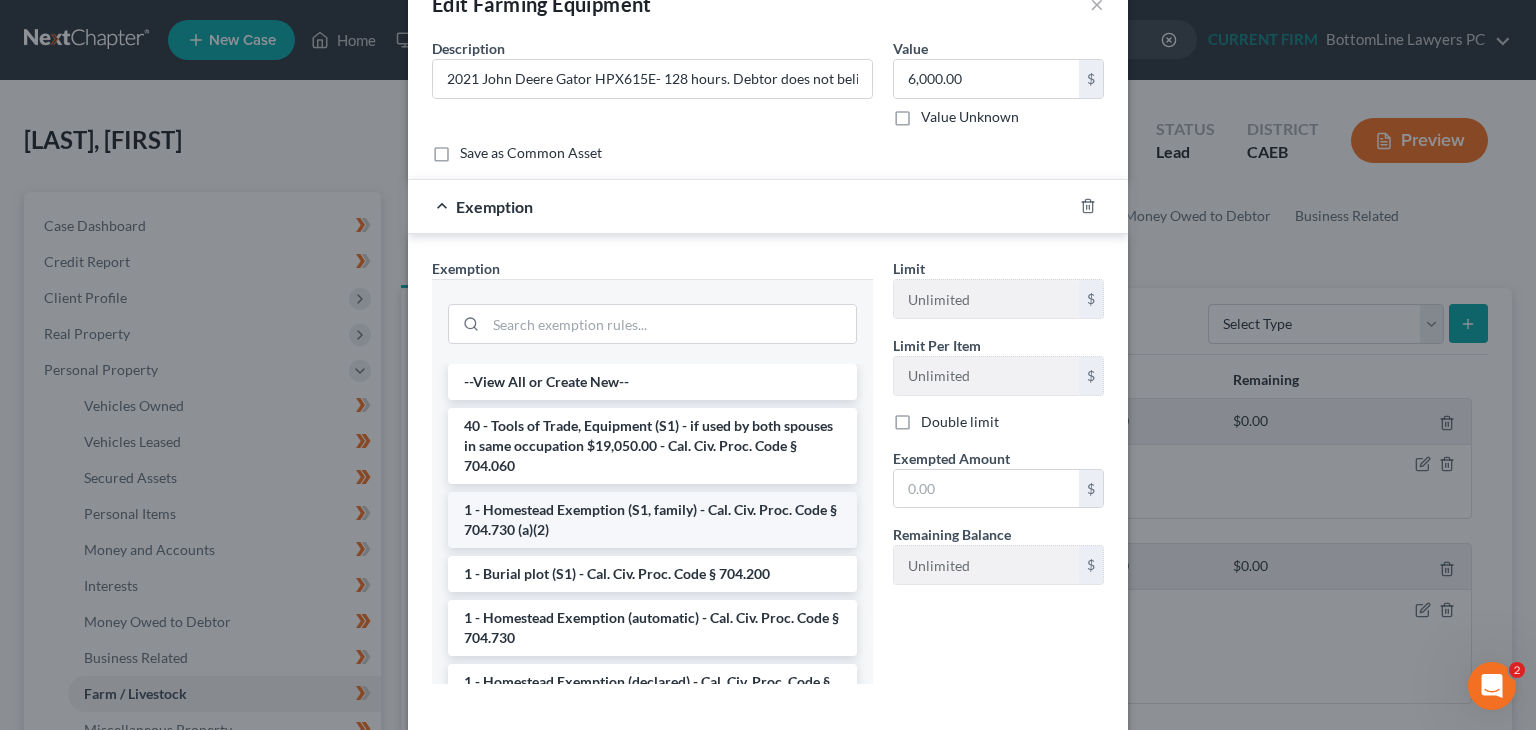 scroll, scrollTop: 100, scrollLeft: 0, axis: vertical 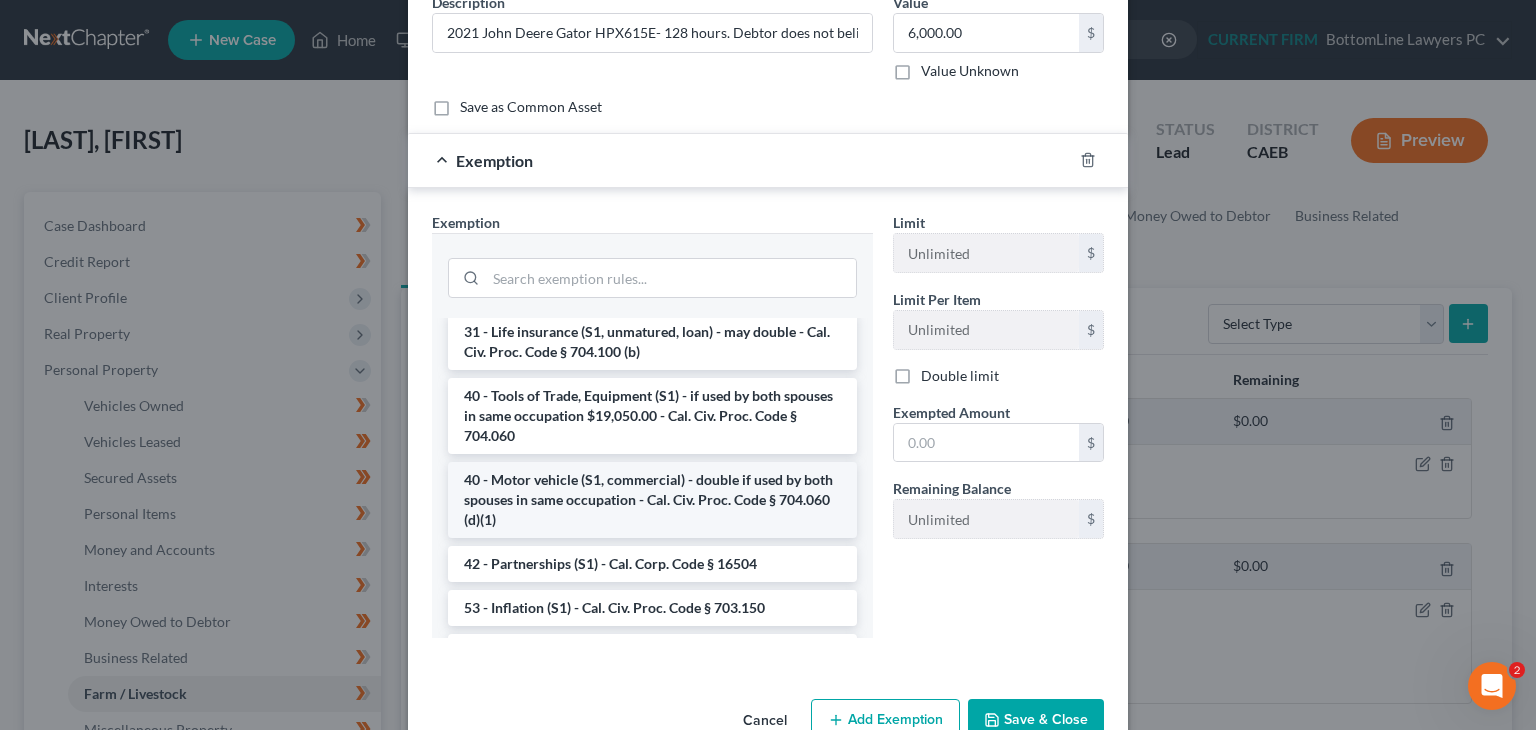 click on "40 - Motor vehicle (S1, commercial) - double if used by both spouses in same occupation  - Cal. Civ. Proc. Code § 704.060 (d)(1)" at bounding box center (652, 500) 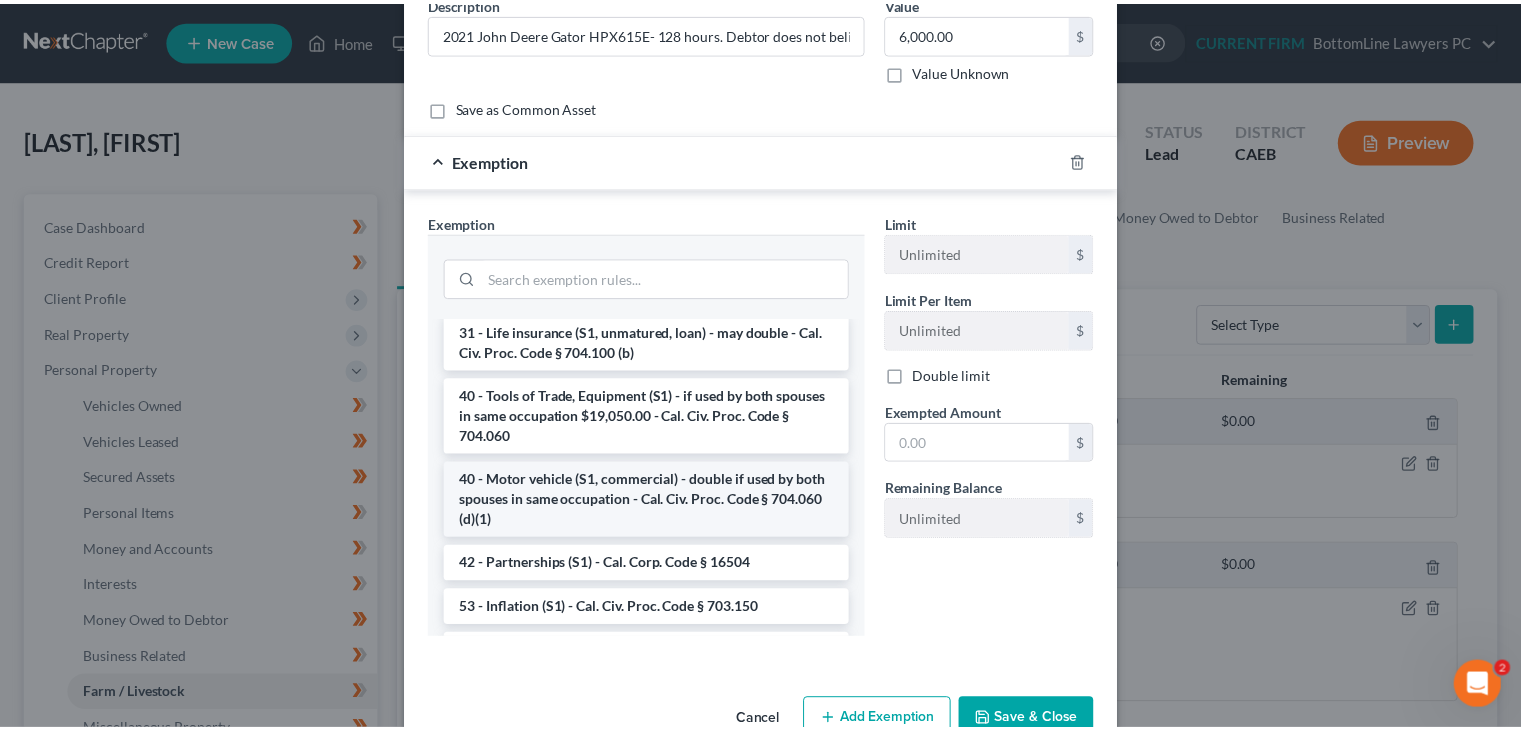 scroll, scrollTop: 52, scrollLeft: 0, axis: vertical 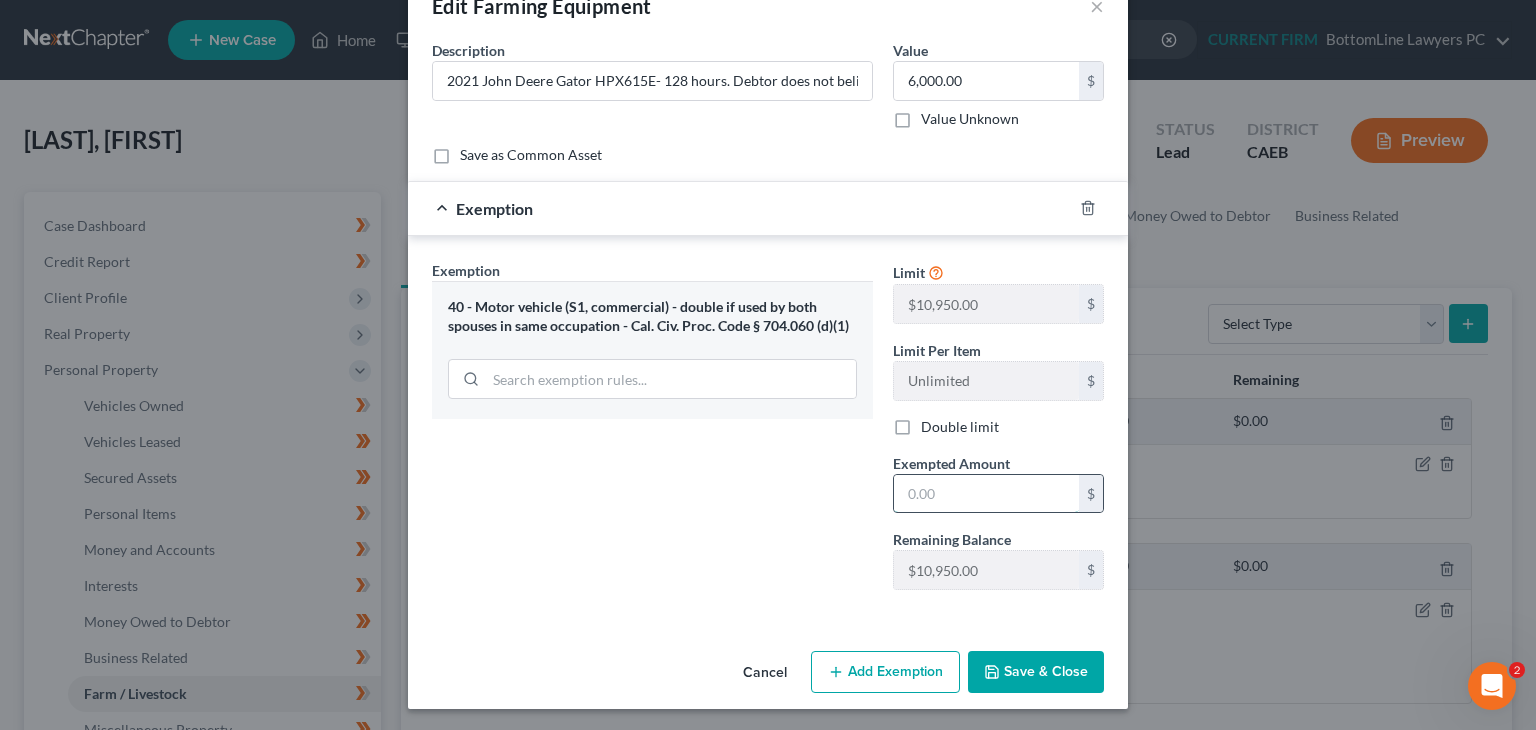click at bounding box center (986, 494) 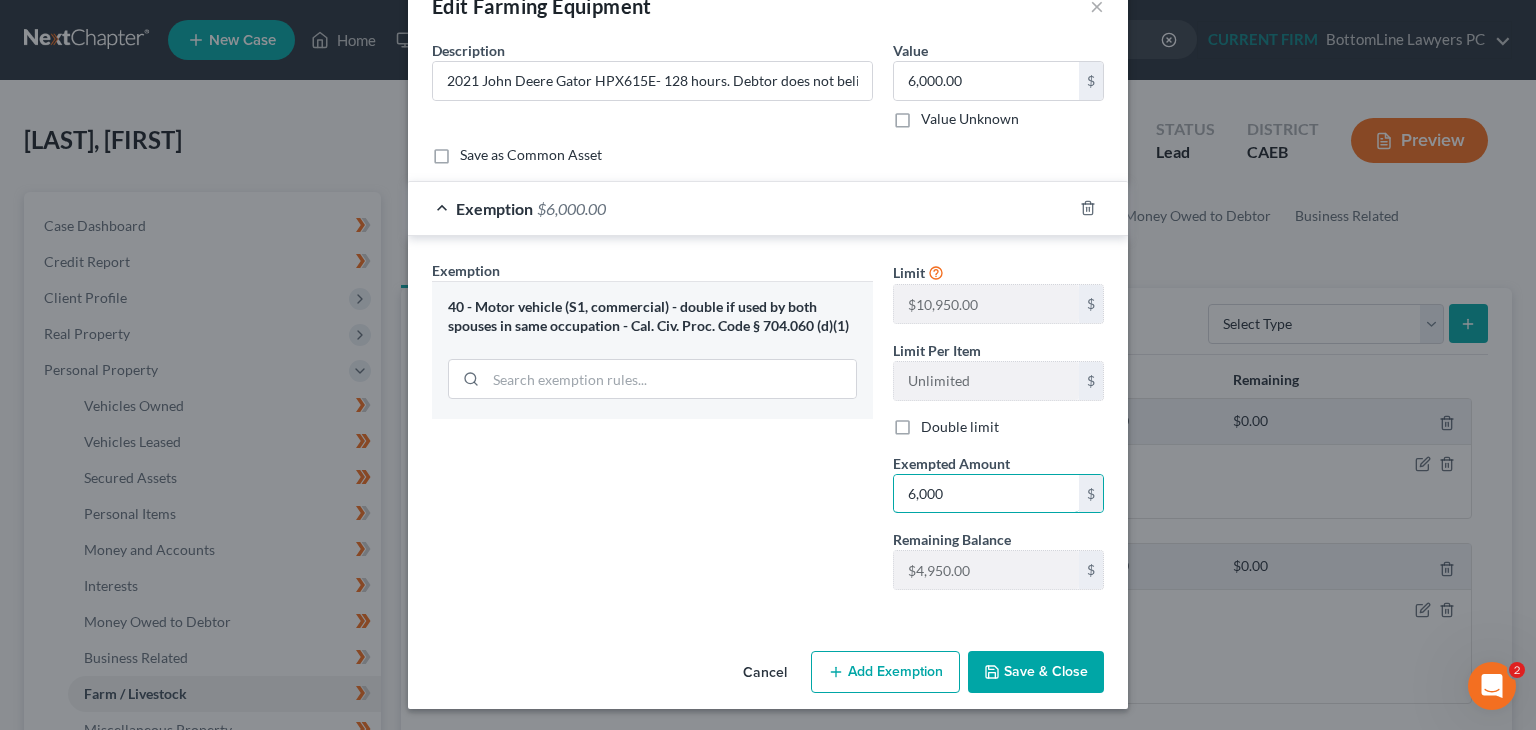 type on "6,000" 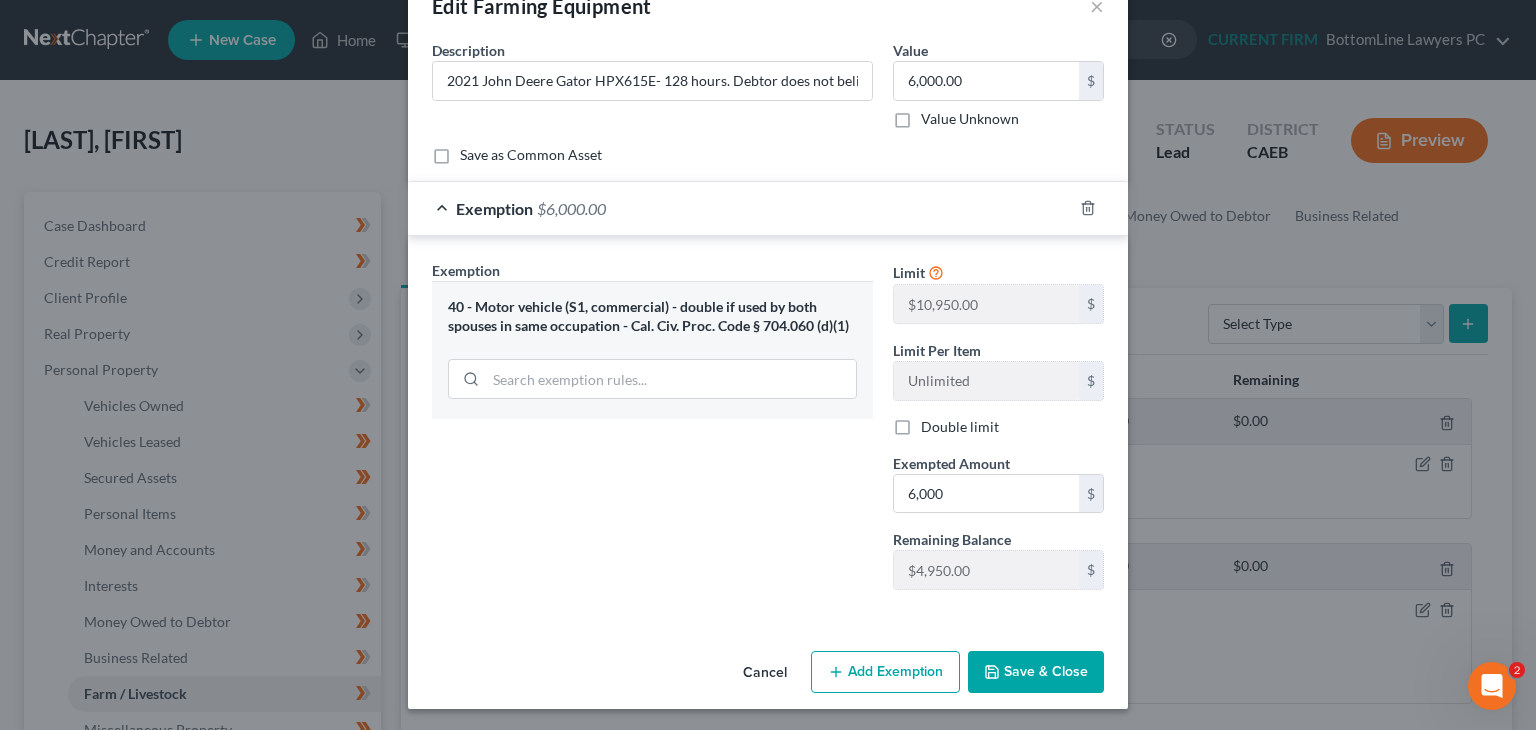 click on "Save & Close" at bounding box center [1036, 672] 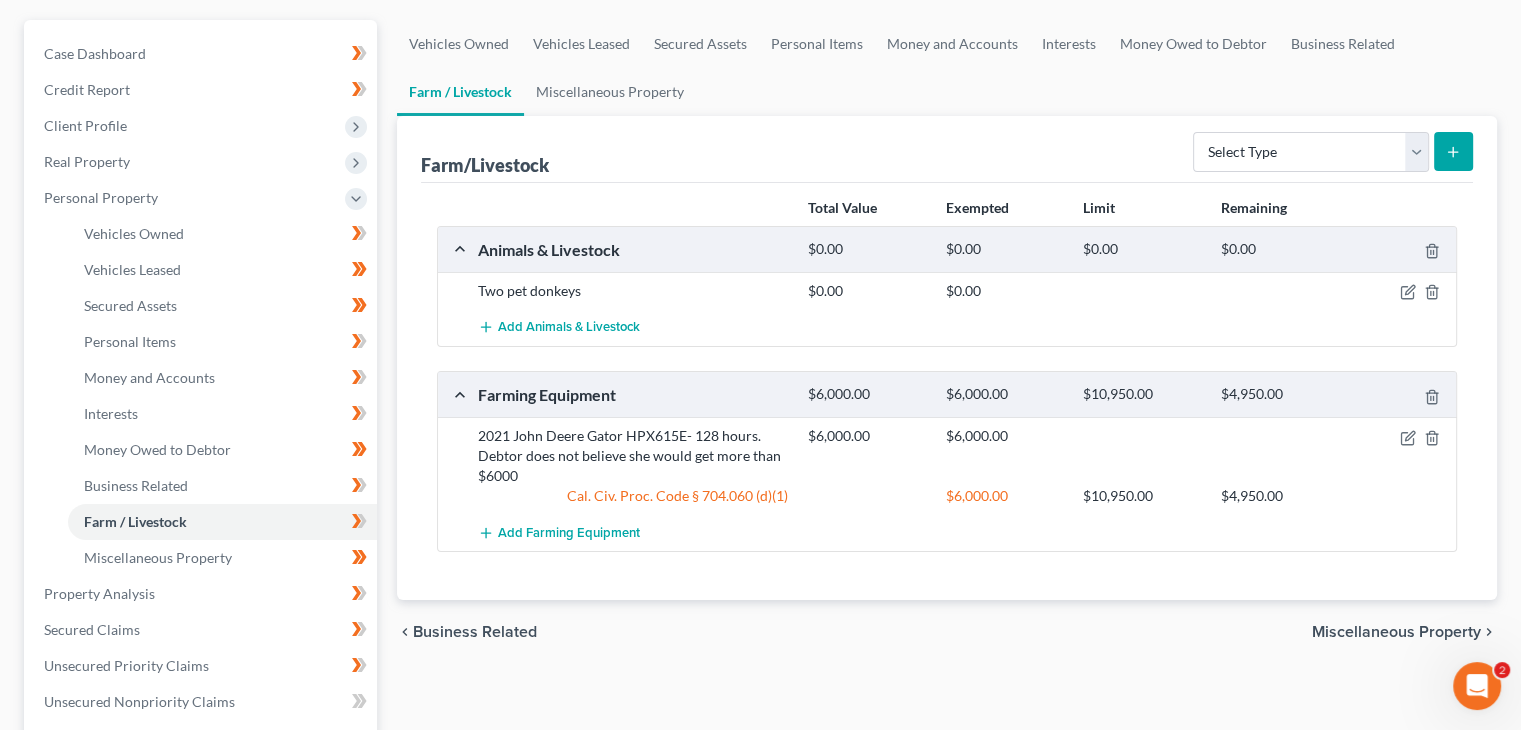 scroll, scrollTop: 200, scrollLeft: 0, axis: vertical 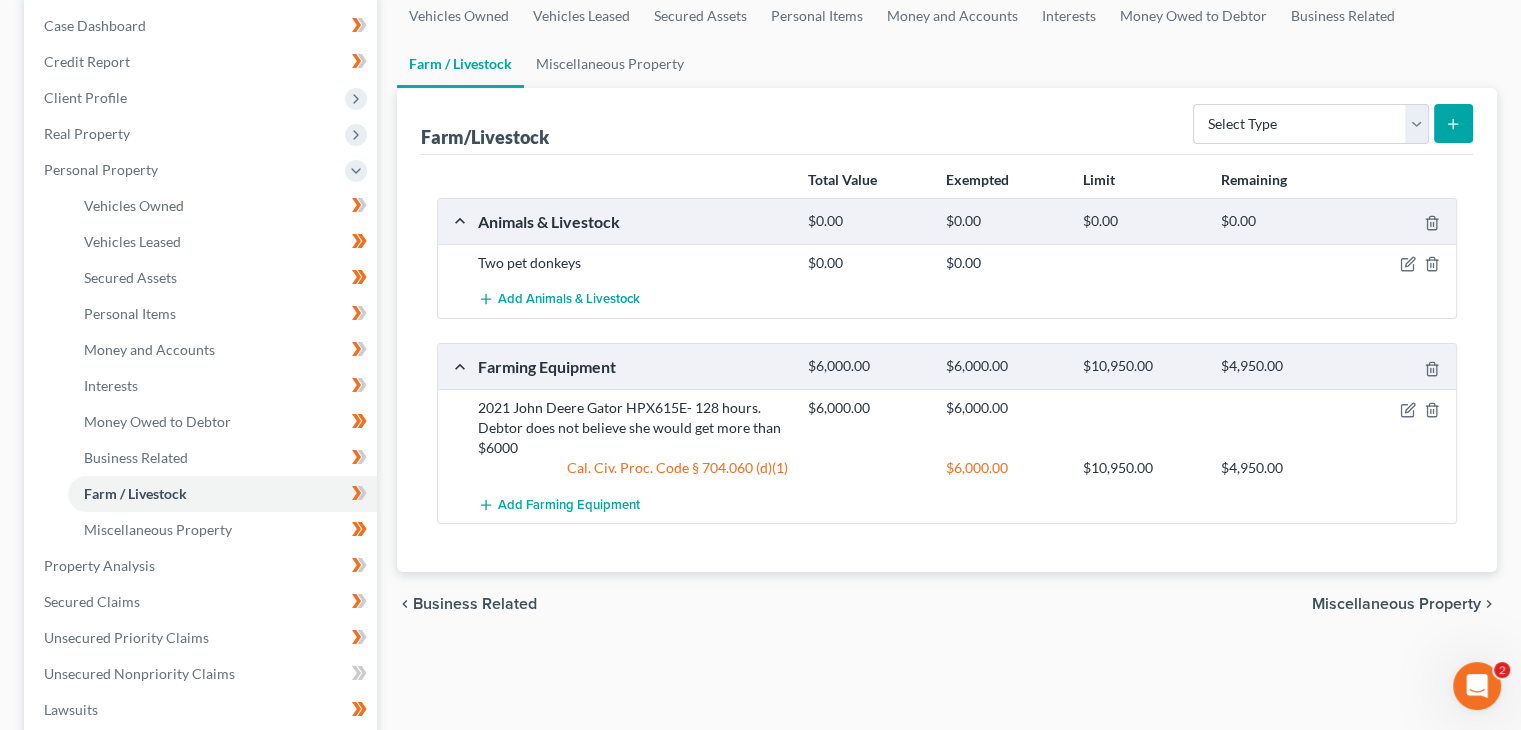 click on "Business Related" at bounding box center (475, 604) 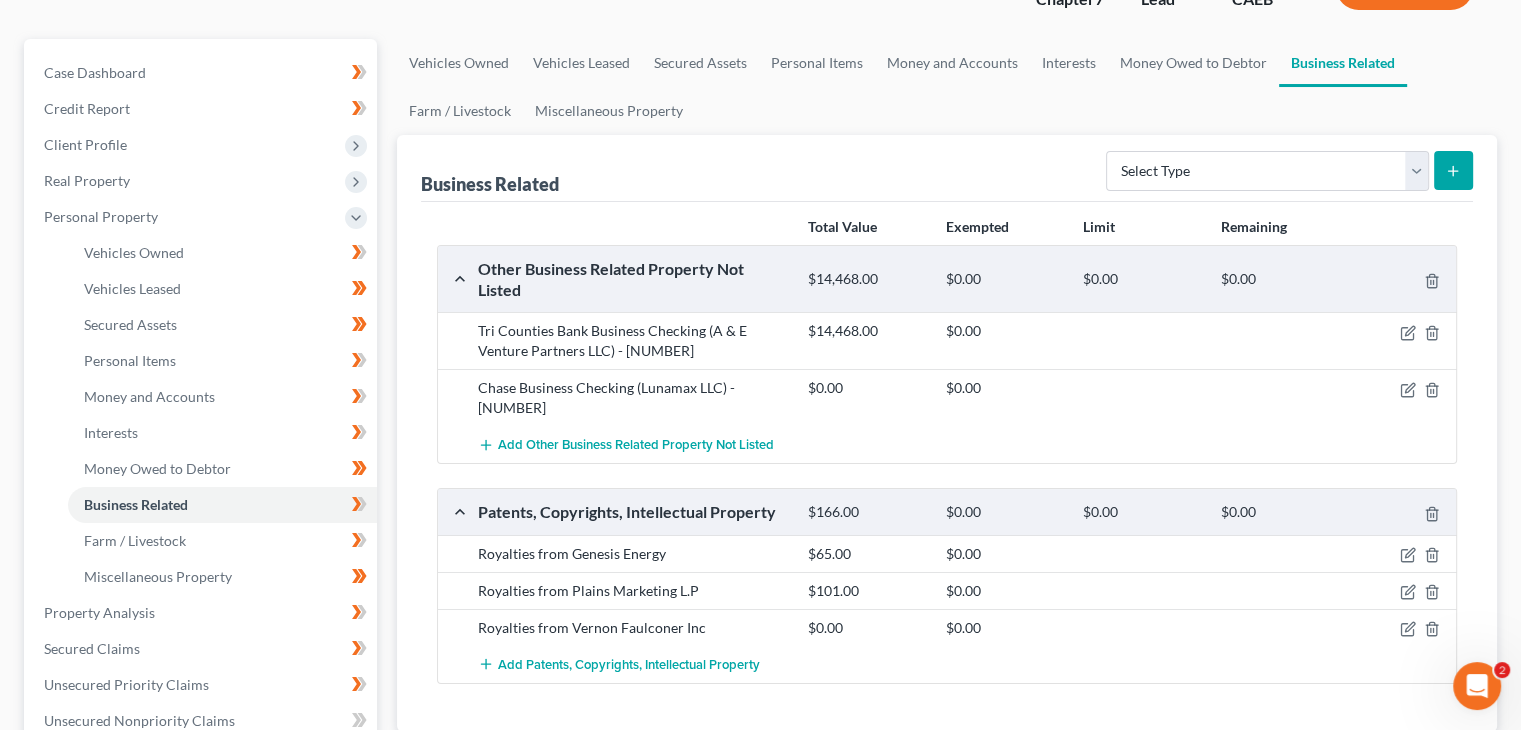 scroll, scrollTop: 200, scrollLeft: 0, axis: vertical 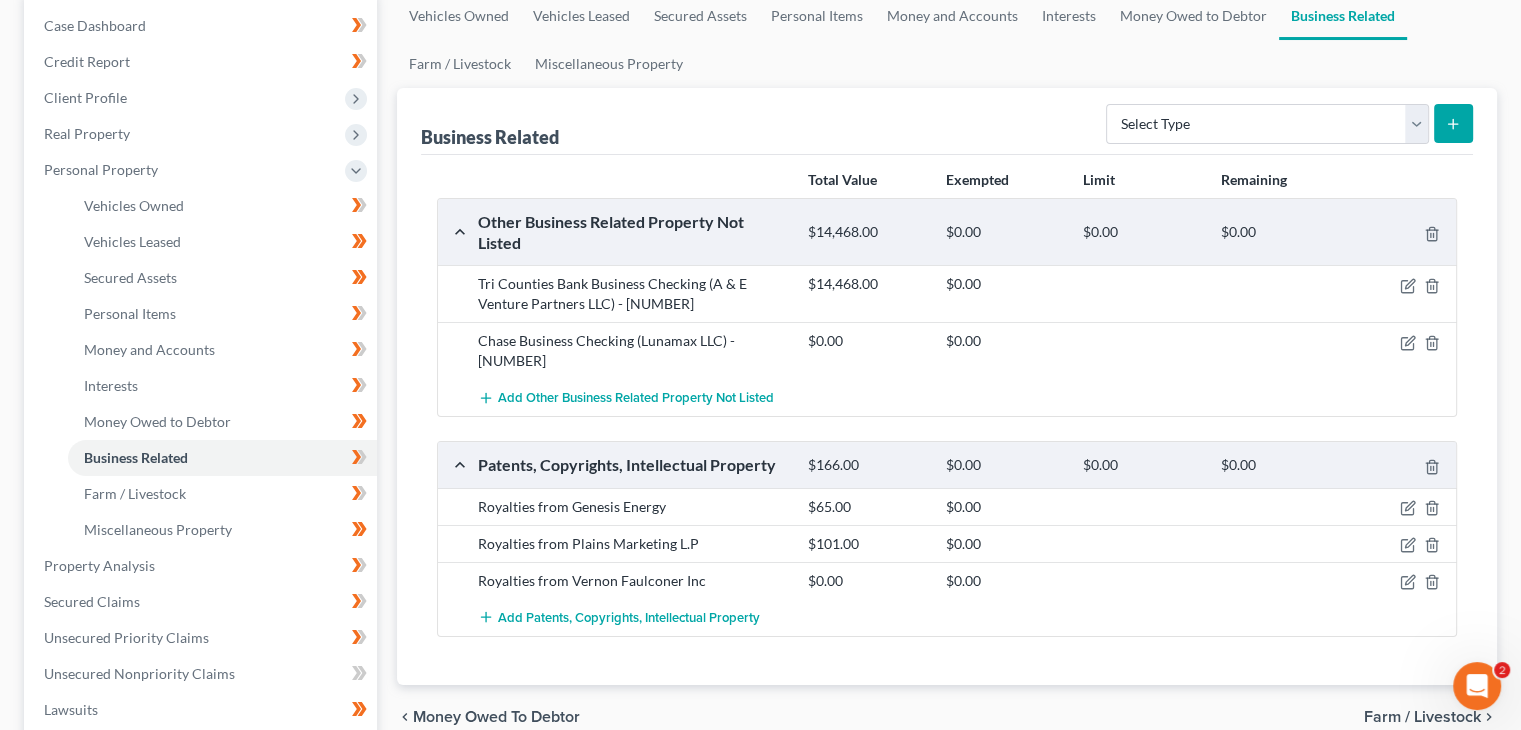 click on "Money Owed to Debtor" at bounding box center [496, 717] 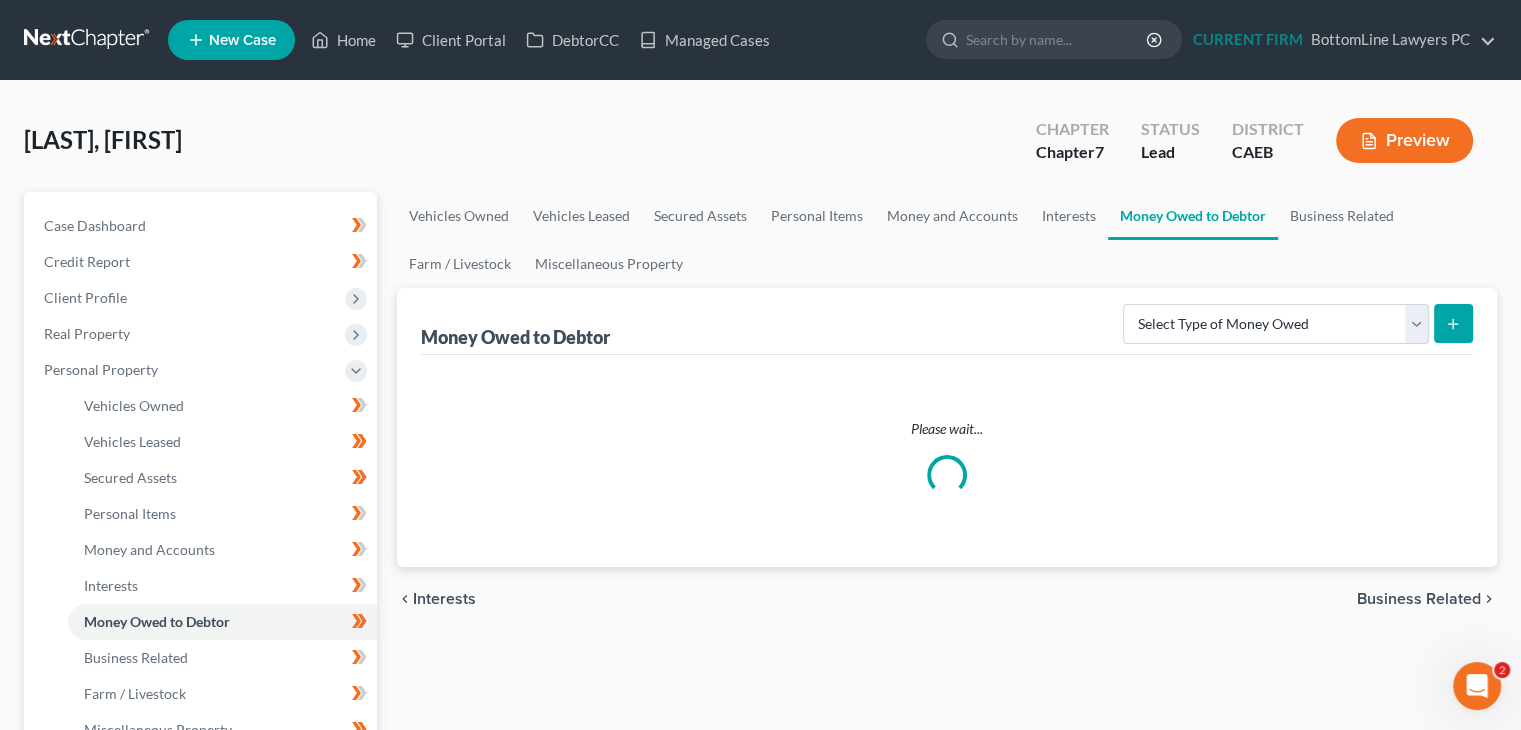 scroll, scrollTop: 0, scrollLeft: 0, axis: both 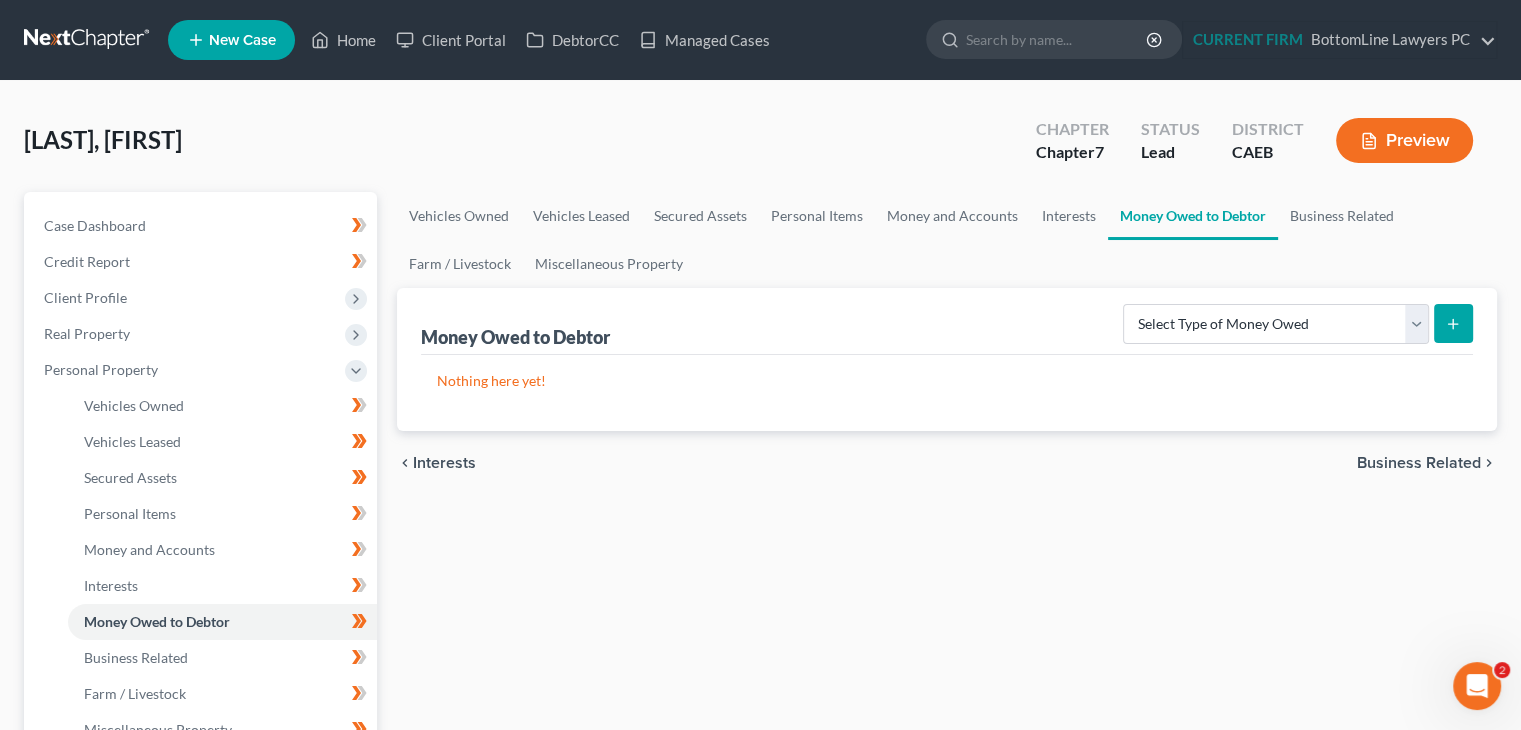 click on "Interests" at bounding box center (444, 463) 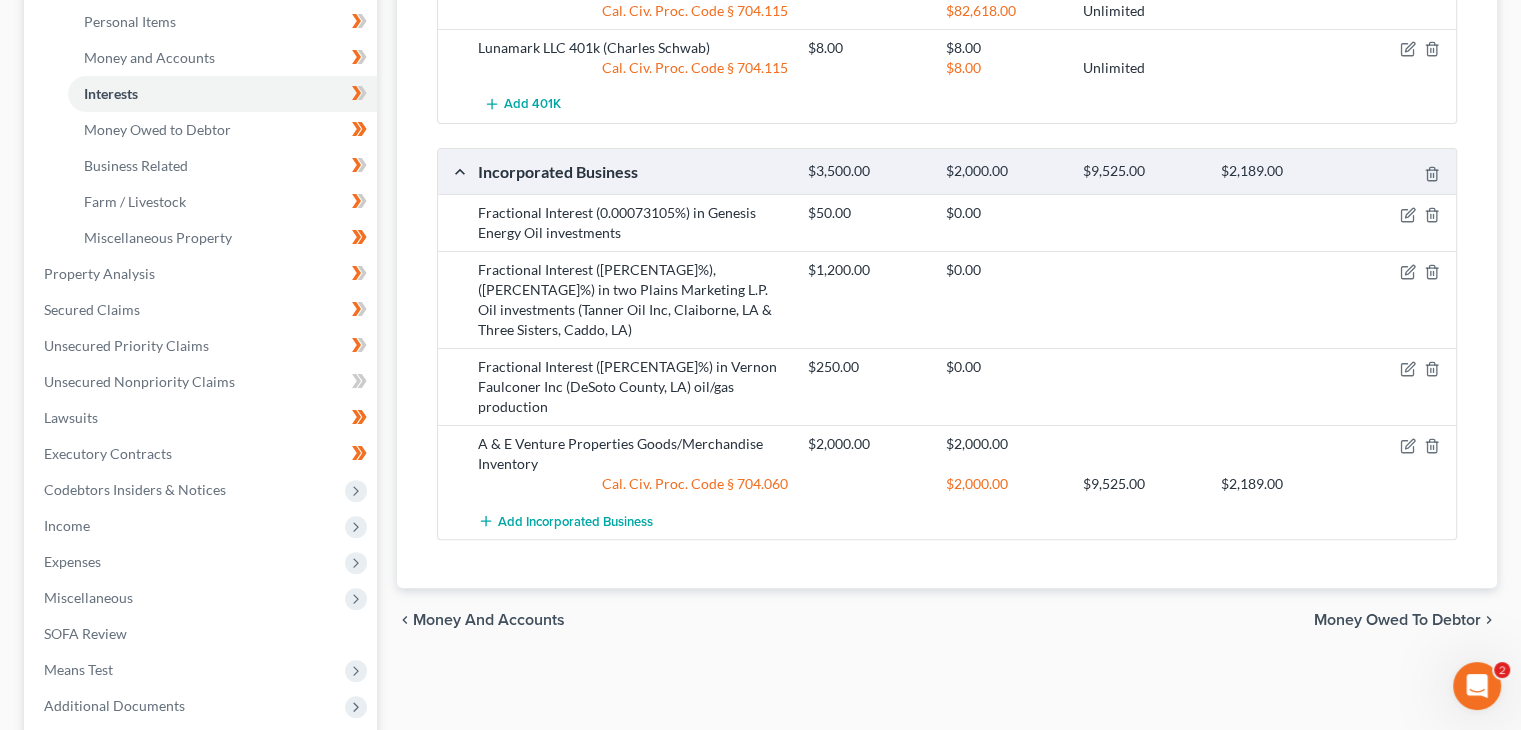 scroll, scrollTop: 500, scrollLeft: 0, axis: vertical 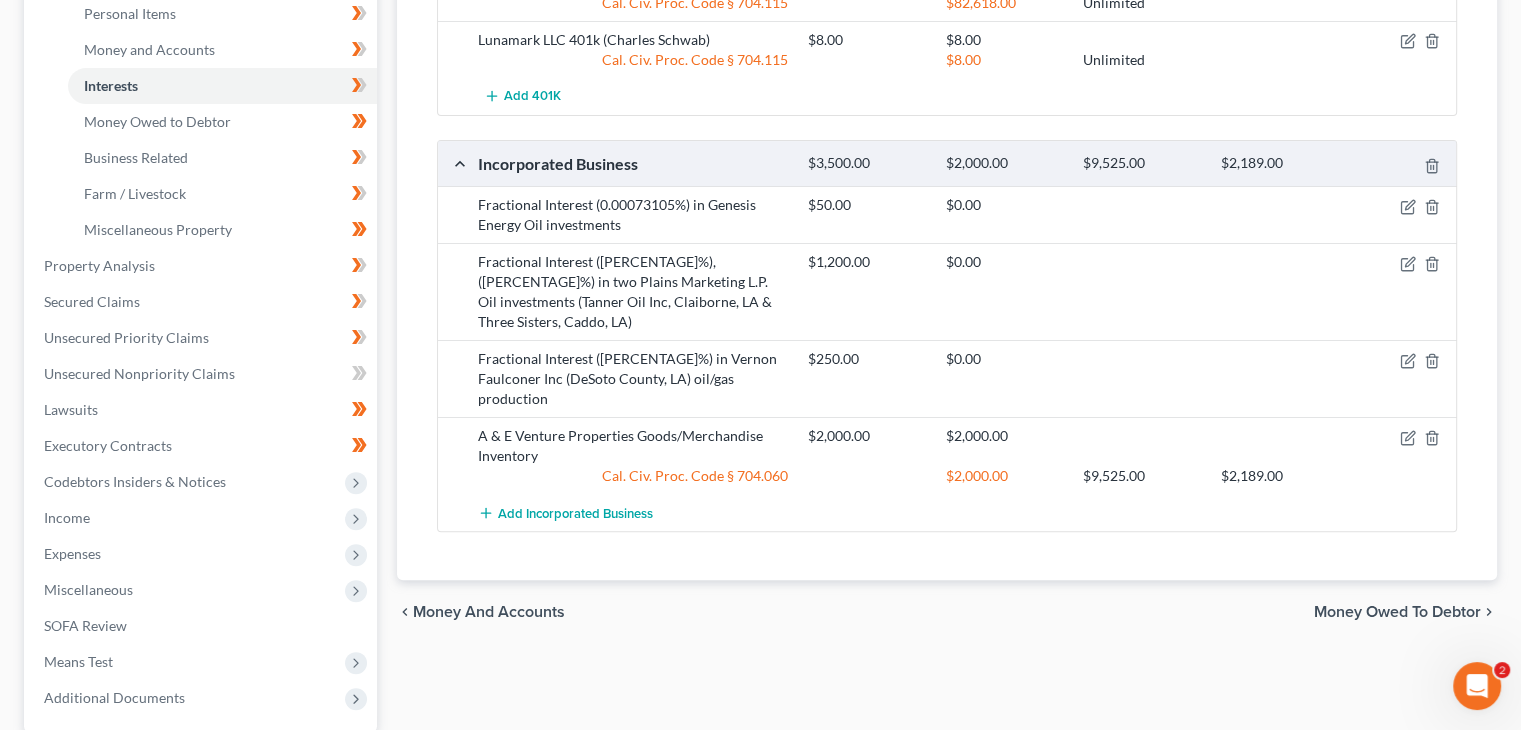 click on "Money and Accounts" at bounding box center [489, 612] 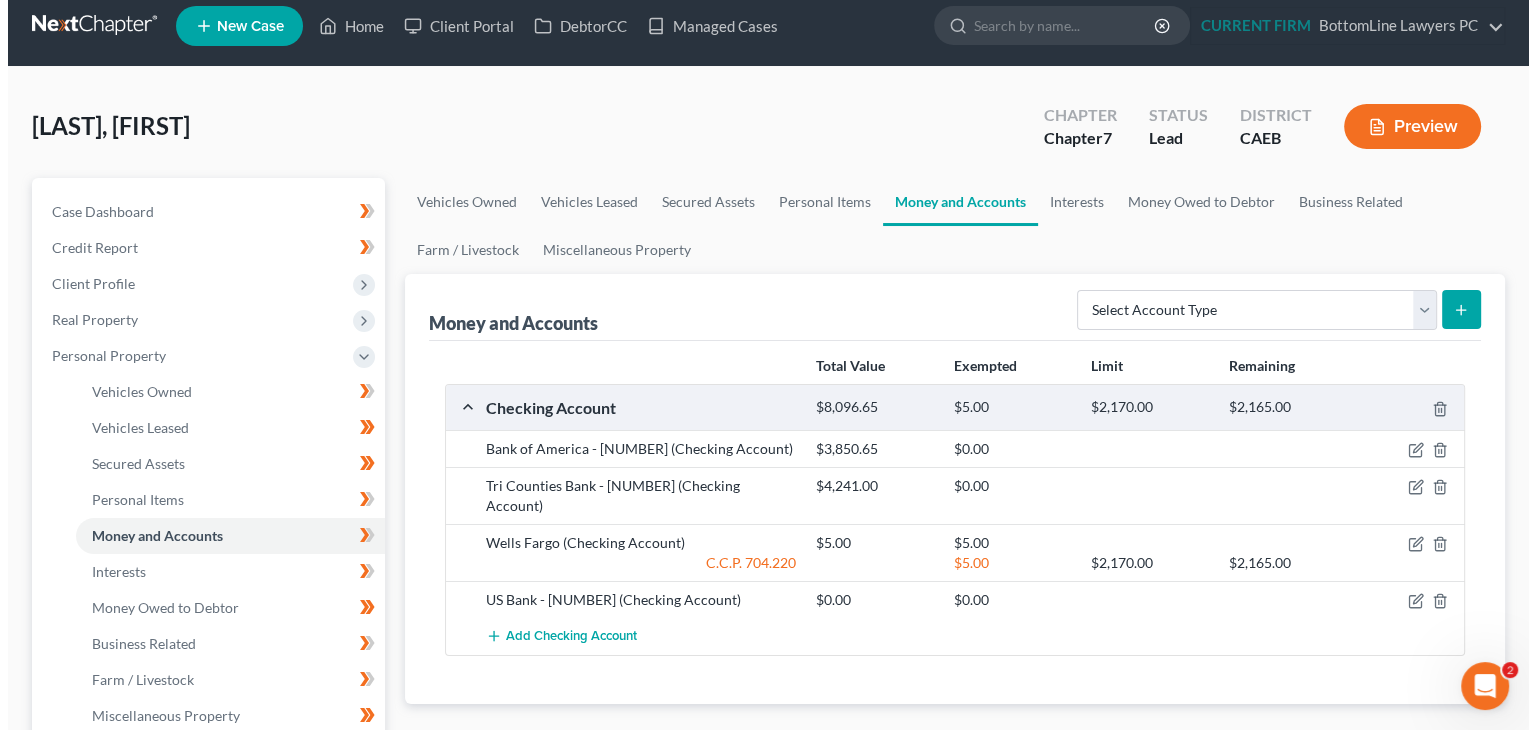 scroll, scrollTop: 0, scrollLeft: 0, axis: both 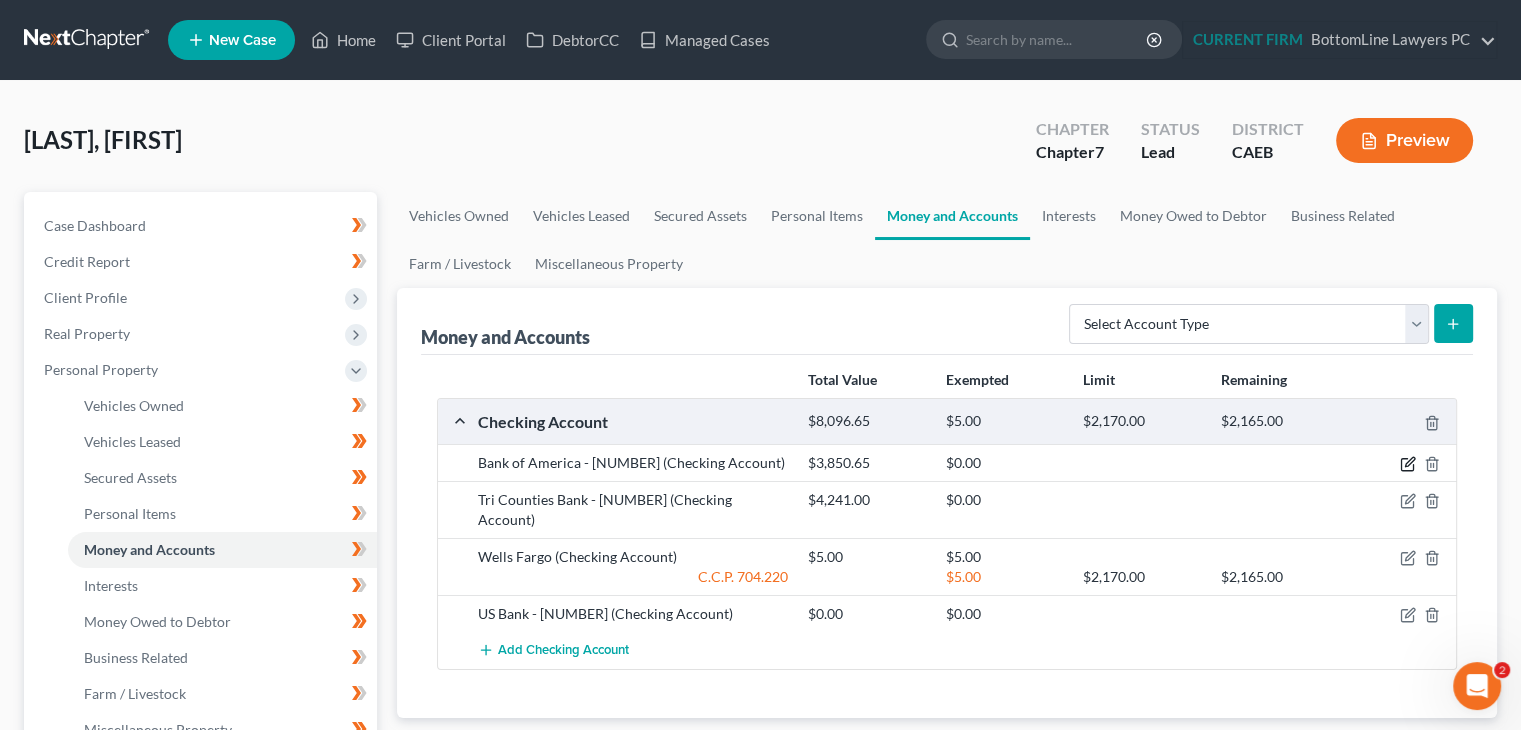 click 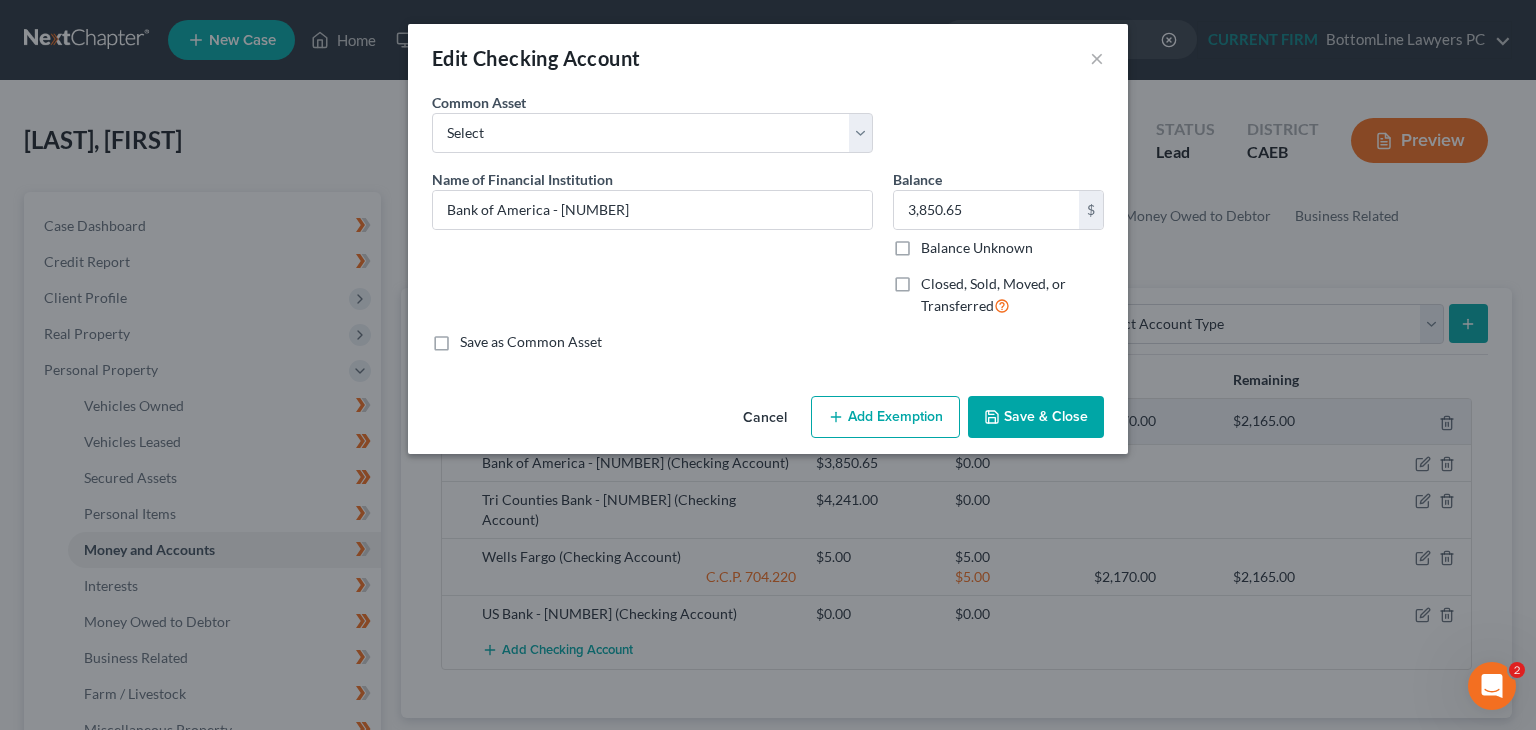 click on "Add Exemption" at bounding box center (885, 417) 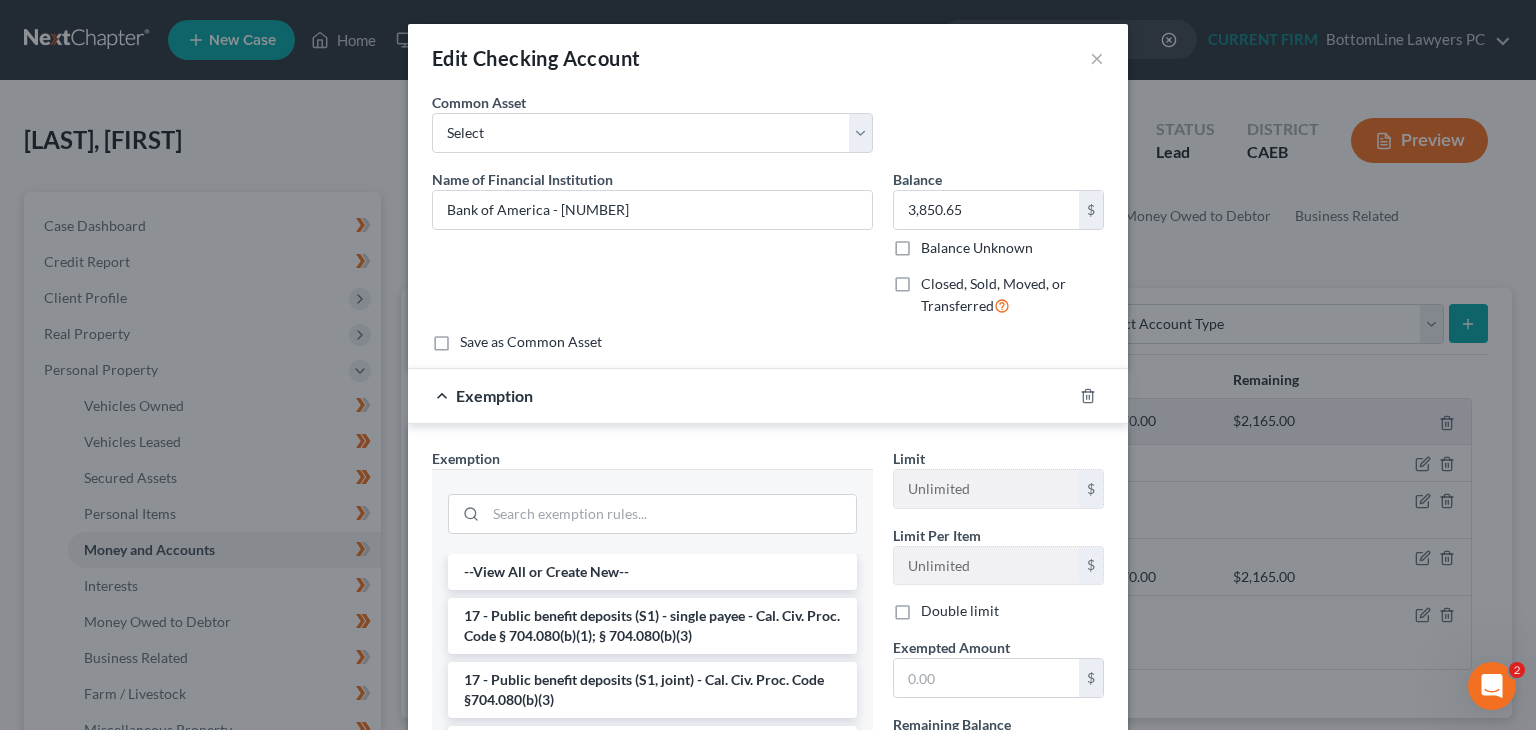 click at bounding box center [652, 511] 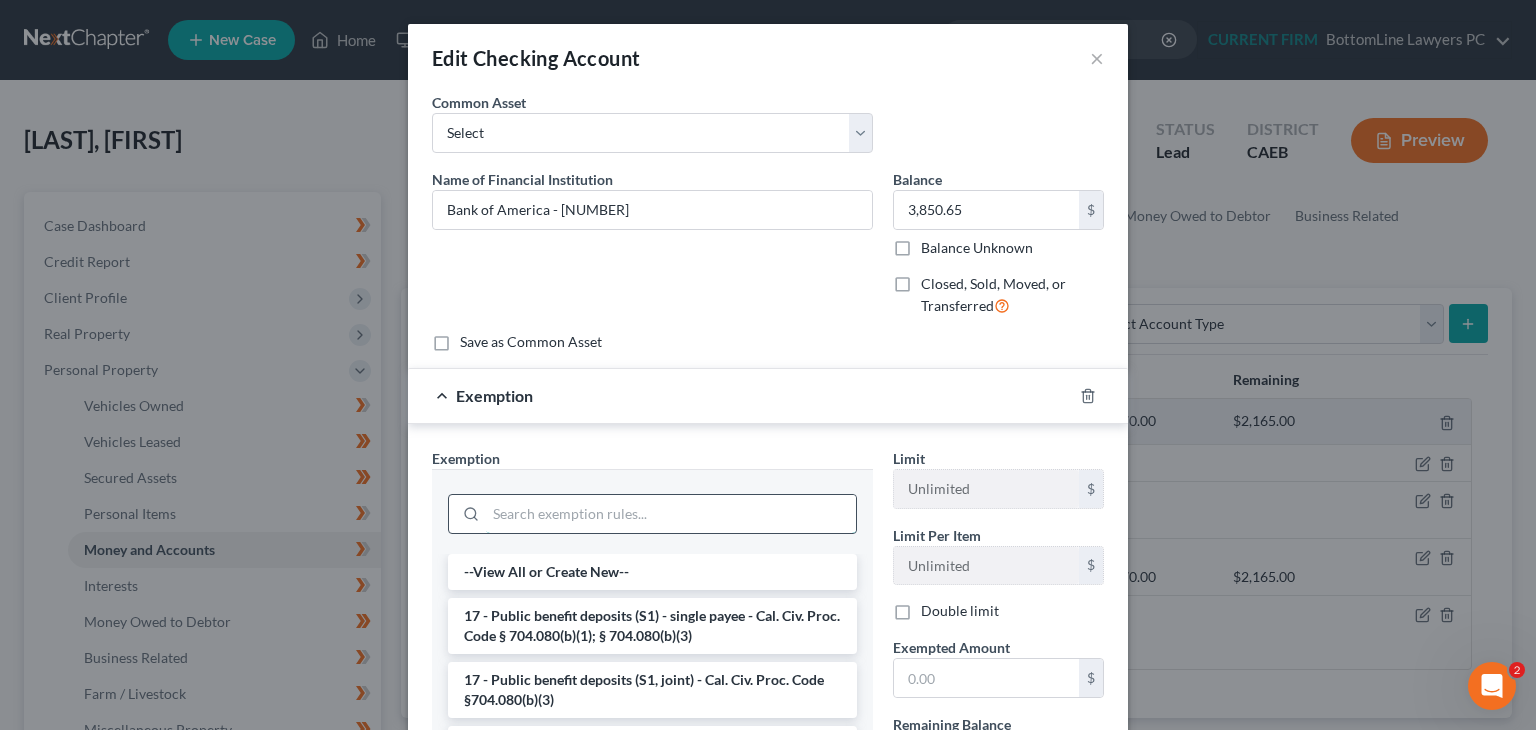 click at bounding box center [671, 514] 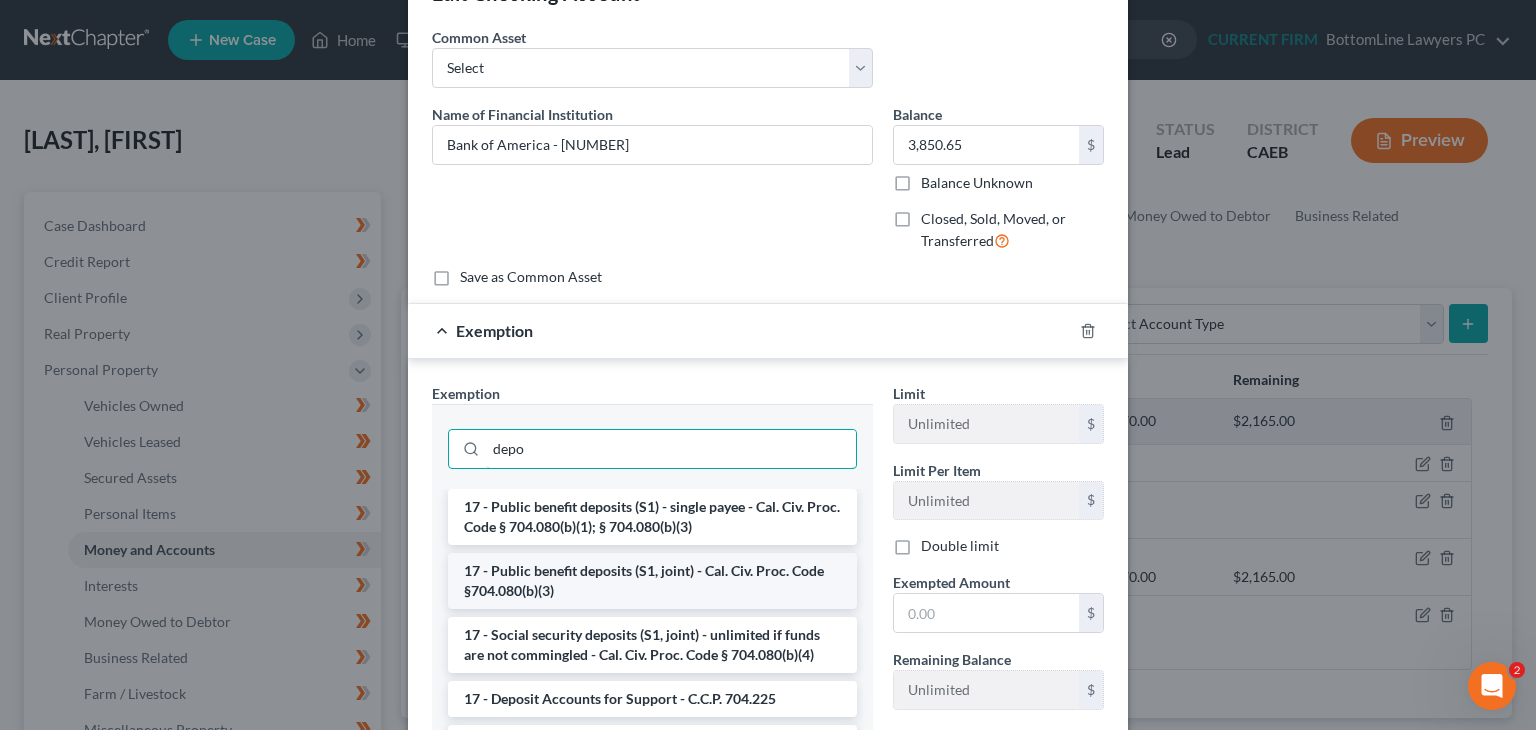 scroll, scrollTop: 100, scrollLeft: 0, axis: vertical 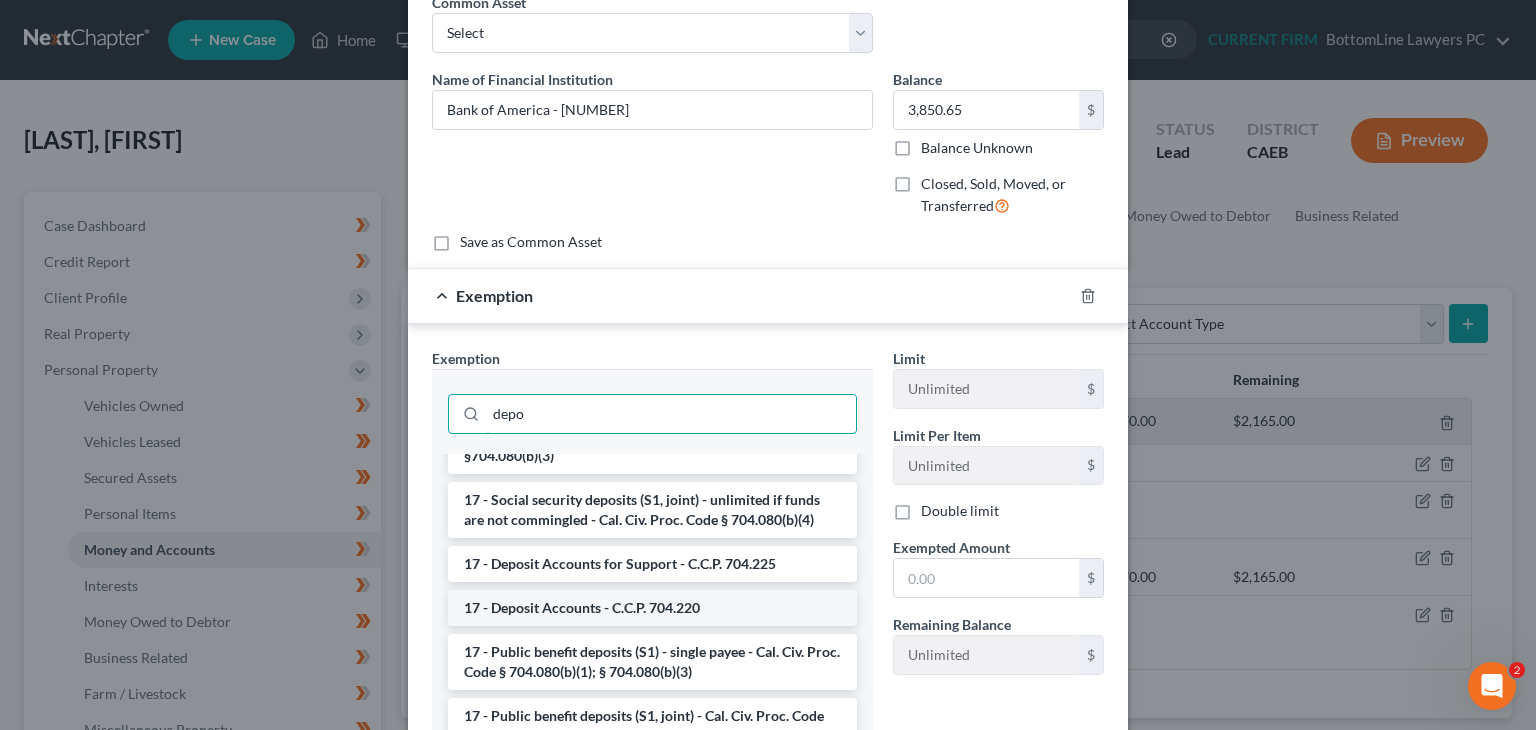 type on "depo" 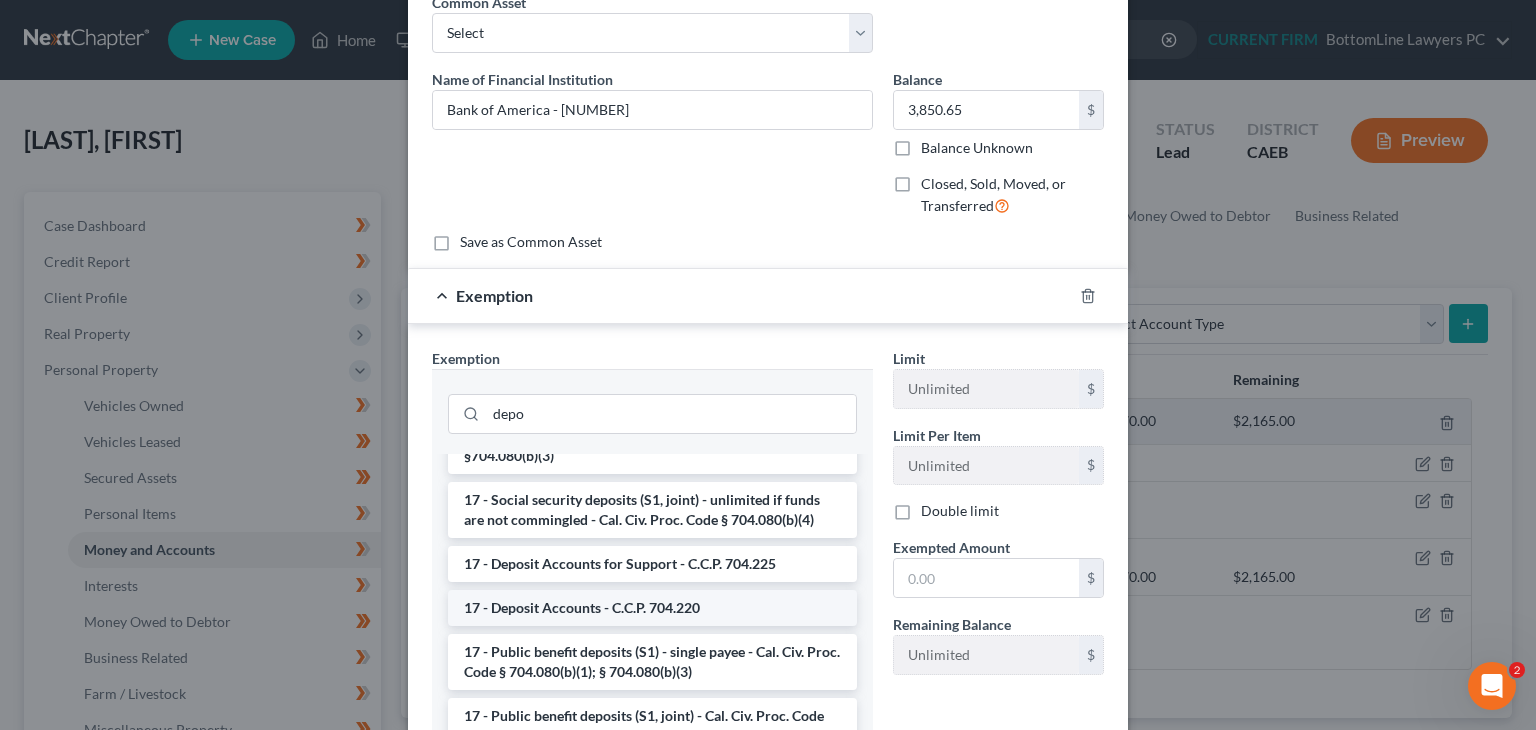 click on "17 - Deposit Accounts - C.C.P. 704.220" at bounding box center (652, 608) 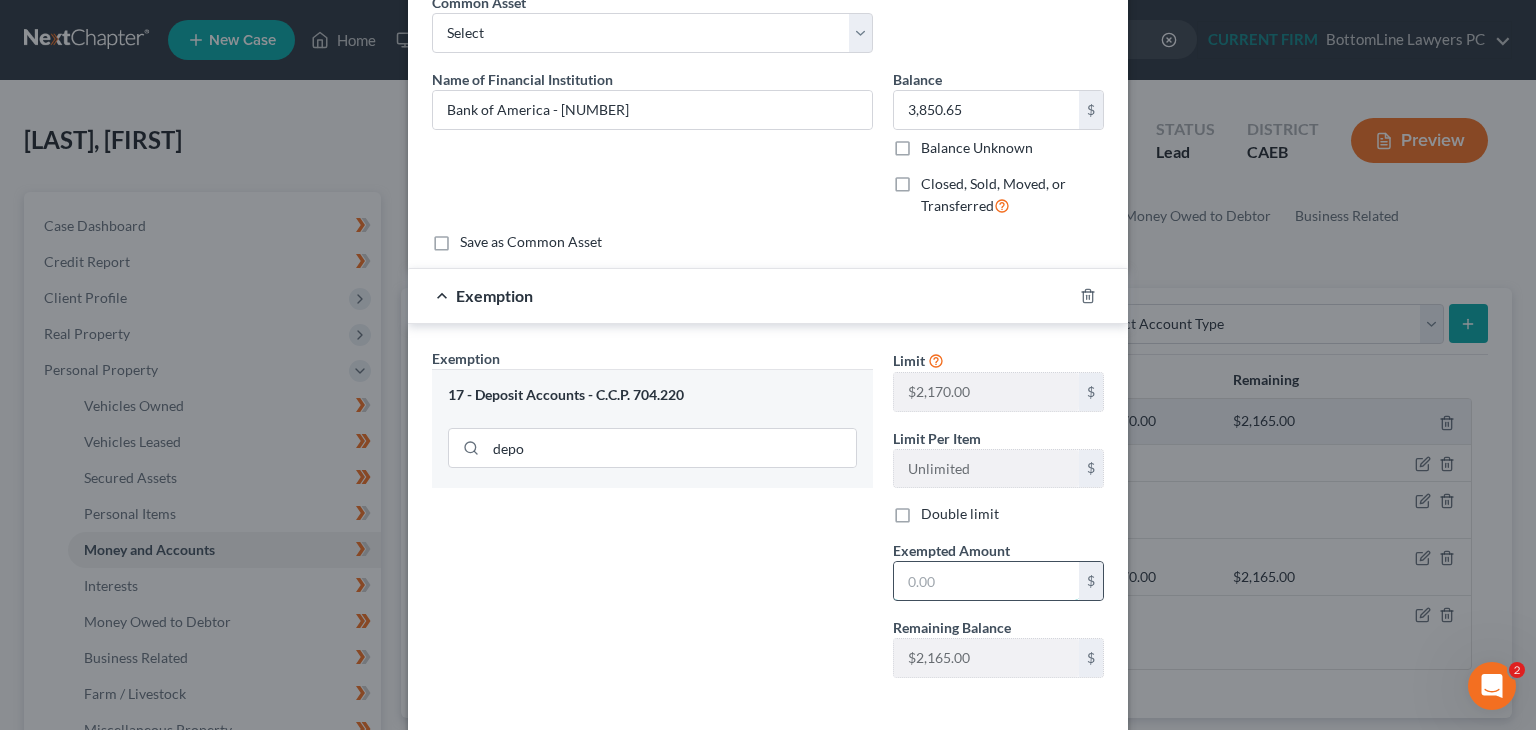 click at bounding box center [986, 581] 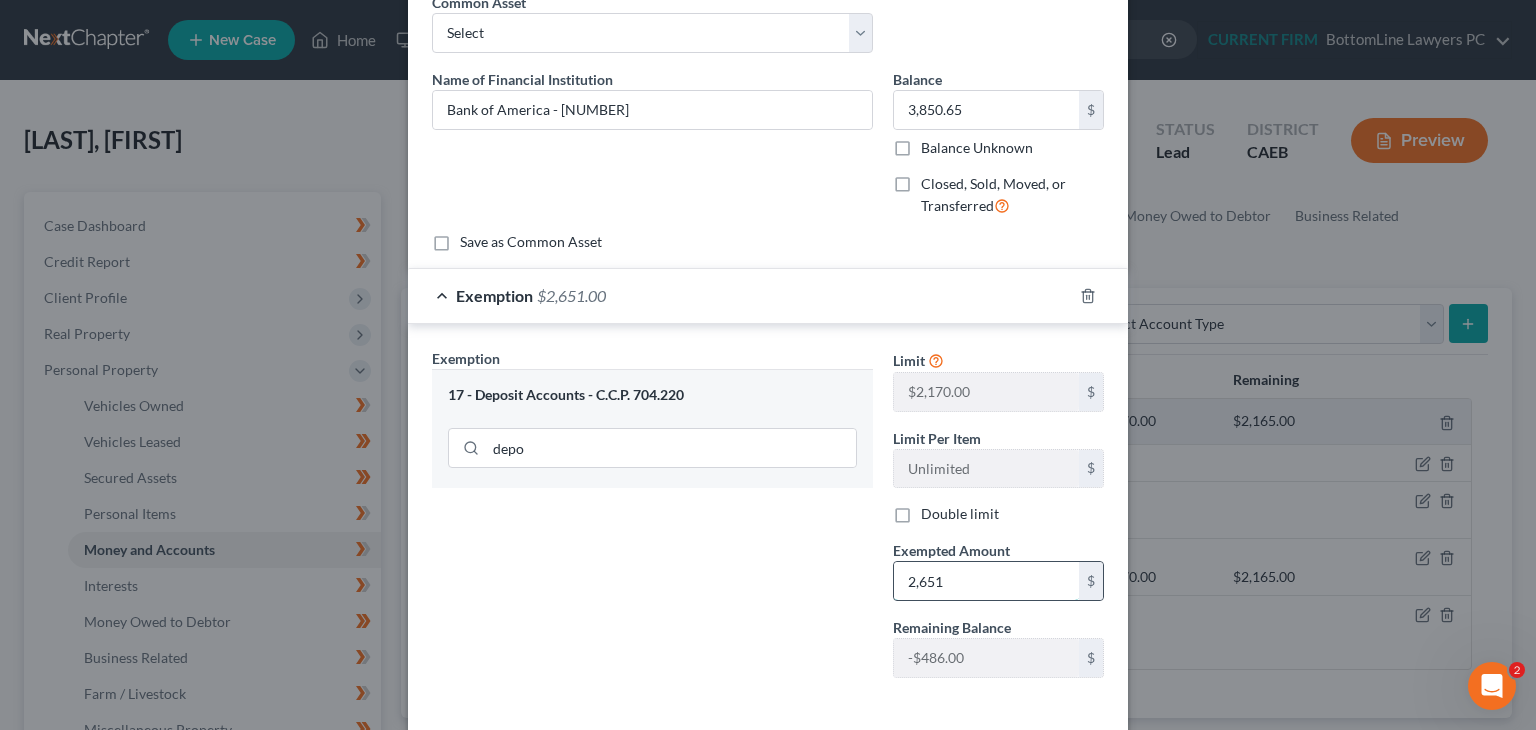 click on "2,651" at bounding box center [986, 581] 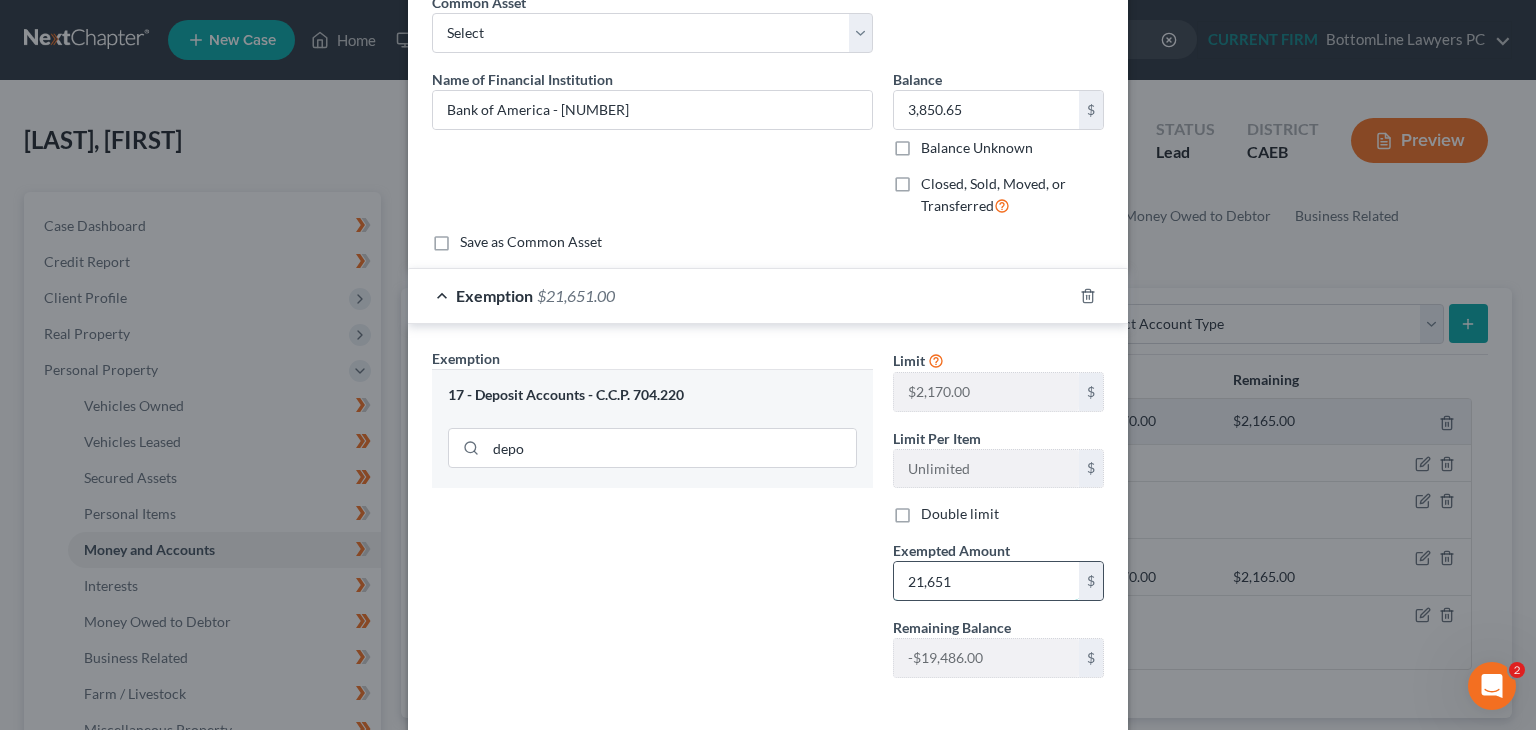 click on "21,651" at bounding box center [986, 581] 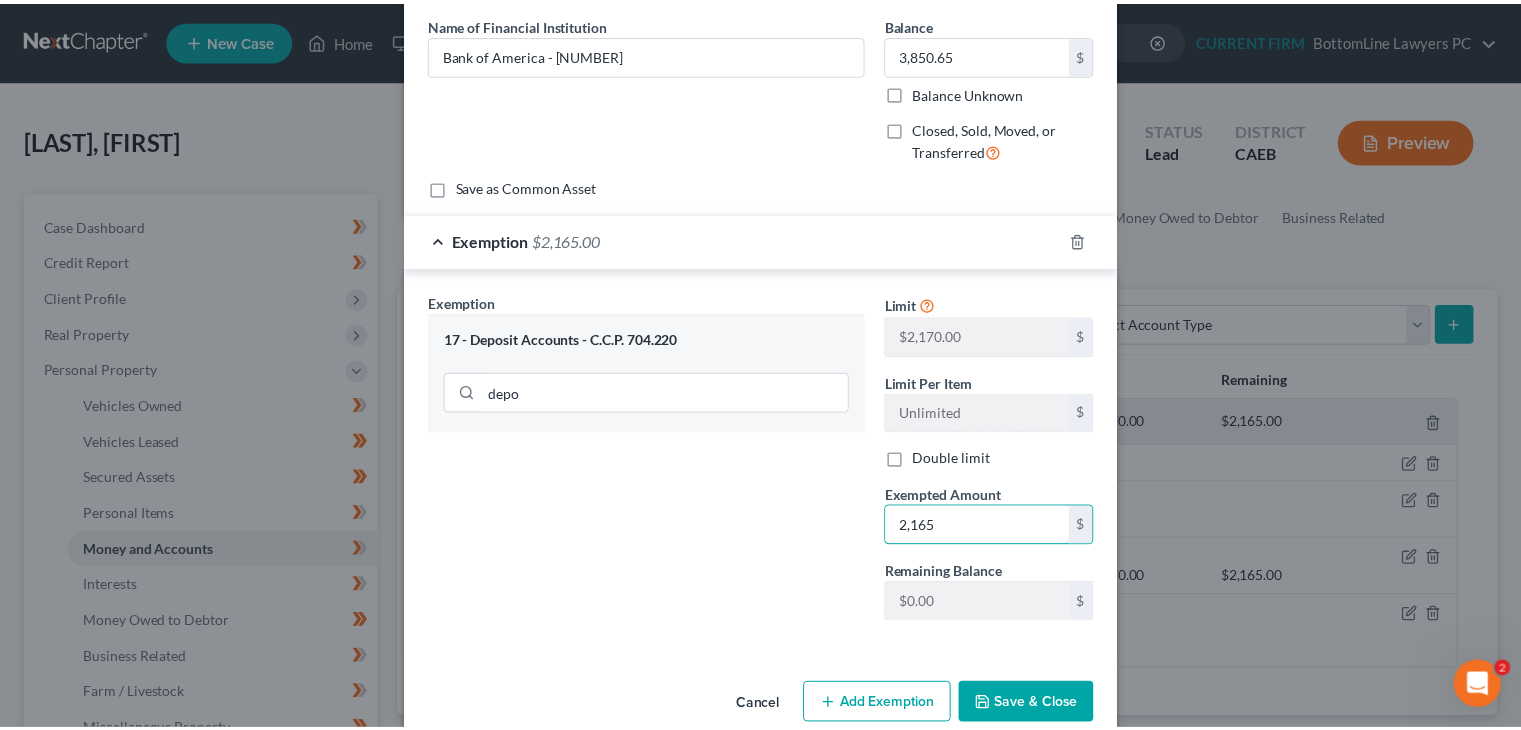 scroll, scrollTop: 188, scrollLeft: 0, axis: vertical 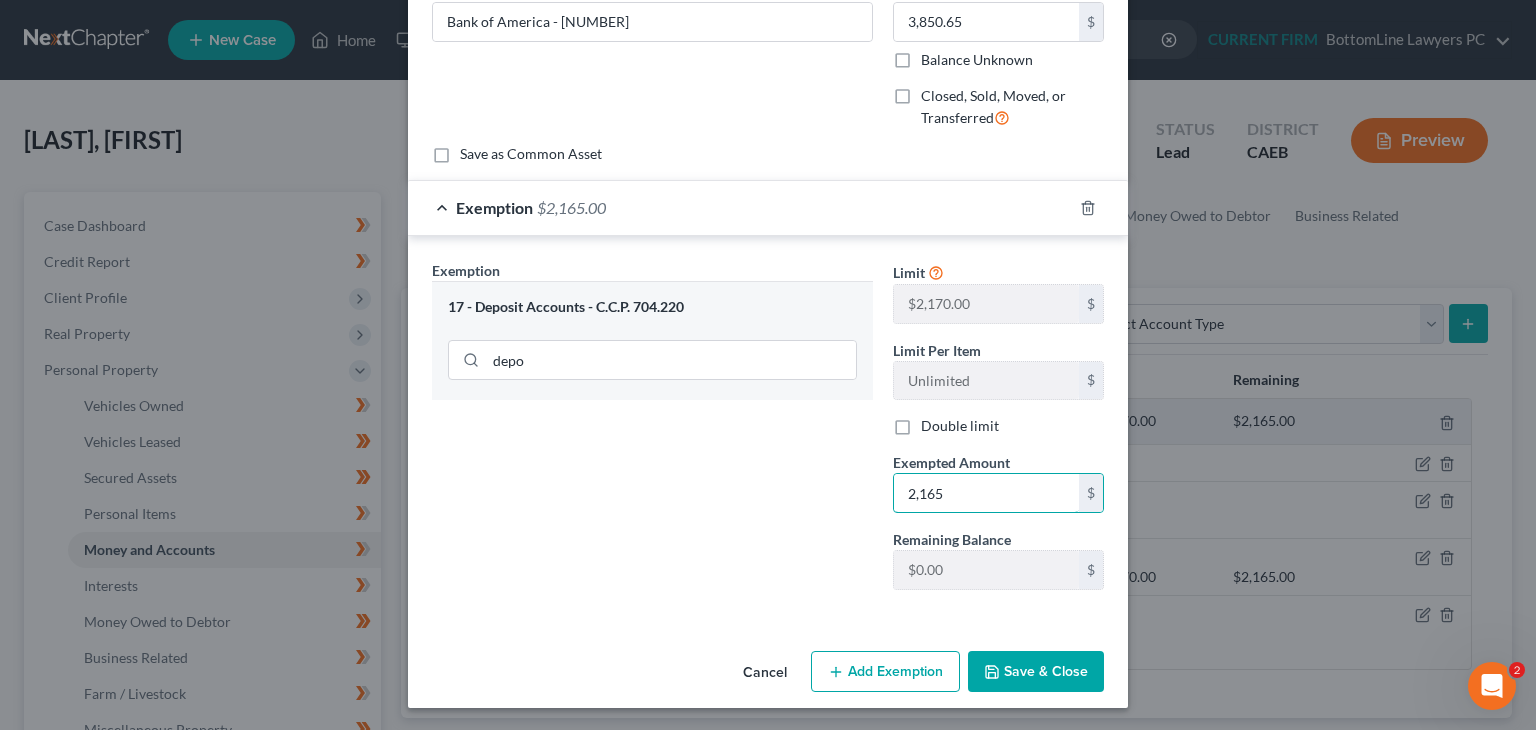 type on "2,165" 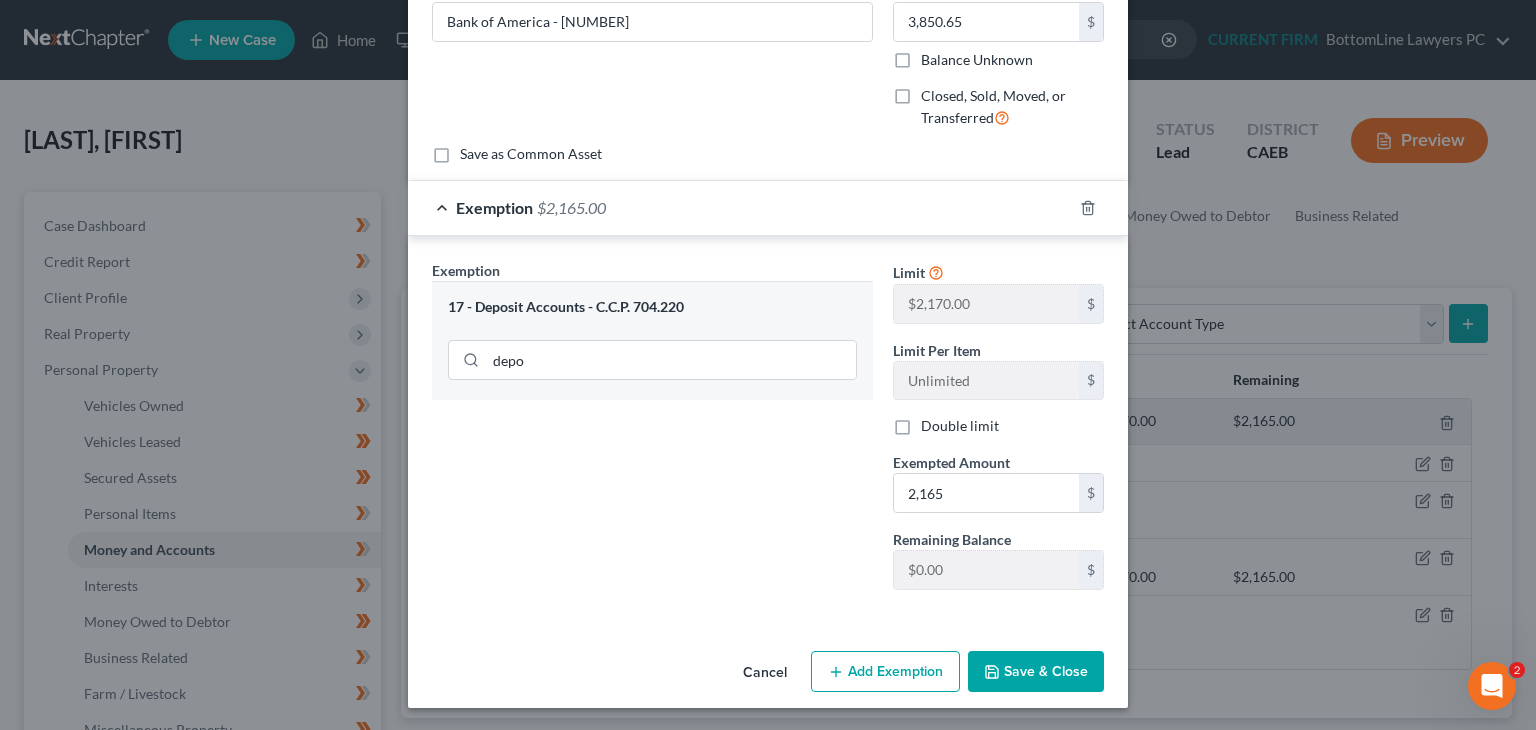 click on "Save & Close" at bounding box center (1036, 672) 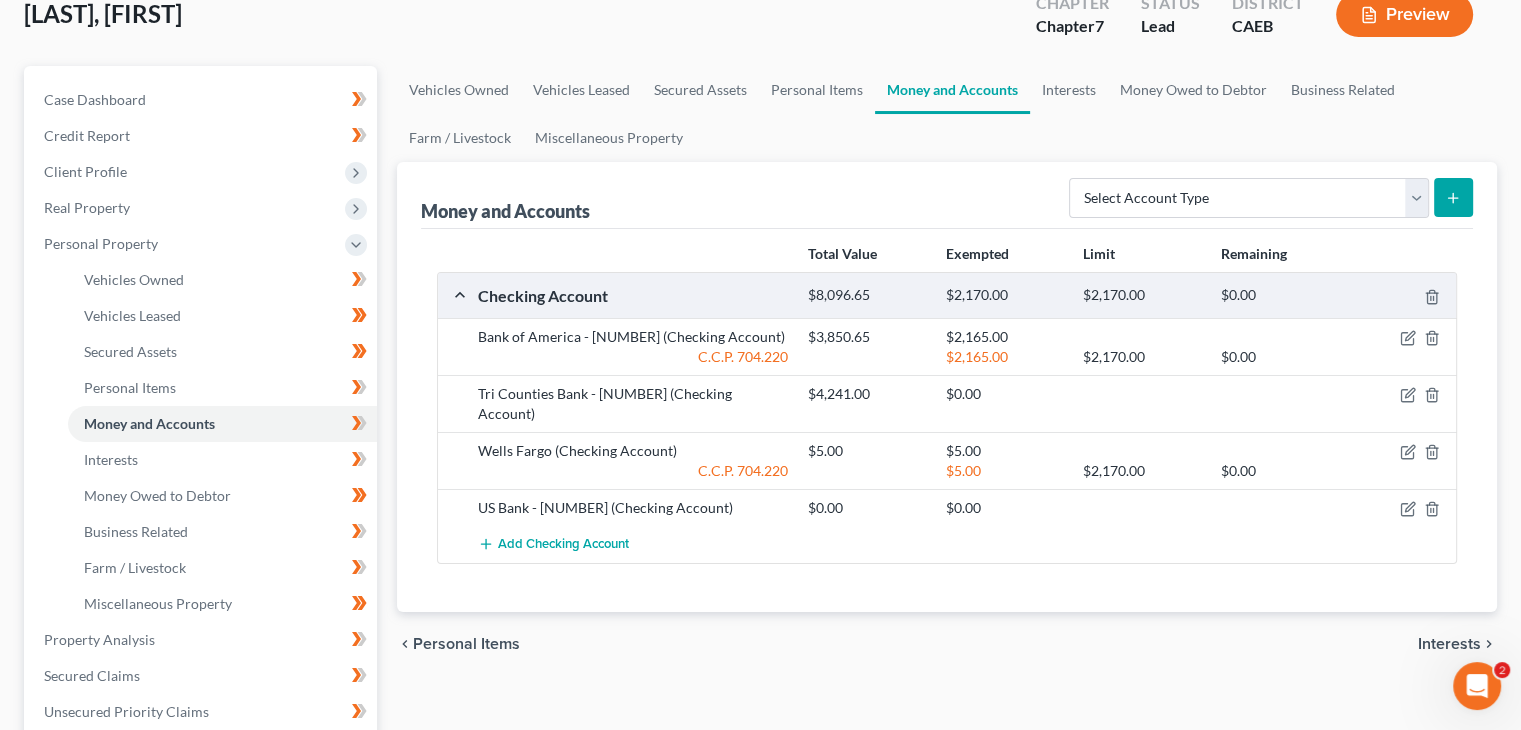 scroll, scrollTop: 0, scrollLeft: 0, axis: both 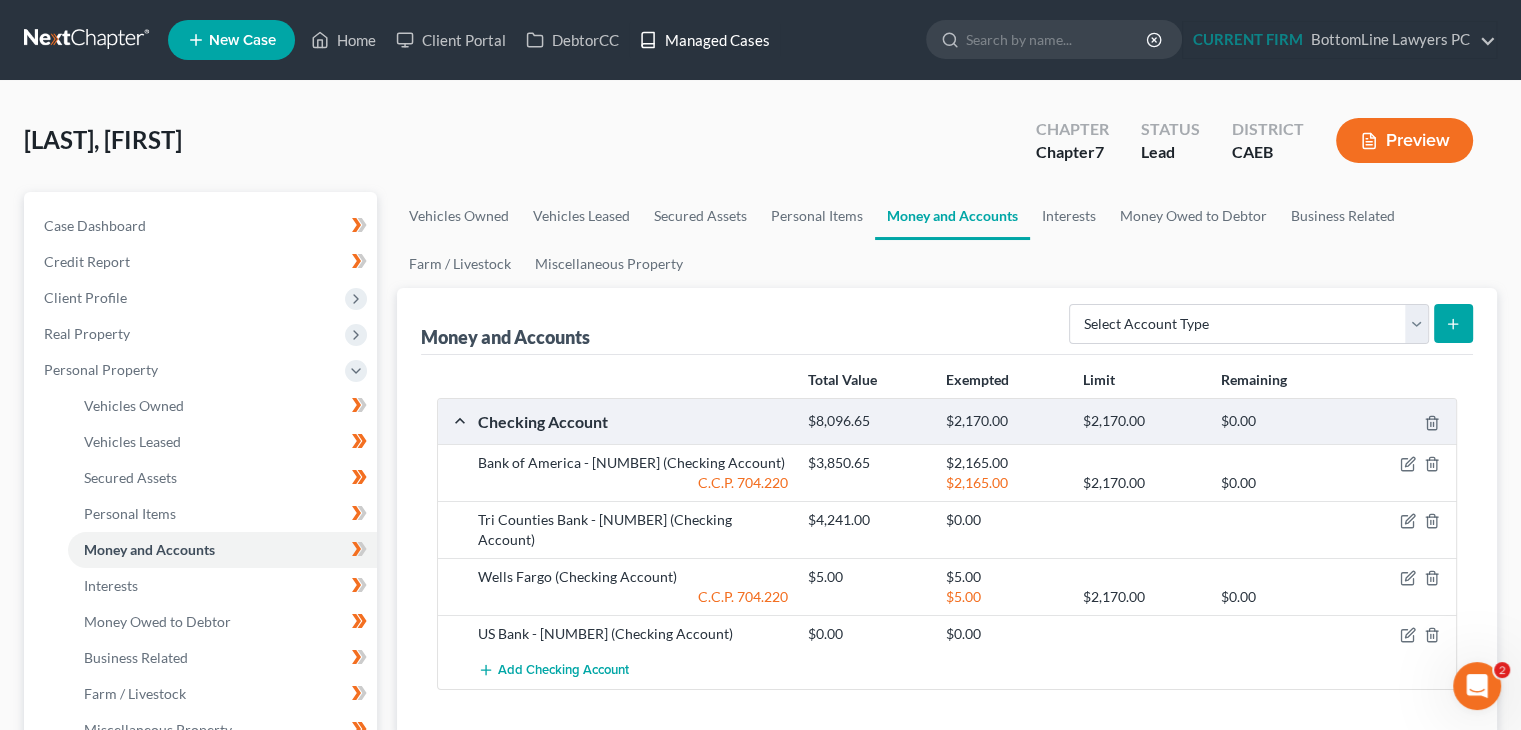 click on "Managed Cases" at bounding box center [704, 40] 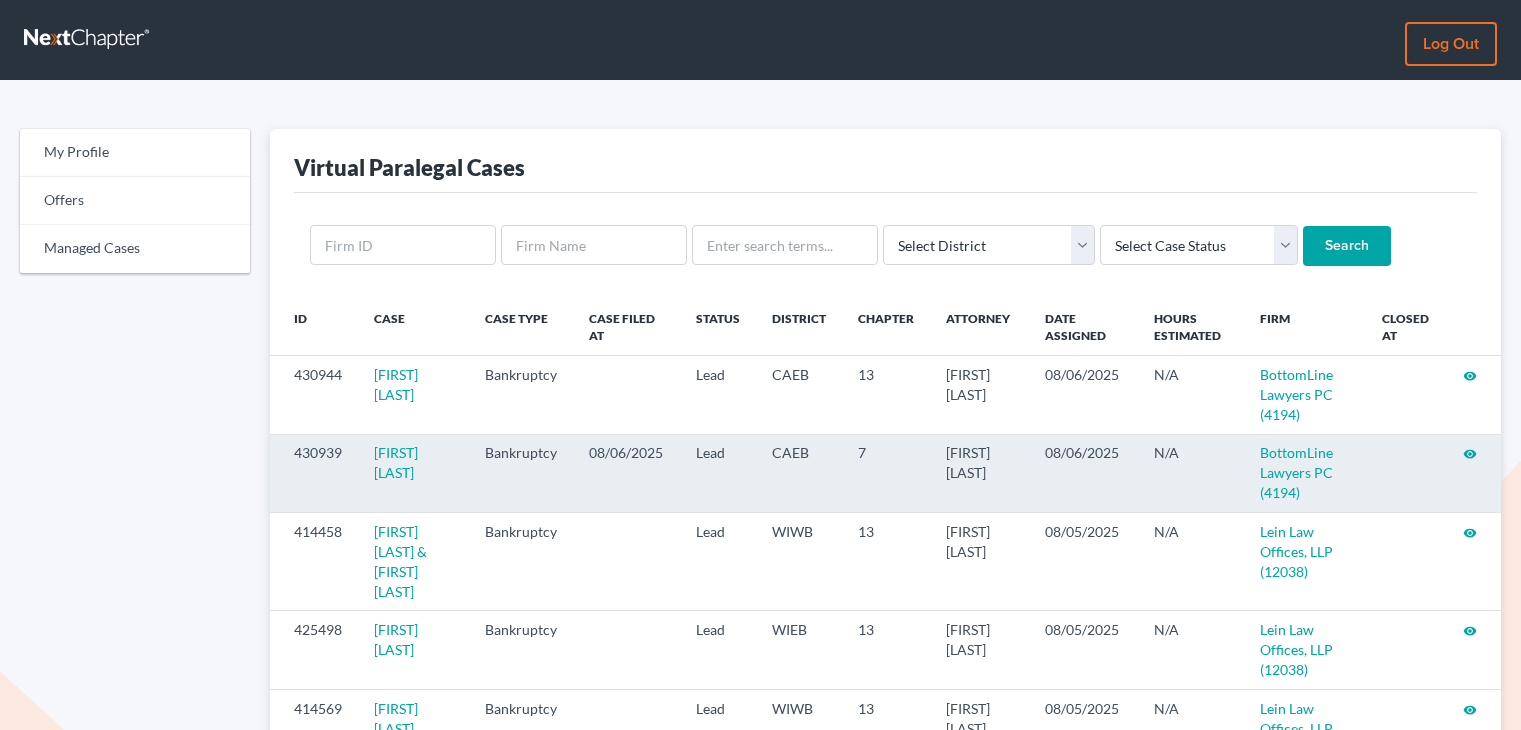 scroll, scrollTop: 0, scrollLeft: 0, axis: both 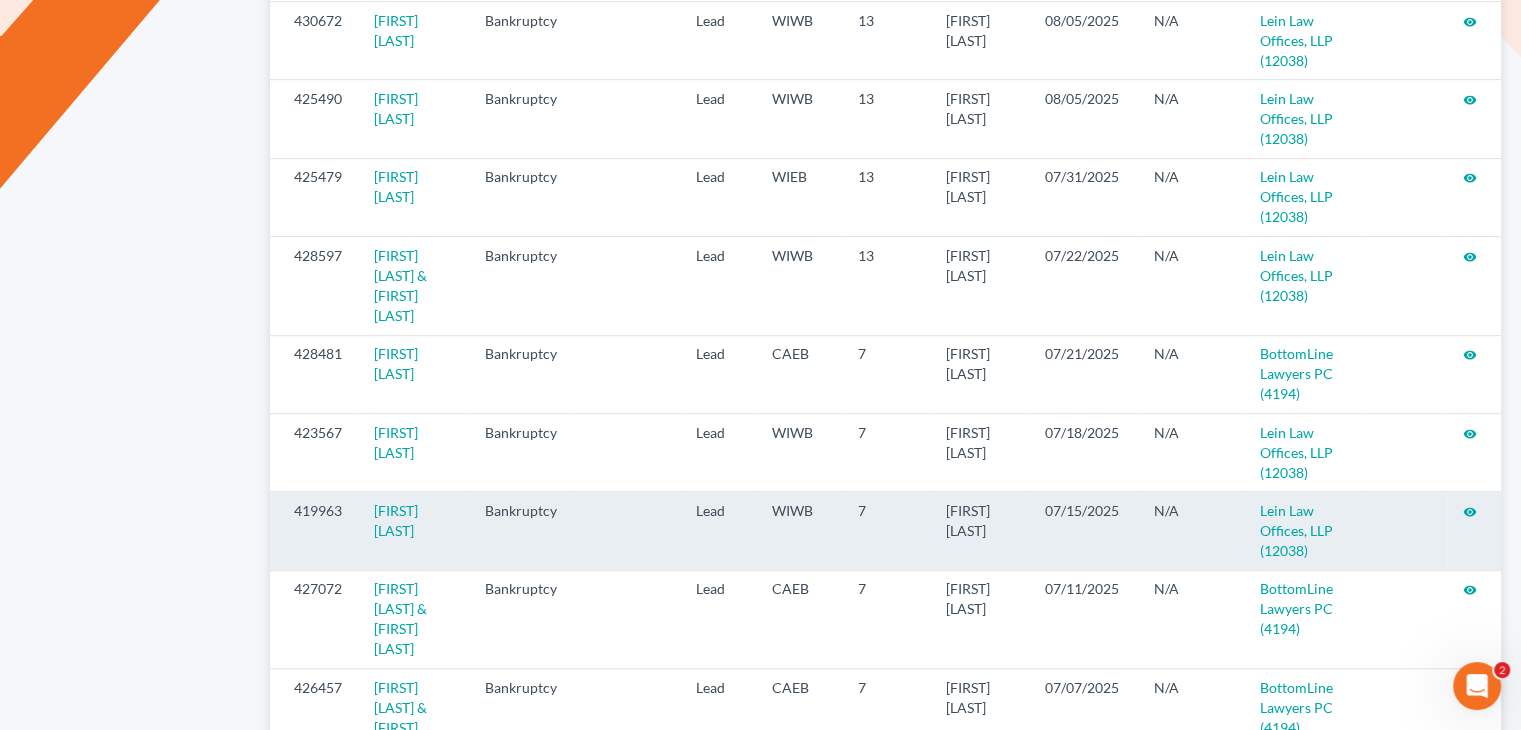 click on "visibility" at bounding box center (1470, 512) 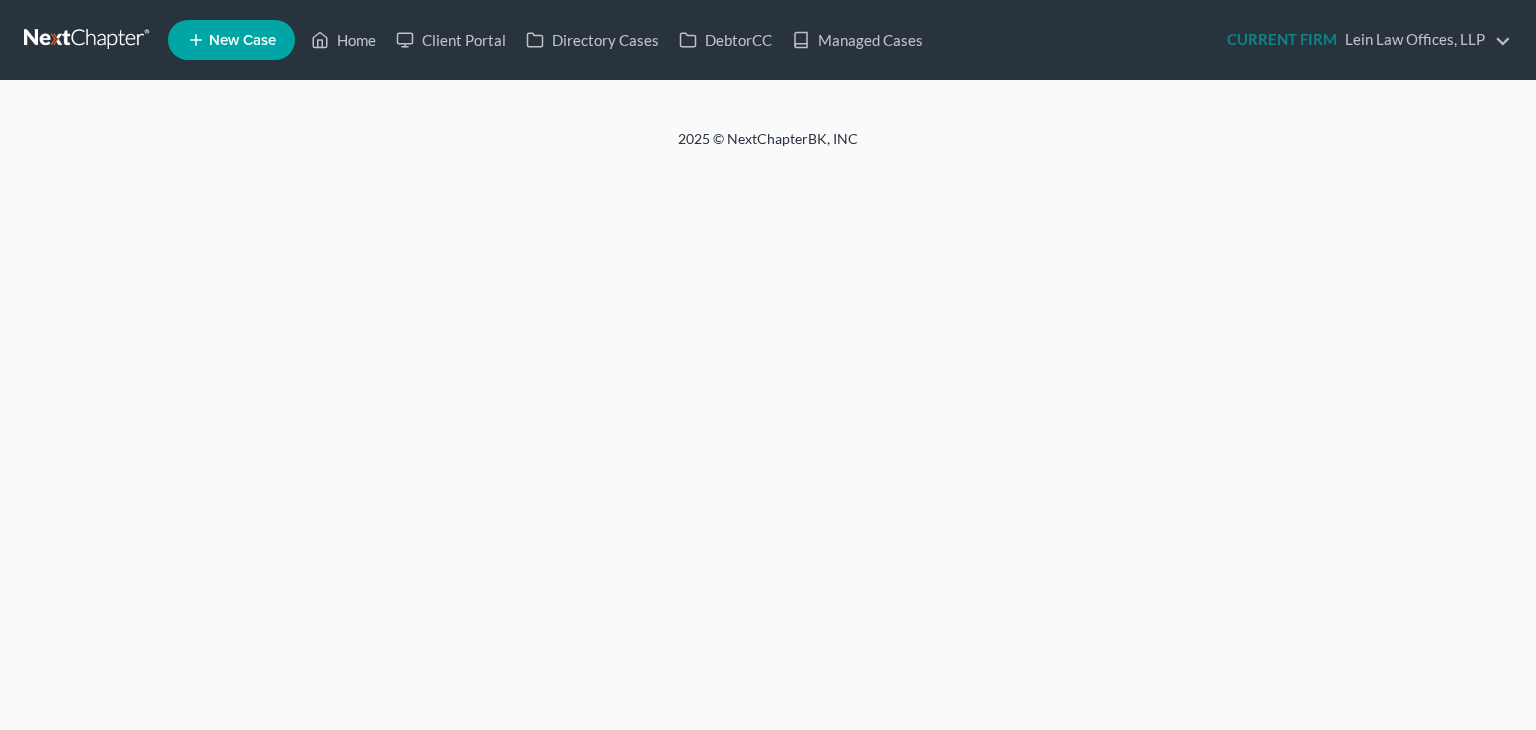 scroll, scrollTop: 0, scrollLeft: 0, axis: both 